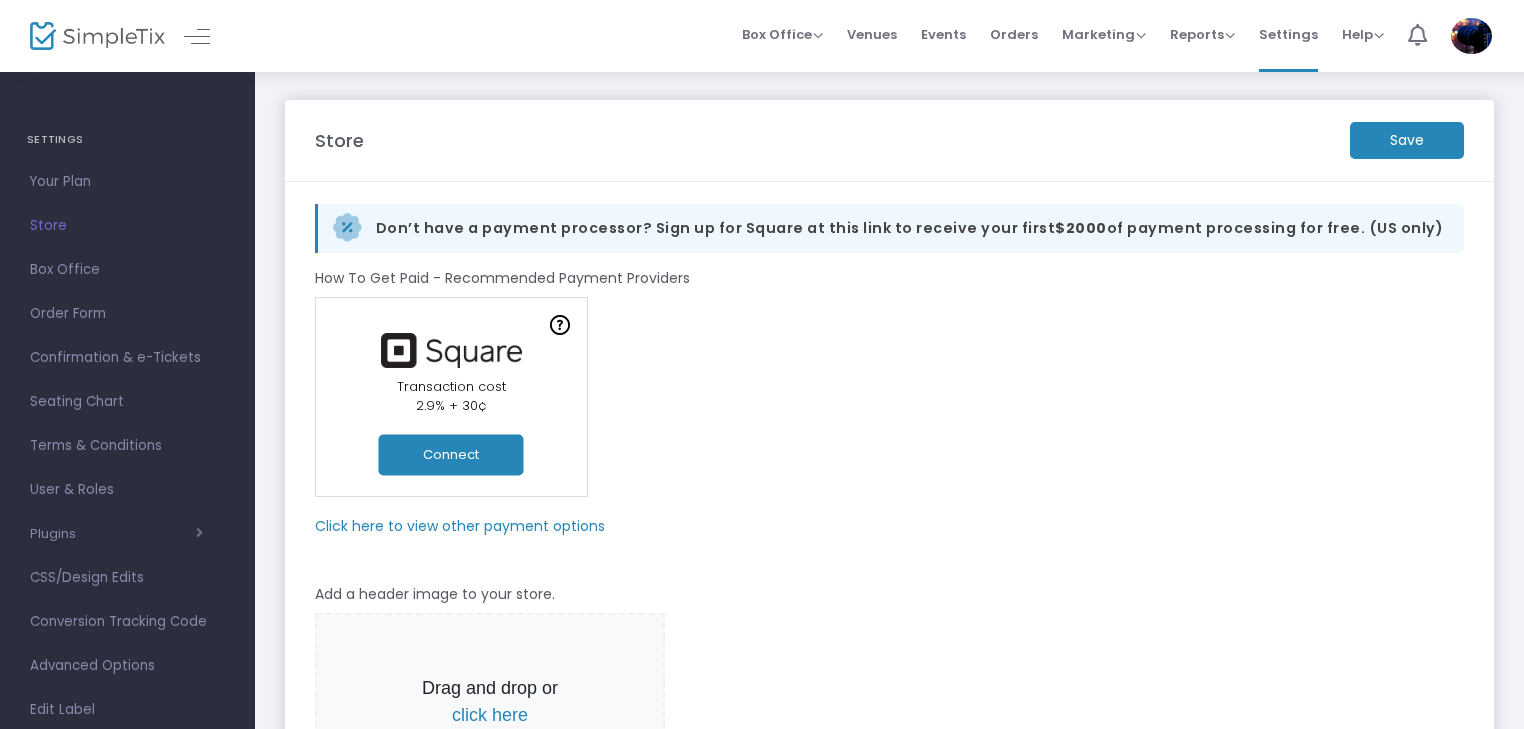 scroll, scrollTop: 0, scrollLeft: 0, axis: both 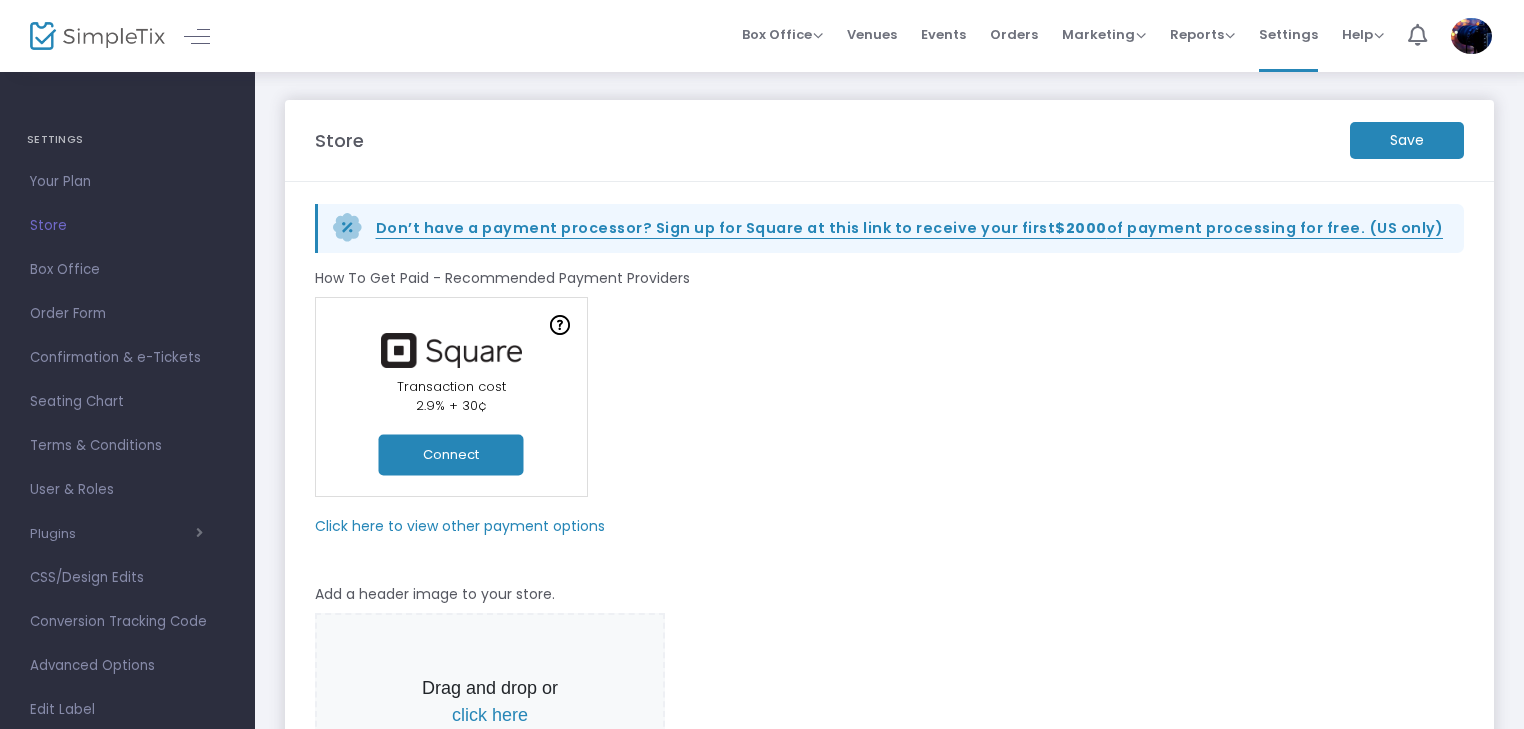 click on "Don’t have a payment processor? Sign up for Square at this link to receive your first  $2000  of payment processing for free. (US only)" 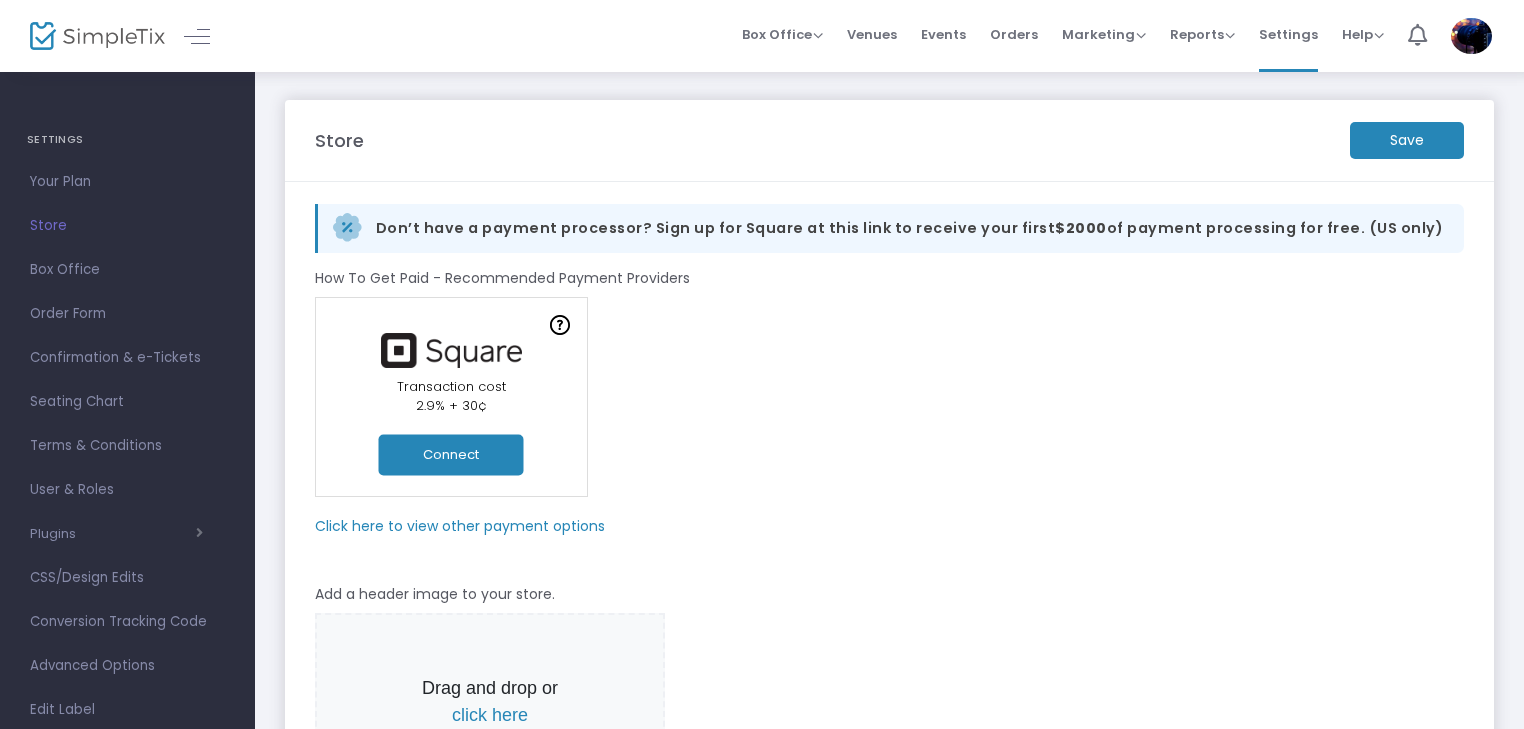click on "Connect" 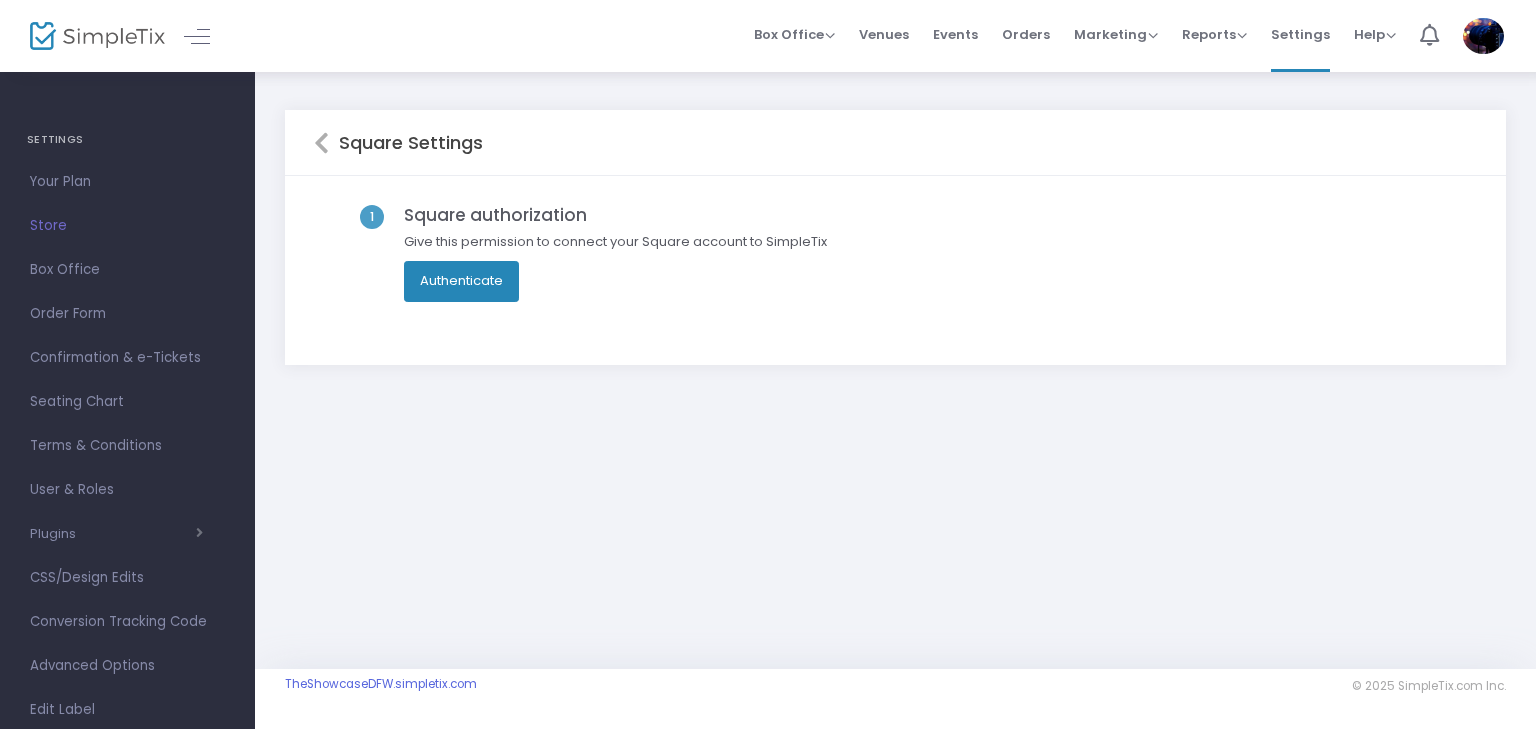 click on "Authenticate" 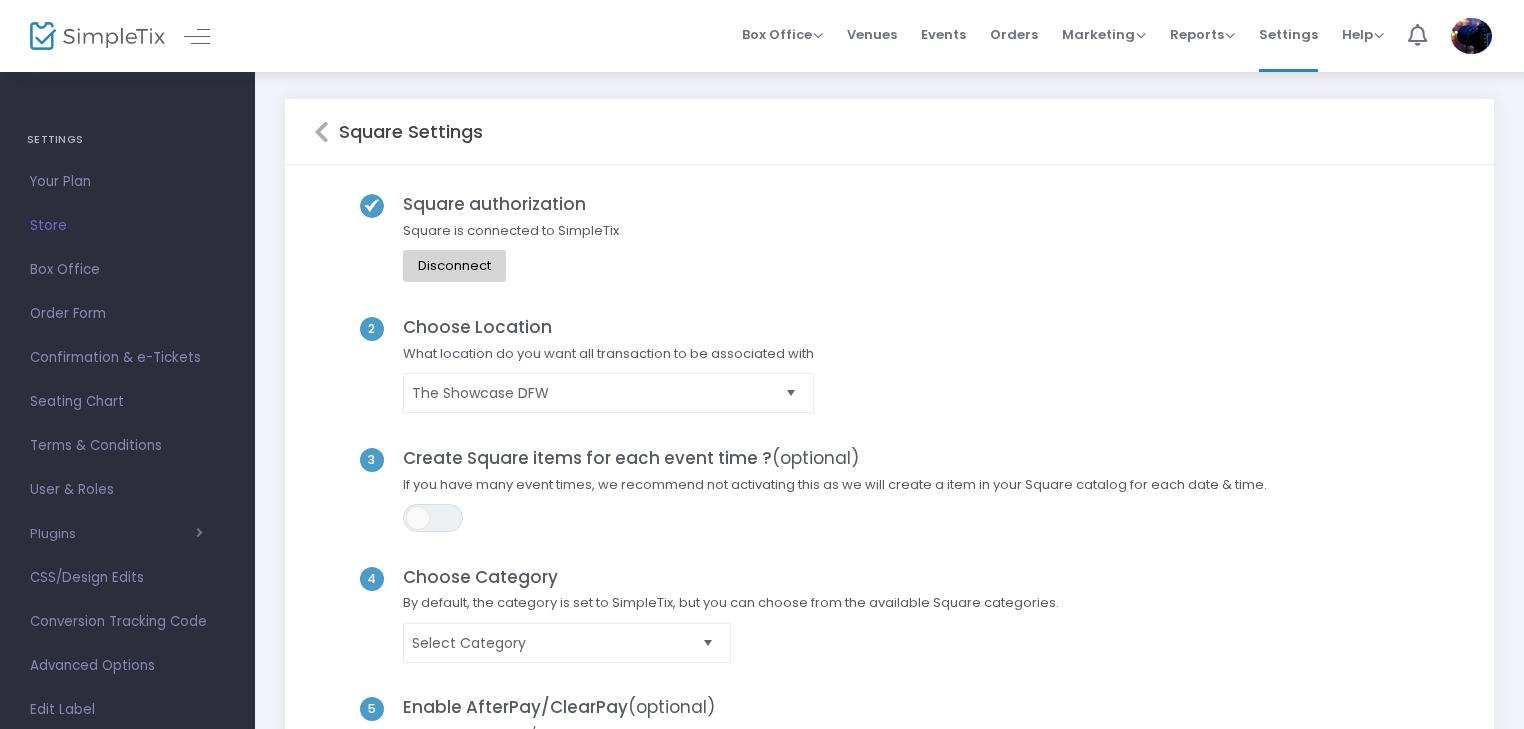 scroll, scrollTop: 0, scrollLeft: 0, axis: both 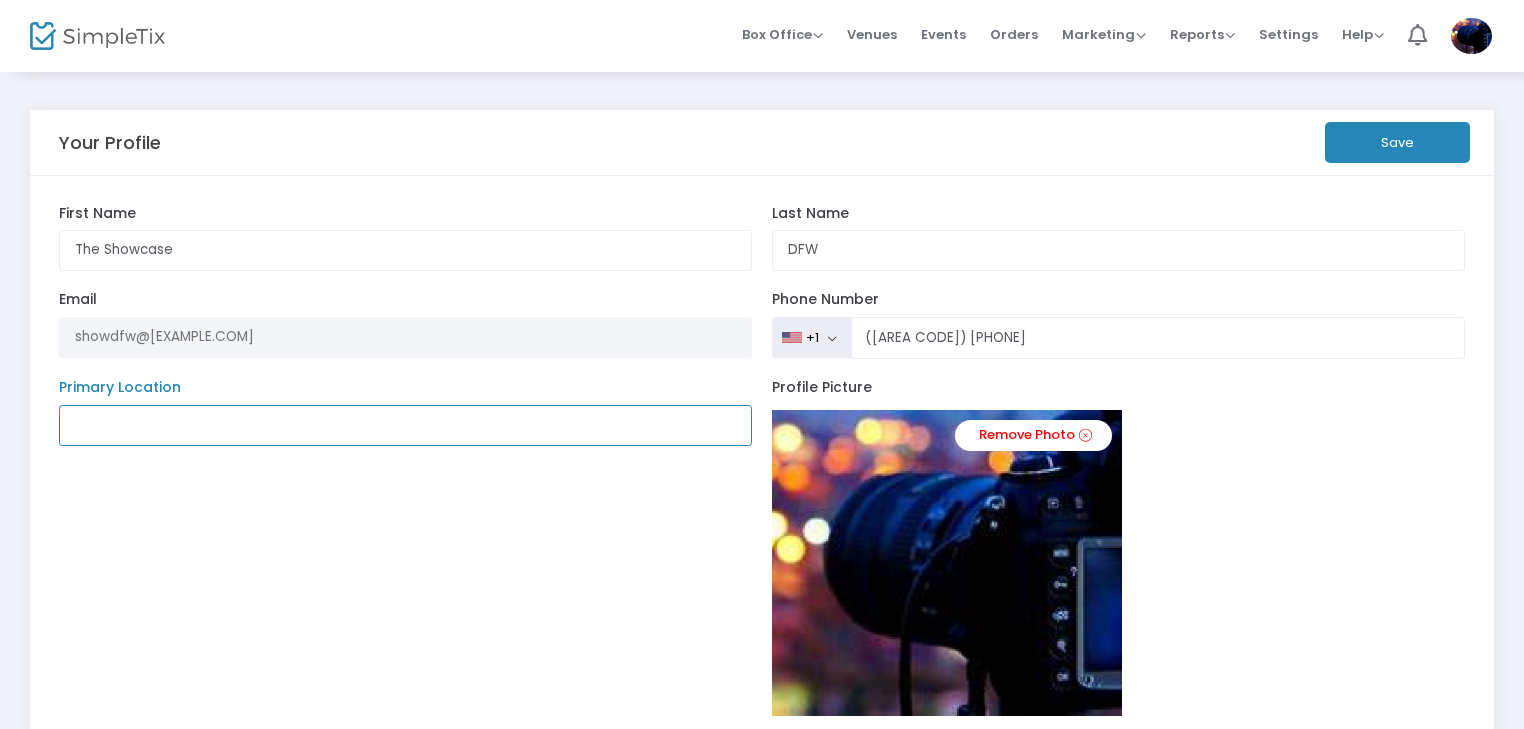 click on "Primary Location" at bounding box center [406, 425] 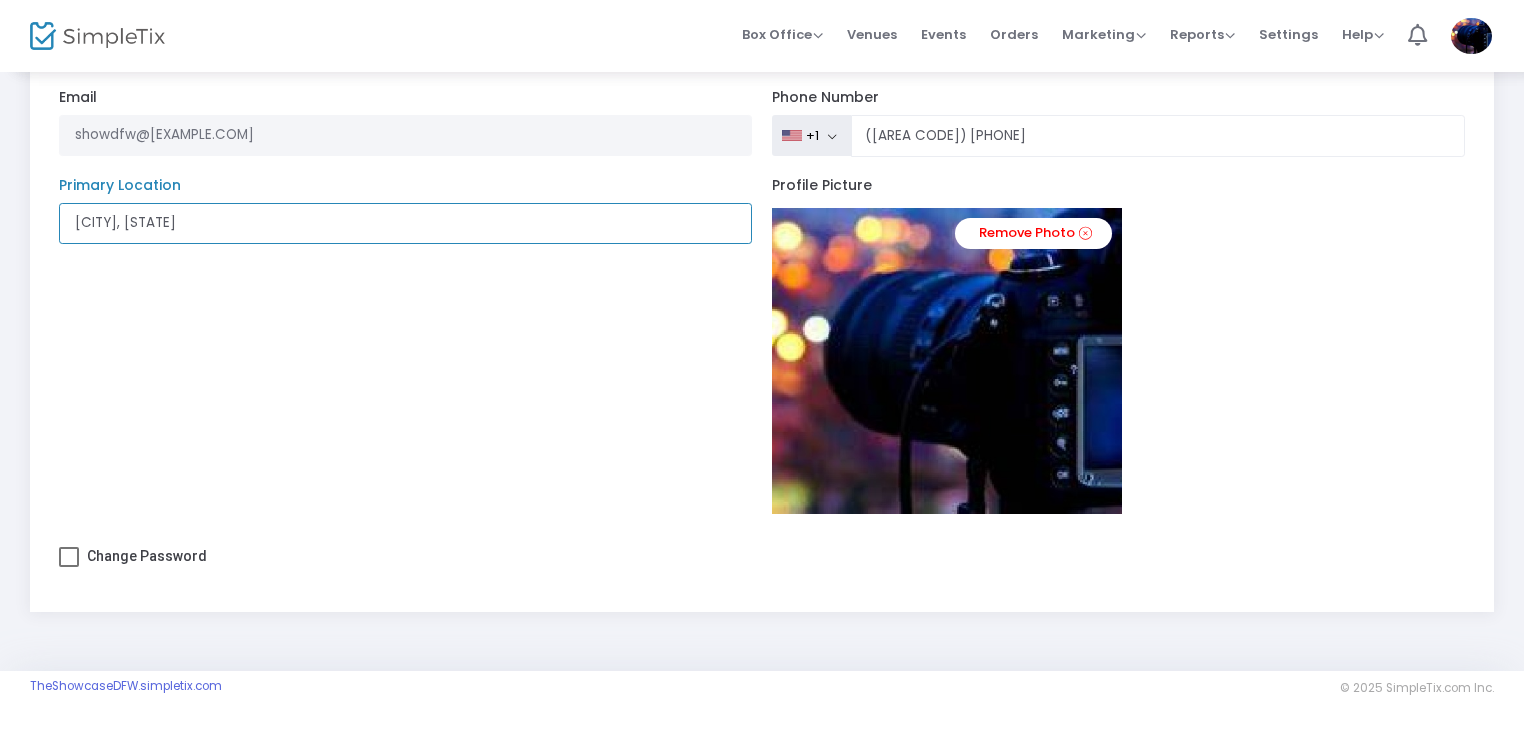 scroll, scrollTop: 0, scrollLeft: 0, axis: both 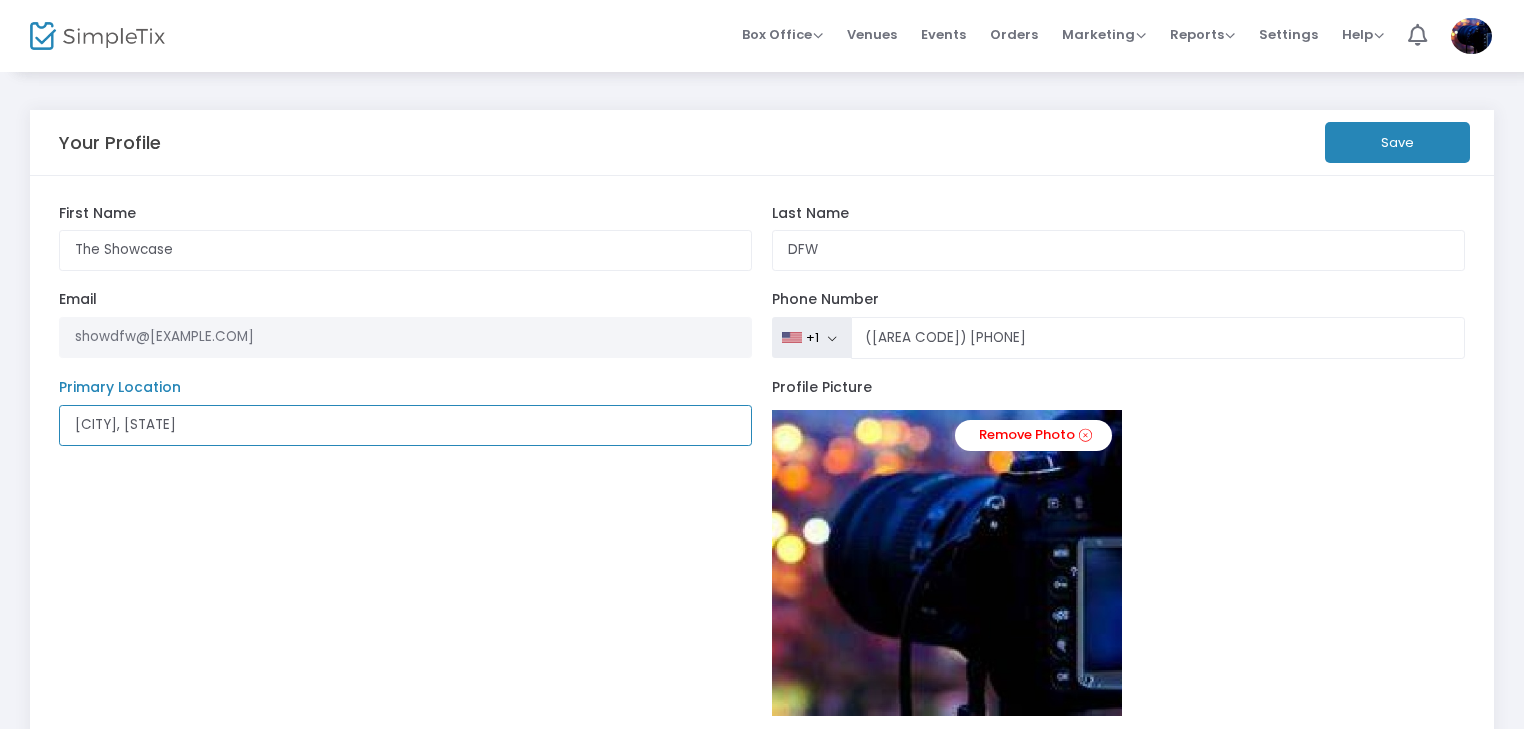 type on "[CITY], [STATE]" 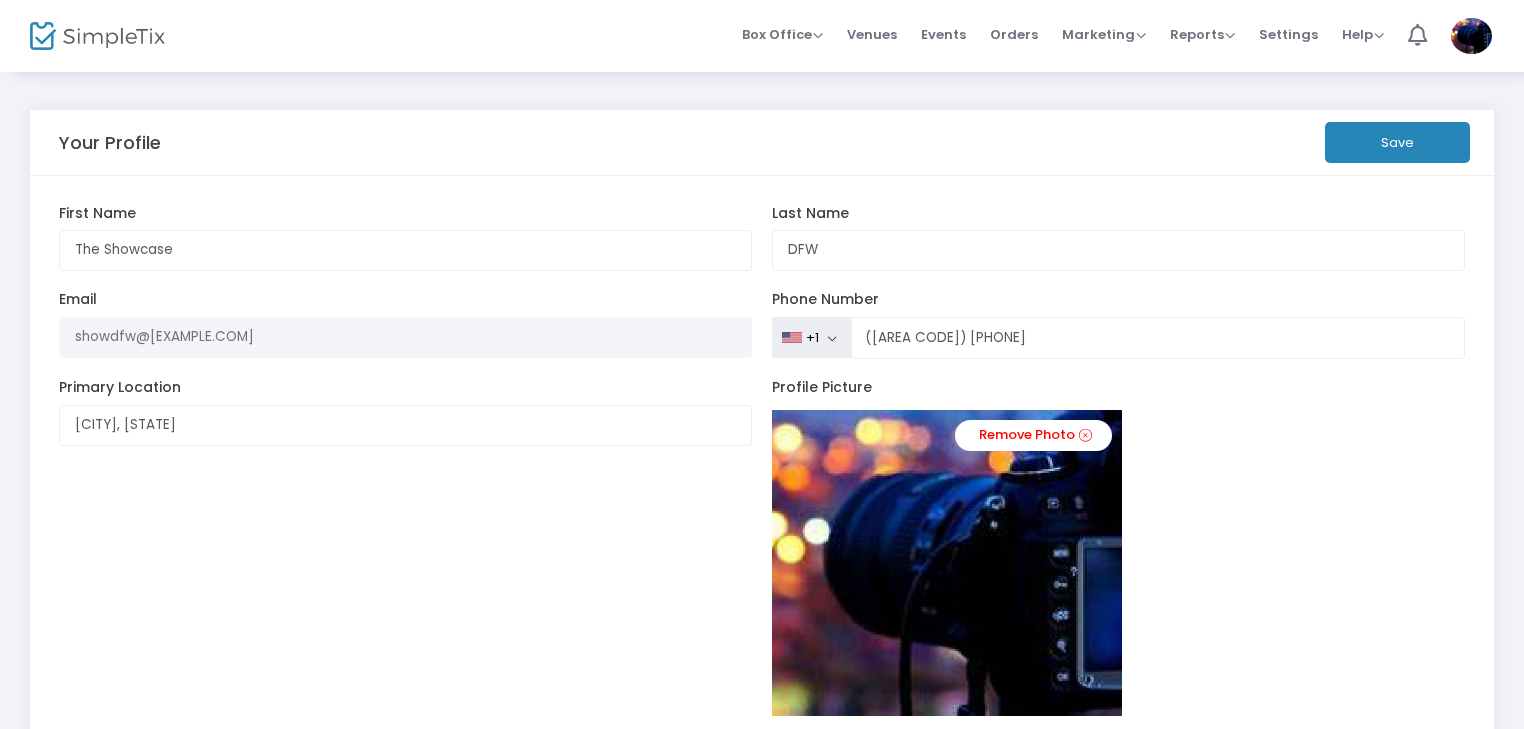 type 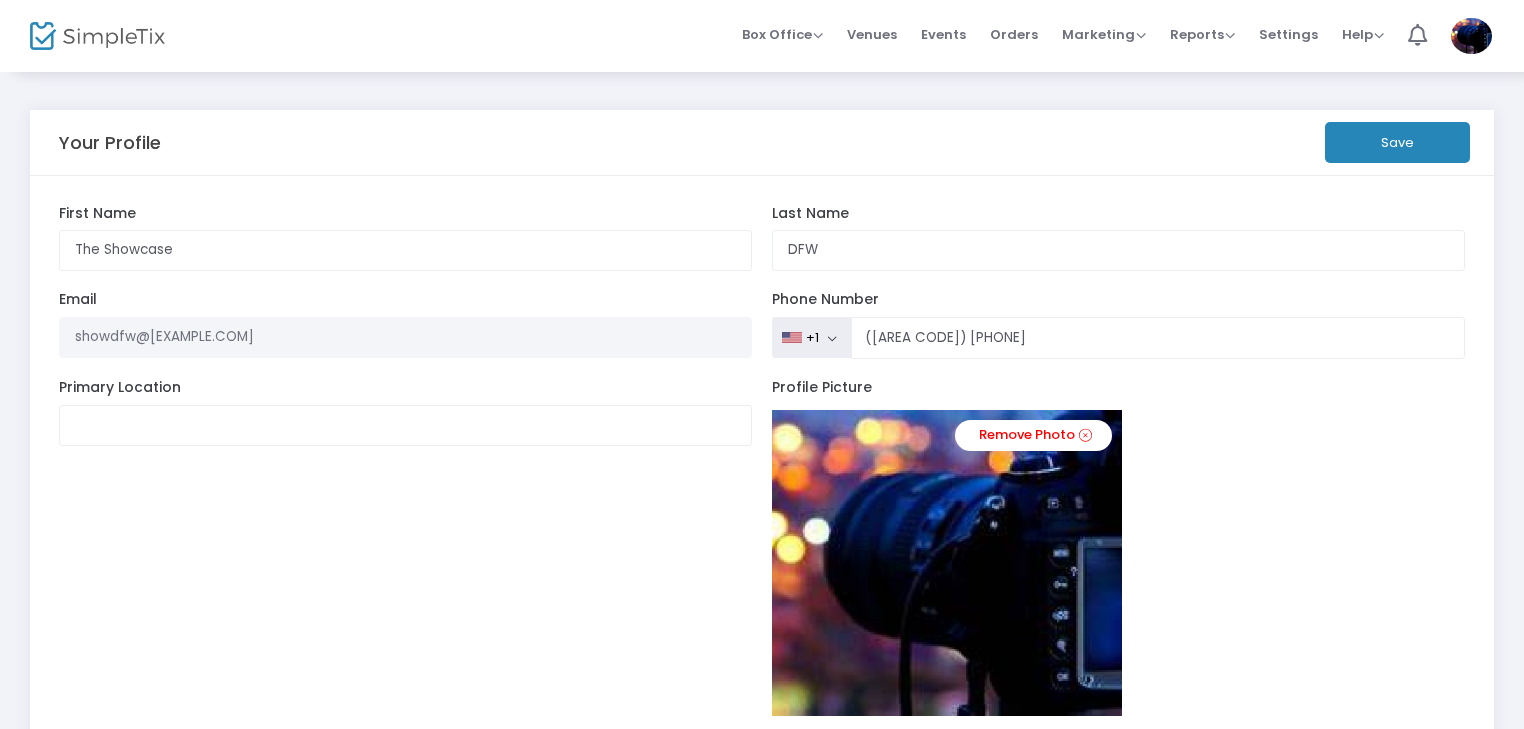 click on "Save" 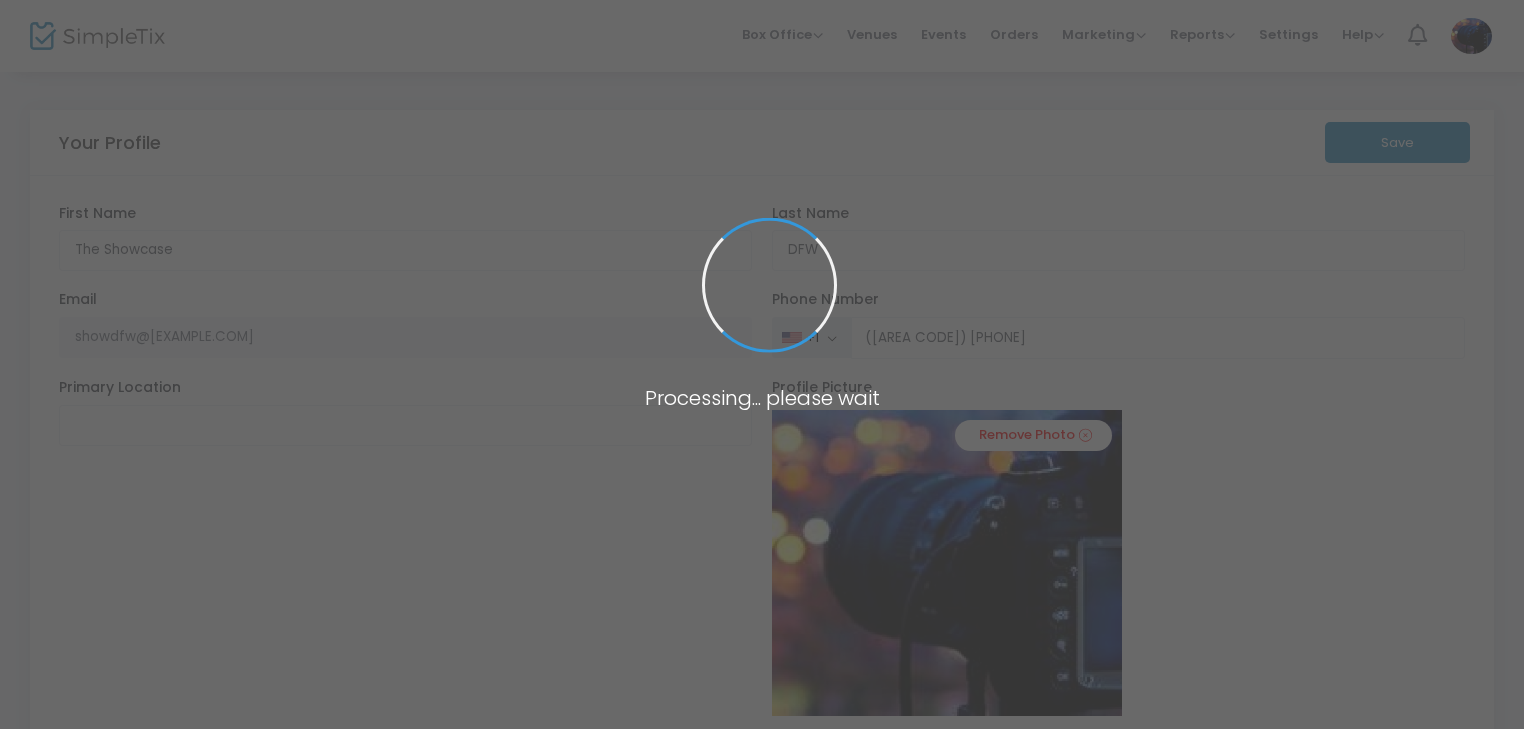 type on "([AREA CODE]) [PHONE]" 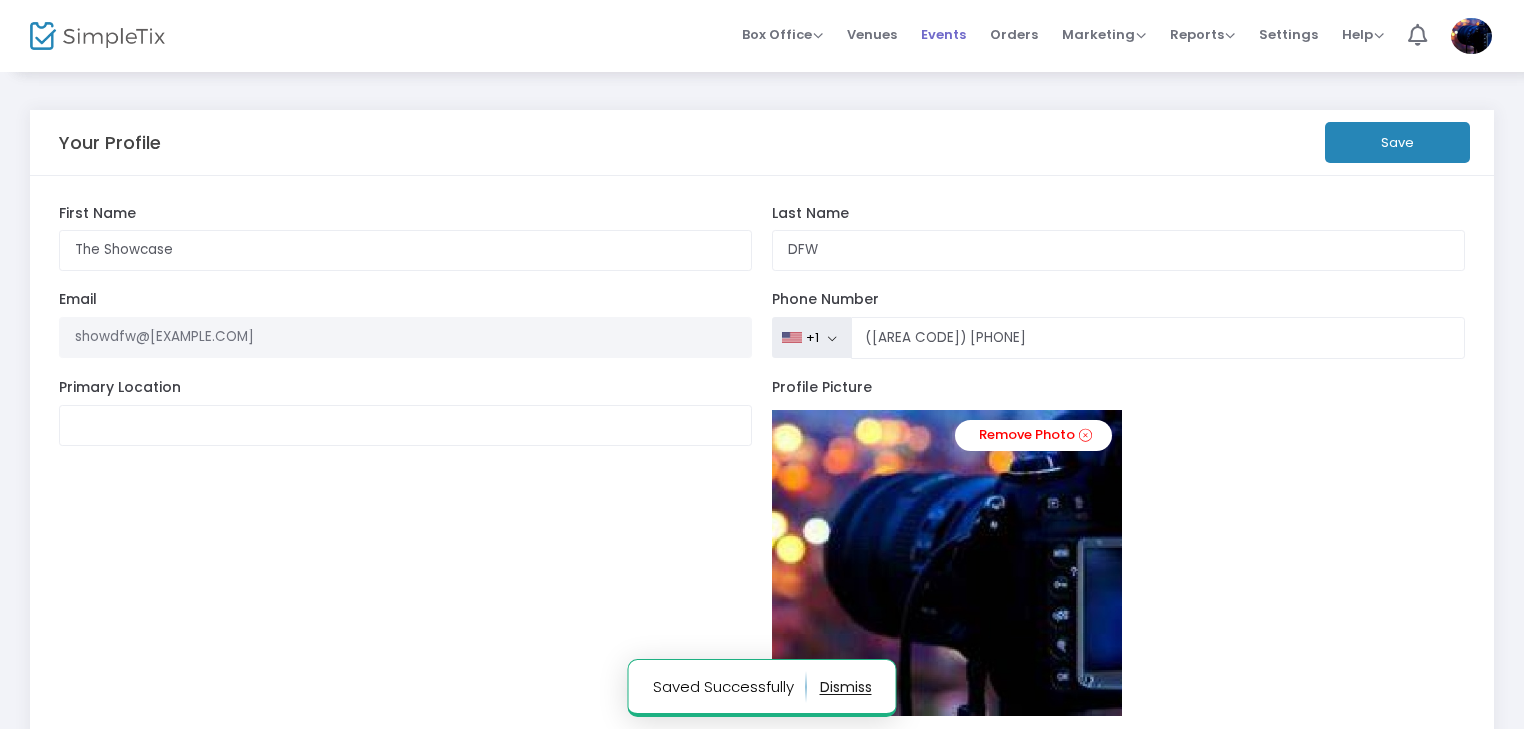 click on "Events" at bounding box center (943, 34) 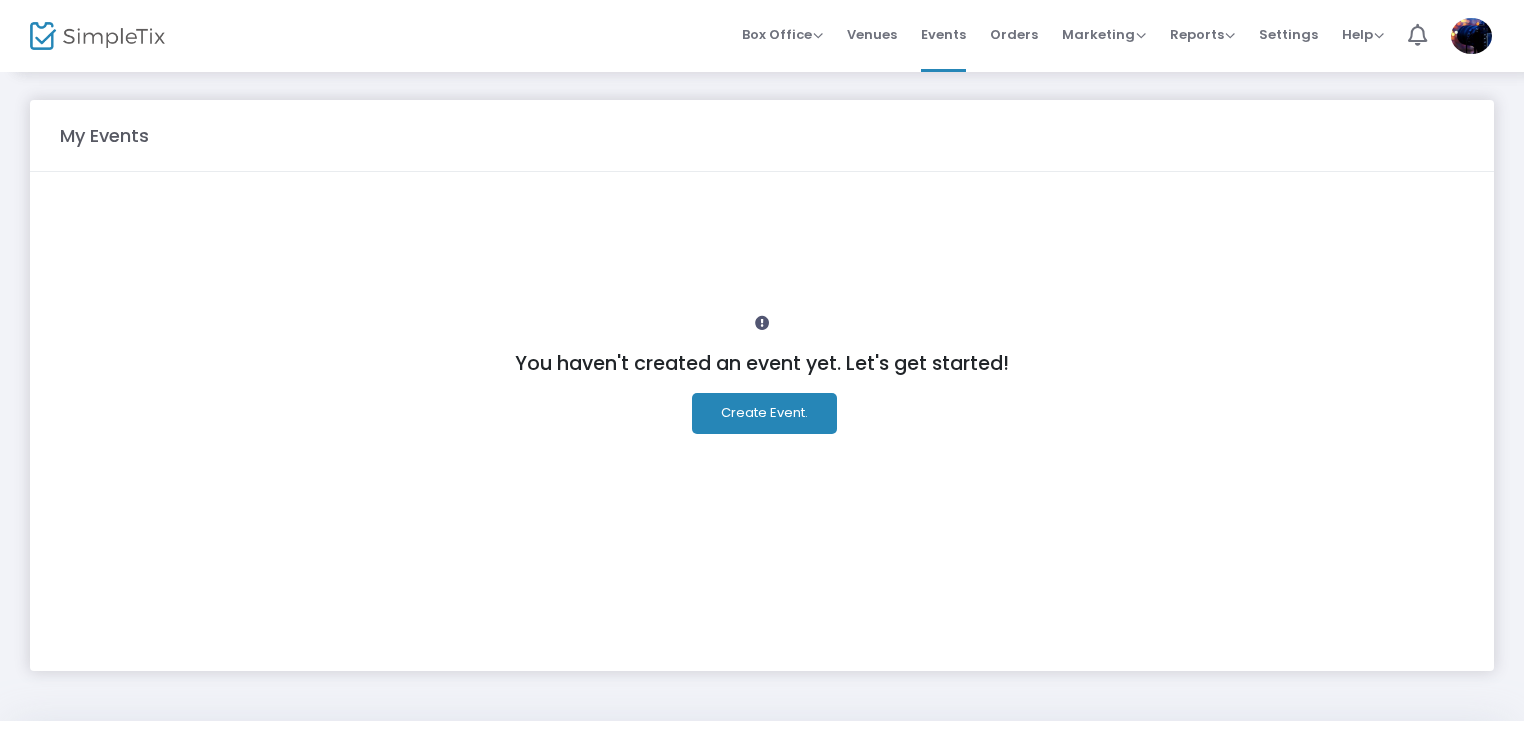 click on "Create Event." 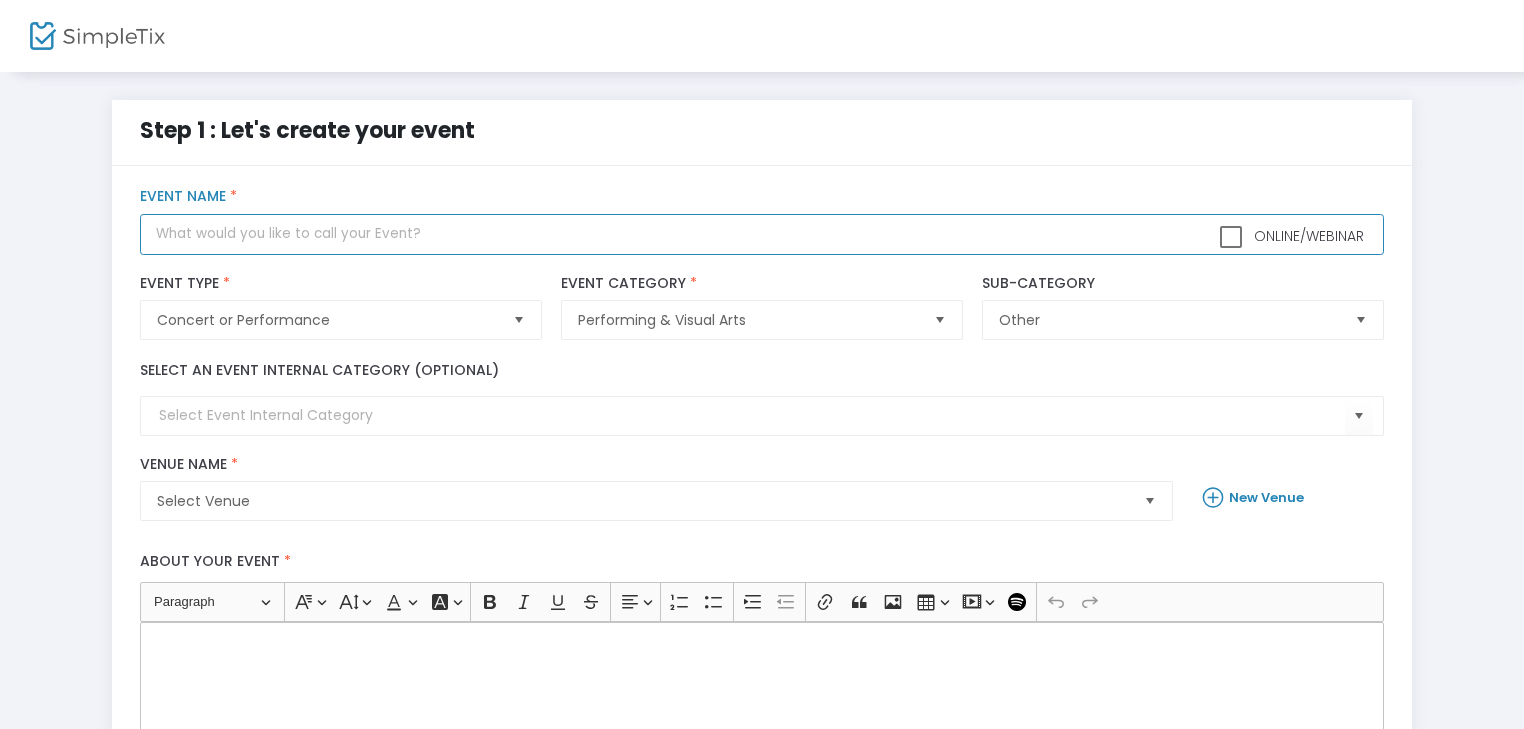 click 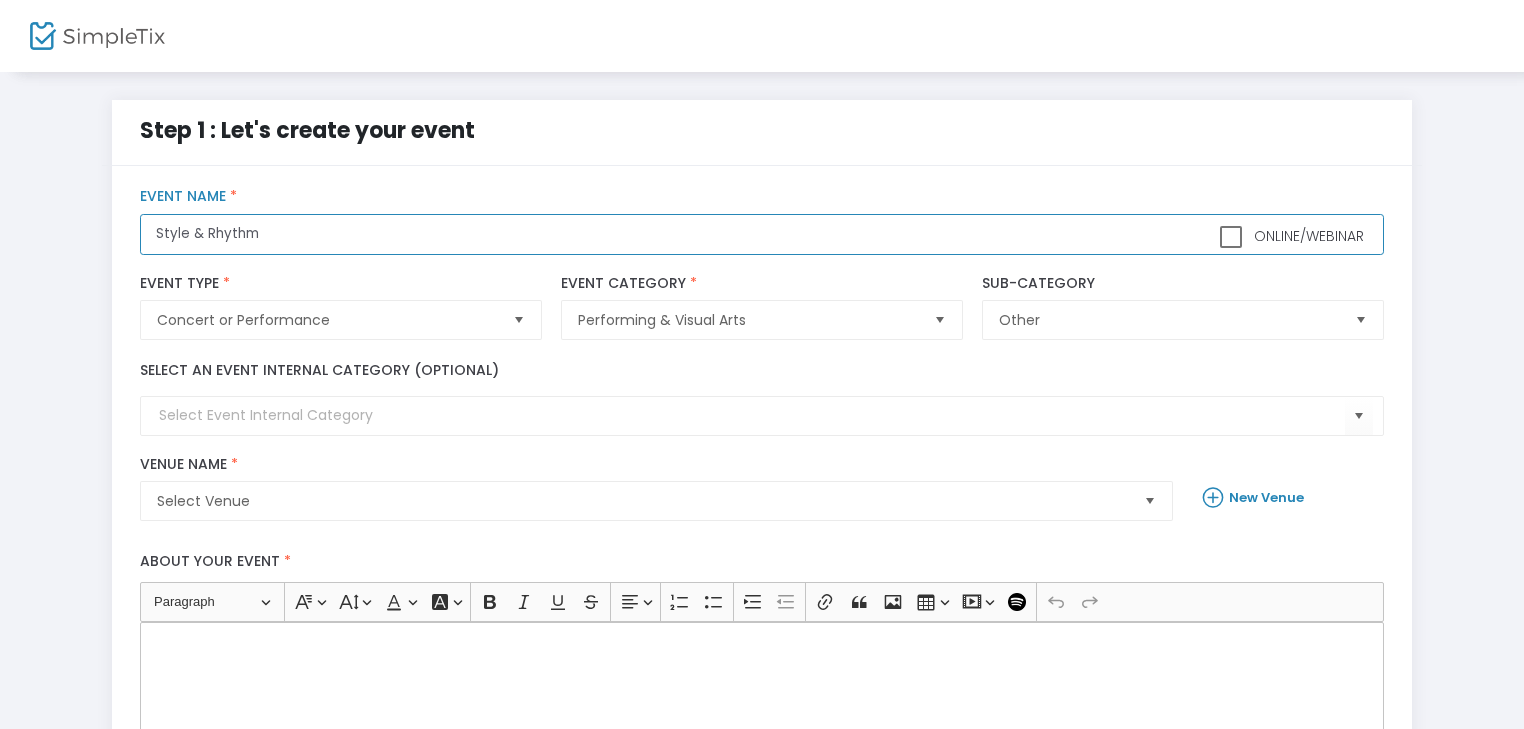 type on "Style & Rhythm" 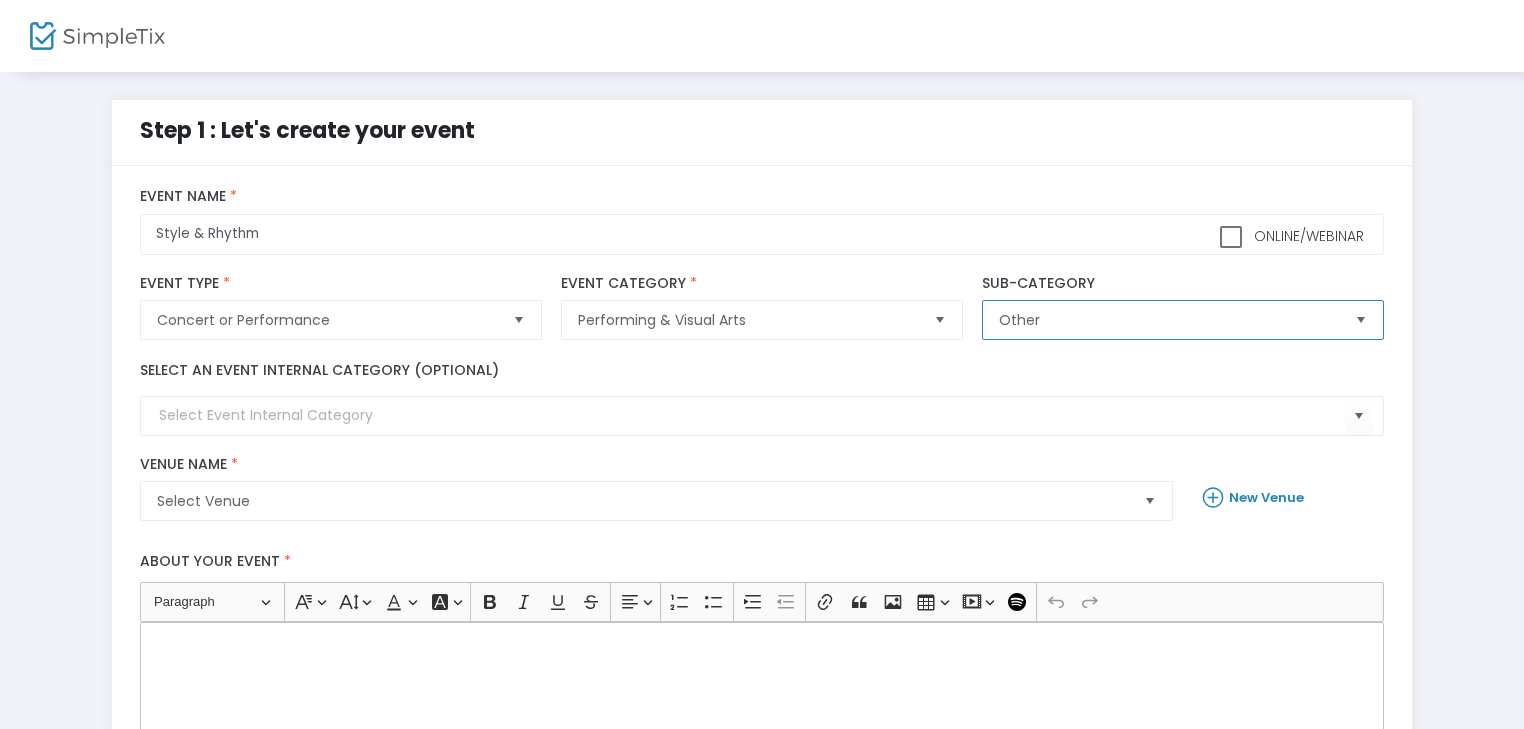 click on "Other" at bounding box center [1168, 320] 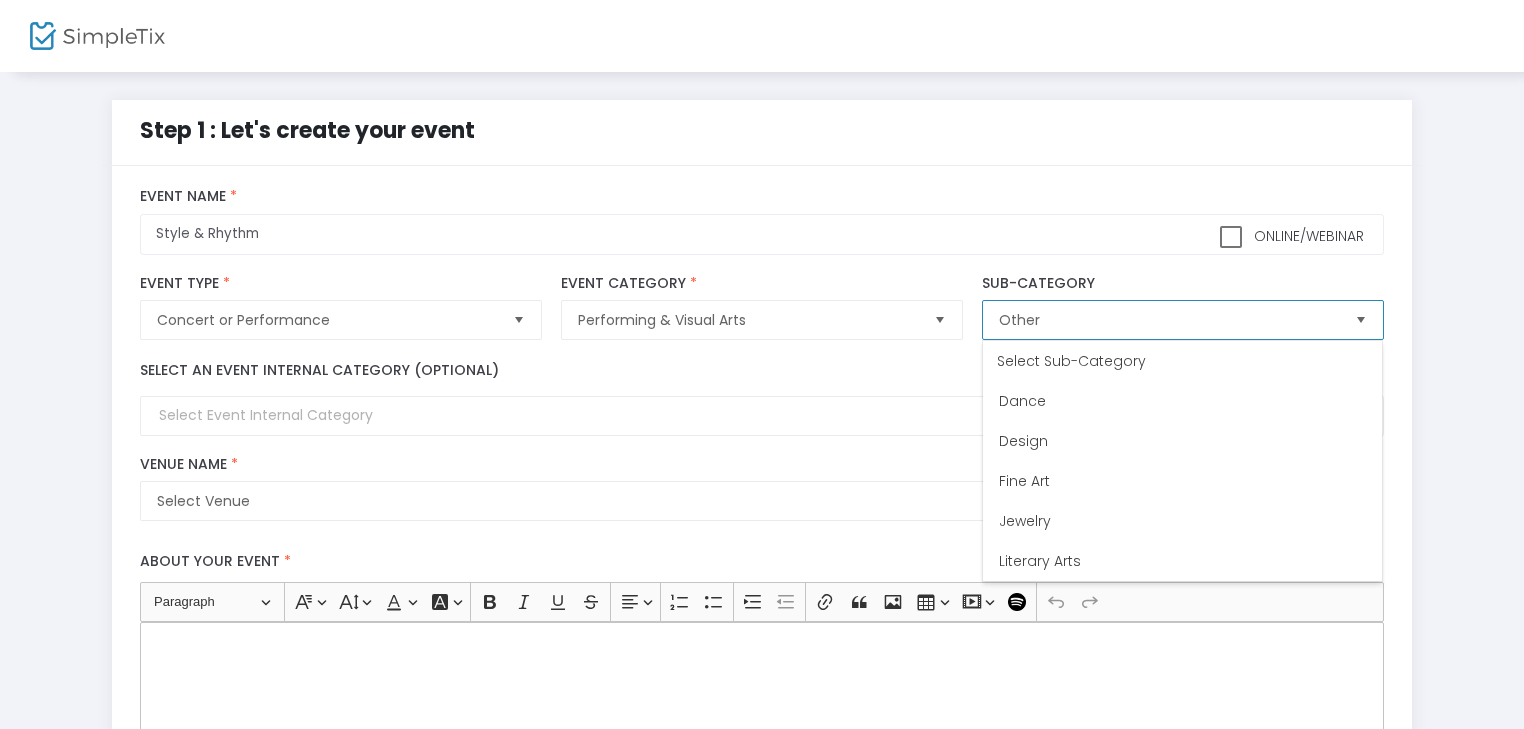 scroll, scrollTop: 20, scrollLeft: 0, axis: vertical 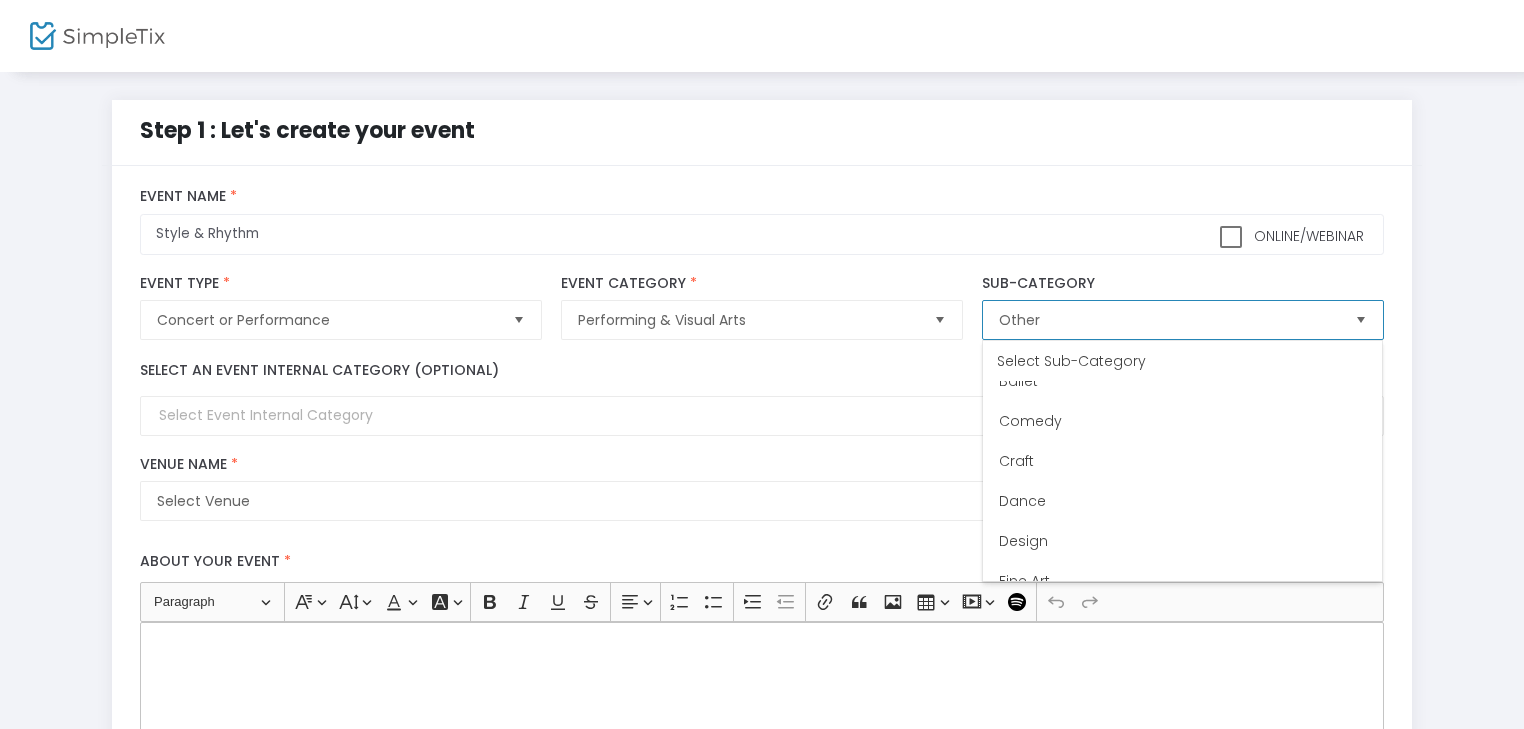 click on "Dance" at bounding box center [1022, 501] 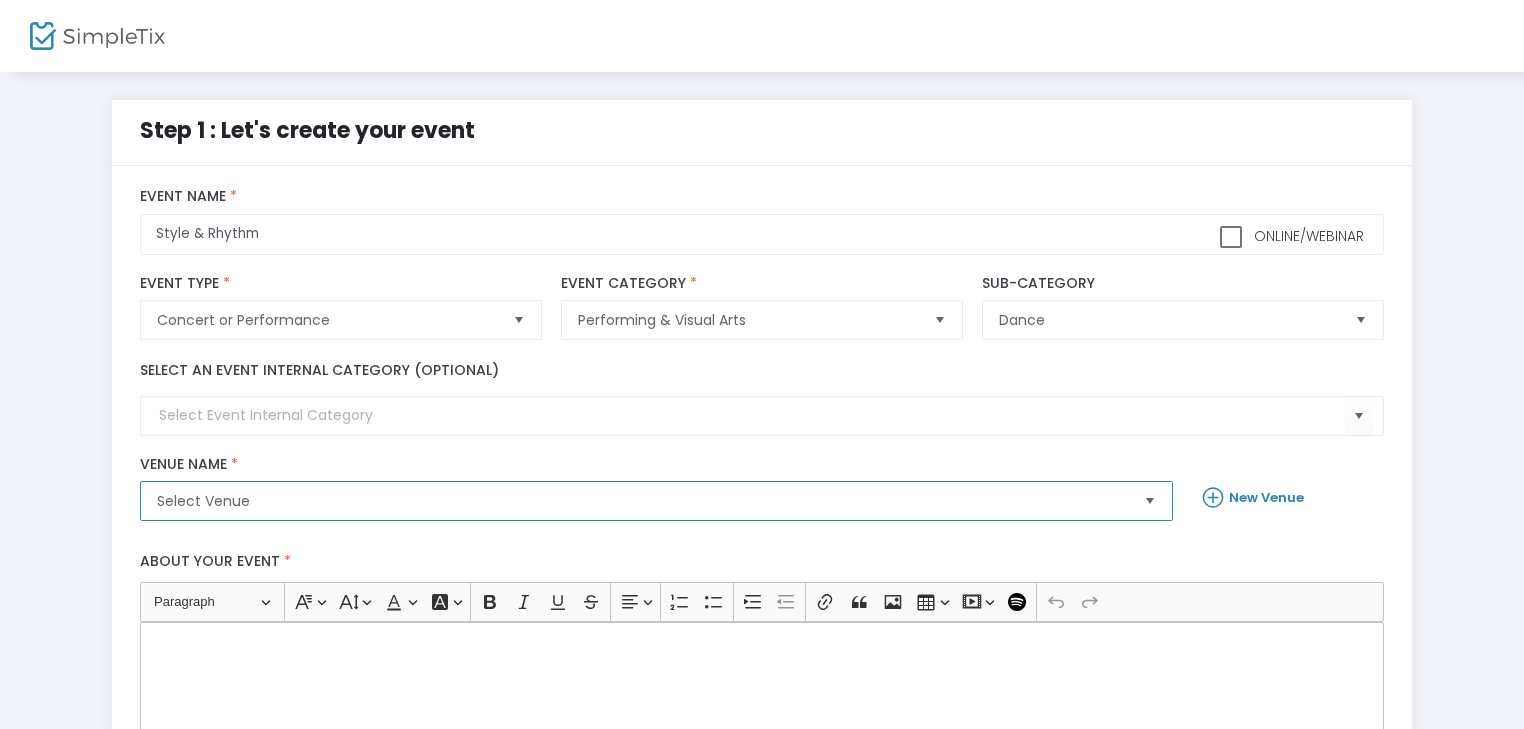 click on "Select Venue" at bounding box center (642, 501) 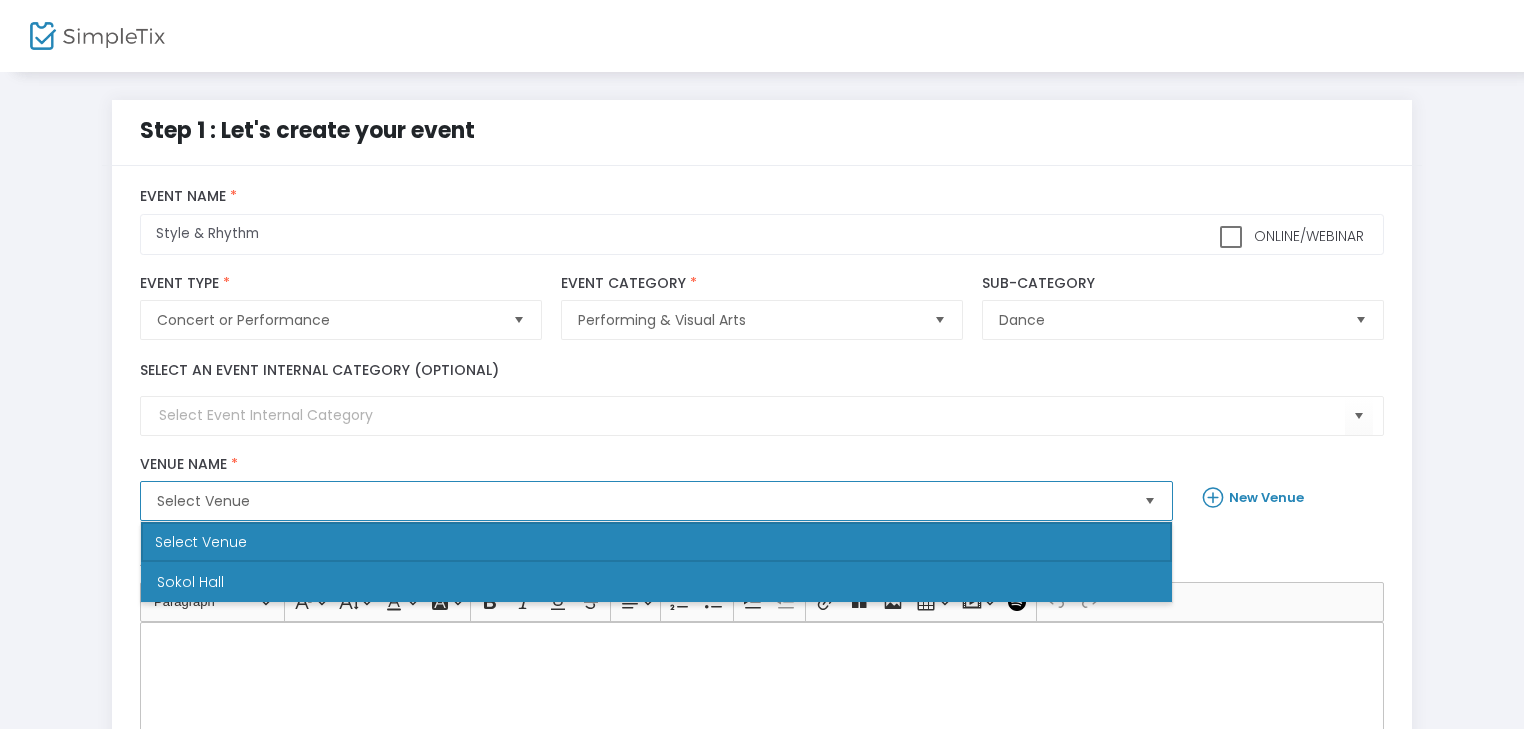 click on "Sokol Hall" at bounding box center [656, 582] 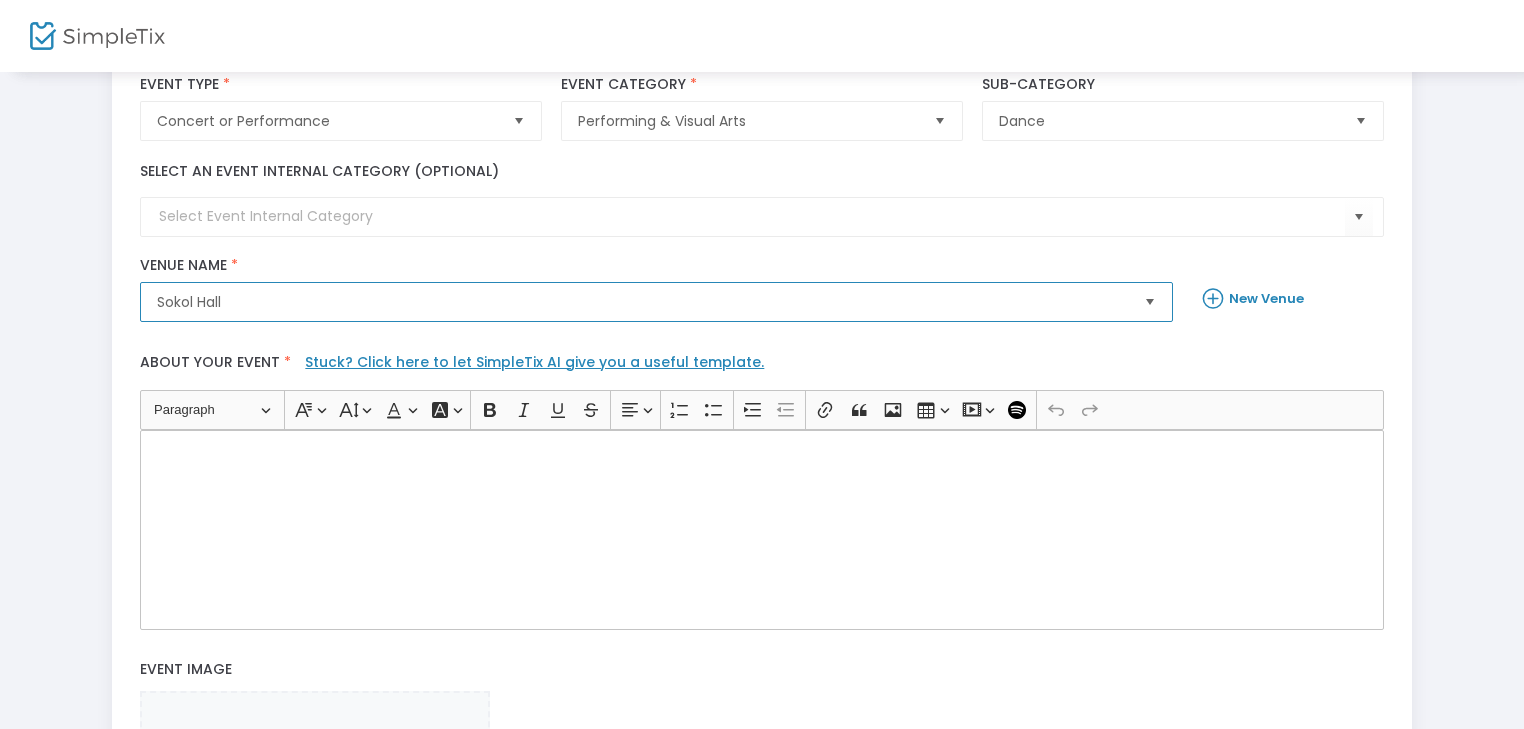 scroll, scrollTop: 196, scrollLeft: 0, axis: vertical 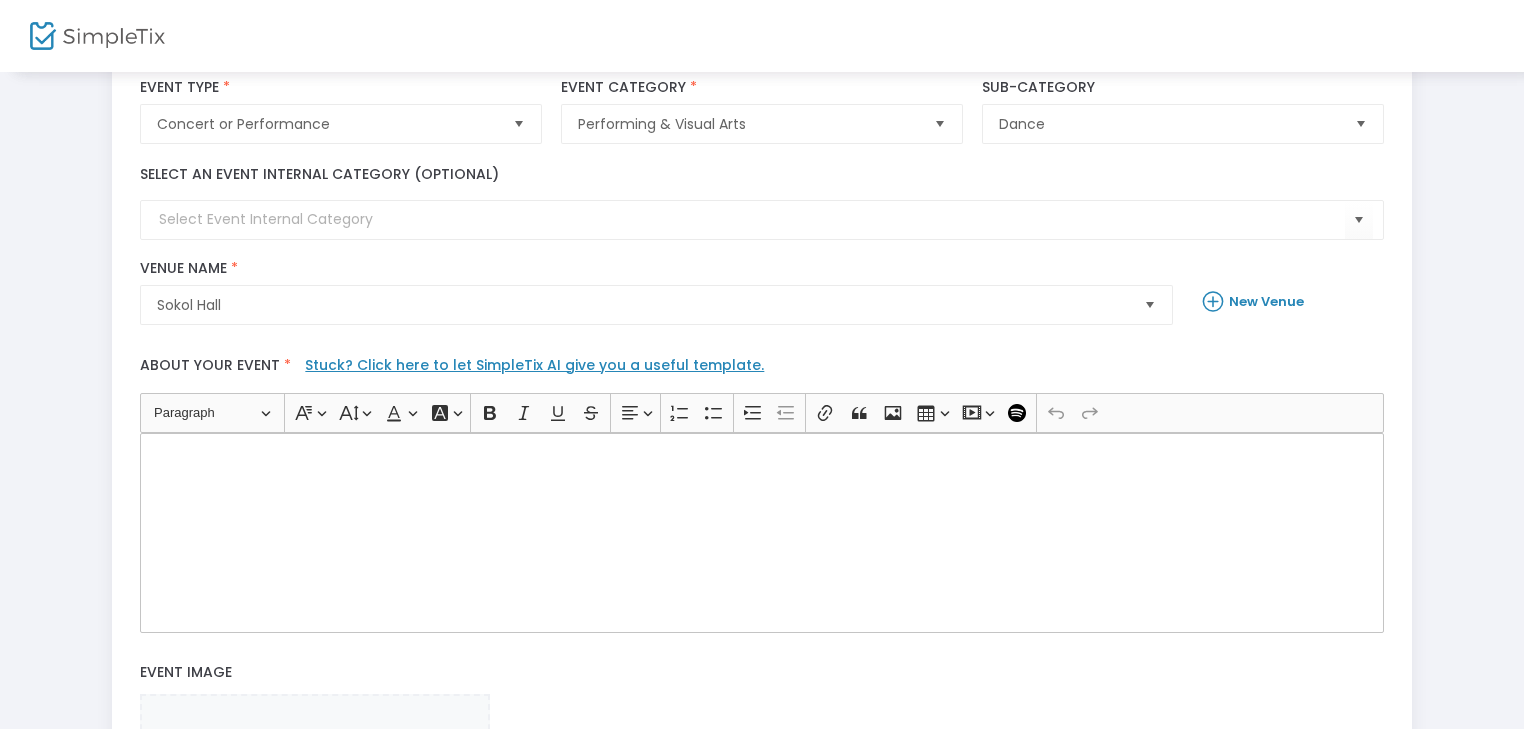 click 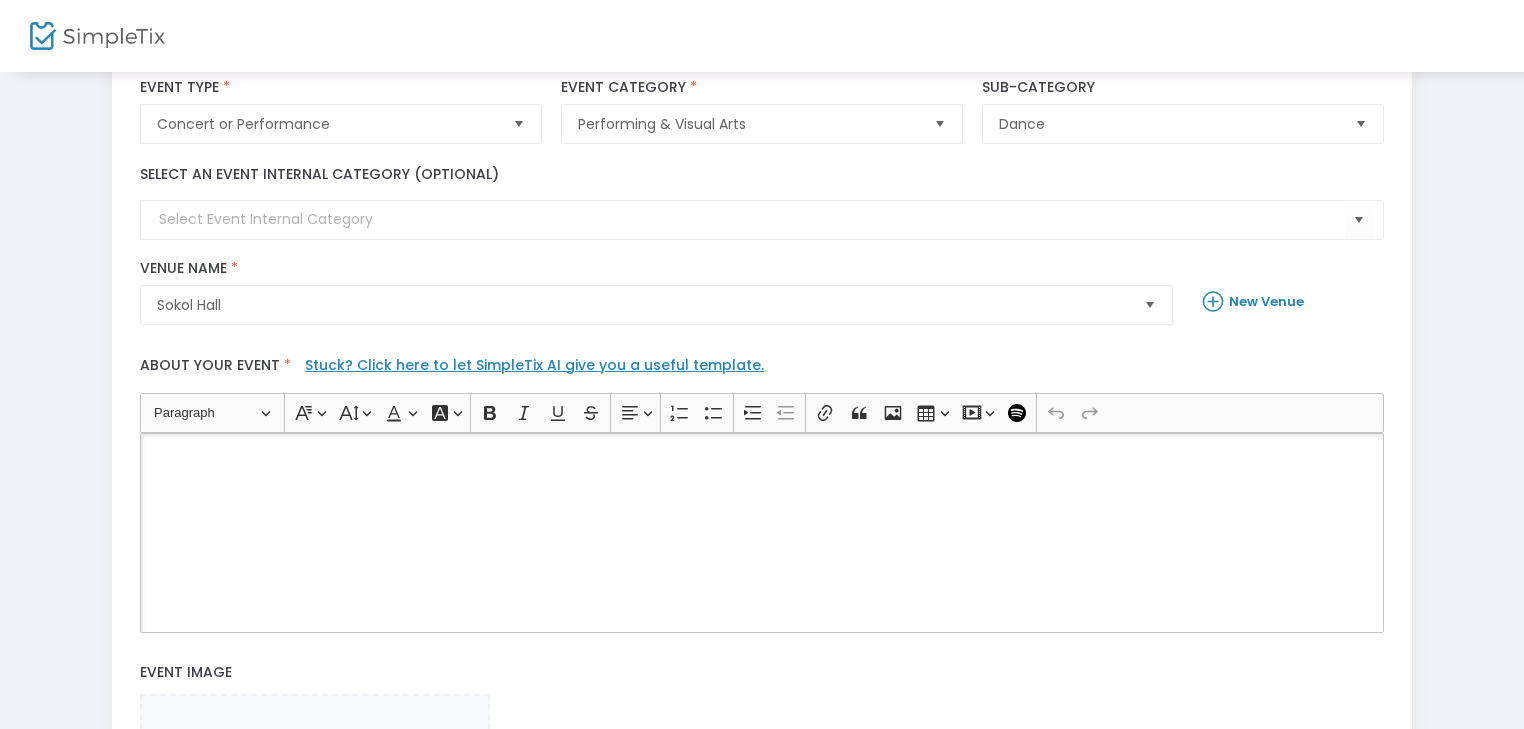 click 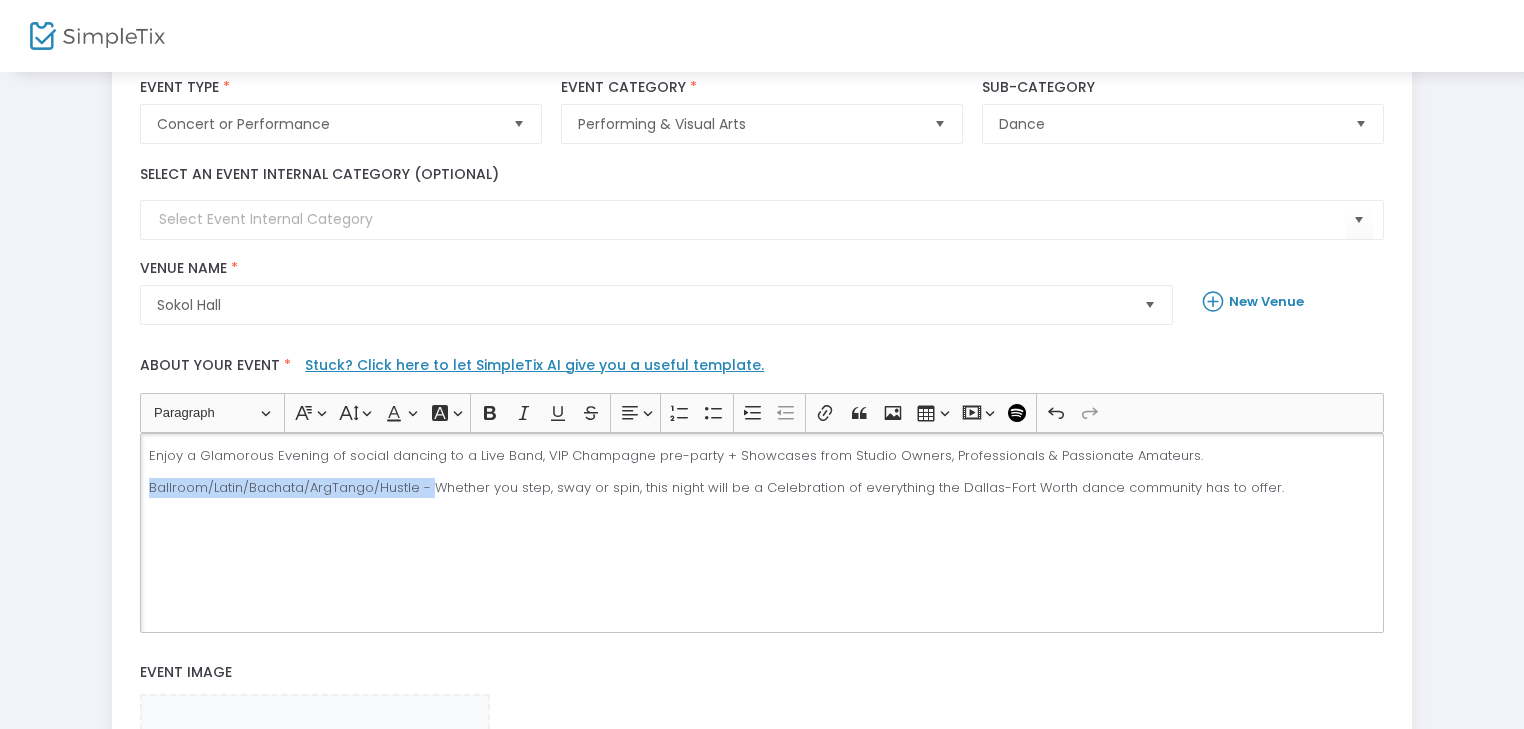 drag, startPoint x: 430, startPoint y: 487, endPoint x: 140, endPoint y: 490, distance: 290.0155 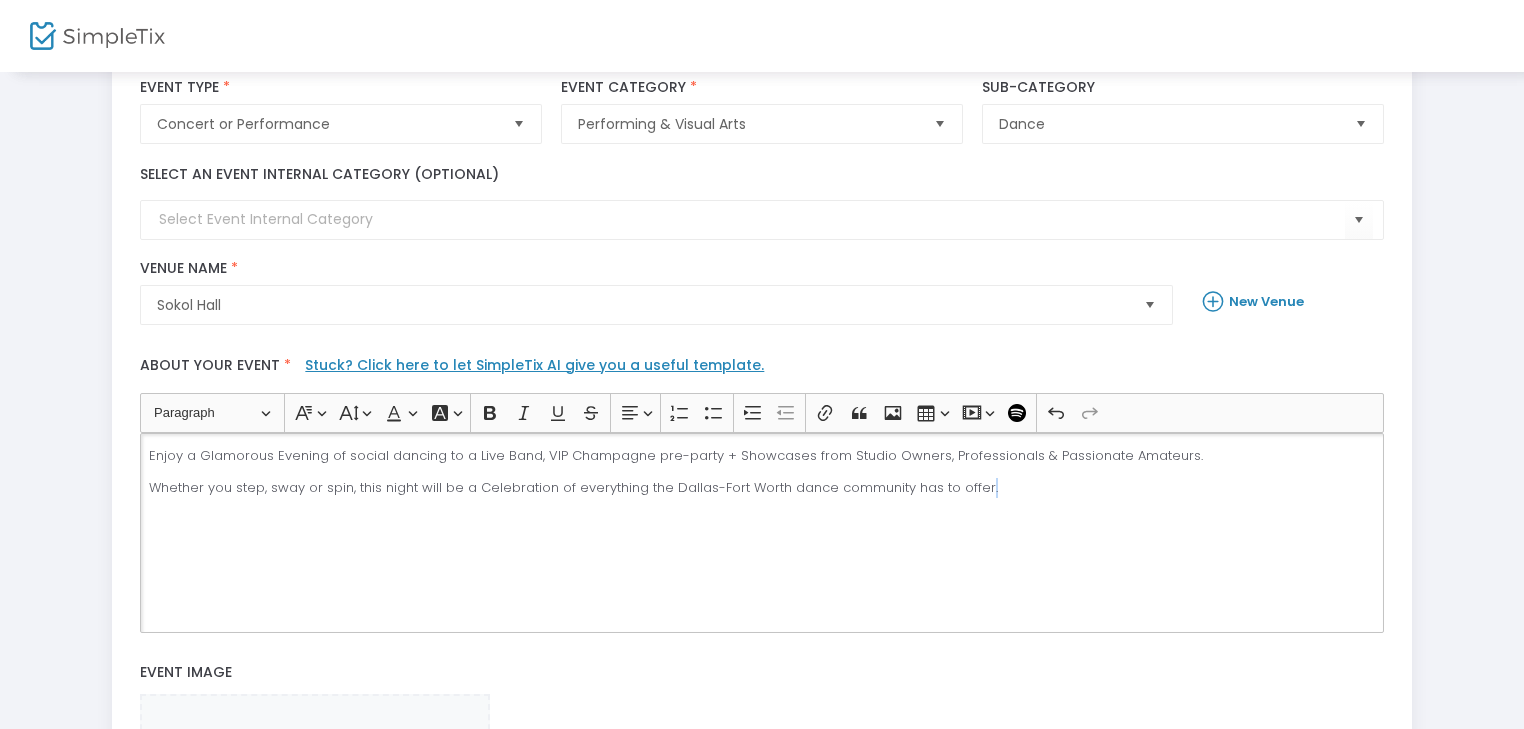 drag, startPoint x: 998, startPoint y: 485, endPoint x: 975, endPoint y: 487, distance: 23.086792 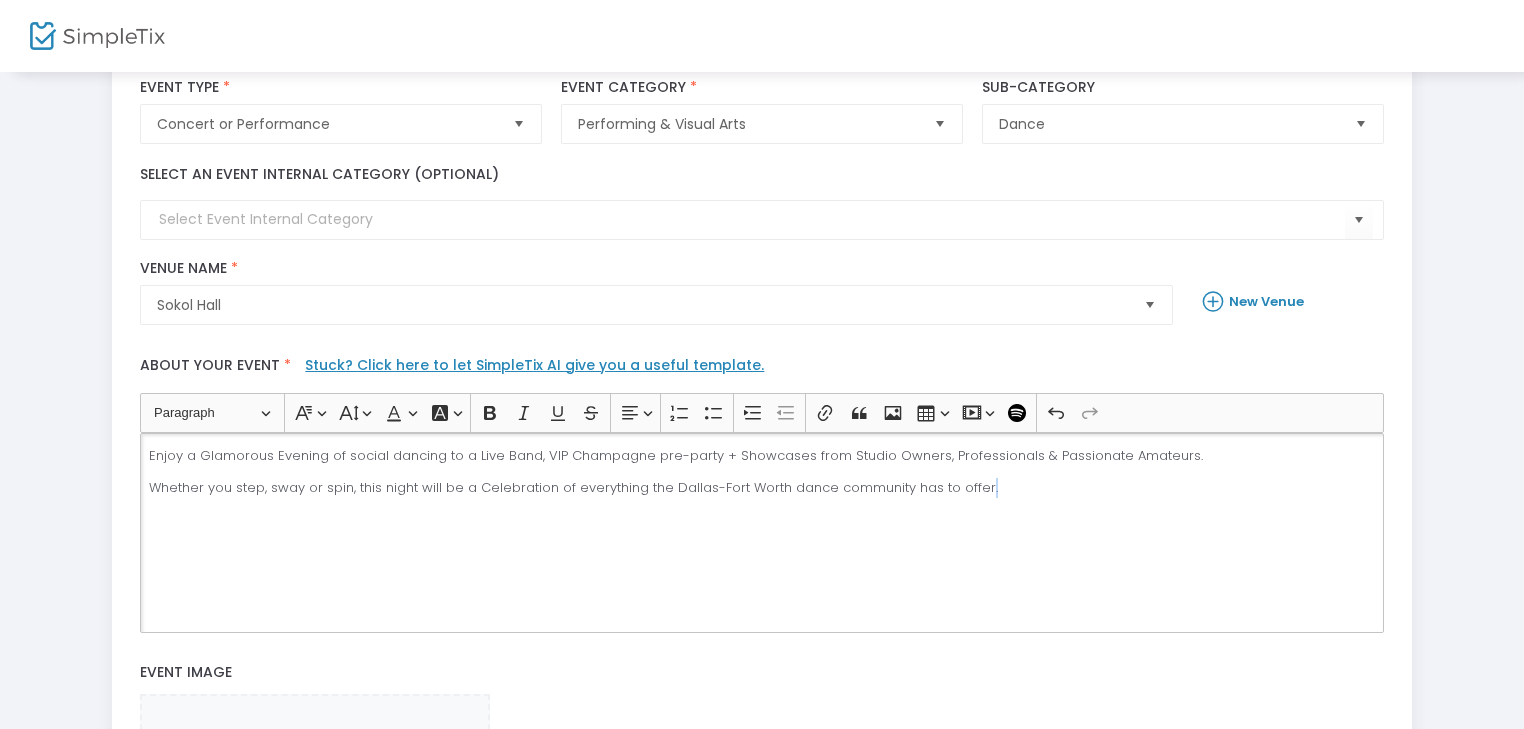 click on "Whether you step, sway or spin, this night will be a Celebration of everything the Dallas-Fort Worth dance community has to offer." 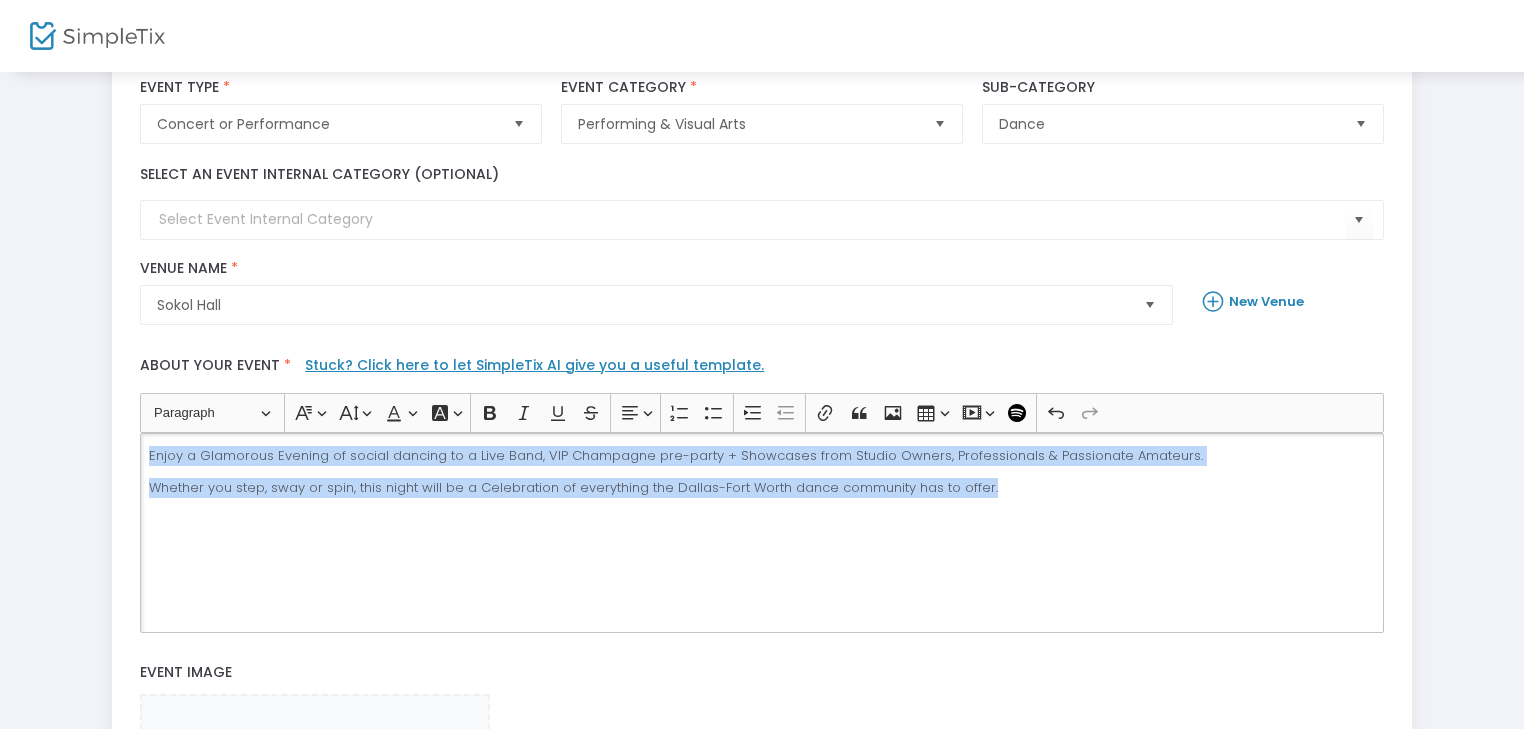 drag, startPoint x: 996, startPoint y: 484, endPoint x: 39, endPoint y: 455, distance: 957.4393 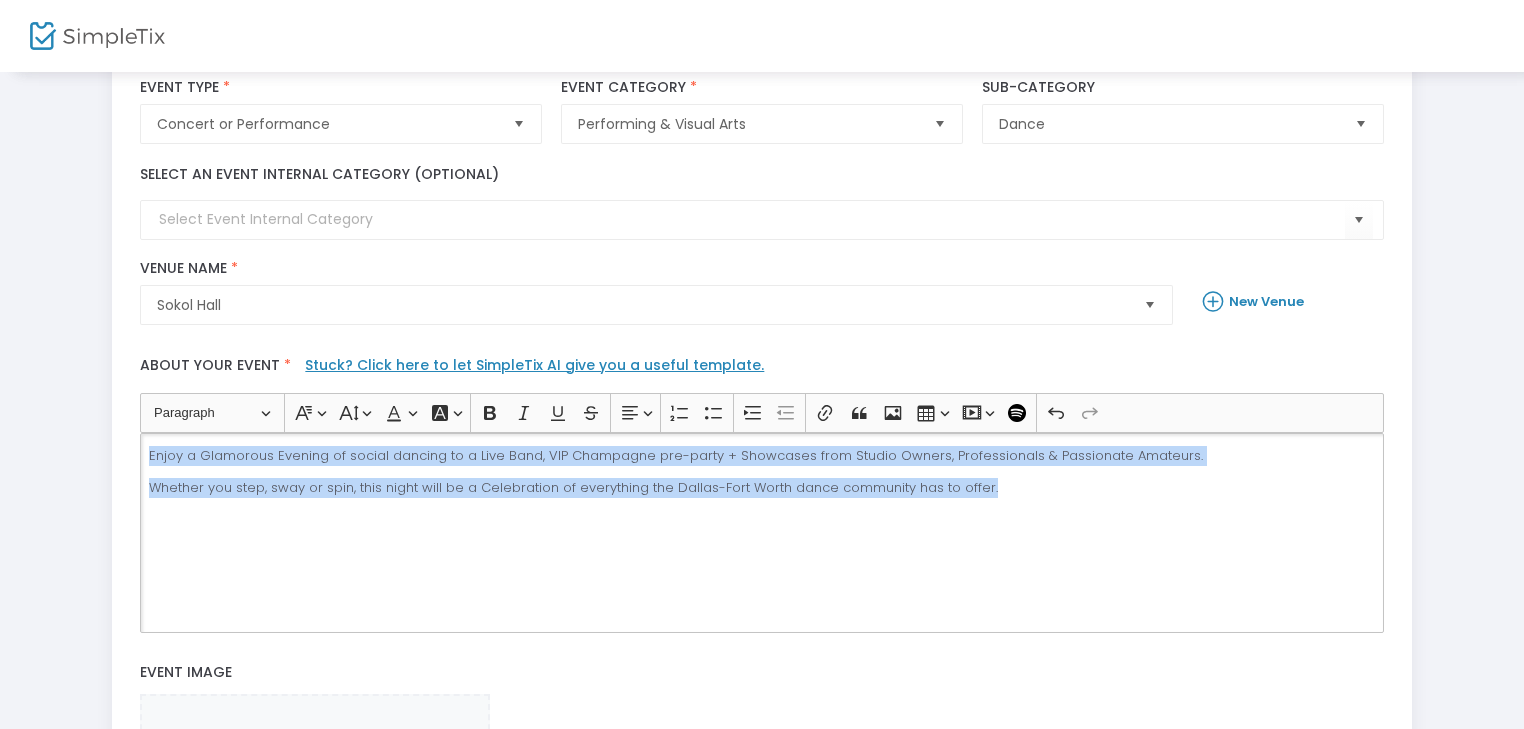 click on "Step 1 : Let's create your event title : Style & Rhythm Valid : true Required : false venueId : 64948 Valid : true Required : false description : <p style="margin-left:0px;">Enjoy a Glamorous Evening of social dancing to a Live Band, VIP Champagne pre-party + Showcases from Studio Owners, Professionals &amp; Passionate Amateurs.</p><p style="margin-left:0px;">Whether you step, sway or spin, this night will be a Celebration of everything the Dallas-Fort Worth dance community has to offer.</p> Valid : true Required : false venueName : Valid : true Required : false streetAddress : Valid : true Required : false city : Valid : true Required : false postalCode : Valid : true Required : false country : 572 Valid : true Required : false state : Valid : true Required : false timezone : Valid : true Required : false   Online/Webinar Style & Rhythm Event Name * Concert or Performance Event Type * Event Type is required Event Category * * *" 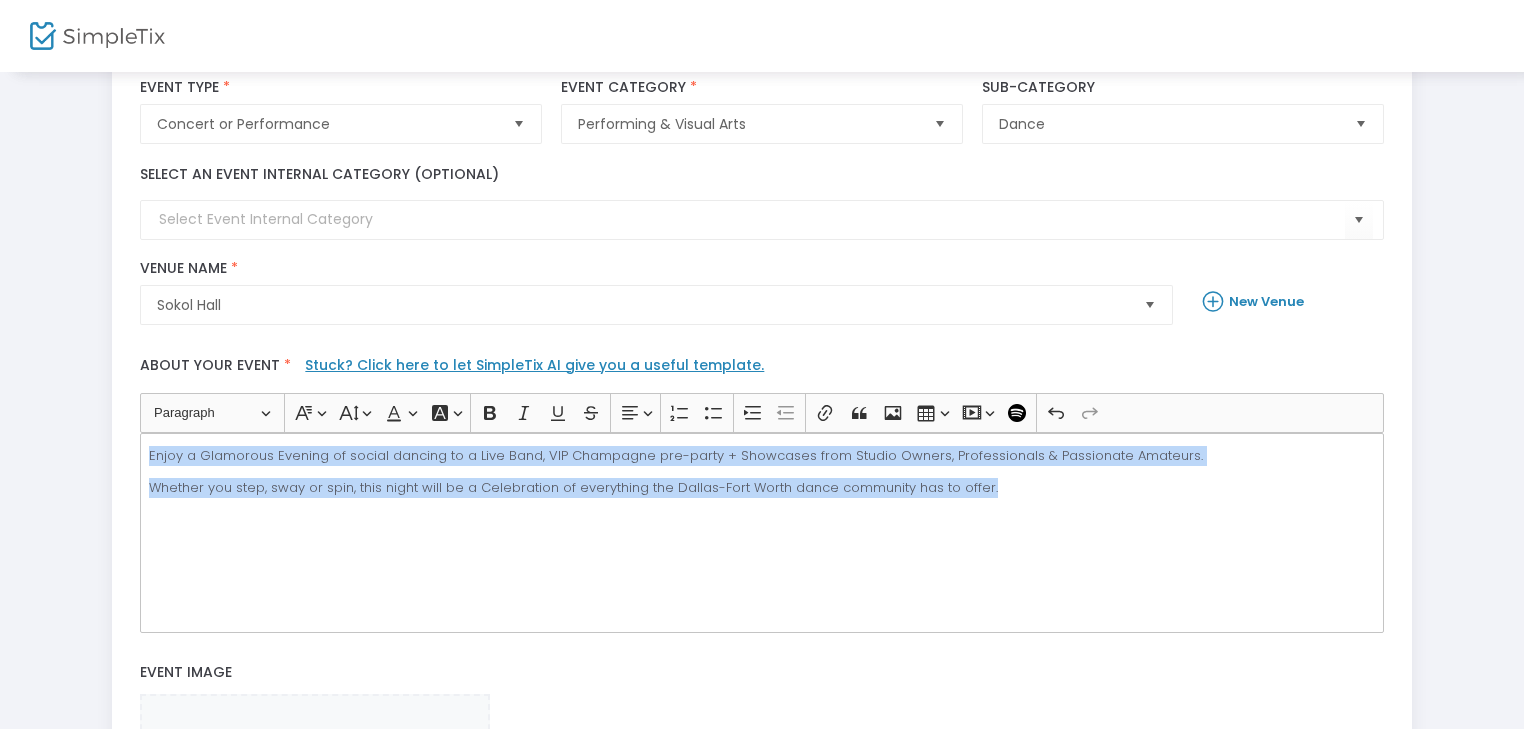 click on "Stuck? Click here to let SimpleTix AI give you a useful template." 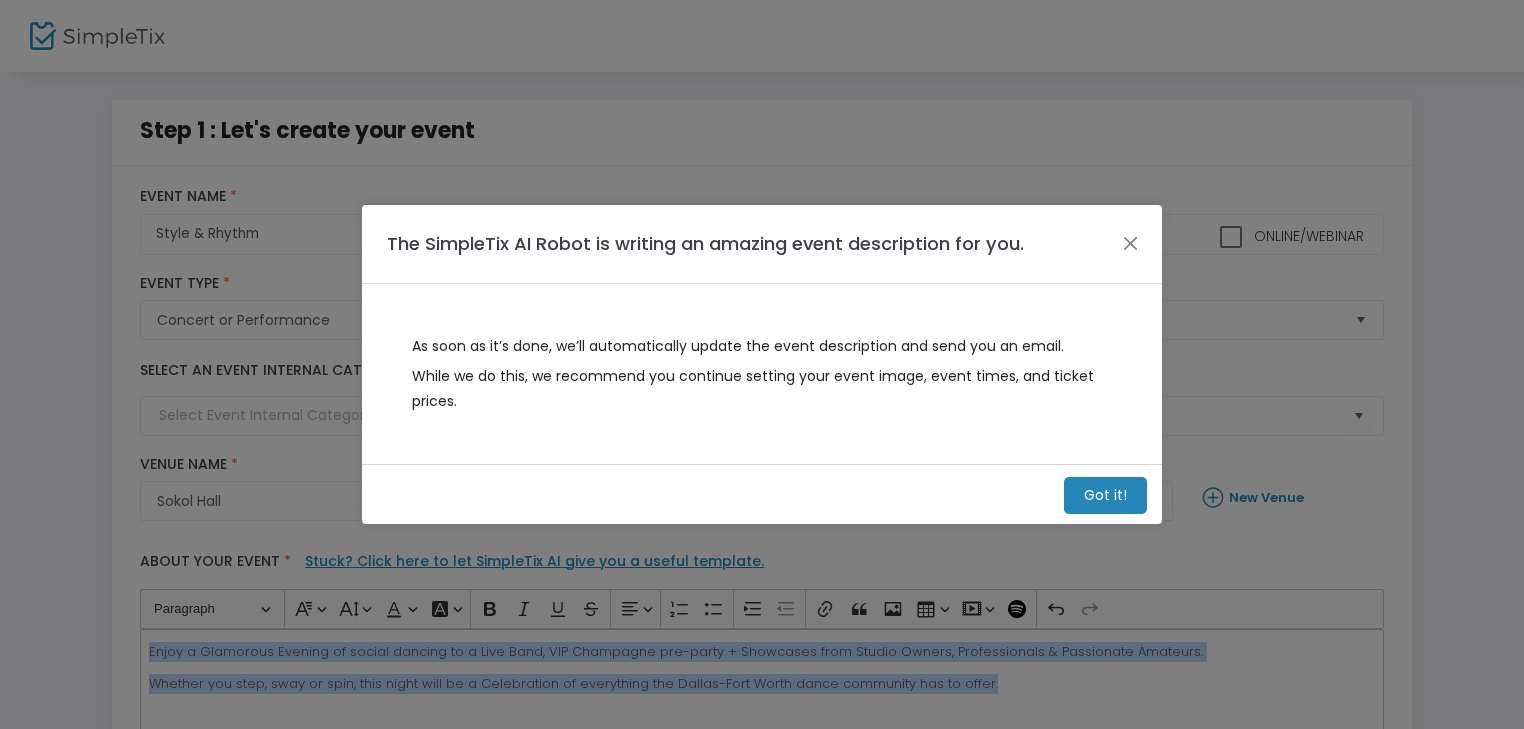 scroll, scrollTop: 0, scrollLeft: 0, axis: both 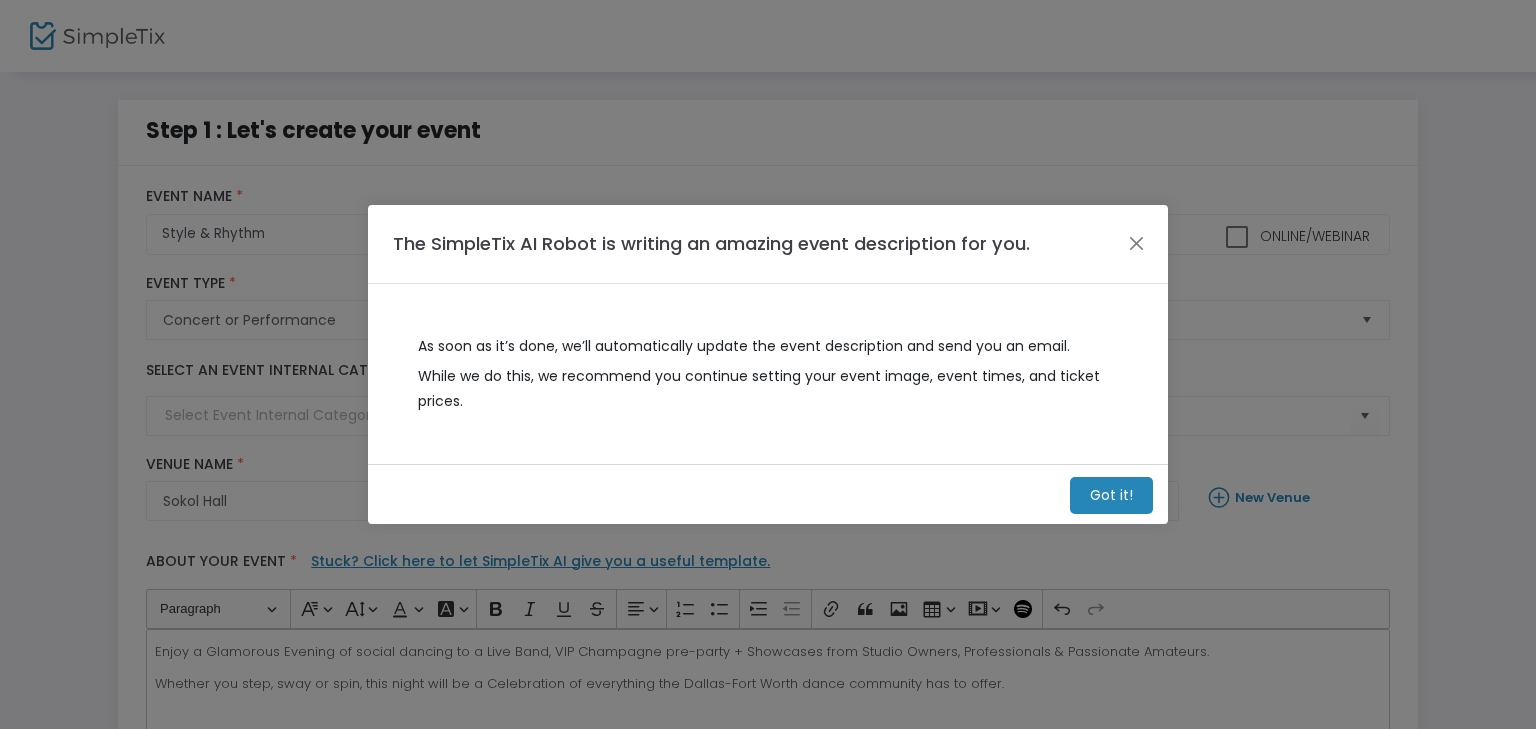 click on "As soon as it’s done, we’ll automatically update the event description and send you an email." 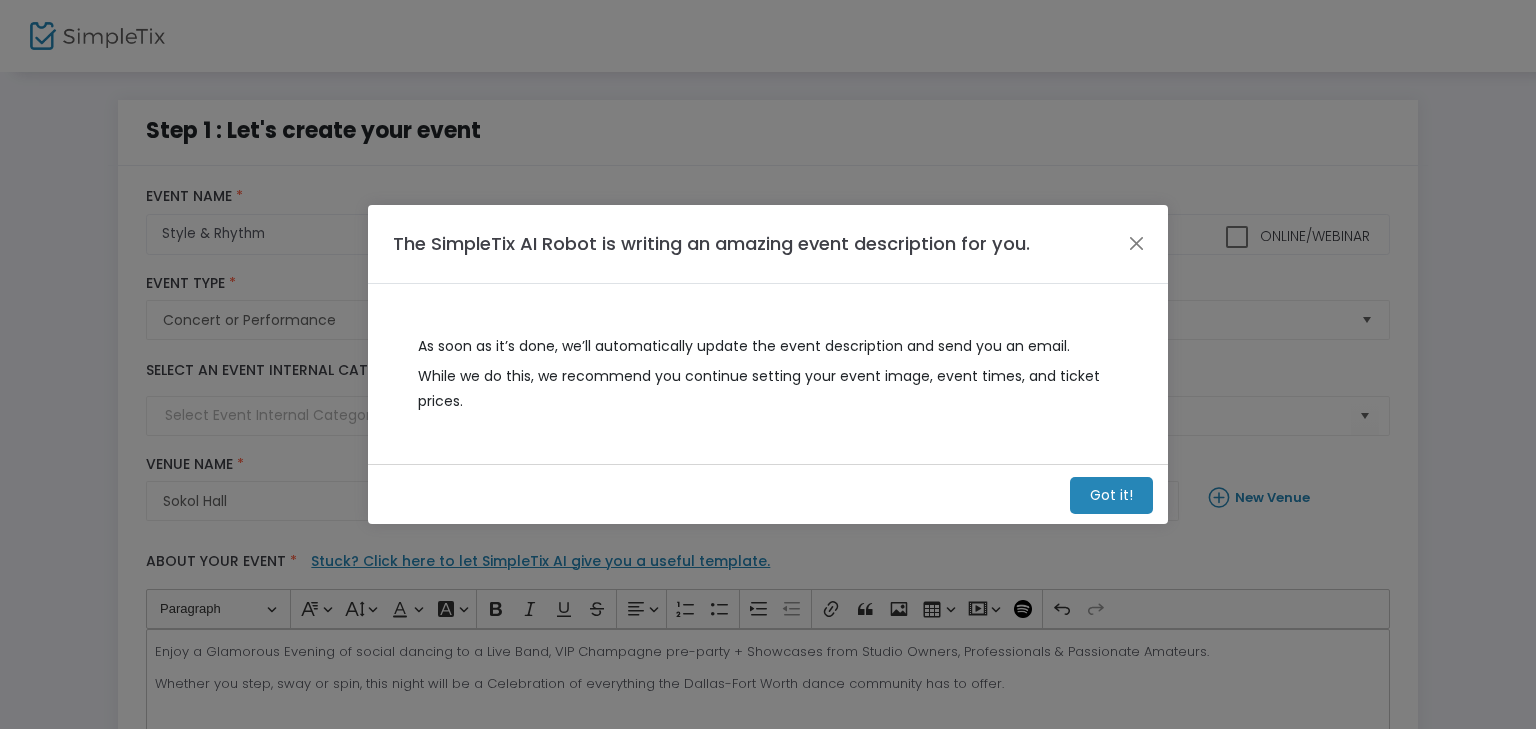 click on "Got it!" 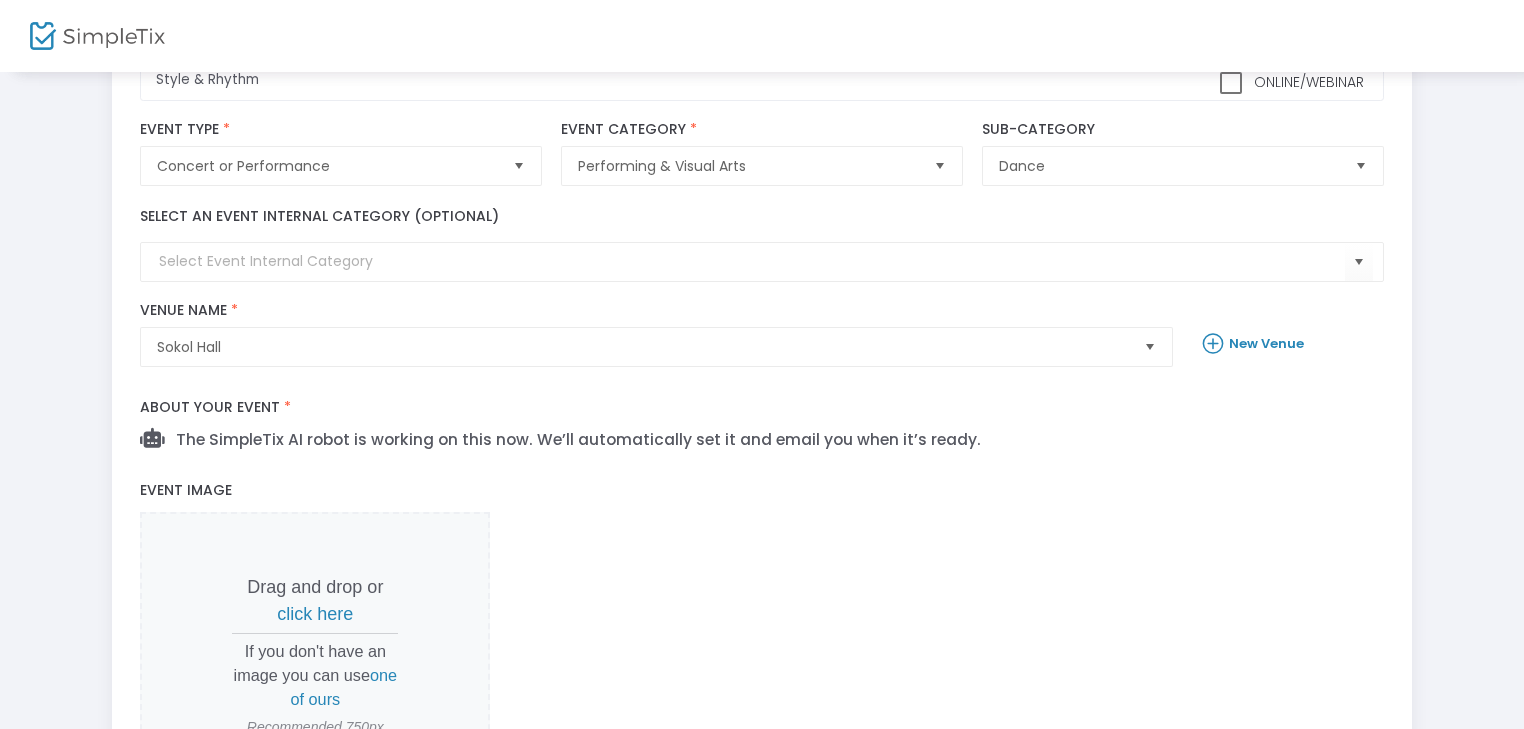 scroll, scrollTop: 300, scrollLeft: 0, axis: vertical 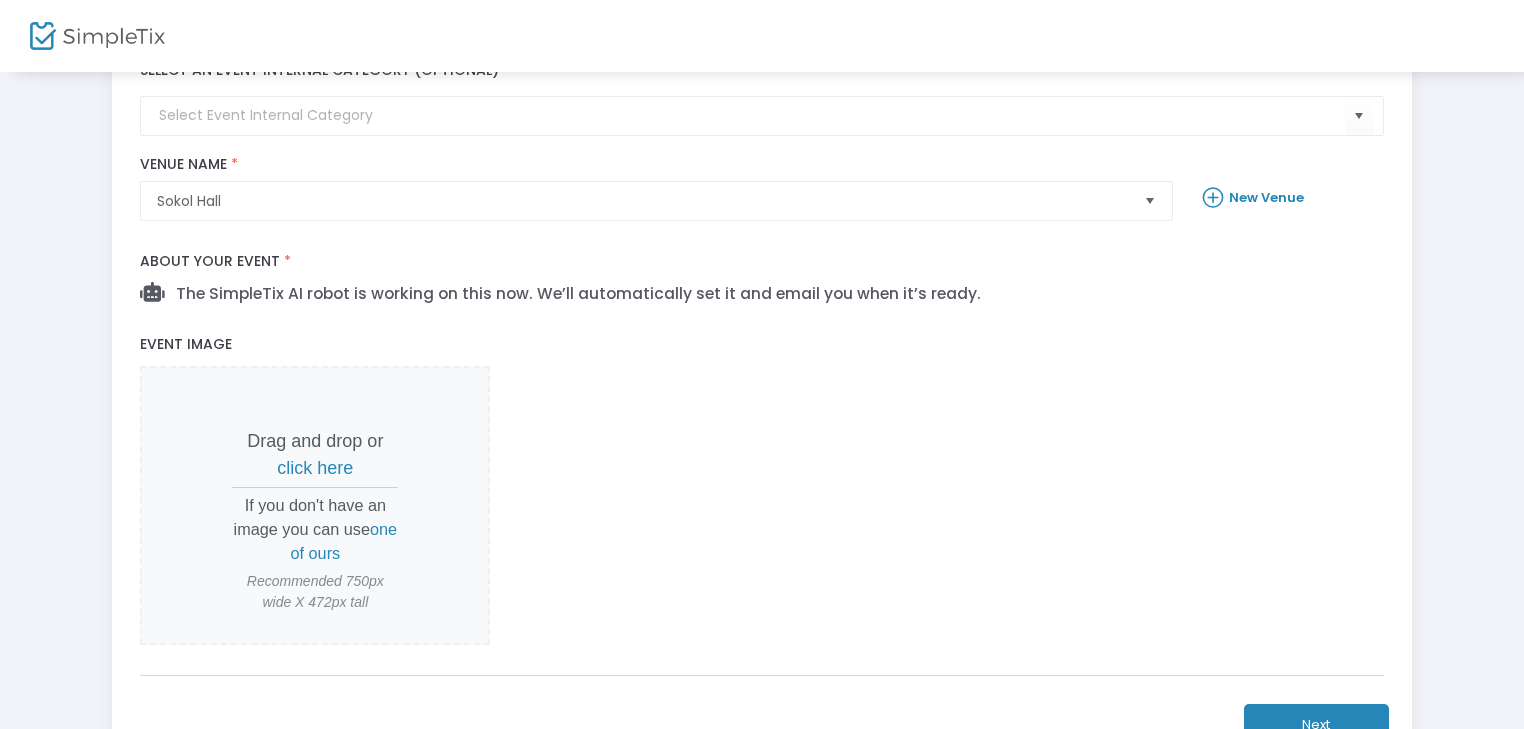 click on "one of ours" at bounding box center [344, 541] 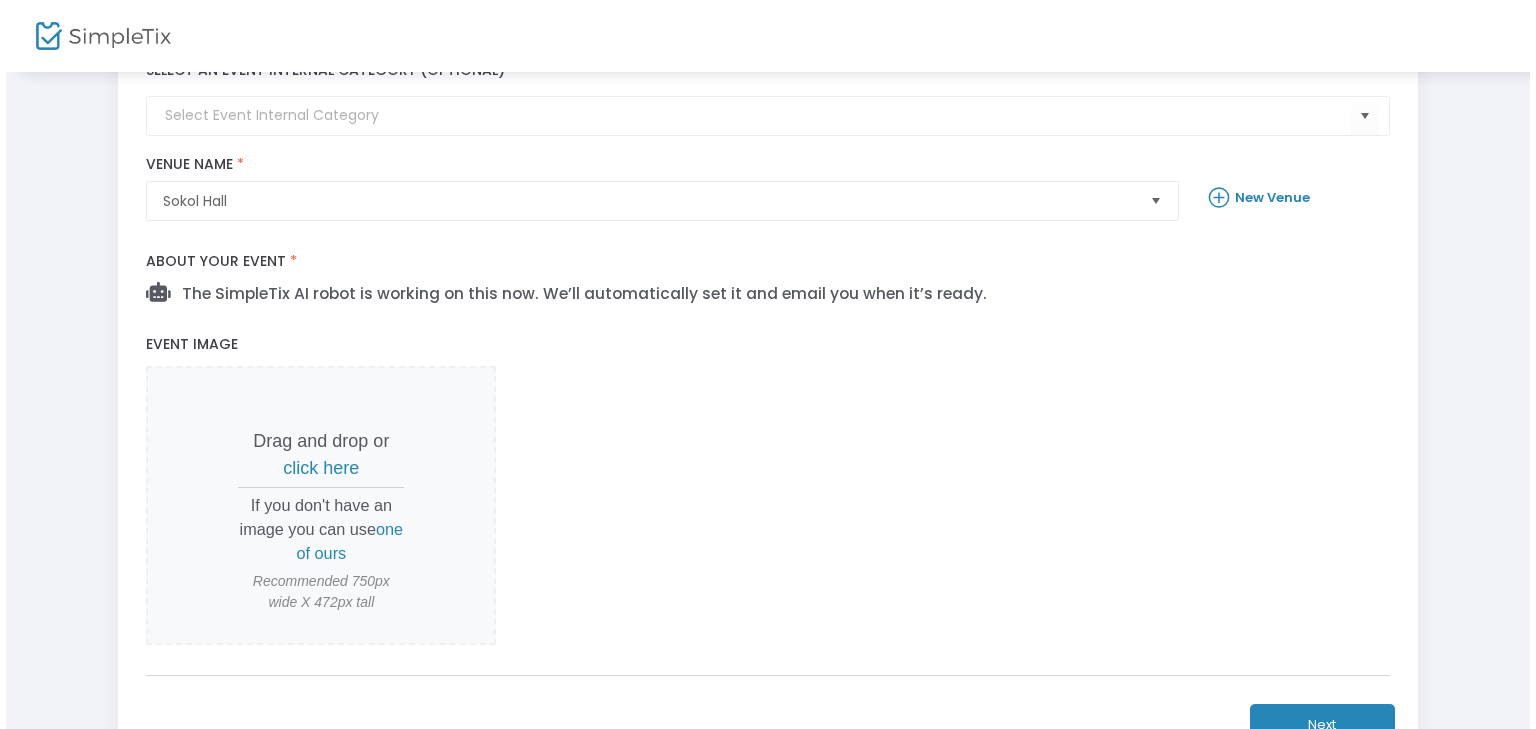 scroll, scrollTop: 0, scrollLeft: 0, axis: both 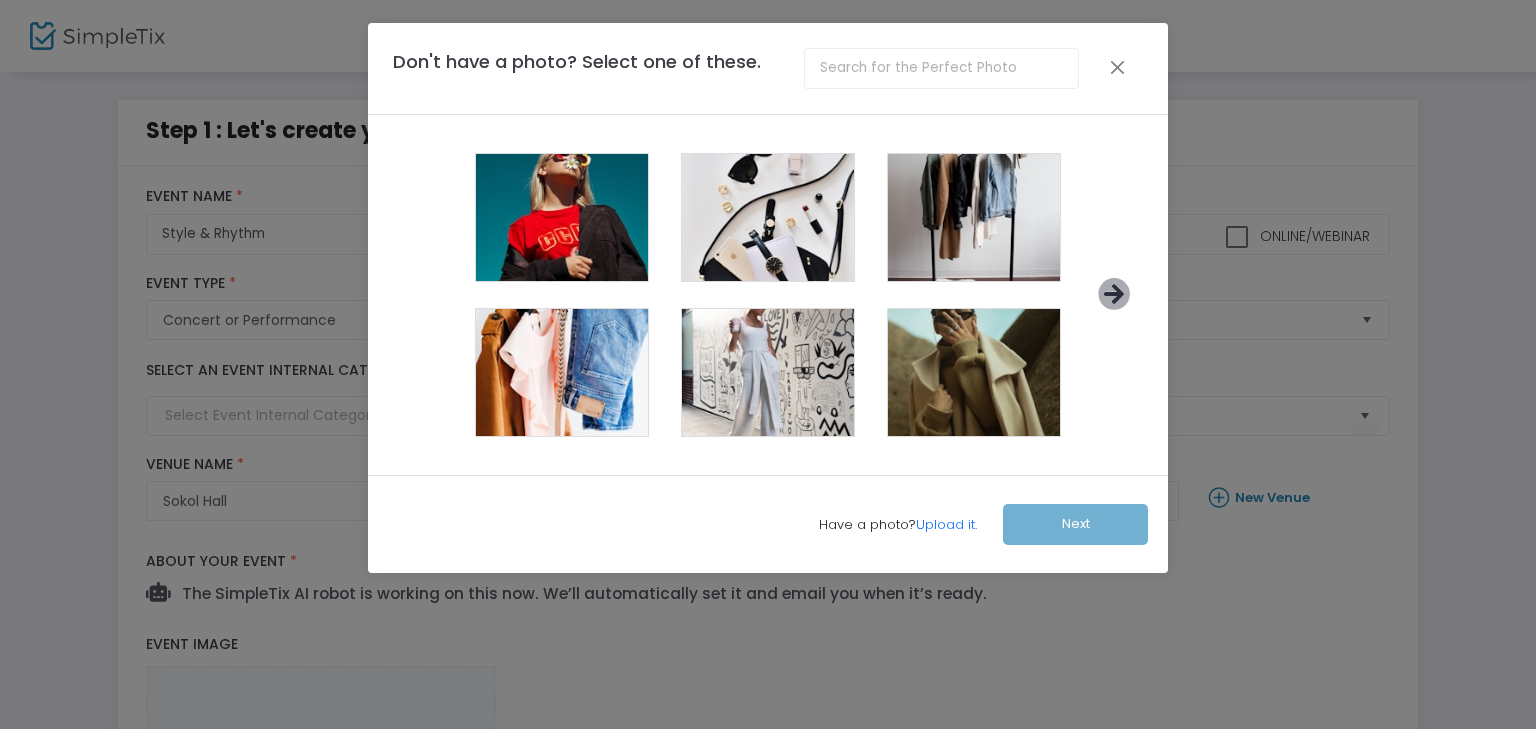 click 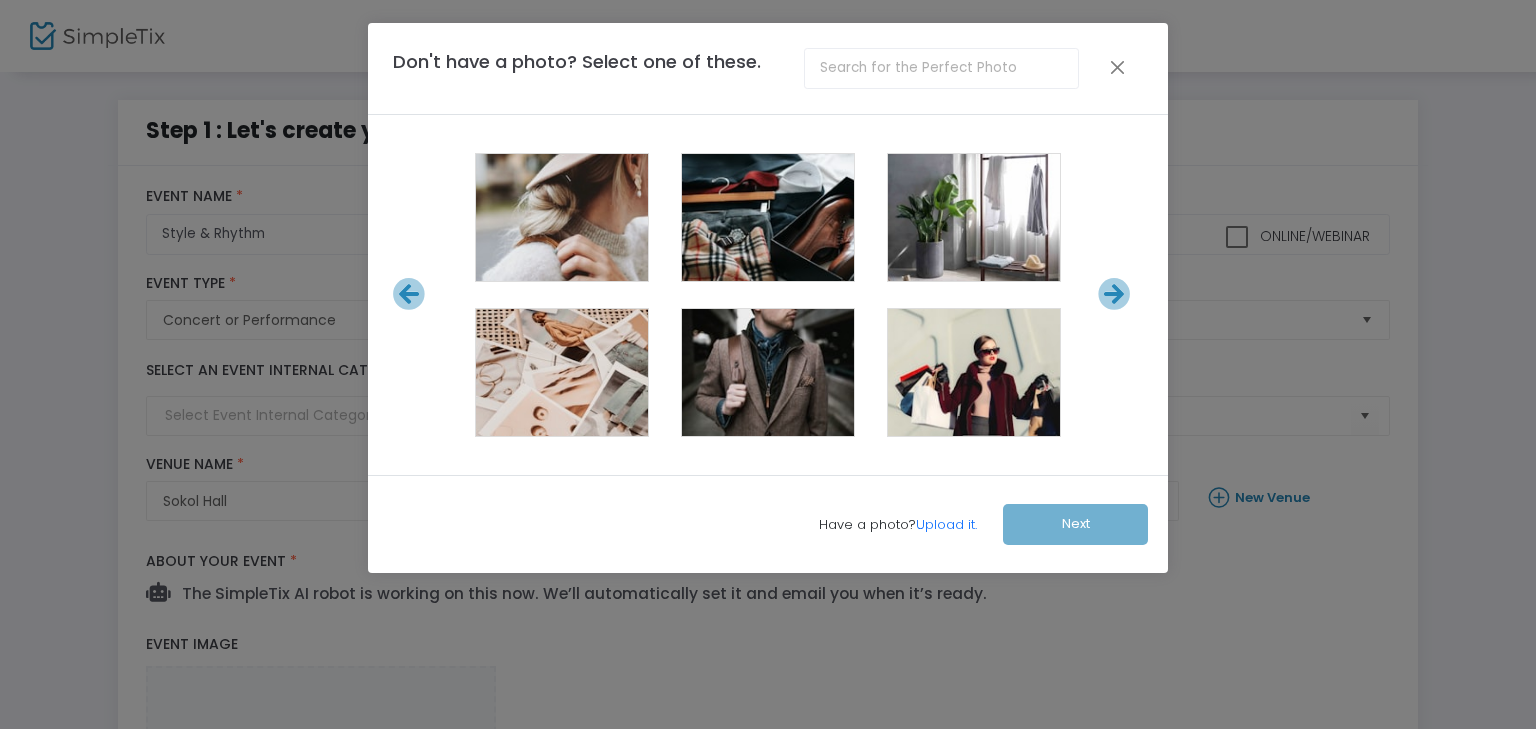 click 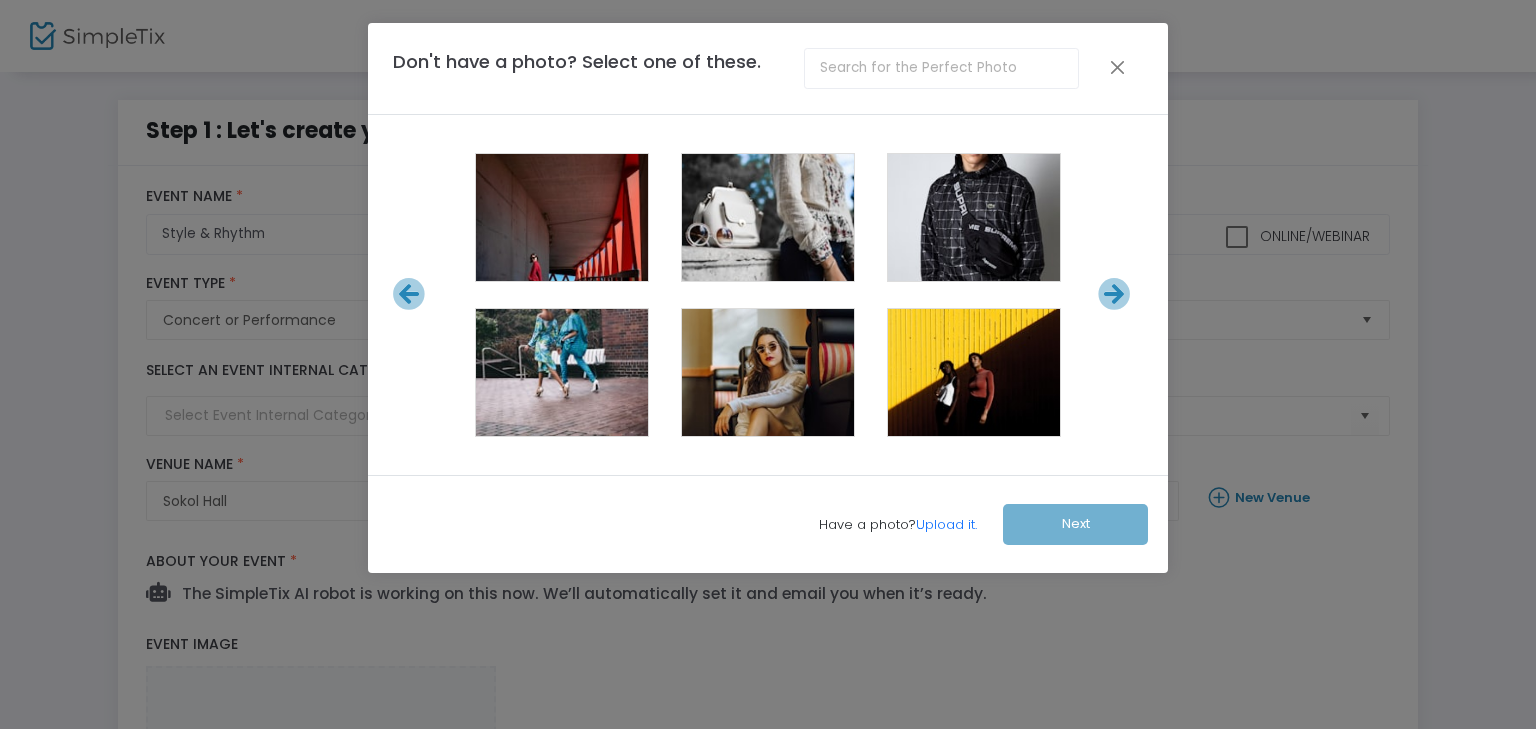 click 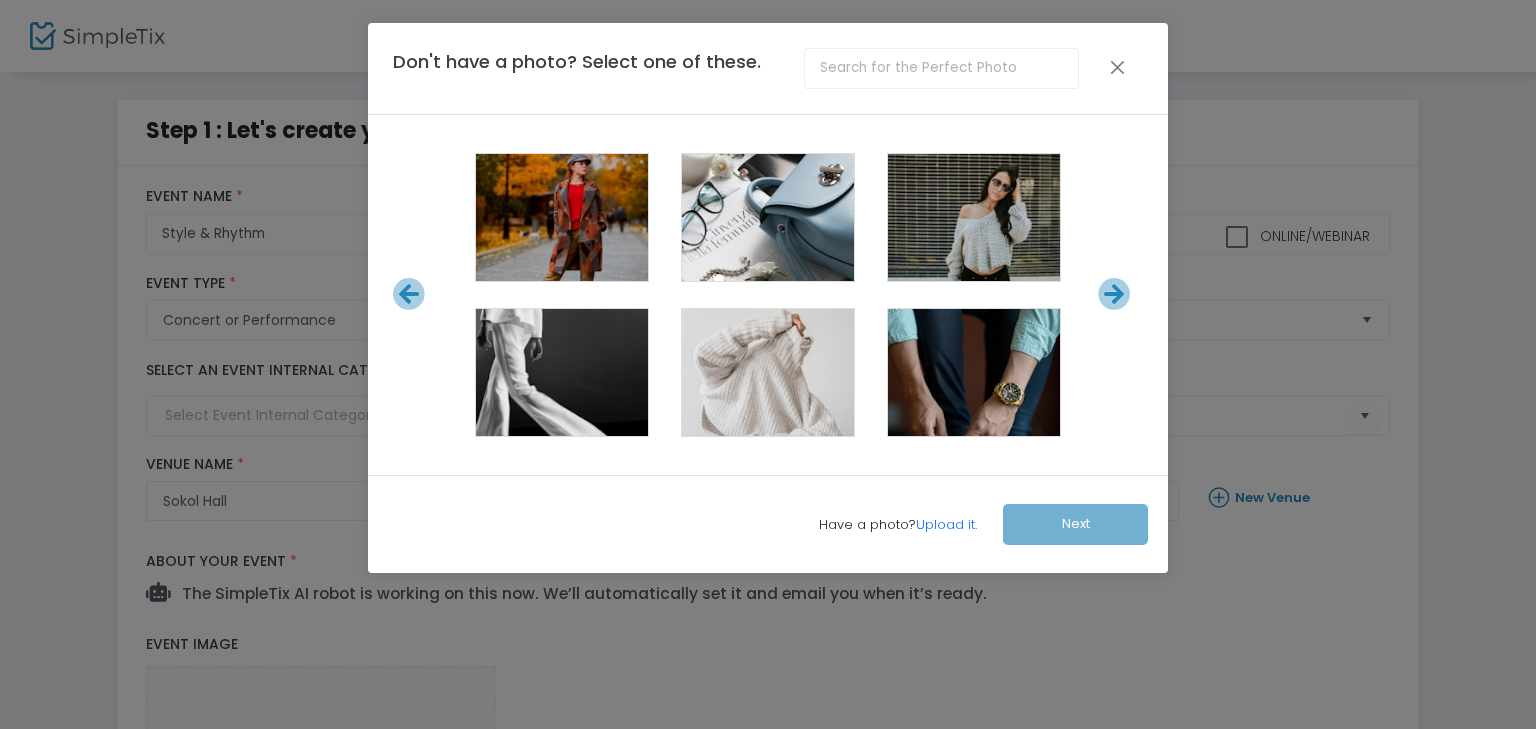 click 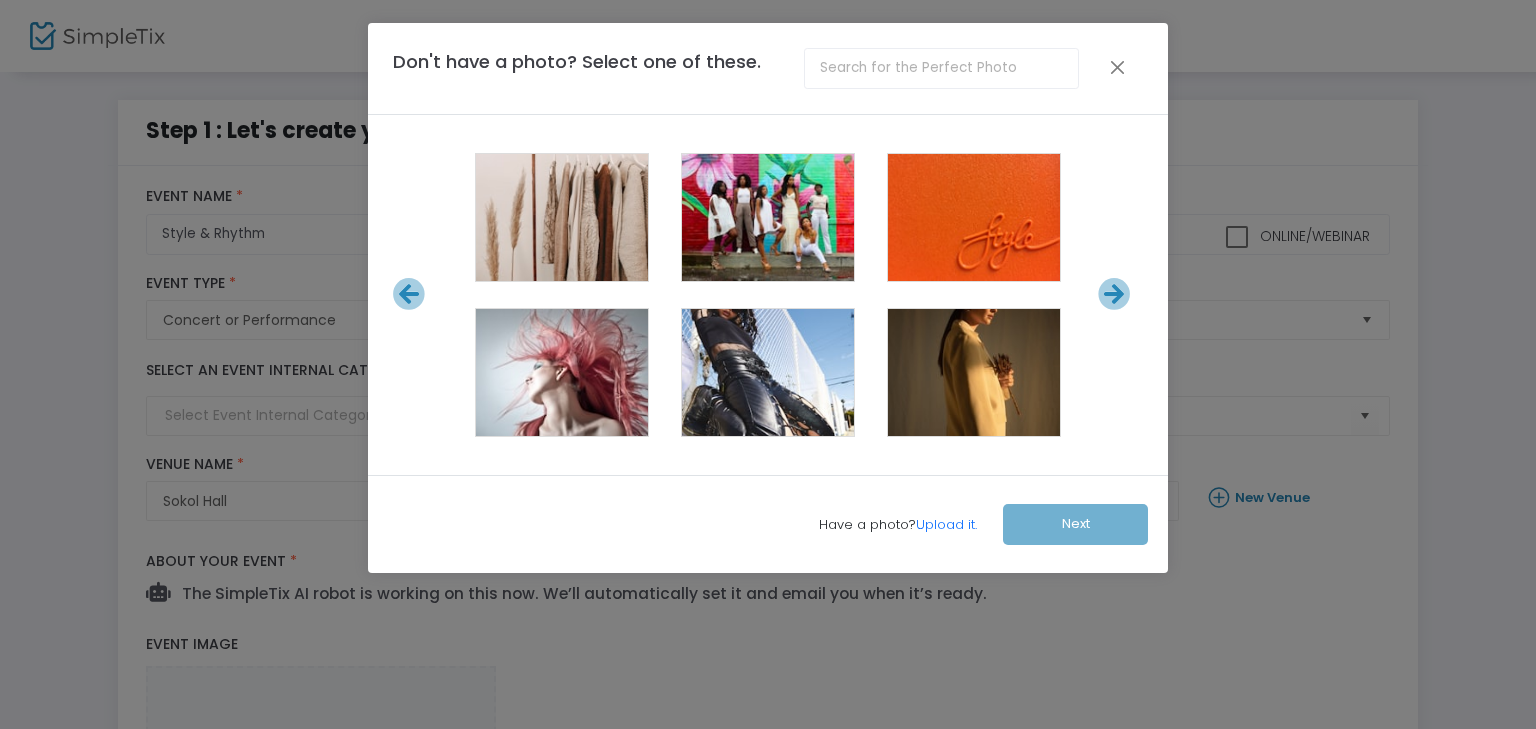click 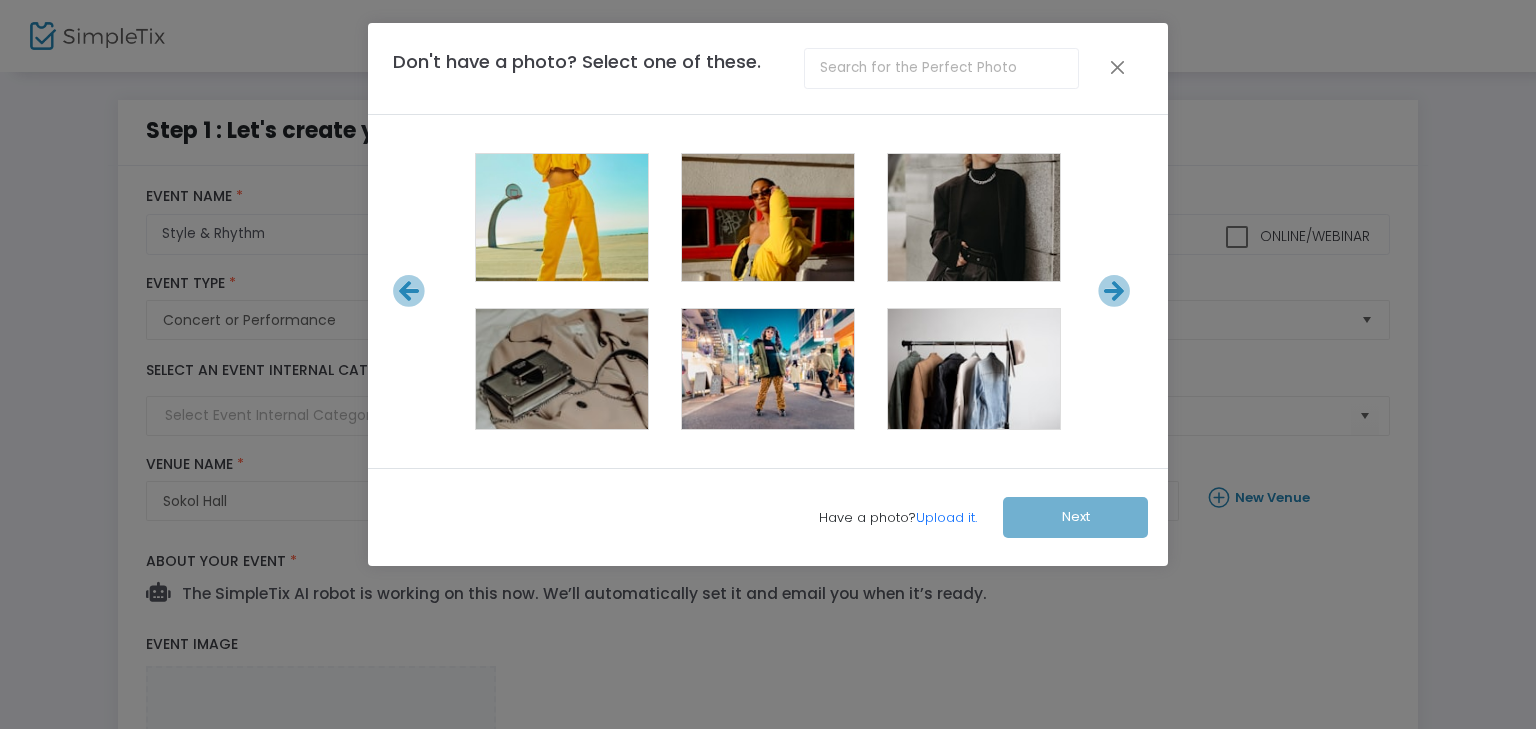 click 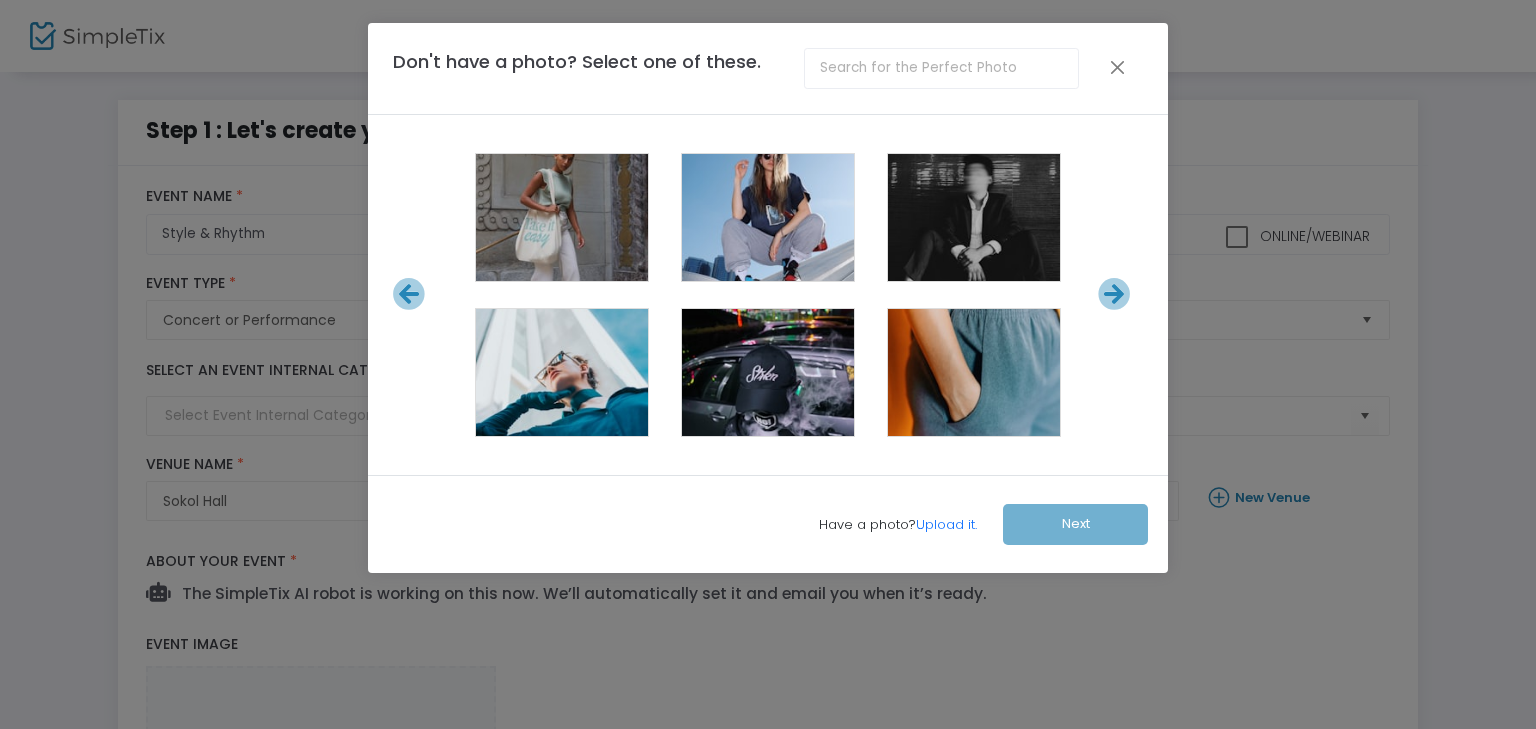 click 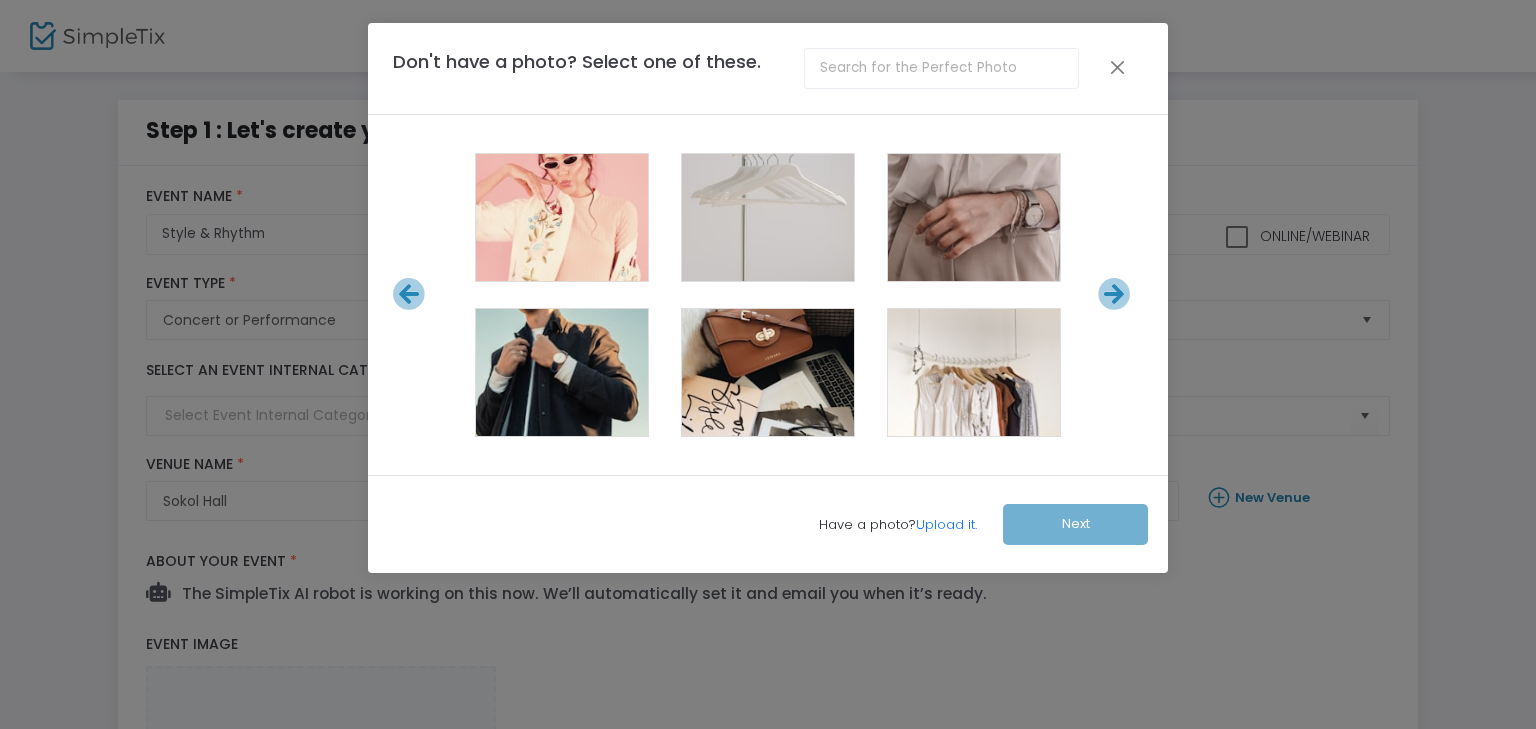 click 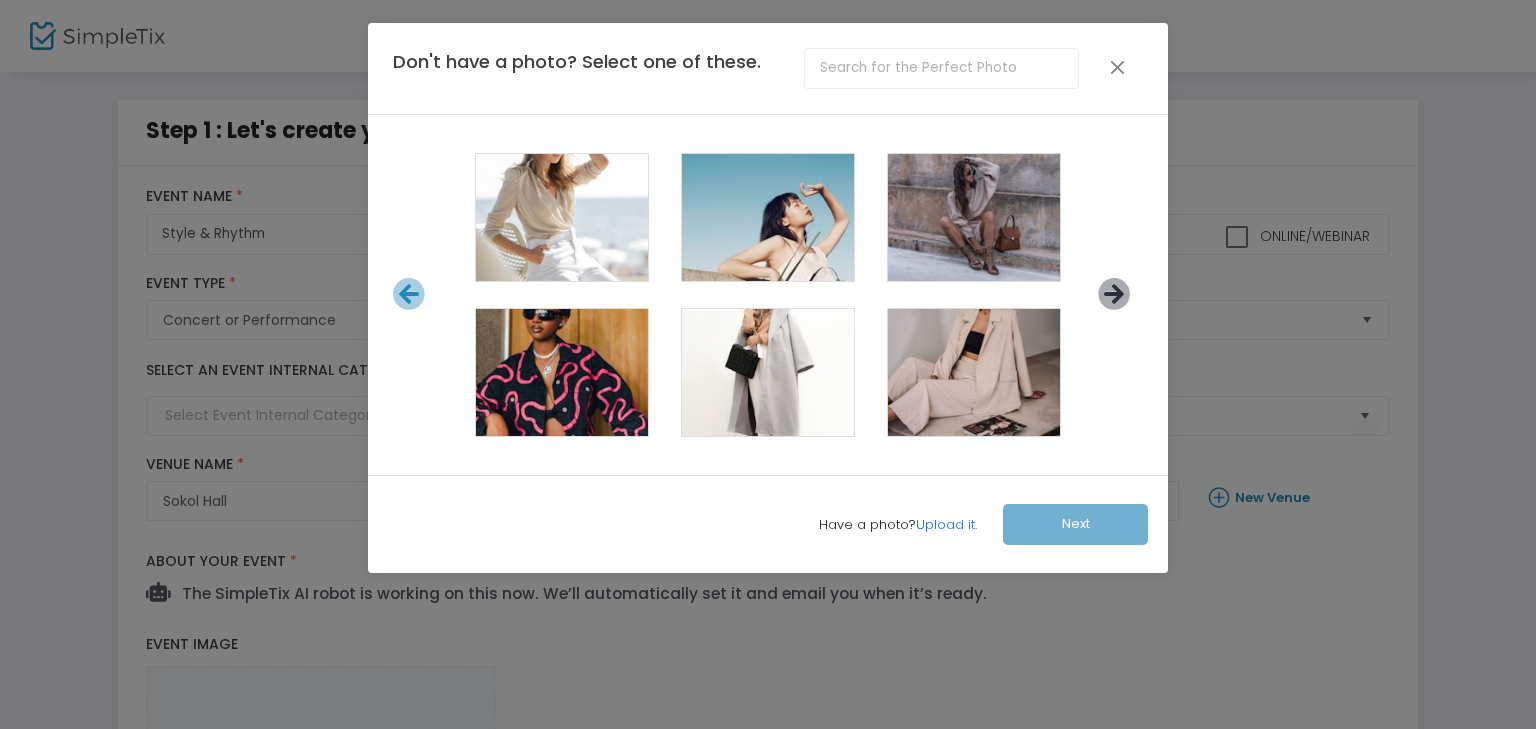 click 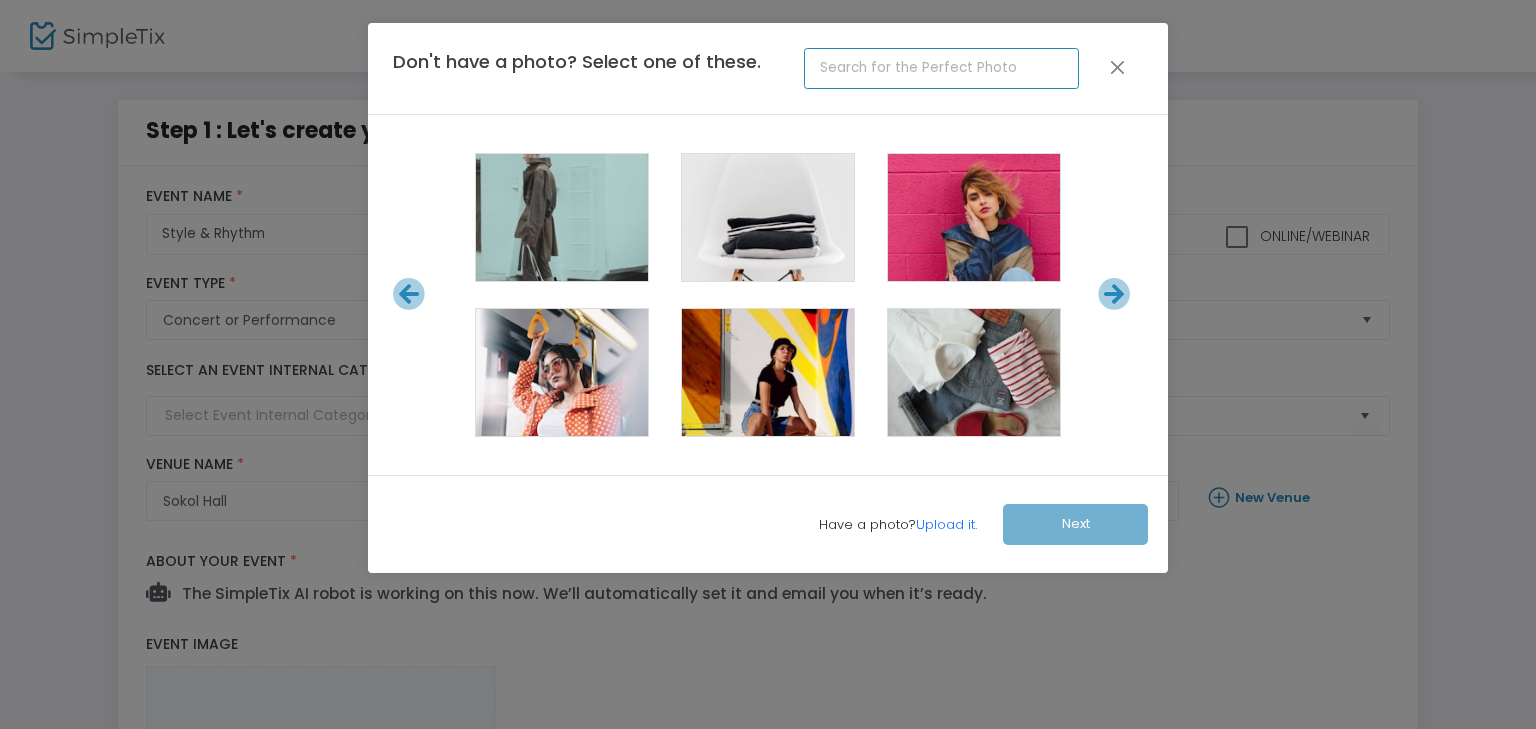 click 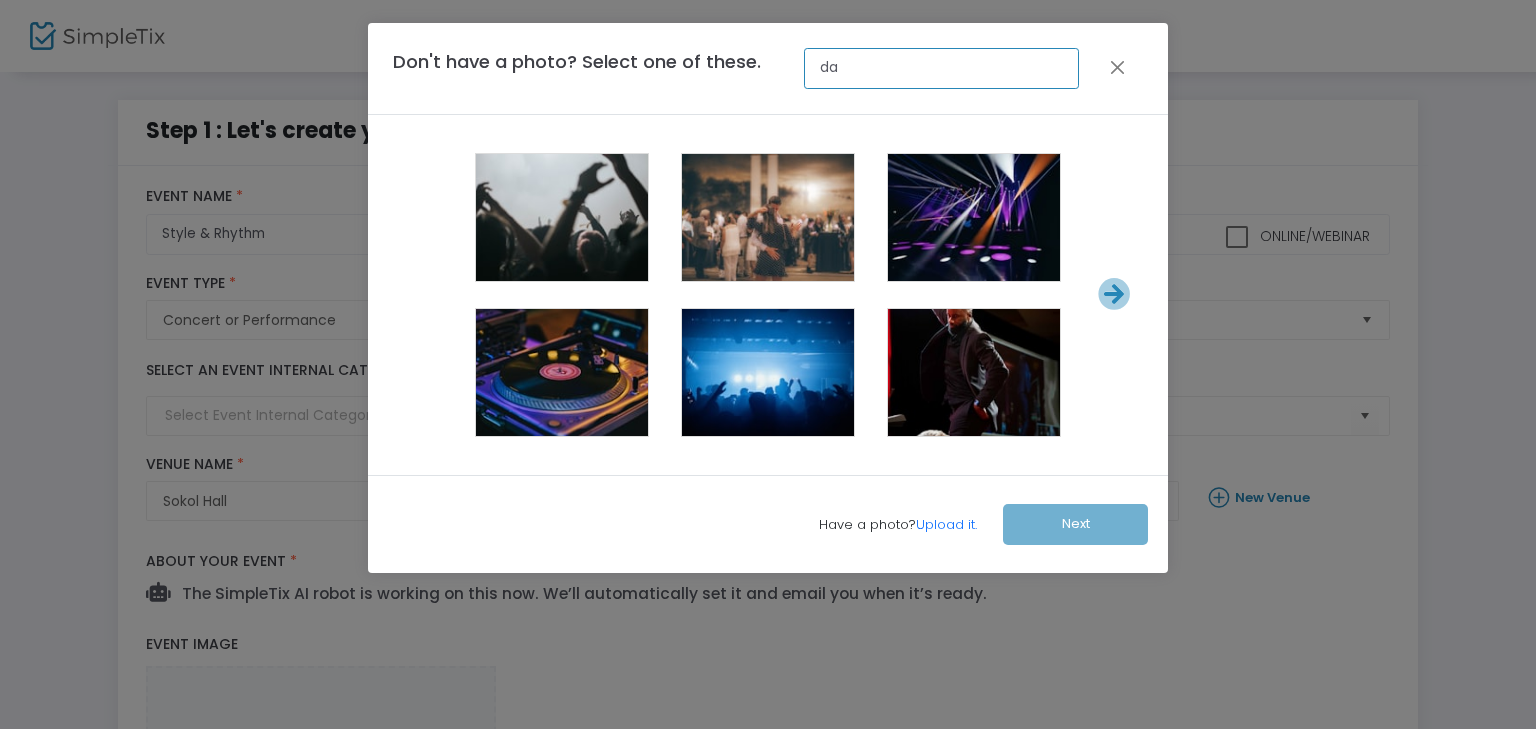type on "d" 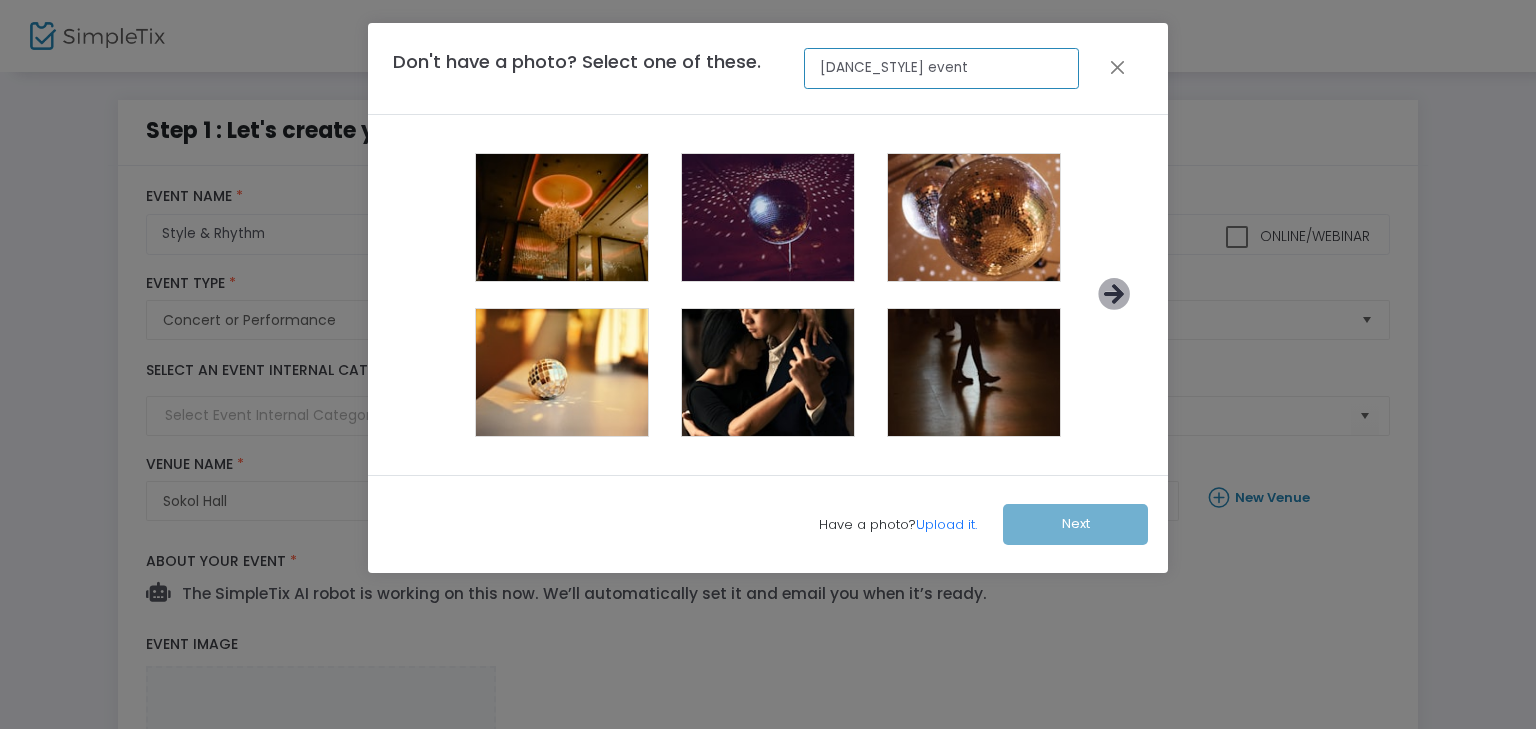 type on "[DANCE_STYLE] event" 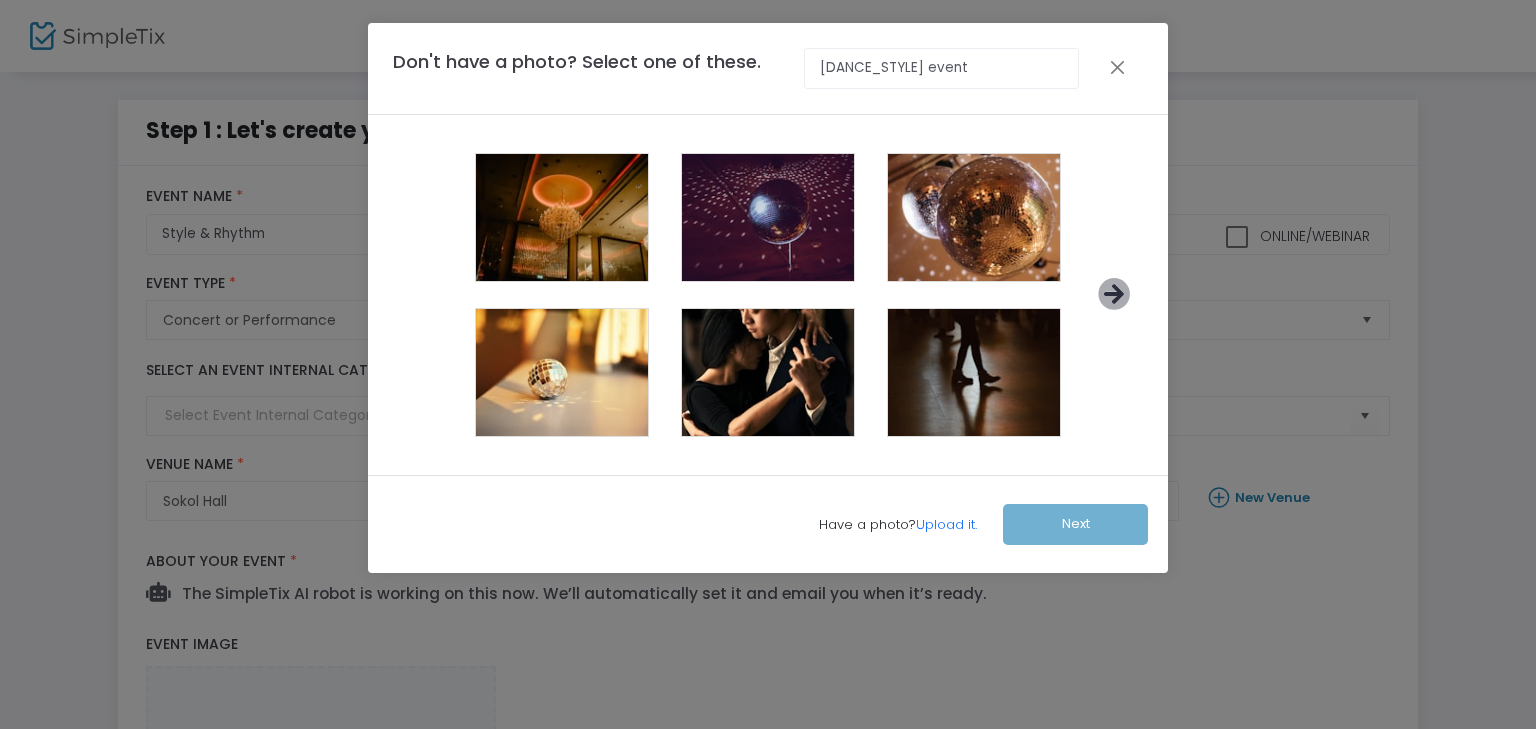 click 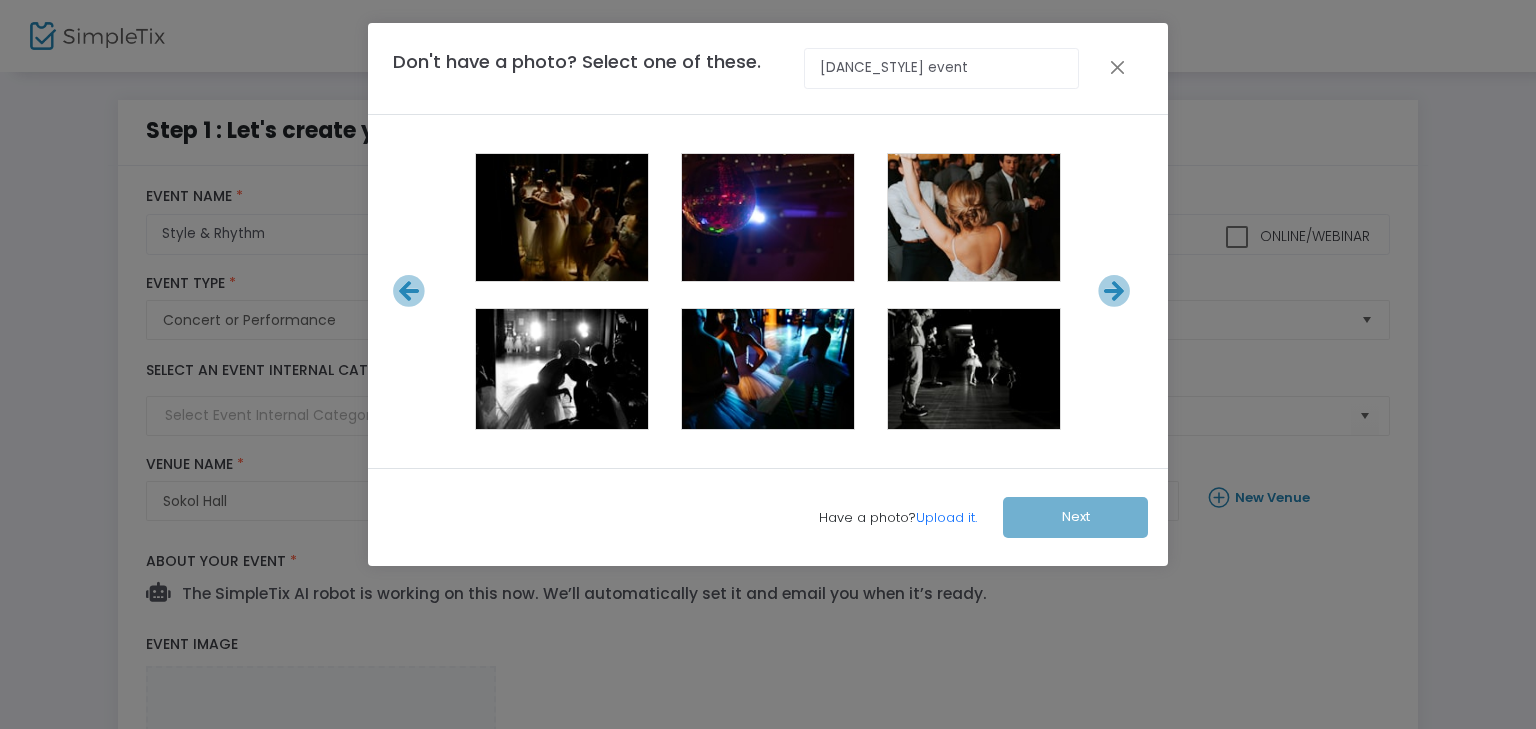 click 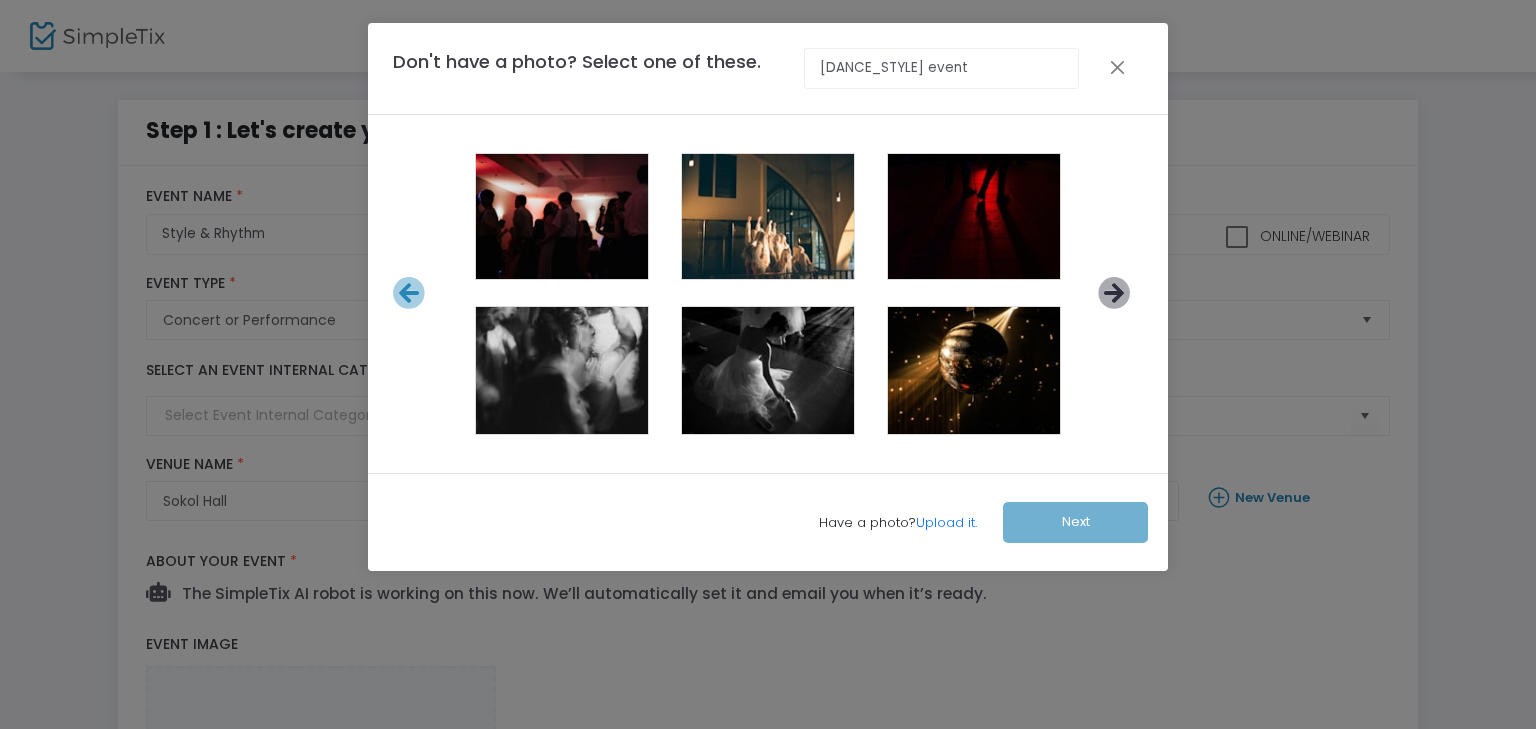 click 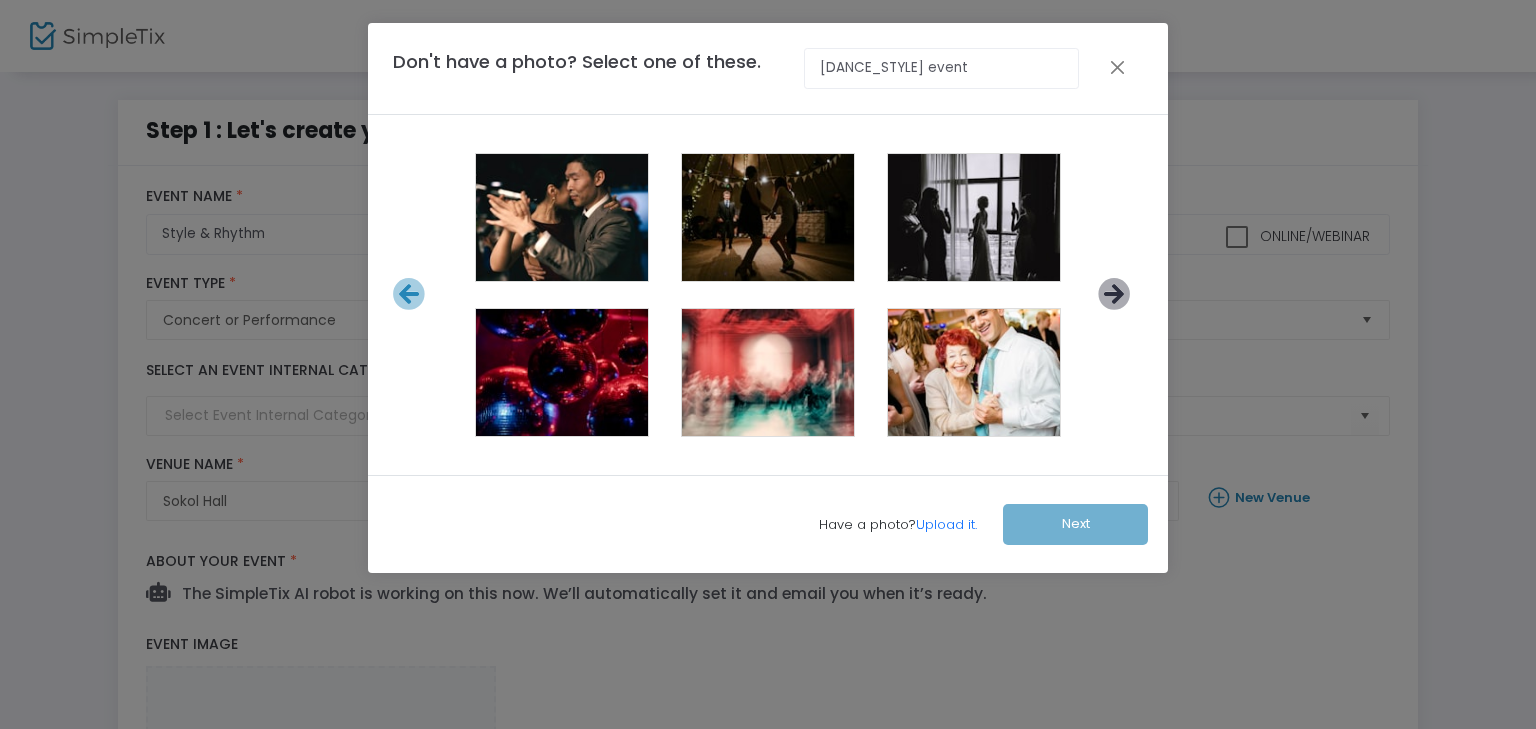 click 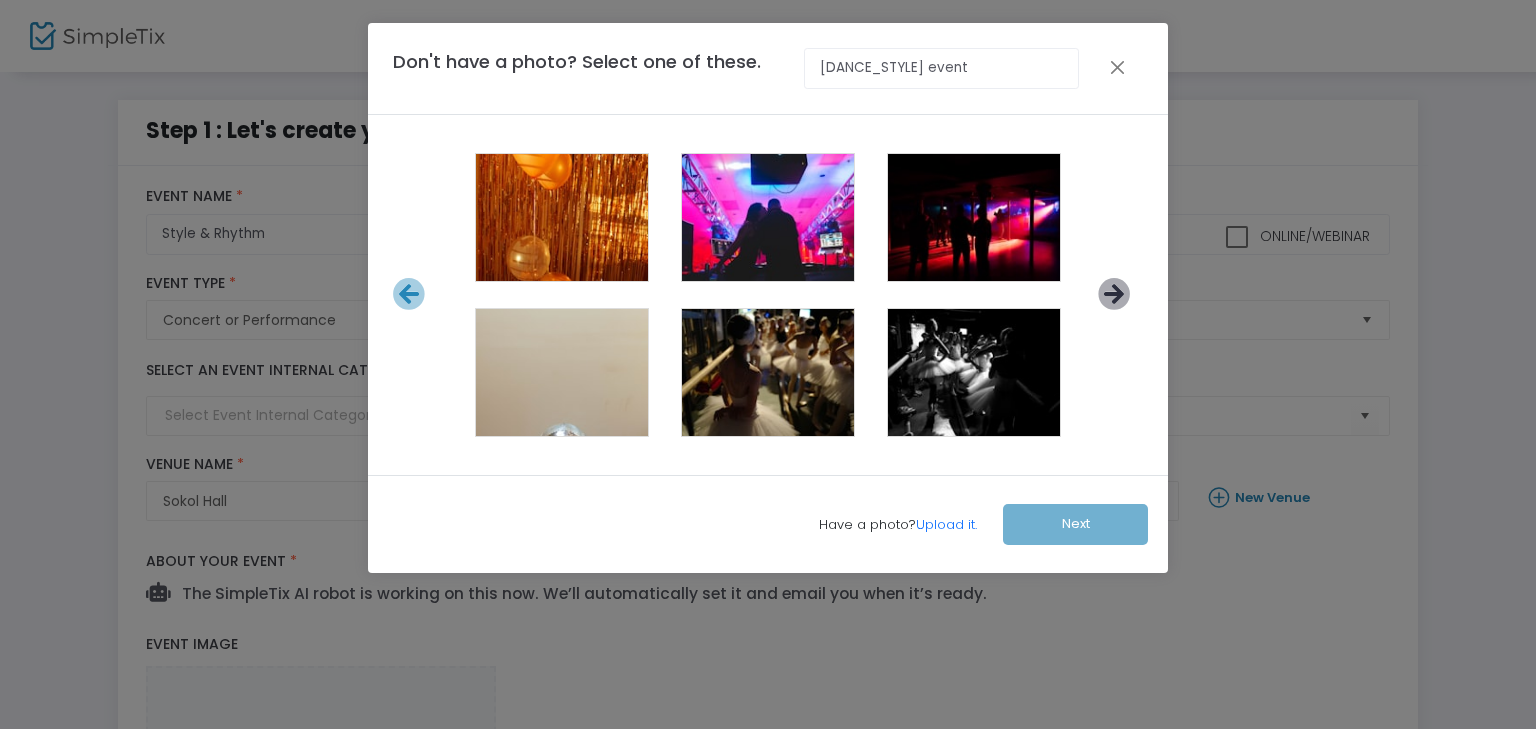 click 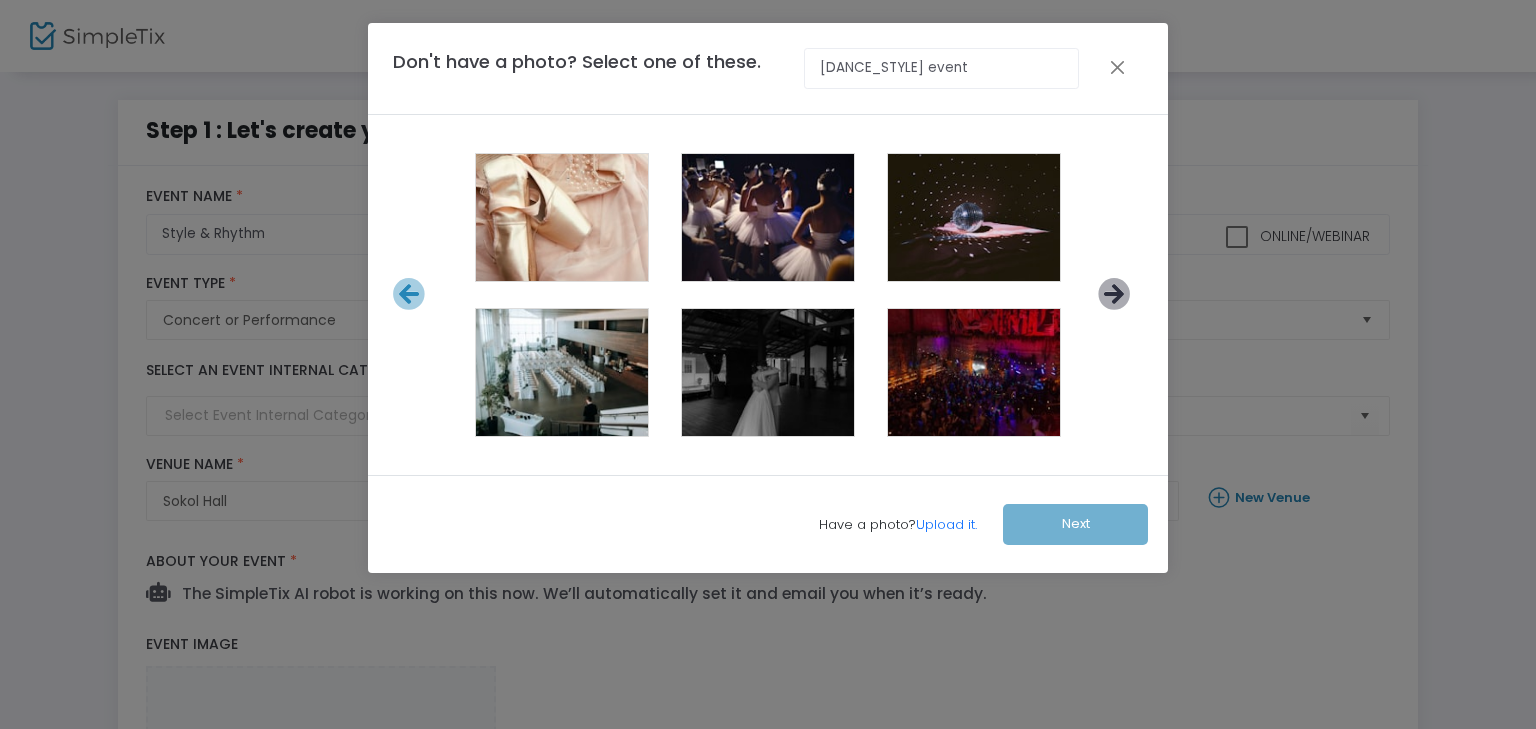 click 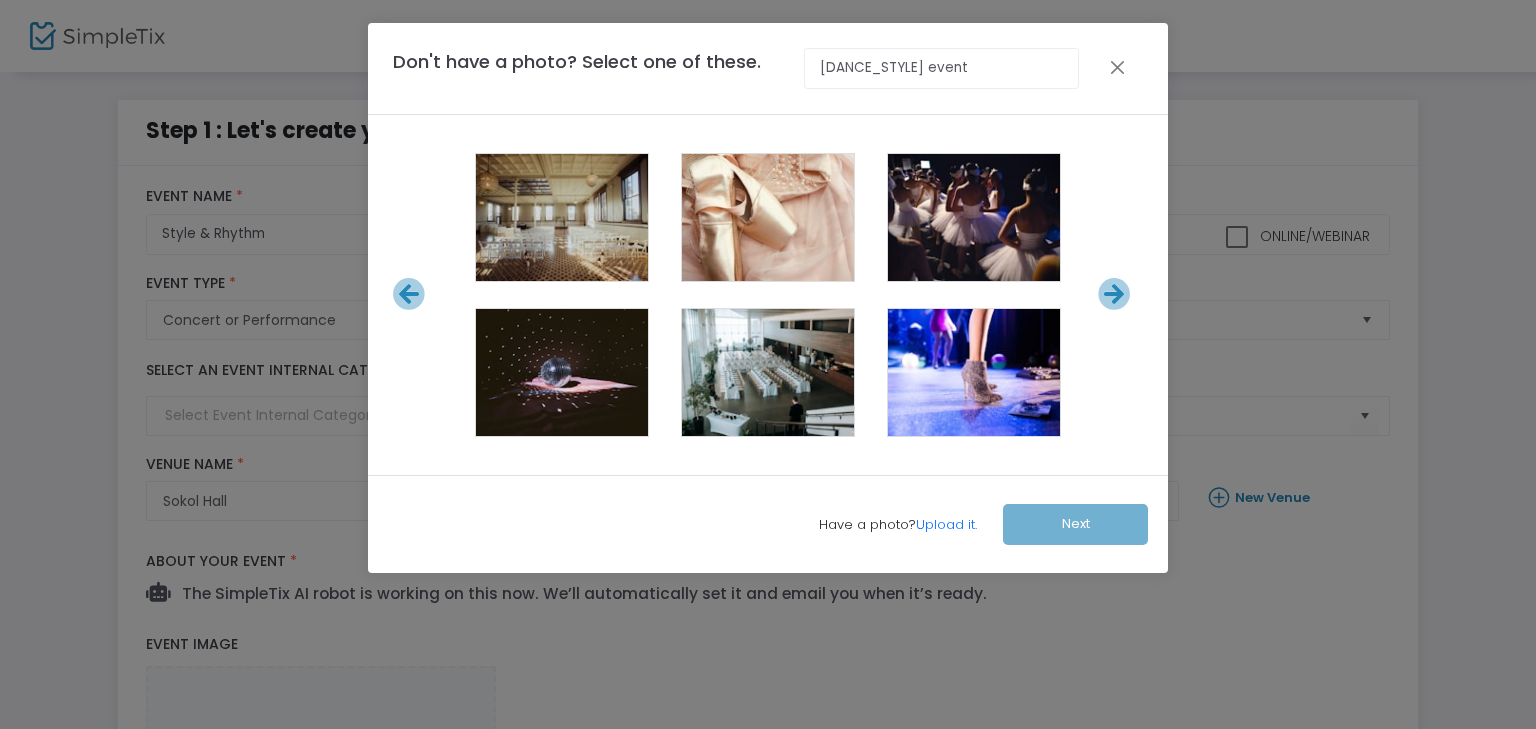 click 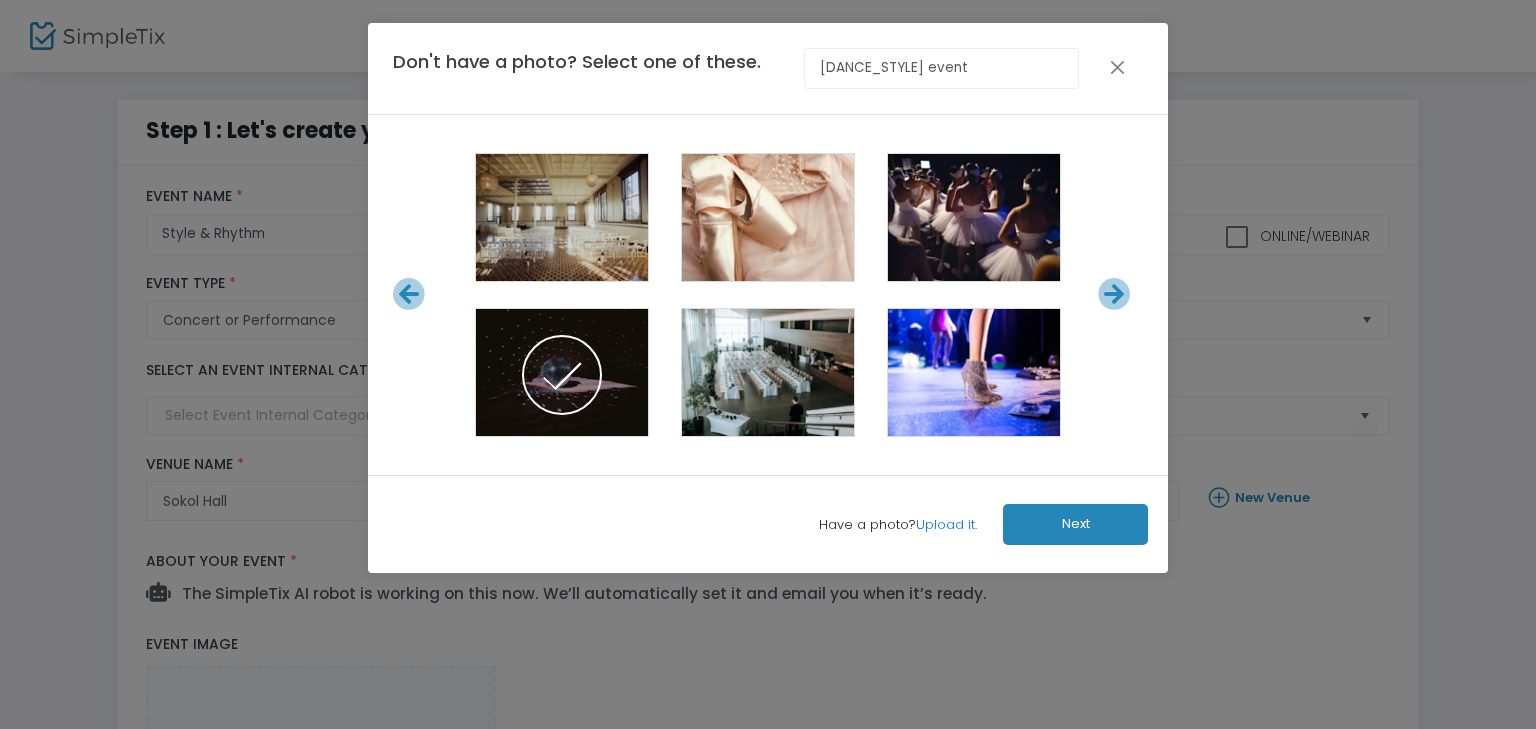 click on "Next" 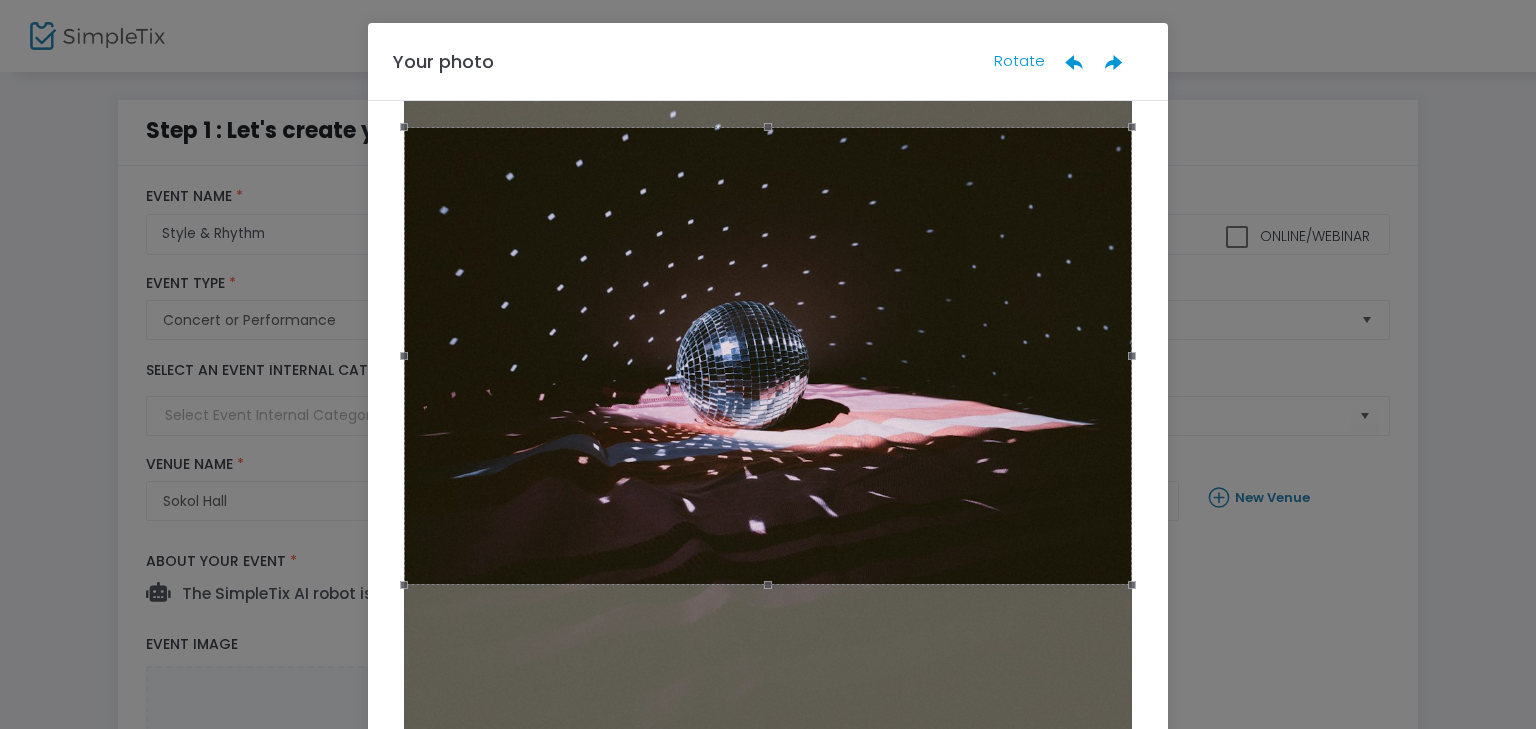 scroll, scrollTop: 258, scrollLeft: 0, axis: vertical 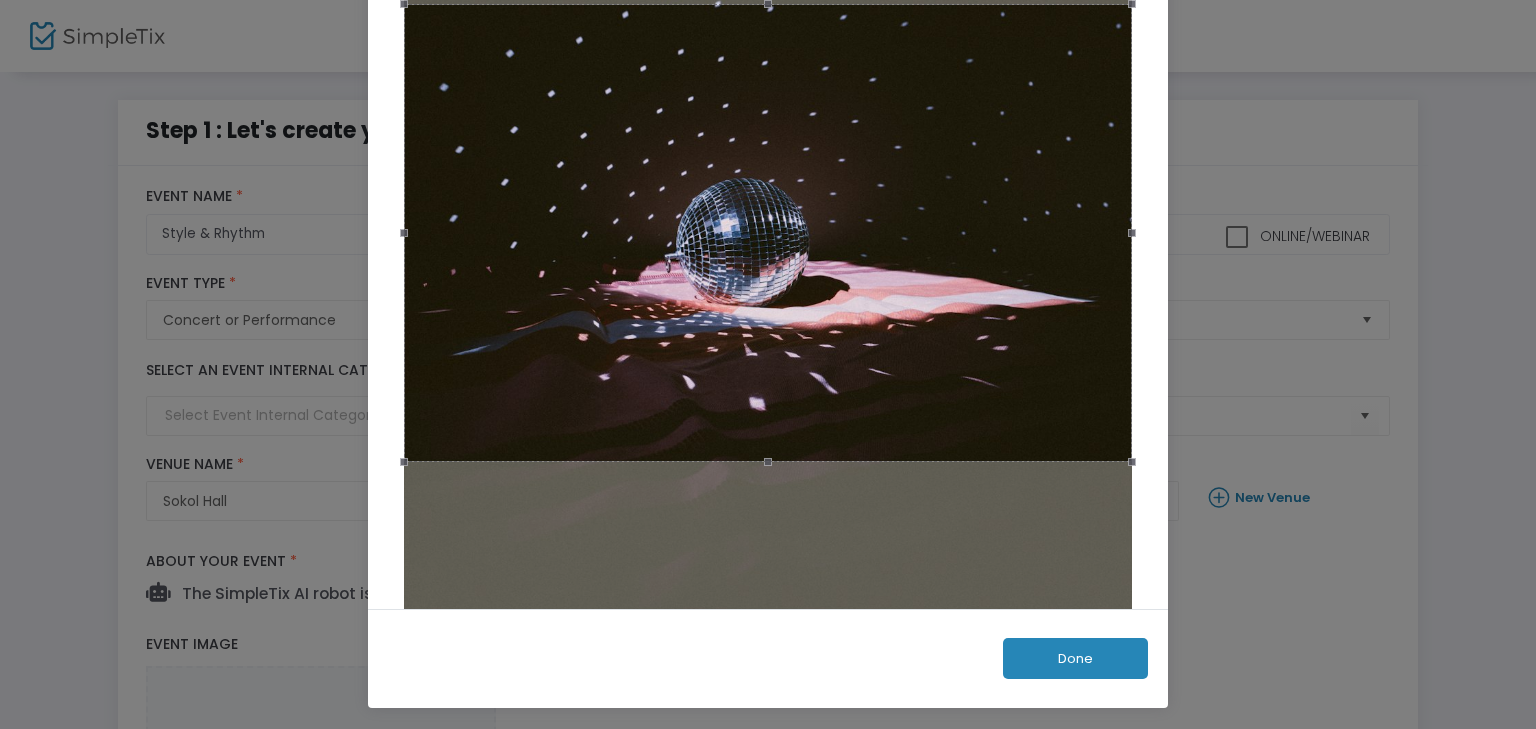 click on "Done" 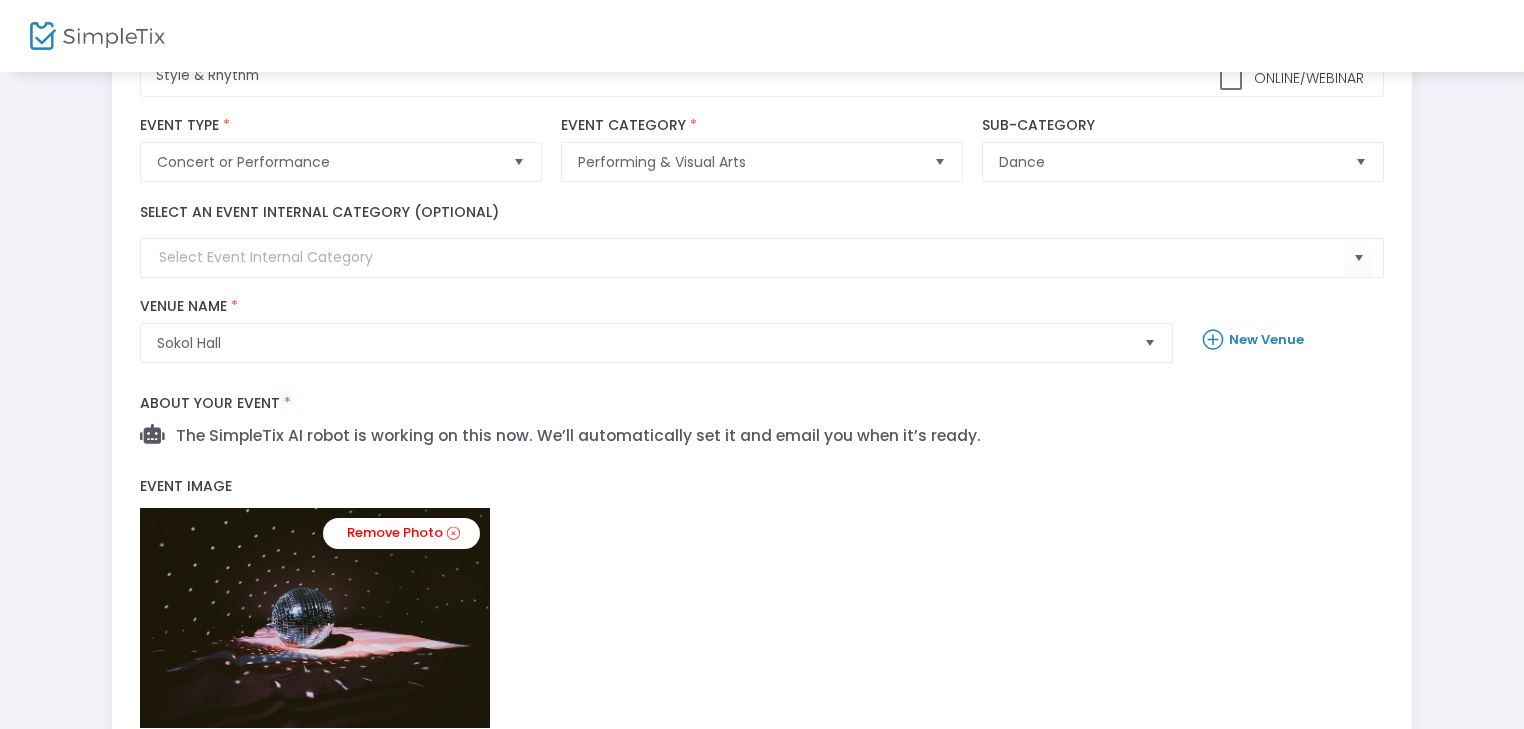scroll, scrollTop: 400, scrollLeft: 0, axis: vertical 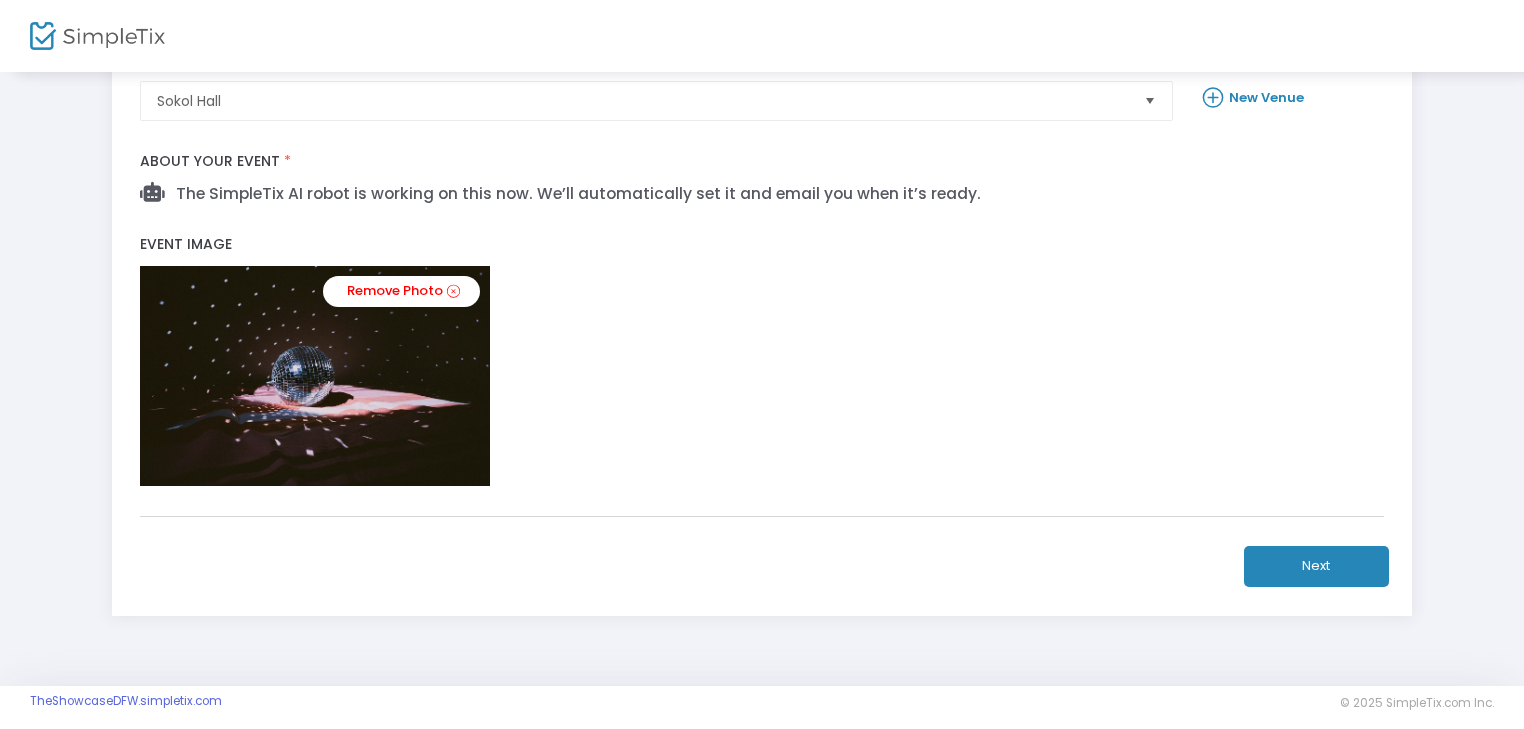 click on "Next" 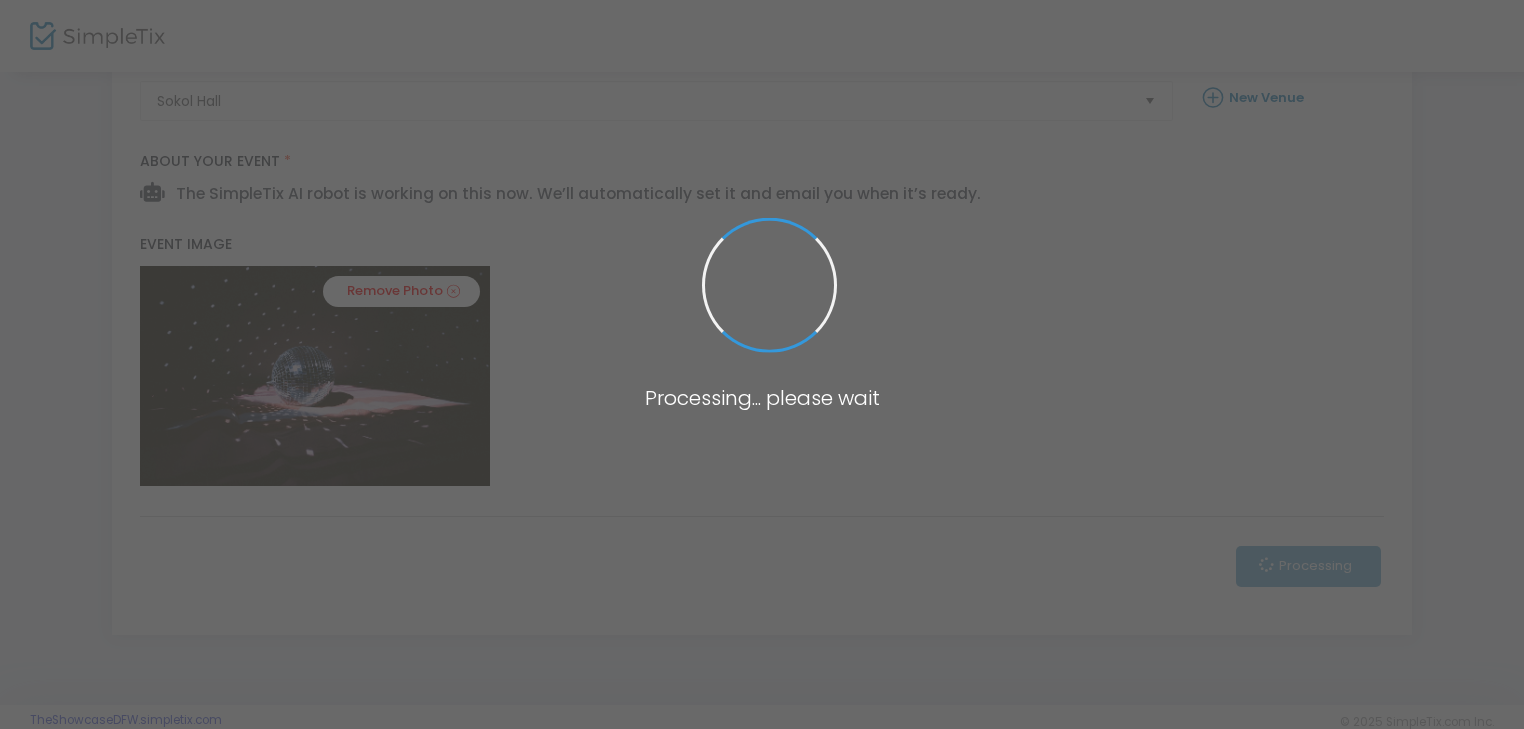 scroll, scrollTop: 0, scrollLeft: 0, axis: both 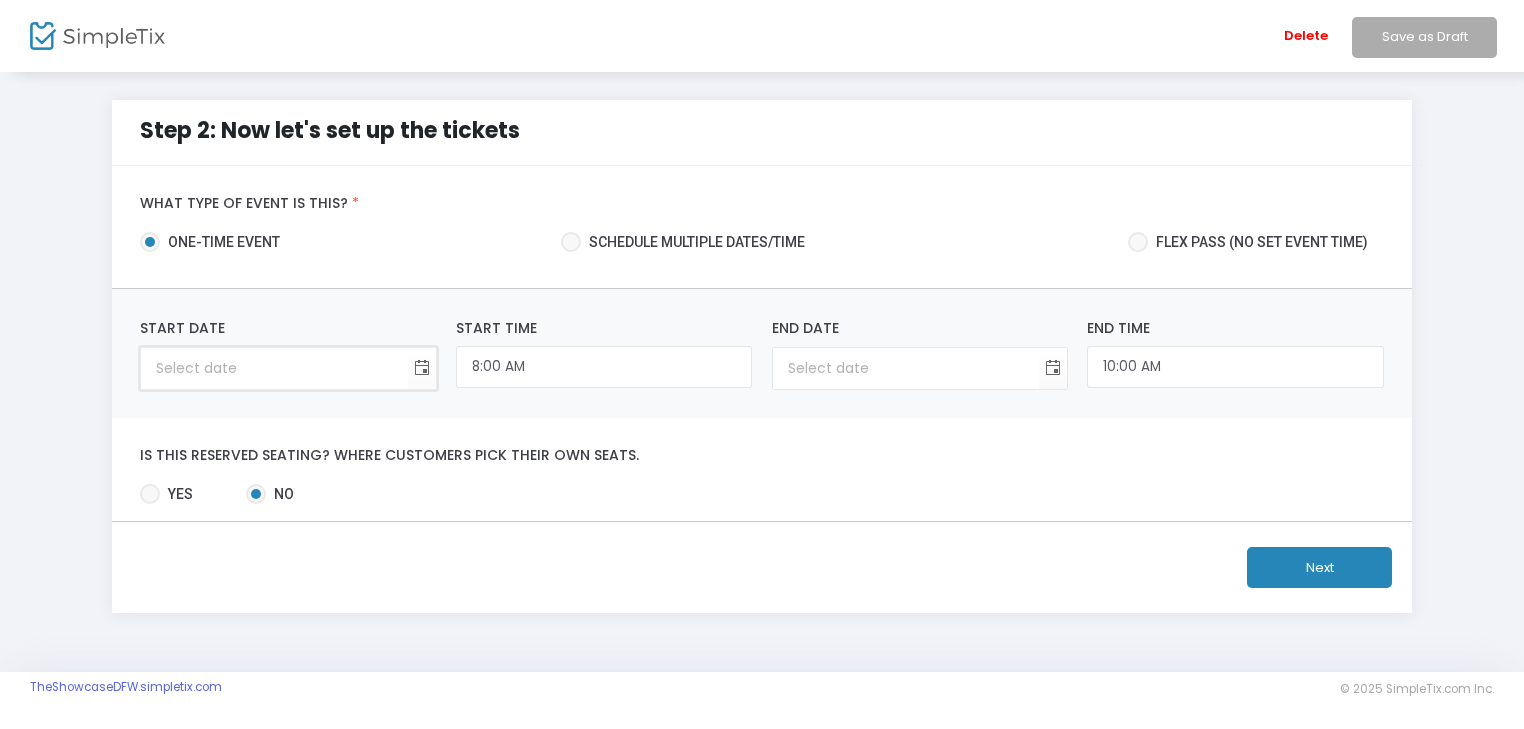 type on "month/day/year" 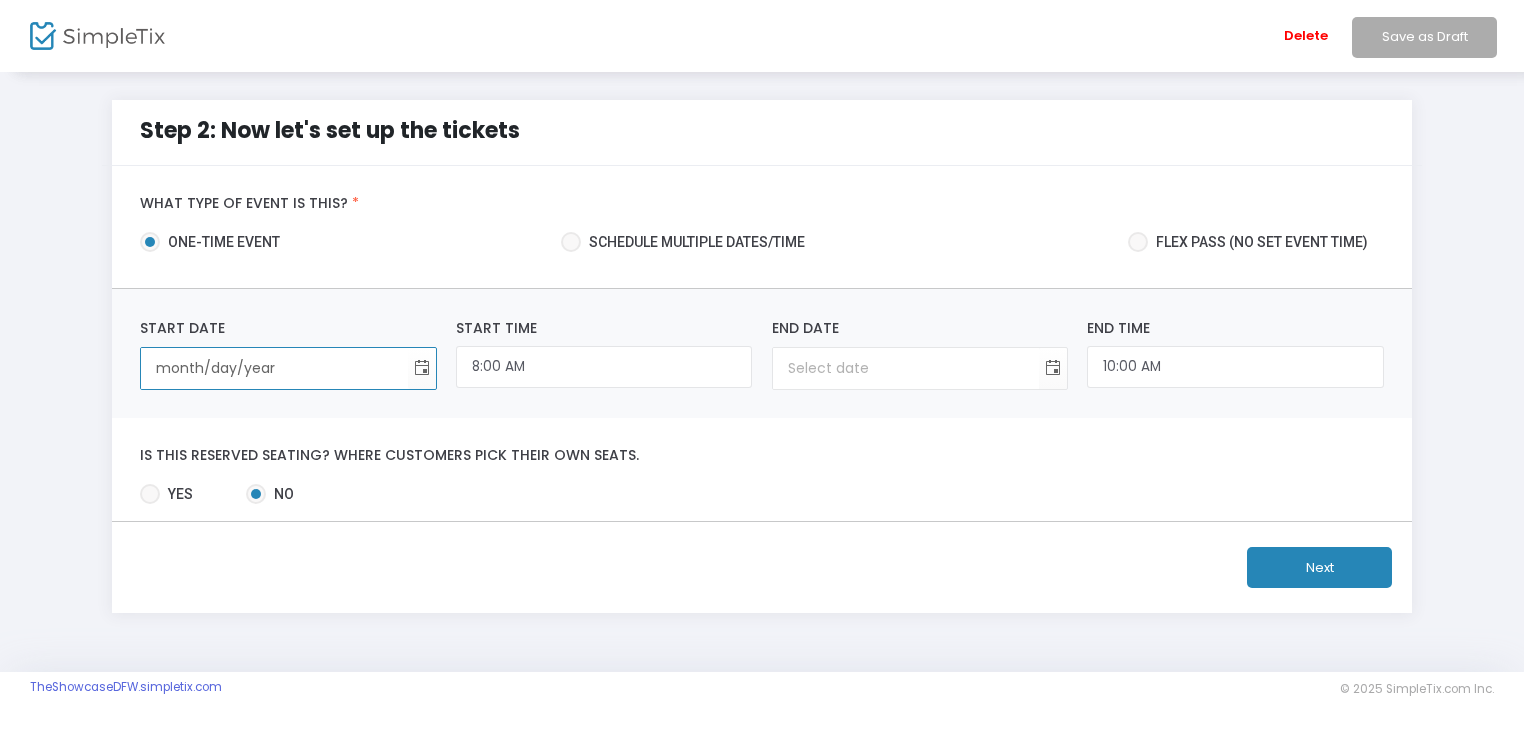 click on "month/day/year" at bounding box center (274, 368) 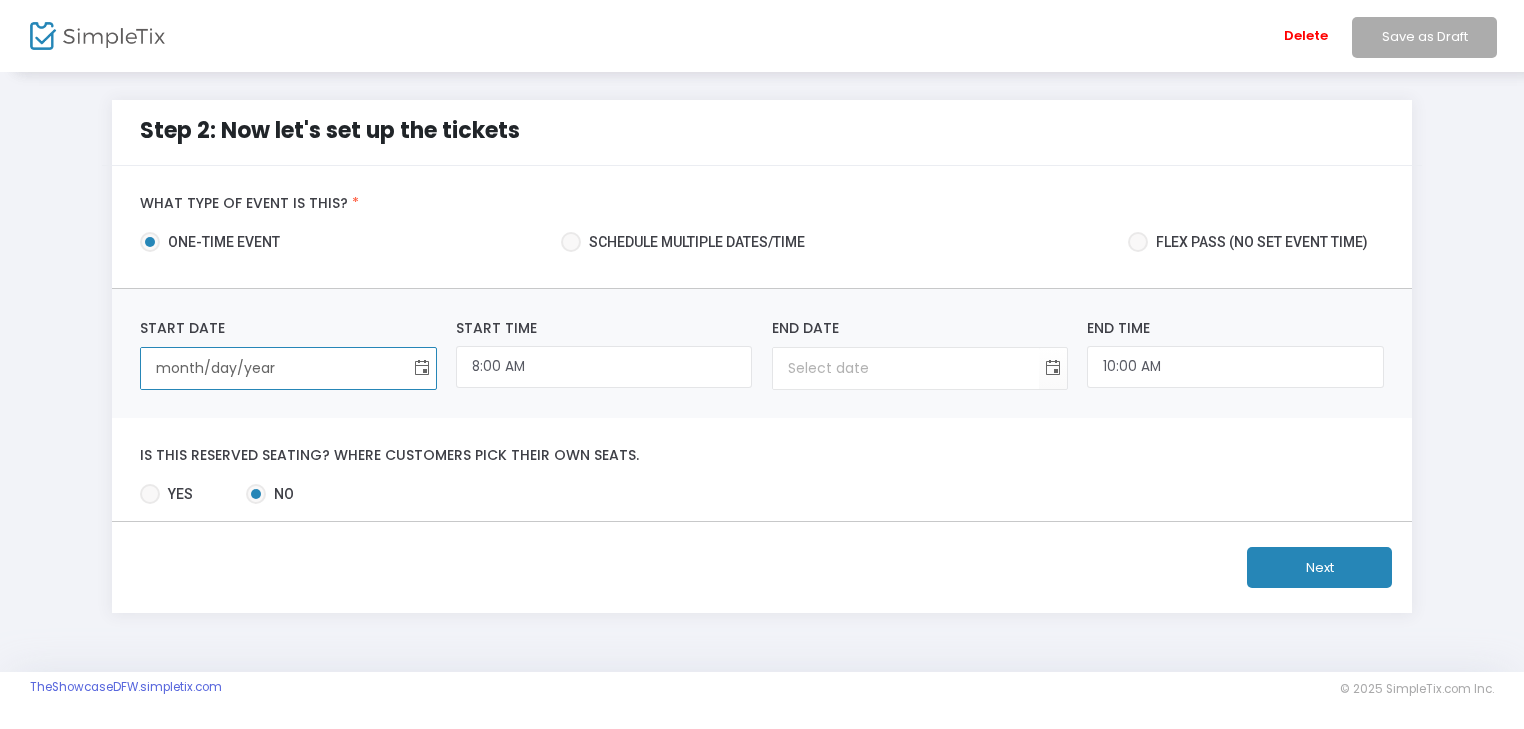 click 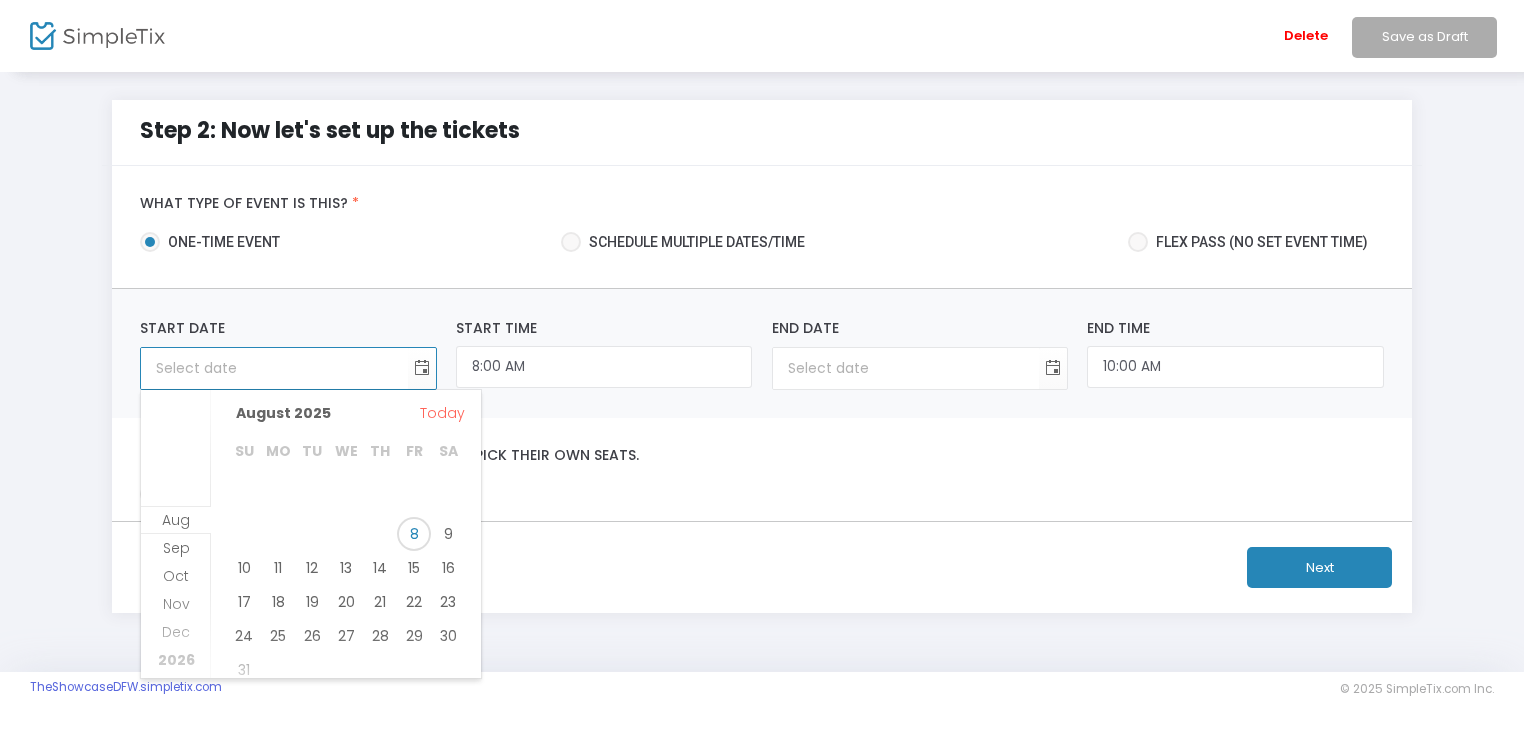 scroll, scrollTop: 100, scrollLeft: 0, axis: vertical 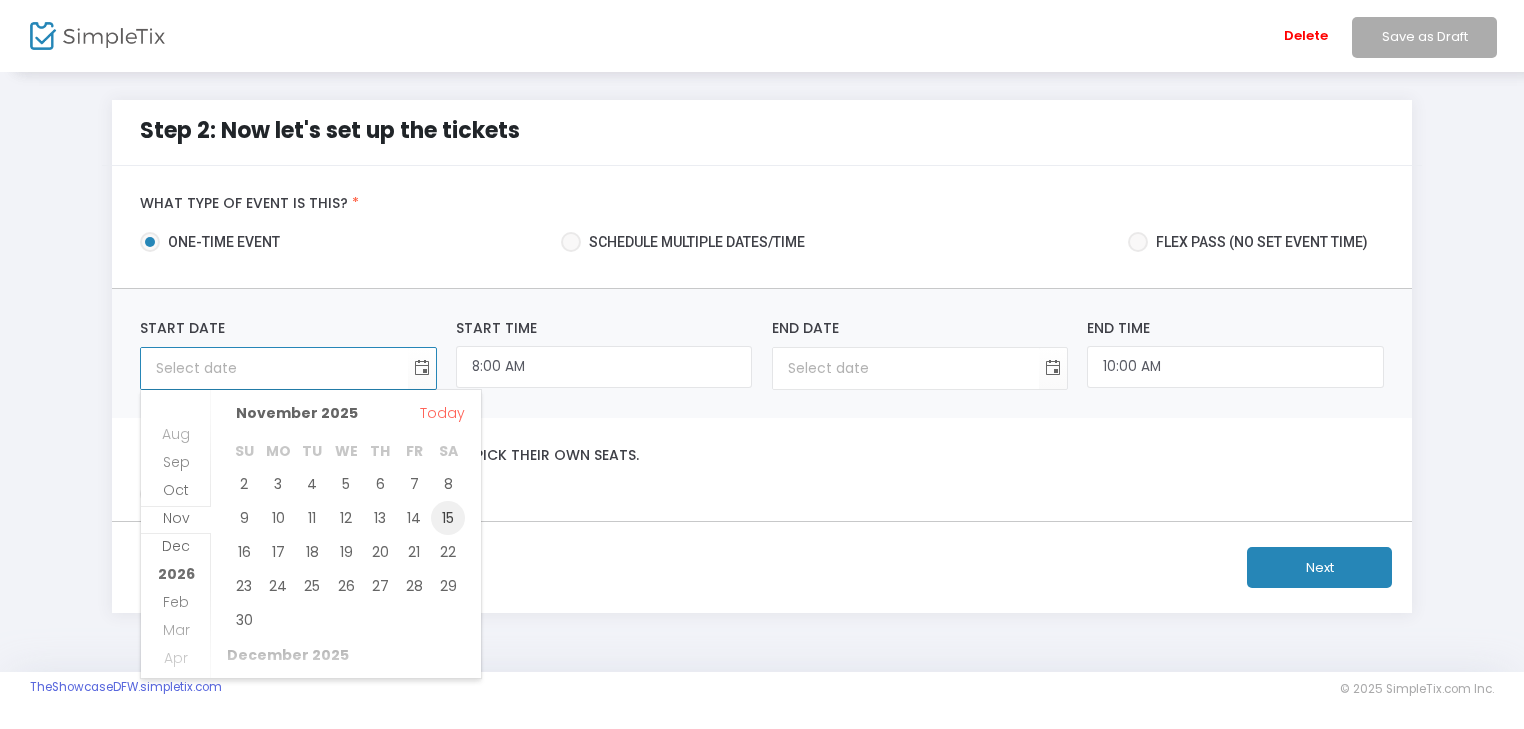 click on "15" at bounding box center (448, 518) 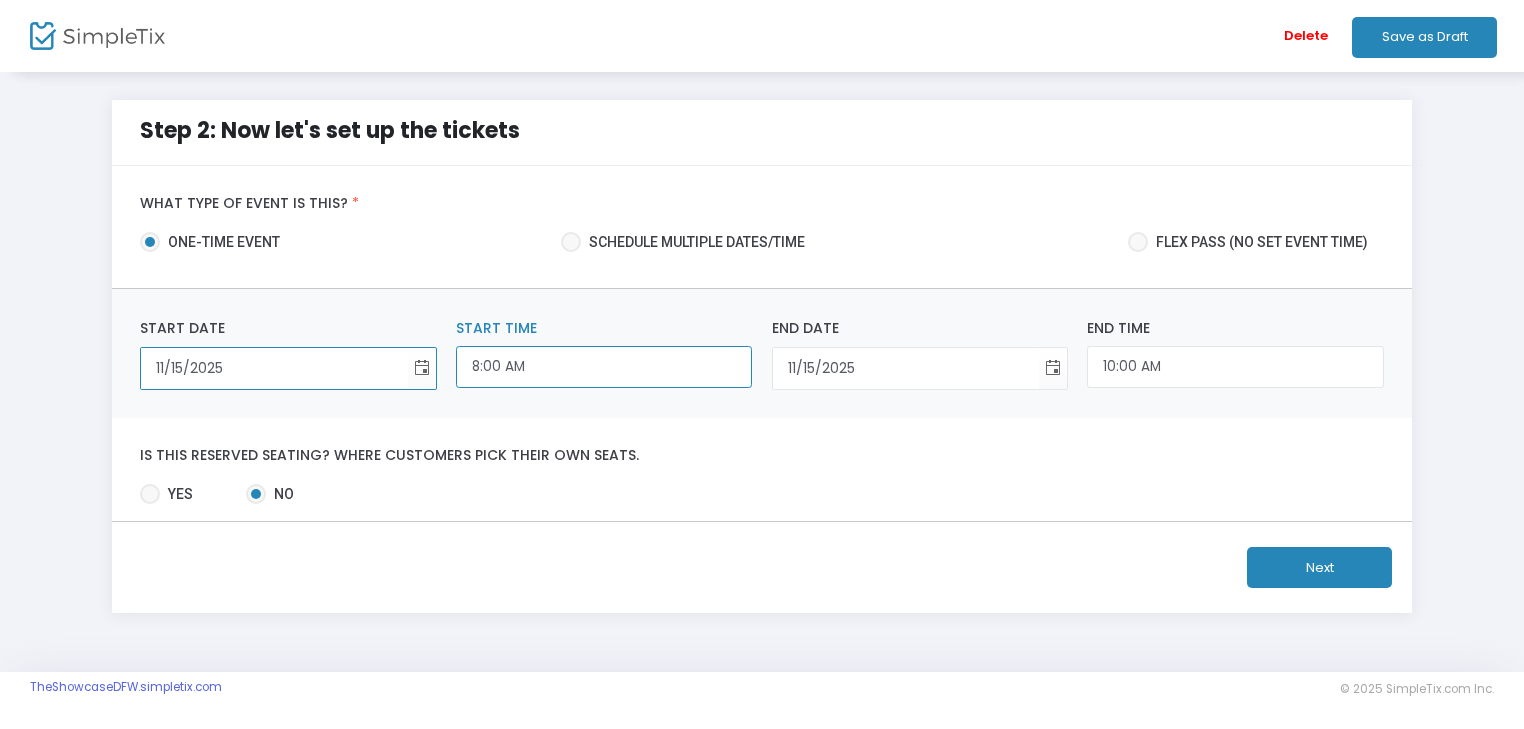 click on "8:00 AM" 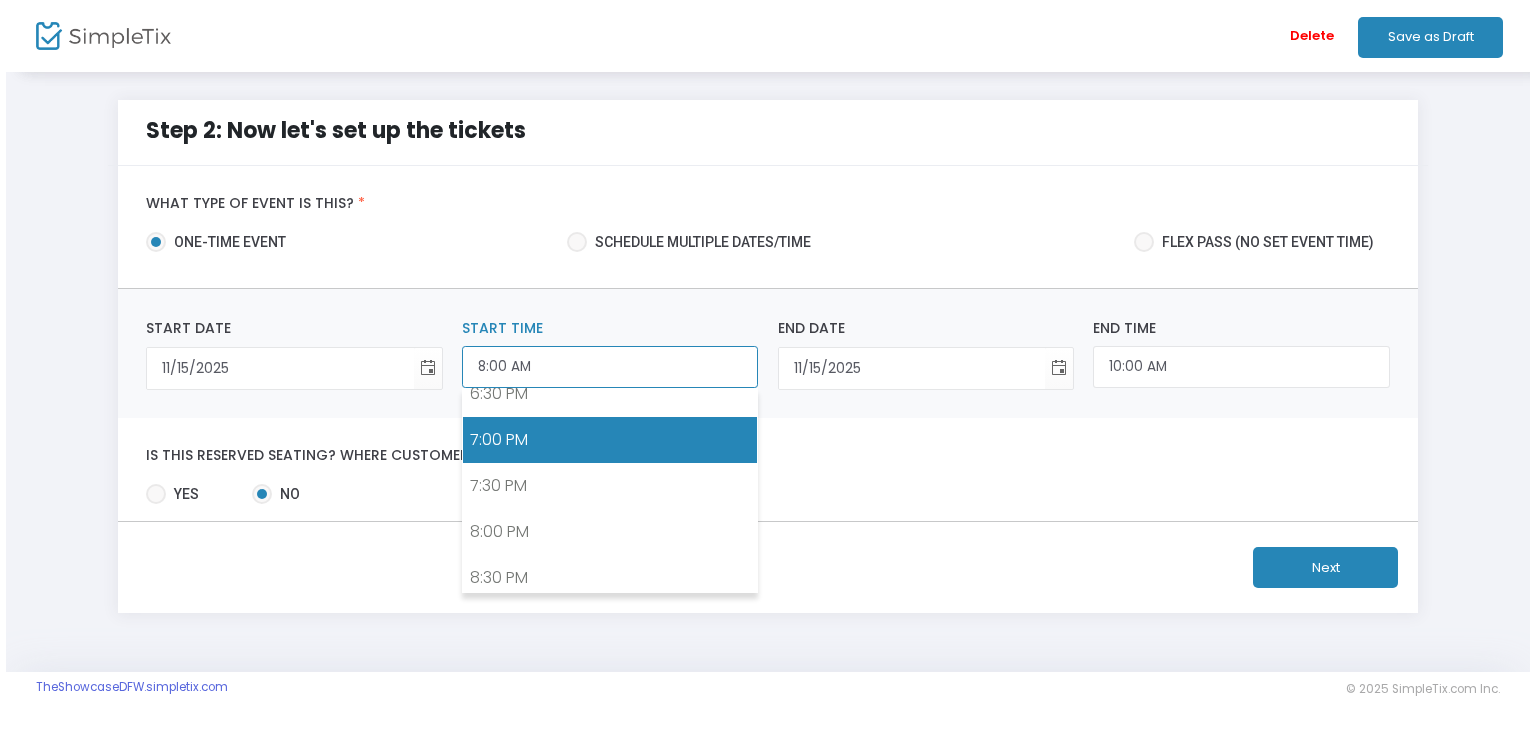 scroll, scrollTop: 1750, scrollLeft: 0, axis: vertical 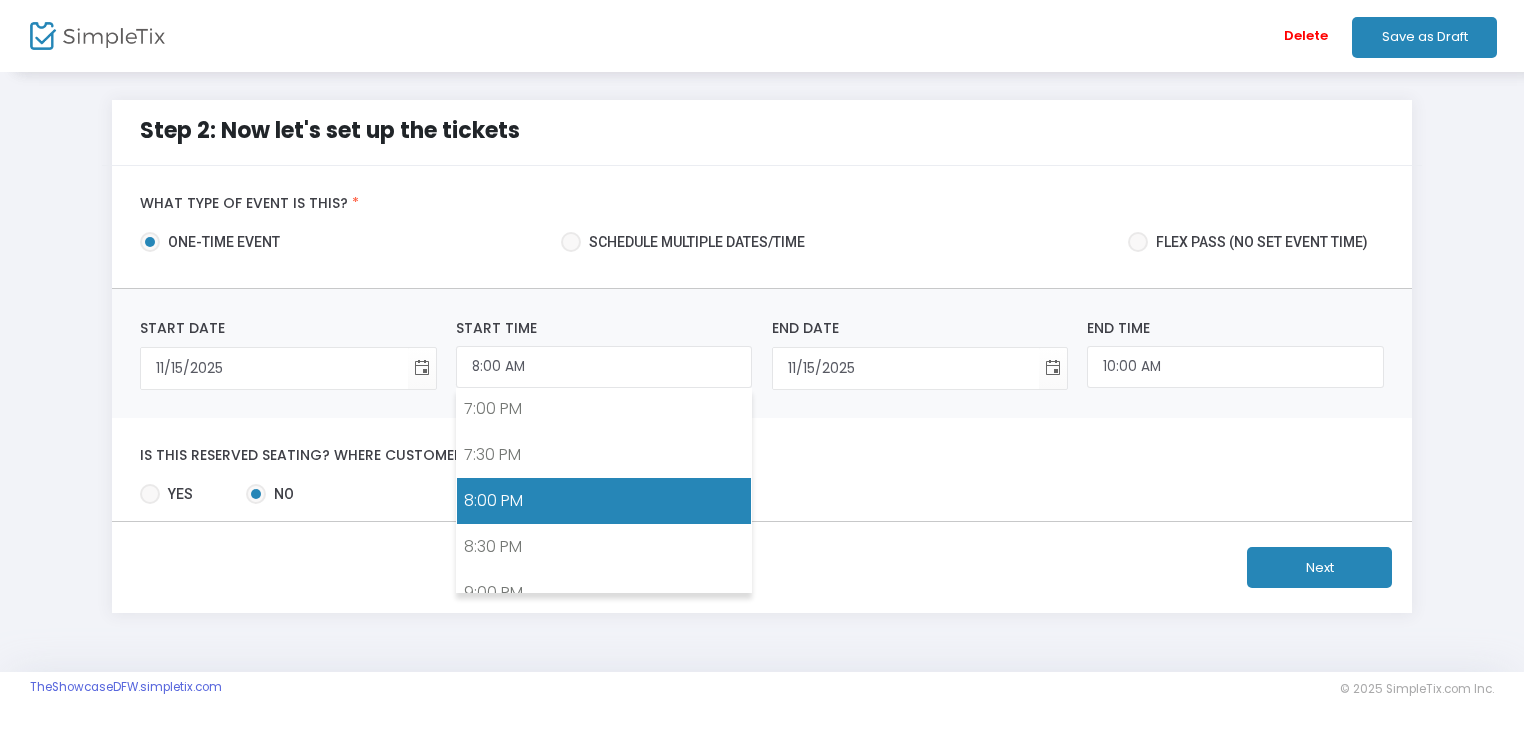 click on "8:00 PM" at bounding box center [604, 501] 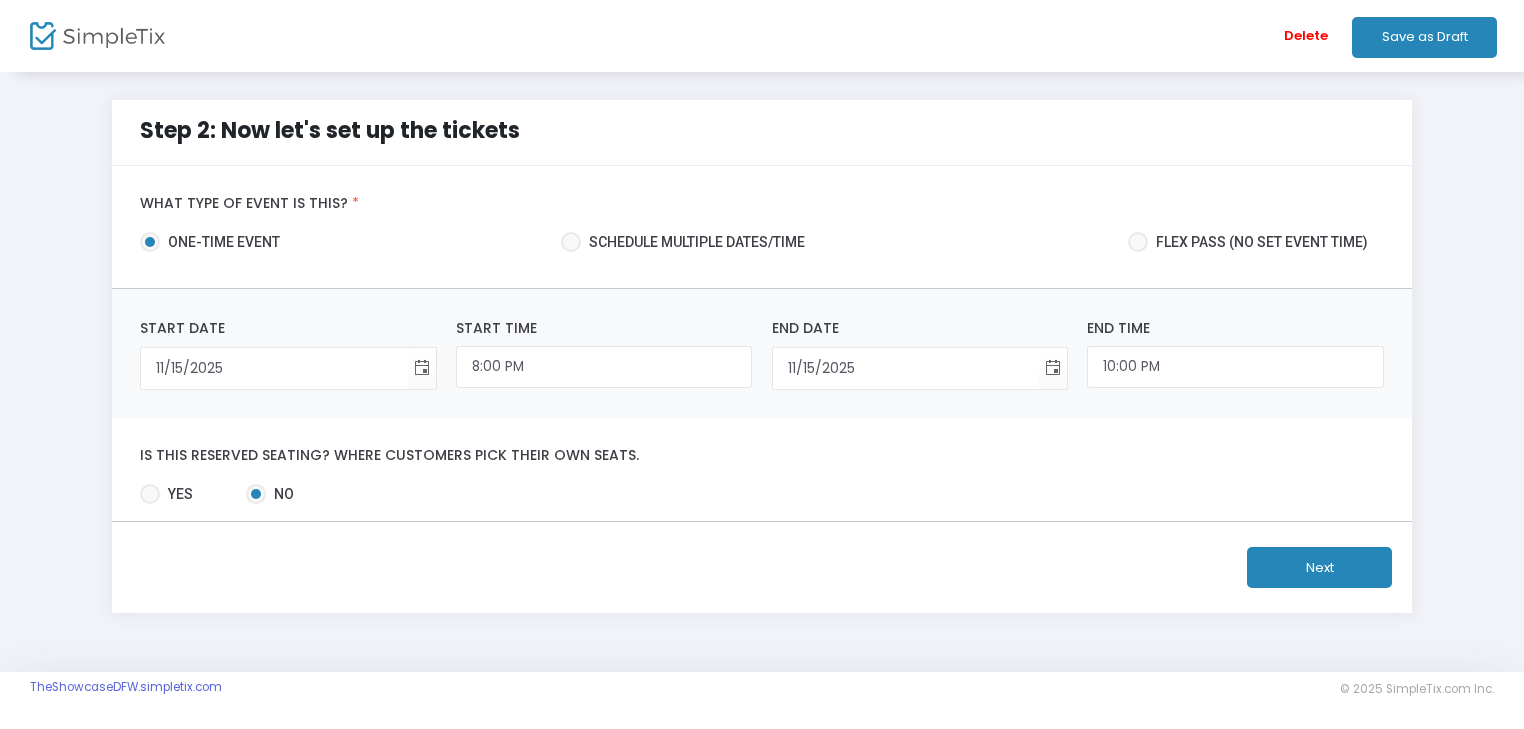 click at bounding box center [150, 494] 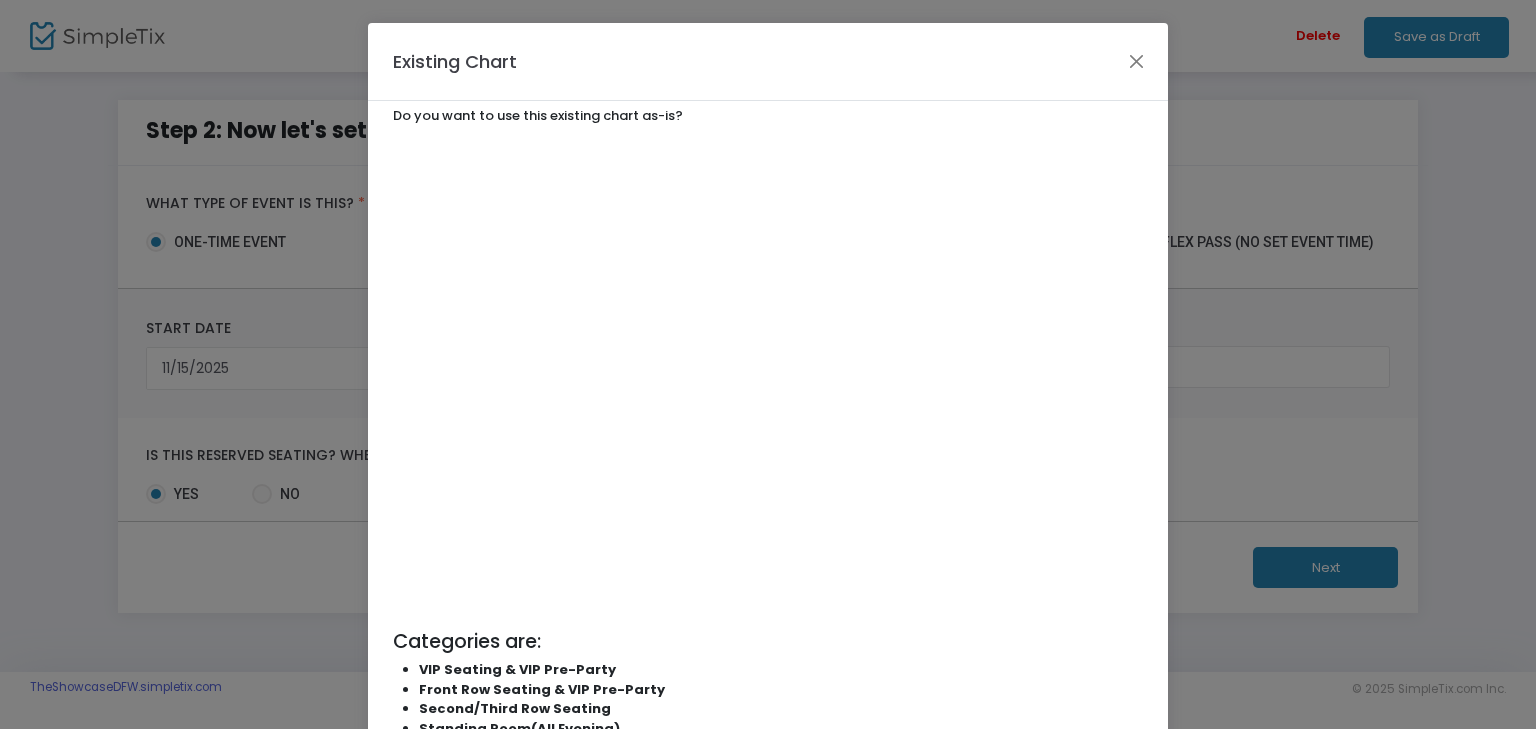 scroll, scrollTop: 36, scrollLeft: 0, axis: vertical 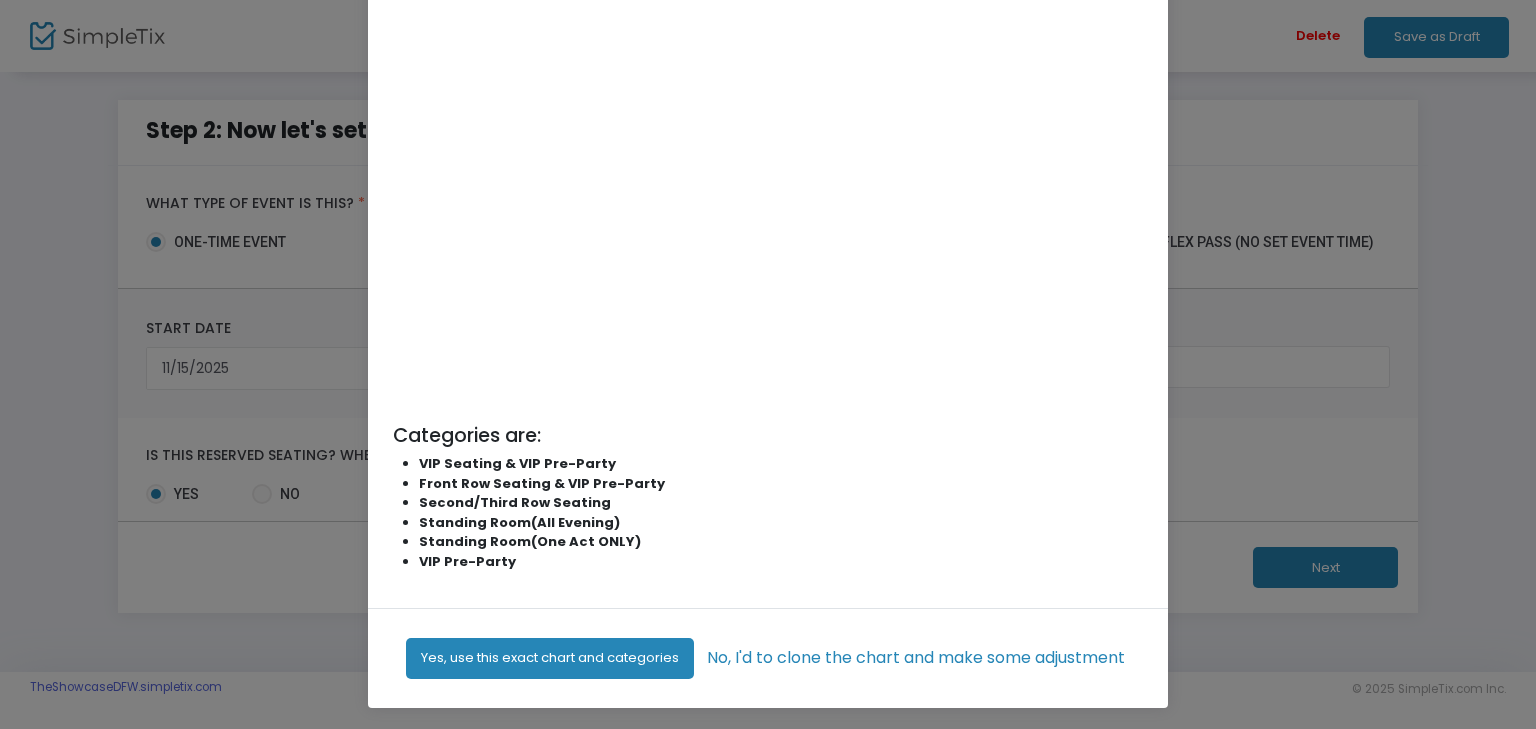 click on "No, I'd to clone the chart and make some adjustment" 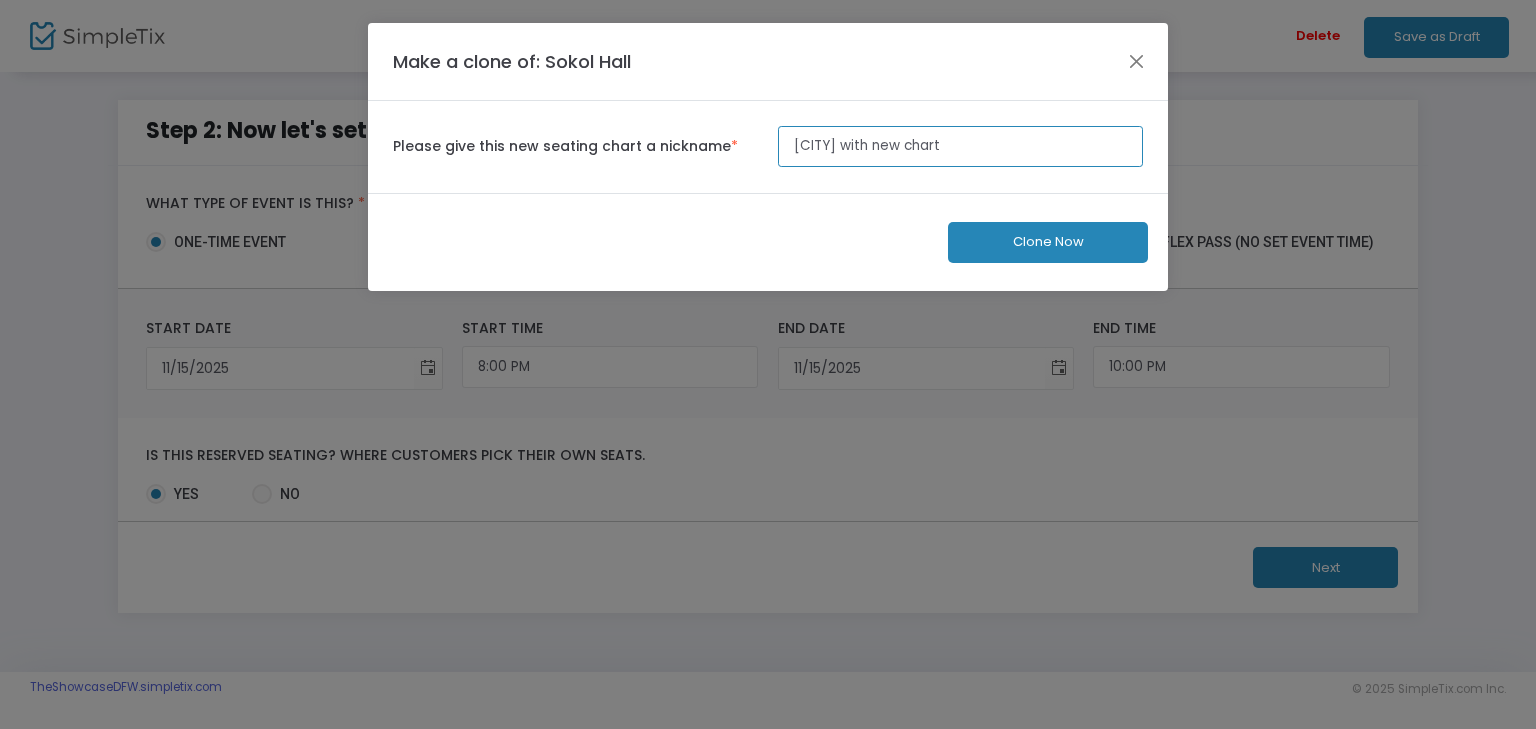drag, startPoint x: 978, startPoint y: 143, endPoint x: 759, endPoint y: 147, distance: 219.03653 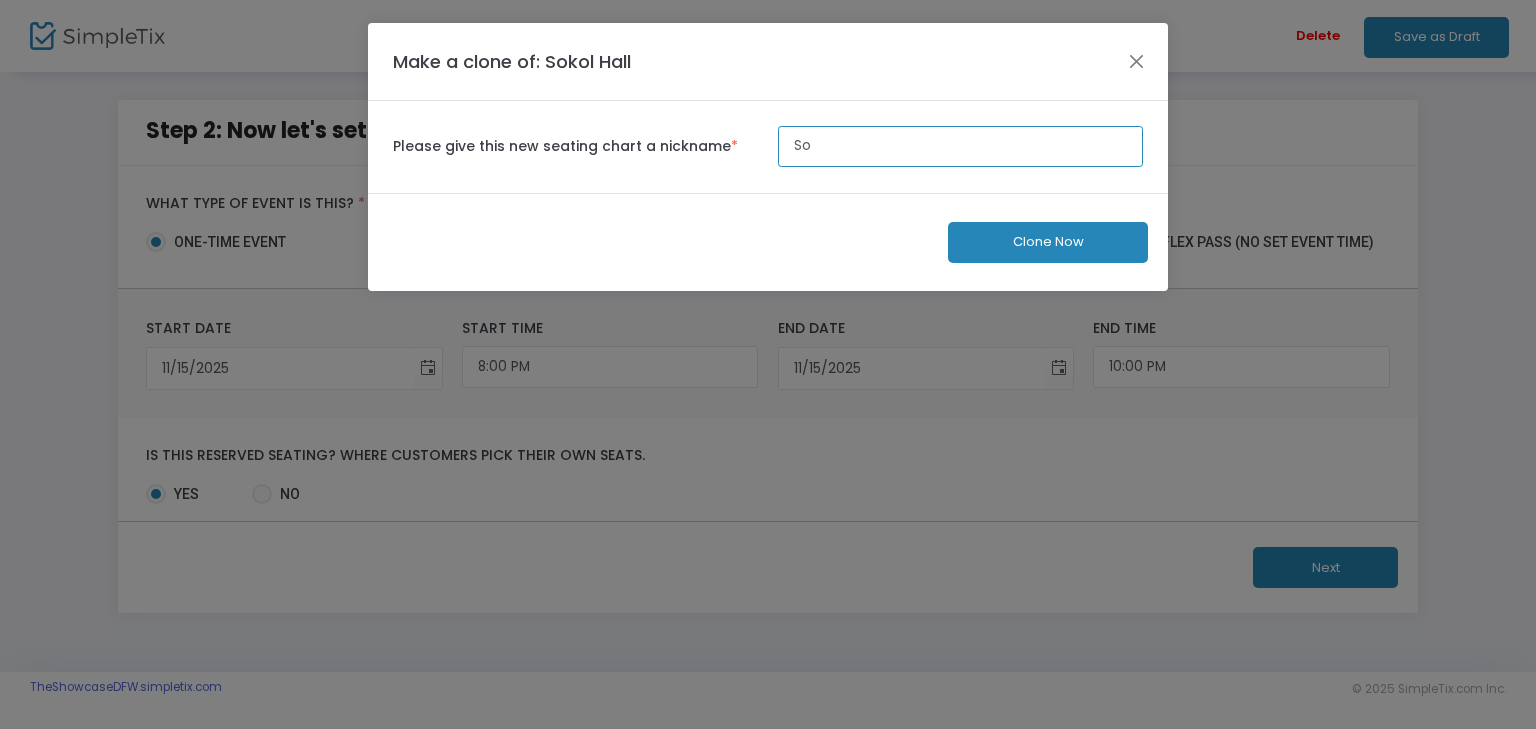 type on "S" 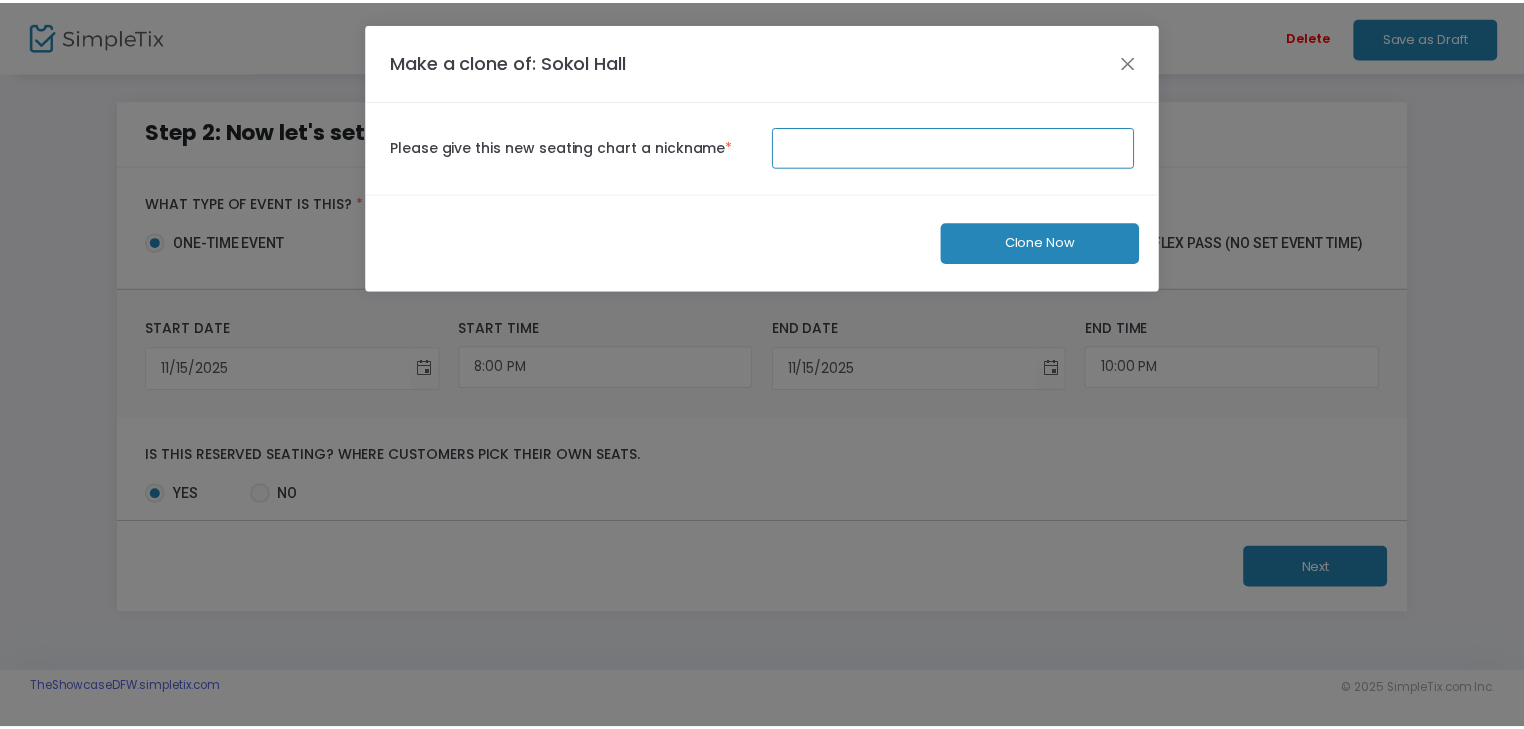 scroll, scrollTop: 0, scrollLeft: 0, axis: both 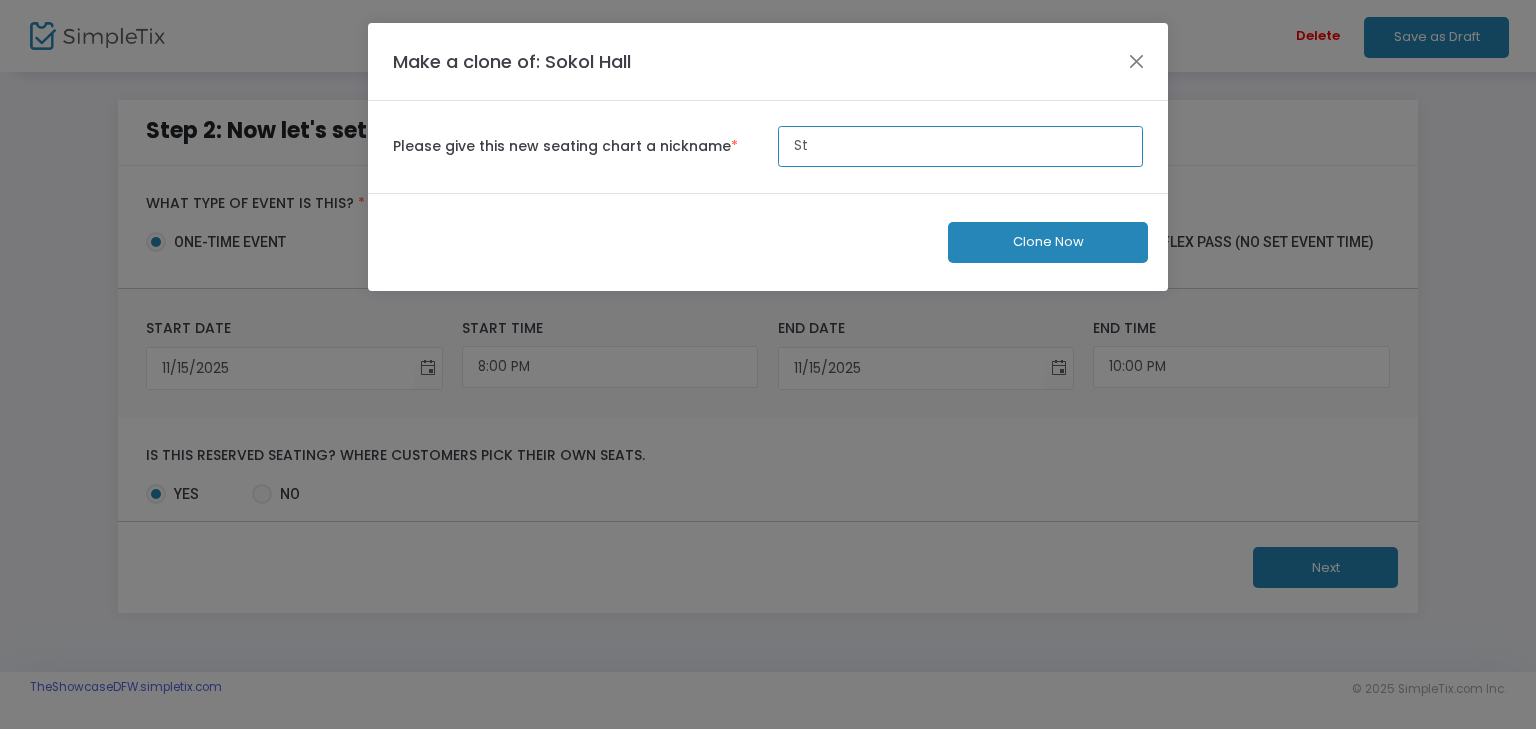 type on "S" 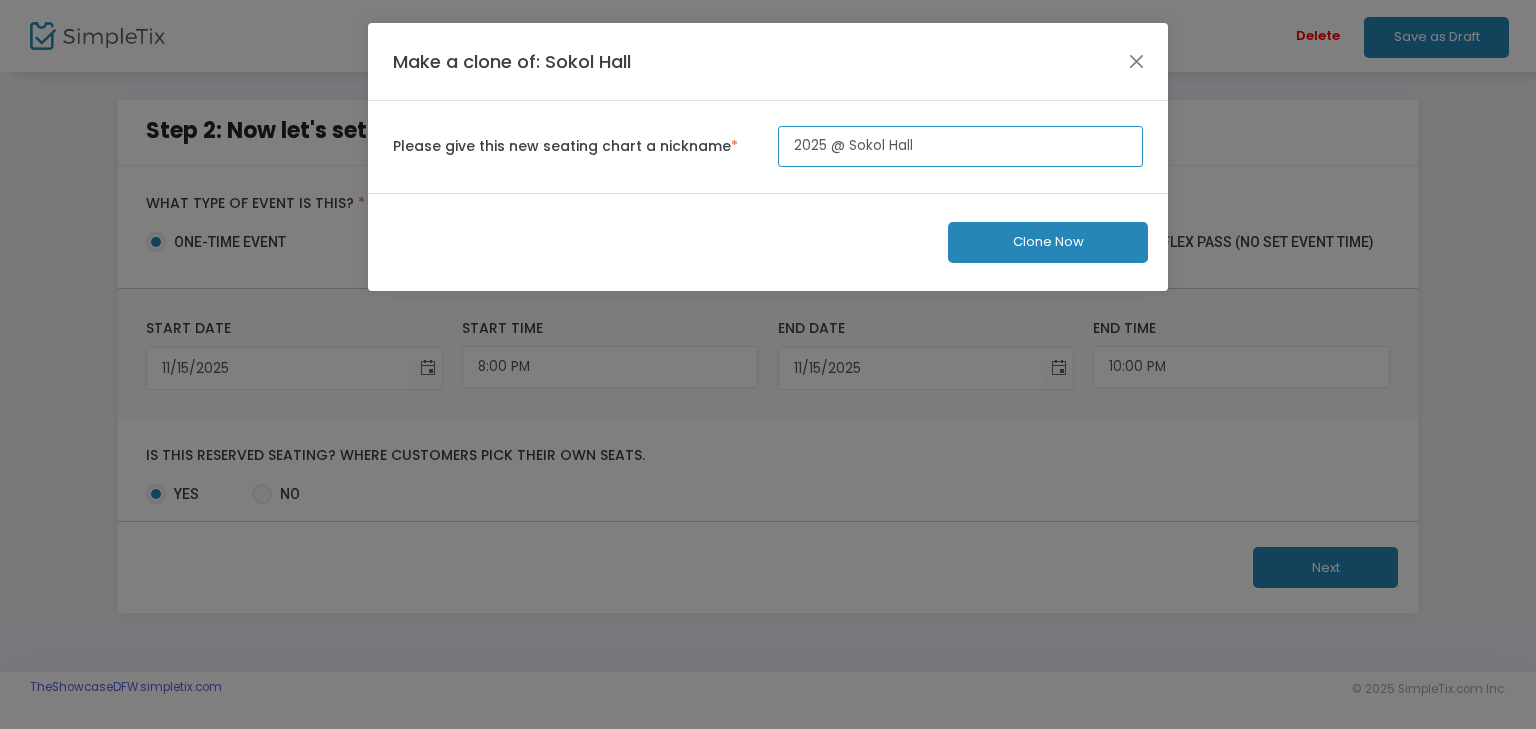 type on "2025 @ Sokol Hall" 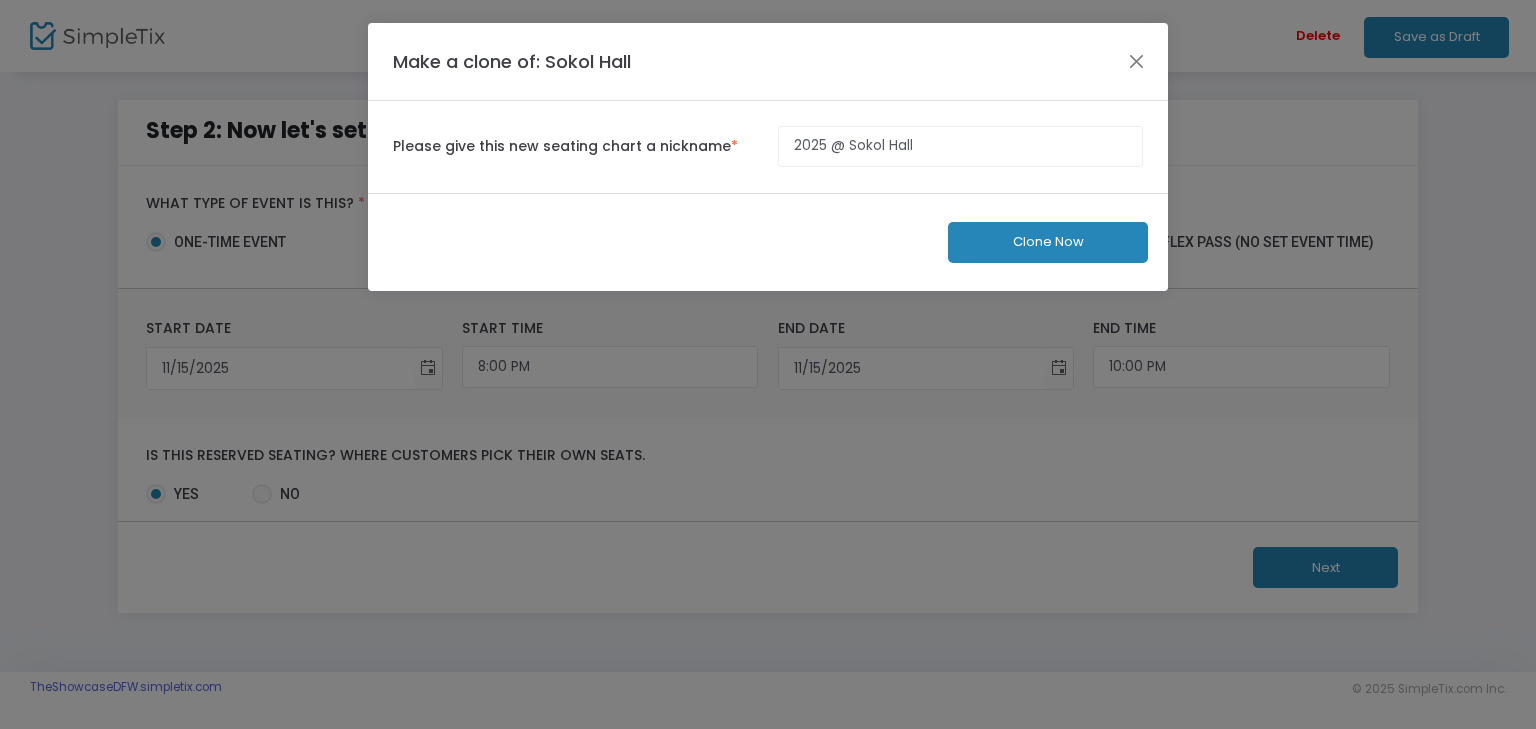 click on "Clone Now" 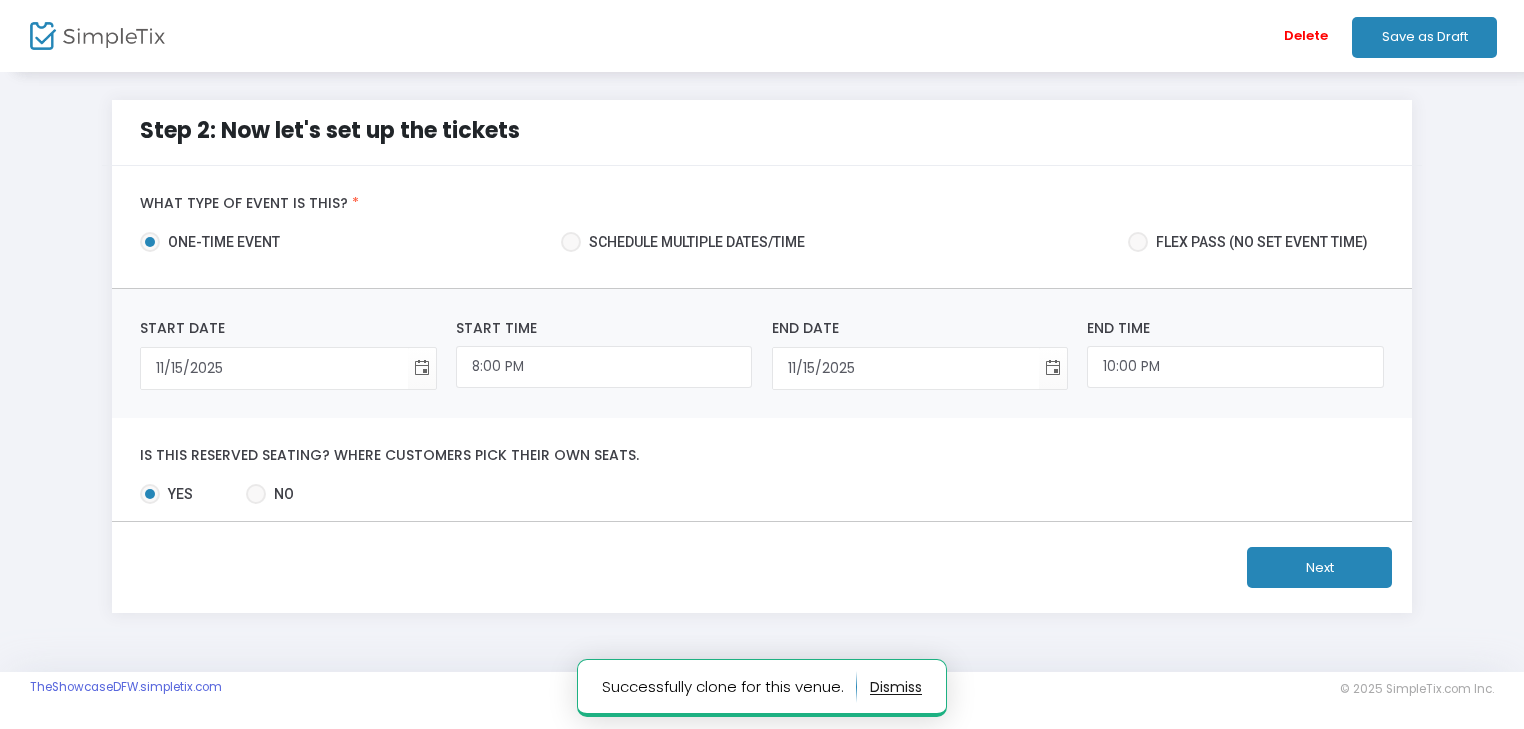 click on "Successfully clone for this venue." 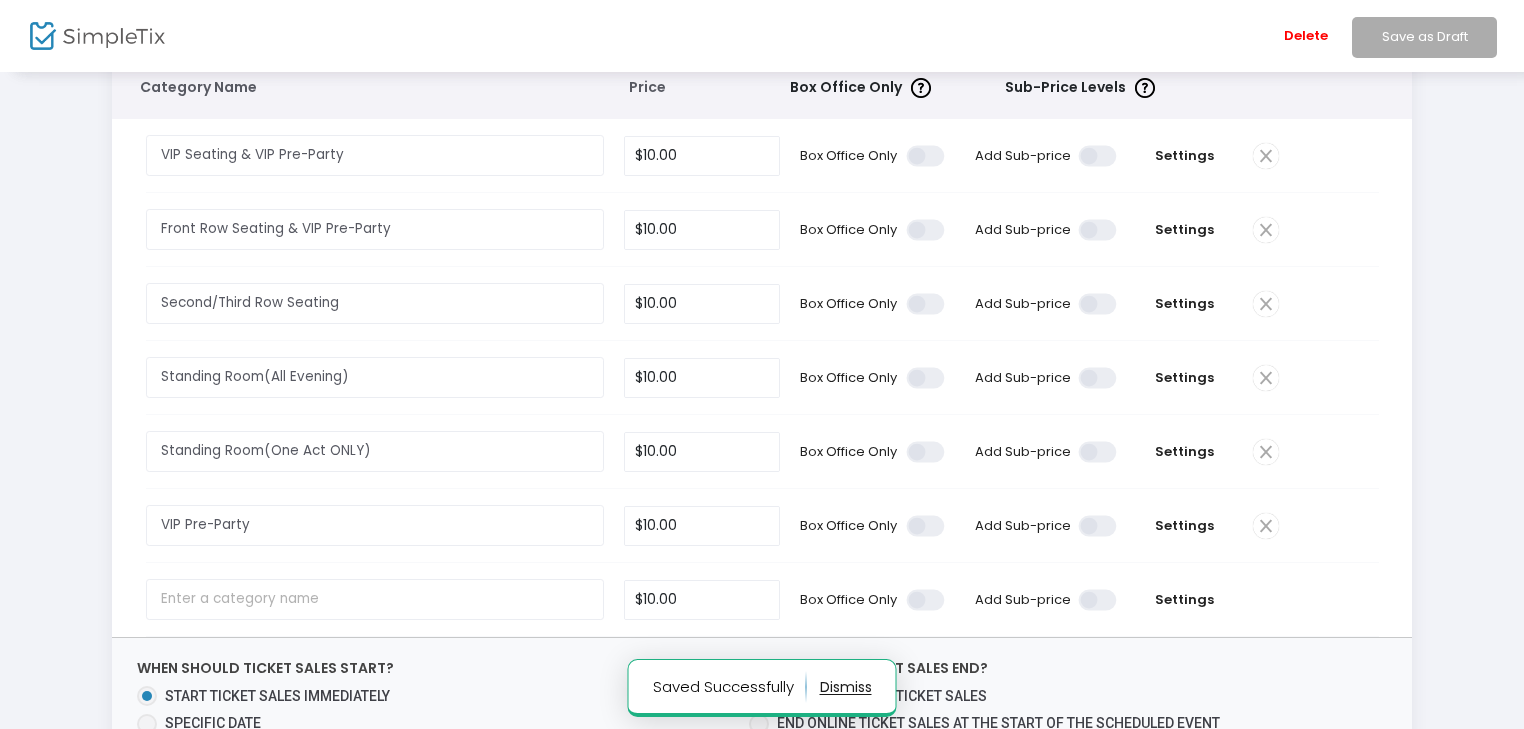 scroll, scrollTop: 200, scrollLeft: 0, axis: vertical 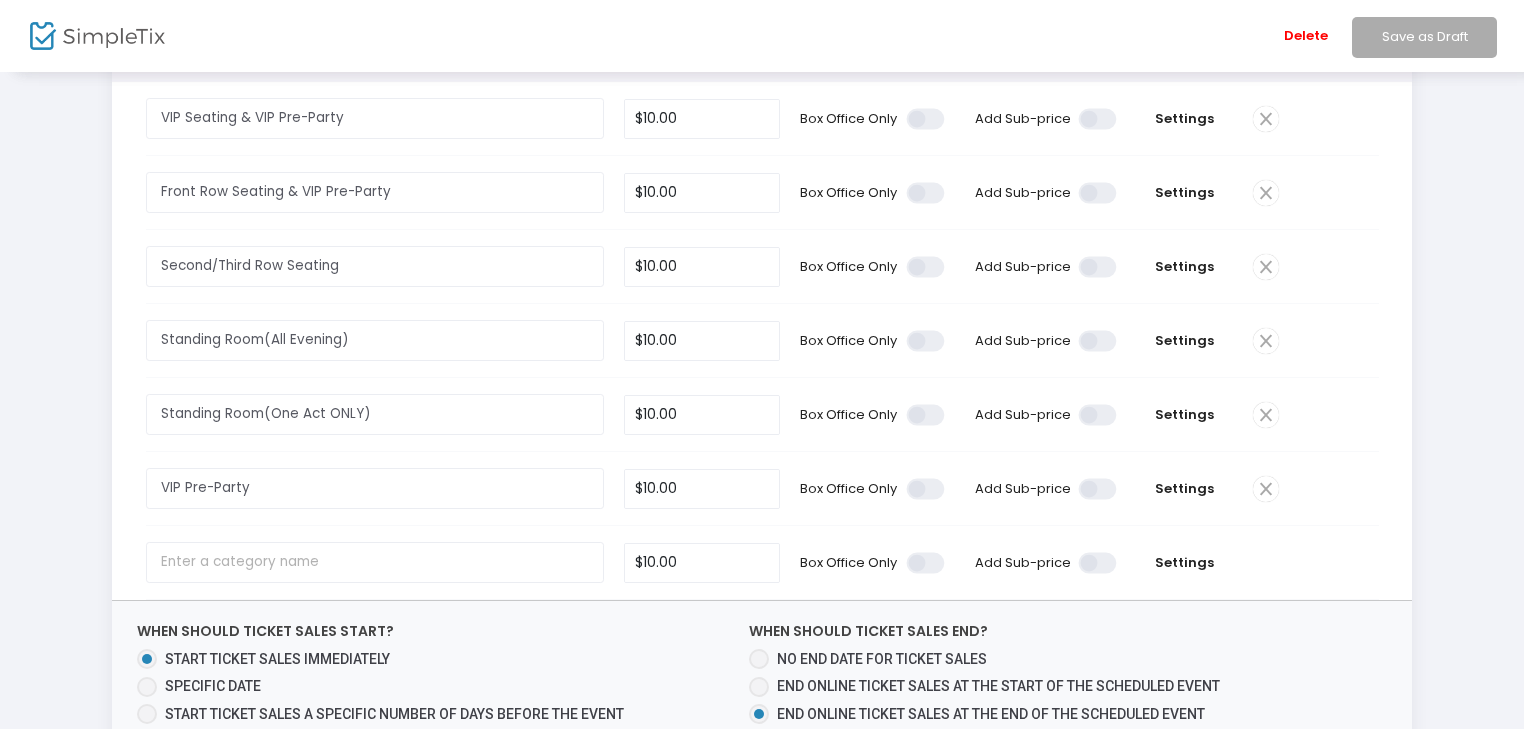 click at bounding box center (1099, 118) 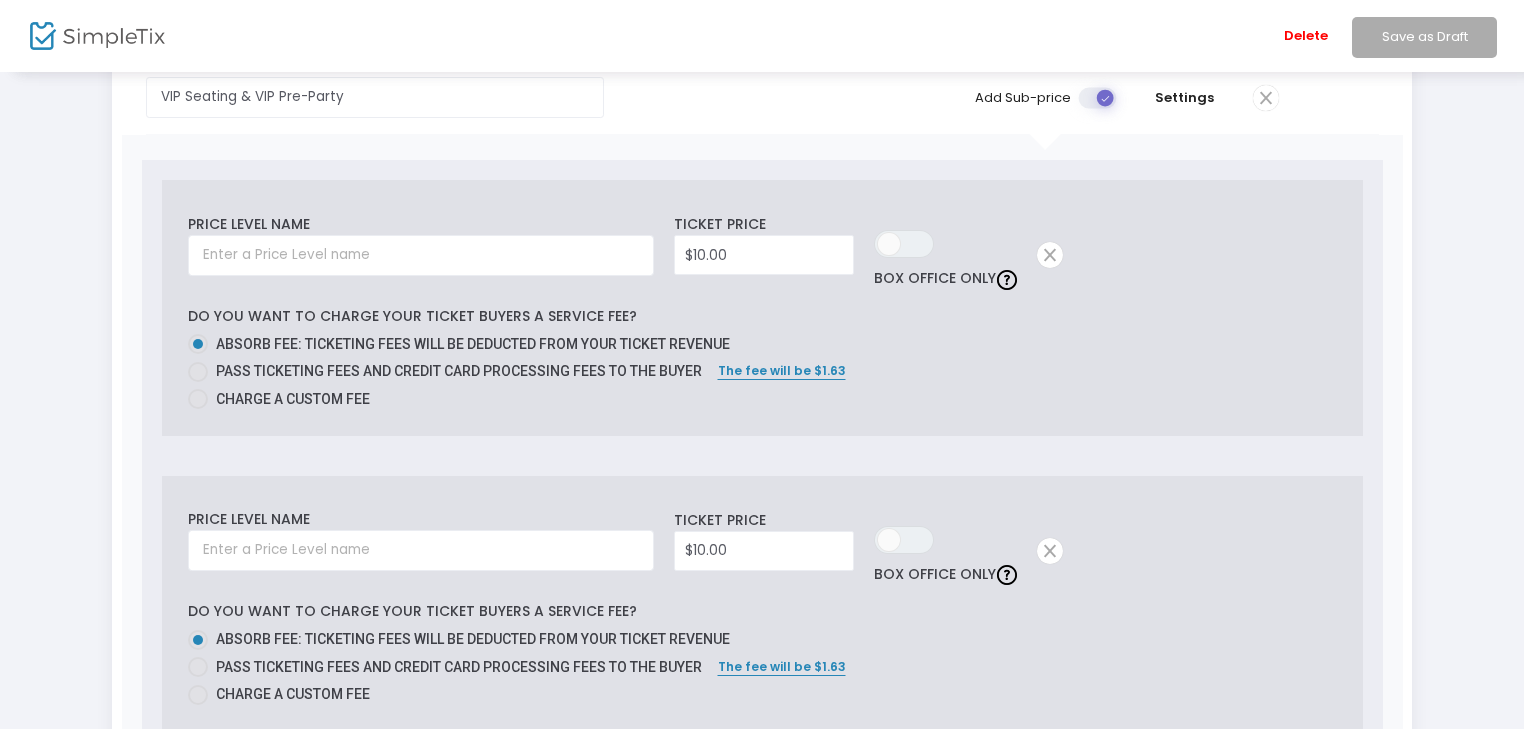 scroll, scrollTop: 100, scrollLeft: 0, axis: vertical 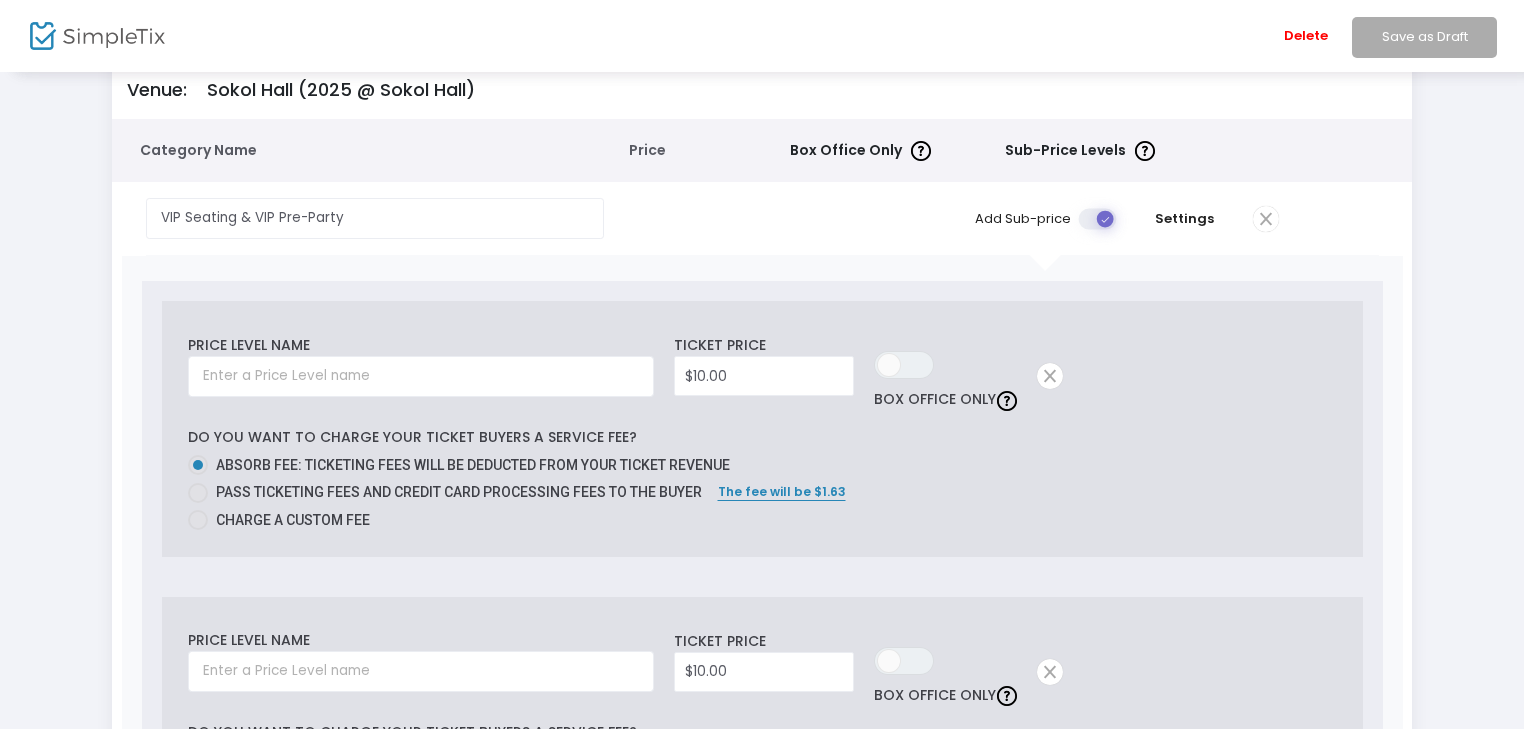 click at bounding box center (1099, 218) 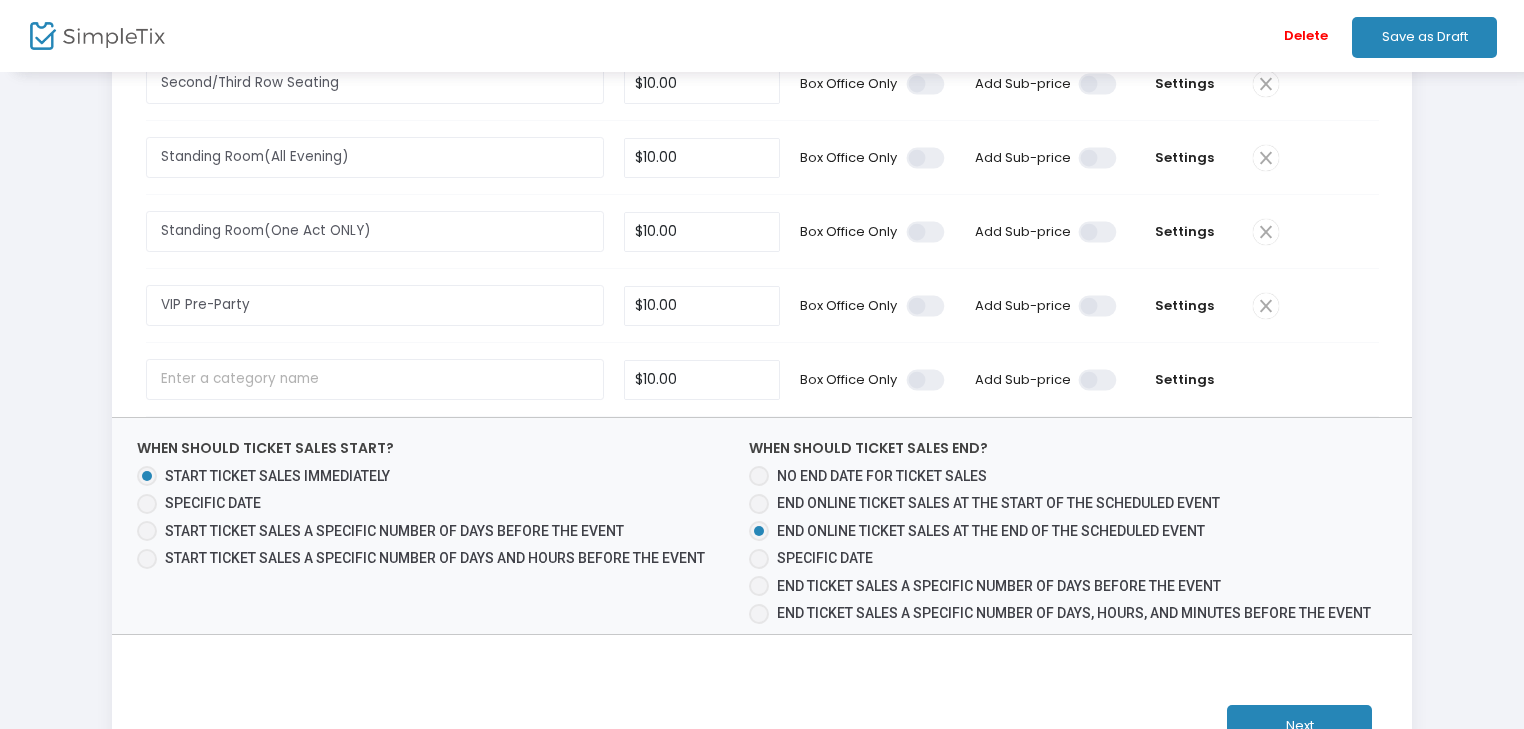 scroll, scrollTop: 400, scrollLeft: 0, axis: vertical 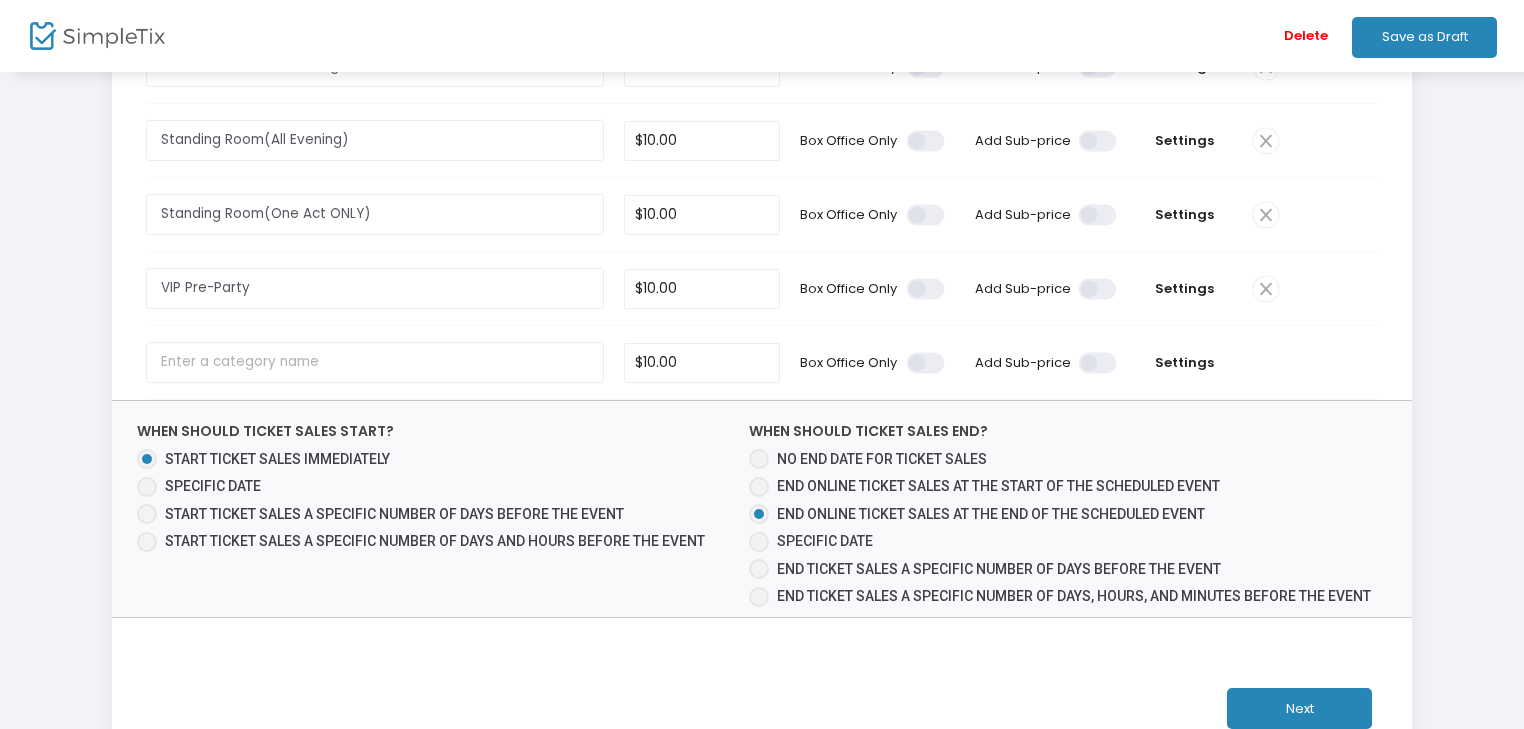 click at bounding box center (147, 487) 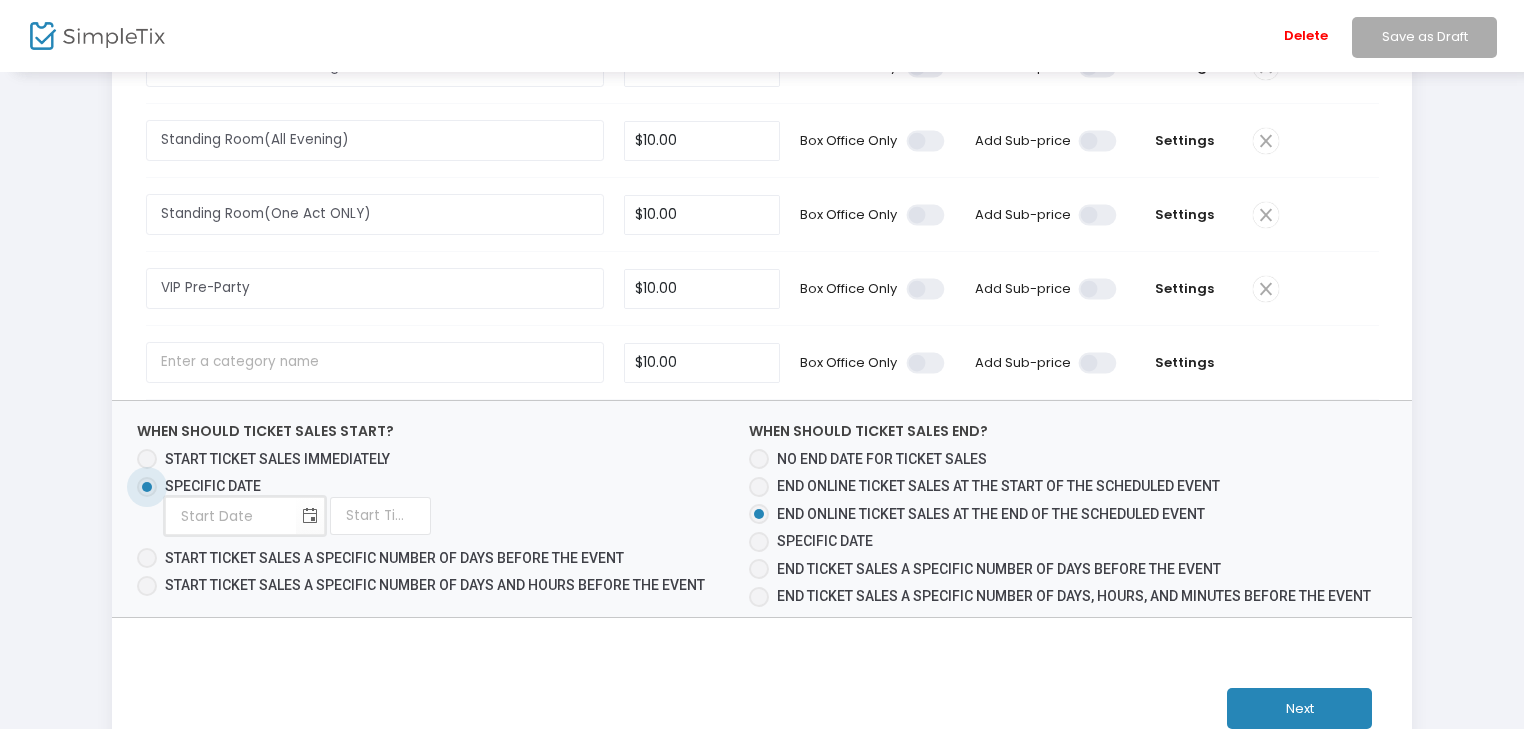 type on "month/day/year" 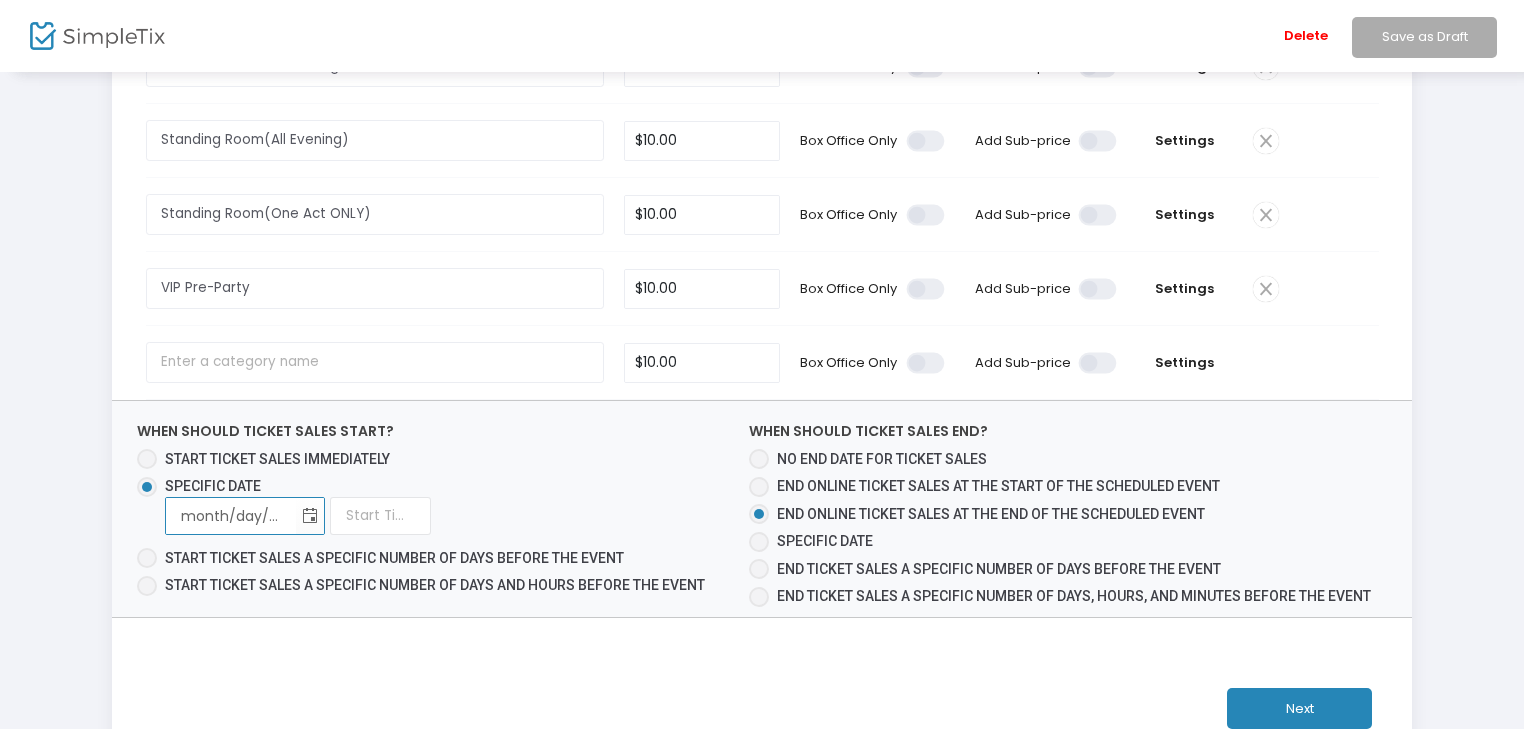 click on "month/day/year" at bounding box center (231, 516) 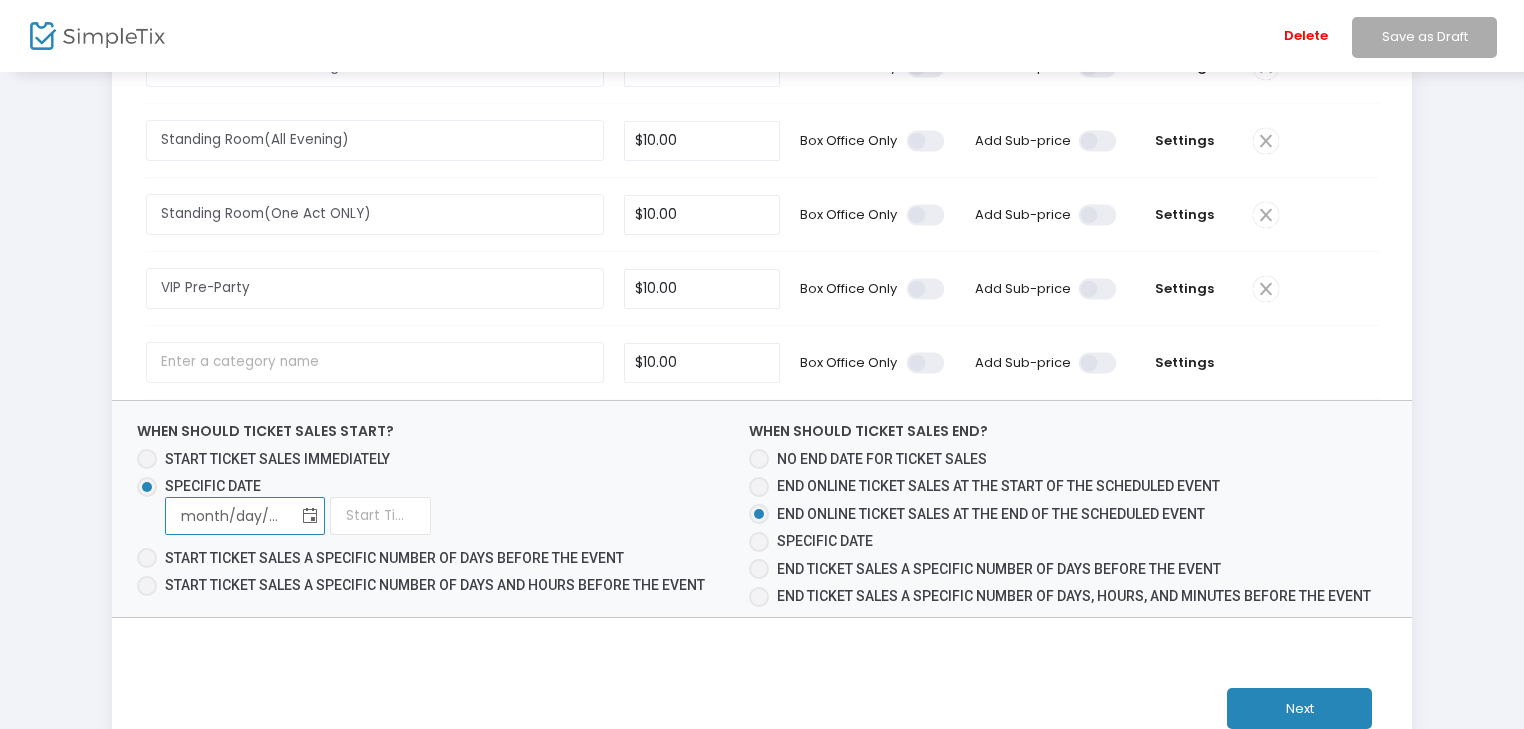 click 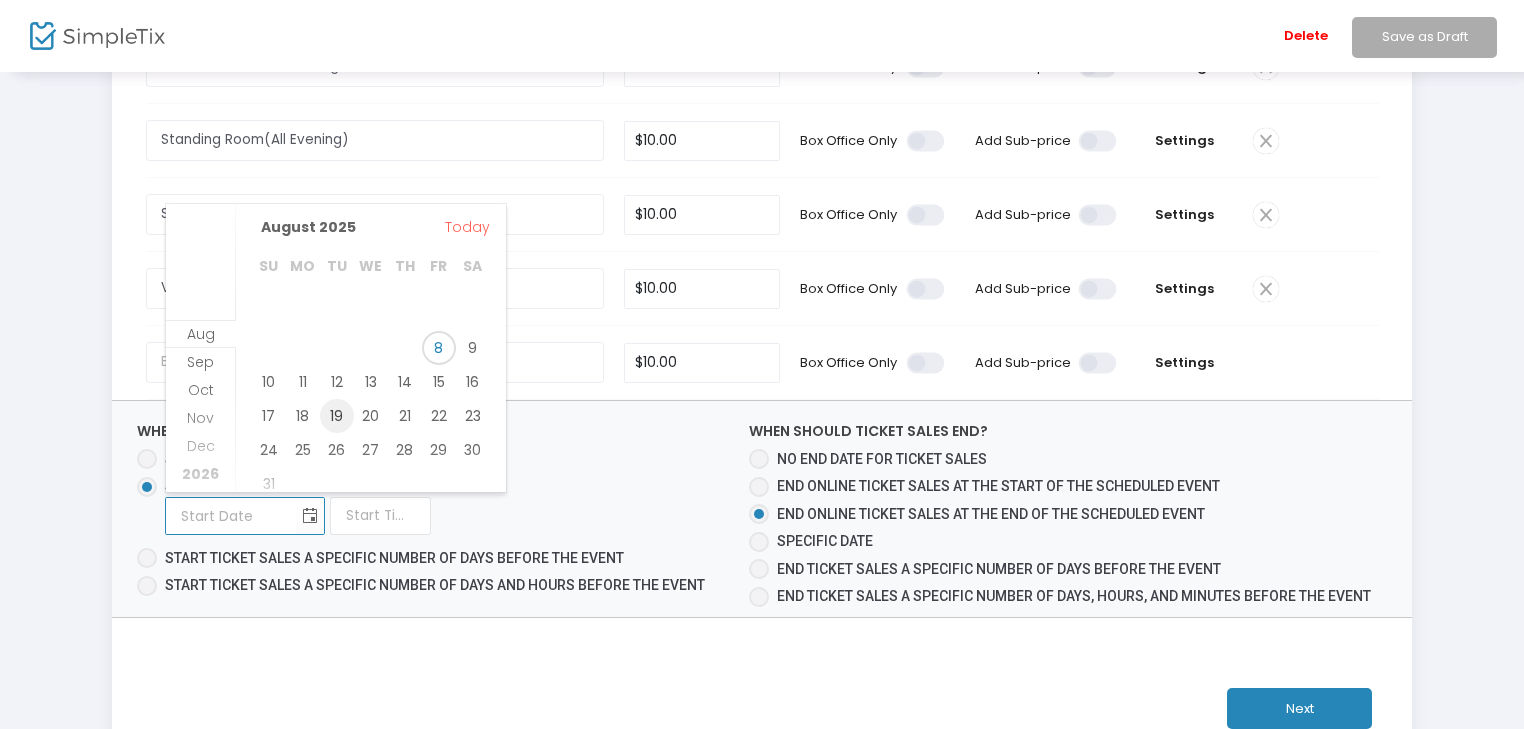 scroll, scrollTop: 100, scrollLeft: 0, axis: vertical 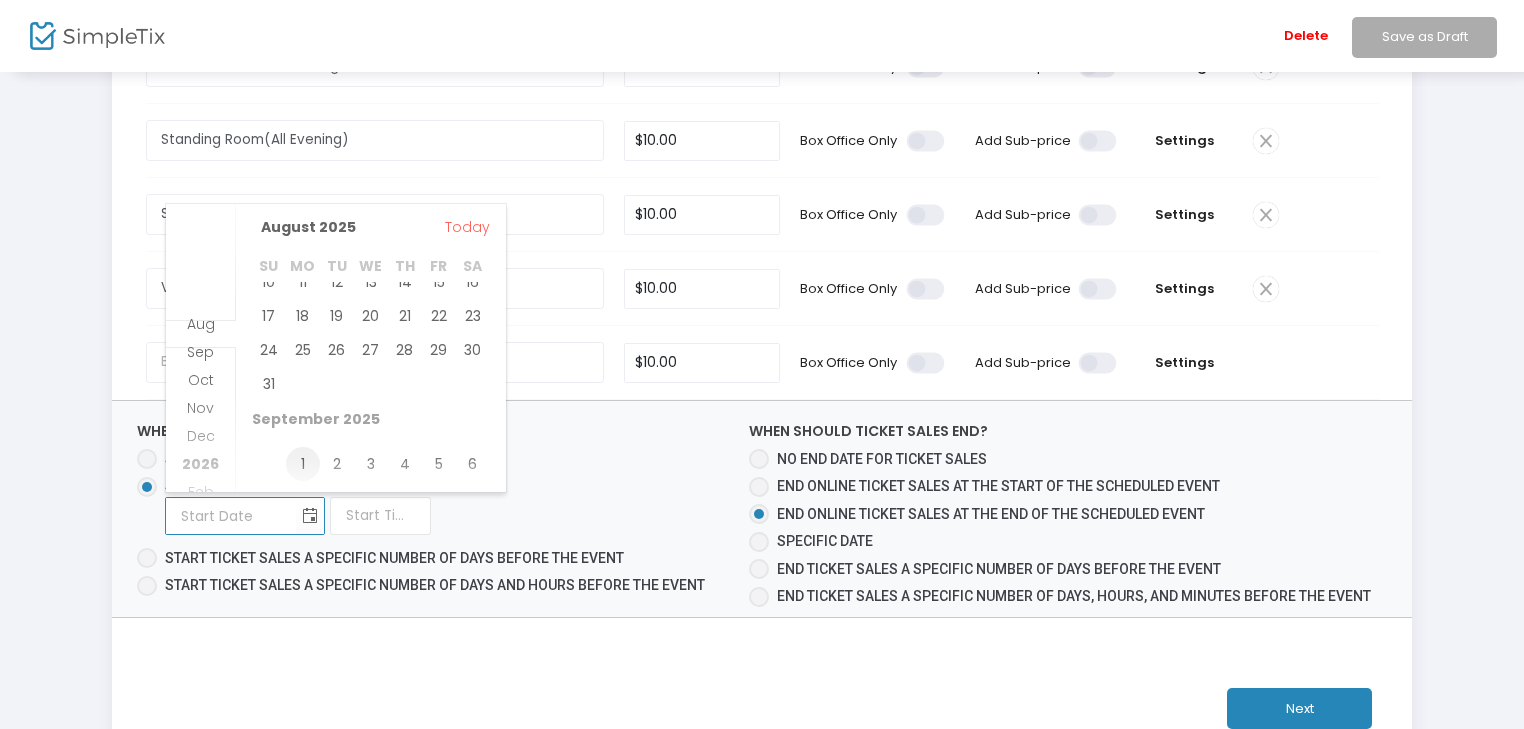 click on "1" at bounding box center [303, 464] 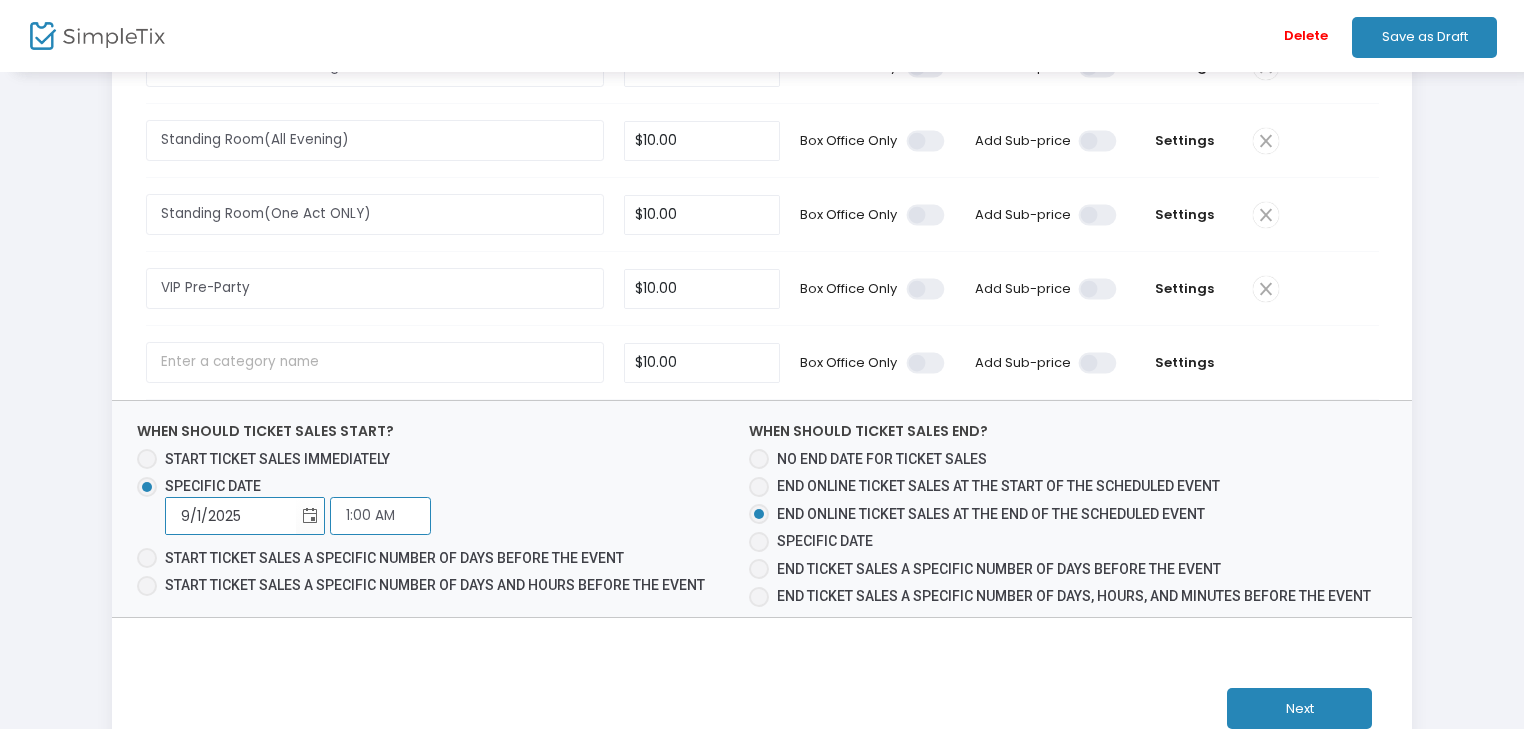 click on "1:00 AM" 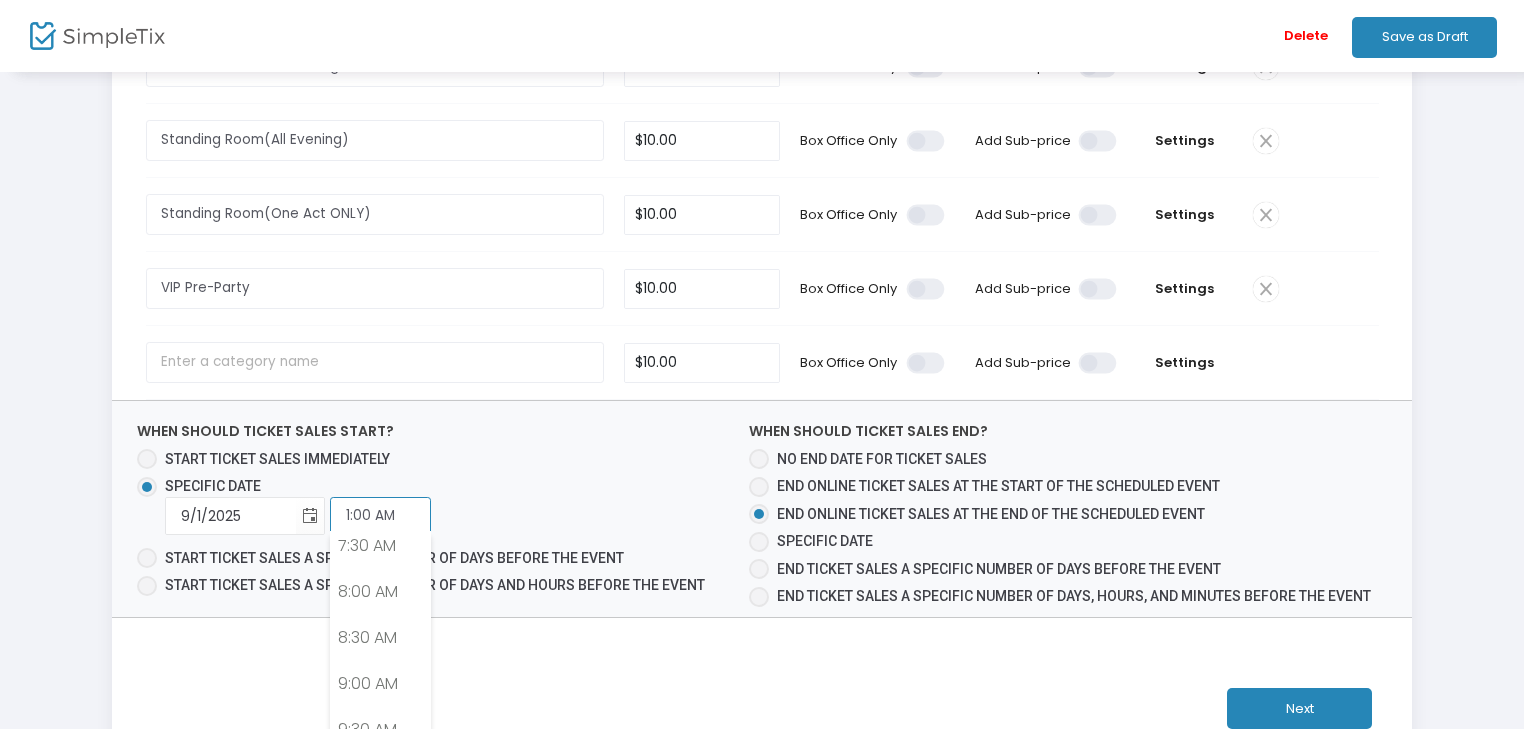 scroll, scrollTop: 700, scrollLeft: 0, axis: vertical 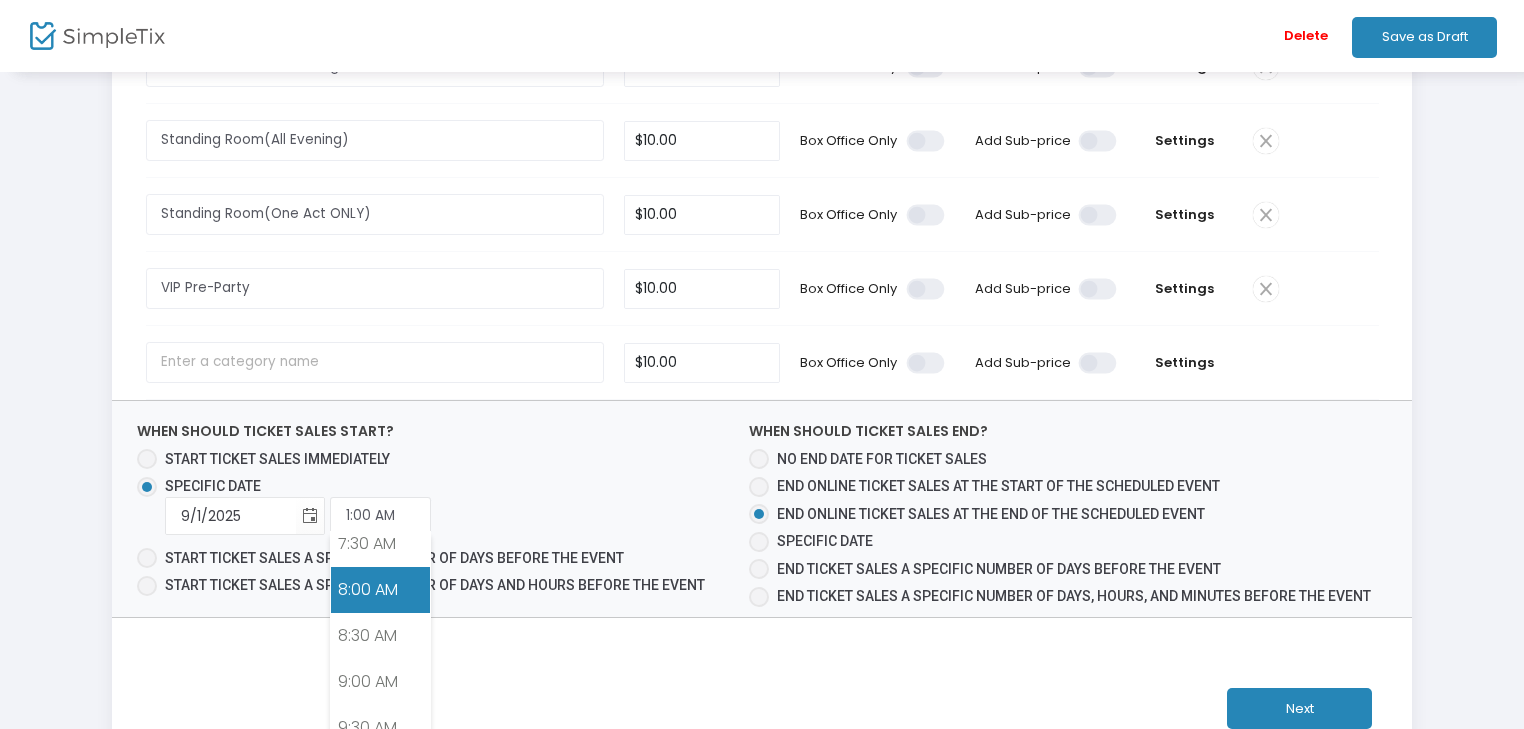 click on "8:00 AM" at bounding box center (380, 590) 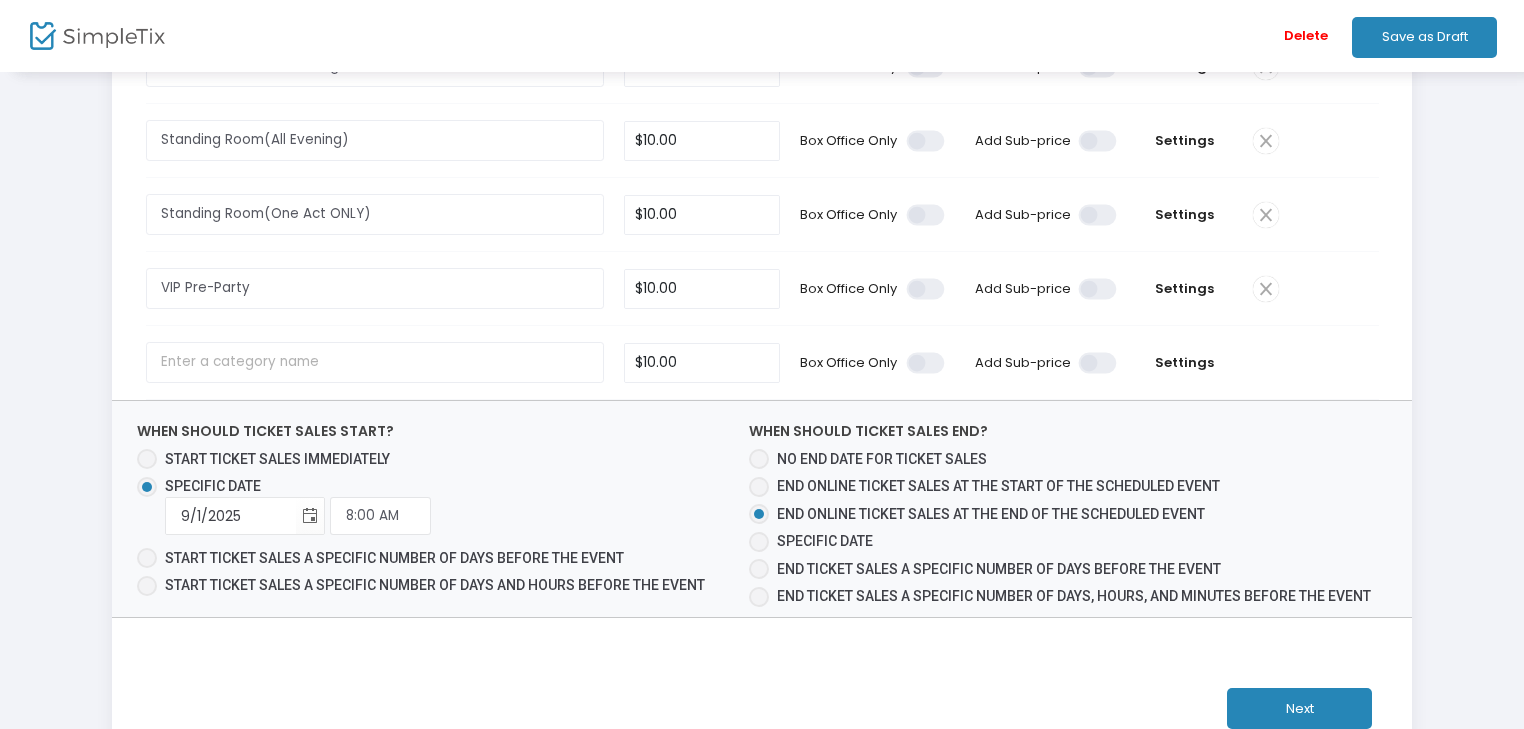 click on "Next" 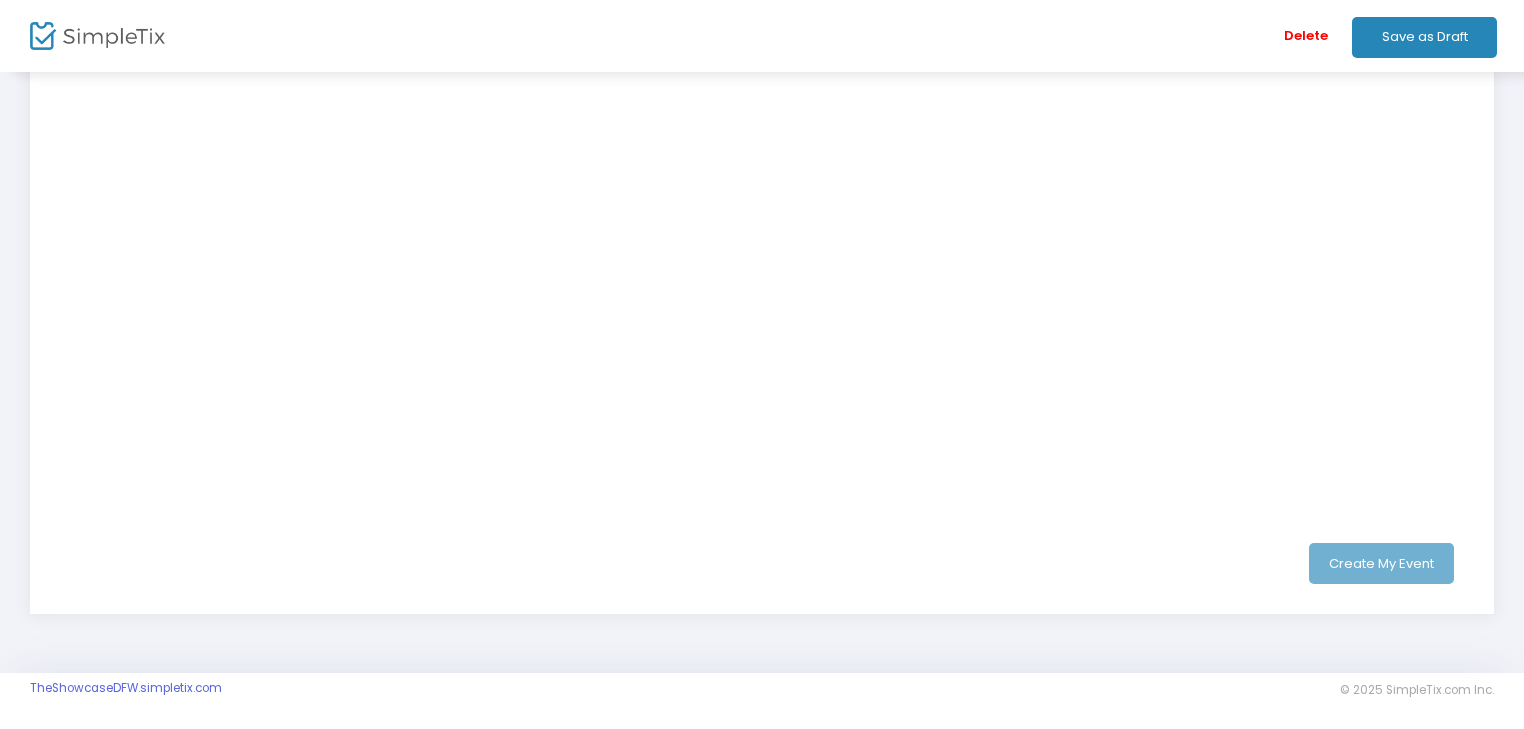 scroll, scrollTop: 573, scrollLeft: 0, axis: vertical 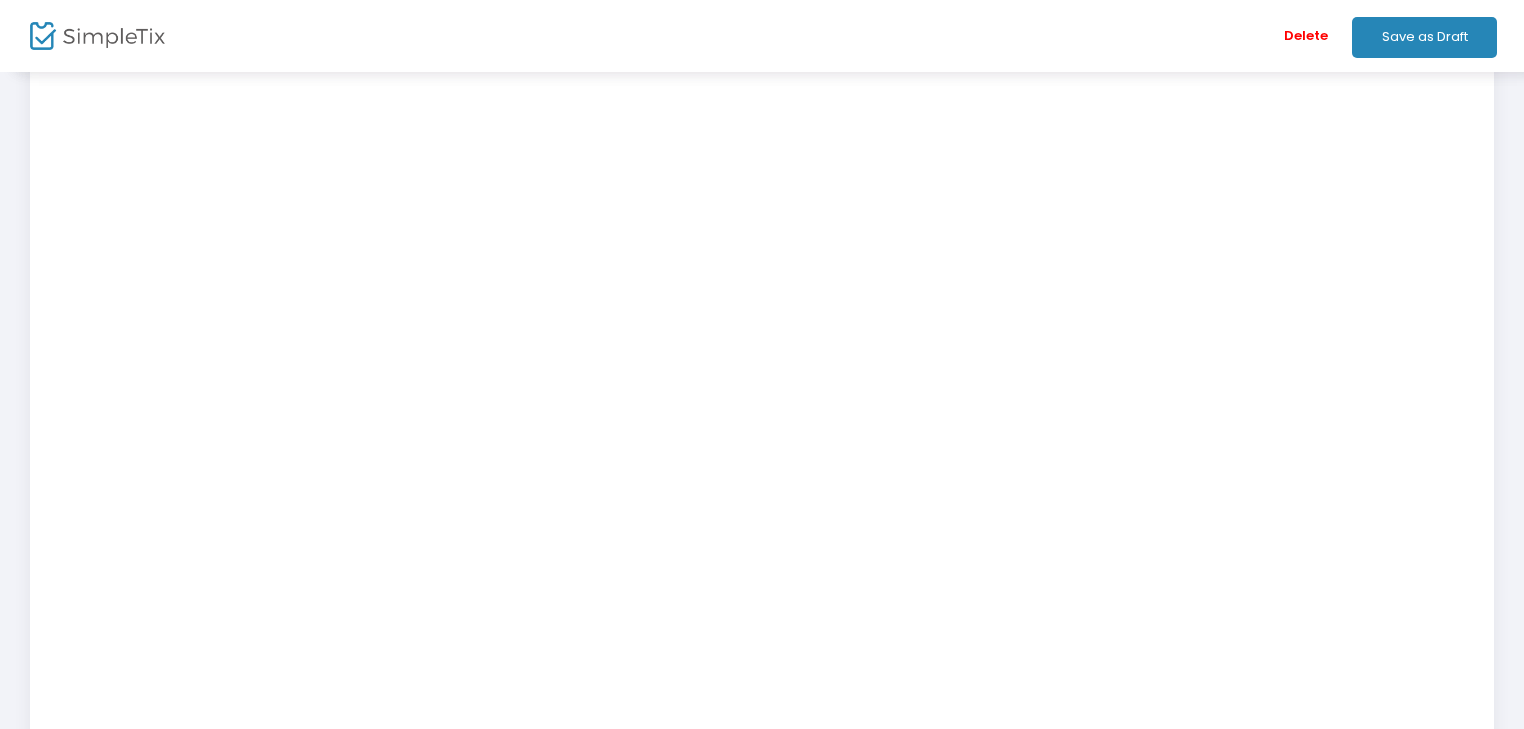 click on "Step 3 : Just a few more things Notes: Focal point required Chart should be published before save Create My Event" 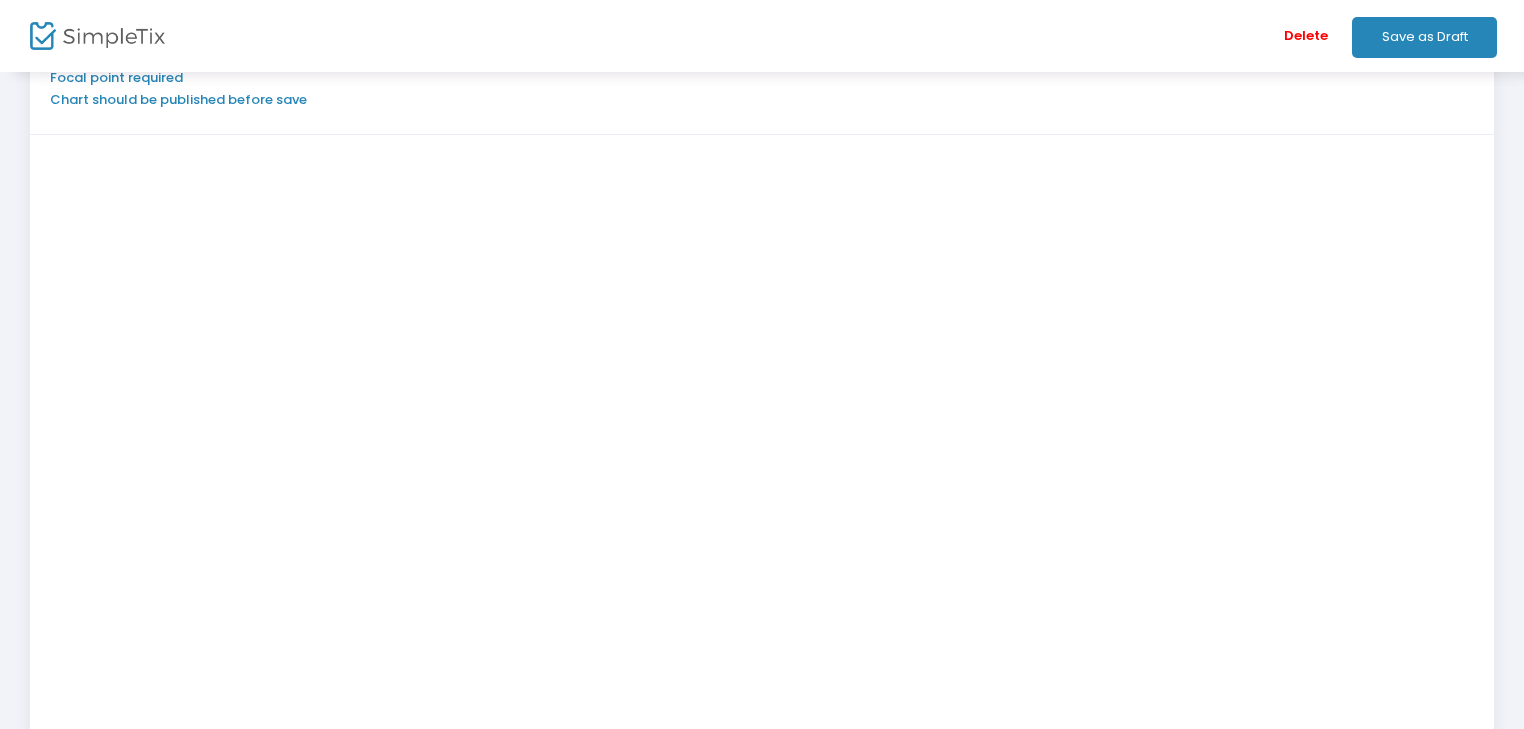 scroll, scrollTop: 89, scrollLeft: 0, axis: vertical 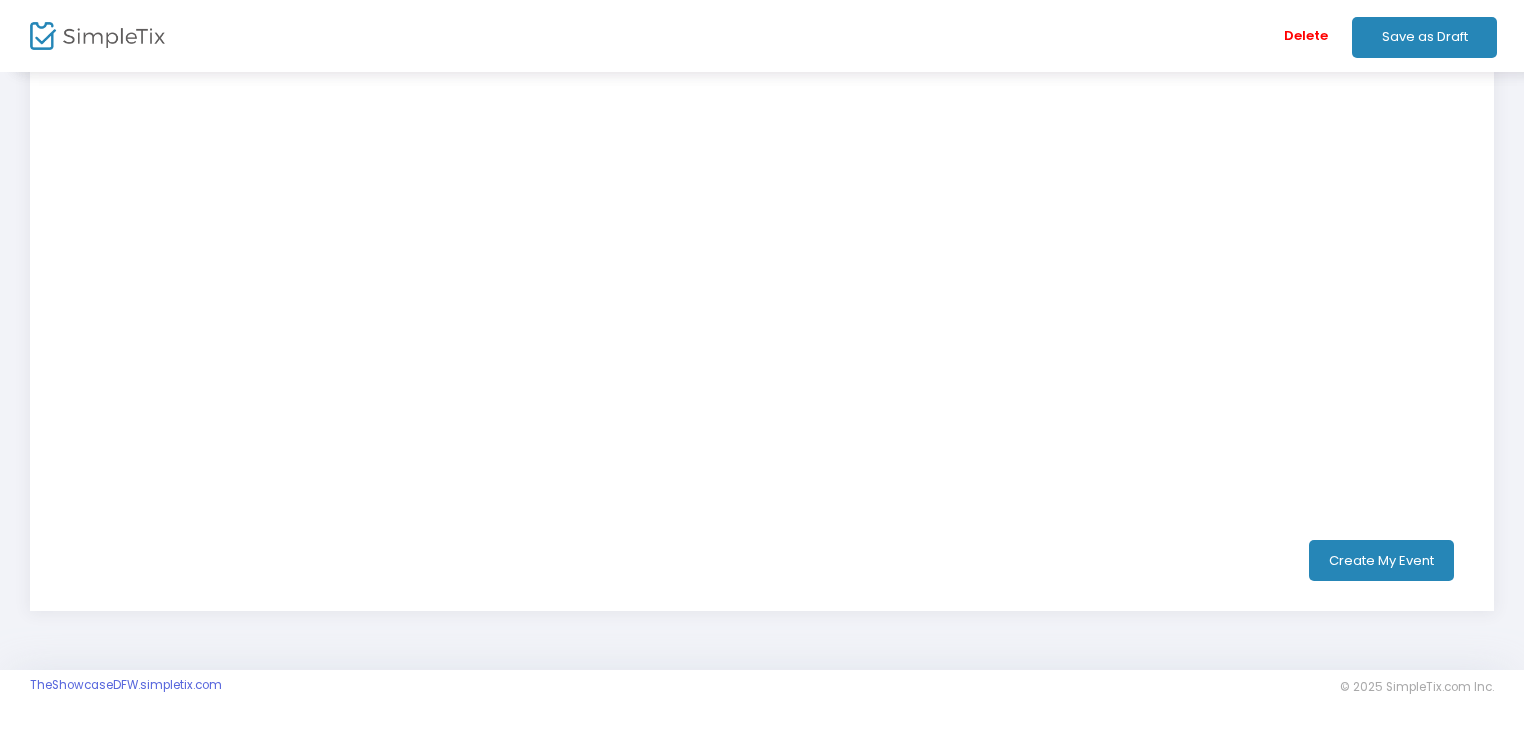 click on "Create My Event" 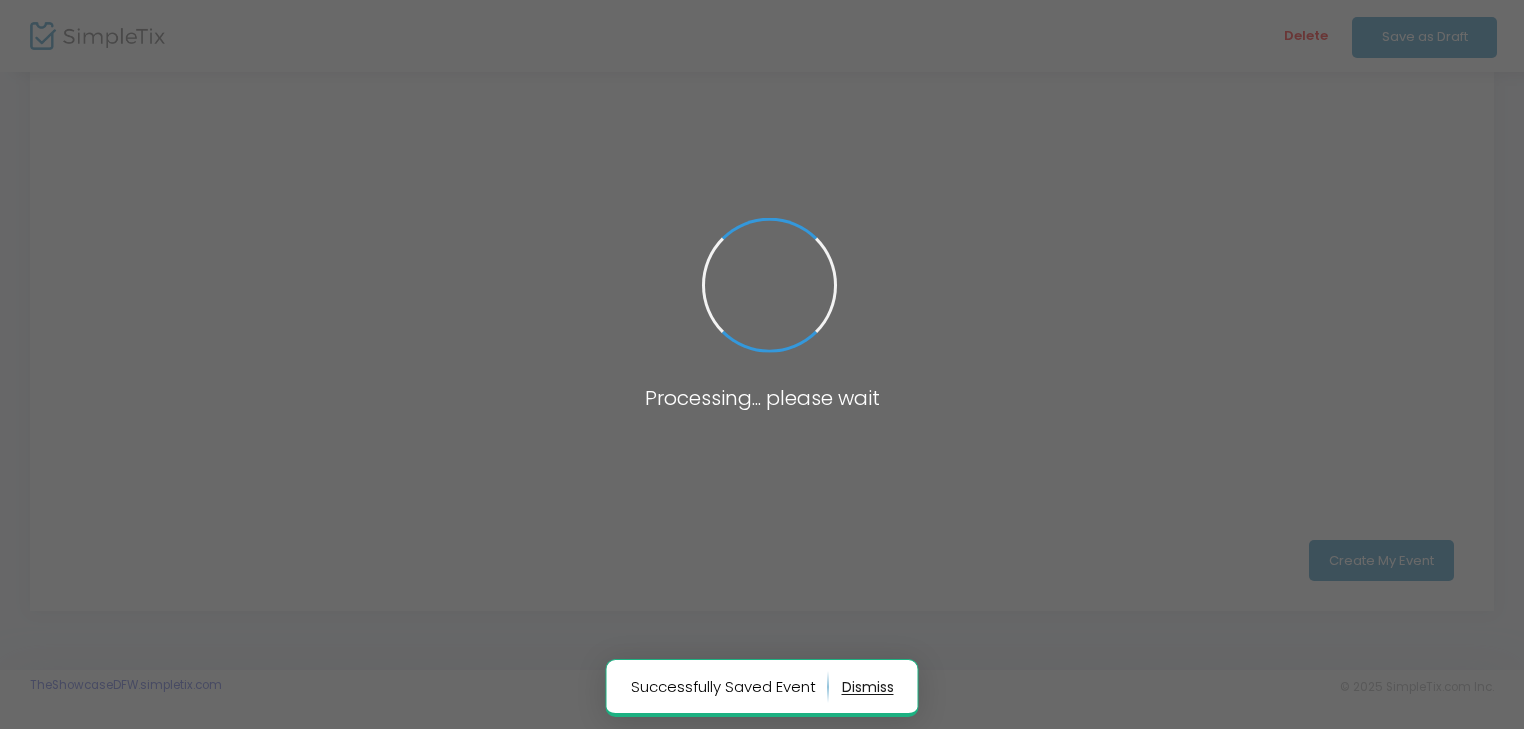 scroll, scrollTop: 400, scrollLeft: 0, axis: vertical 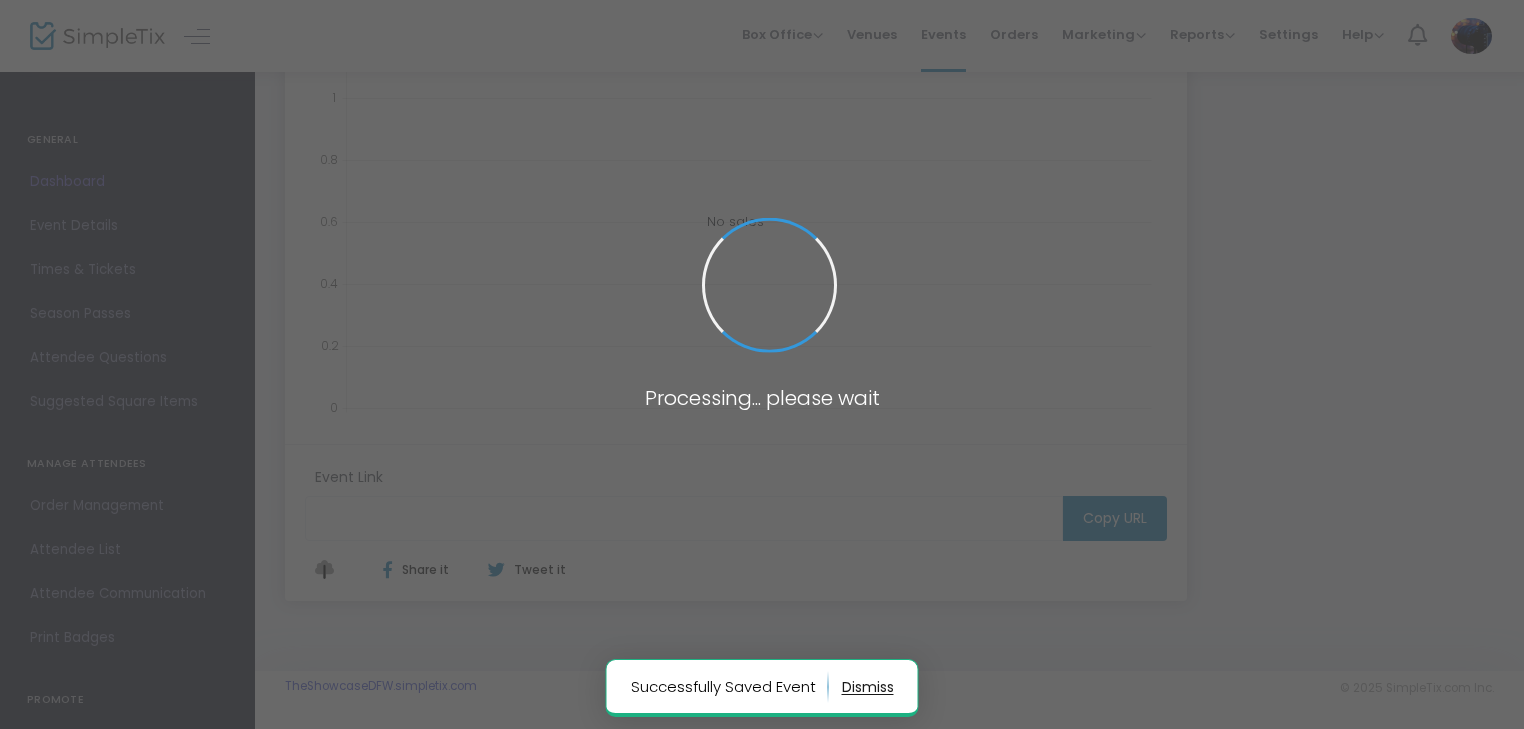 type on "https://www.simpletix.com/e/style-rhythm-tickets-230189" 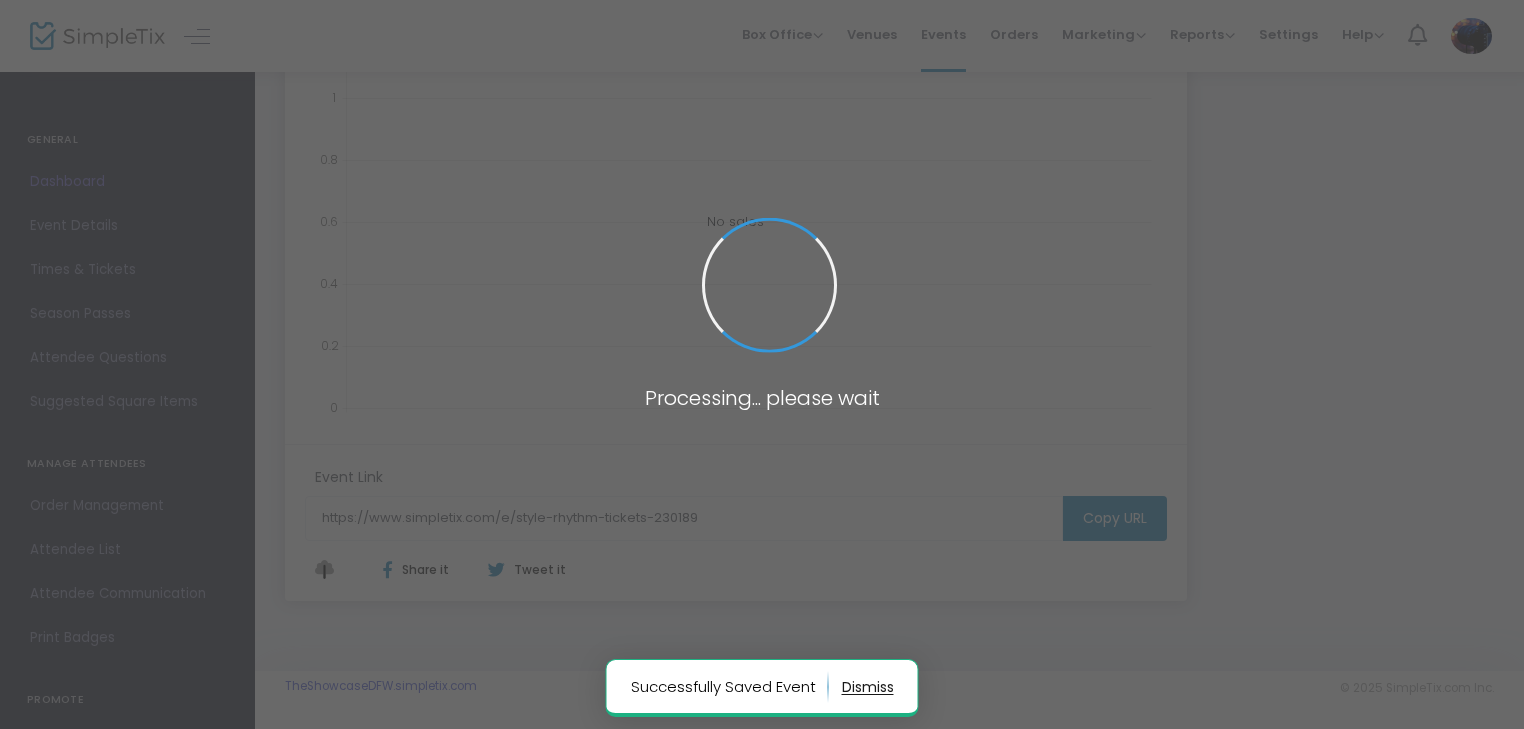 scroll, scrollTop: 0, scrollLeft: 0, axis: both 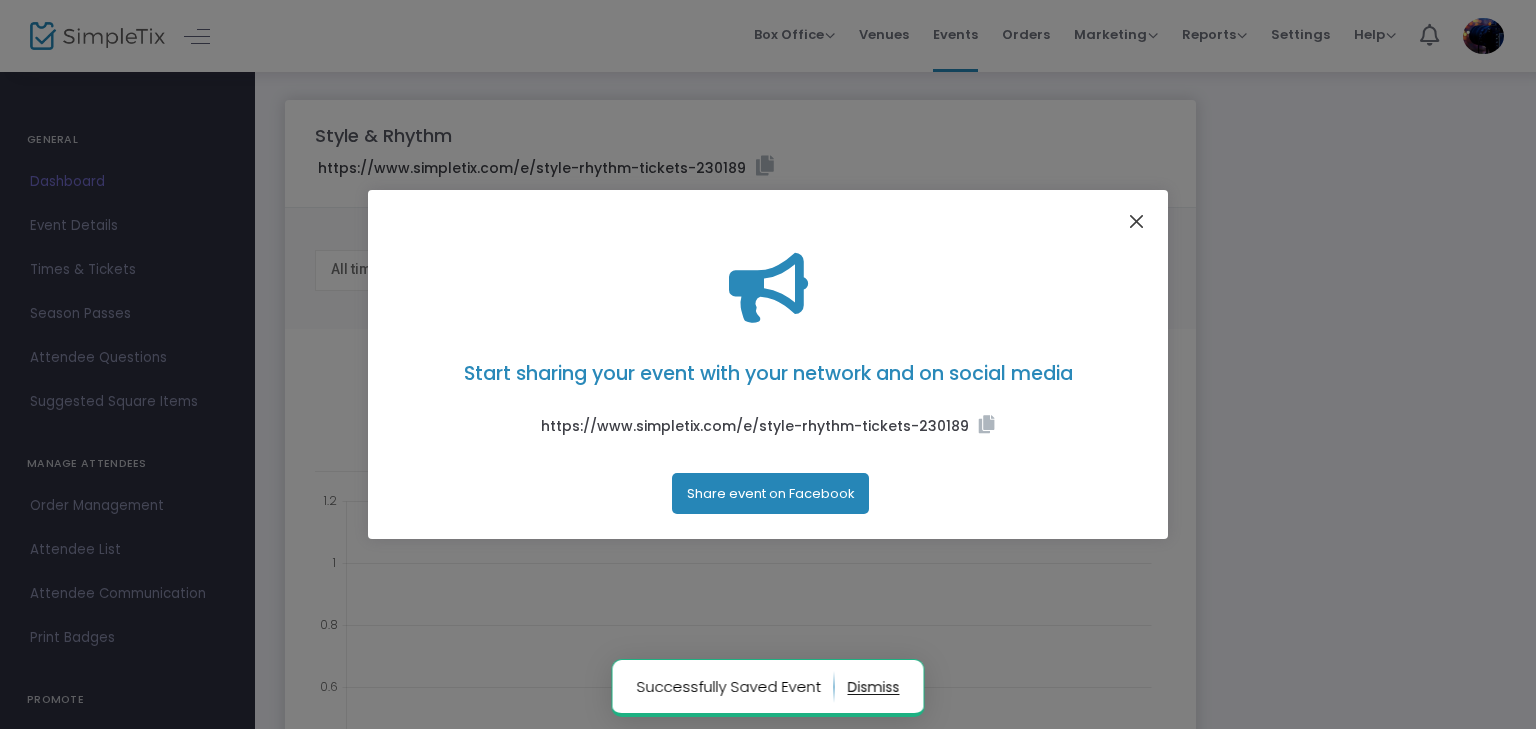 click 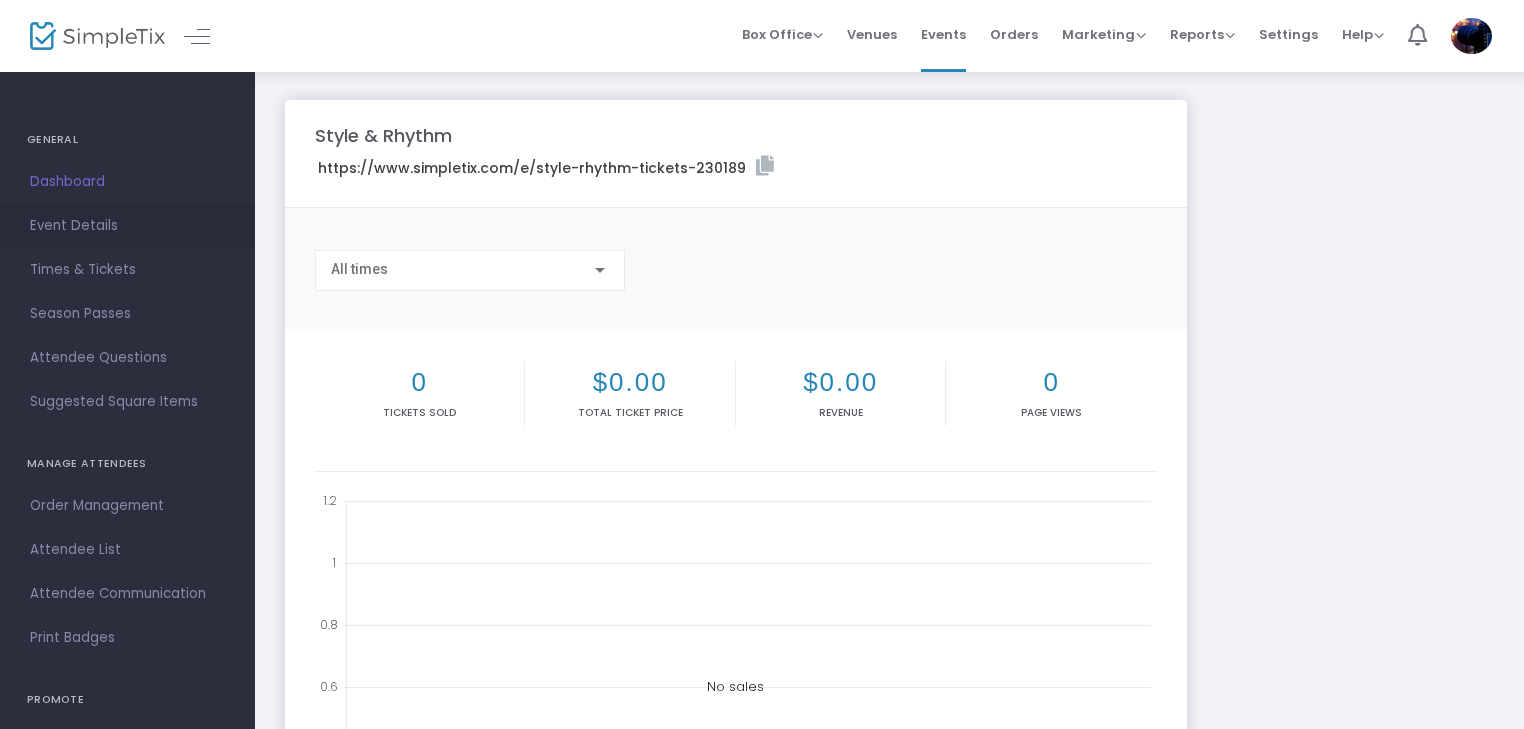 click on "Event Details" at bounding box center [127, 226] 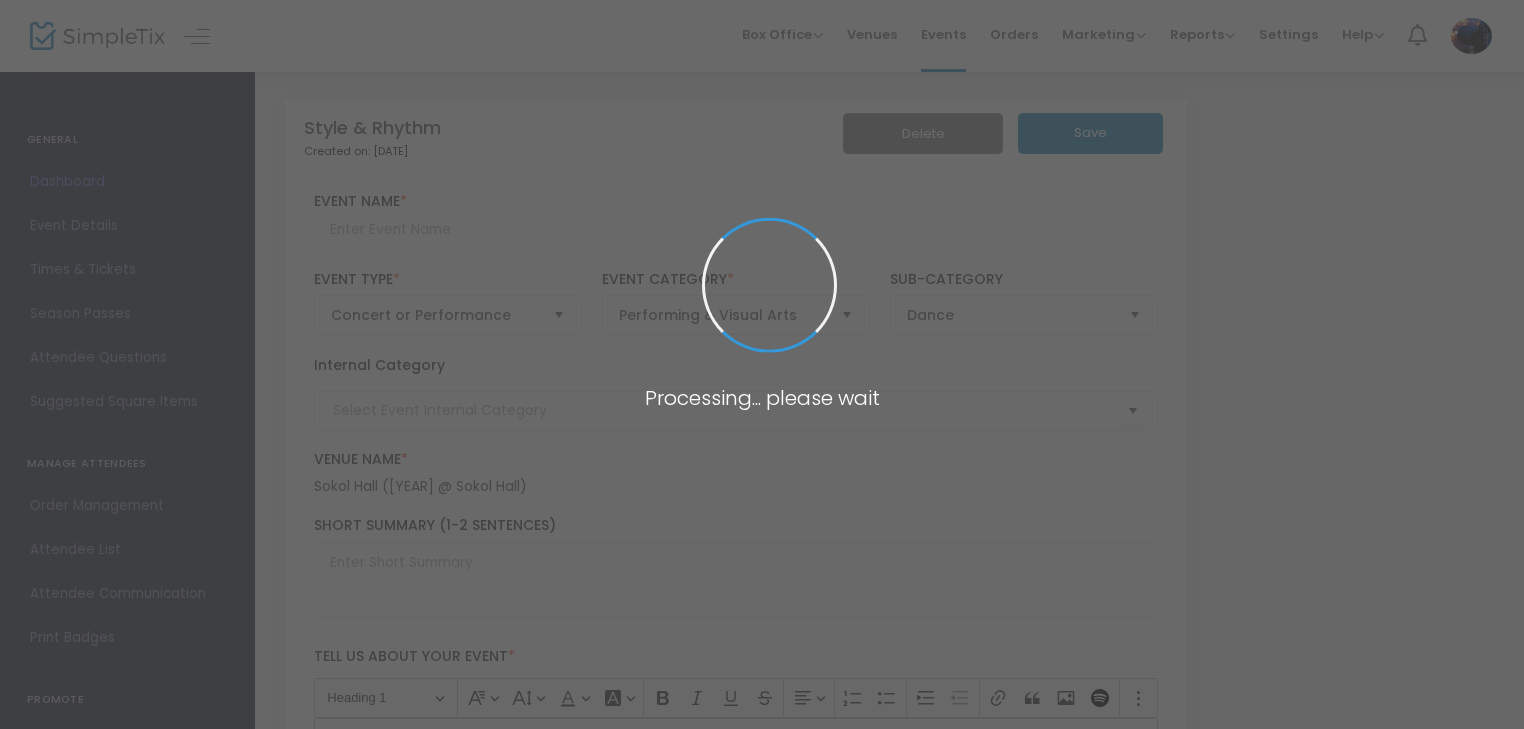 type on "Style & Rhythm" 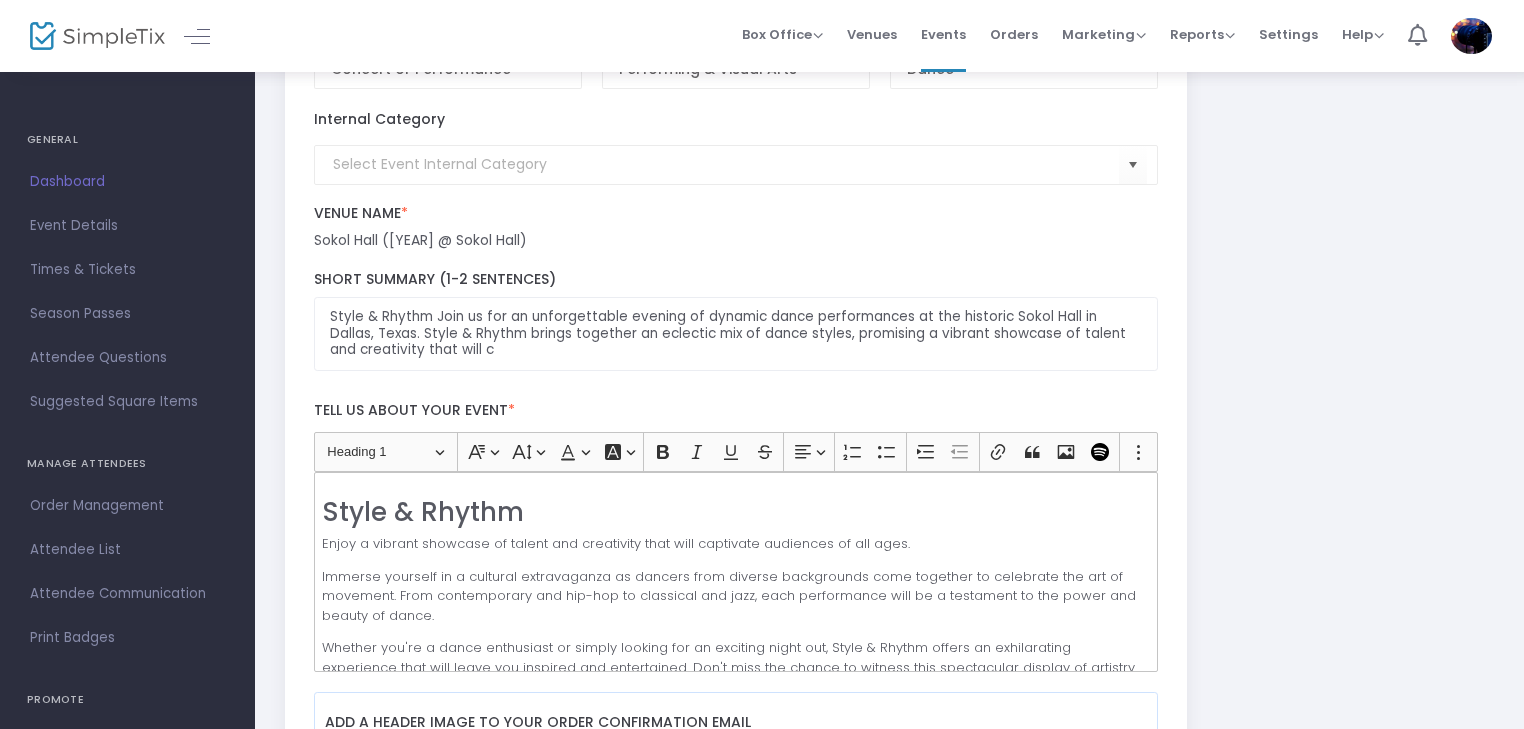 scroll, scrollTop: 300, scrollLeft: 0, axis: vertical 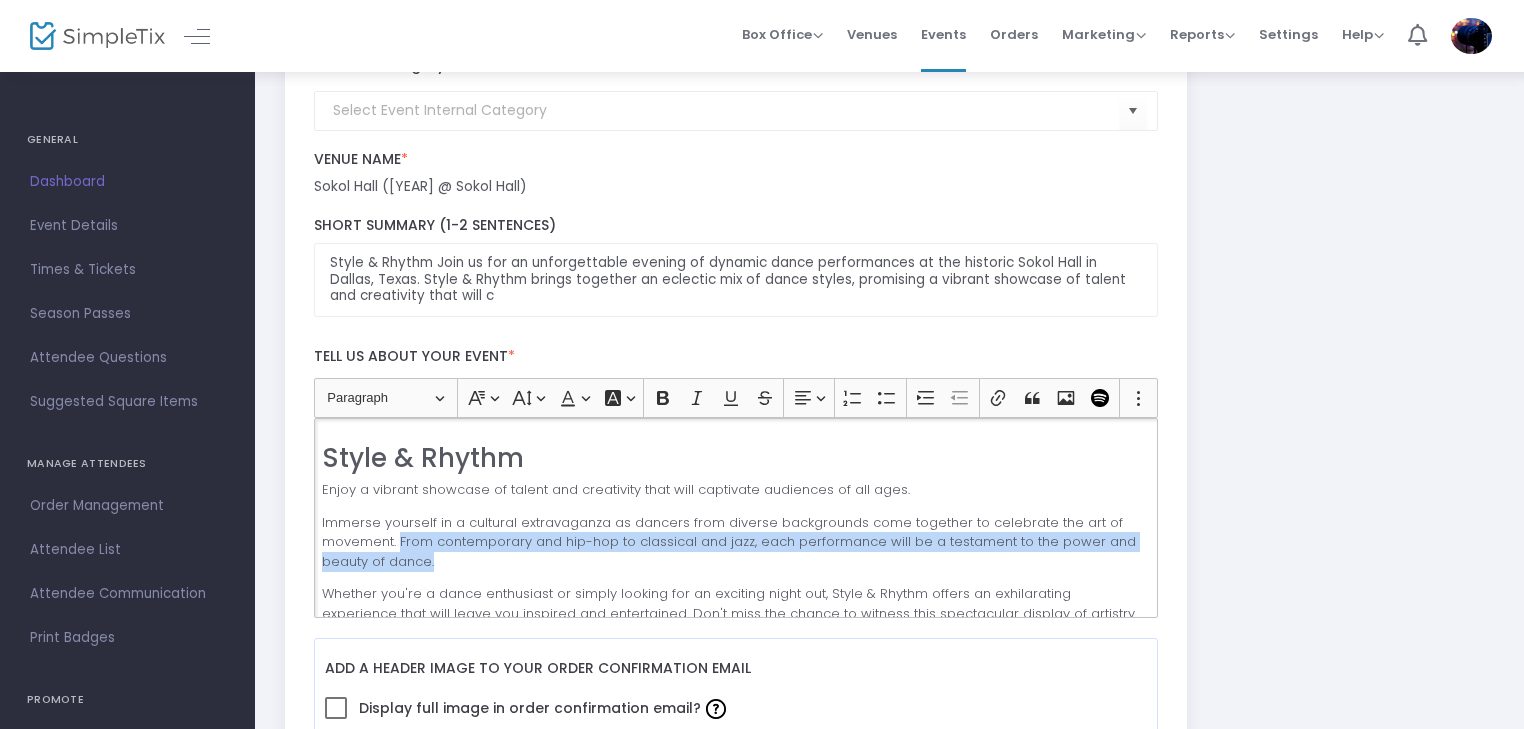 drag, startPoint x: 478, startPoint y: 603, endPoint x: 398, endPoint y: 581, distance: 82.96987 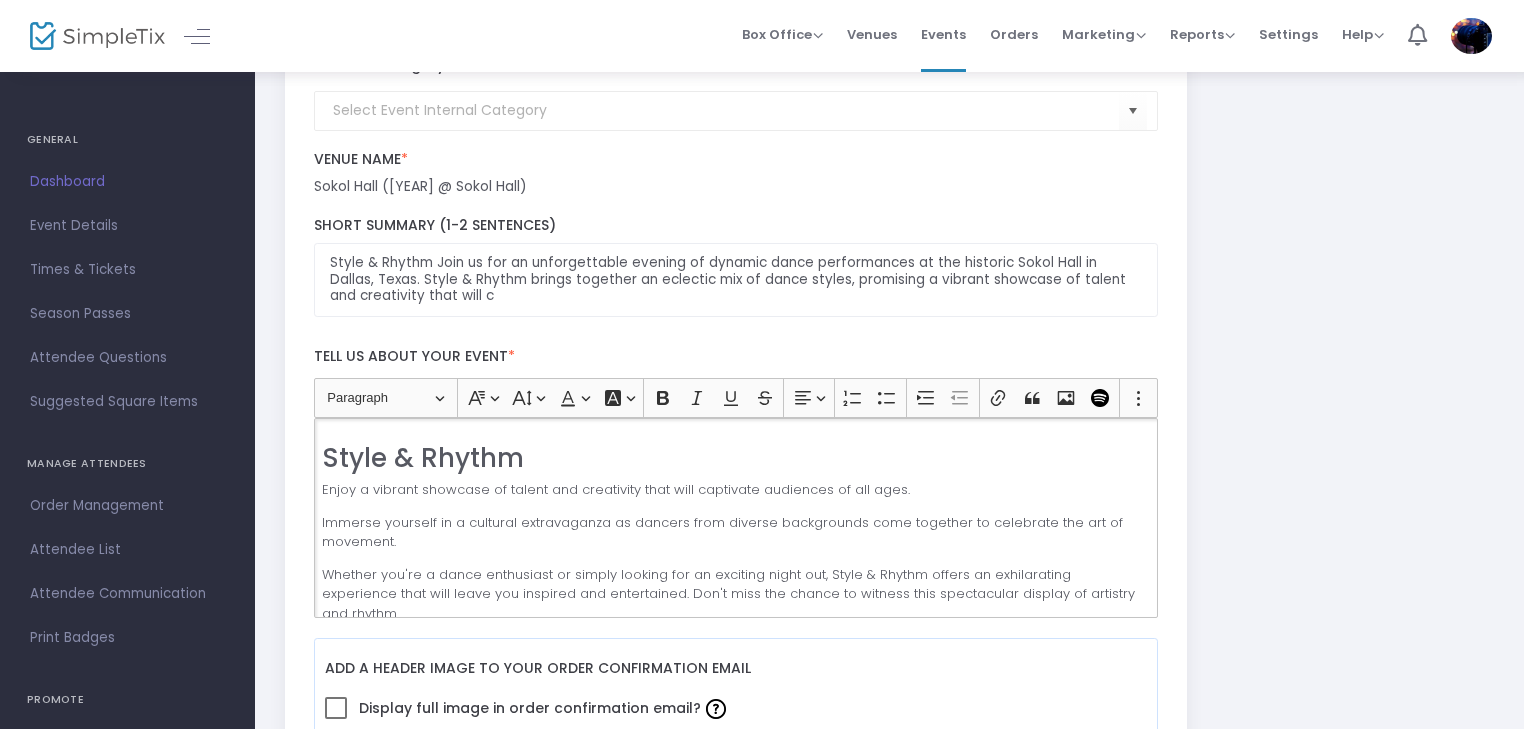 scroll, scrollTop: 36, scrollLeft: 0, axis: vertical 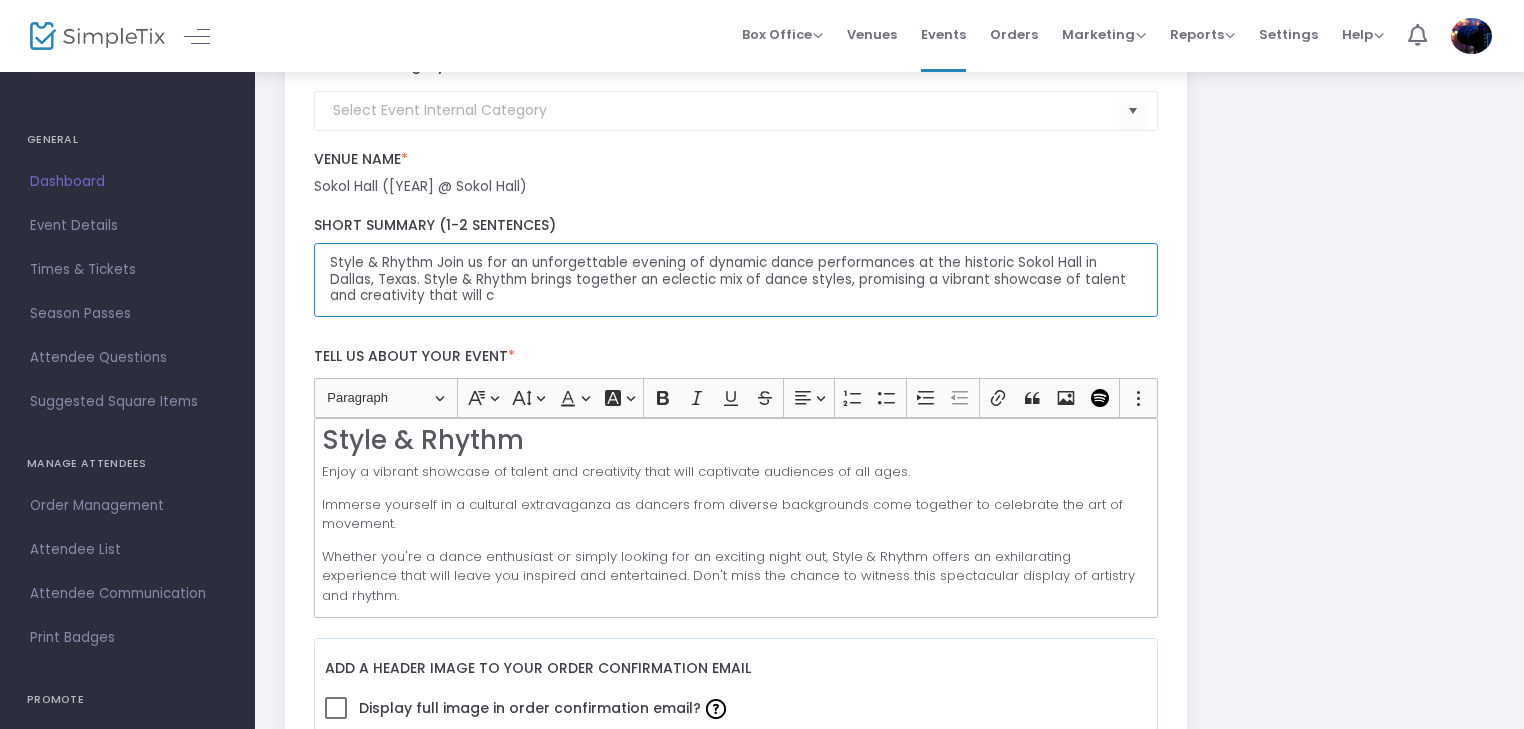 drag, startPoint x: 469, startPoint y: 293, endPoint x: 298, endPoint y: 255, distance: 175.17134 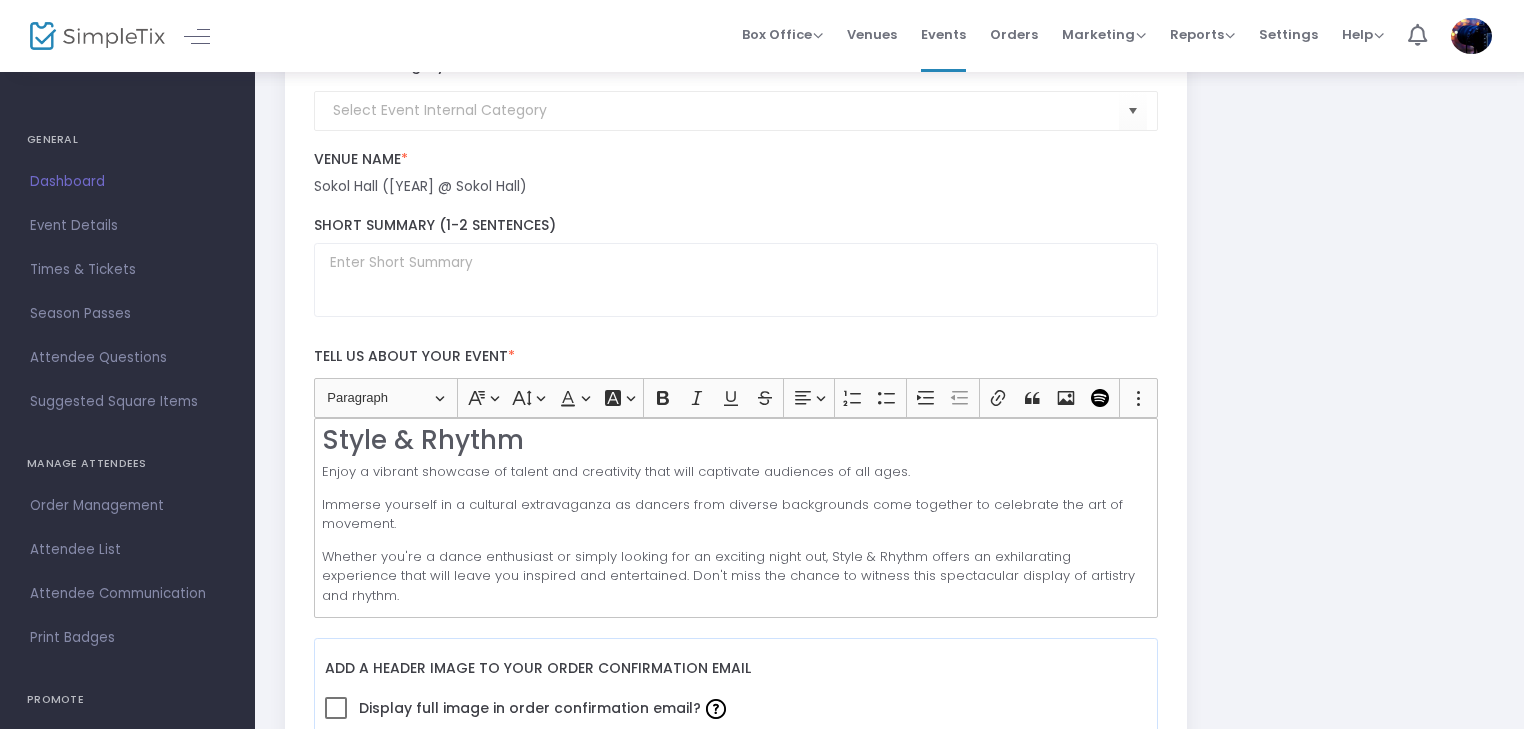 click on "Sokol Hall ([YEAR] @ Sokol Hall)" 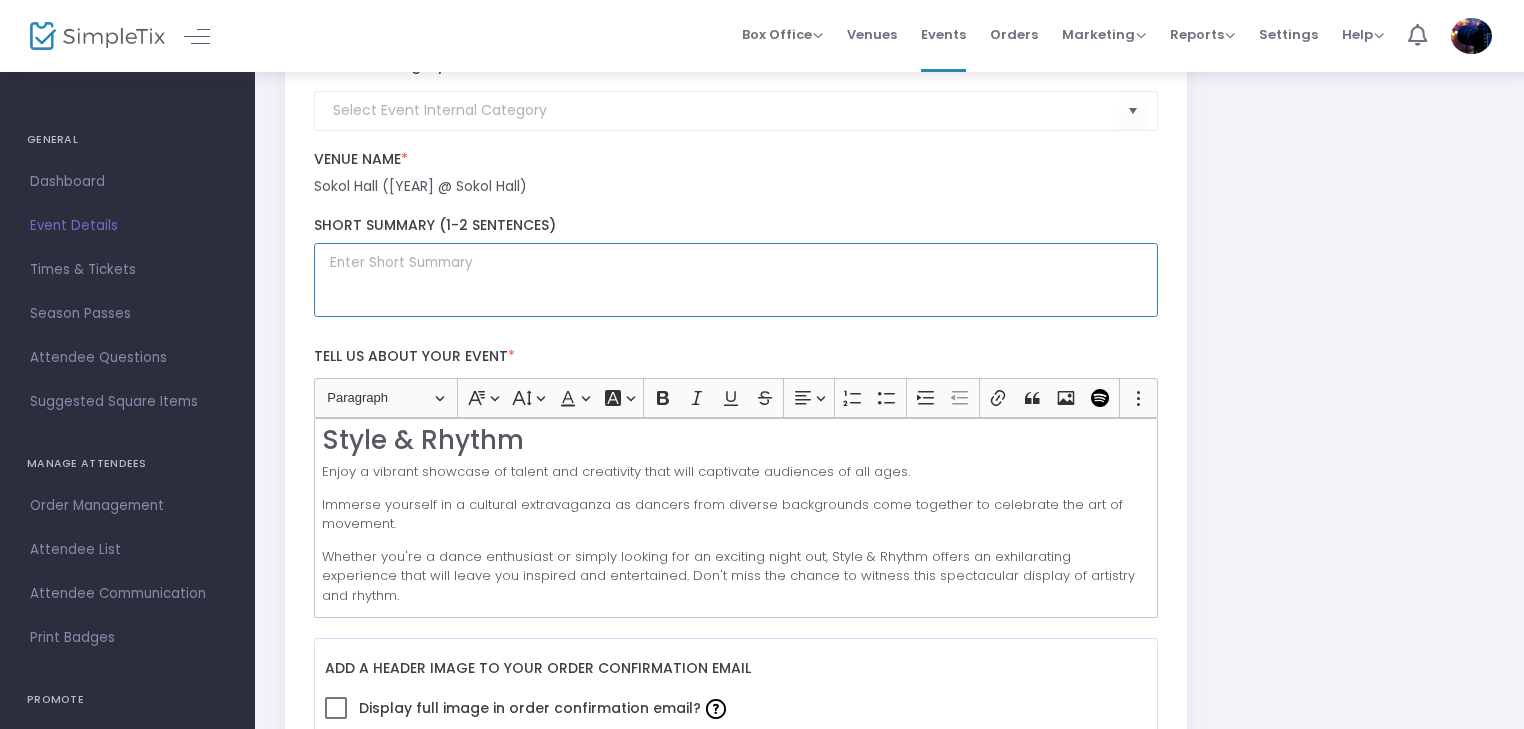 click 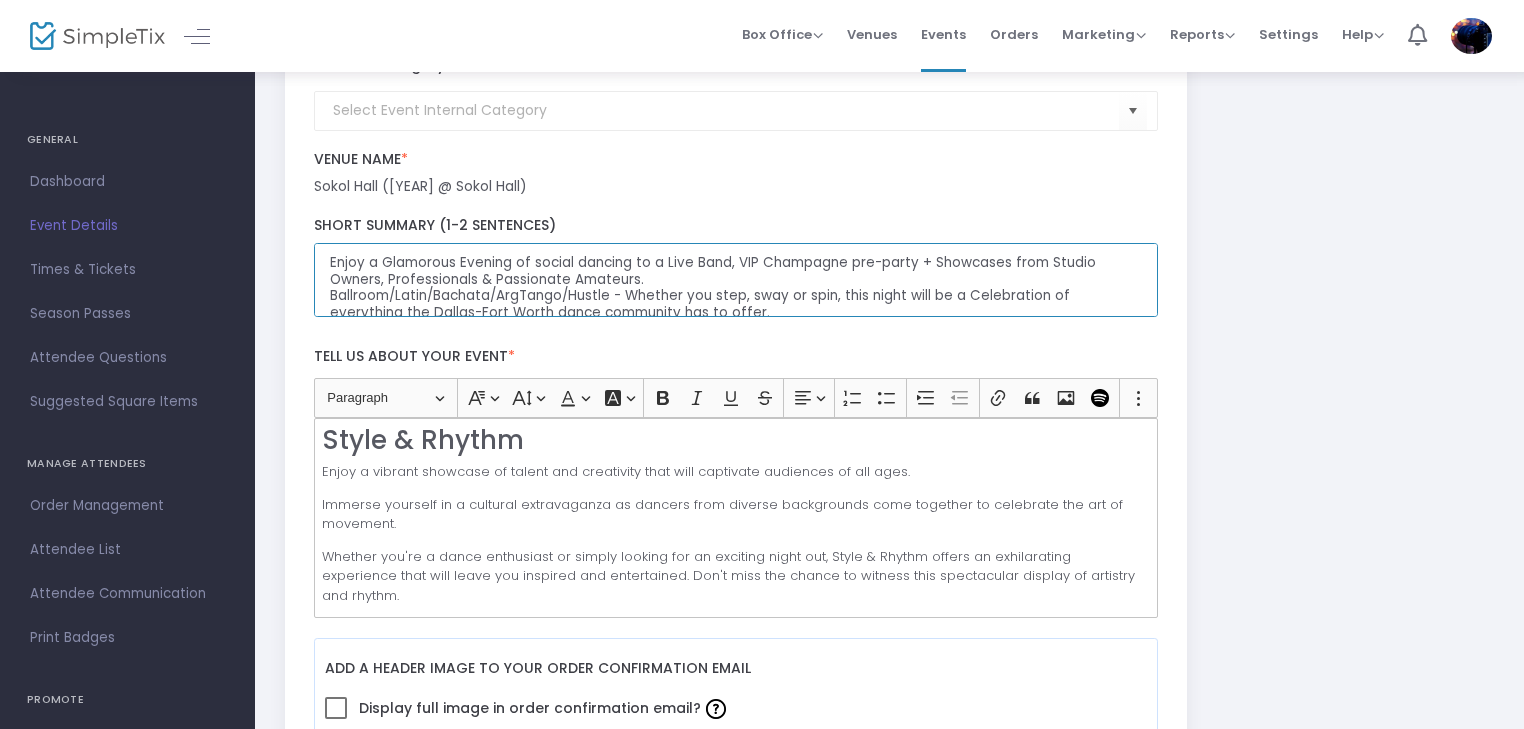 scroll, scrollTop: 6, scrollLeft: 0, axis: vertical 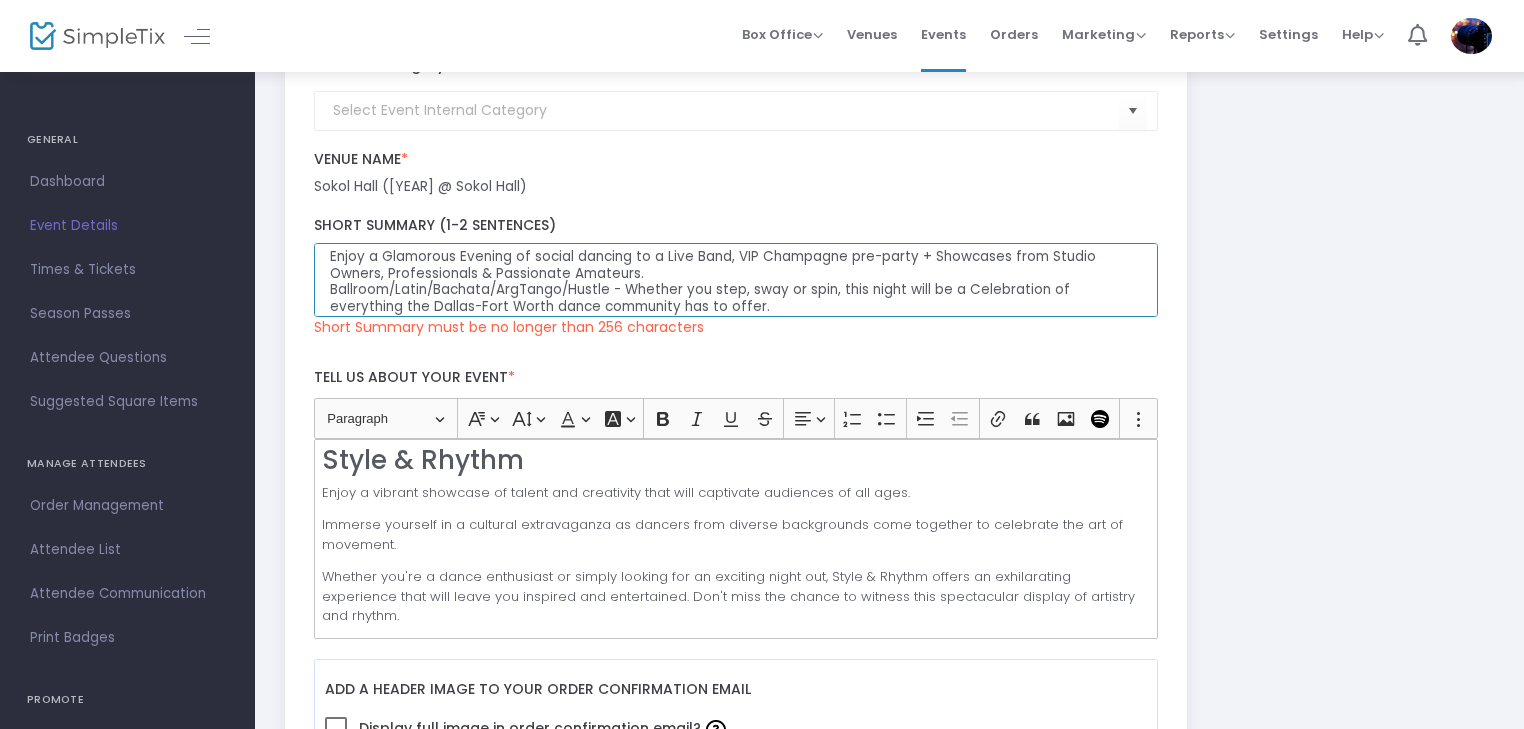 drag, startPoint x: 646, startPoint y: 268, endPoint x: 1013, endPoint y: 256, distance: 367.19614 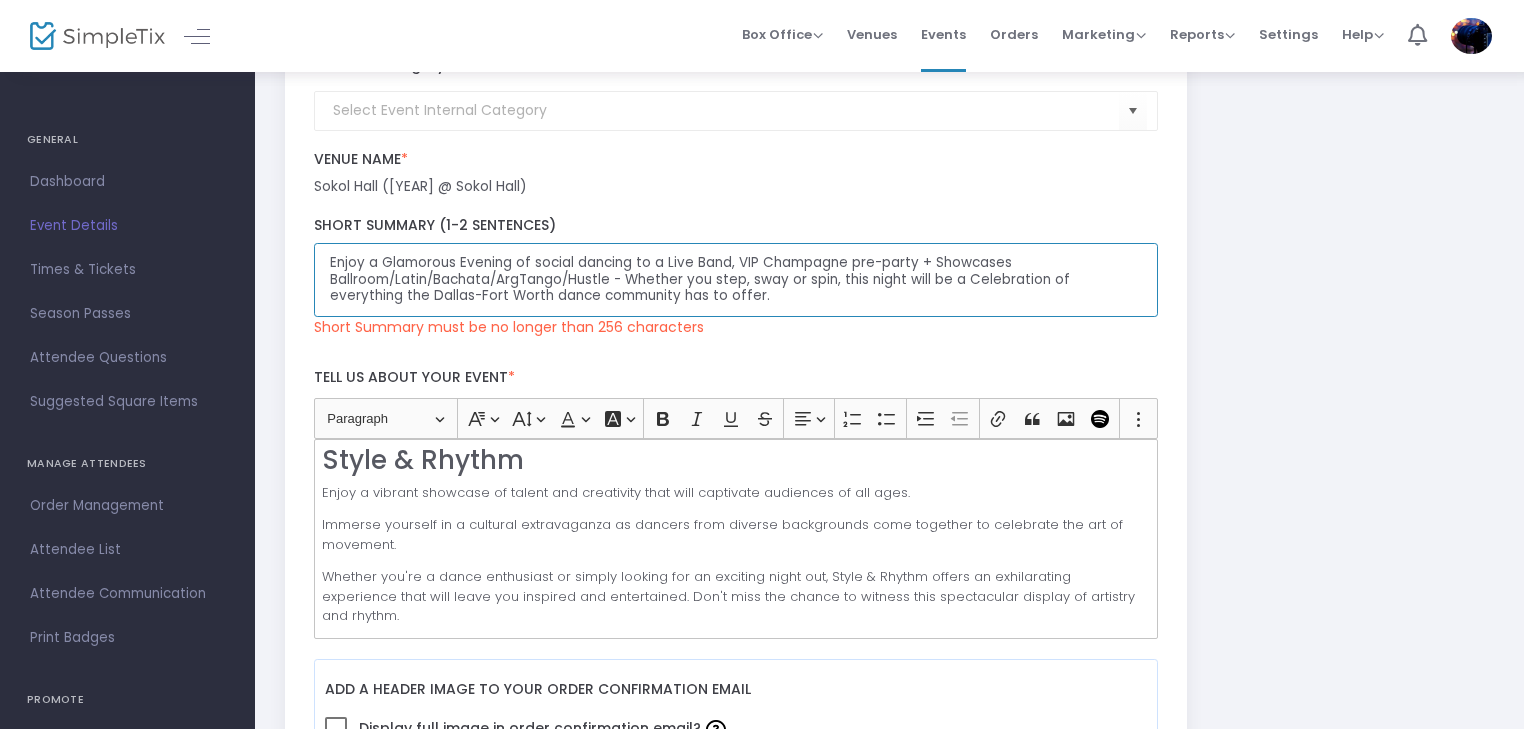 scroll, scrollTop: 0, scrollLeft: 0, axis: both 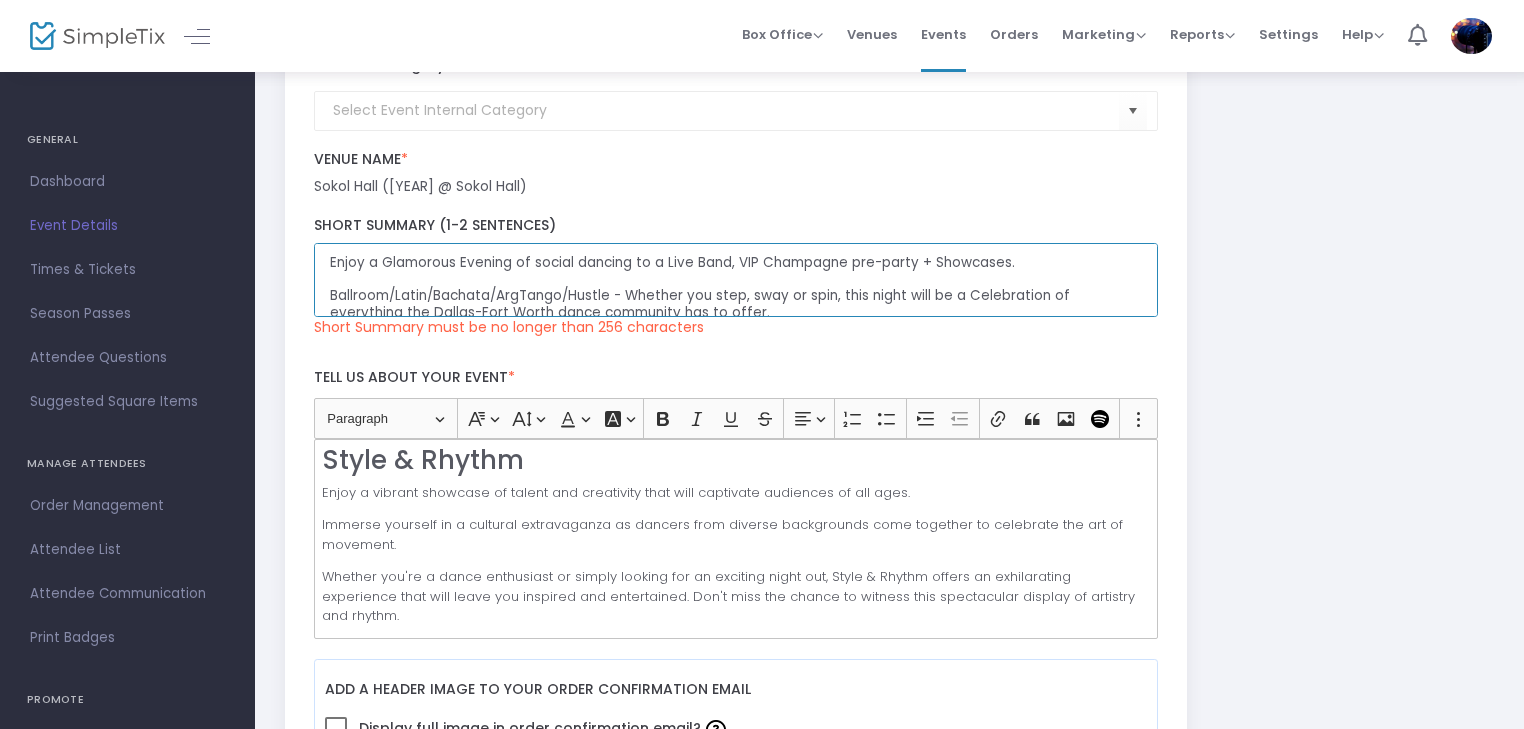 drag, startPoint x: 629, startPoint y: 296, endPoint x: 318, endPoint y: 286, distance: 311.16074 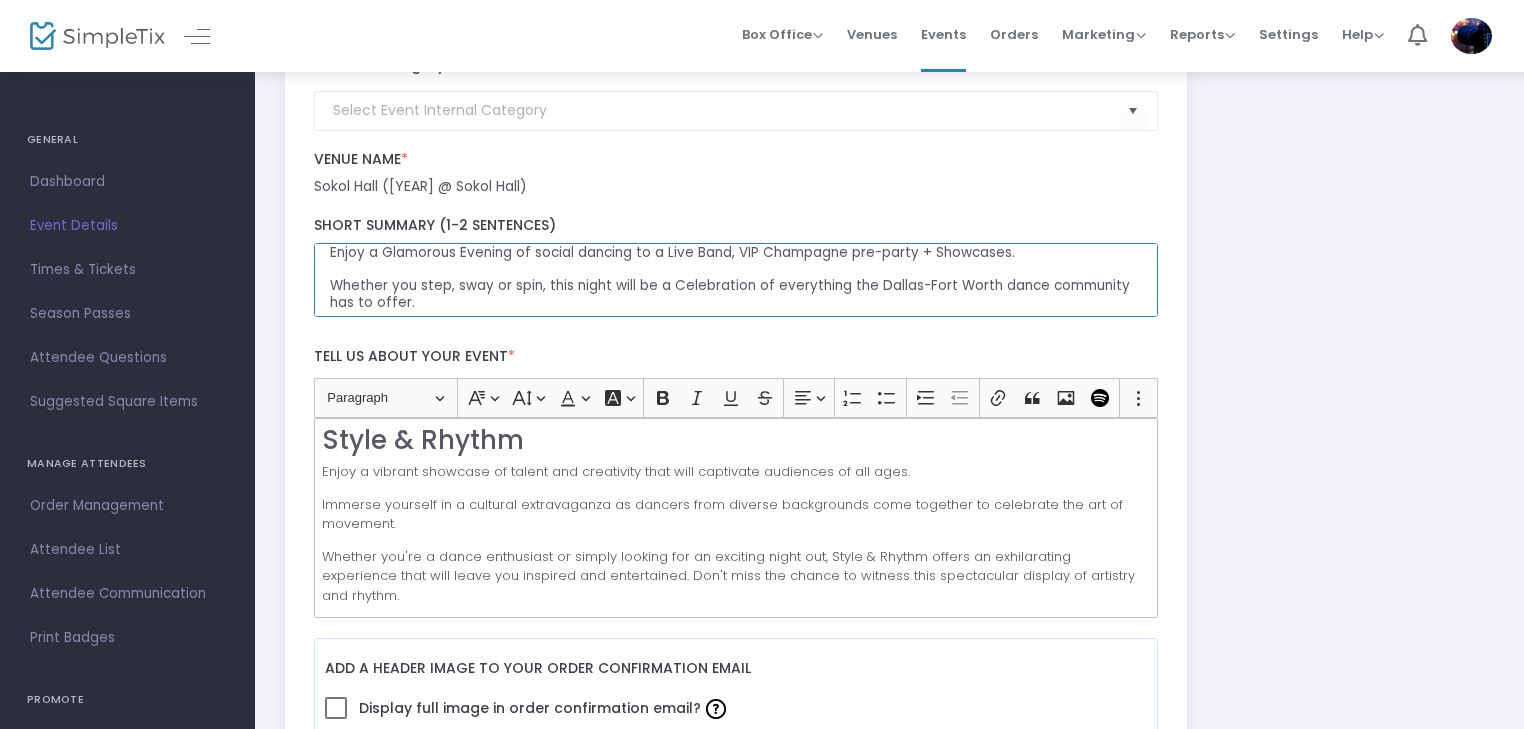 scroll, scrollTop: 16, scrollLeft: 0, axis: vertical 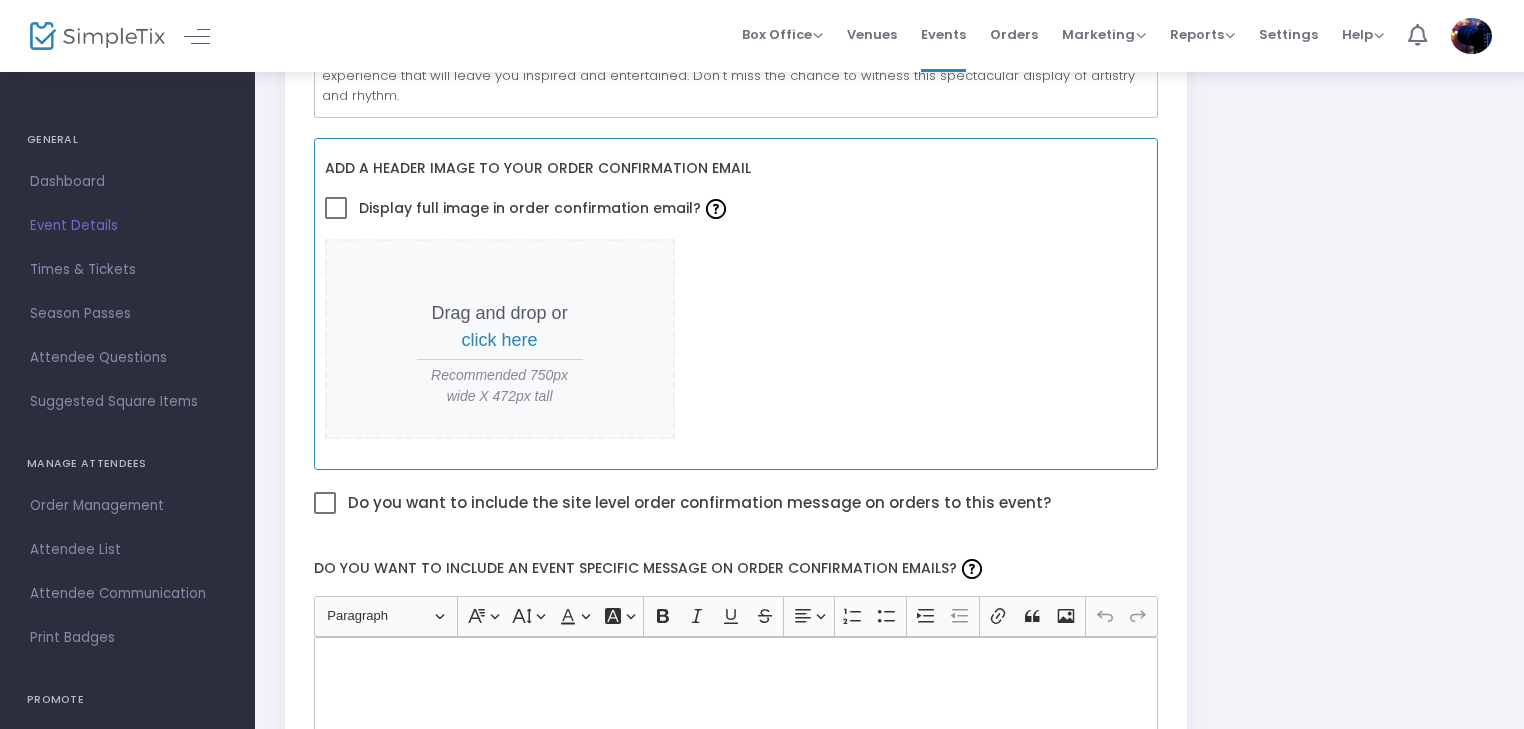 type on "Enjoy a Glamorous Evening of social dancing to a Live Band, VIP Champagne pre-party + Showcases.
Whether you step, sway or spin, this night will be a Celebration of everything the Dallas-Fort Worth dance community has to offer." 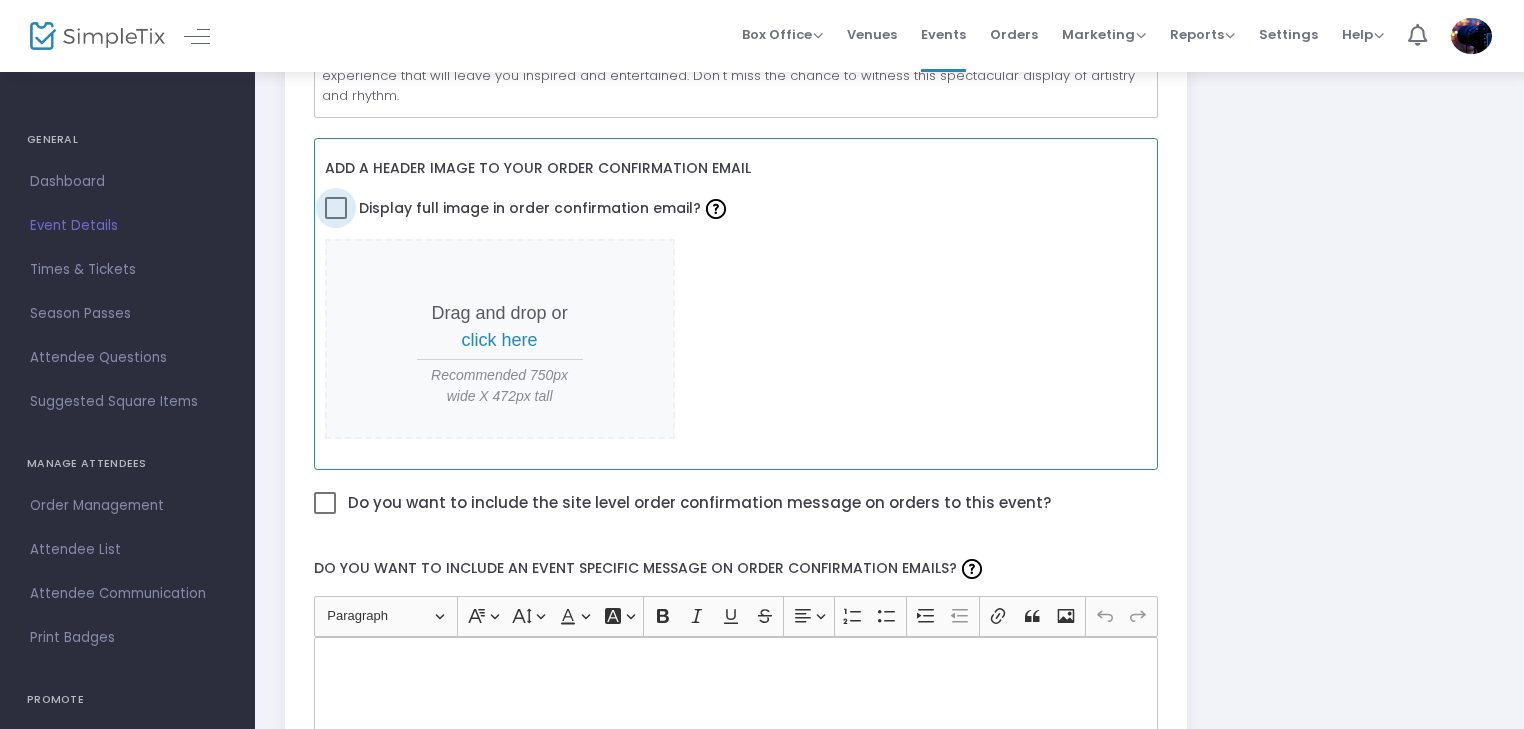 click at bounding box center (336, 208) 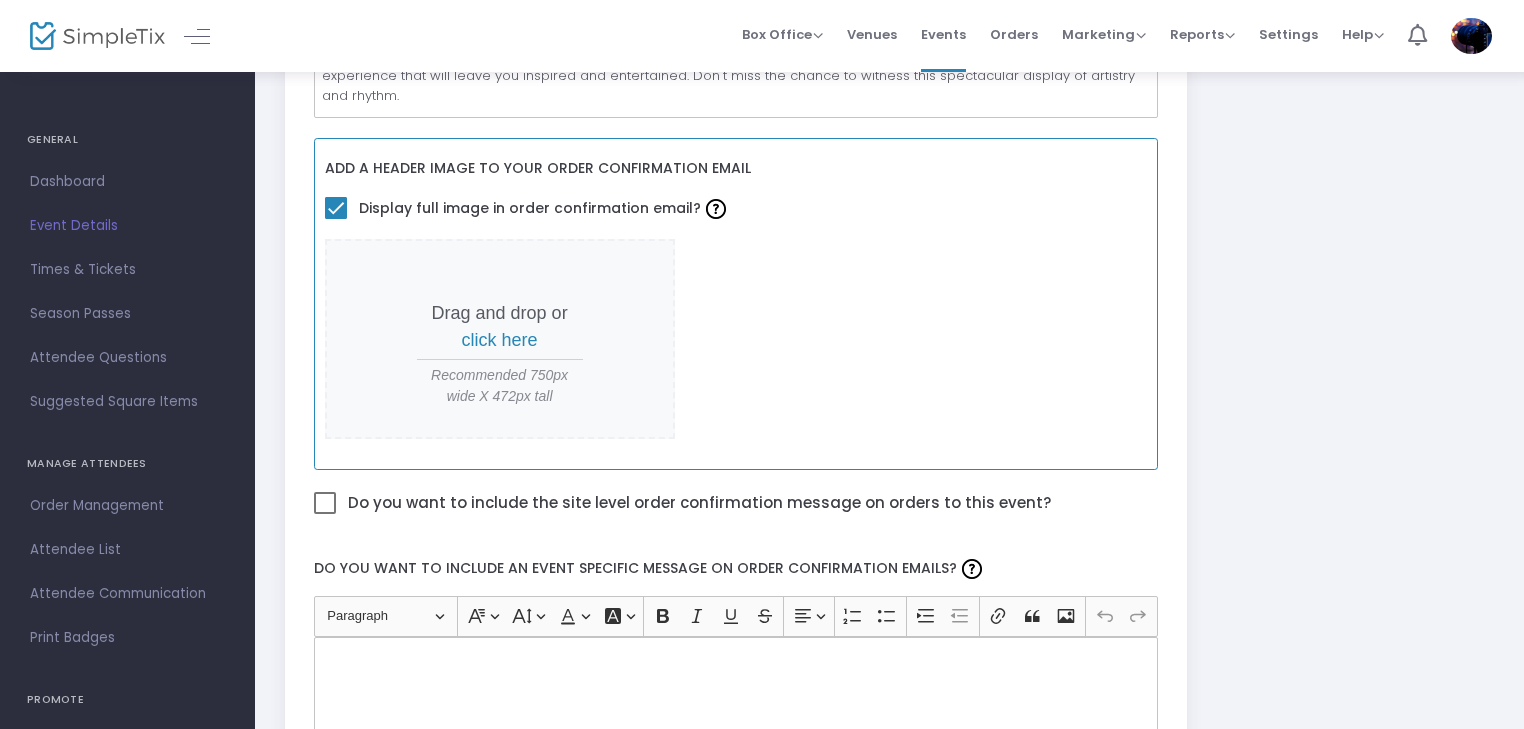 click on "click here" at bounding box center (500, 340) 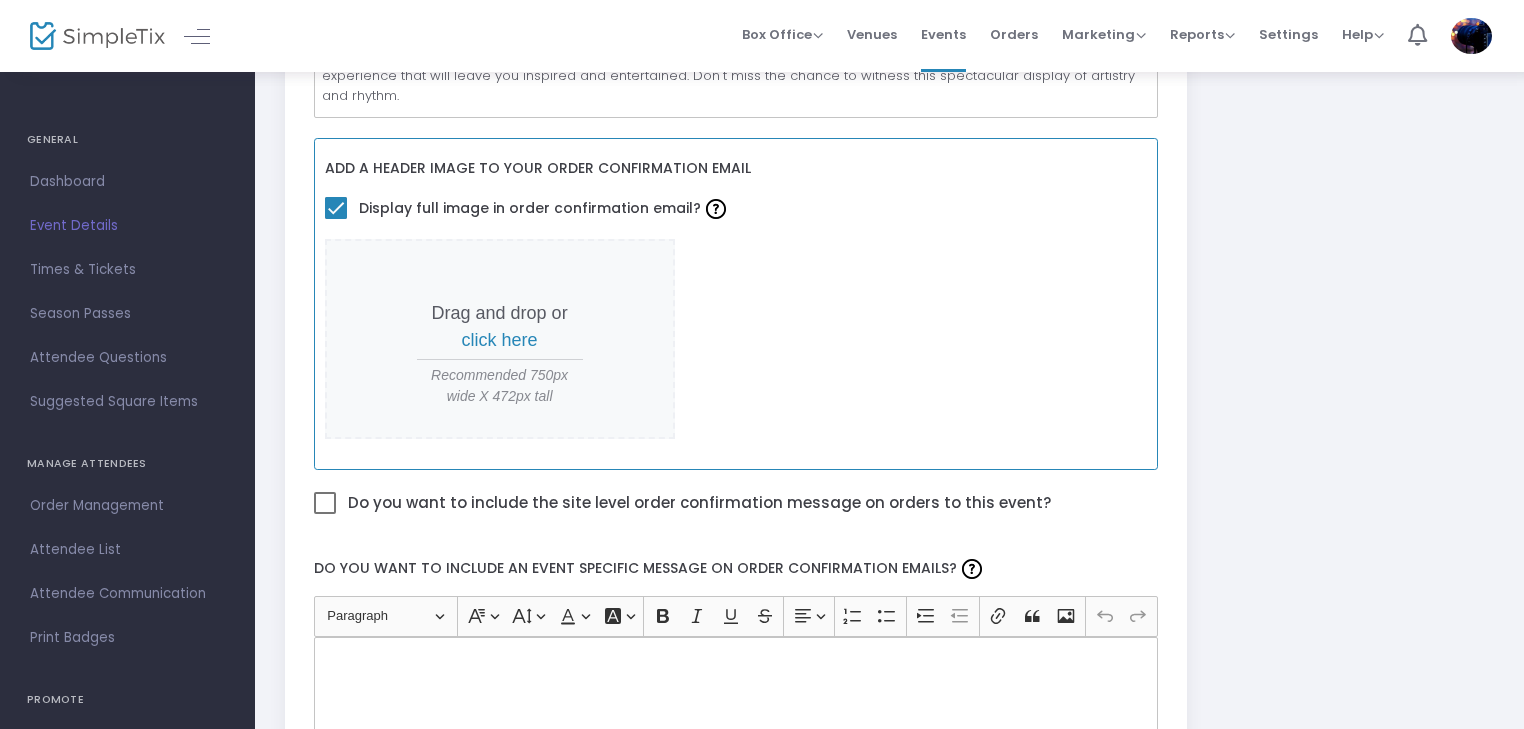 click on "click here" at bounding box center [500, 340] 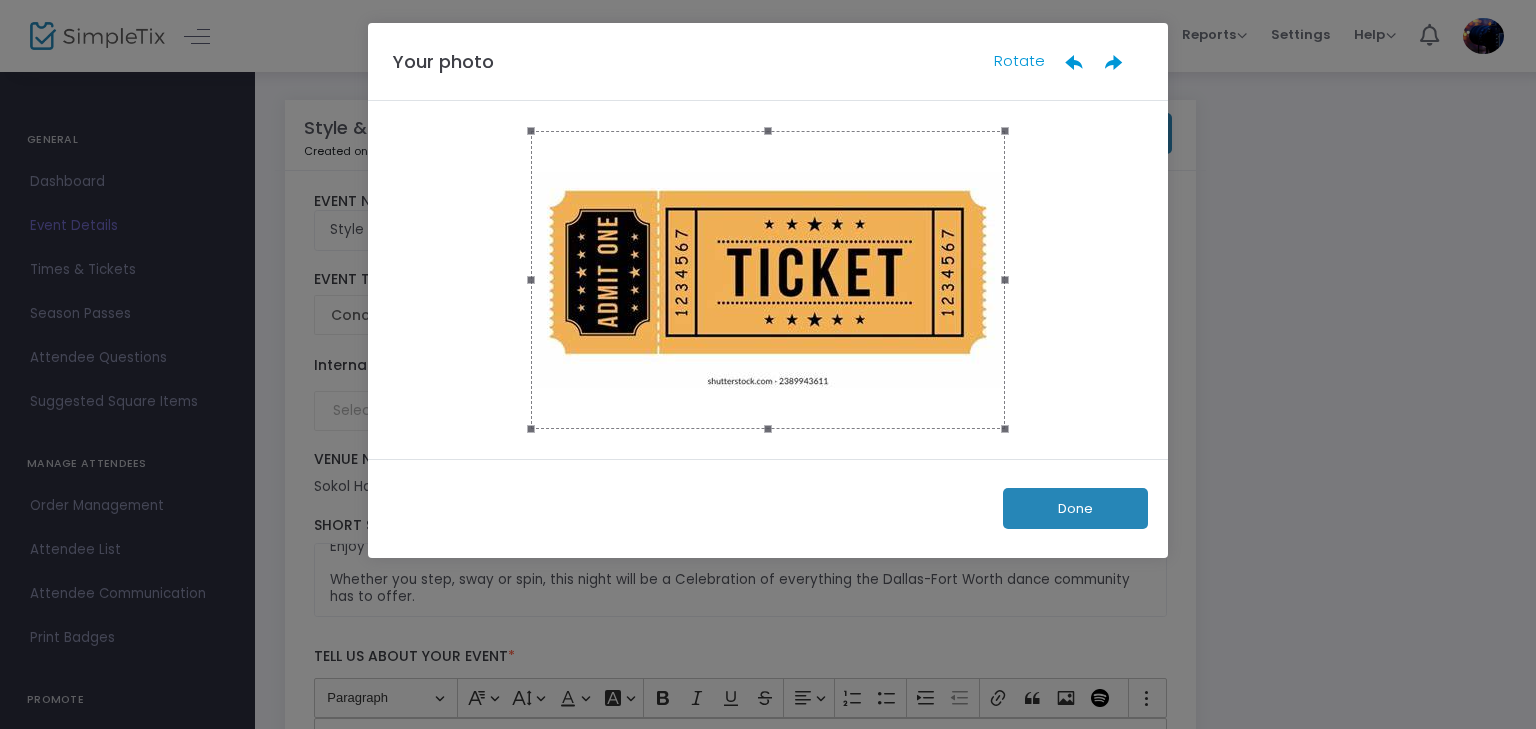 click on "Done" 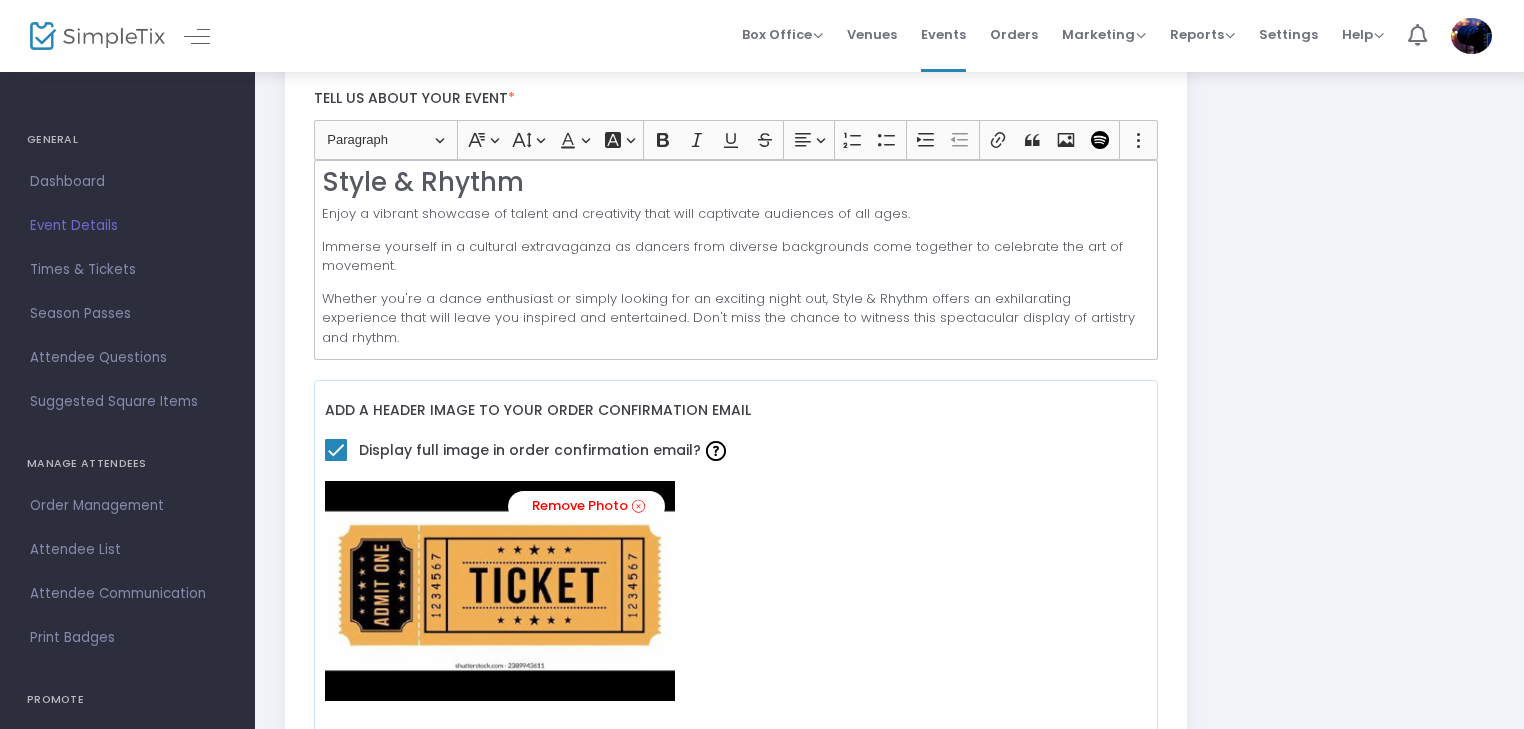 scroll, scrollTop: 700, scrollLeft: 0, axis: vertical 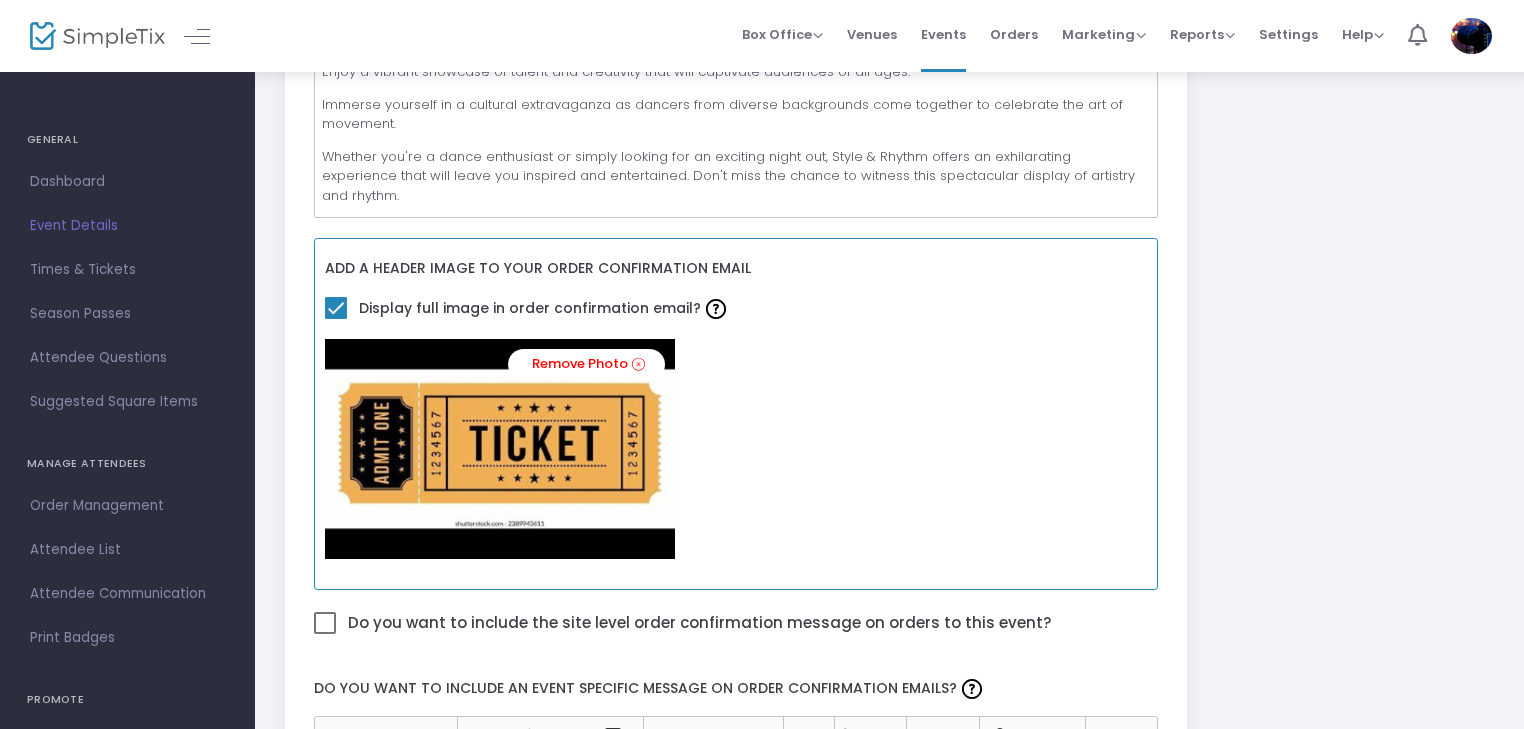 click on "Remove Photo" at bounding box center [736, 449] 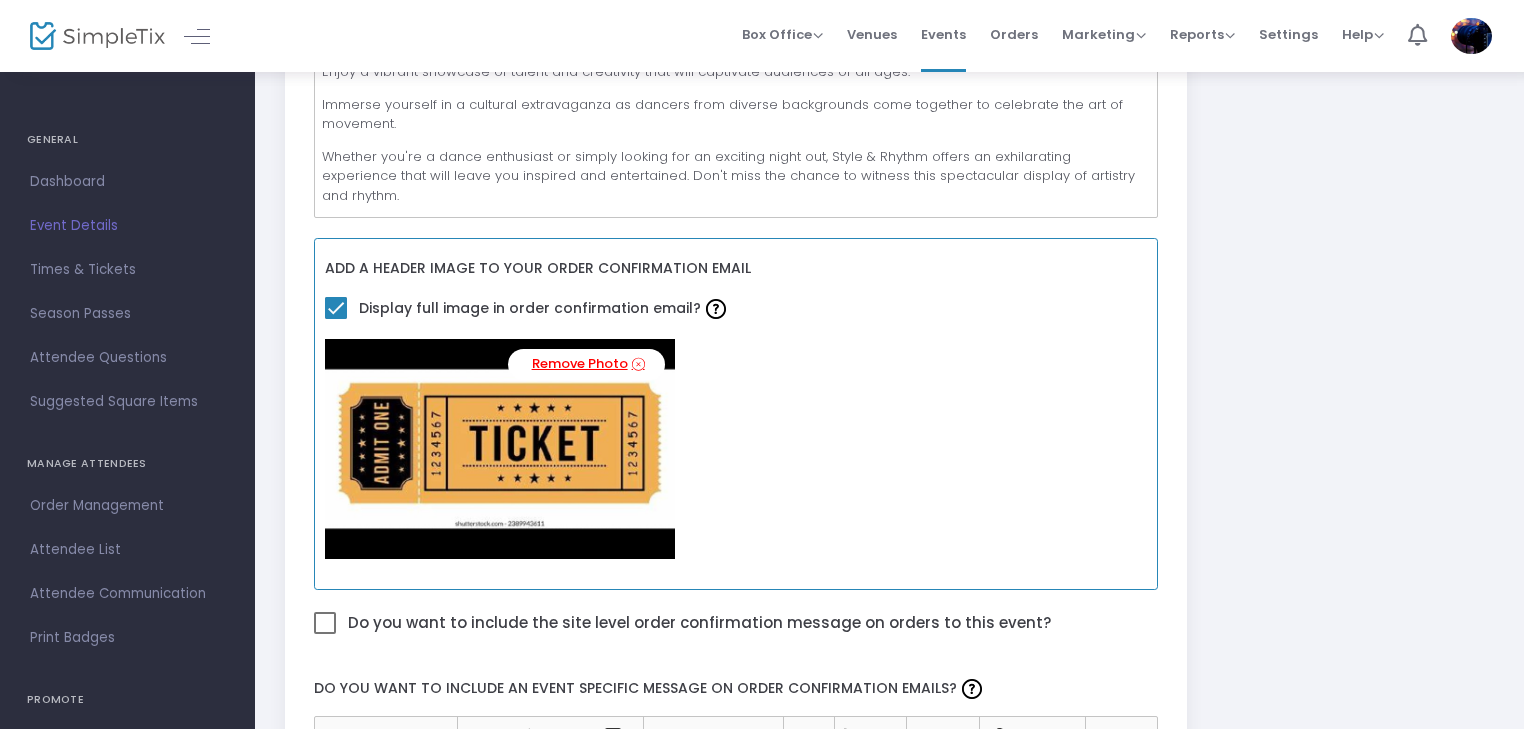 click on "Remove Photo" at bounding box center (586, 364) 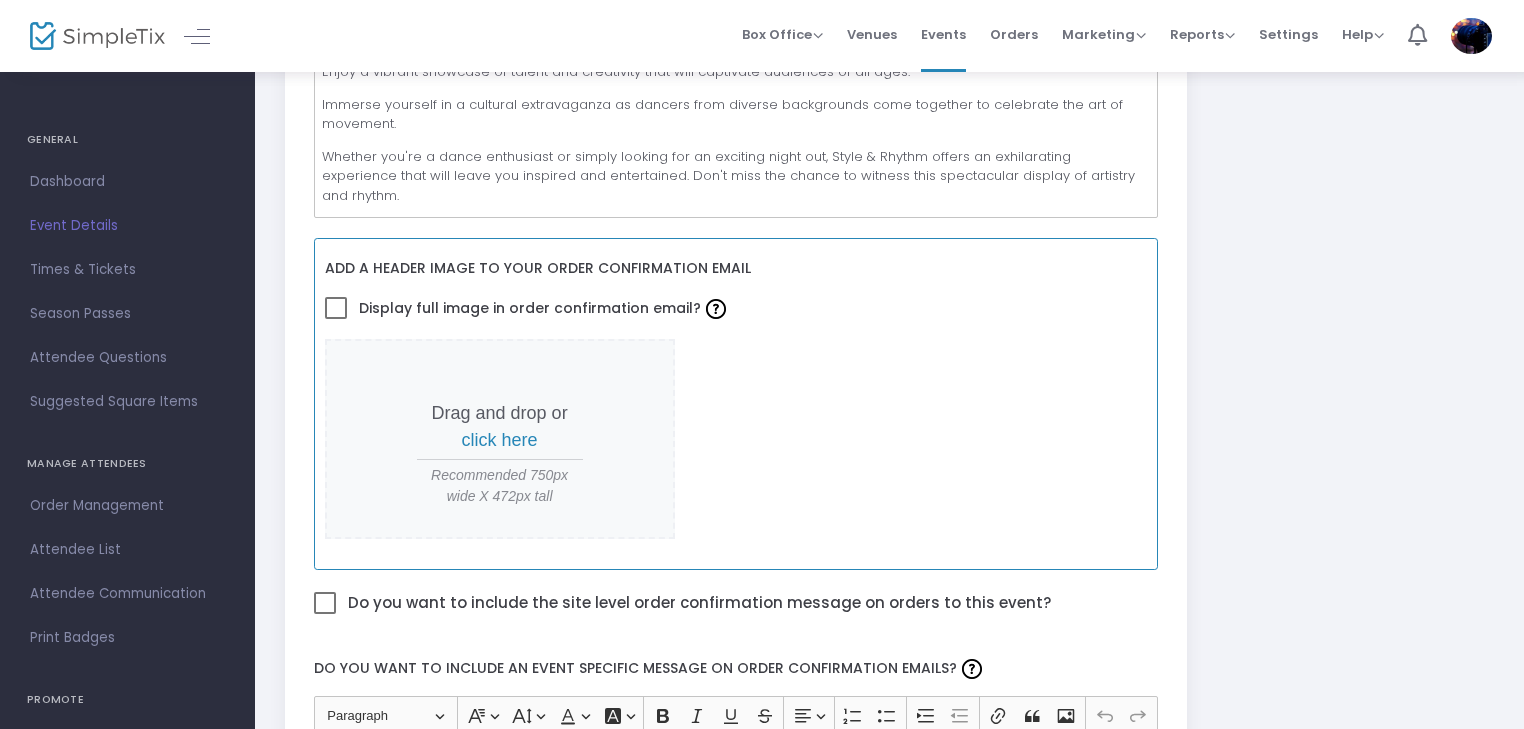 click on "click here" at bounding box center (500, 440) 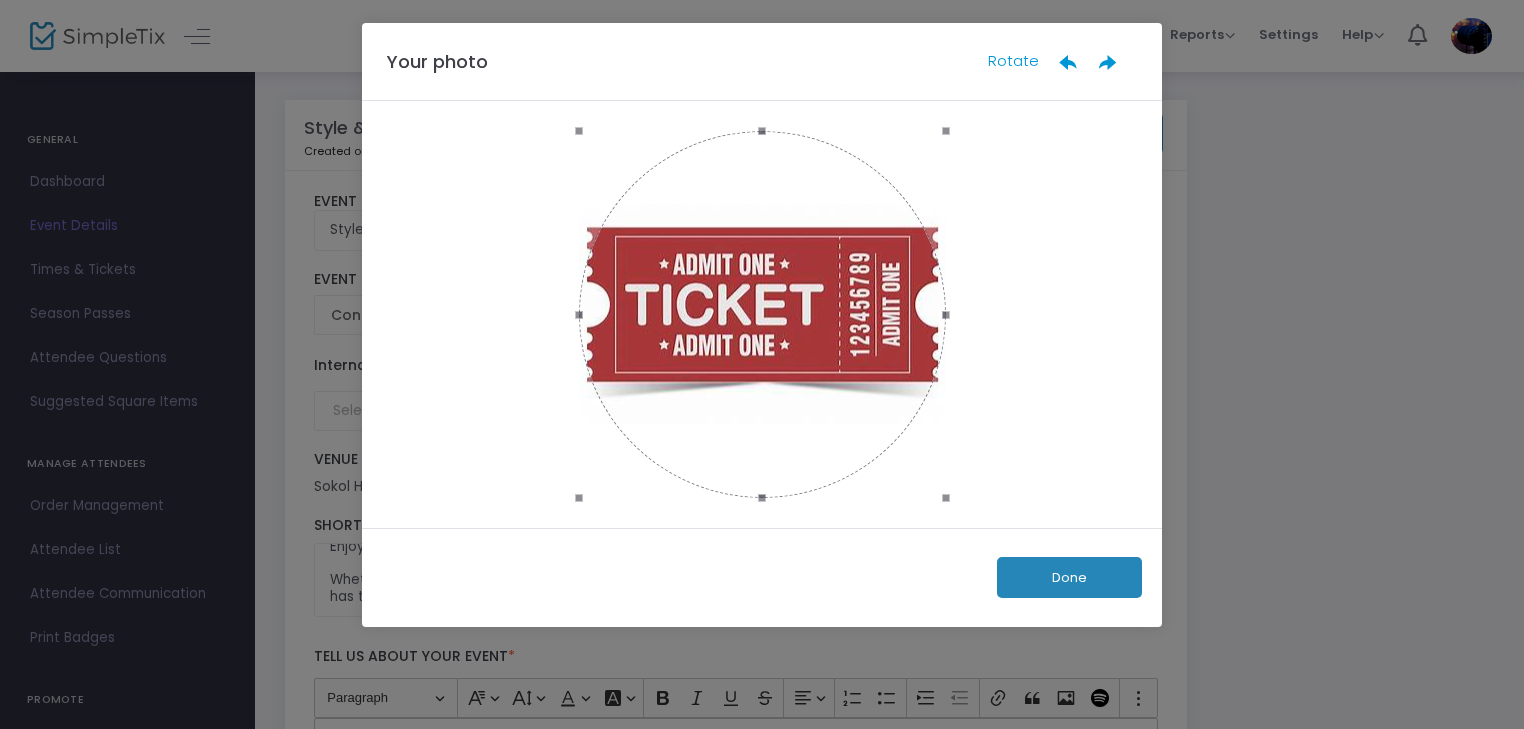 scroll, scrollTop: 0, scrollLeft: 0, axis: both 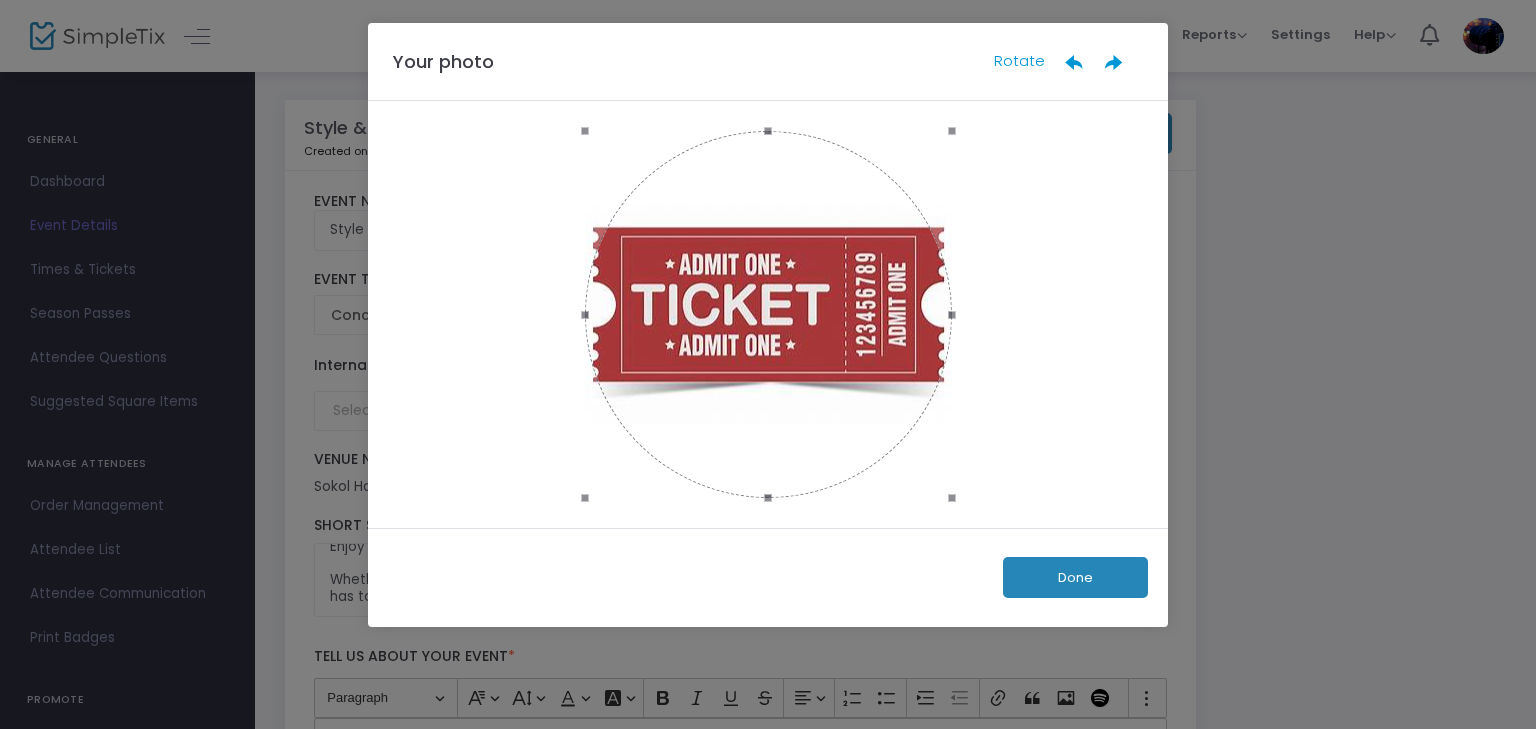 click on "Done" 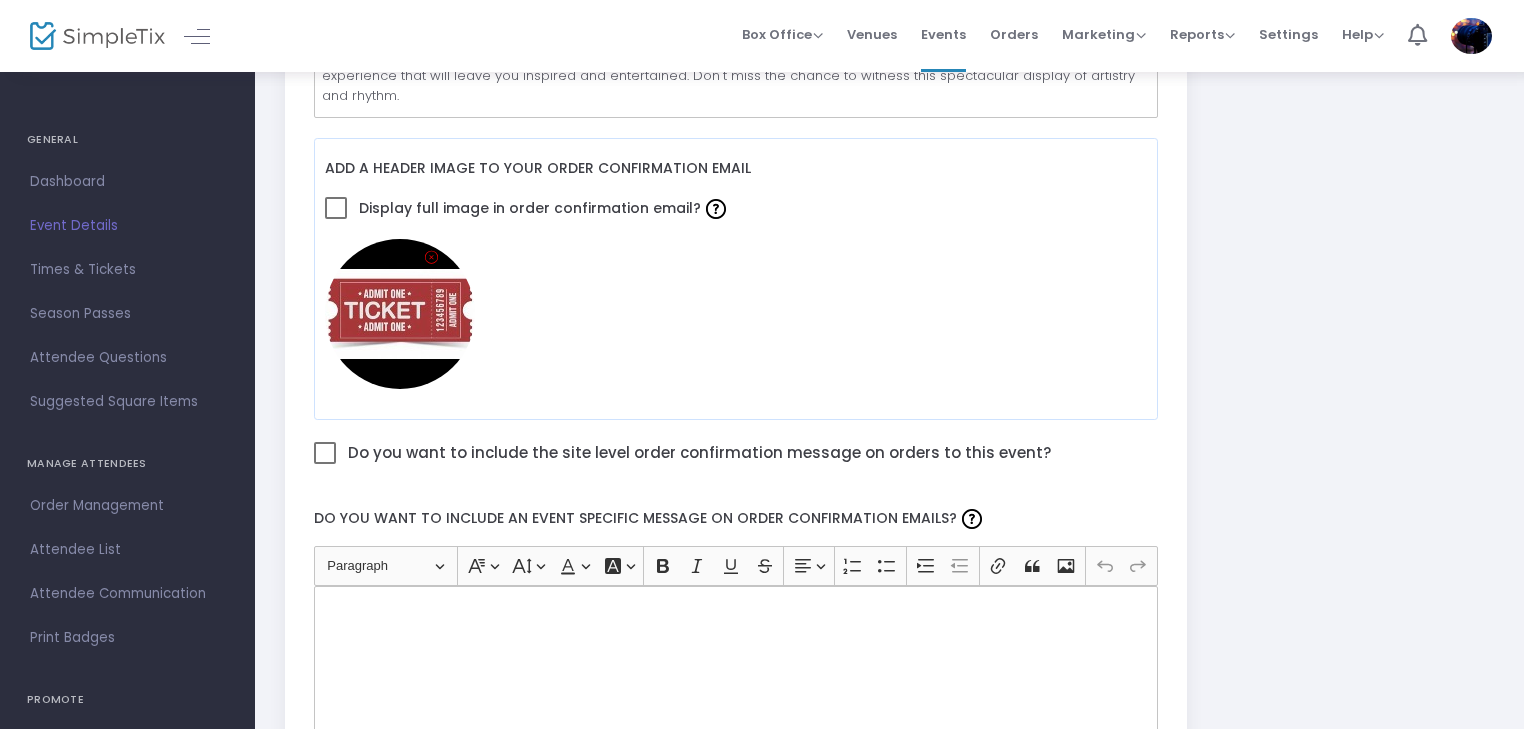 scroll, scrollTop: 900, scrollLeft: 0, axis: vertical 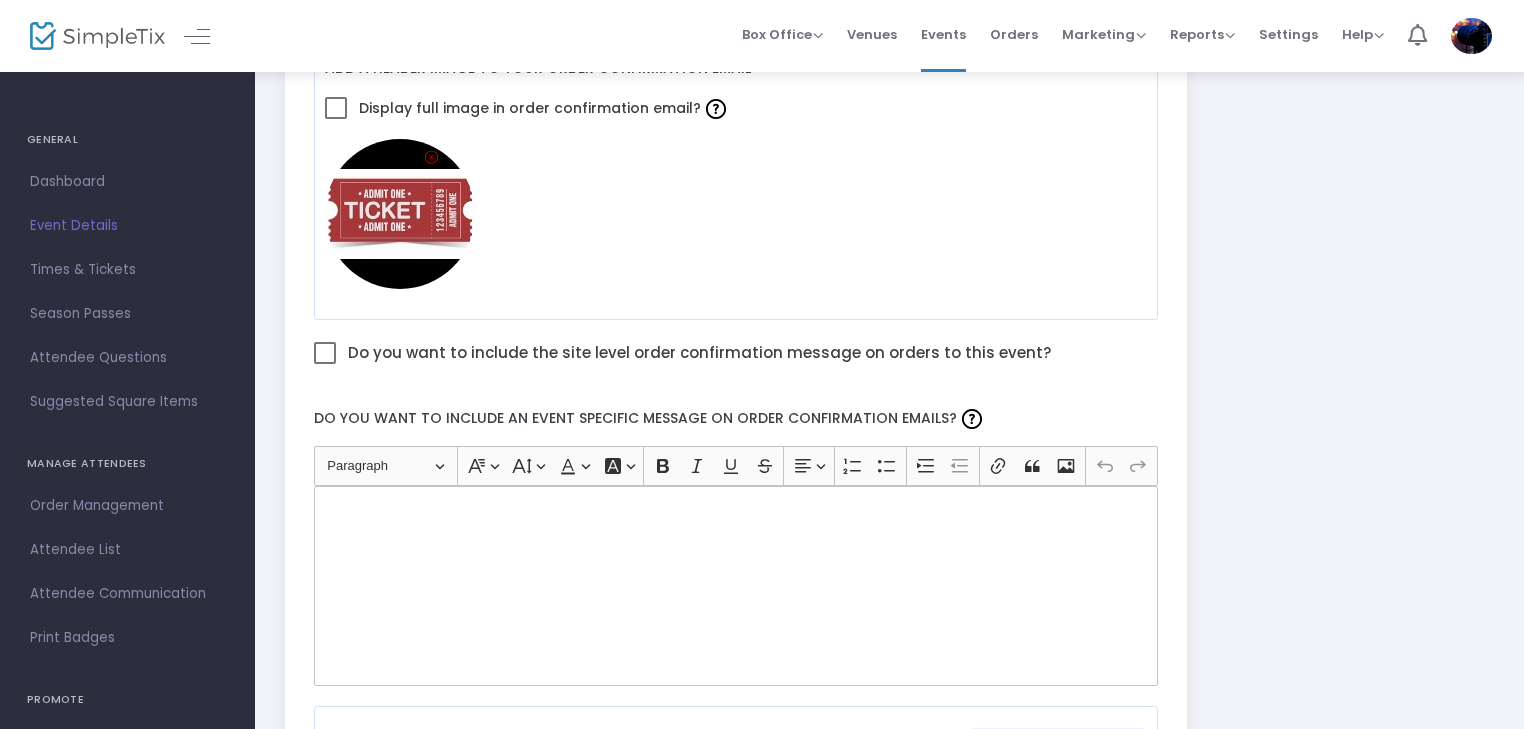 click at bounding box center (325, 353) 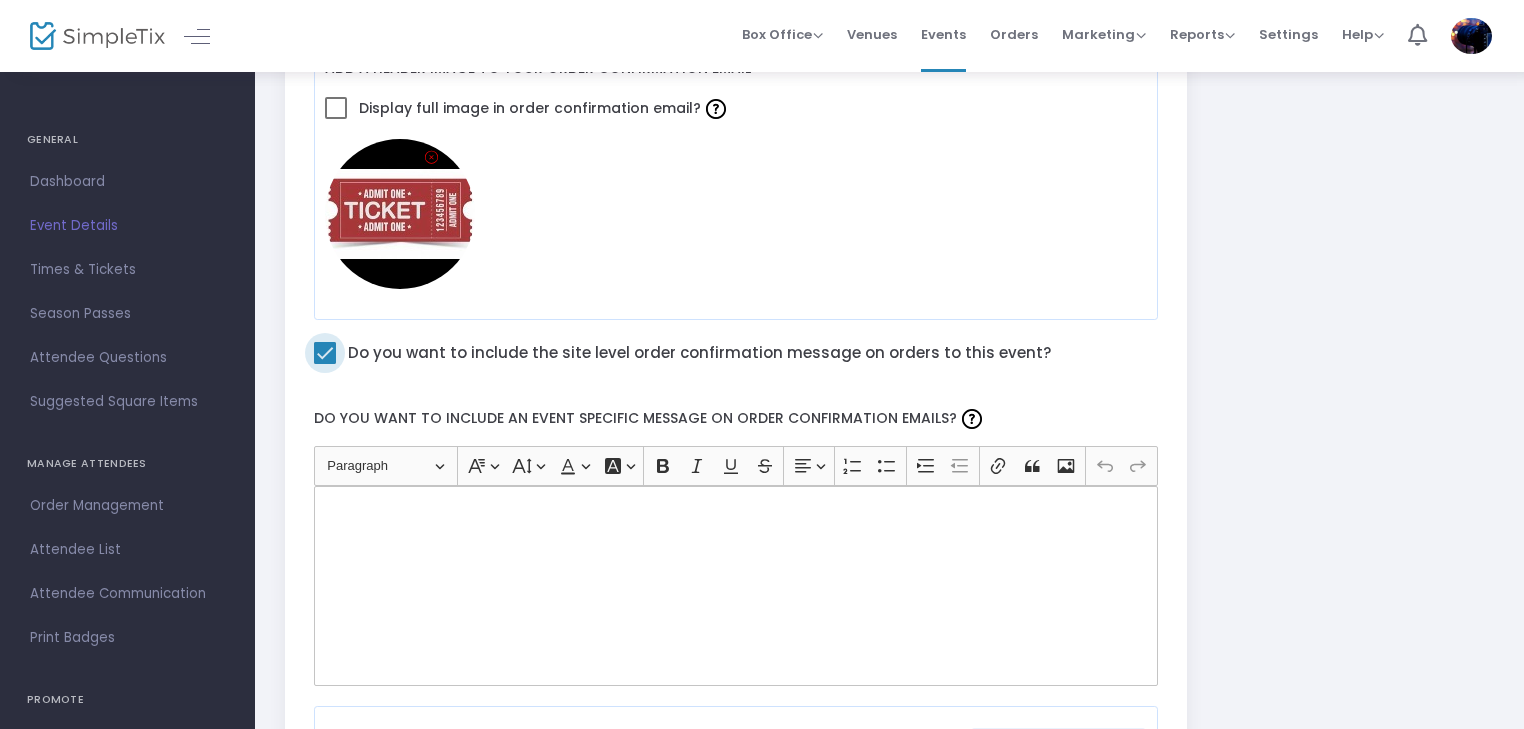 click at bounding box center [325, 353] 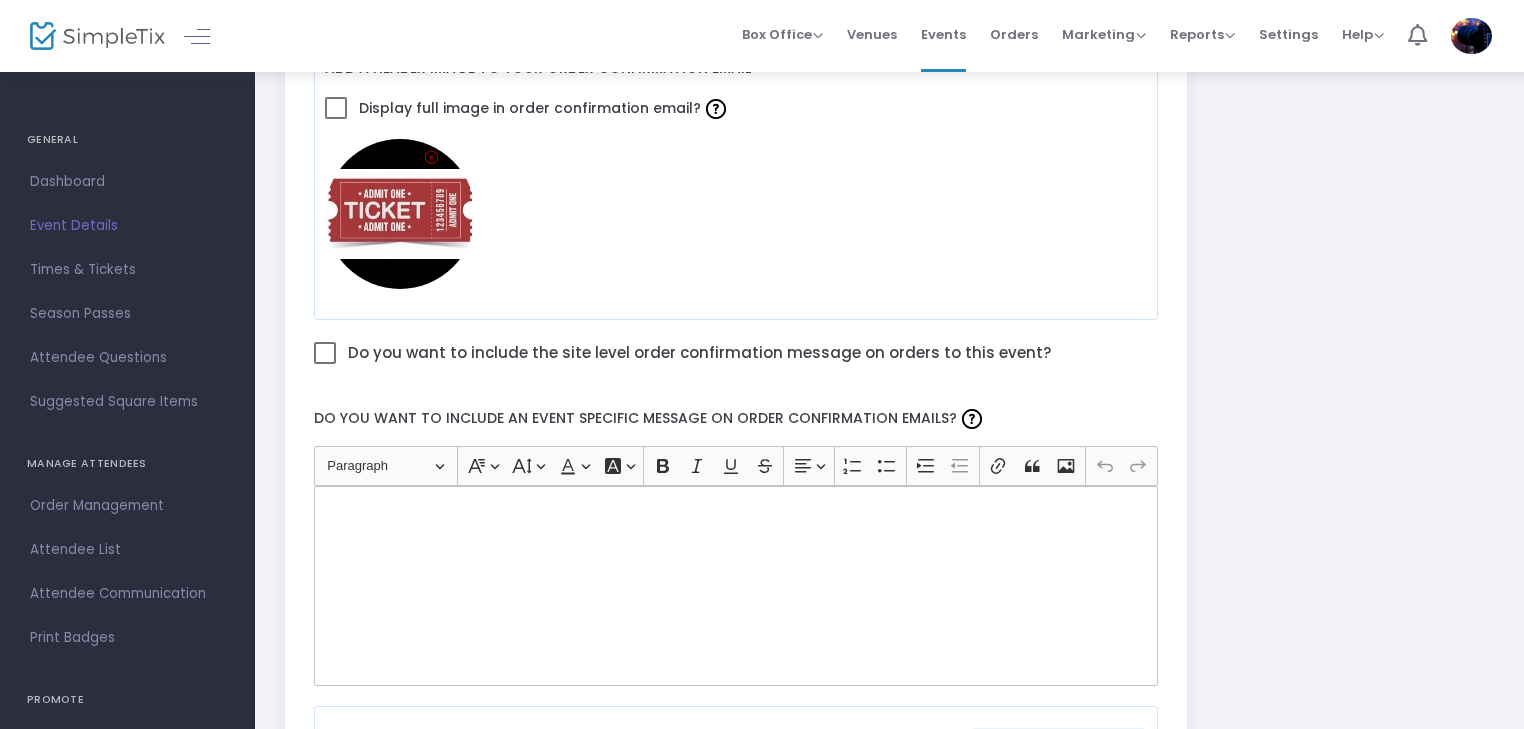click 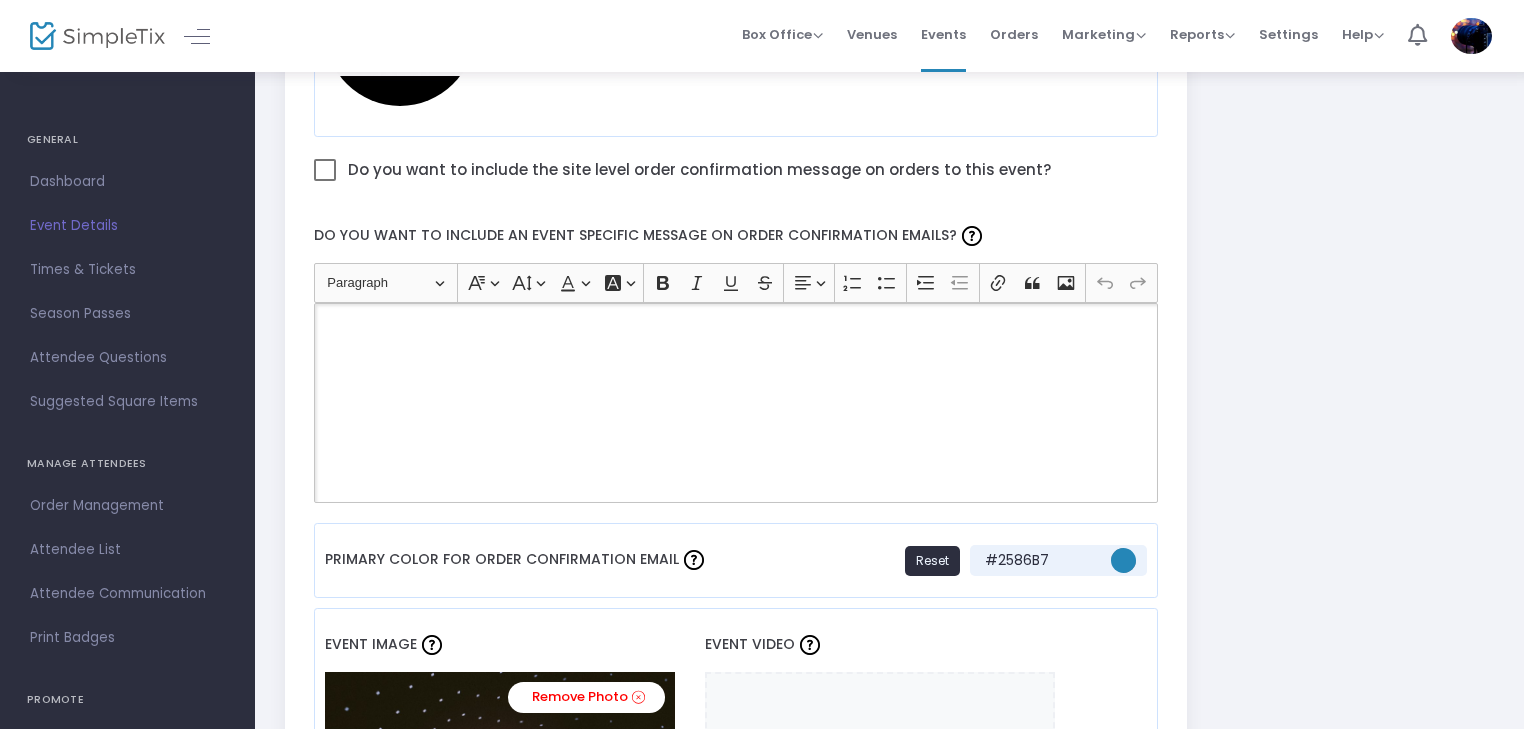 scroll, scrollTop: 1100, scrollLeft: 0, axis: vertical 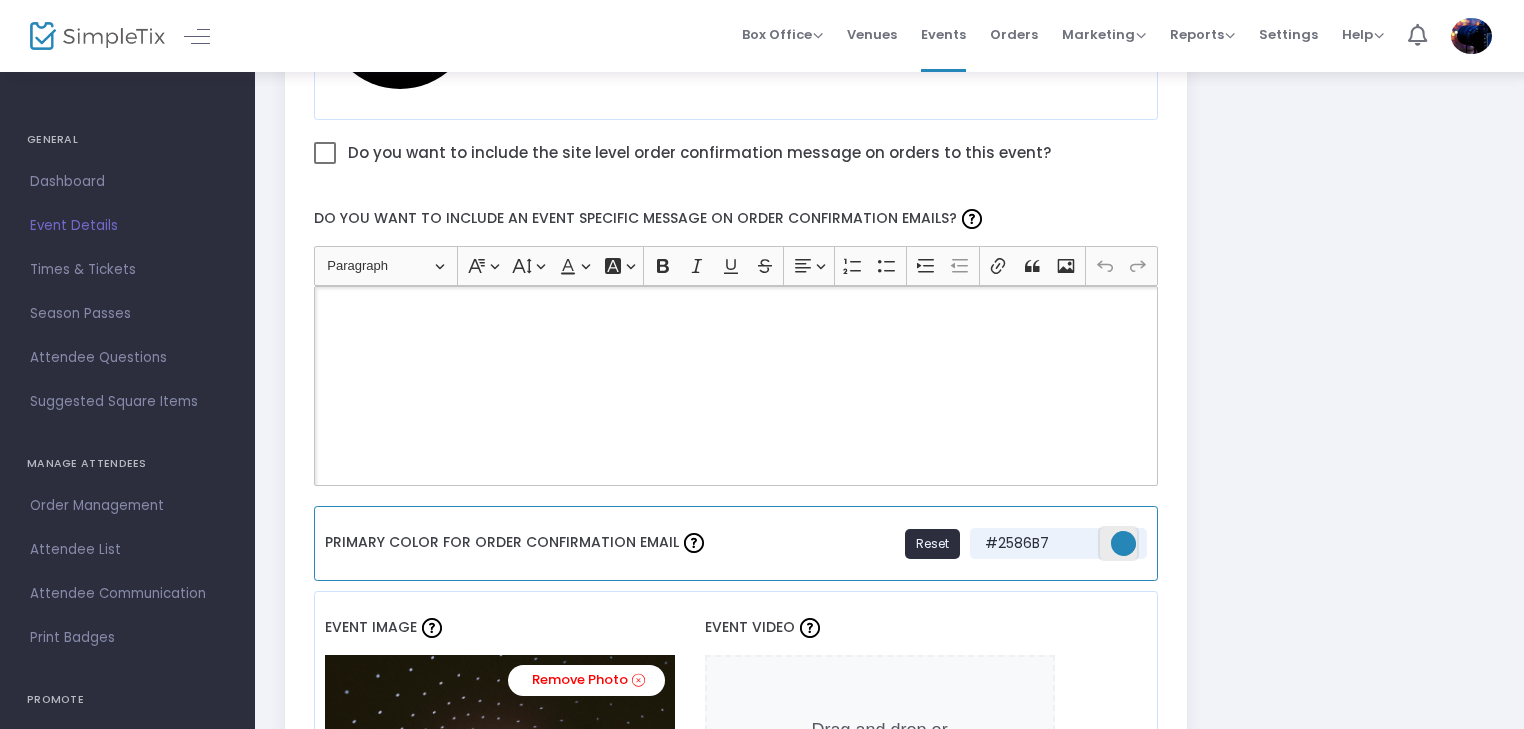 click at bounding box center (1123, 543) 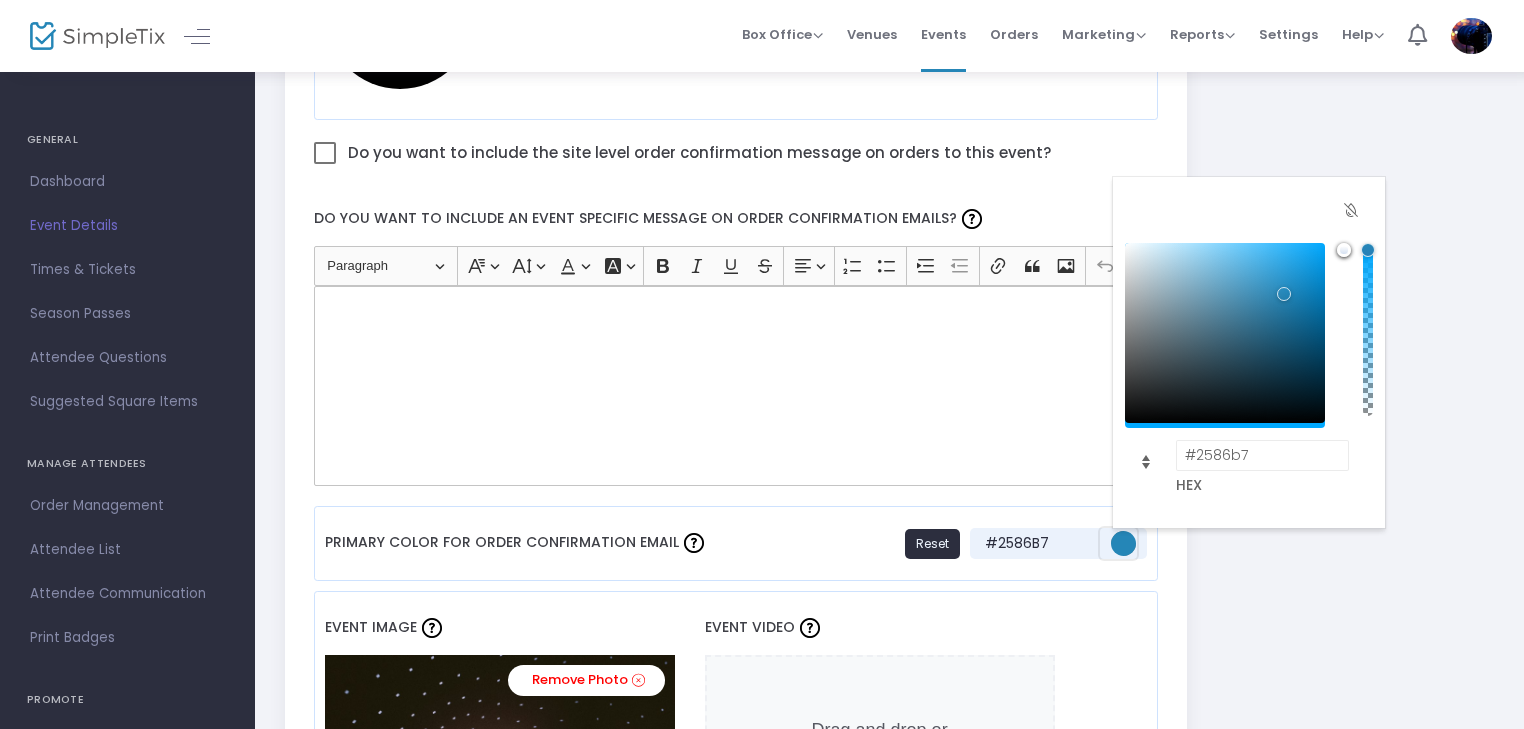 click 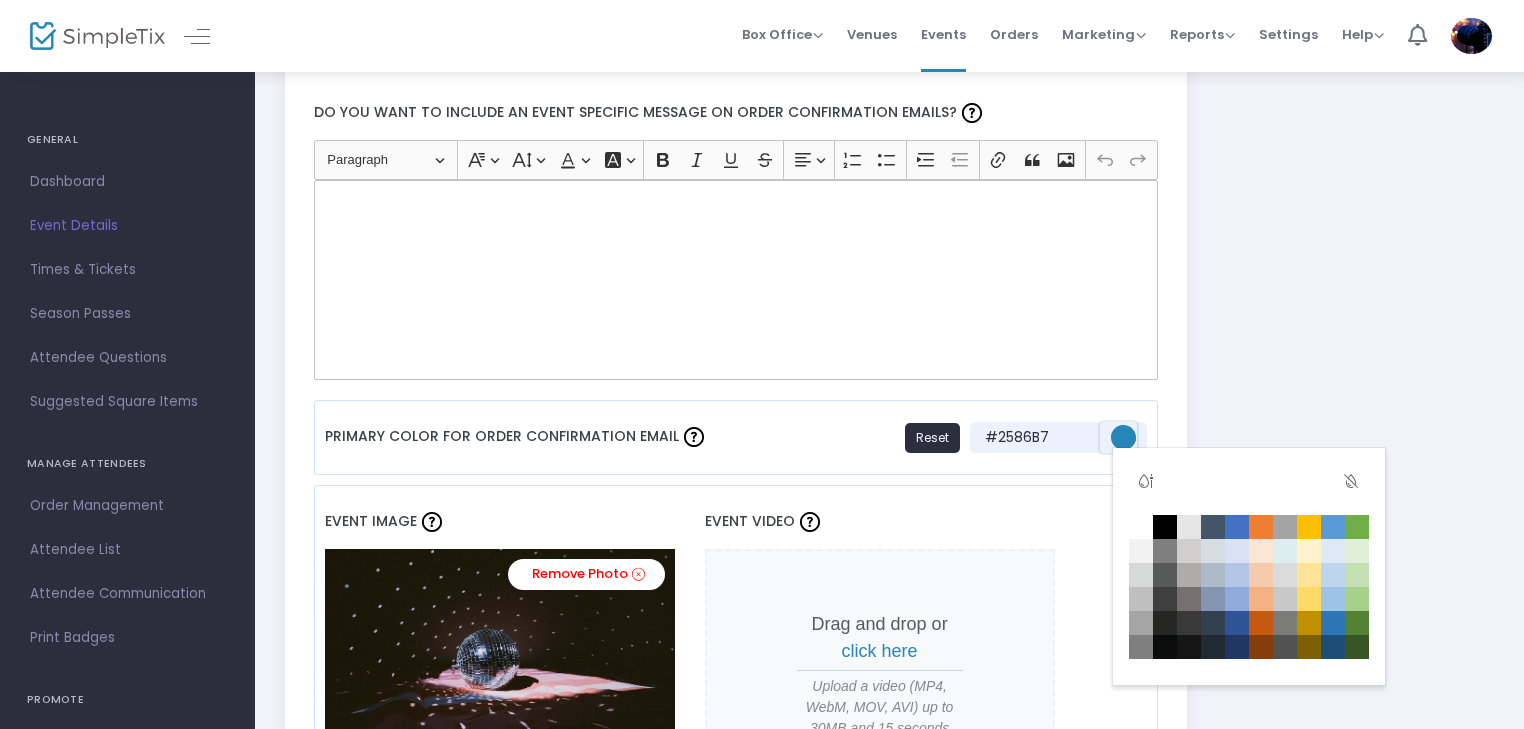 scroll, scrollTop: 1200, scrollLeft: 0, axis: vertical 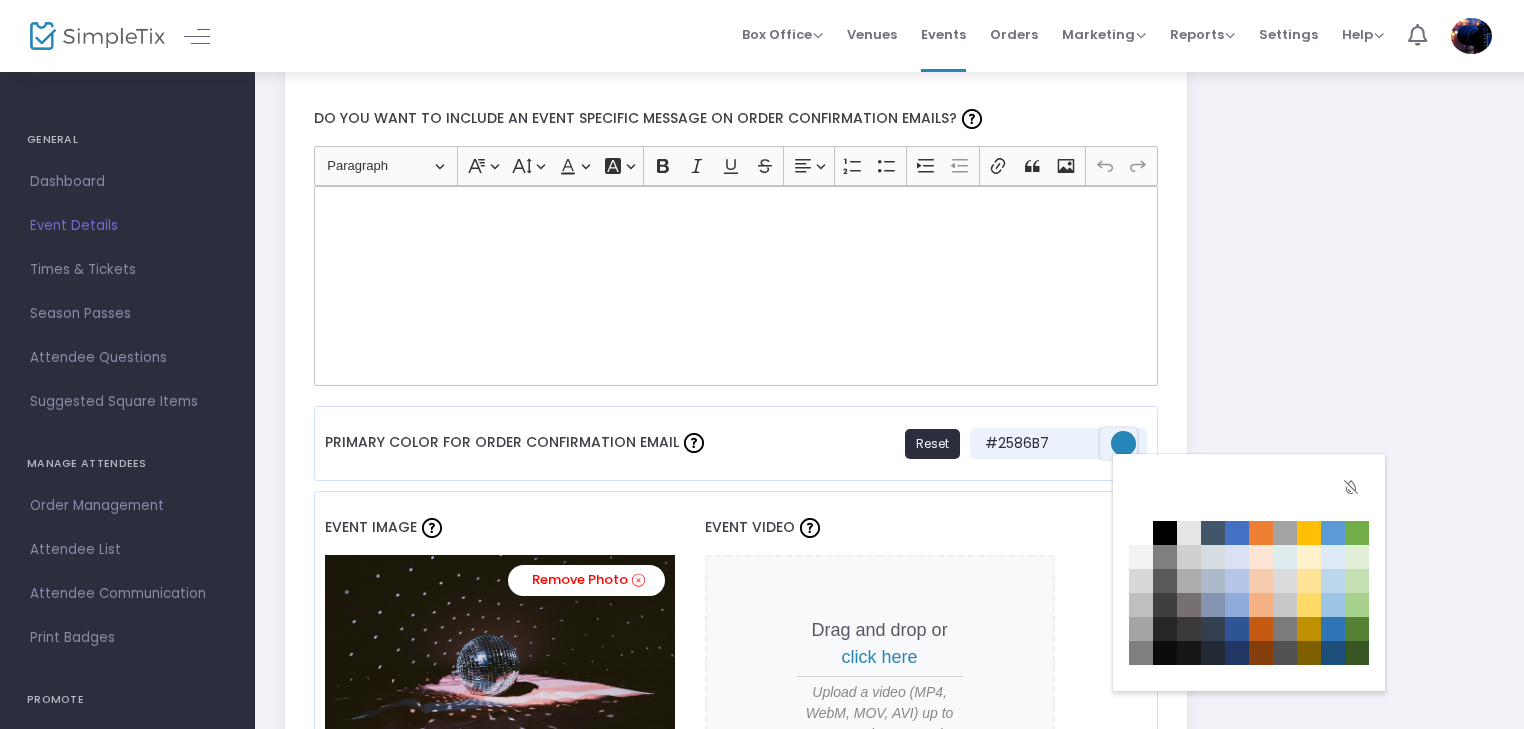 click 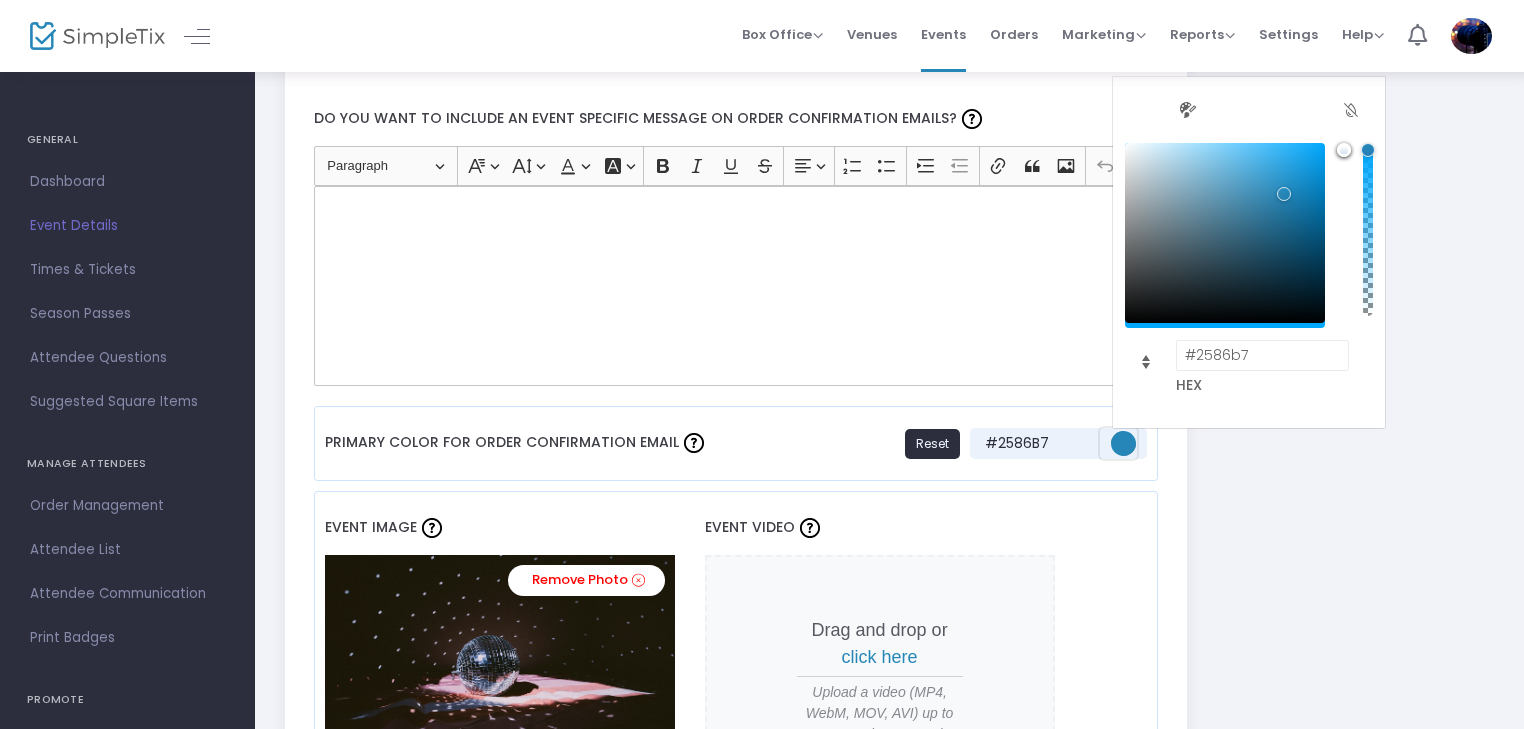 scroll, scrollTop: 0, scrollLeft: 0, axis: both 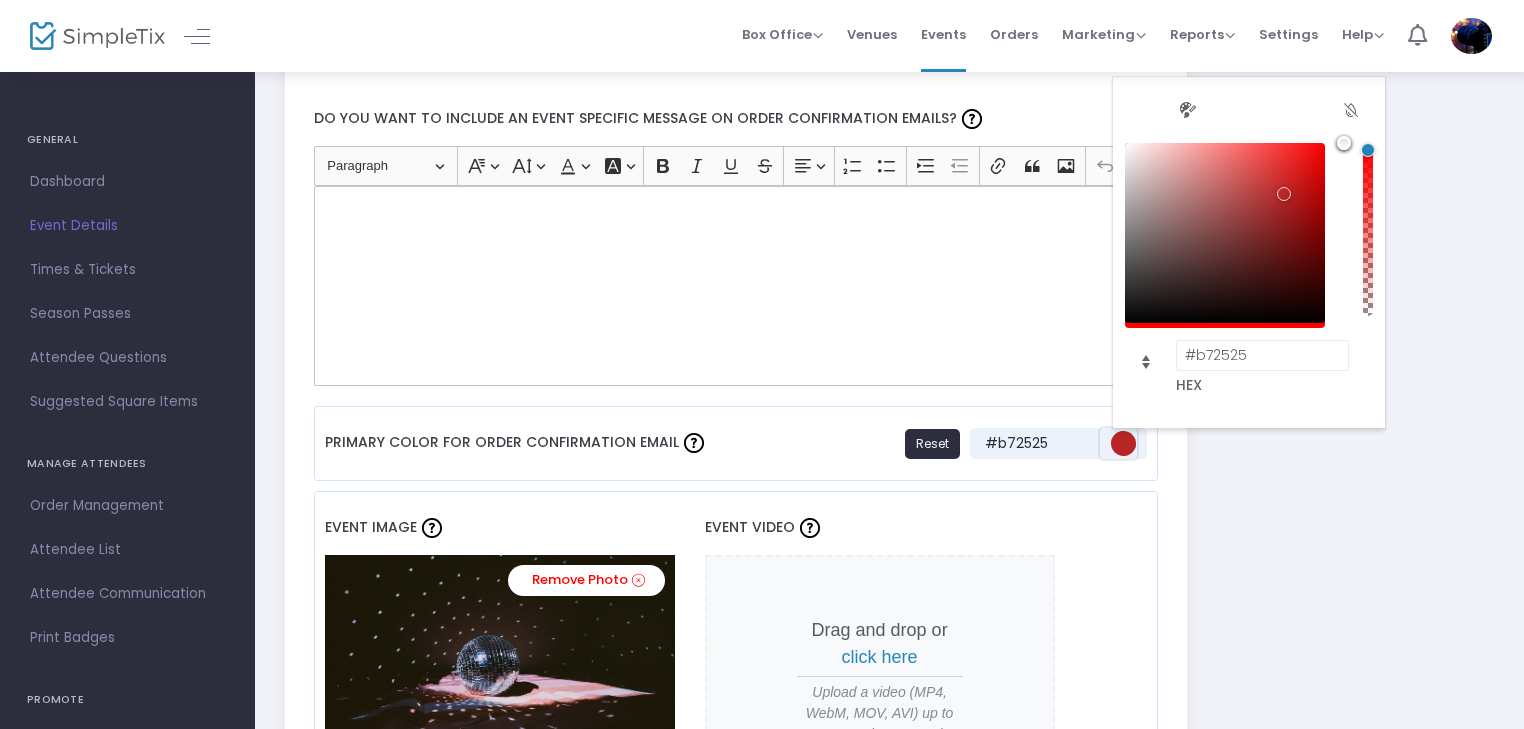 click at bounding box center (1355, 235) 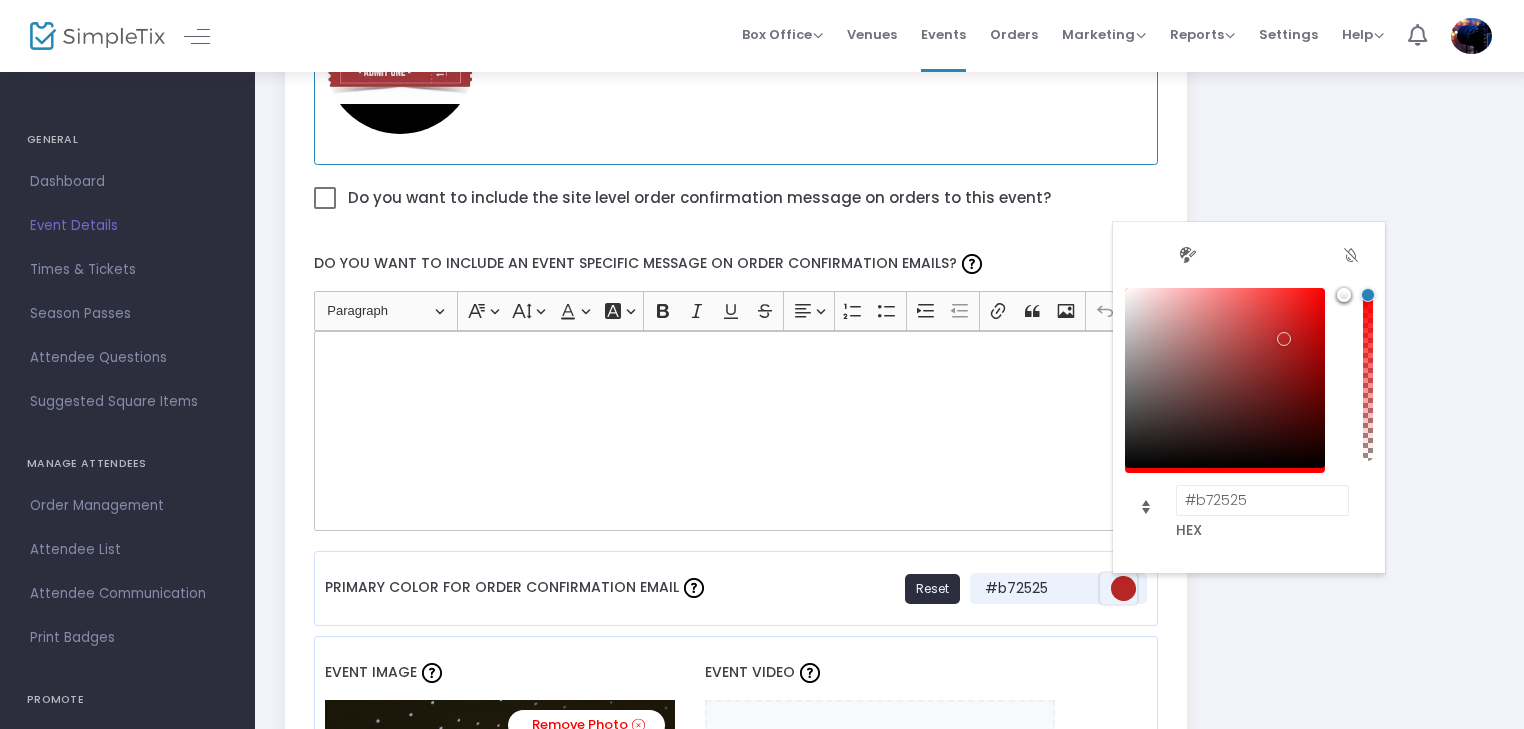 scroll, scrollTop: 1000, scrollLeft: 0, axis: vertical 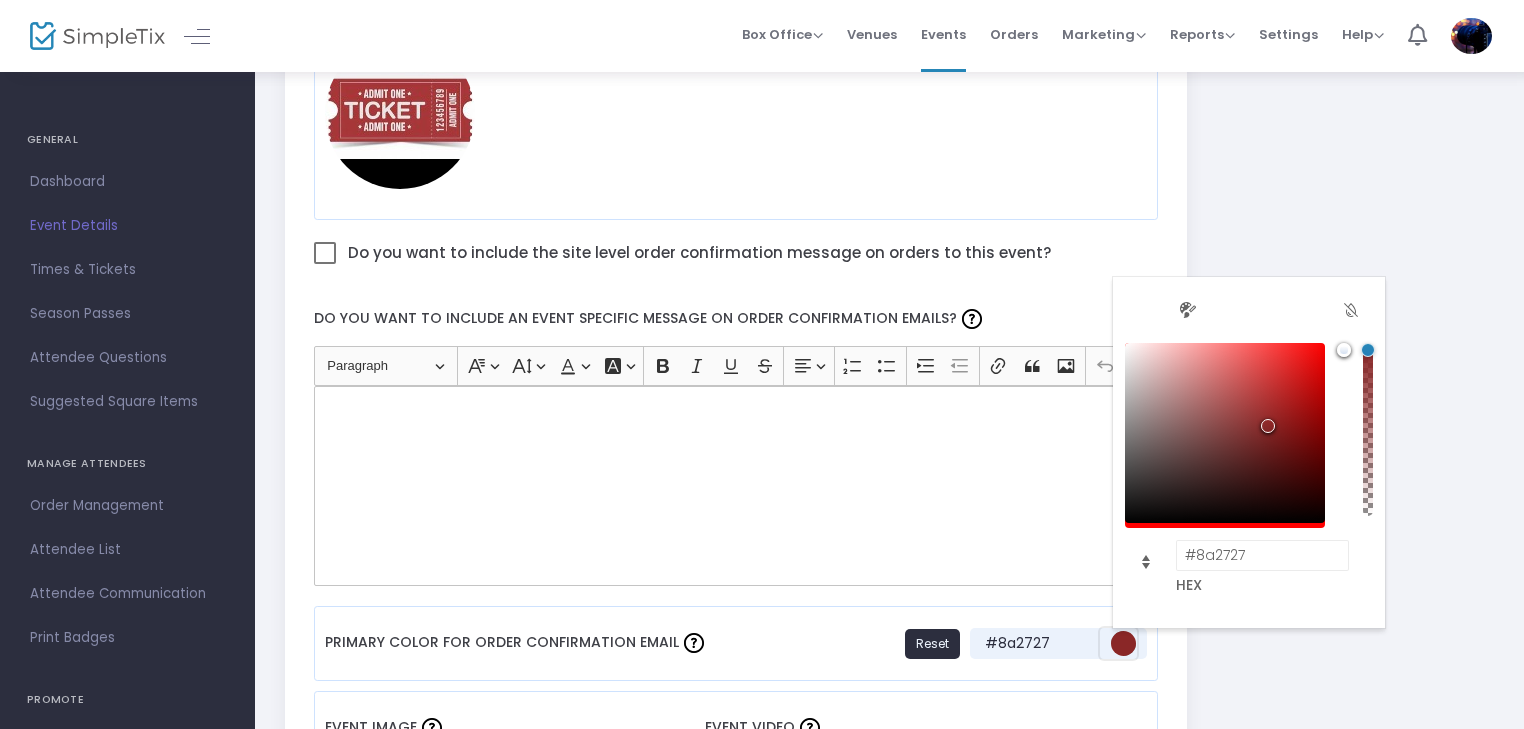 click at bounding box center [1268, 426] 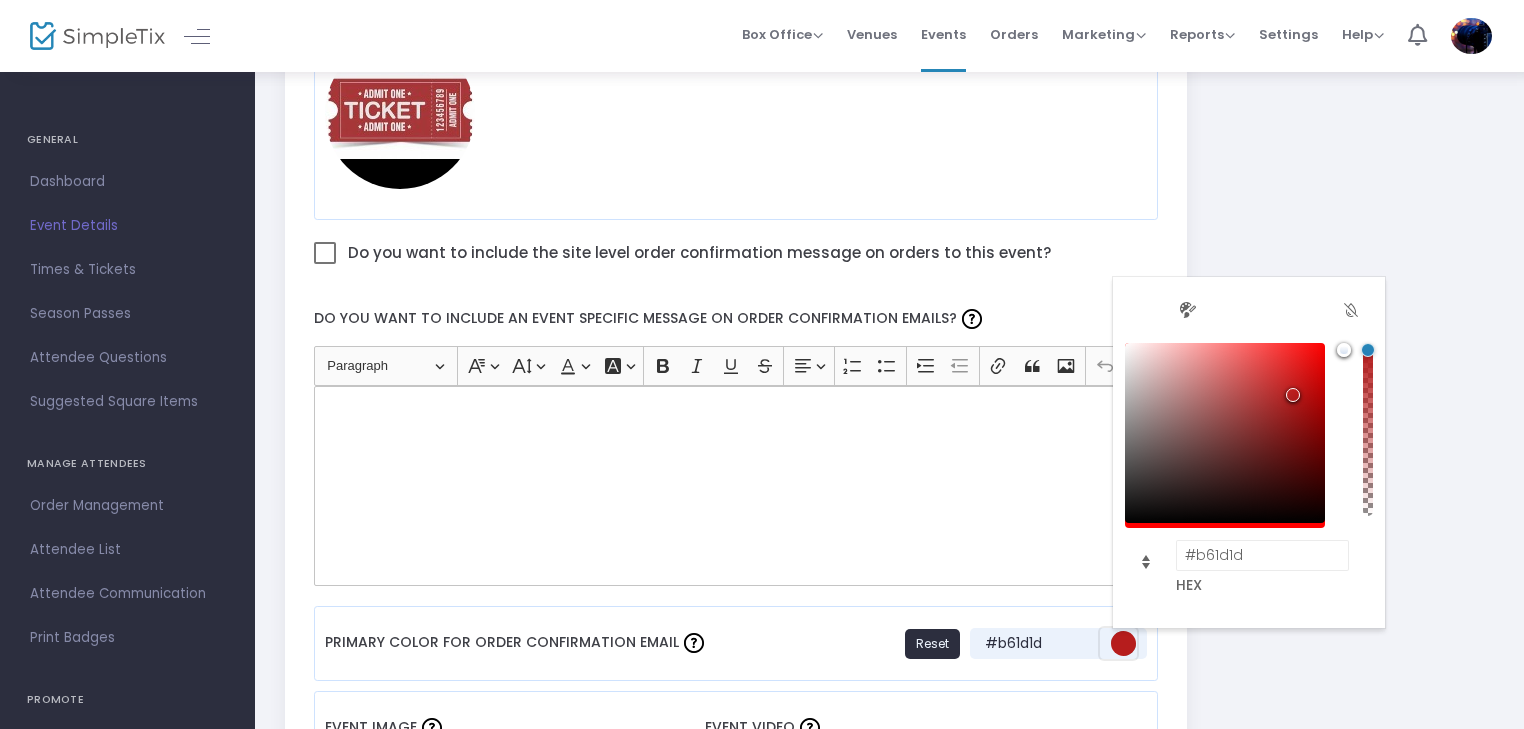 click at bounding box center (1293, 395) 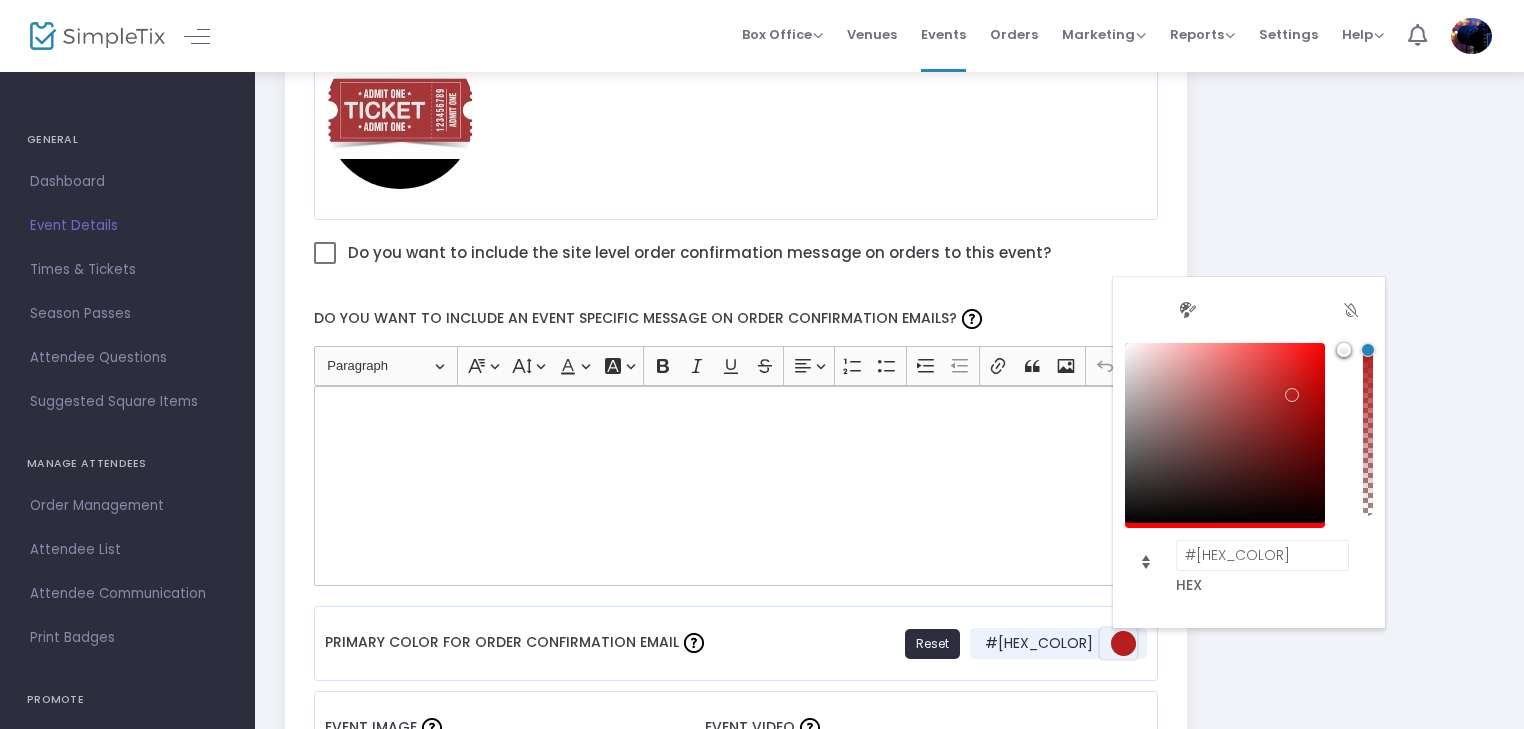 click 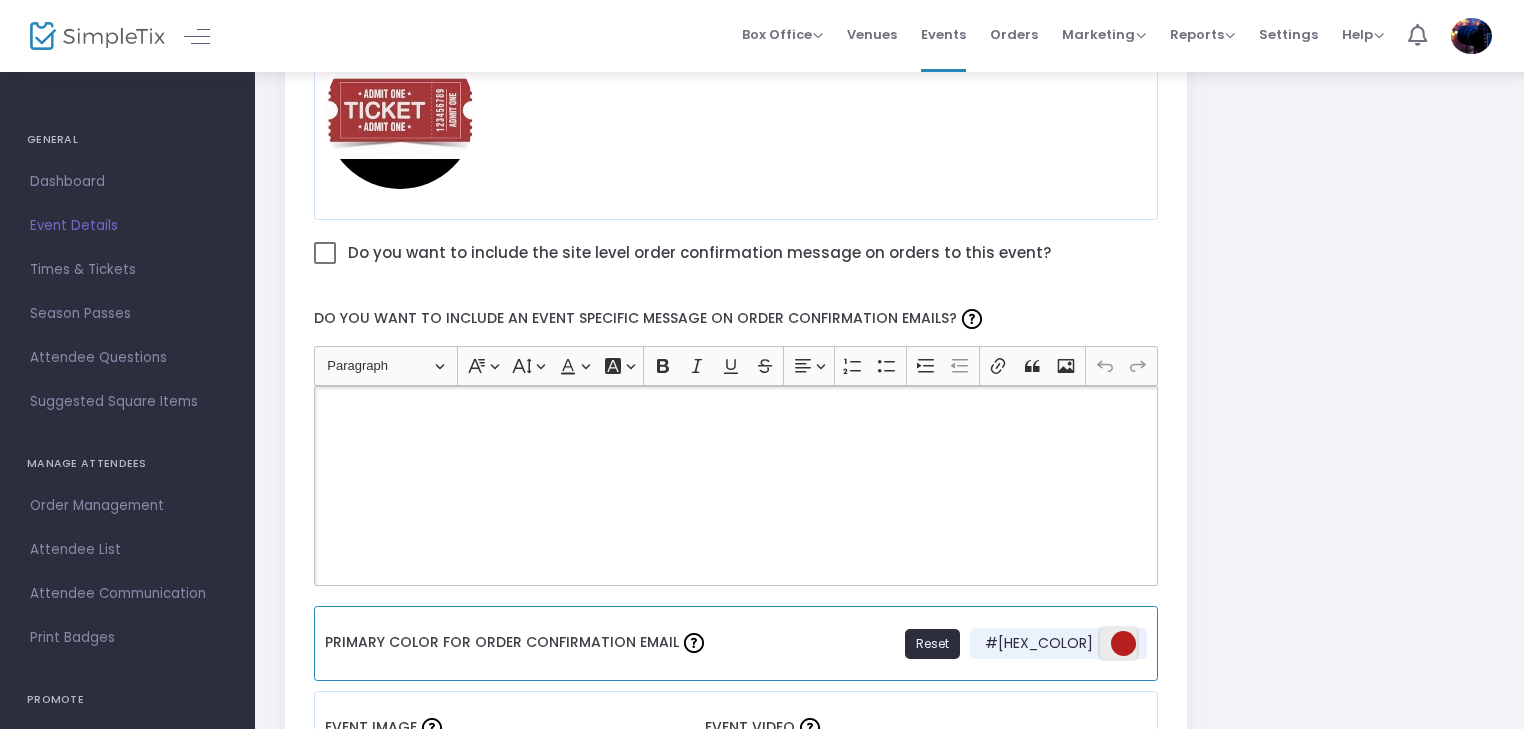 click at bounding box center [1123, 643] 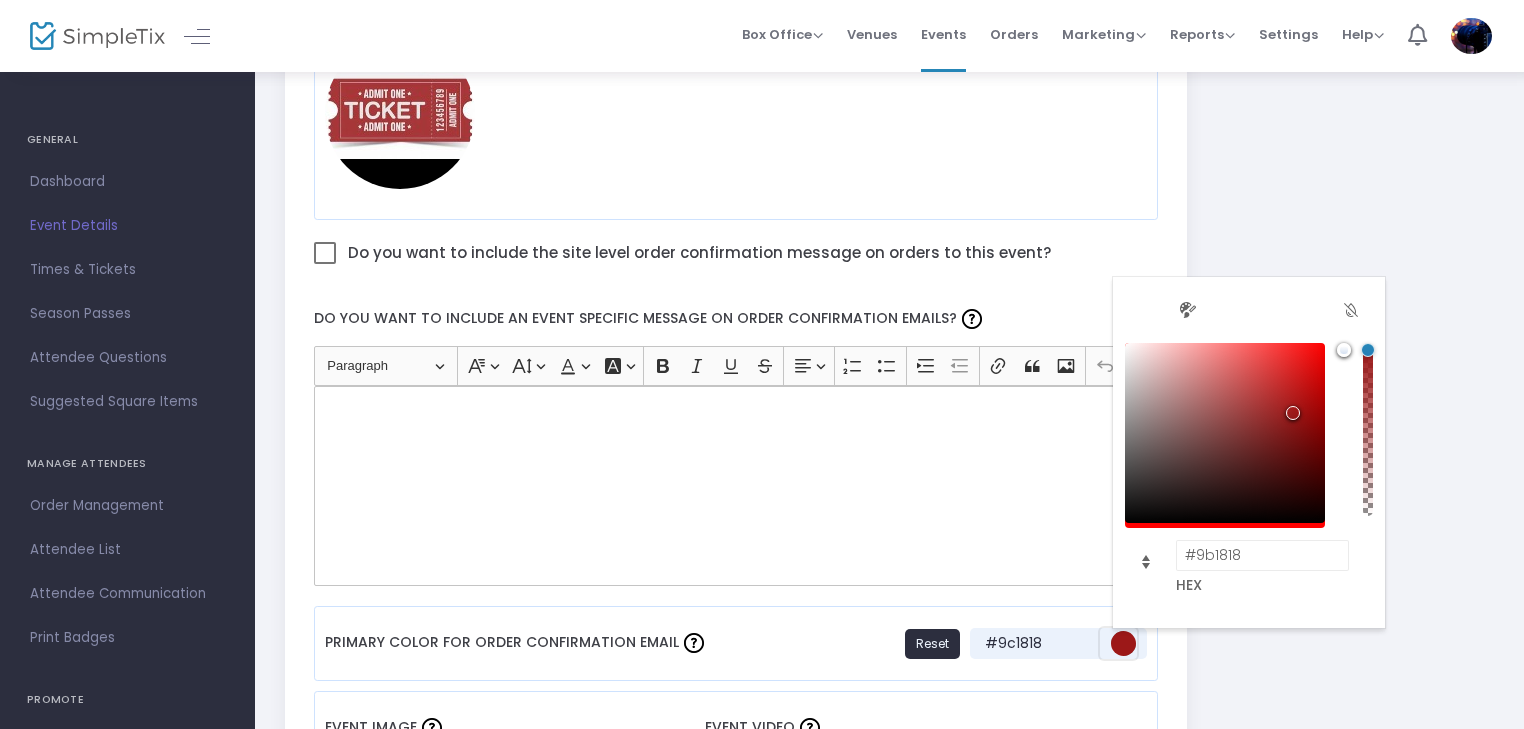 type on "#991717" 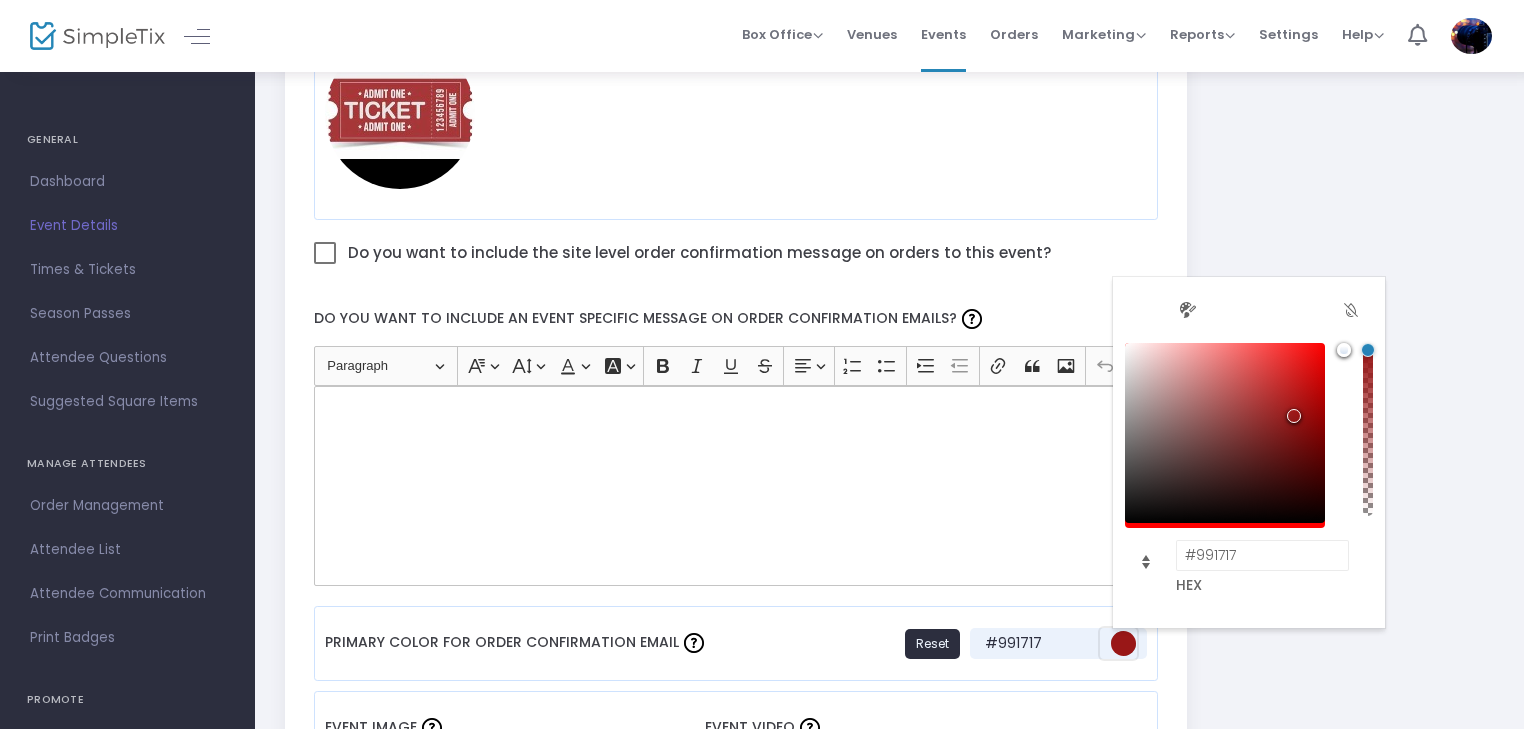 click at bounding box center [1294, 416] 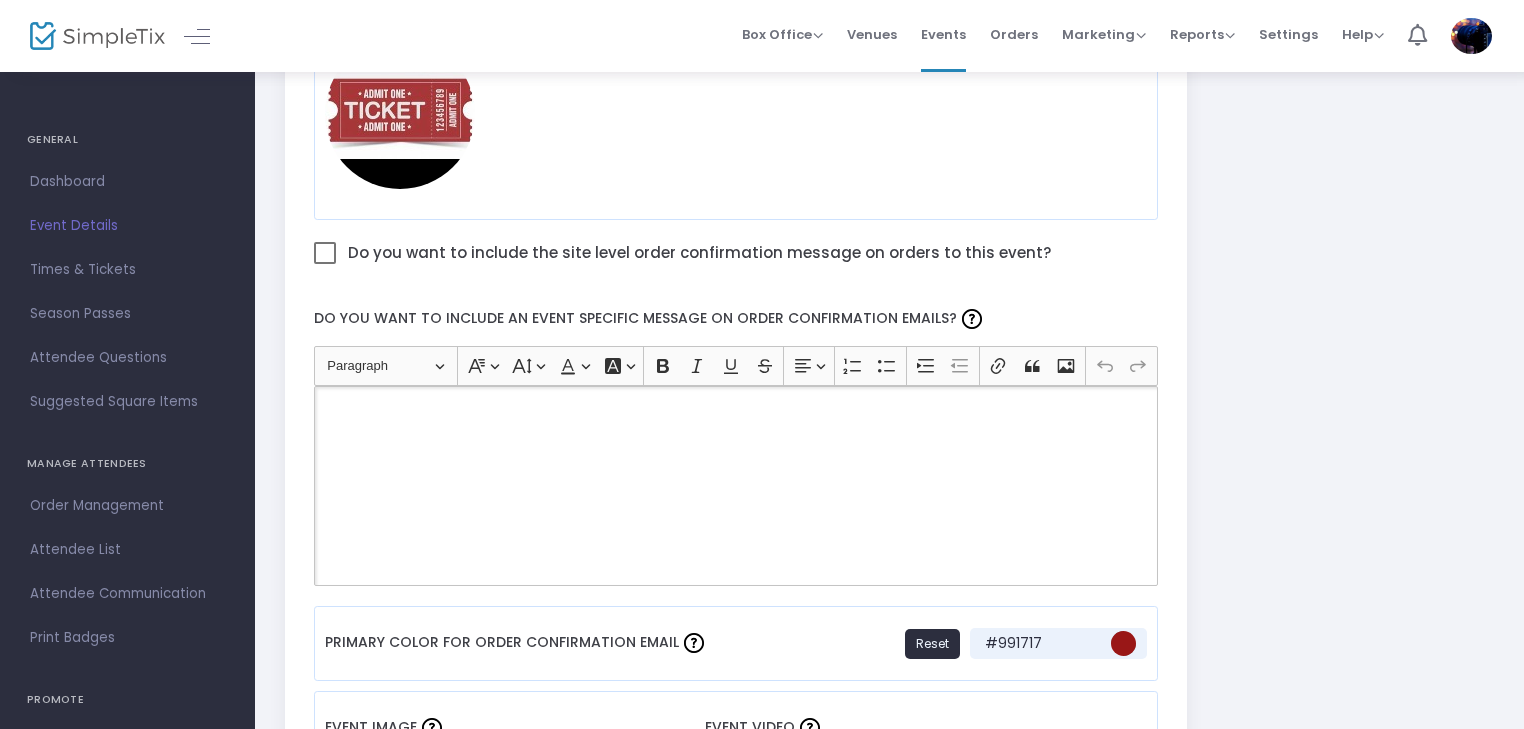 click 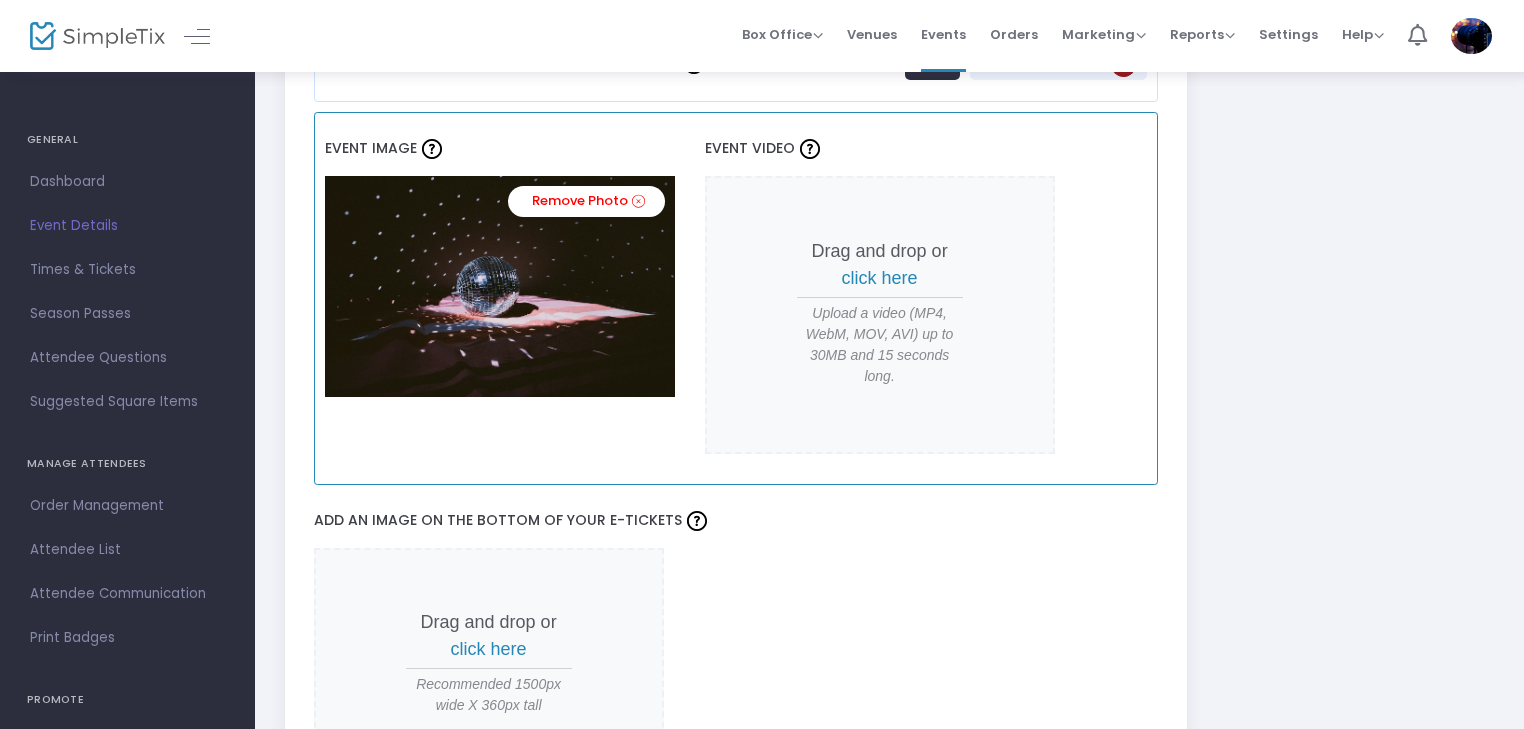scroll, scrollTop: 1700, scrollLeft: 0, axis: vertical 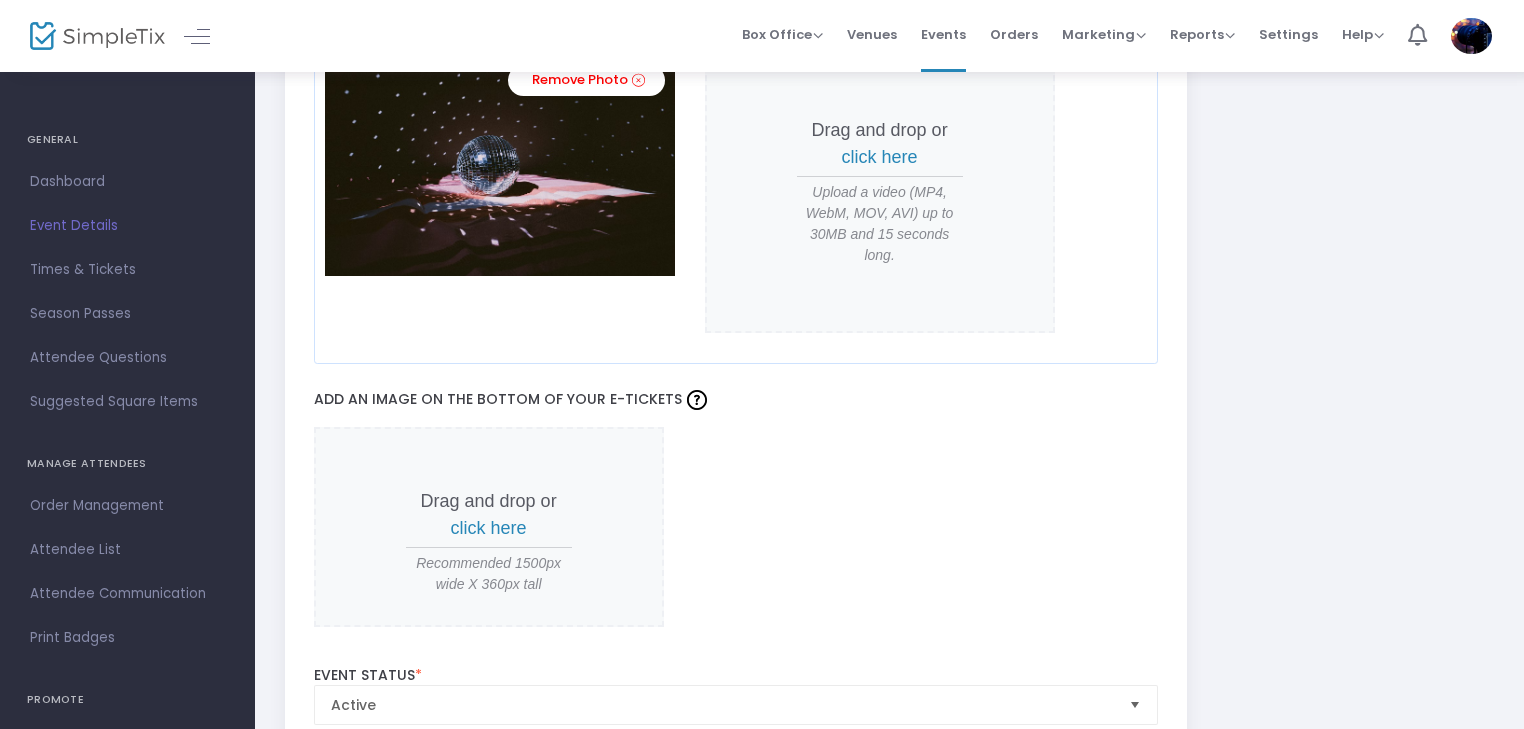 click on "click here" at bounding box center [489, 528] 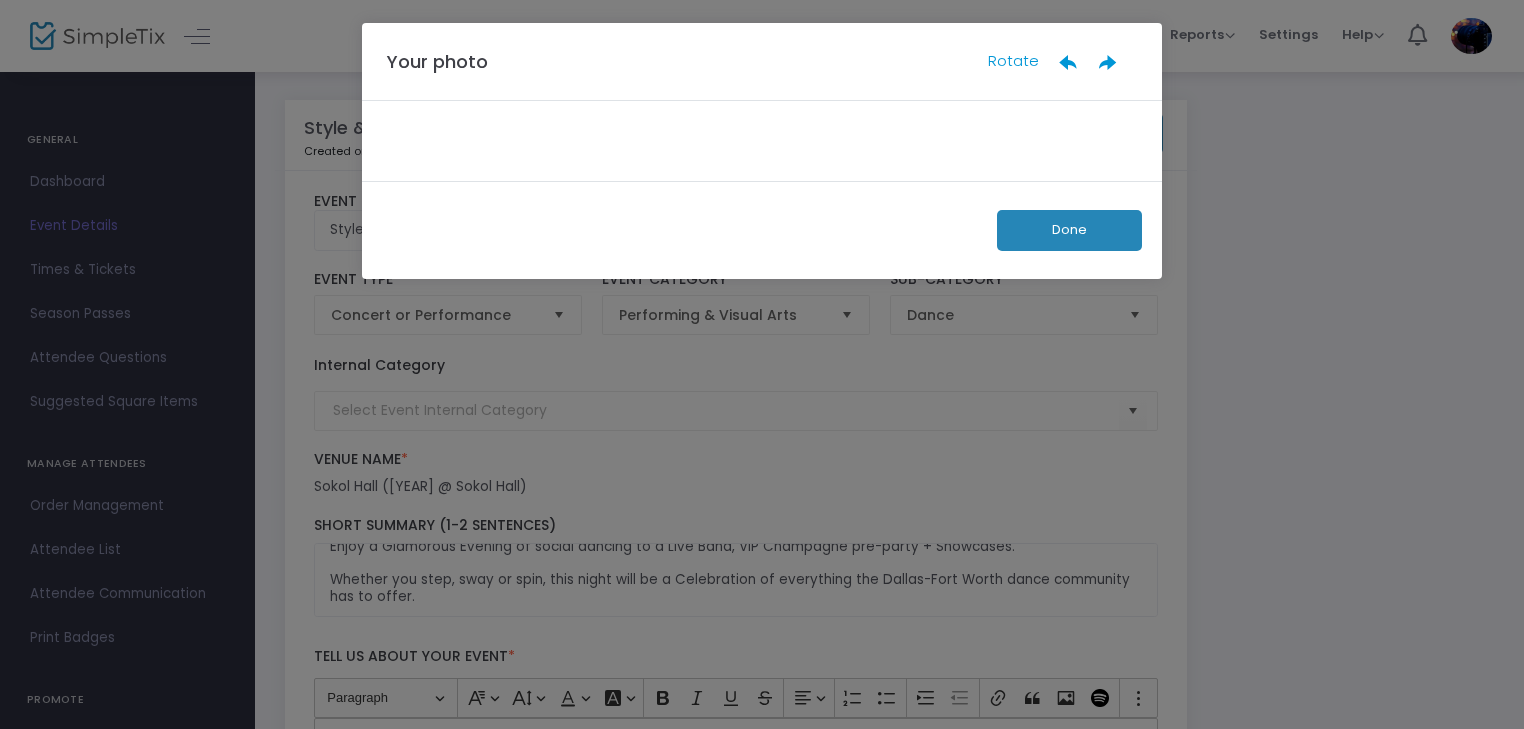 scroll, scrollTop: 0, scrollLeft: 0, axis: both 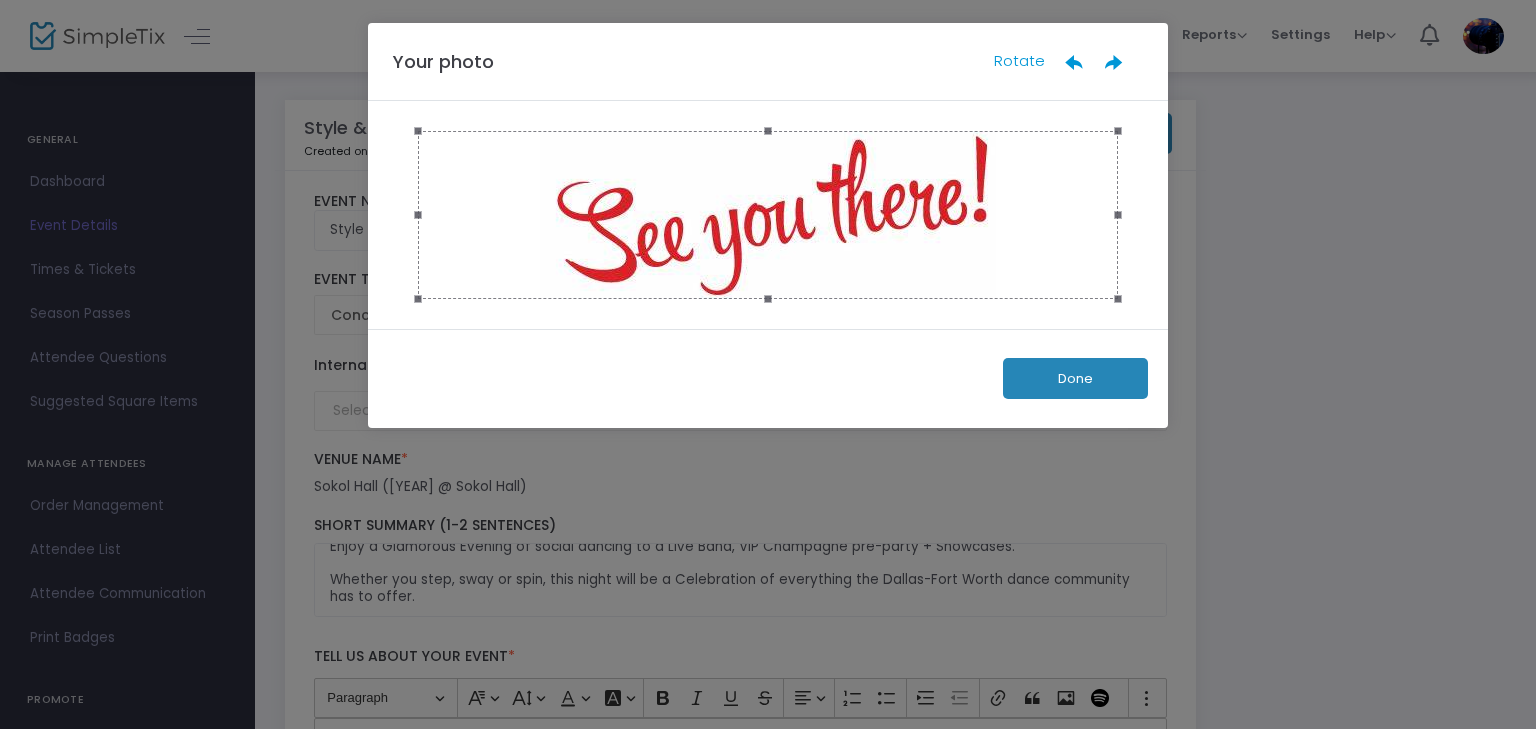 click on "Done" 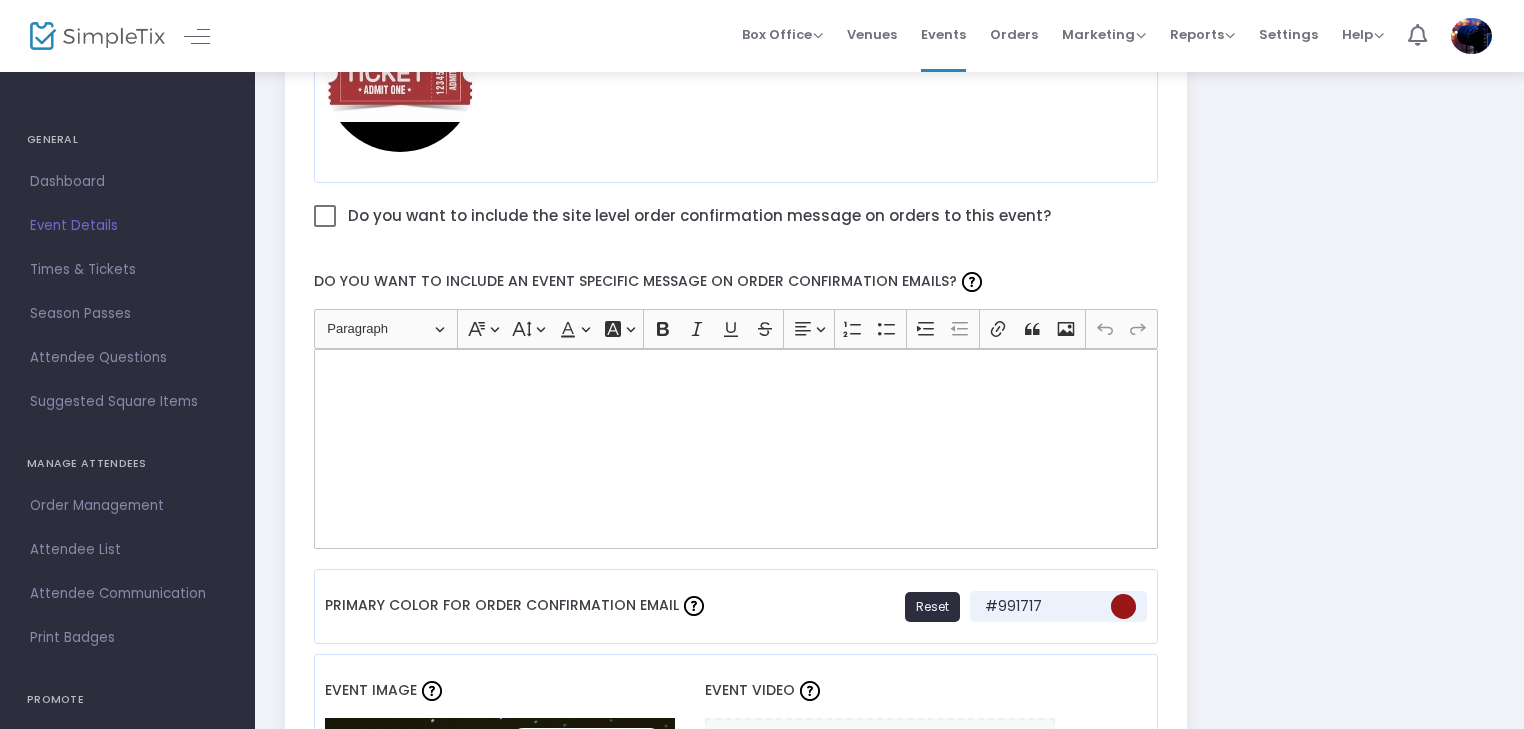 scroll, scrollTop: 1000, scrollLeft: 0, axis: vertical 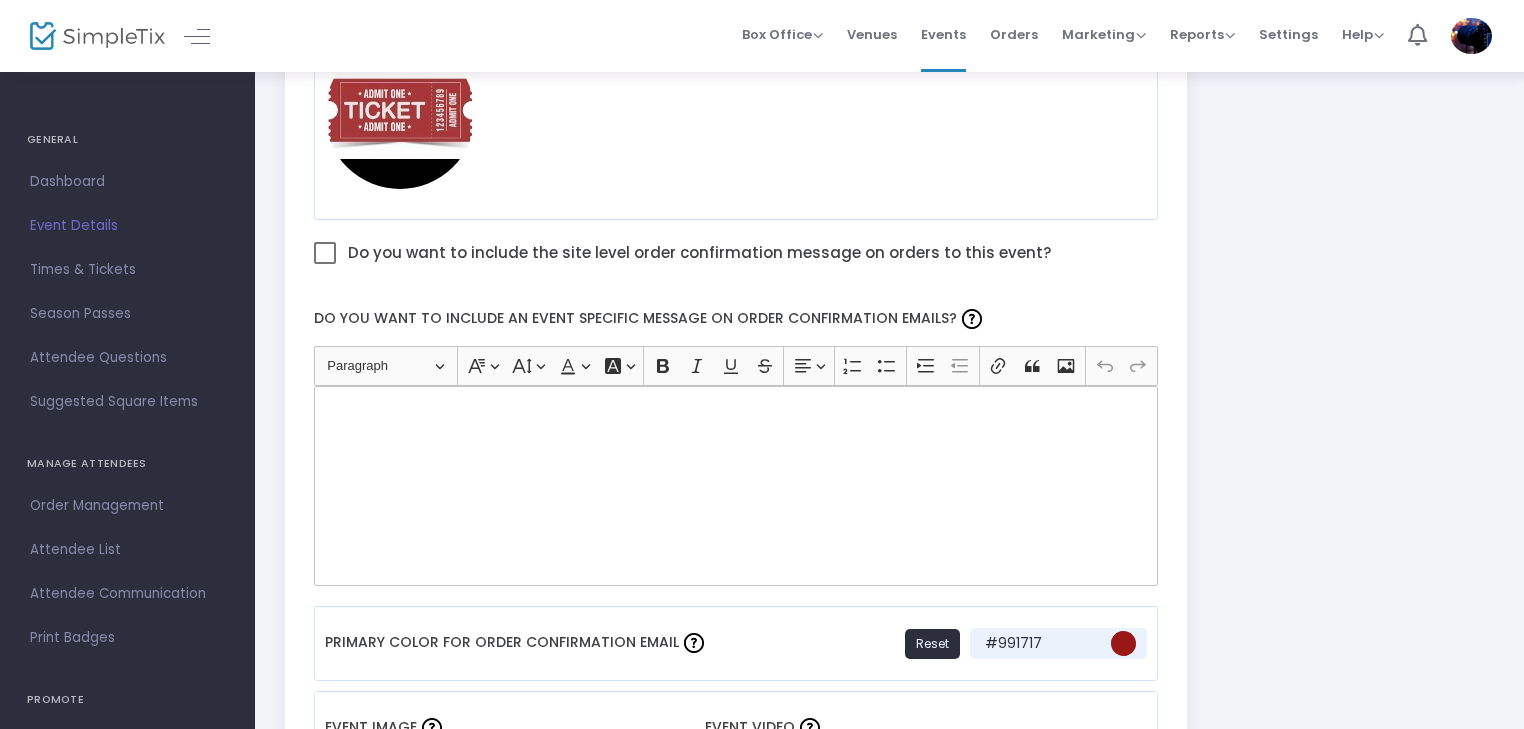 click 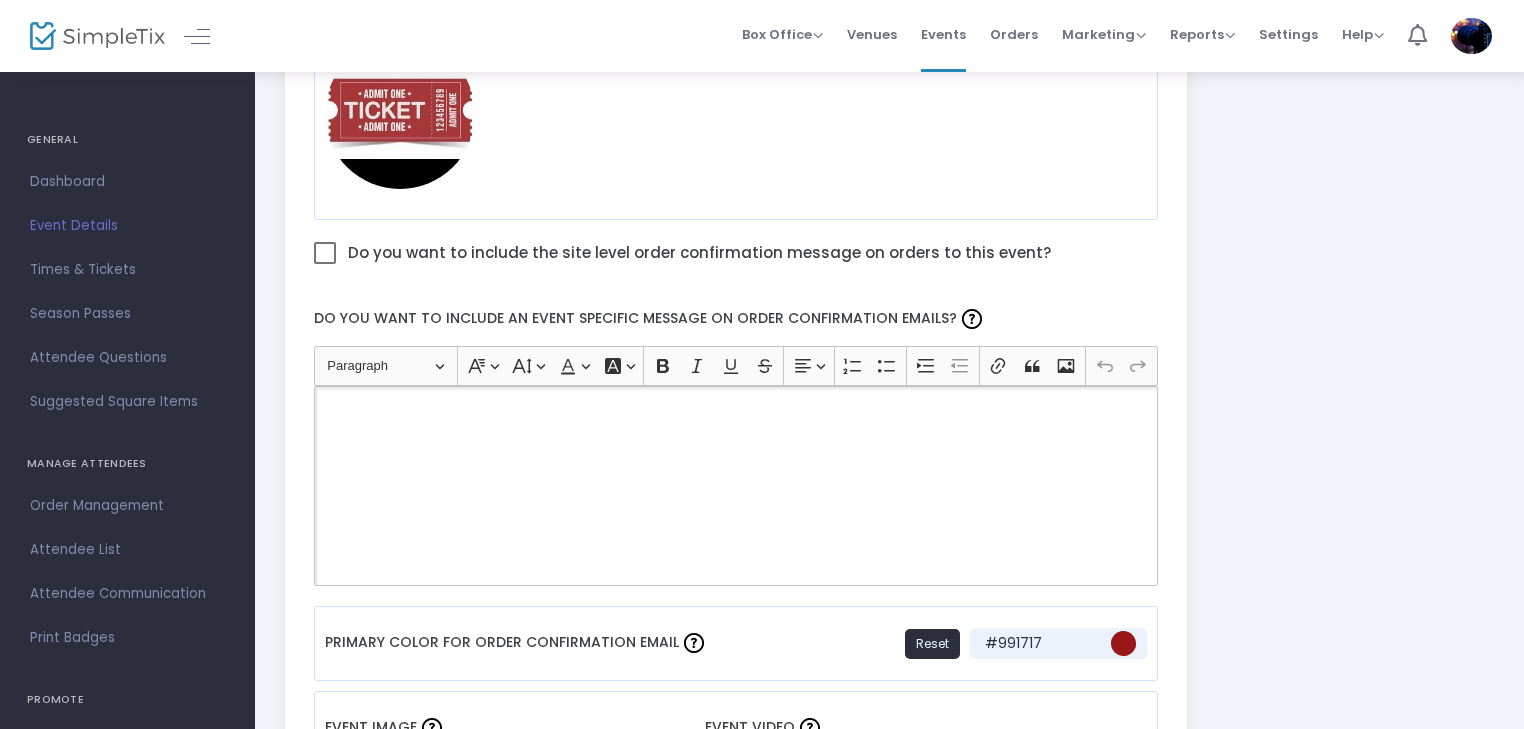 type 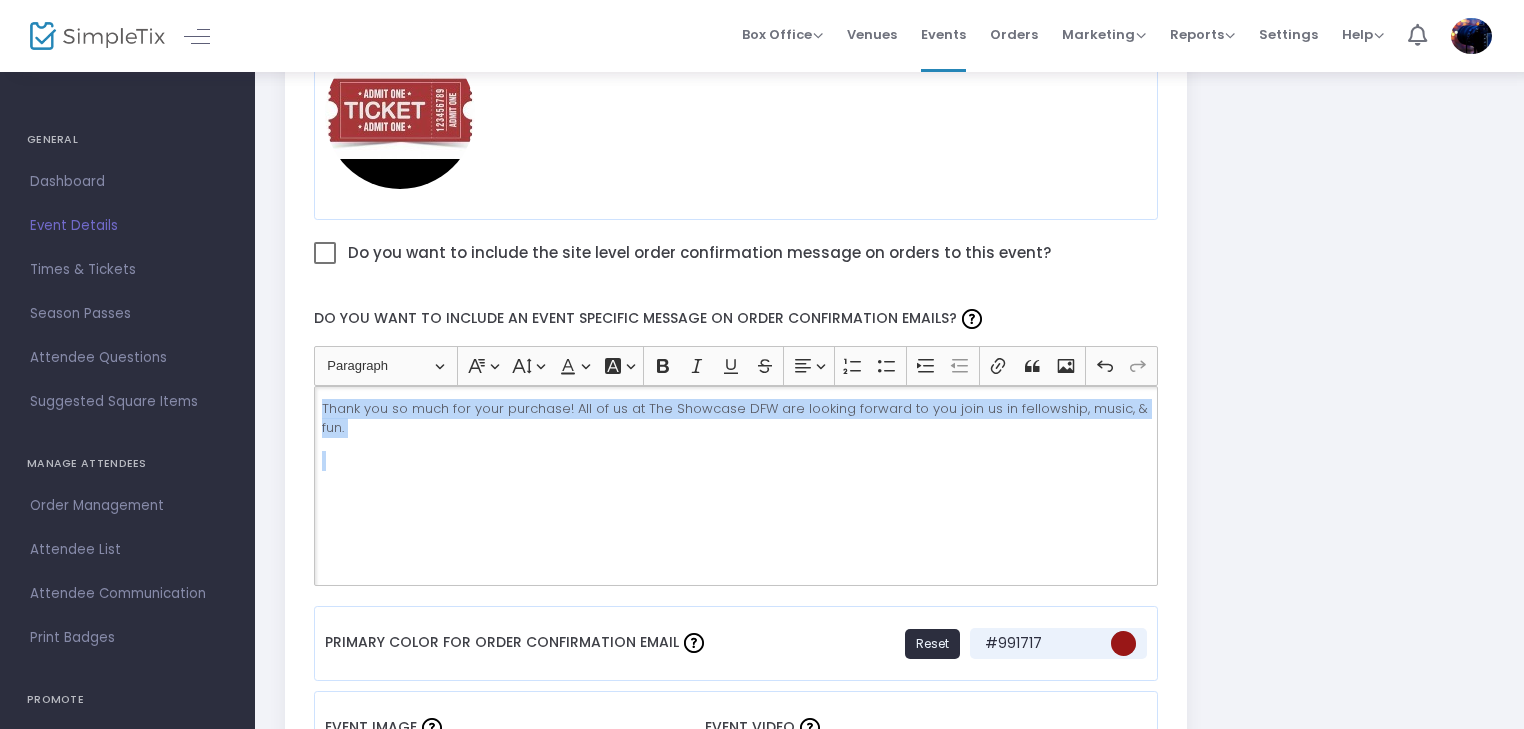 drag, startPoint x: 344, startPoint y: 459, endPoint x: 322, endPoint y: 405, distance: 58.30952 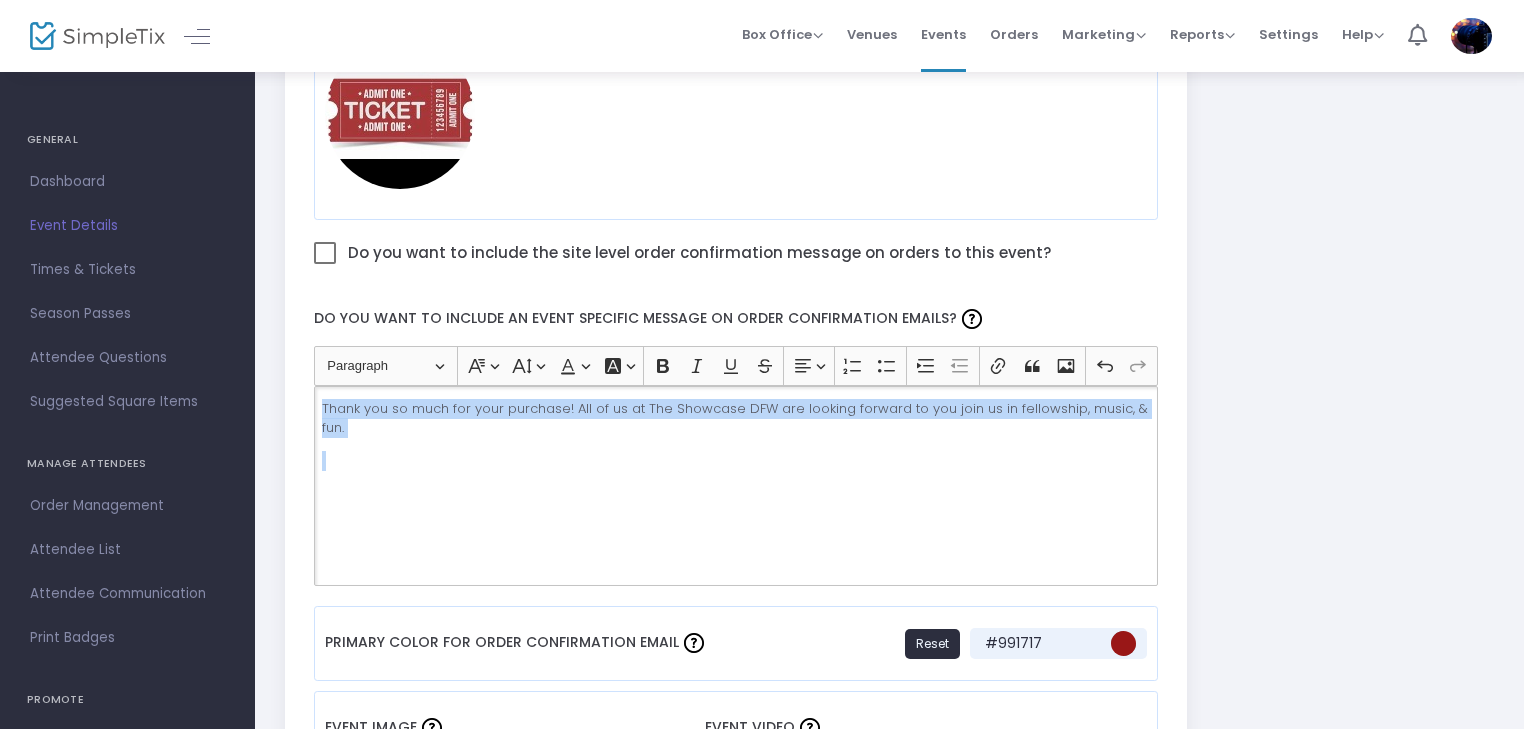 click on "Thank you so much for your purchase! All of us at The Showcase DFW are looking forward to you join us in fellowship, music, & fun." 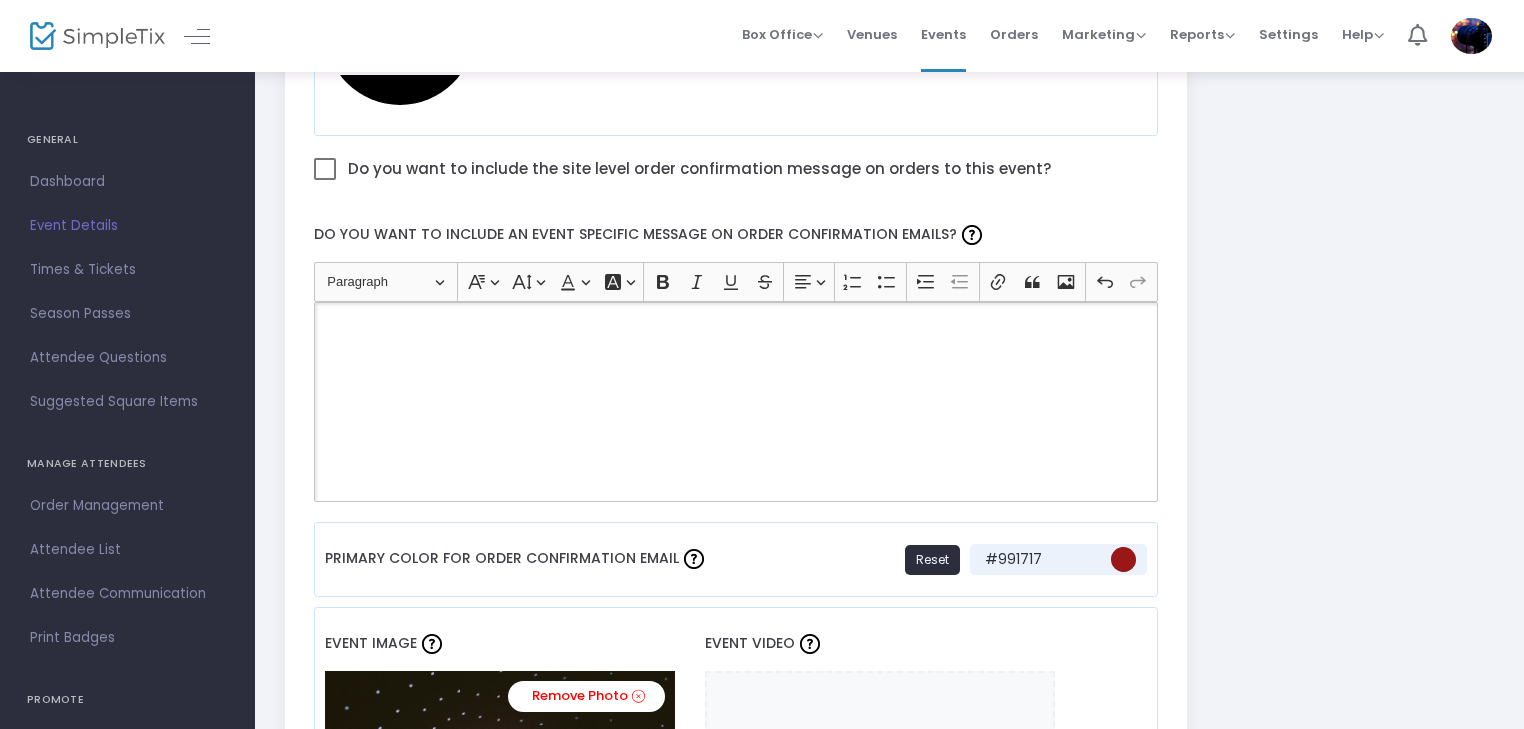 scroll, scrollTop: 1000, scrollLeft: 0, axis: vertical 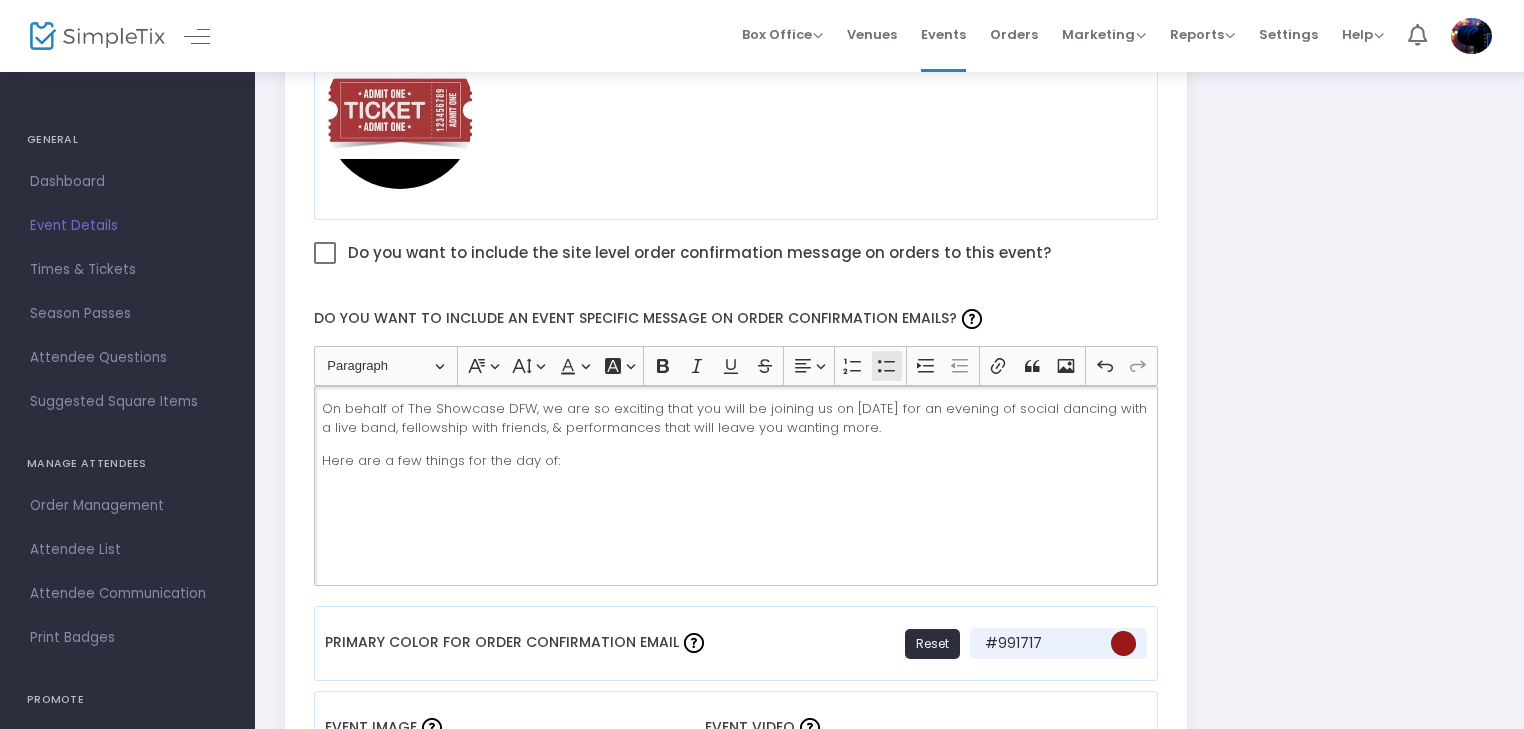 click 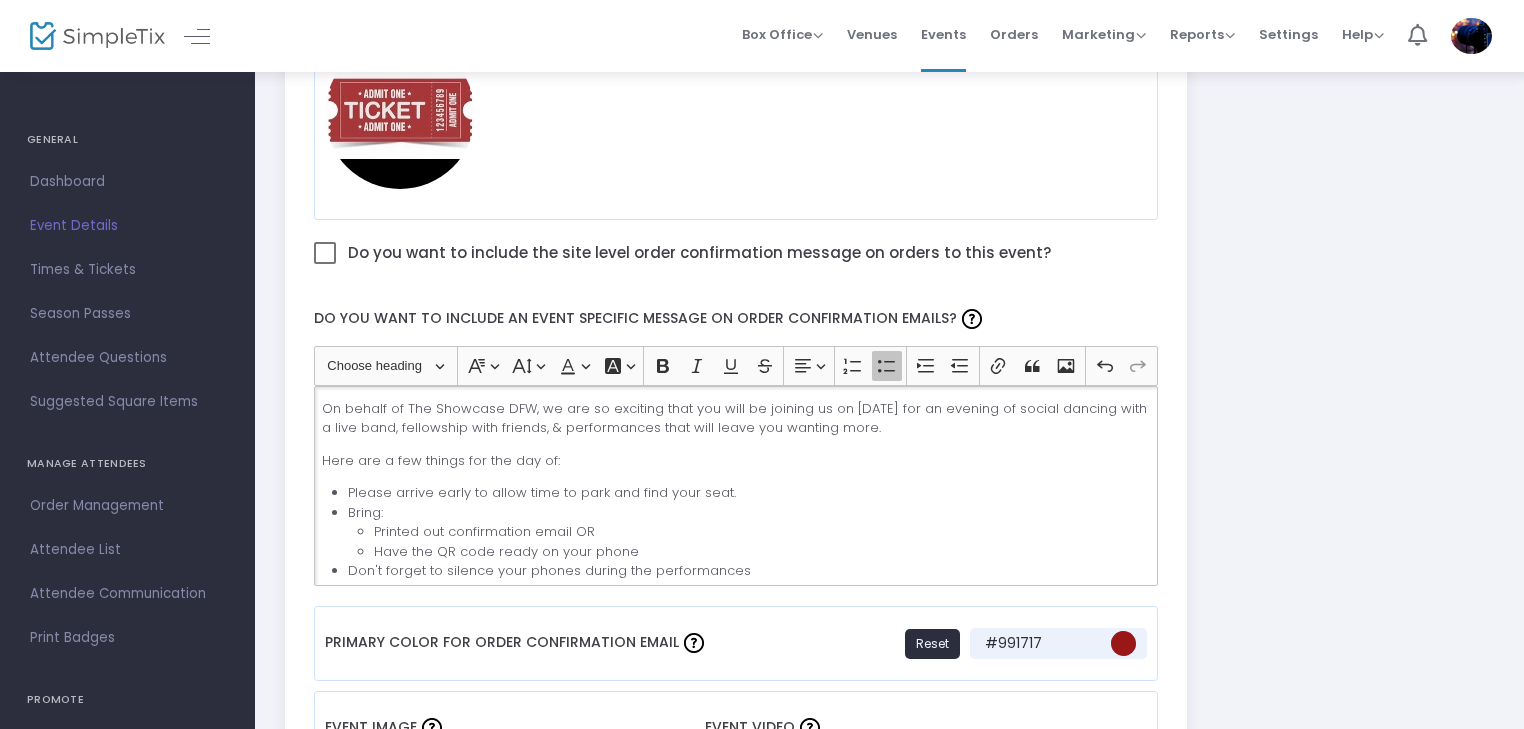 scroll, scrollTop: 16, scrollLeft: 0, axis: vertical 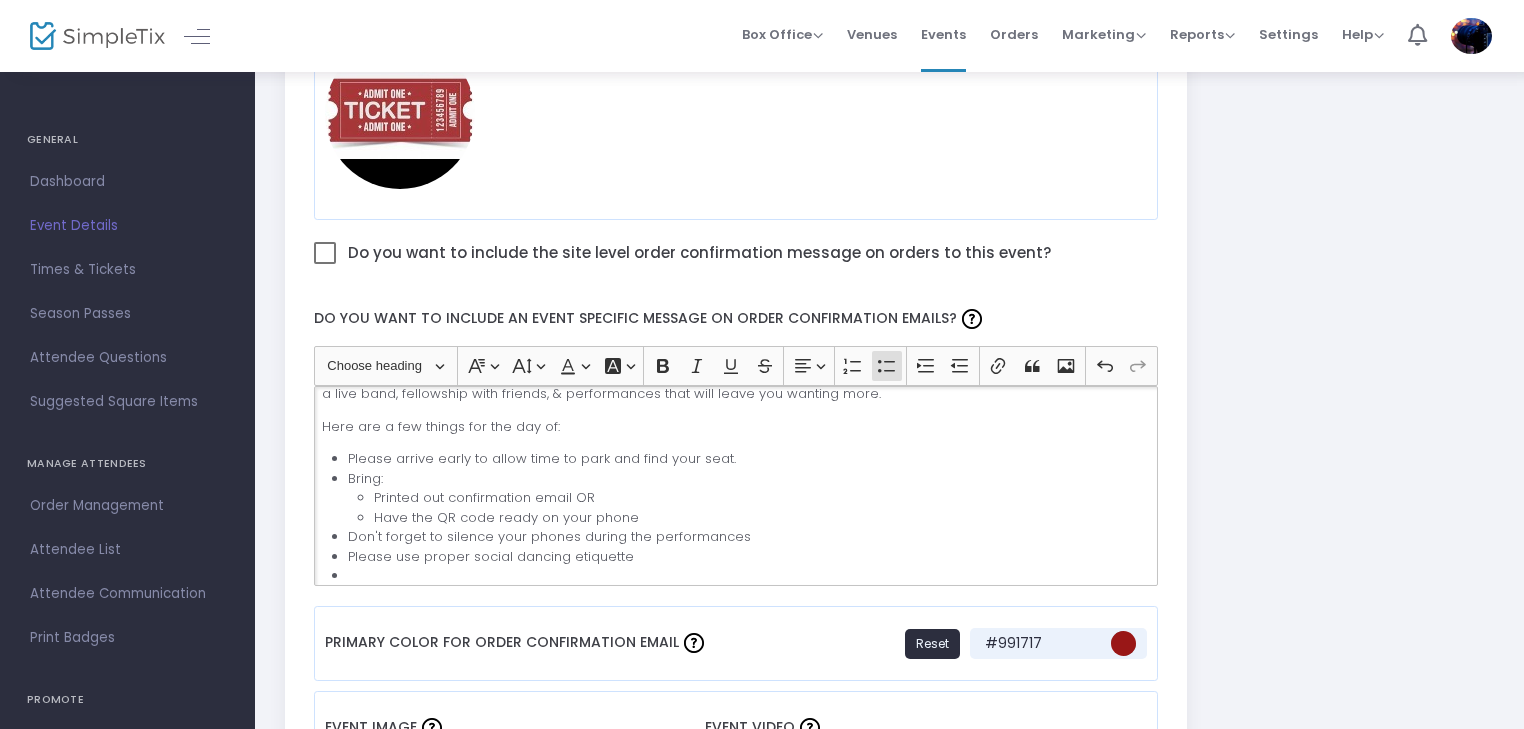 click on "Please use proper social dancing etiquette" 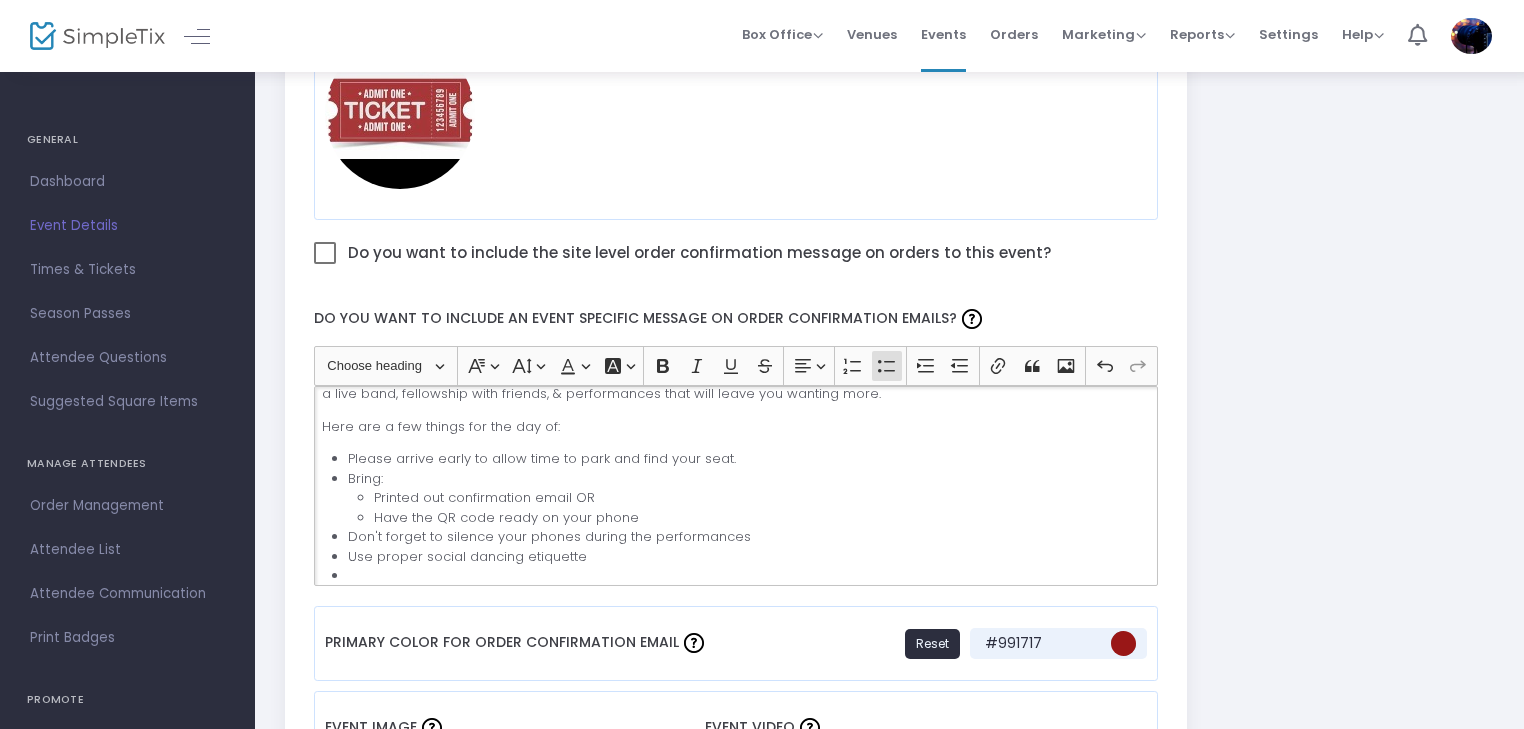 click on "Use proper social dancing etiquette" 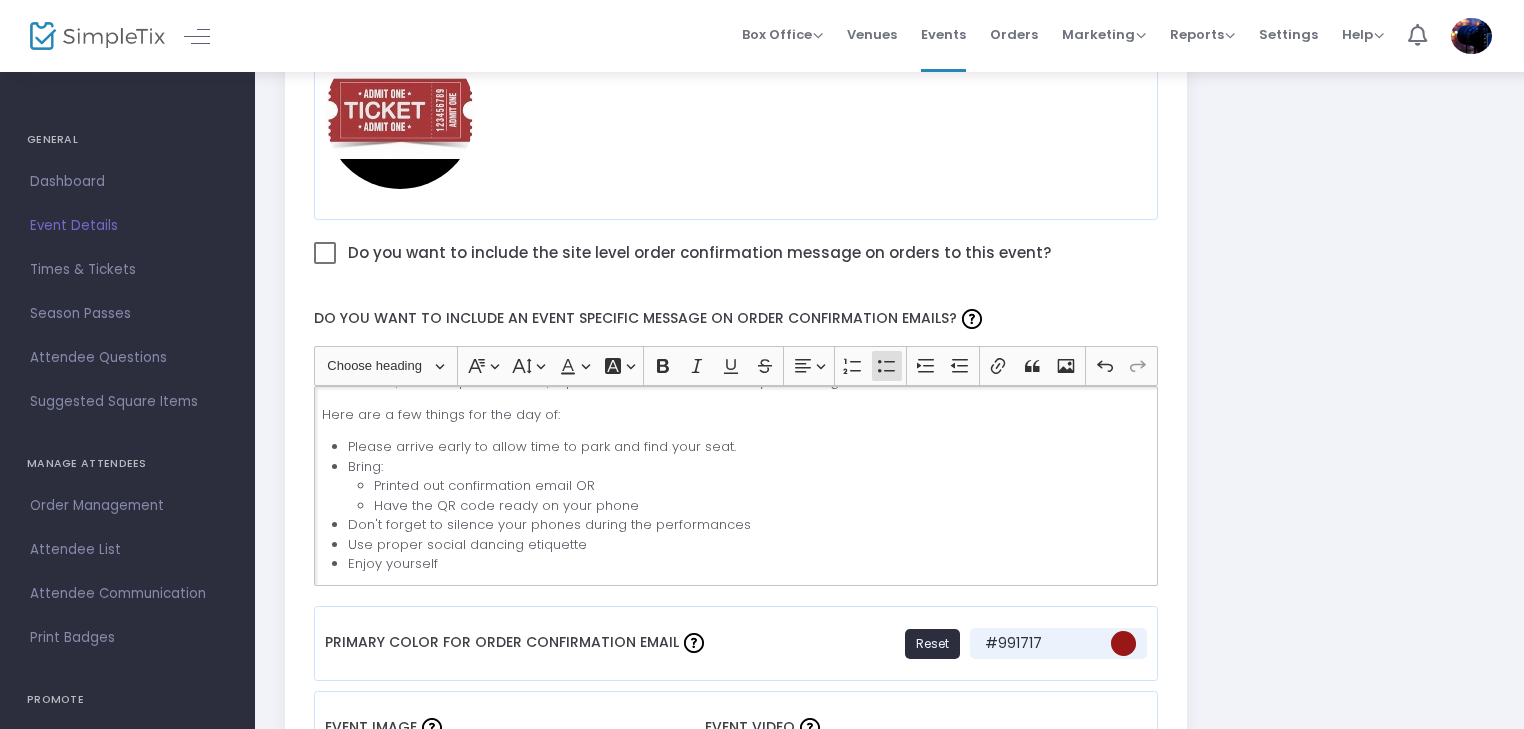 scroll, scrollTop: 55, scrollLeft: 0, axis: vertical 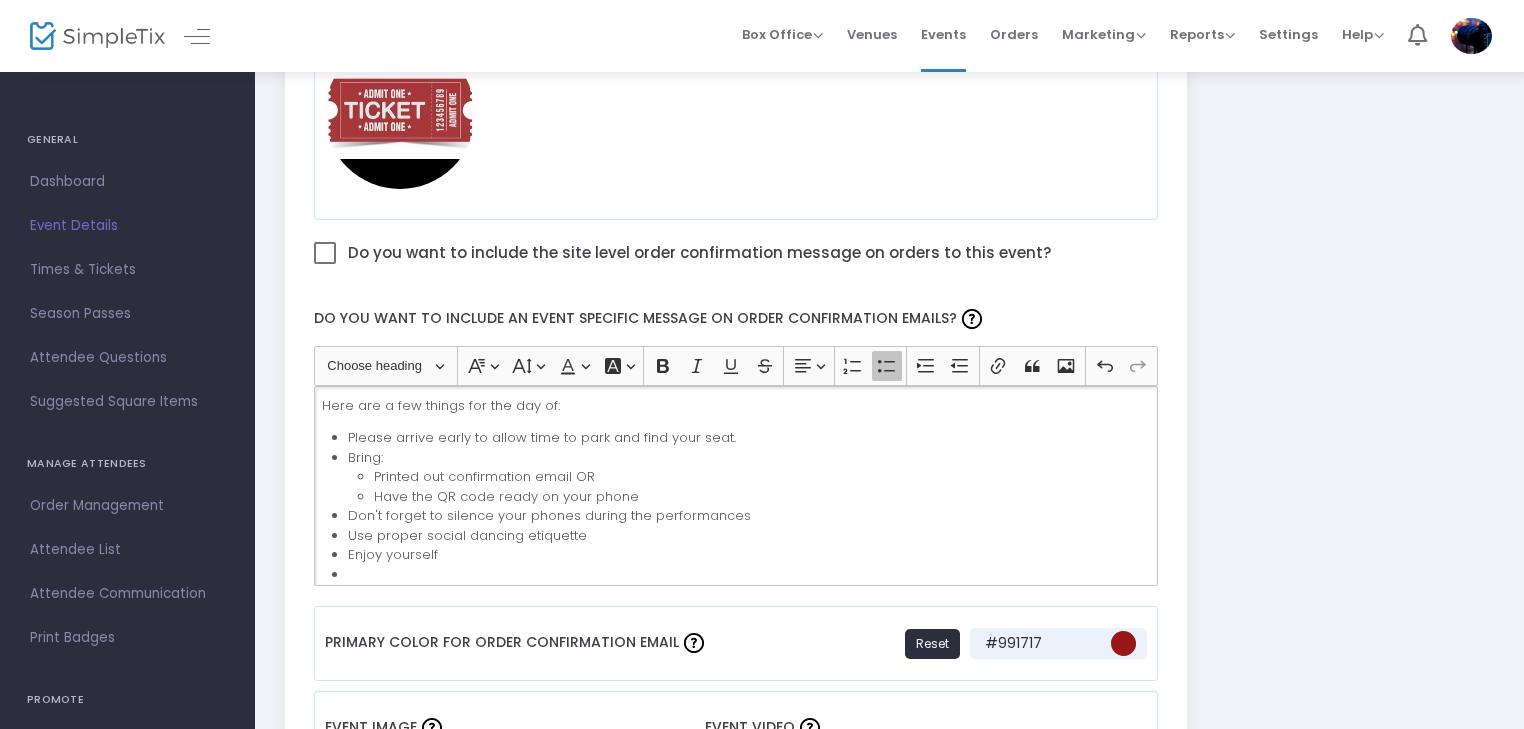 click 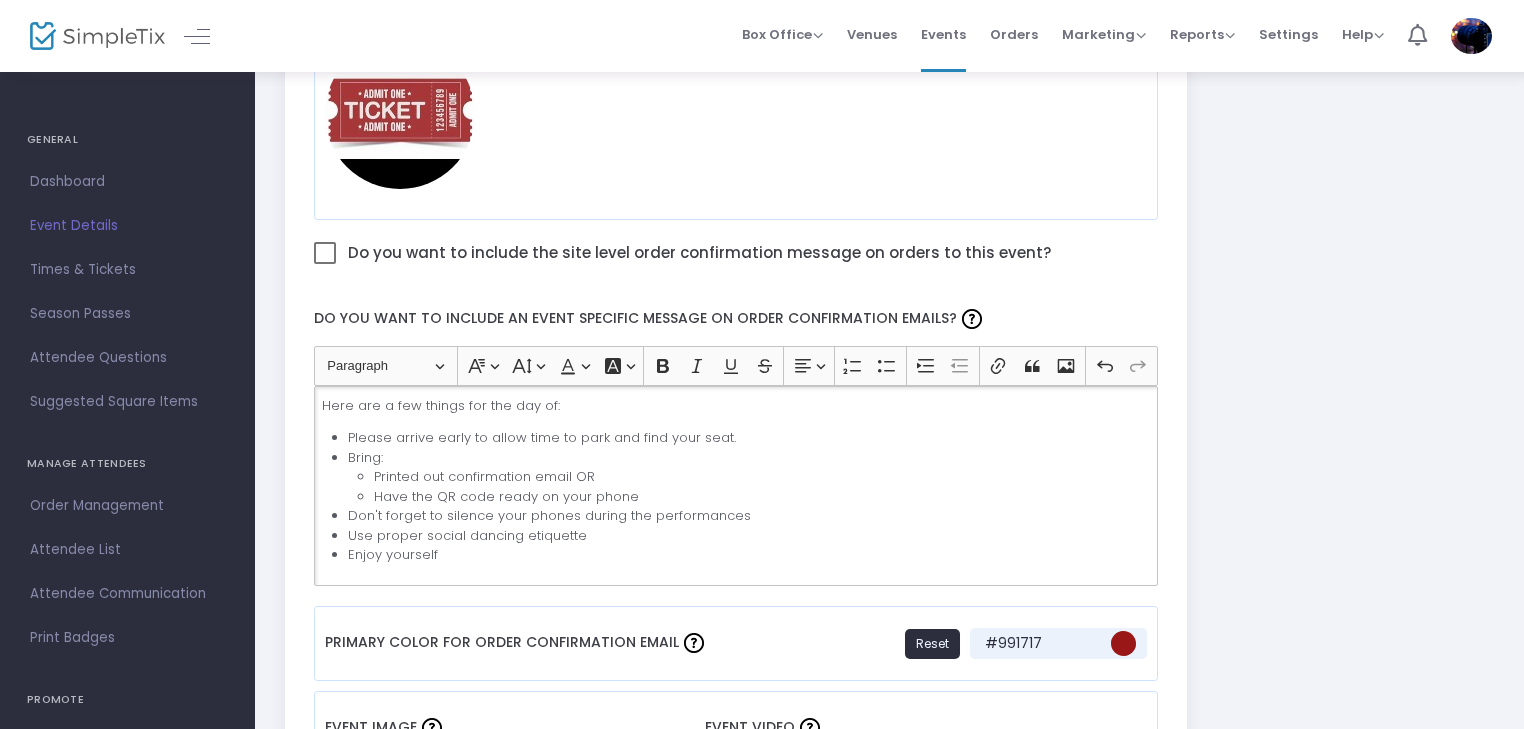 scroll, scrollTop: 78, scrollLeft: 0, axis: vertical 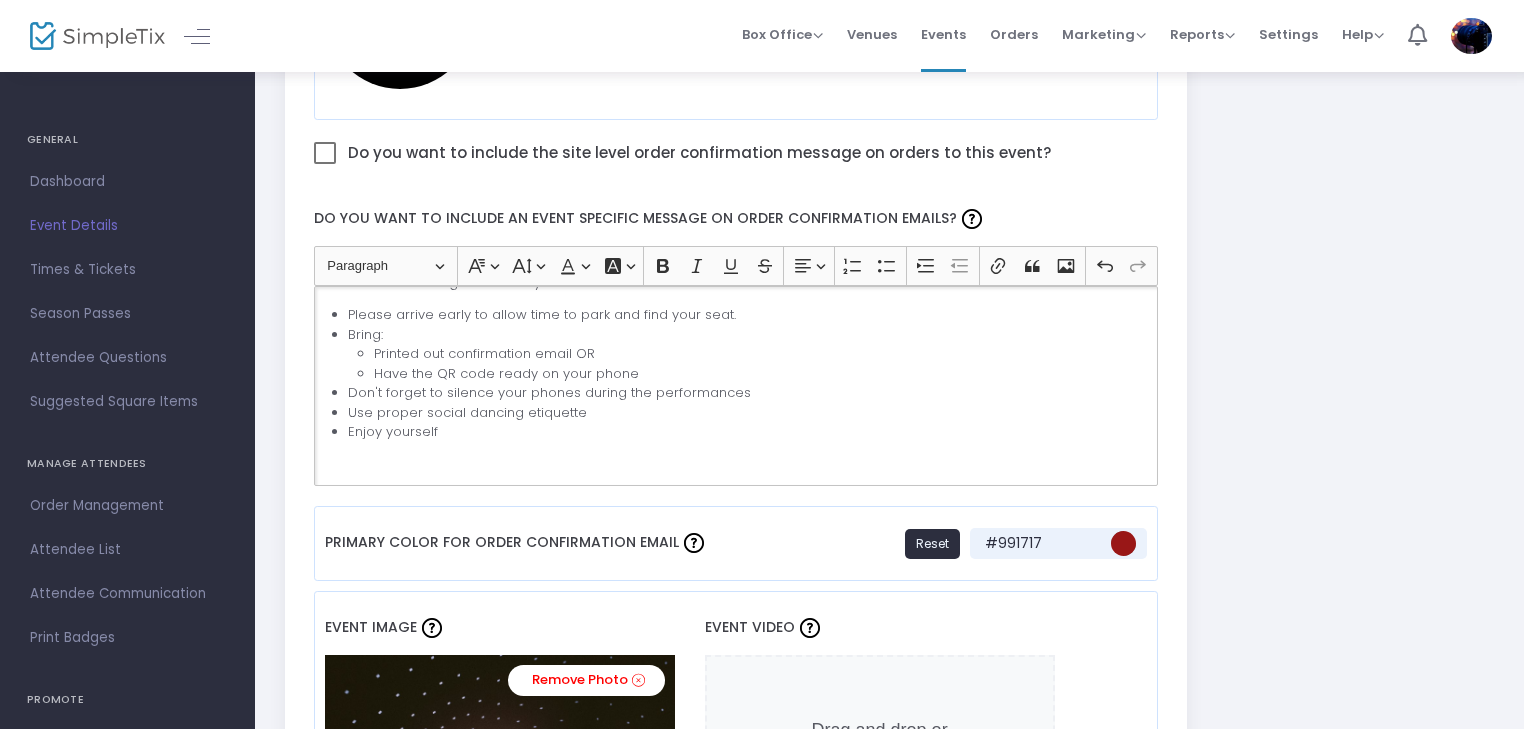 click on "Please arrive early to allow time to park and find your seat." 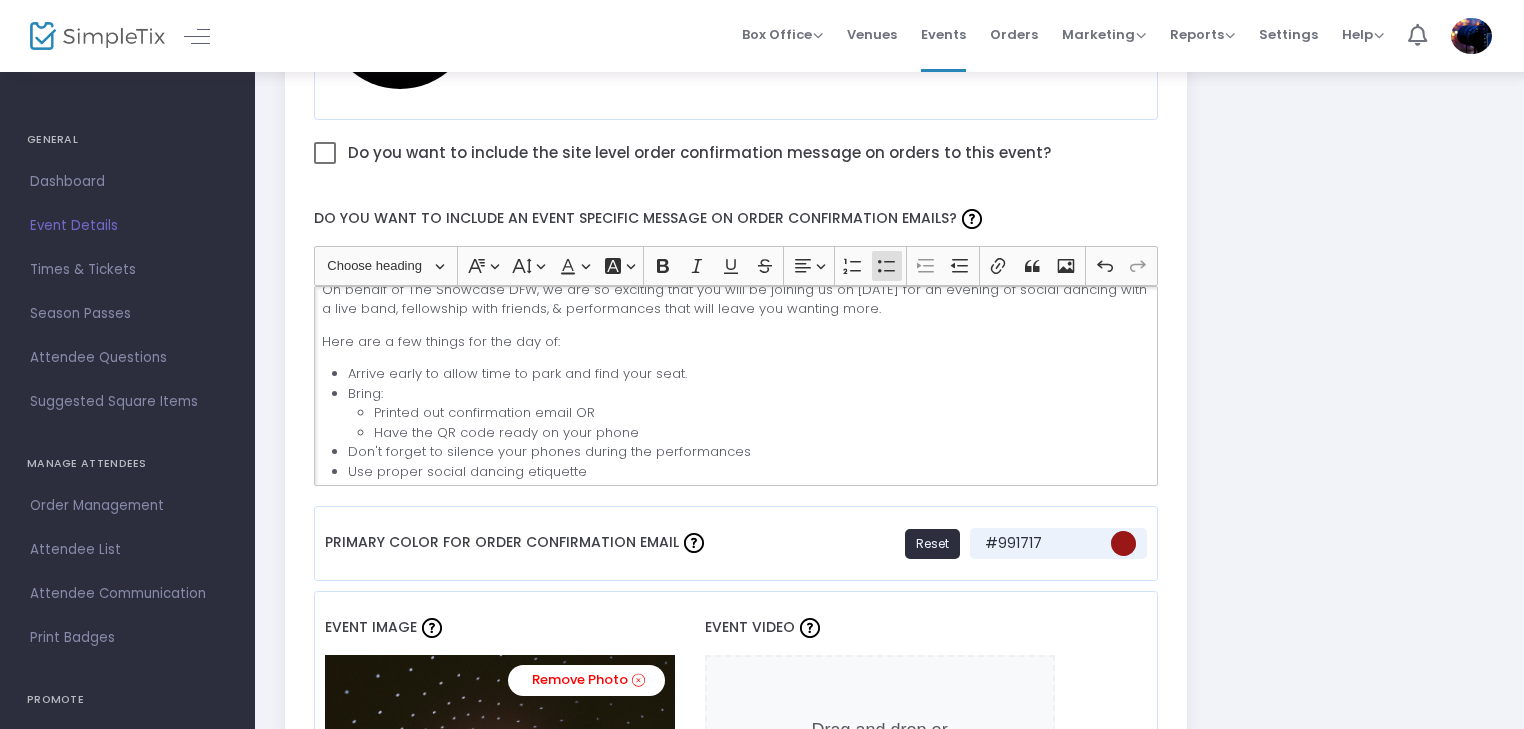 scroll, scrollTop: 0, scrollLeft: 0, axis: both 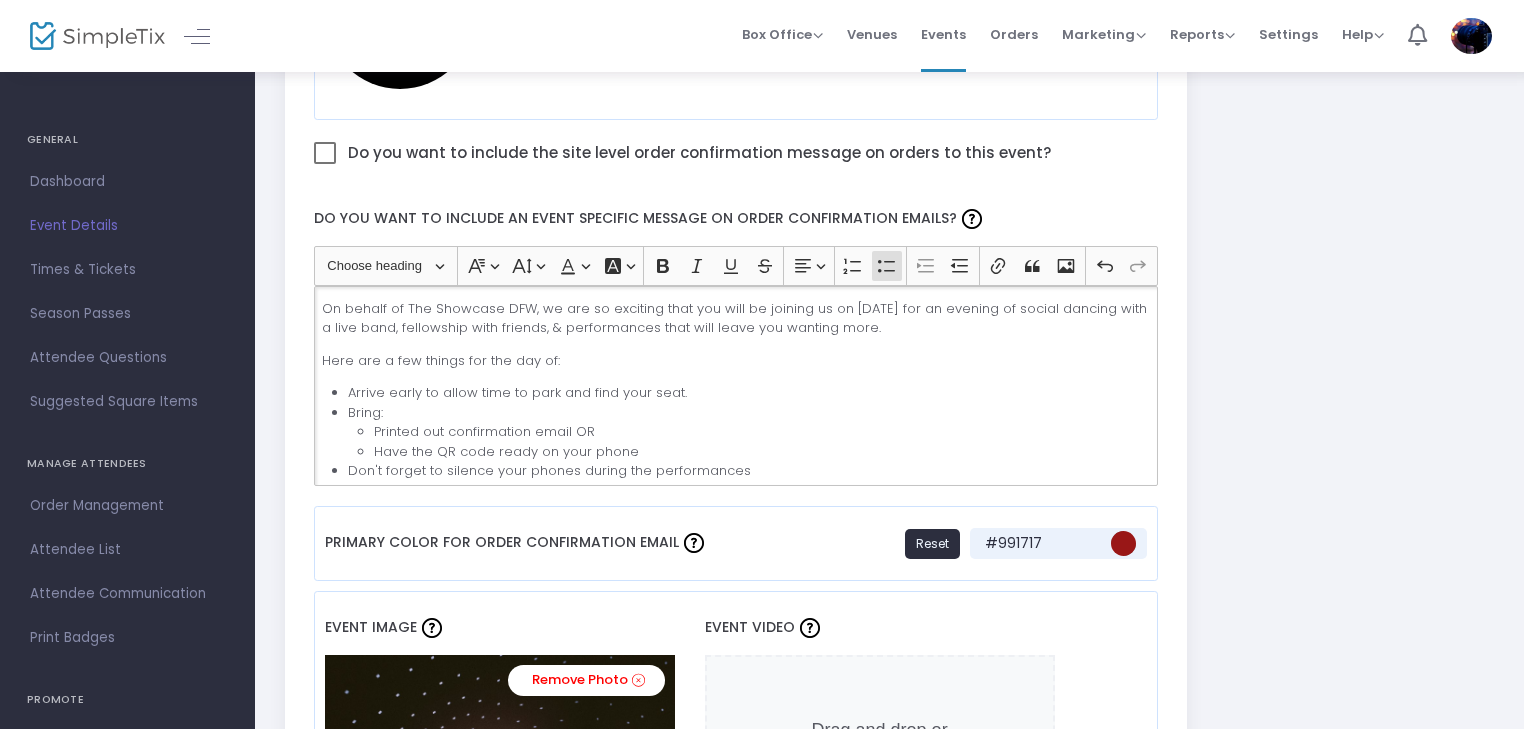 click on "Arrive early to allow time to park and find your seat." 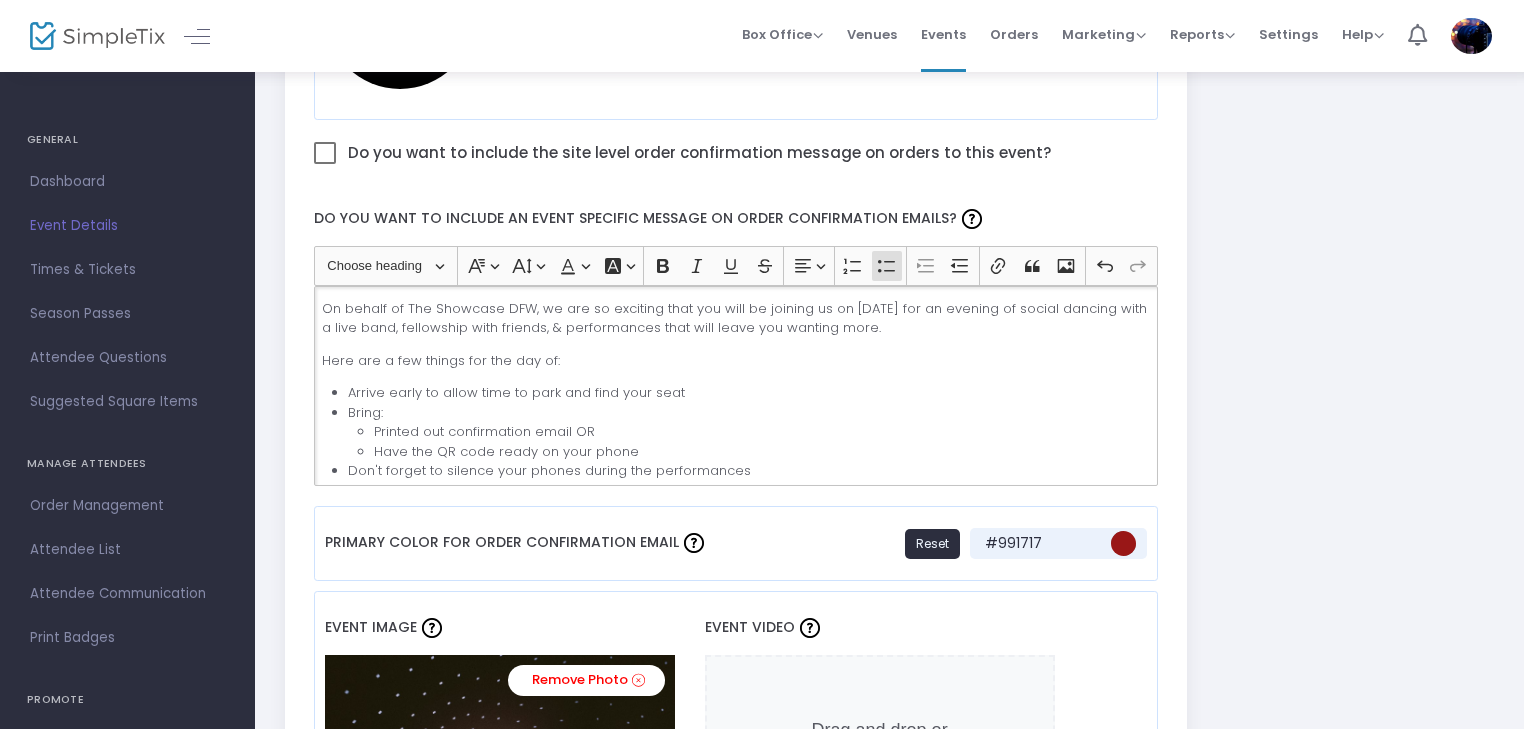 scroll, scrollTop: 78, scrollLeft: 0, axis: vertical 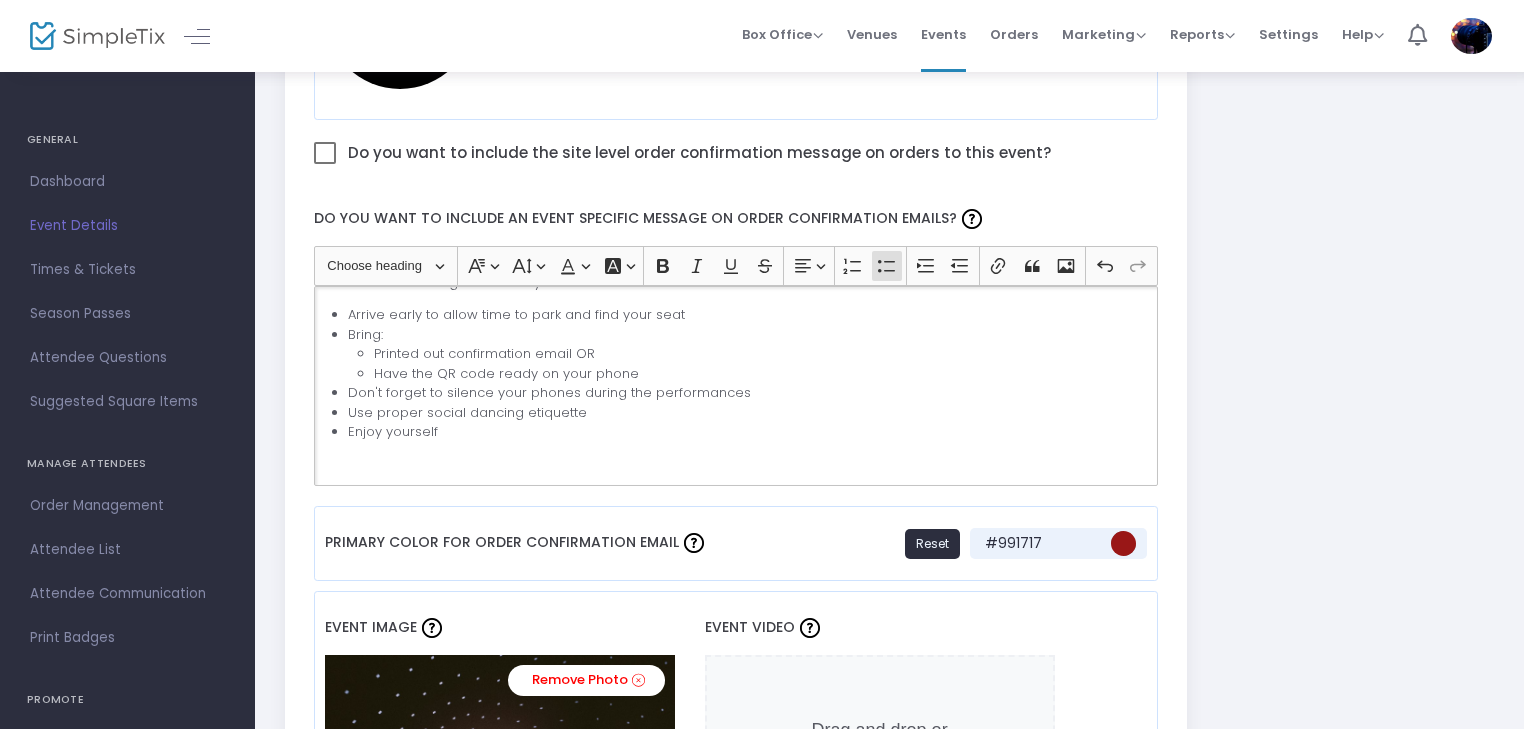 click on "Enjoy yourself" 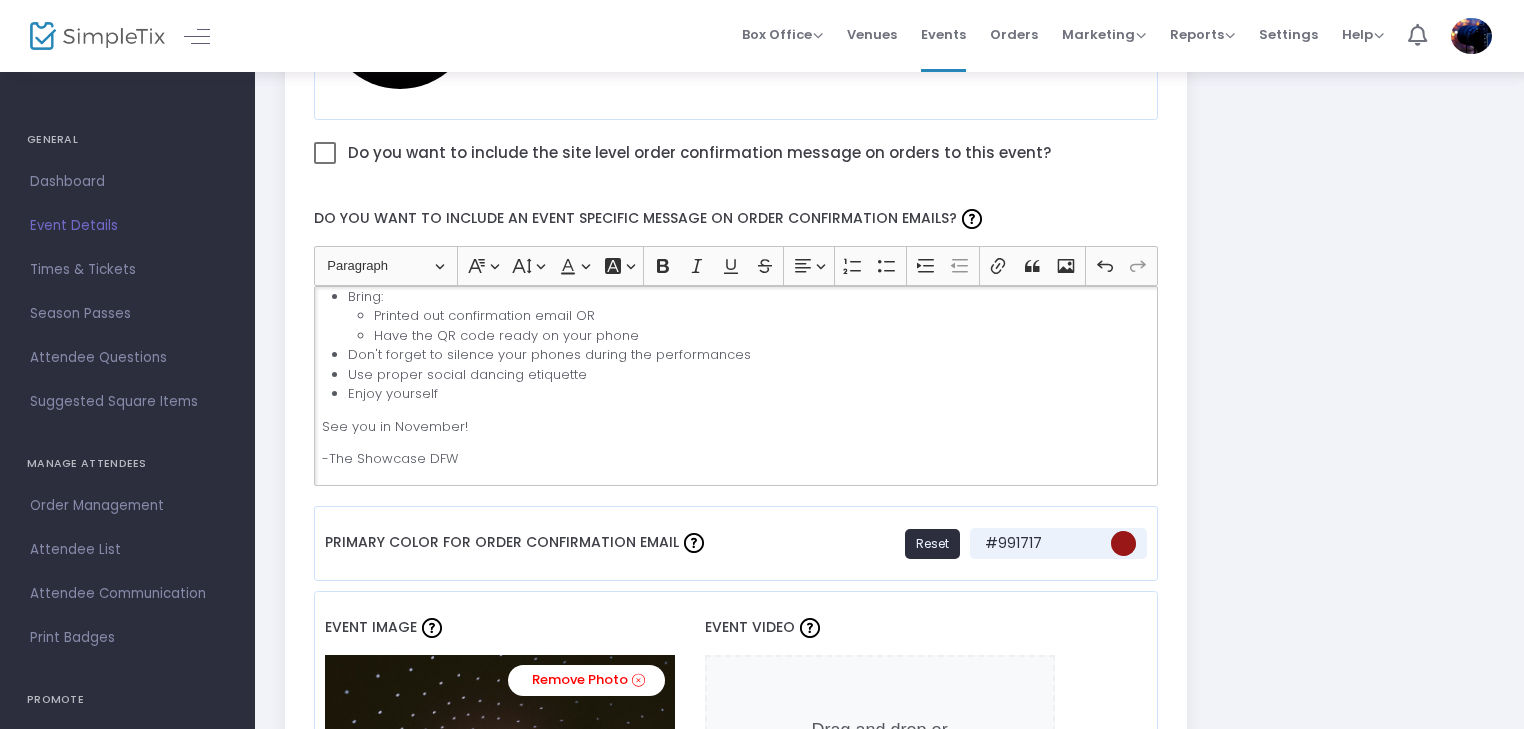 scroll, scrollTop: 143, scrollLeft: 0, axis: vertical 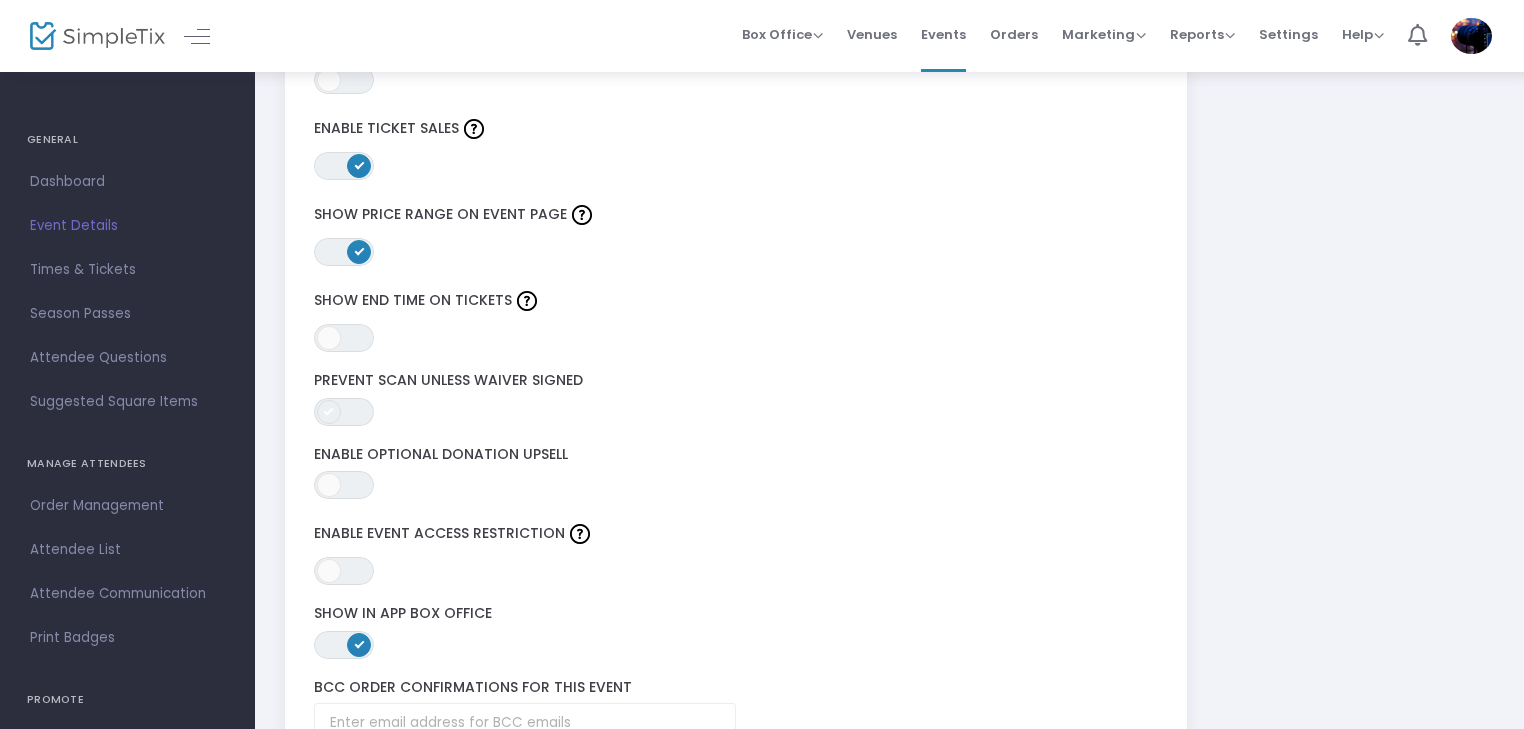 click 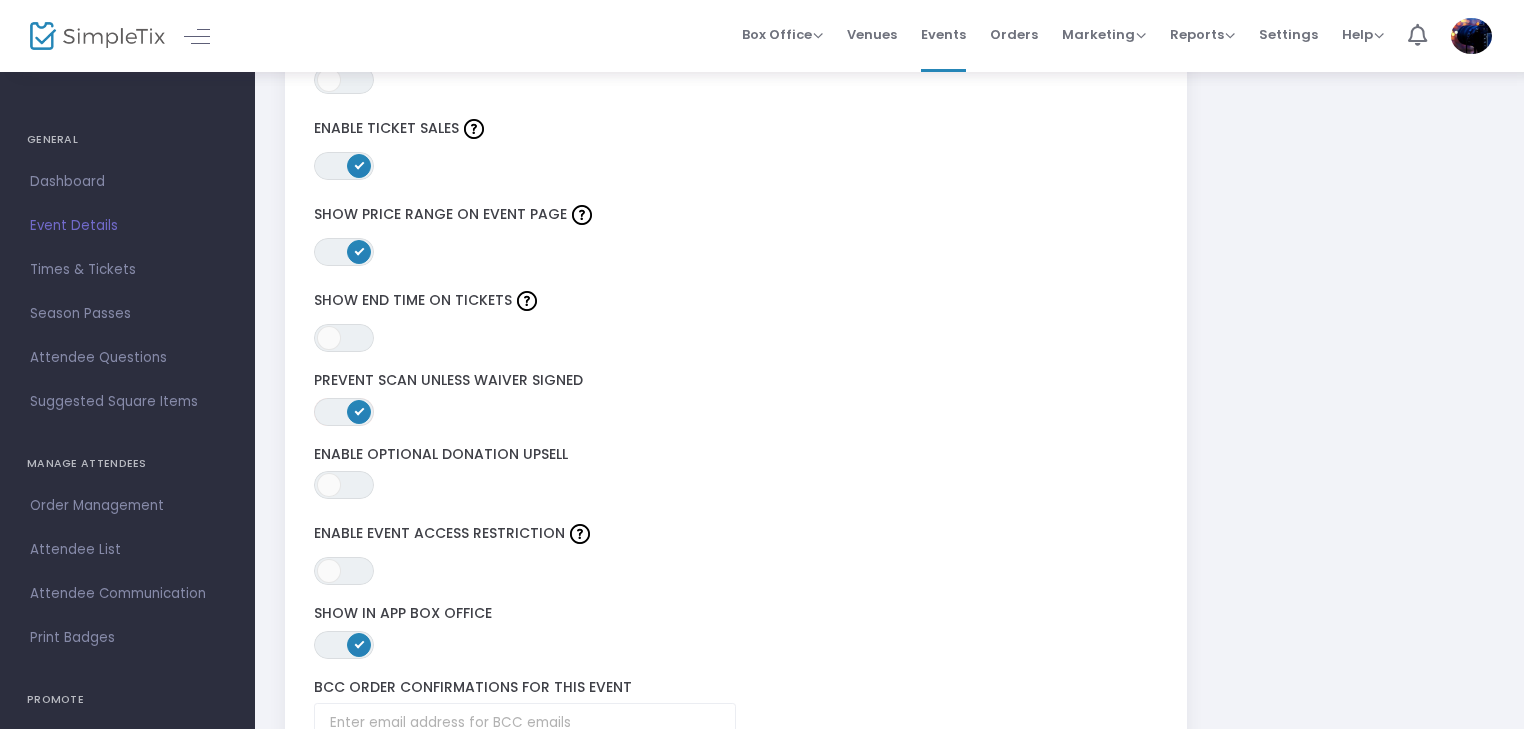 click on "ON" at bounding box center [359, 410] 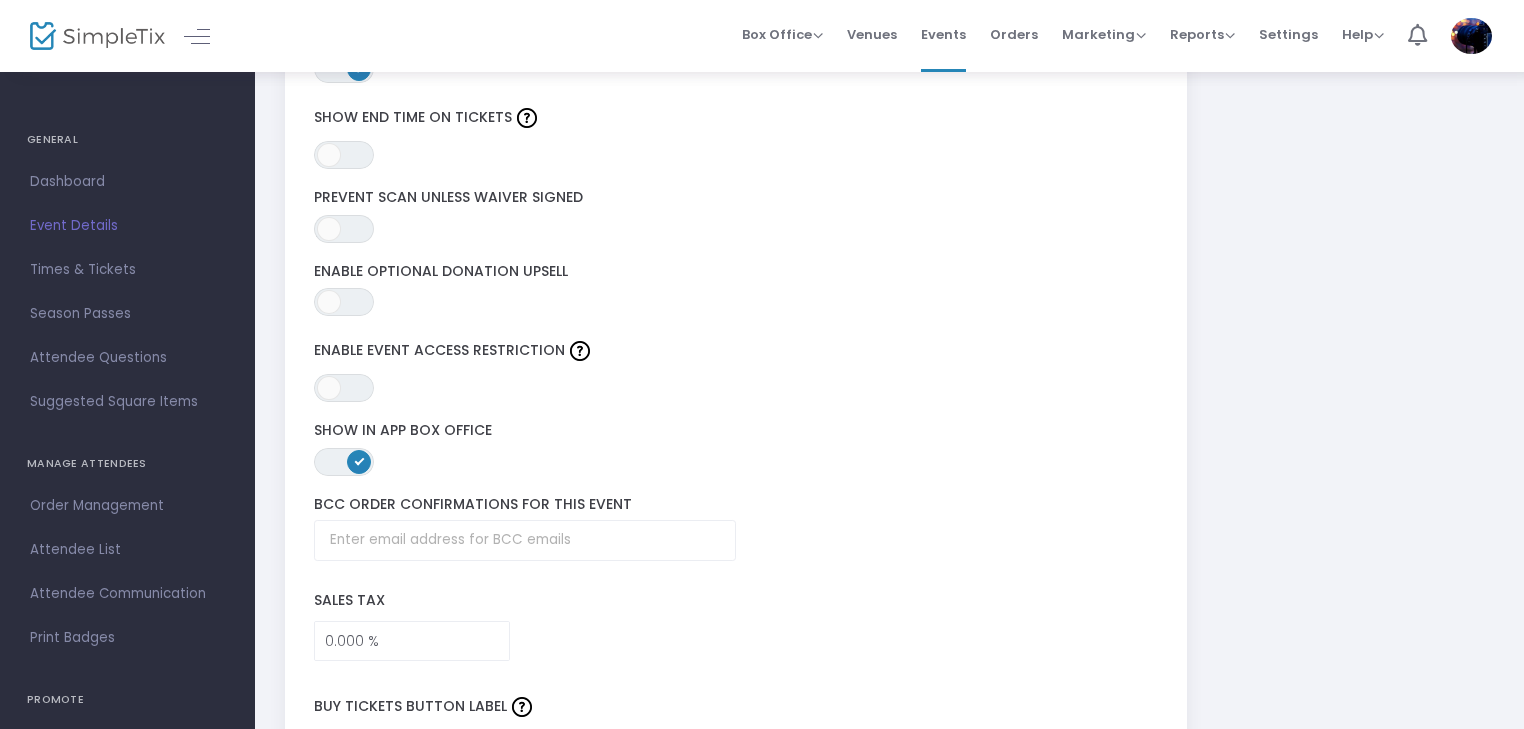 scroll, scrollTop: 2500, scrollLeft: 0, axis: vertical 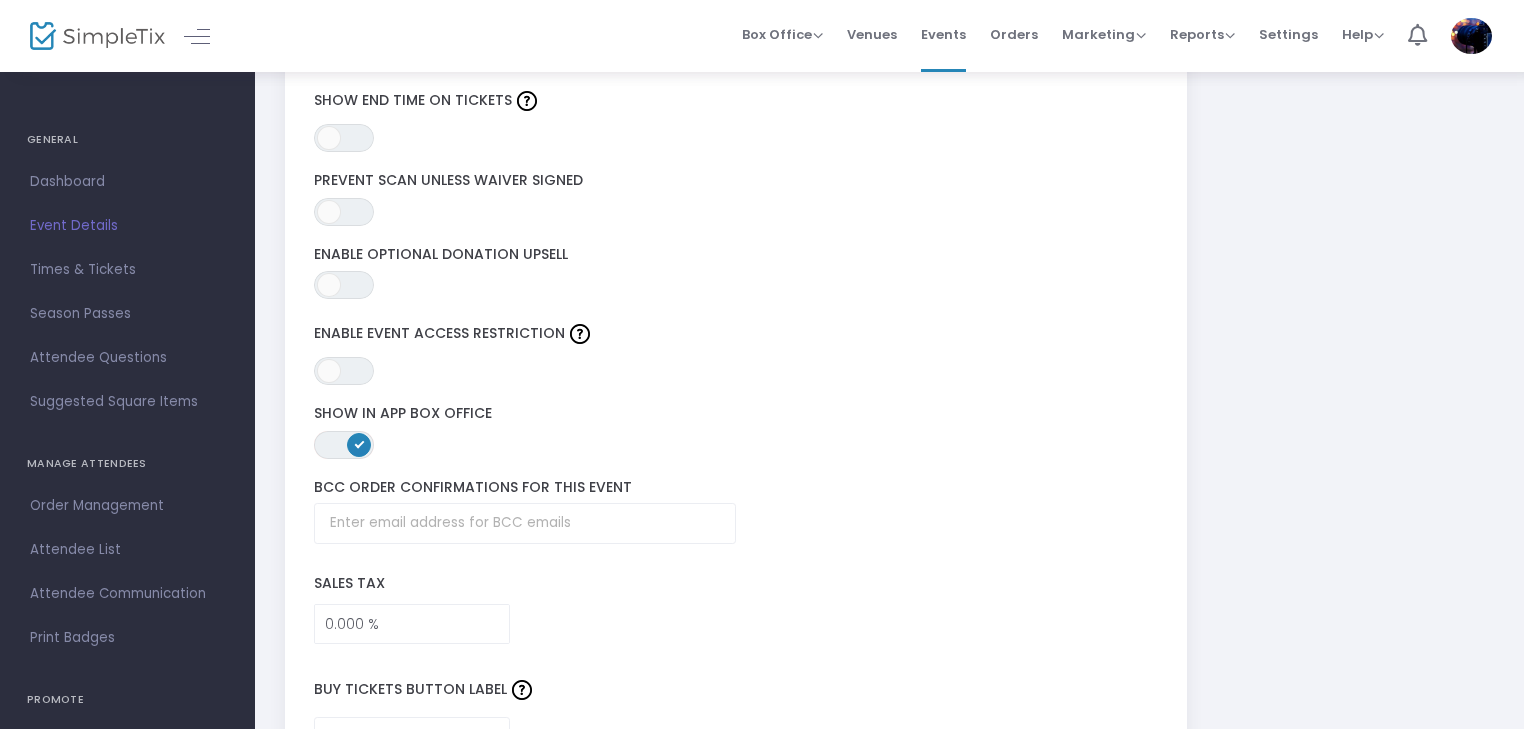 click on "ON" at bounding box center (359, 443) 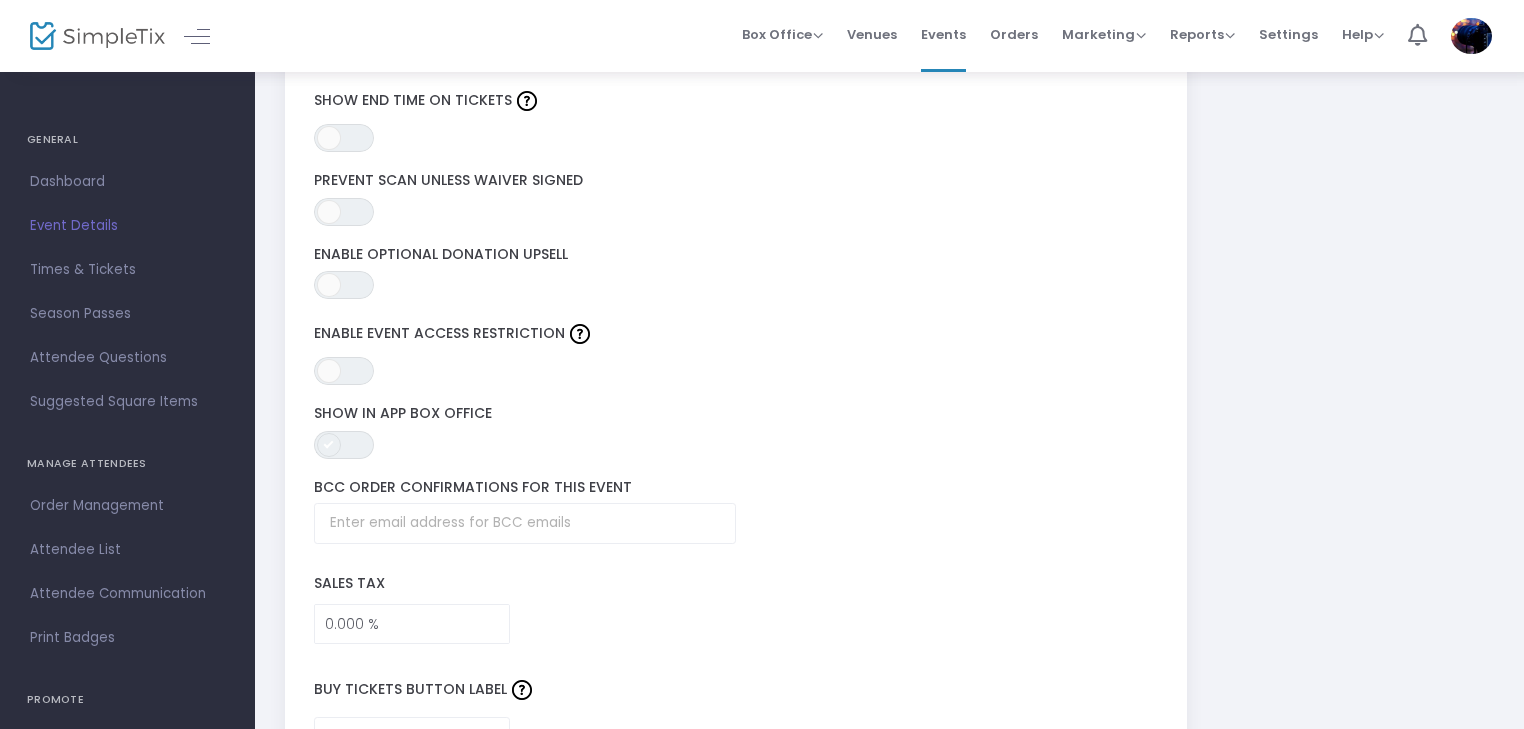 click 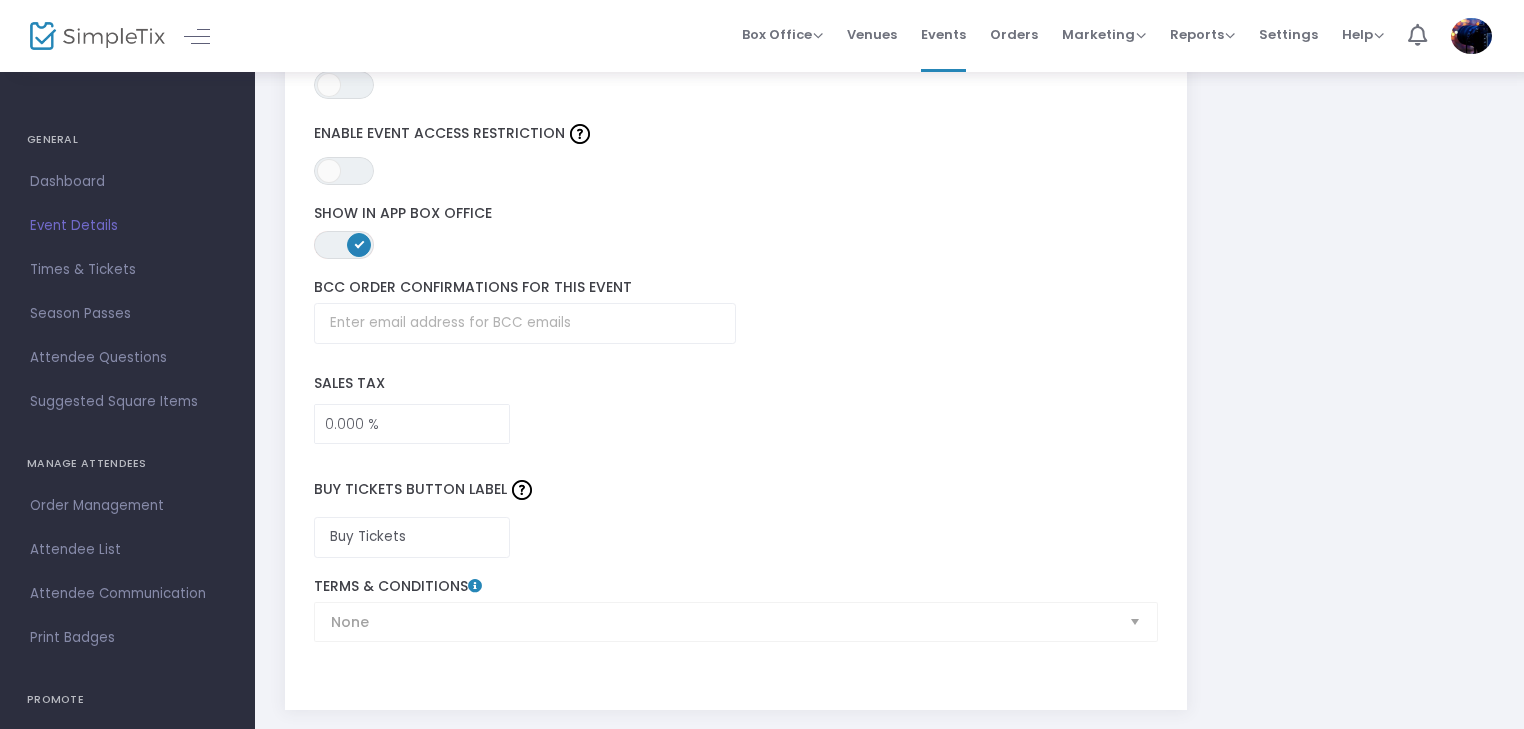 scroll, scrollTop: 2800, scrollLeft: 0, axis: vertical 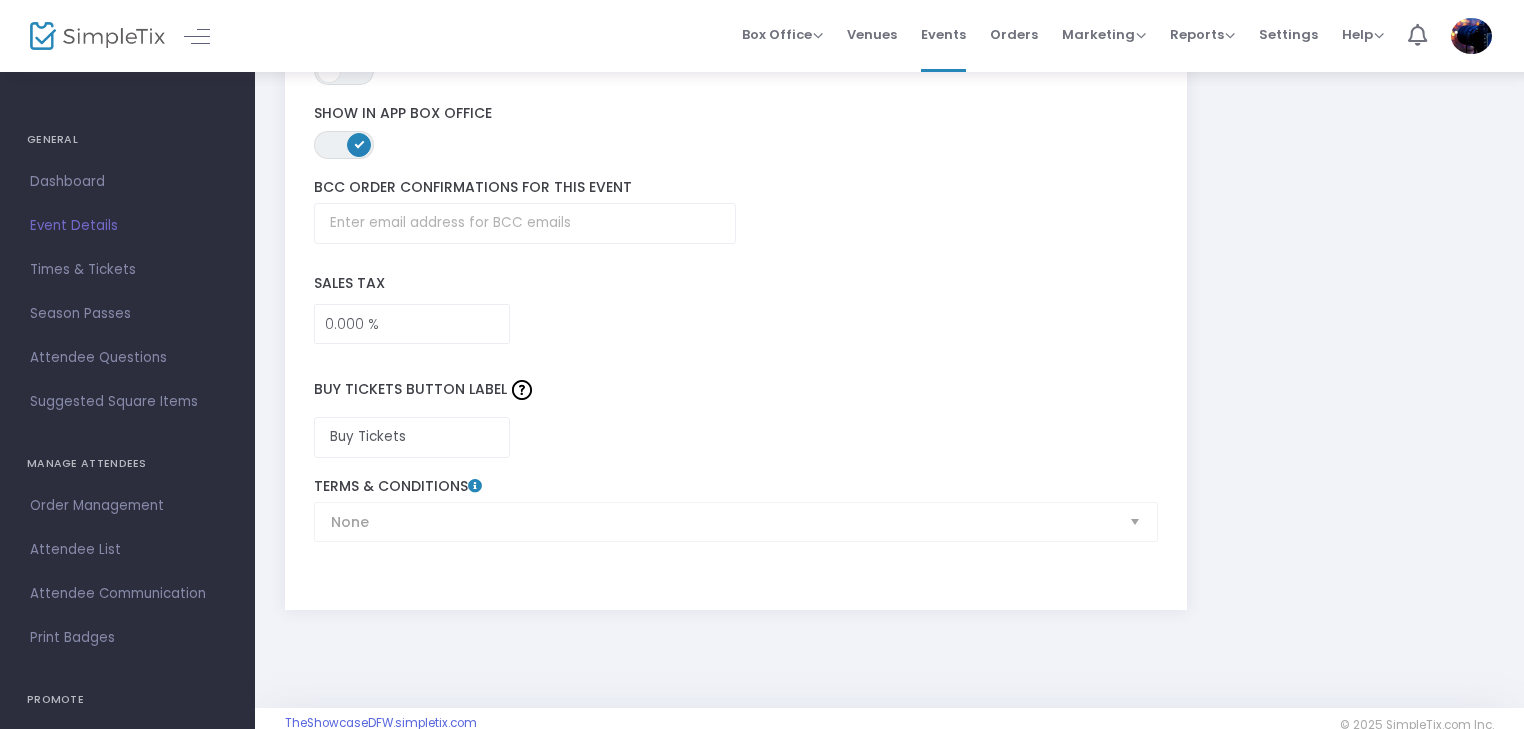 click on "None  Terms & Conditions" 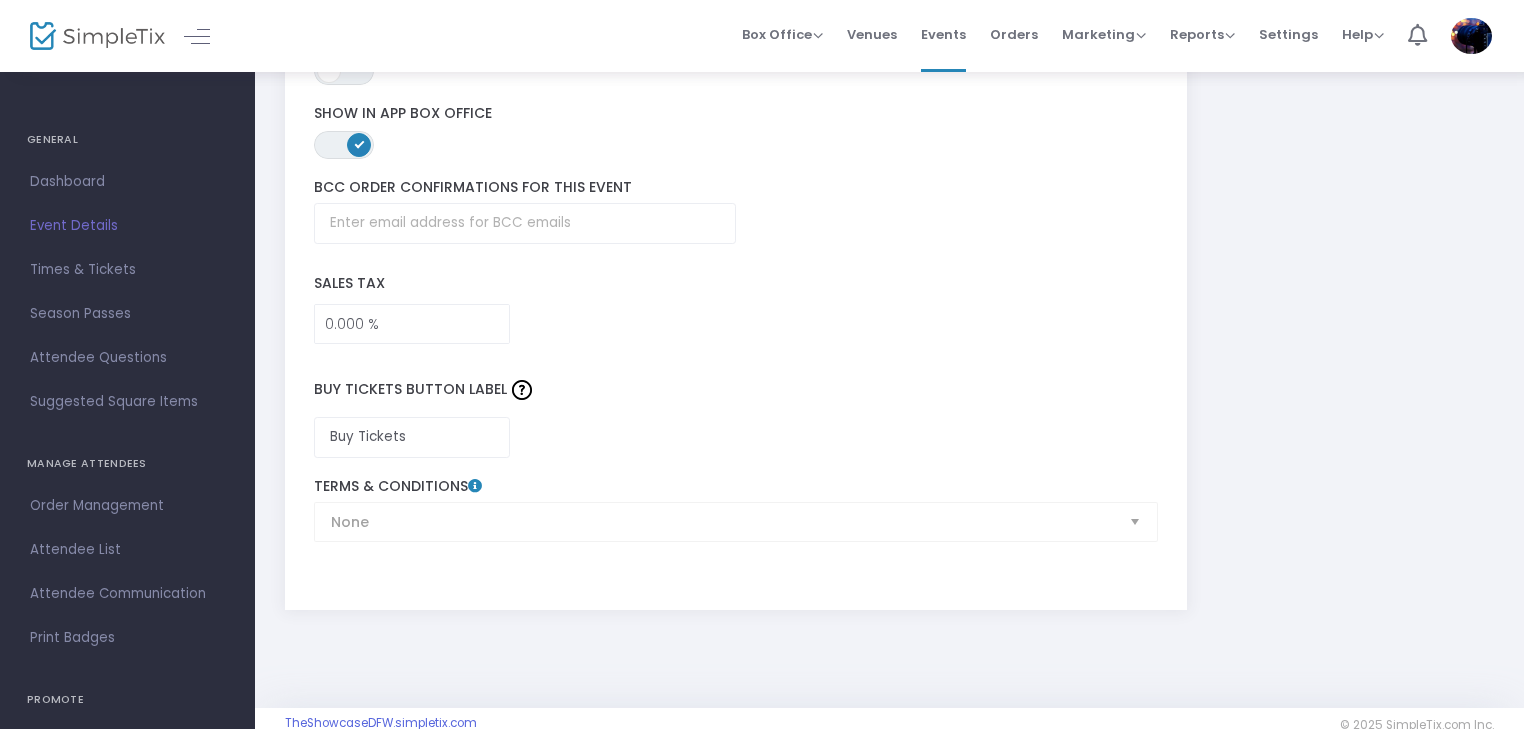 click on "None  Terms & Conditions" 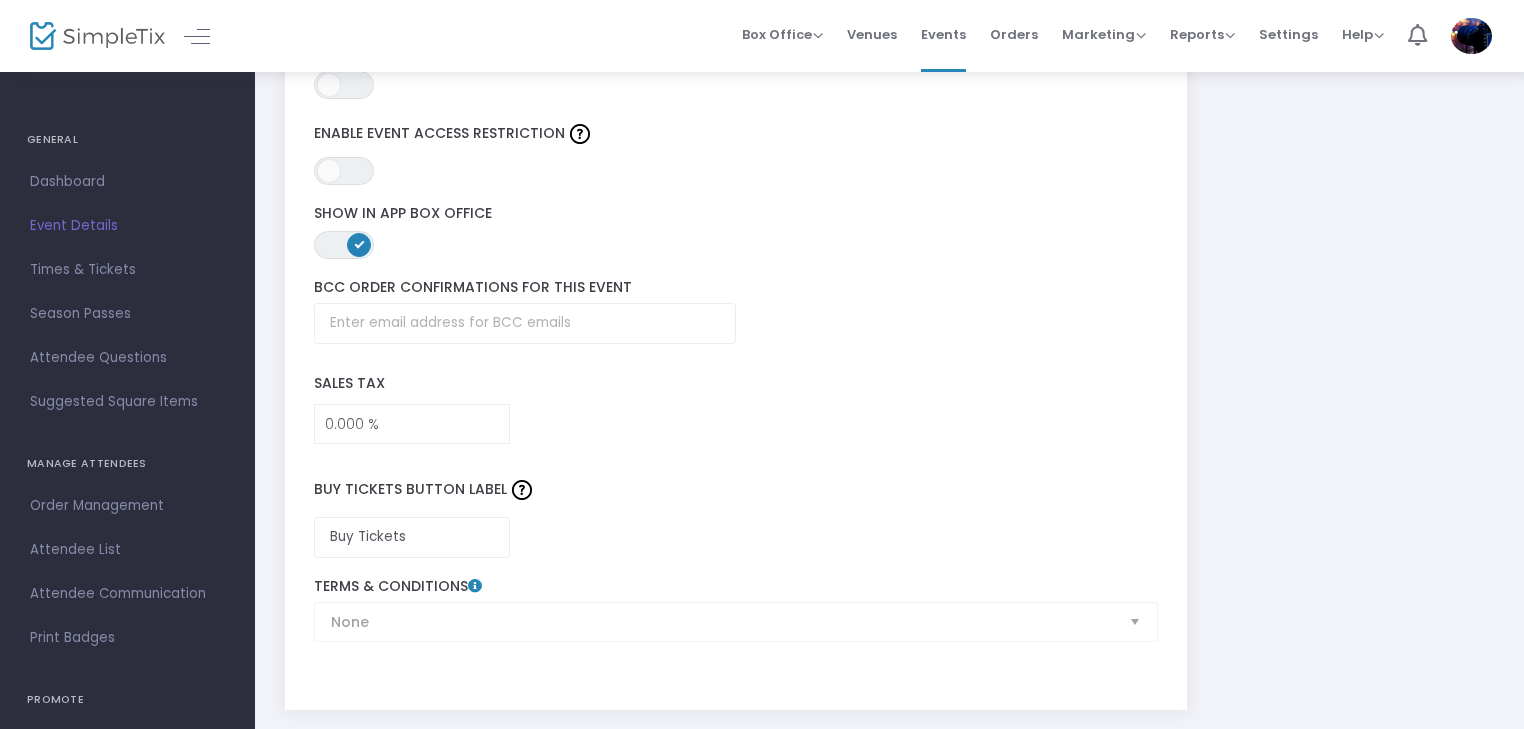 scroll, scrollTop: 2800, scrollLeft: 0, axis: vertical 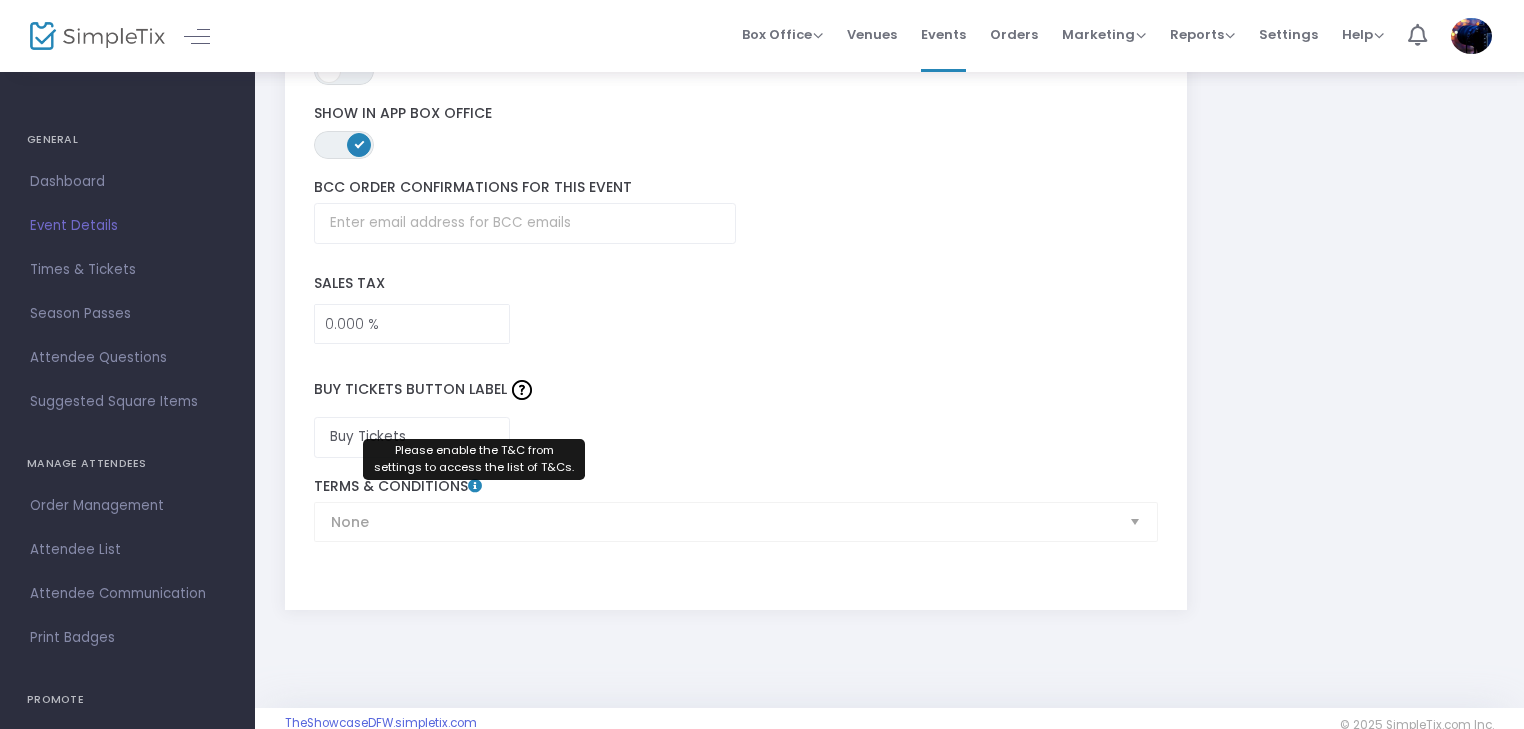 click 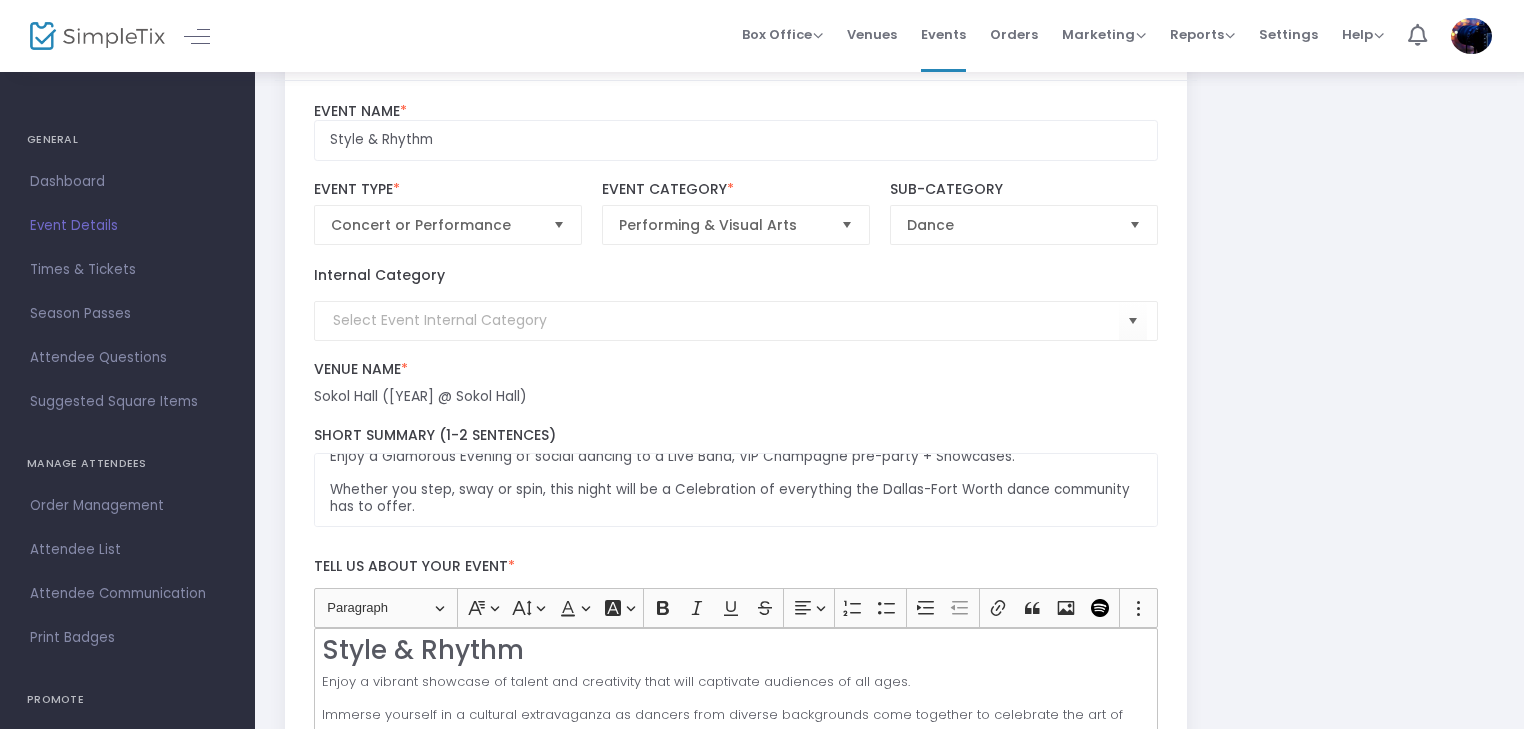 scroll, scrollTop: 0, scrollLeft: 0, axis: both 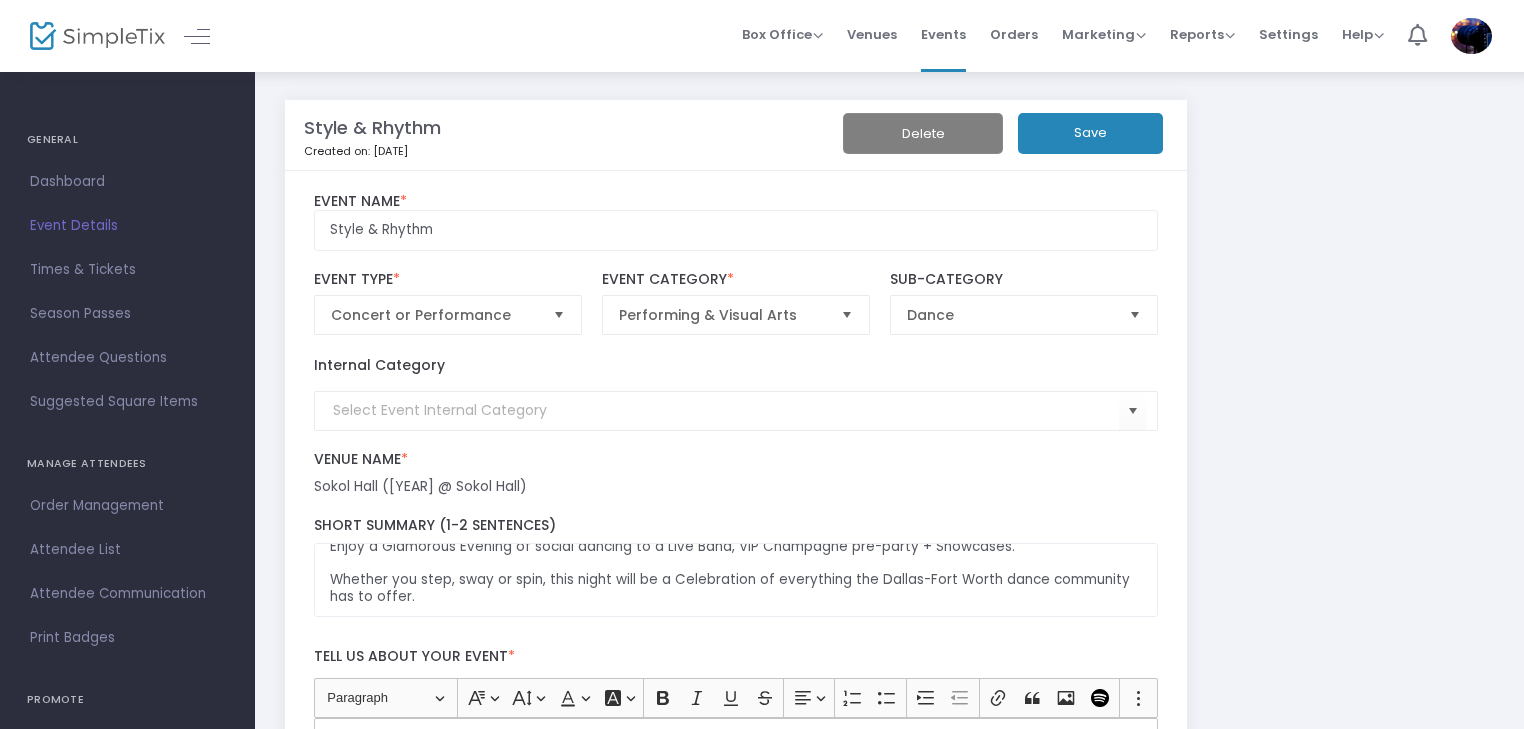 click on "Save" 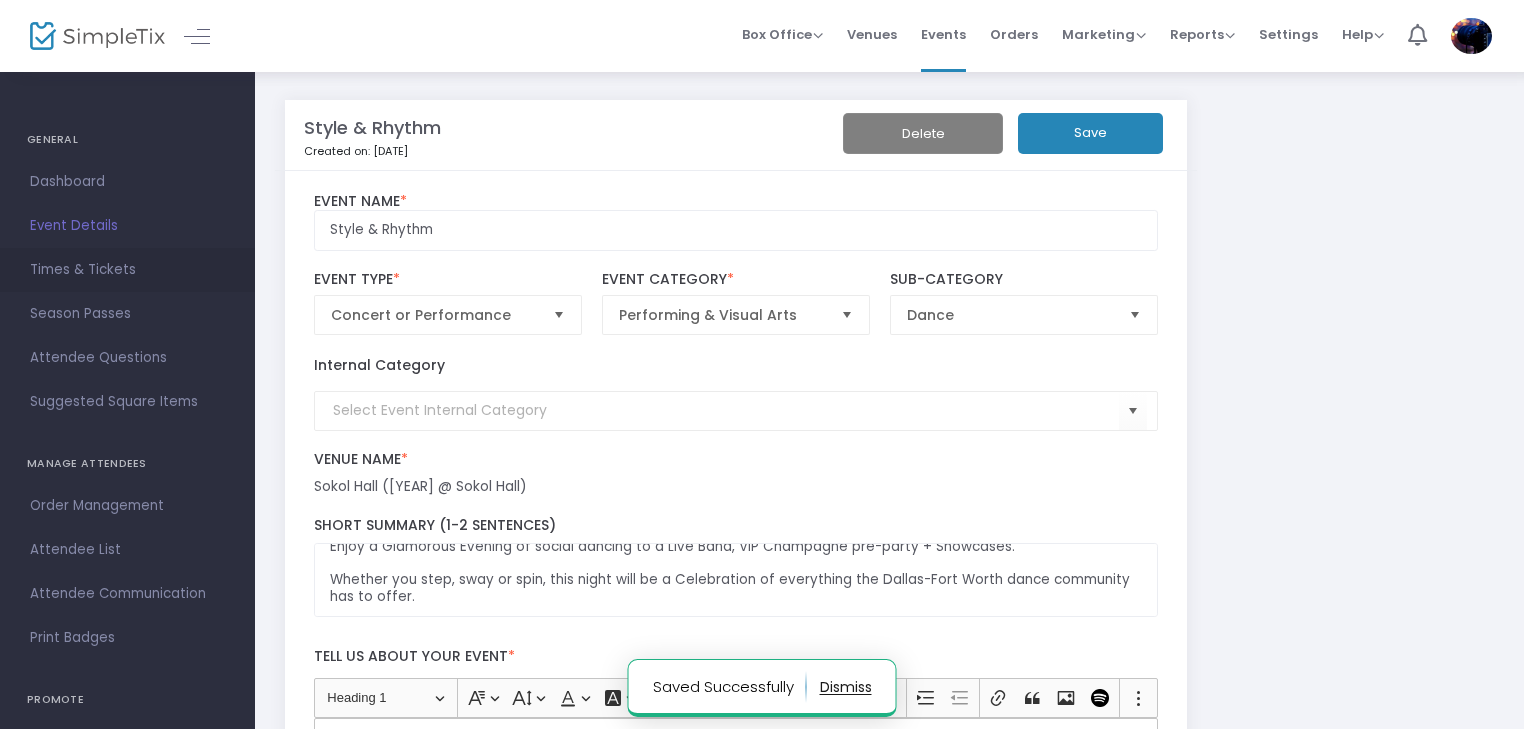 click on "Times & Tickets" at bounding box center (127, 270) 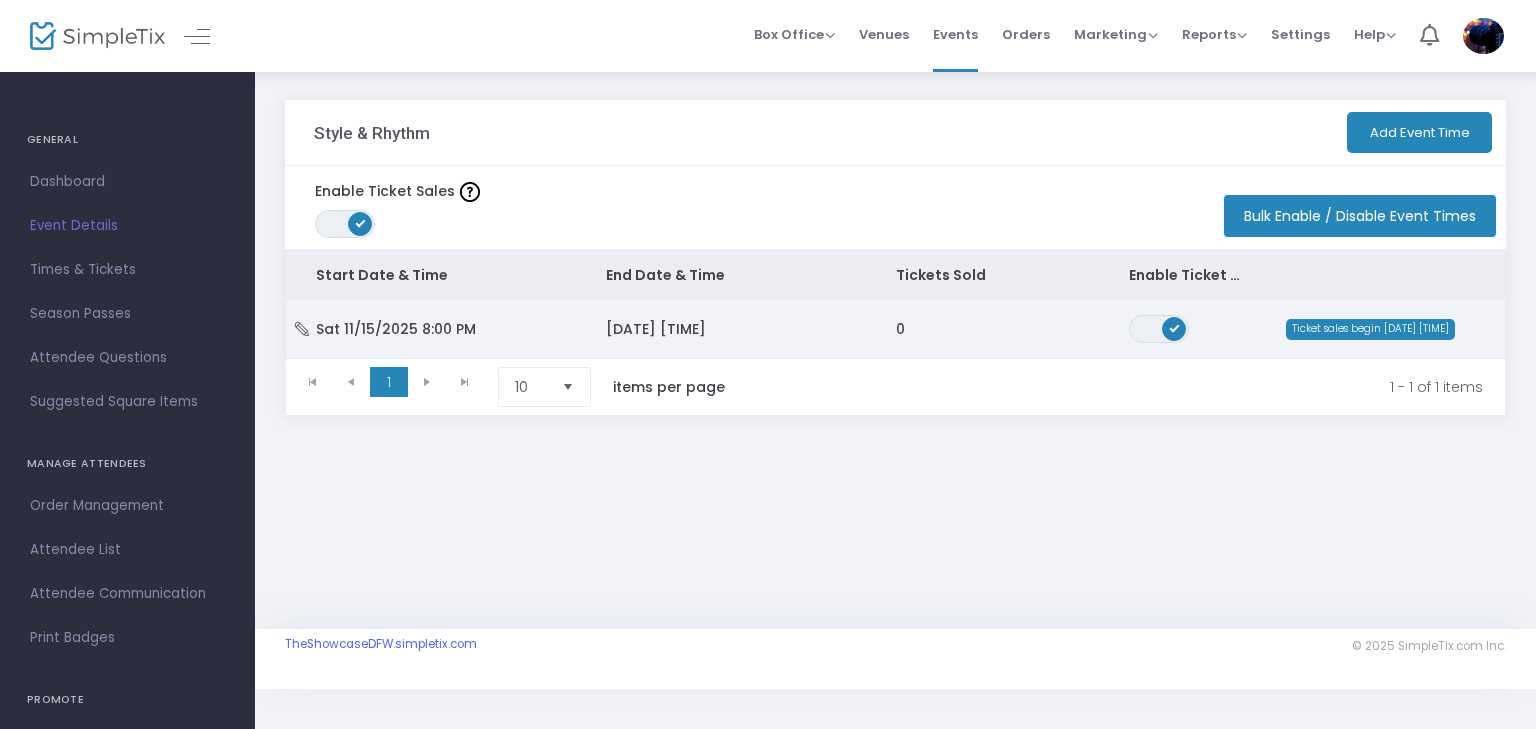 click on "[DATE] [TIME]" 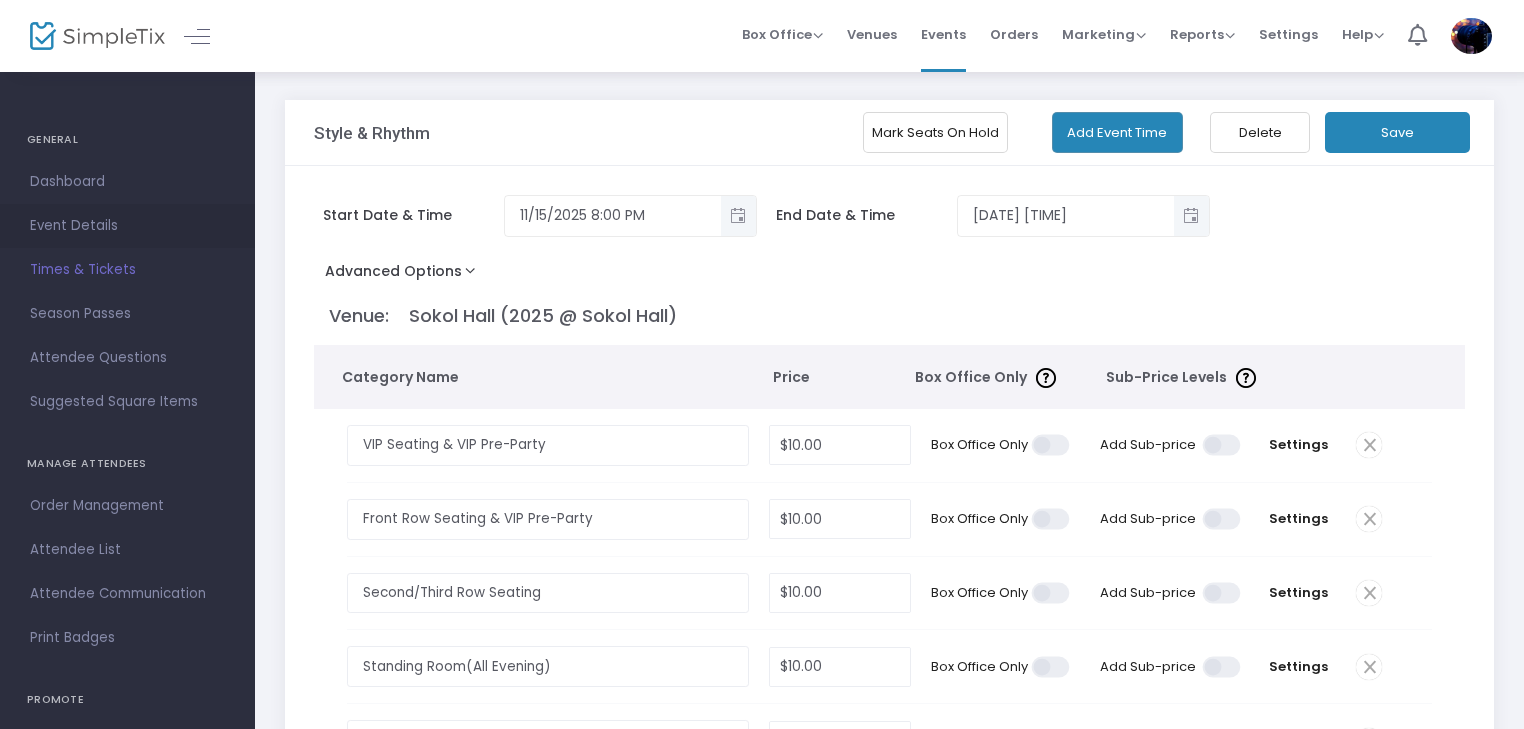 click on "Event Details" at bounding box center [127, 226] 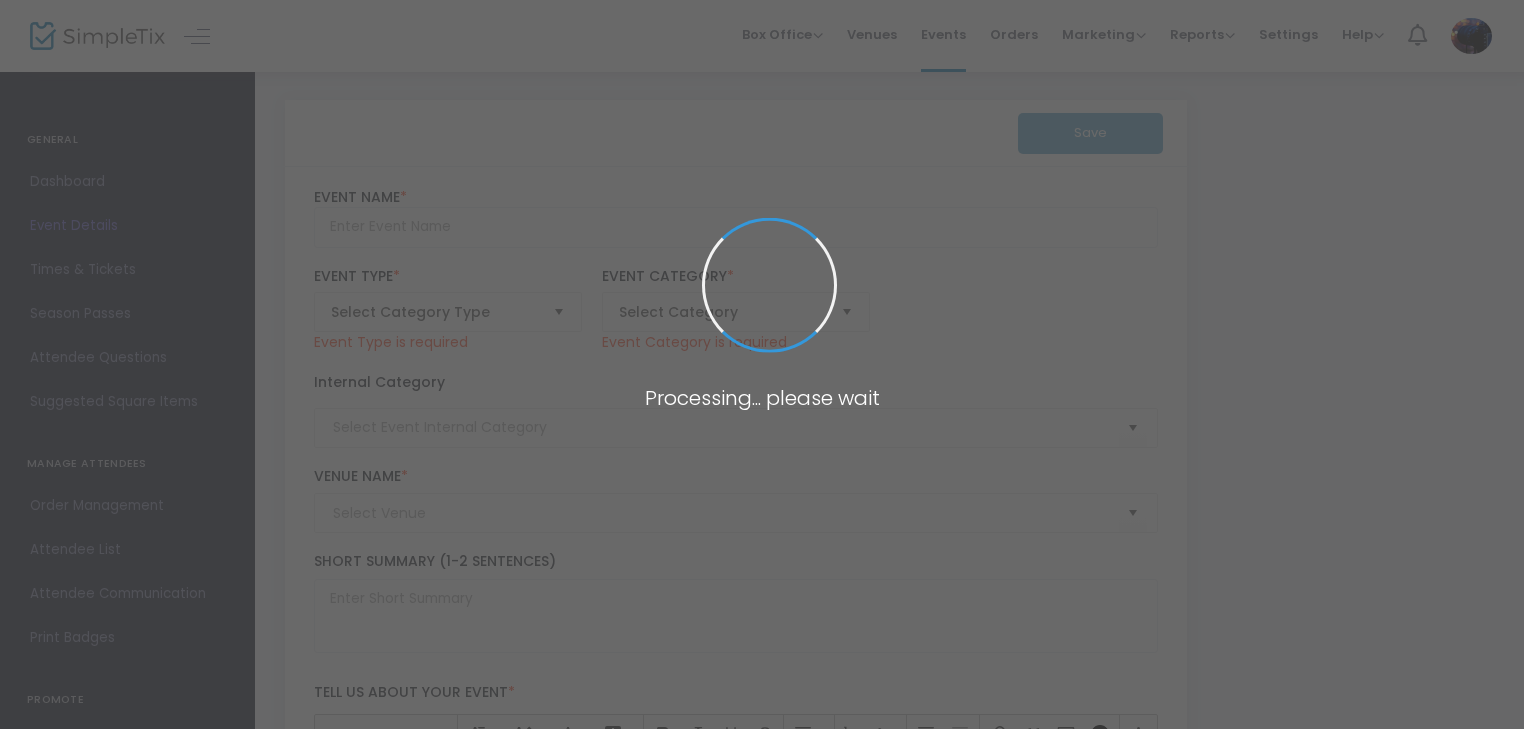 type on "Style & Rhythm" 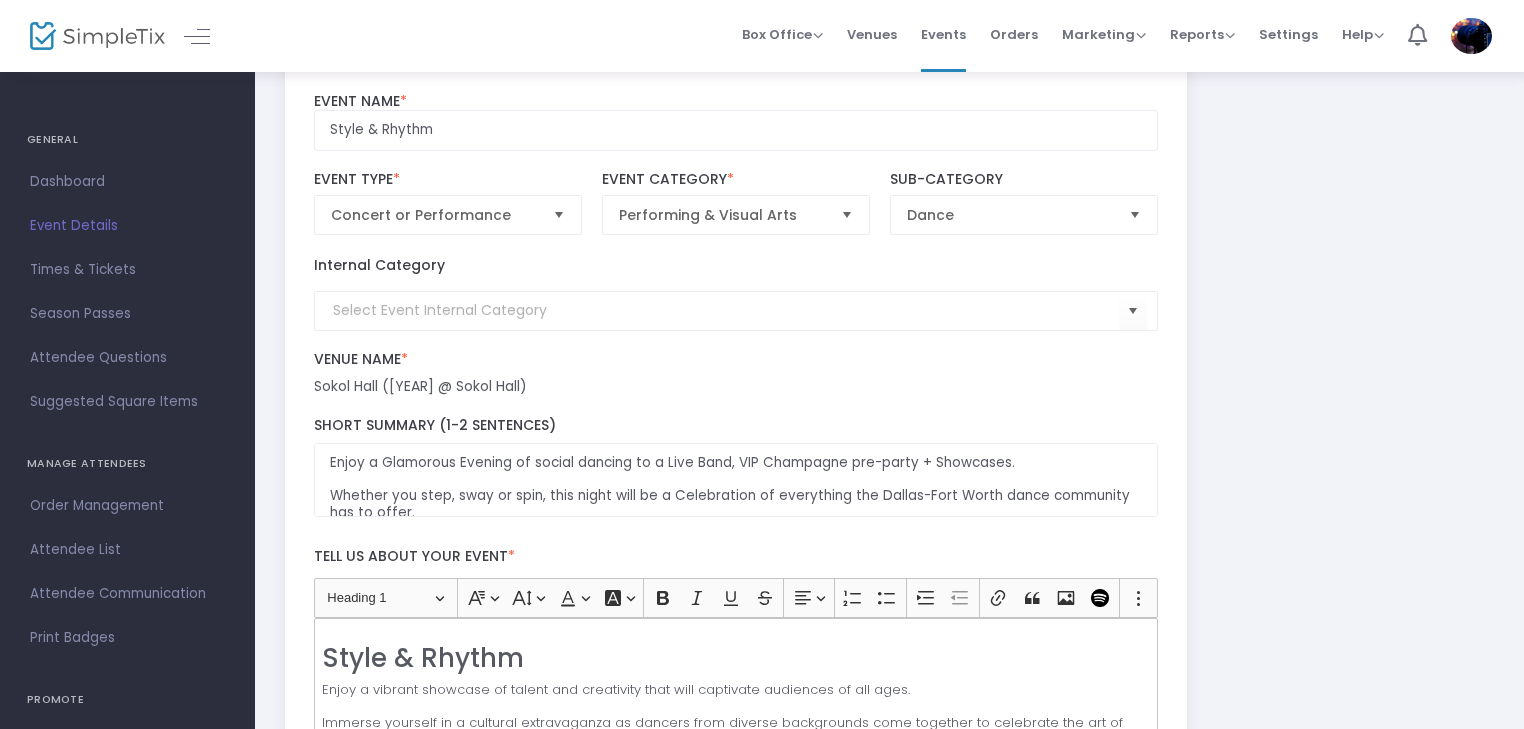 scroll, scrollTop: 100, scrollLeft: 0, axis: vertical 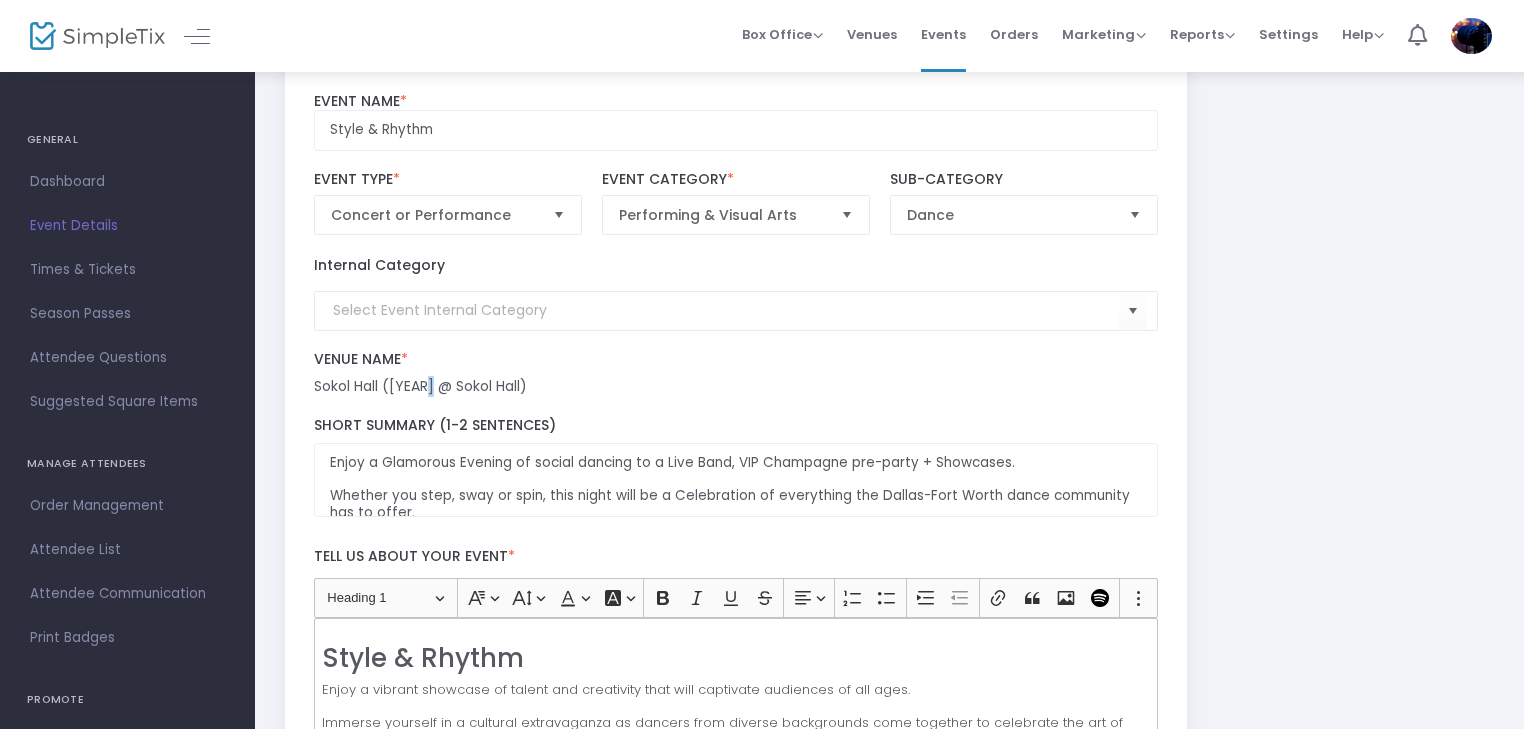 click on "Sokol Hall ([YEAR] @ Sokol Hall)" 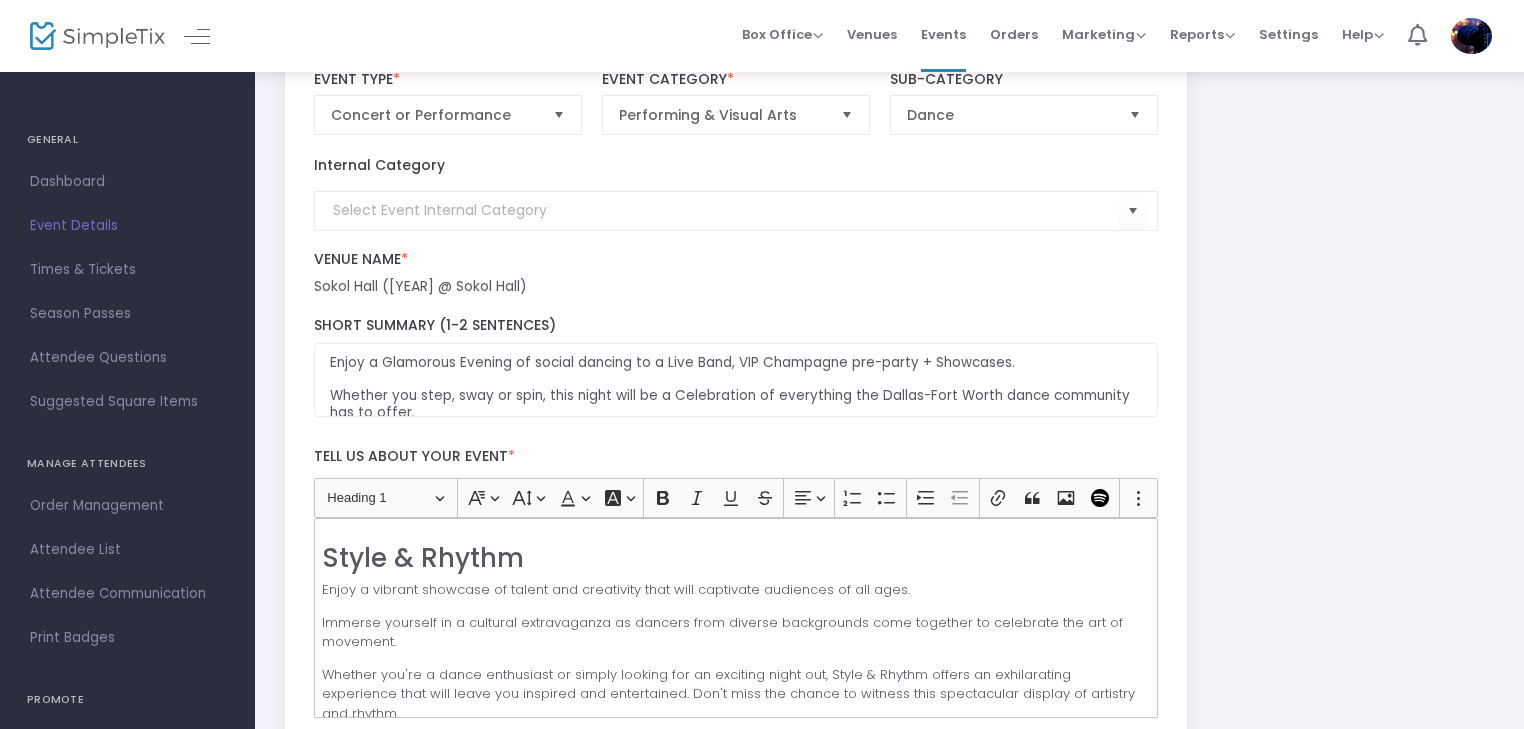 click on "Sokol Hall ([YEAR] @ Sokol Hall)" 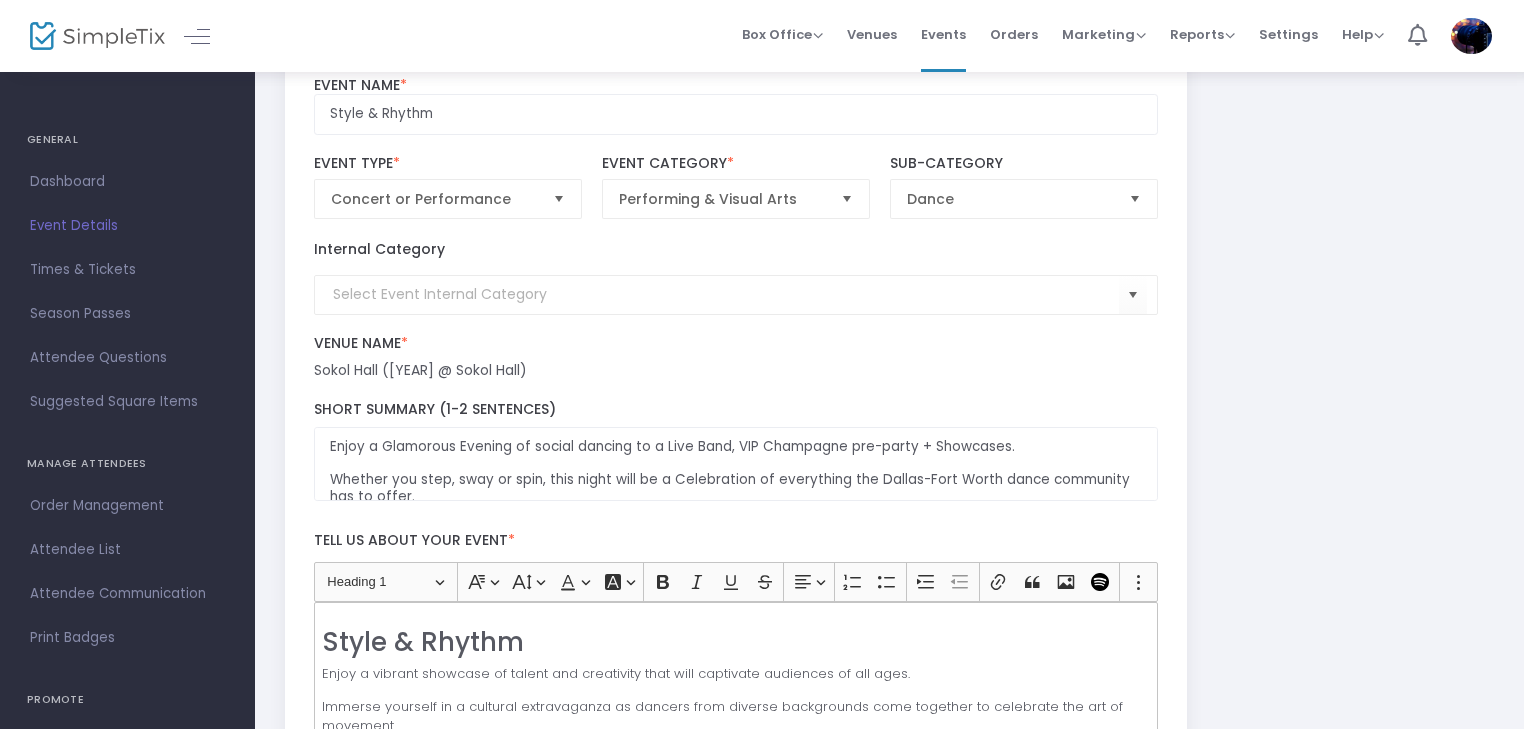 scroll, scrollTop: 100, scrollLeft: 0, axis: vertical 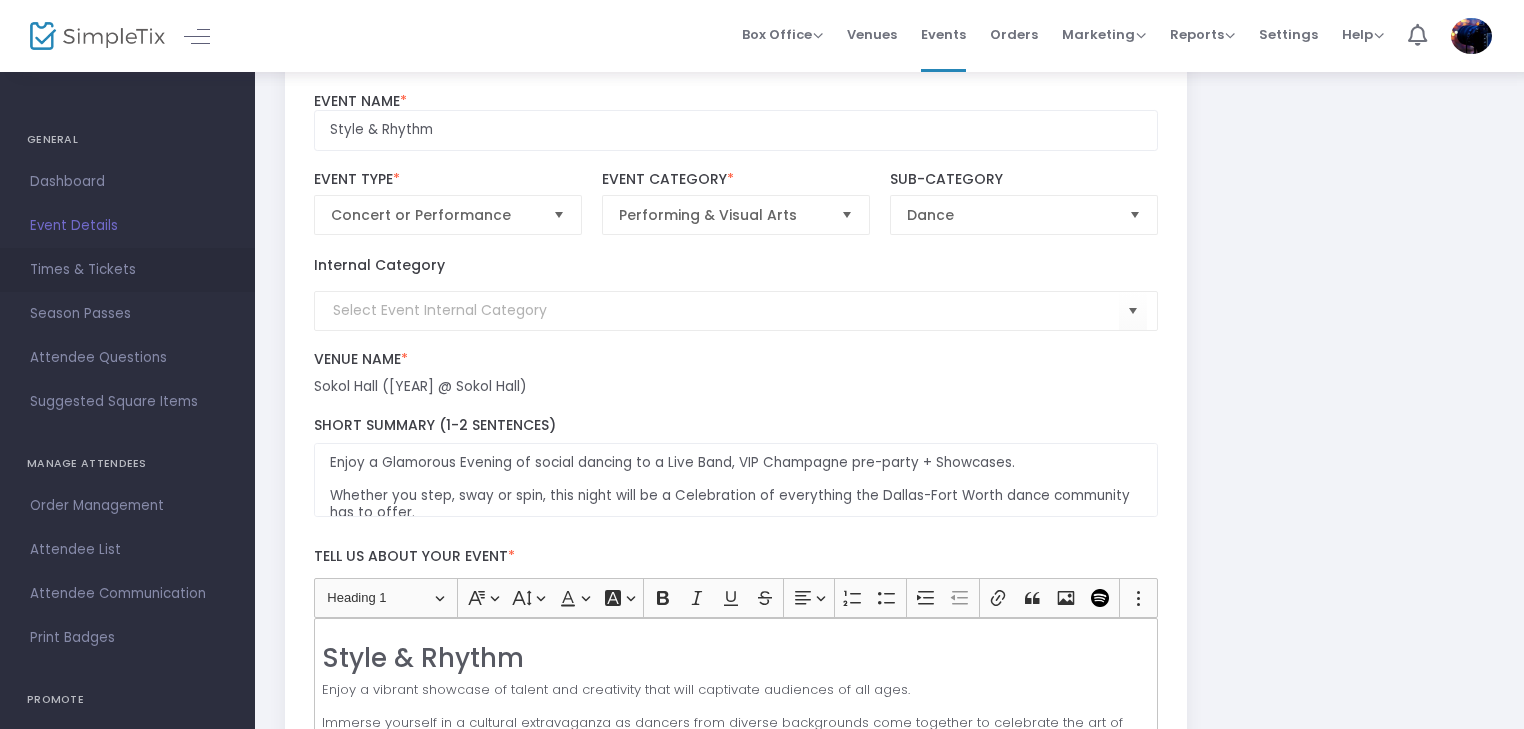 click on "Times & Tickets" at bounding box center (127, 270) 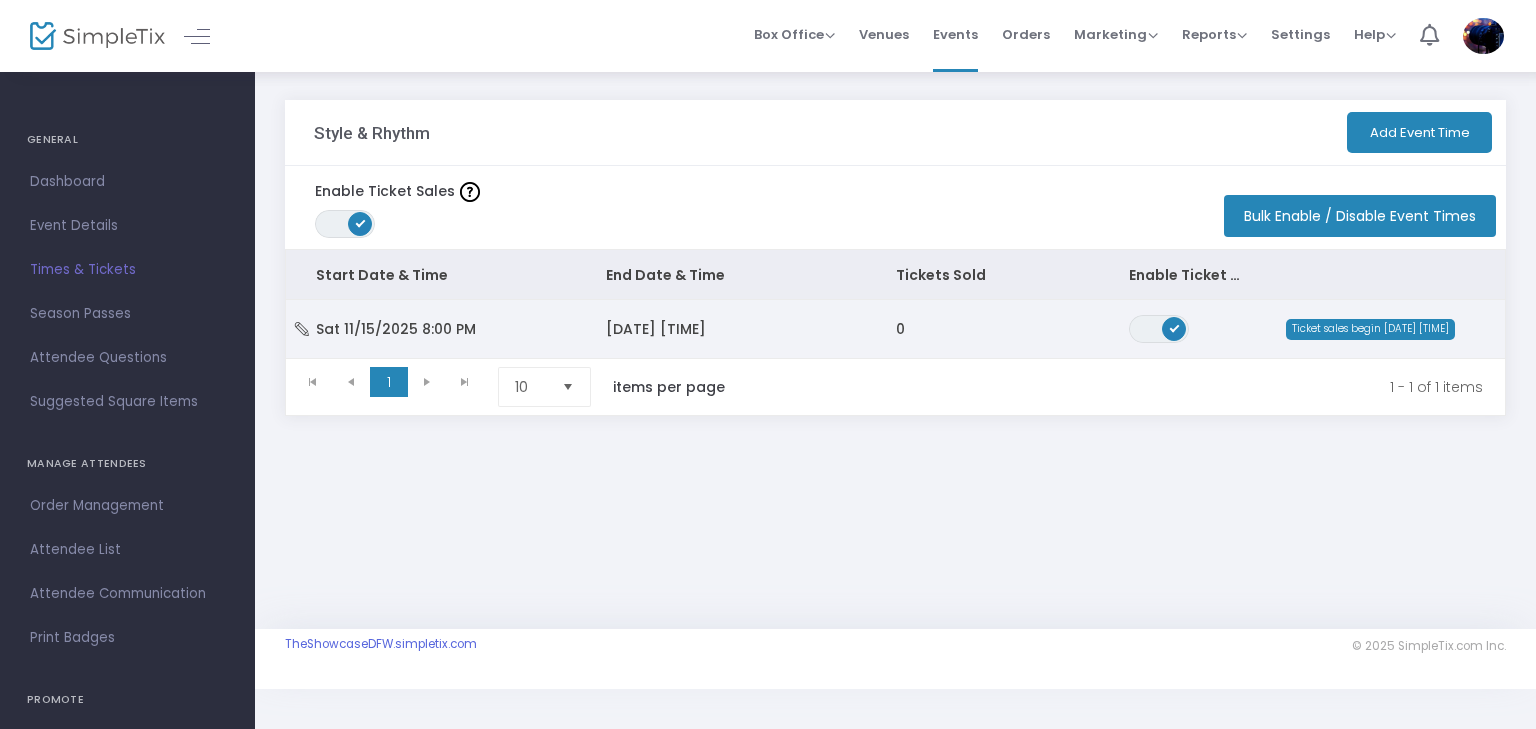 click on "[DATE] [TIME]" 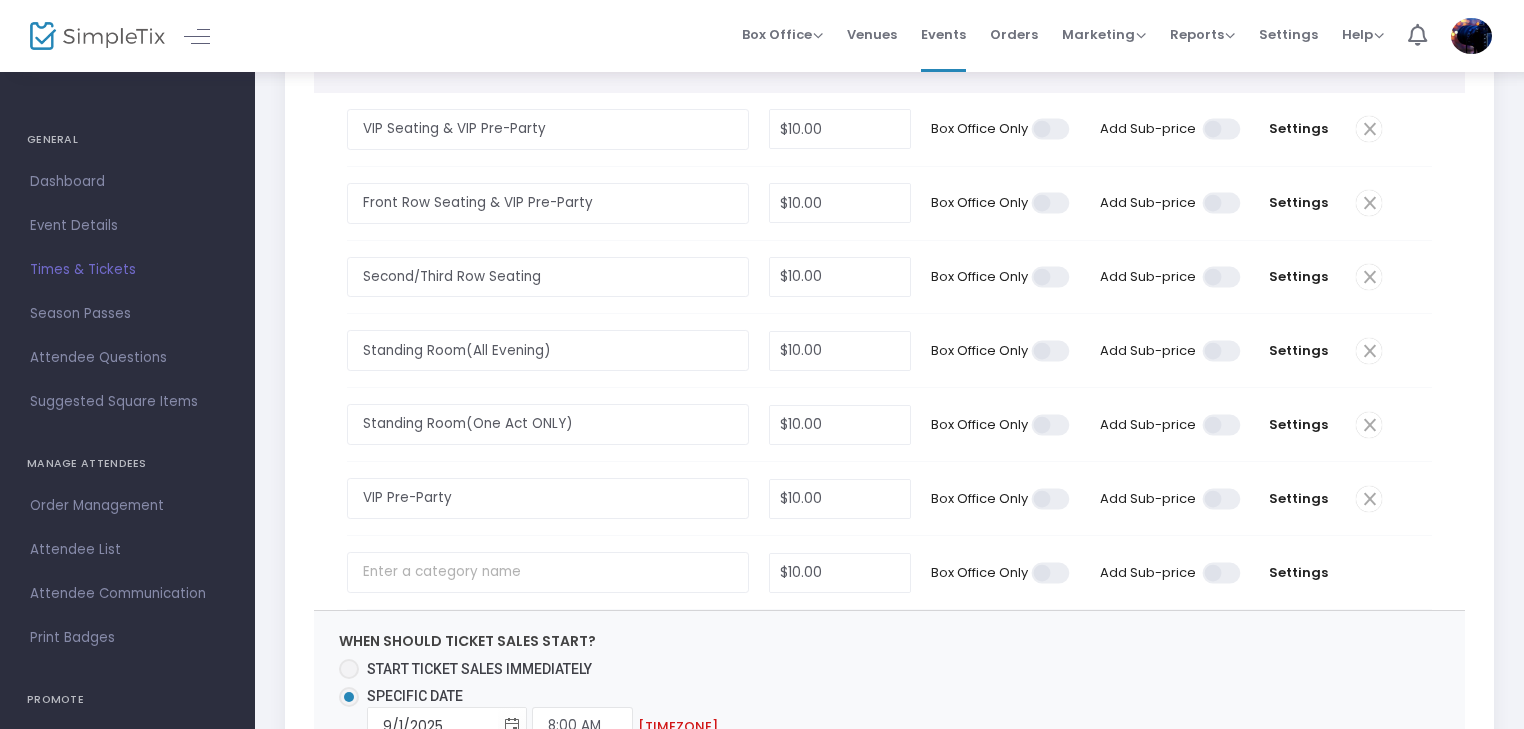 scroll, scrollTop: 300, scrollLeft: 0, axis: vertical 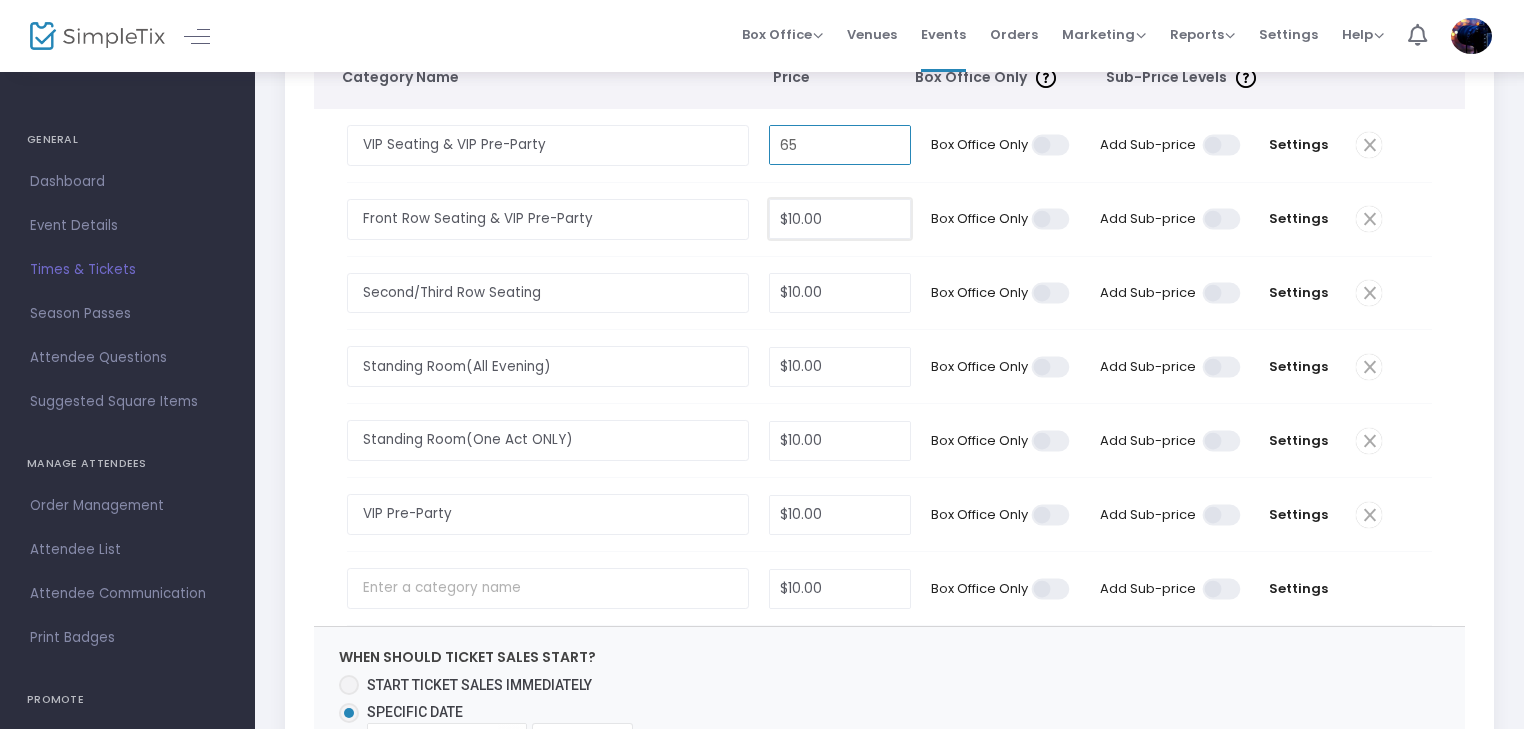 type on "$65.00" 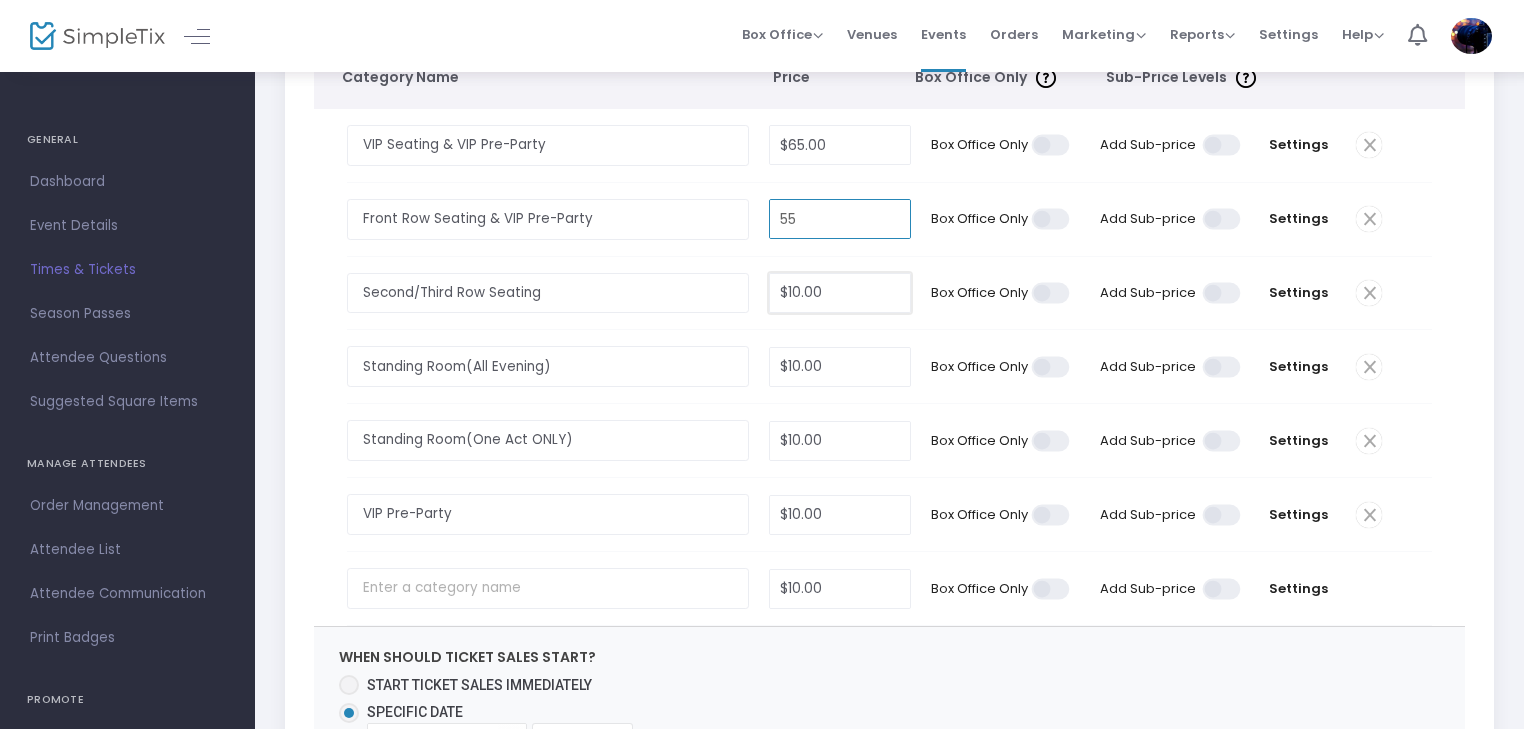 type on "$55.00" 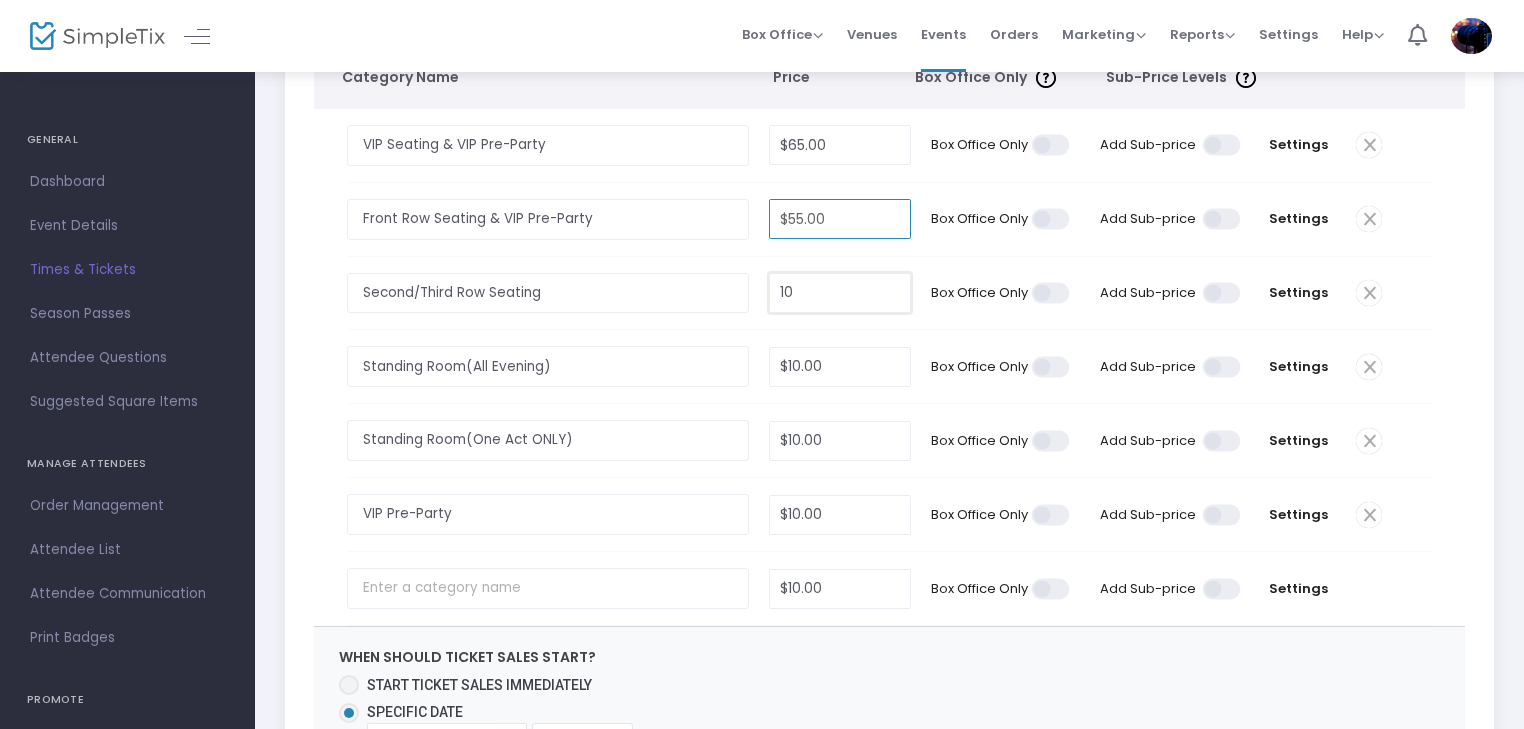 click on "10" at bounding box center [839, 293] 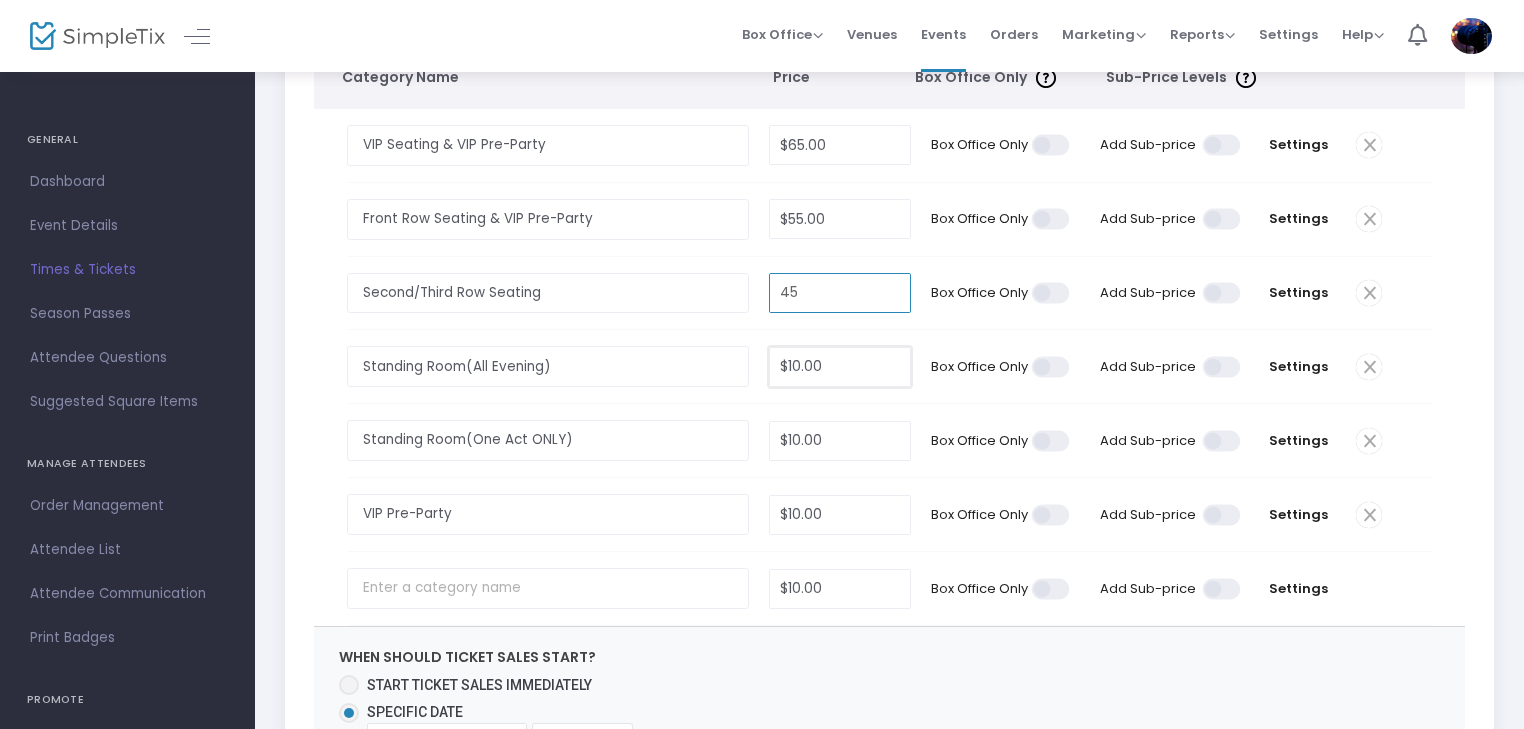 type on "$45.00" 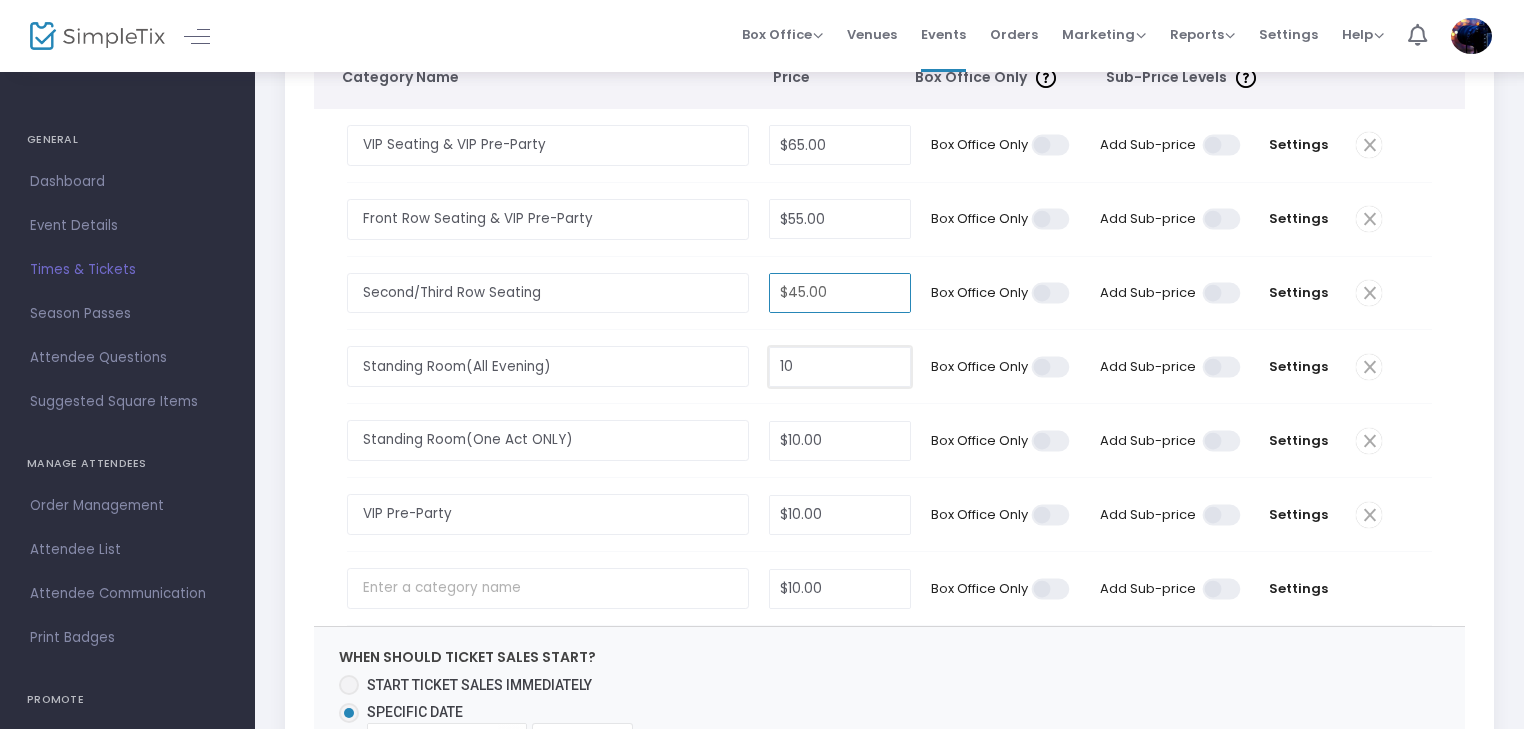 click on "10" at bounding box center (839, 367) 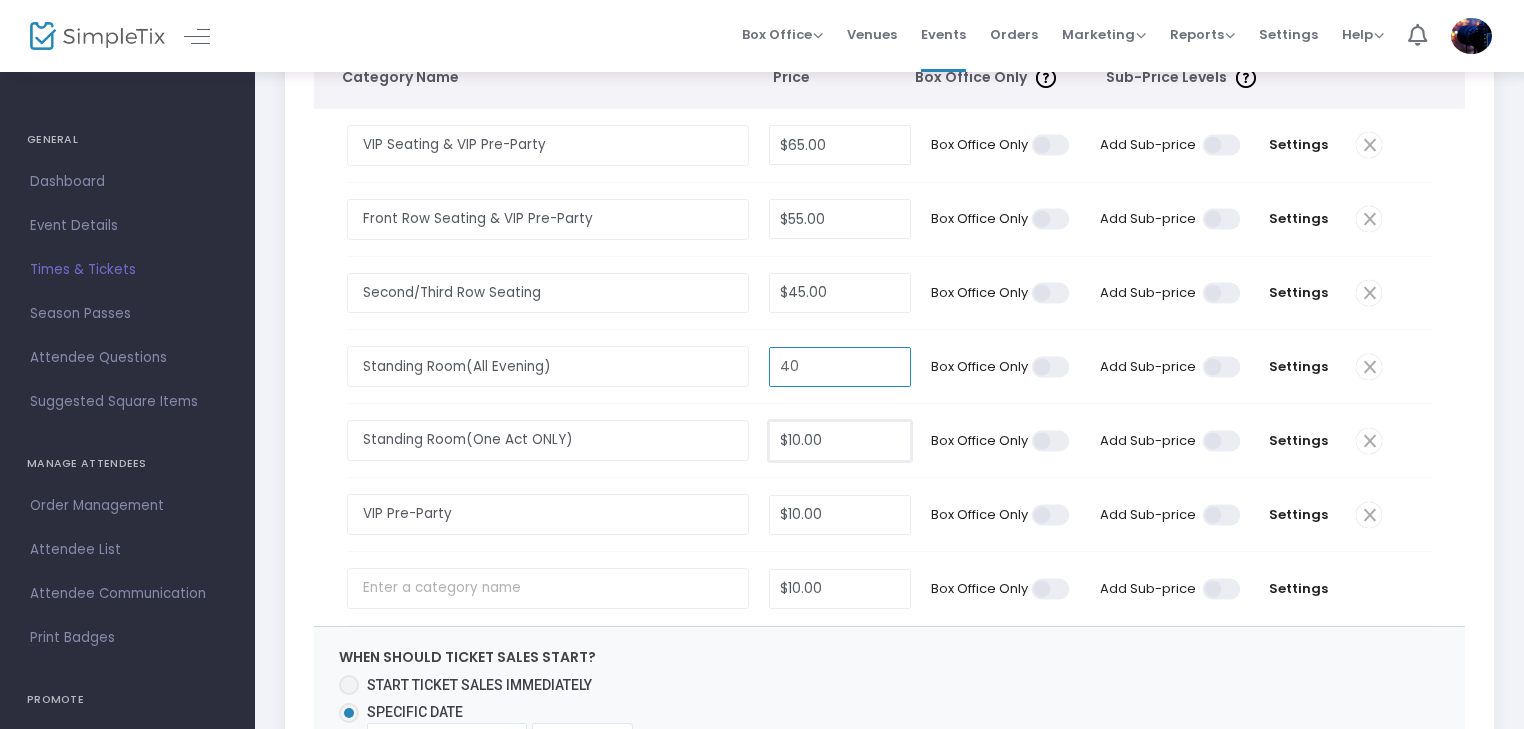 type on "$40.00" 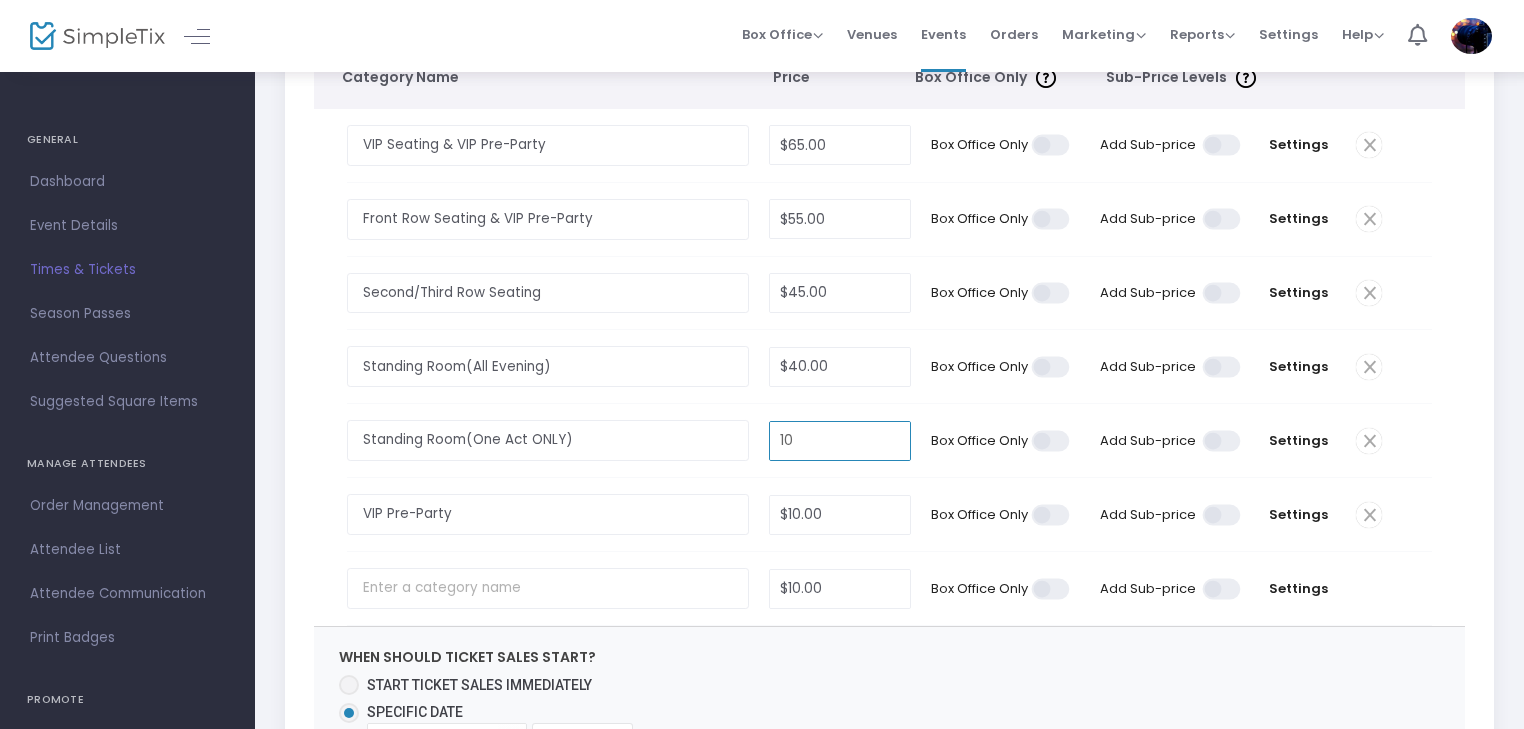 click on "10" at bounding box center (839, 441) 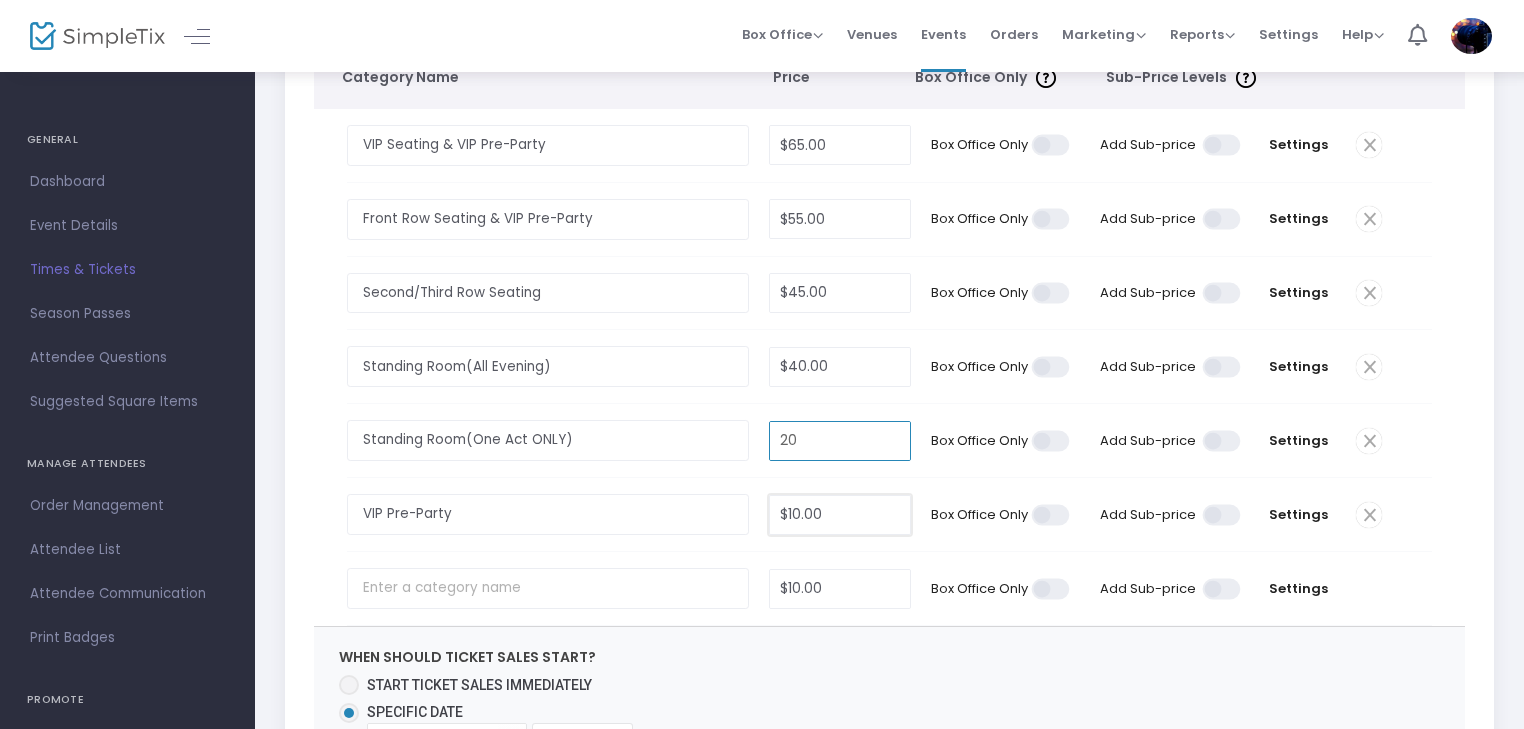 type on "$20.00" 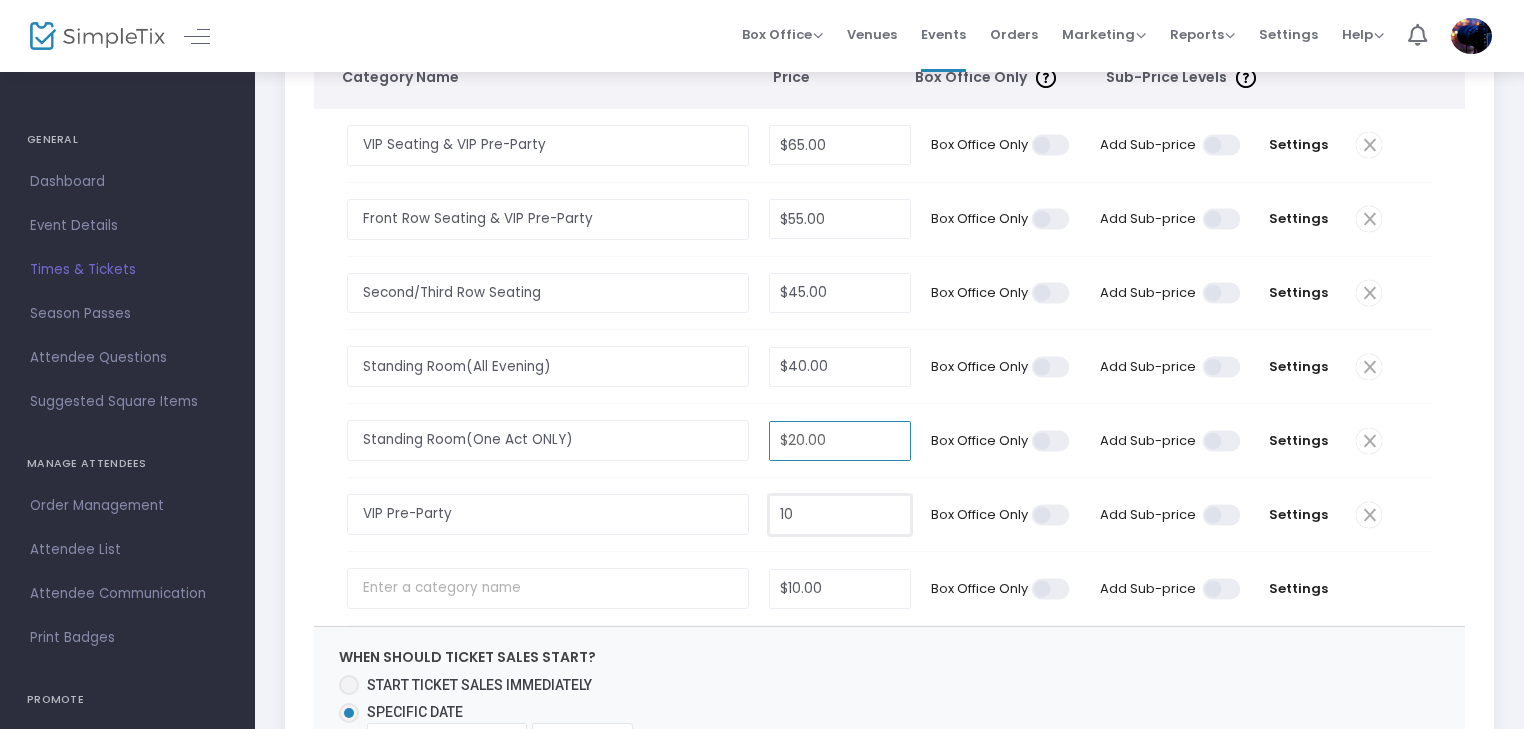 click on "10" at bounding box center (839, 515) 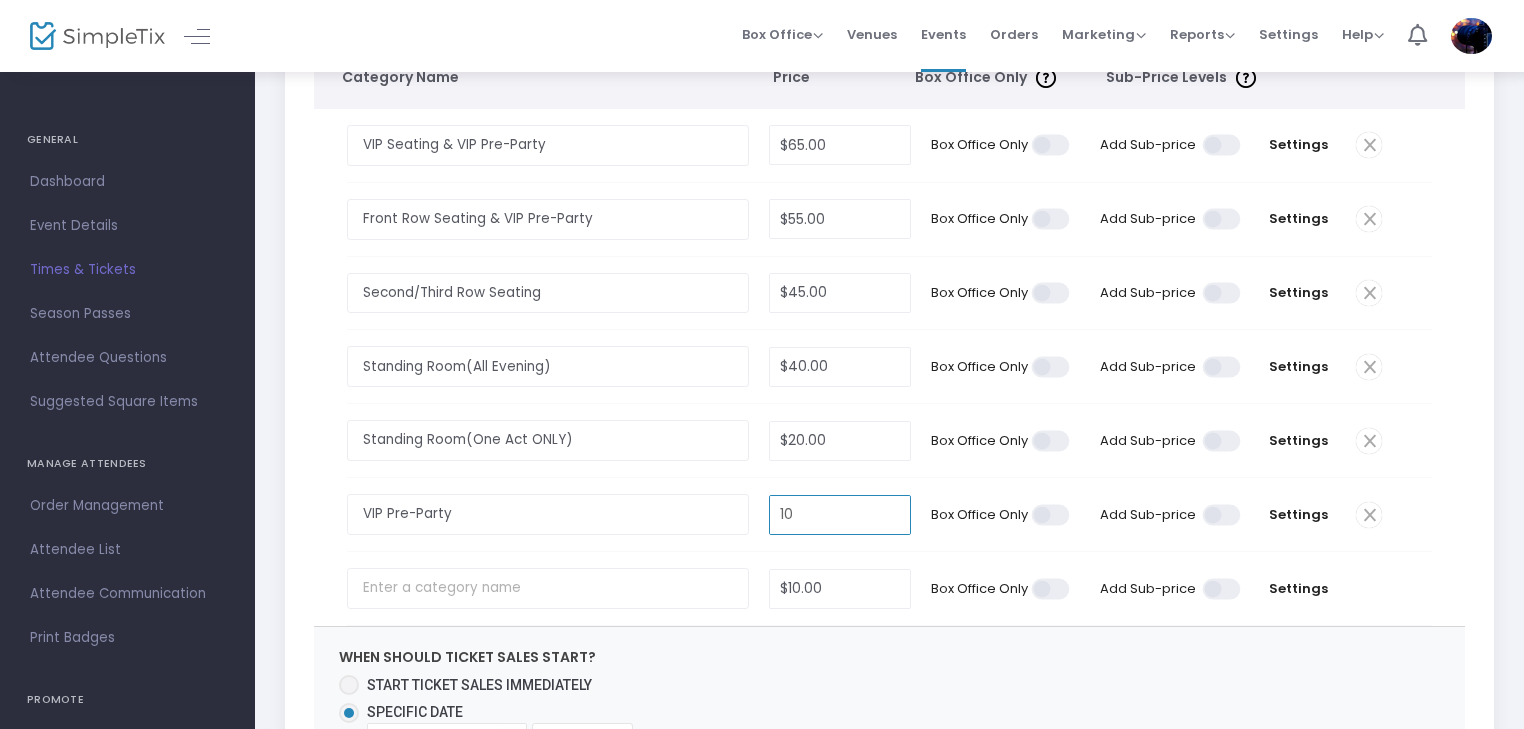 type on "$10.00" 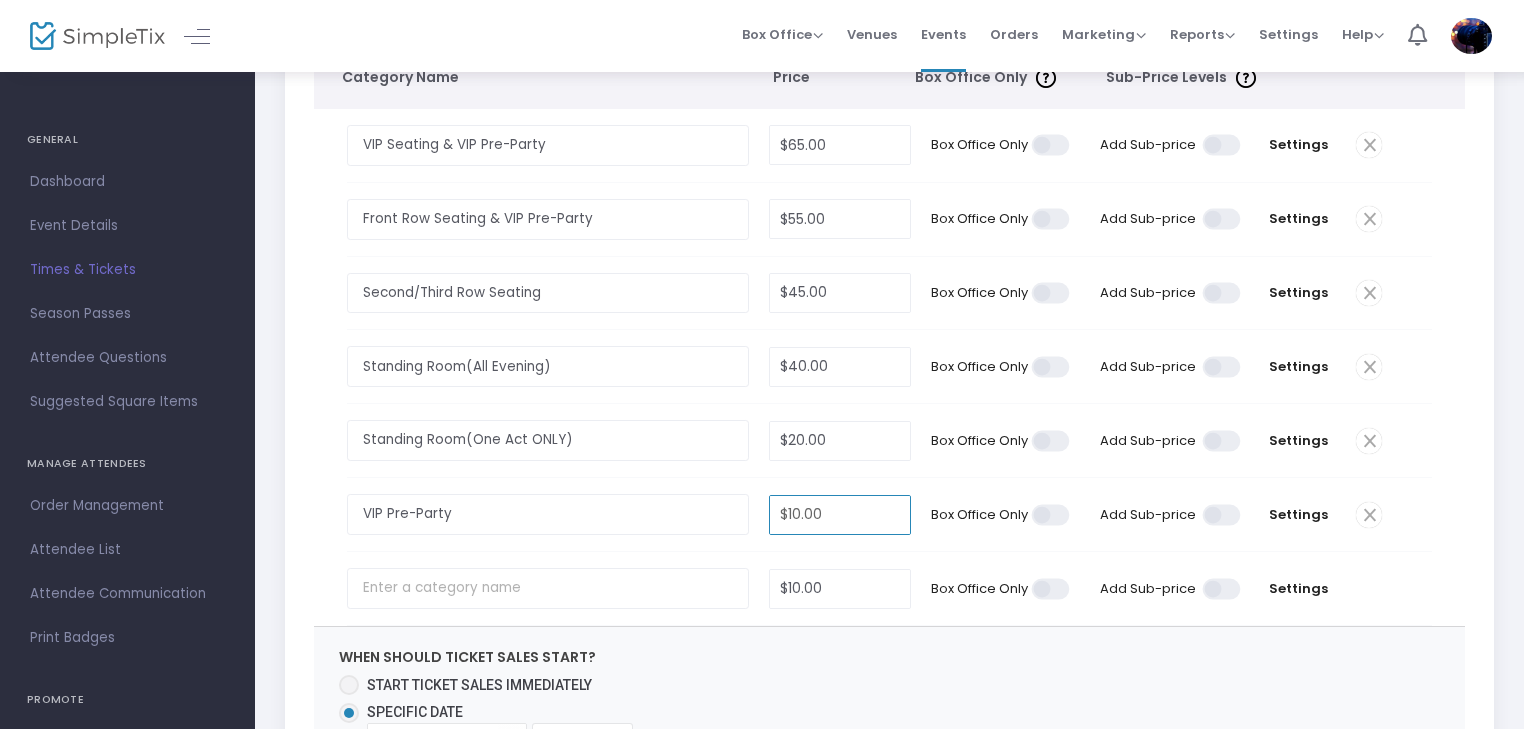 click at bounding box center (1389, 514) 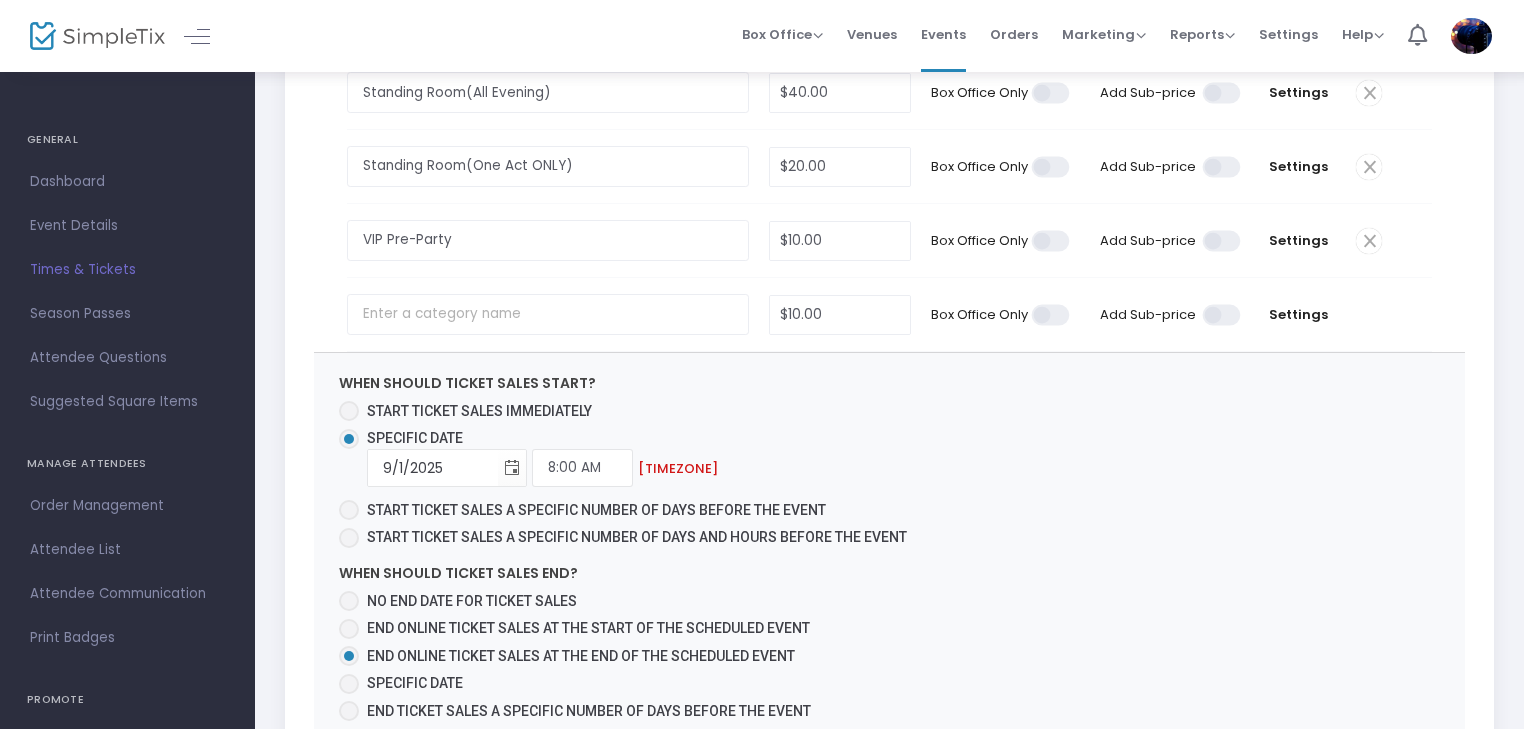 scroll, scrollTop: 600, scrollLeft: 0, axis: vertical 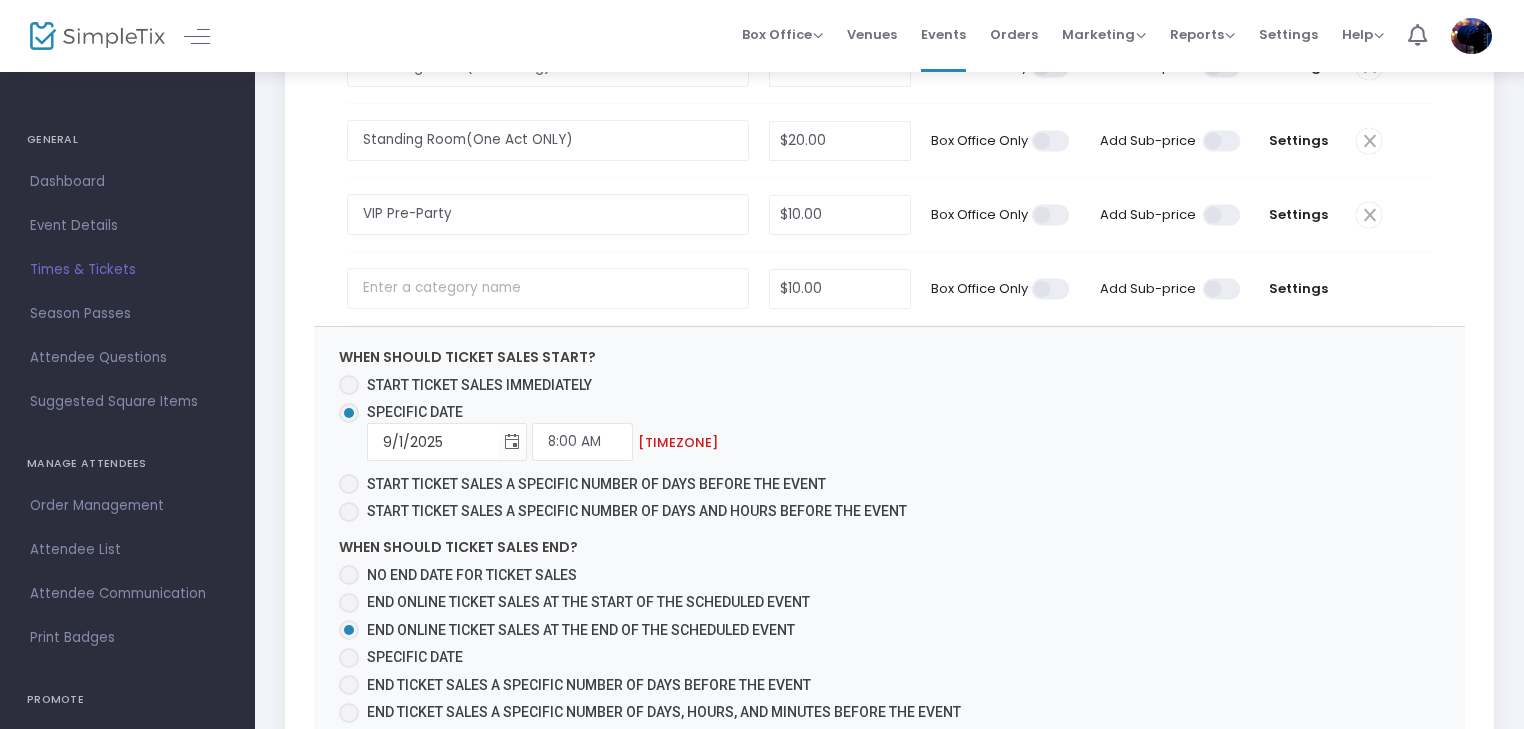 click at bounding box center (349, 385) 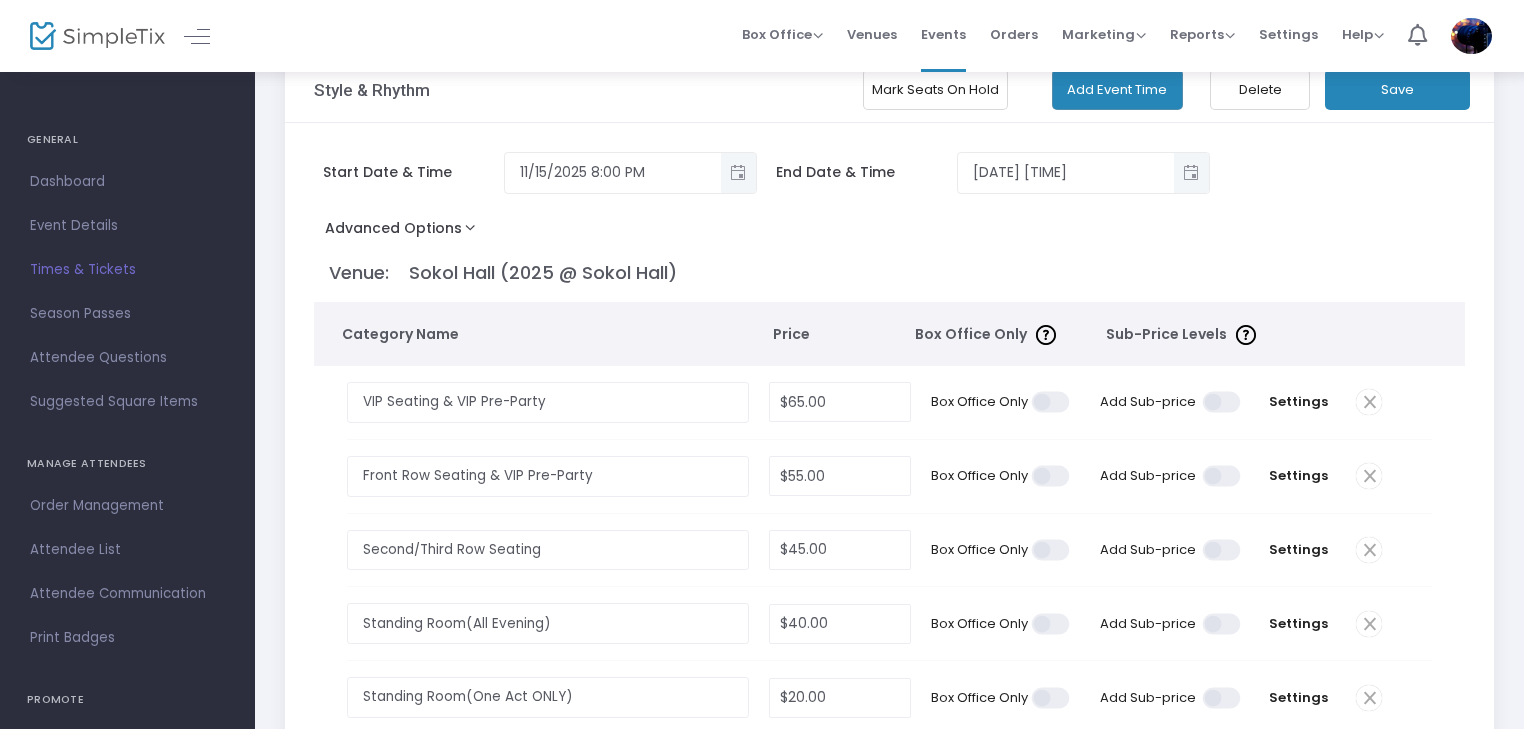 scroll, scrollTop: 0, scrollLeft: 0, axis: both 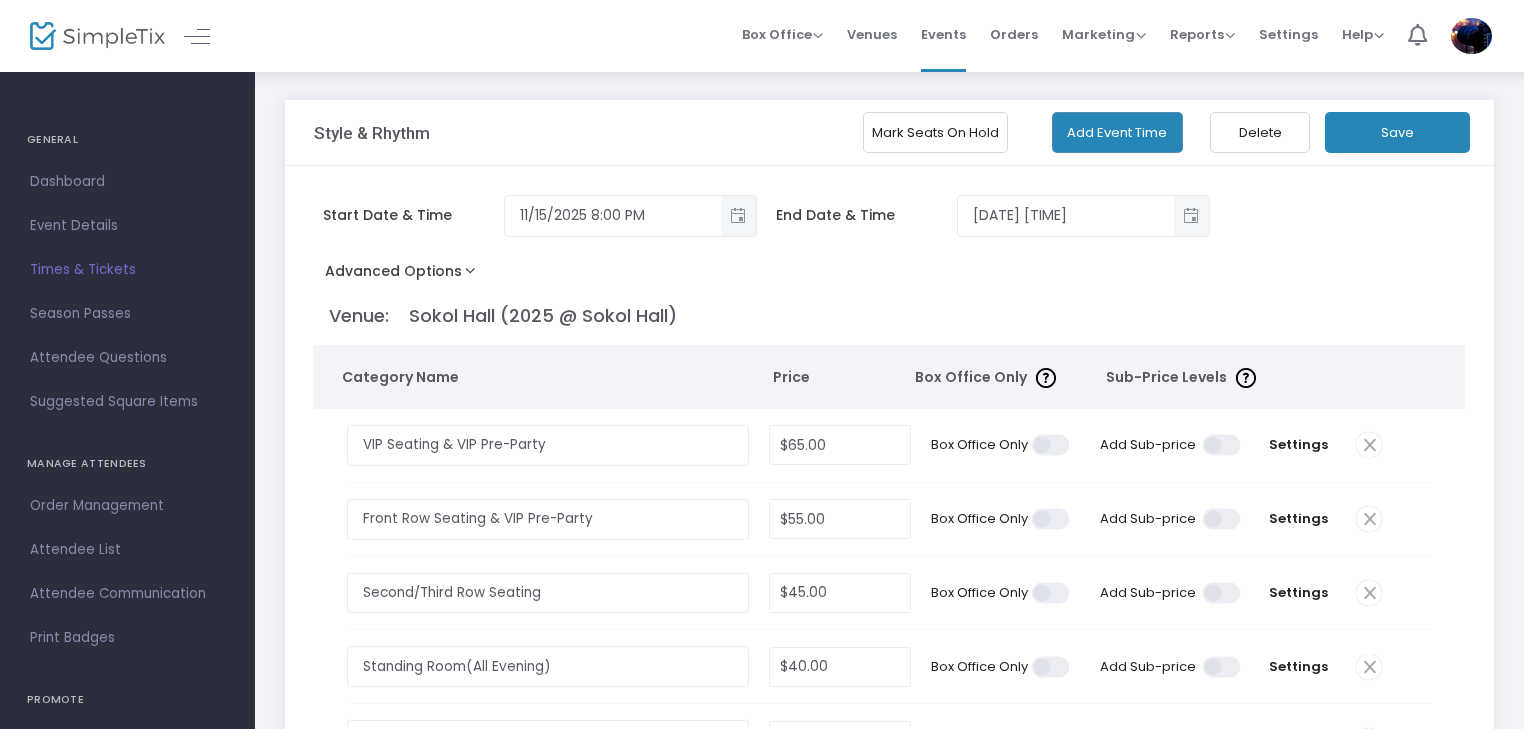 click on "Save" 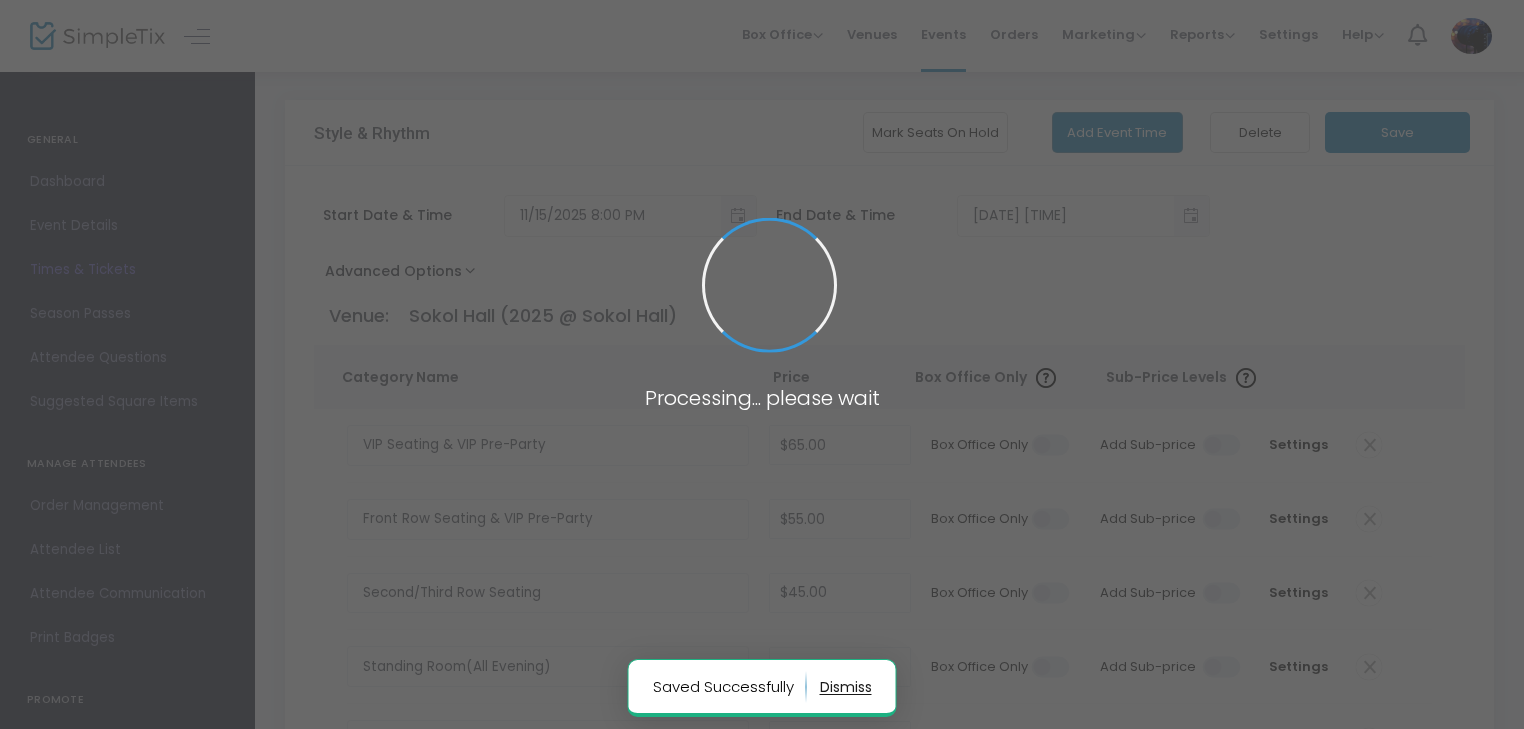 radio on "false" 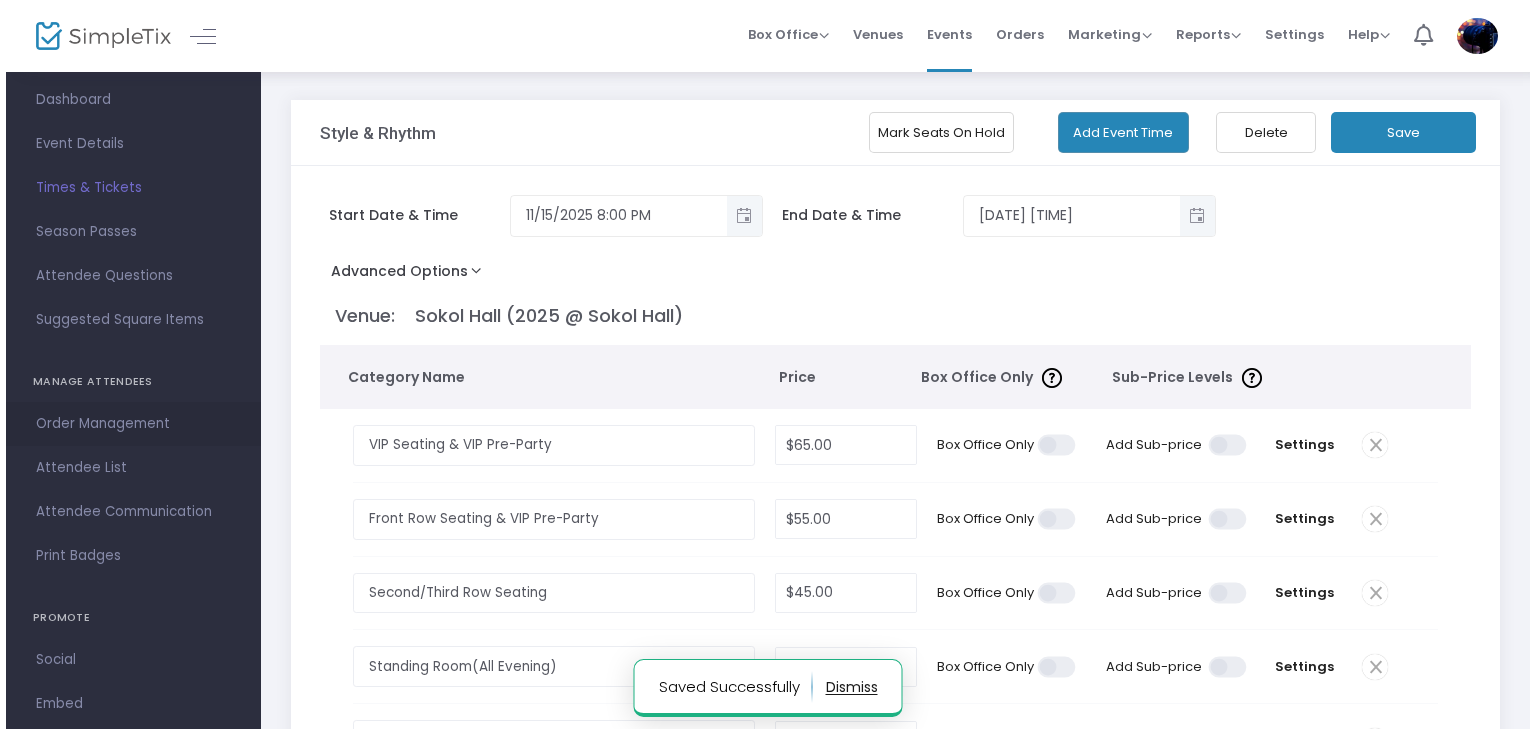 scroll, scrollTop: 210, scrollLeft: 0, axis: vertical 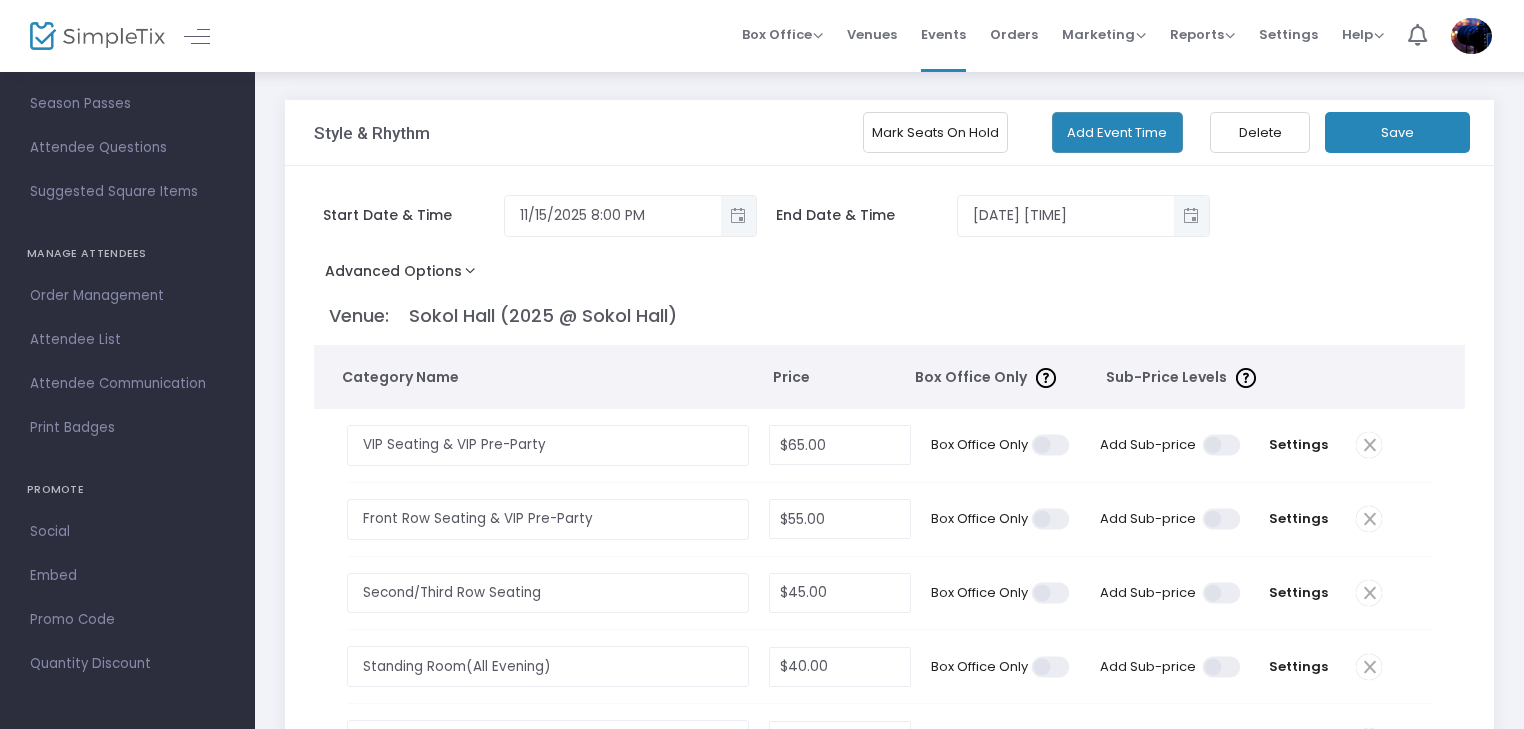 click on "Promo Code" at bounding box center [127, 620] 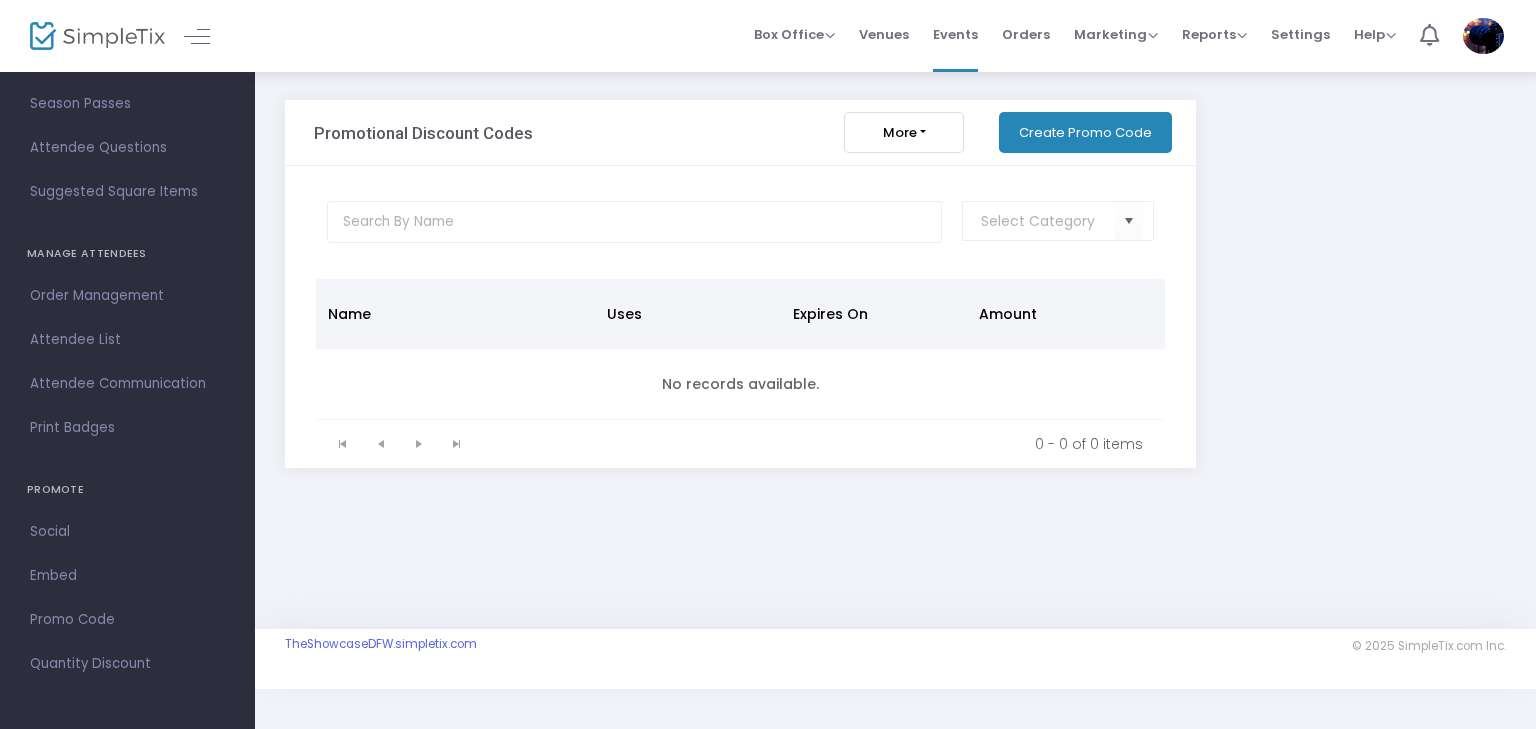 click on "Create Promo Code" 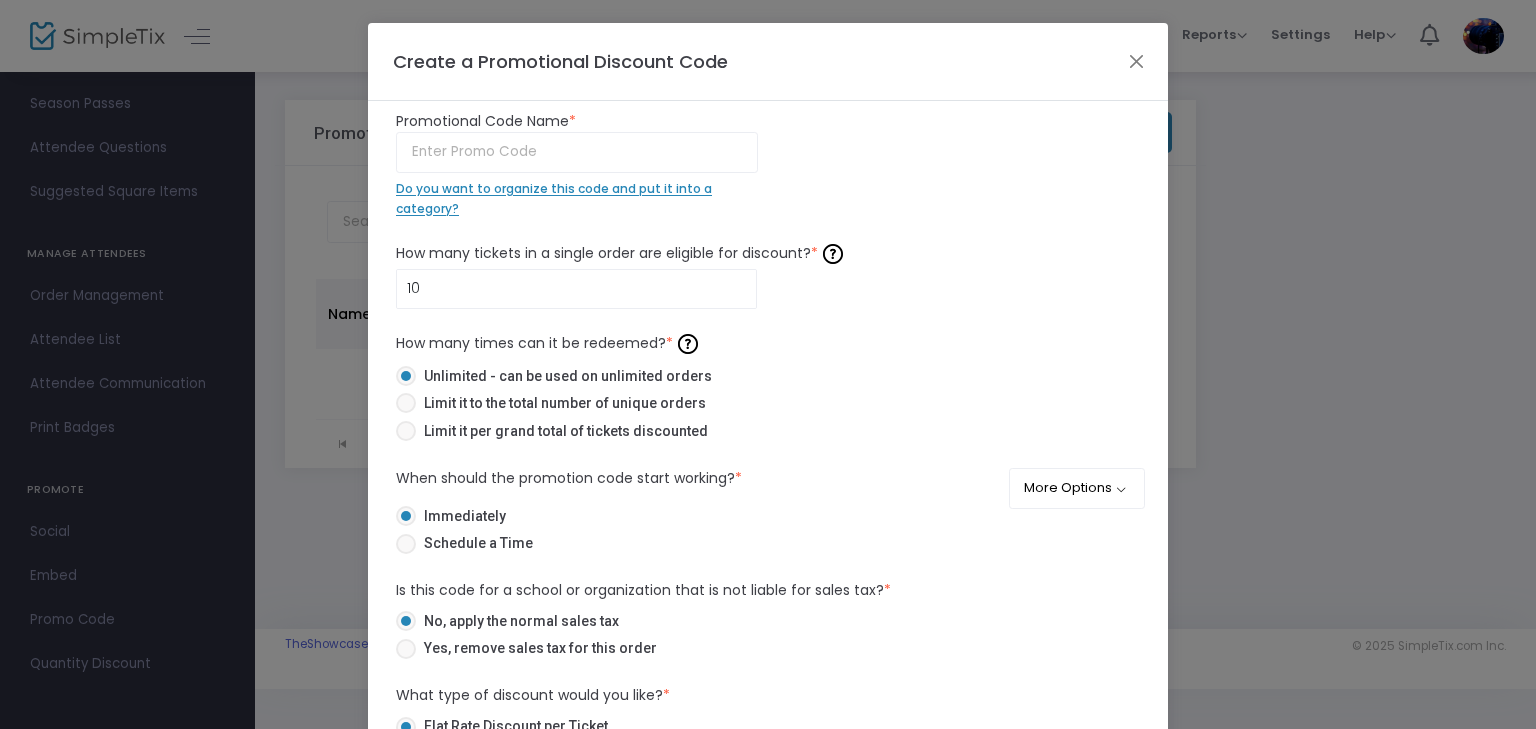 click at bounding box center (406, 403) 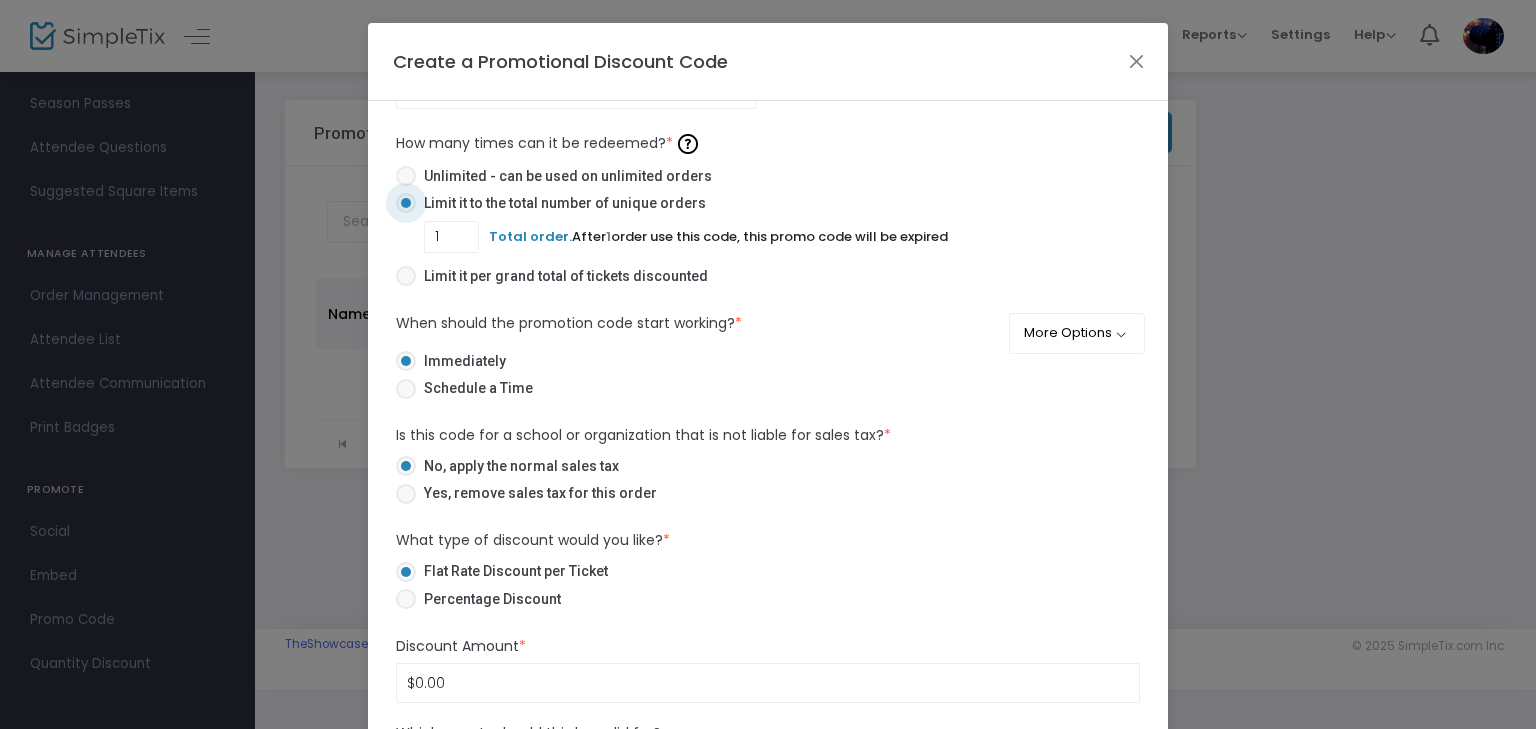 scroll, scrollTop: 276, scrollLeft: 0, axis: vertical 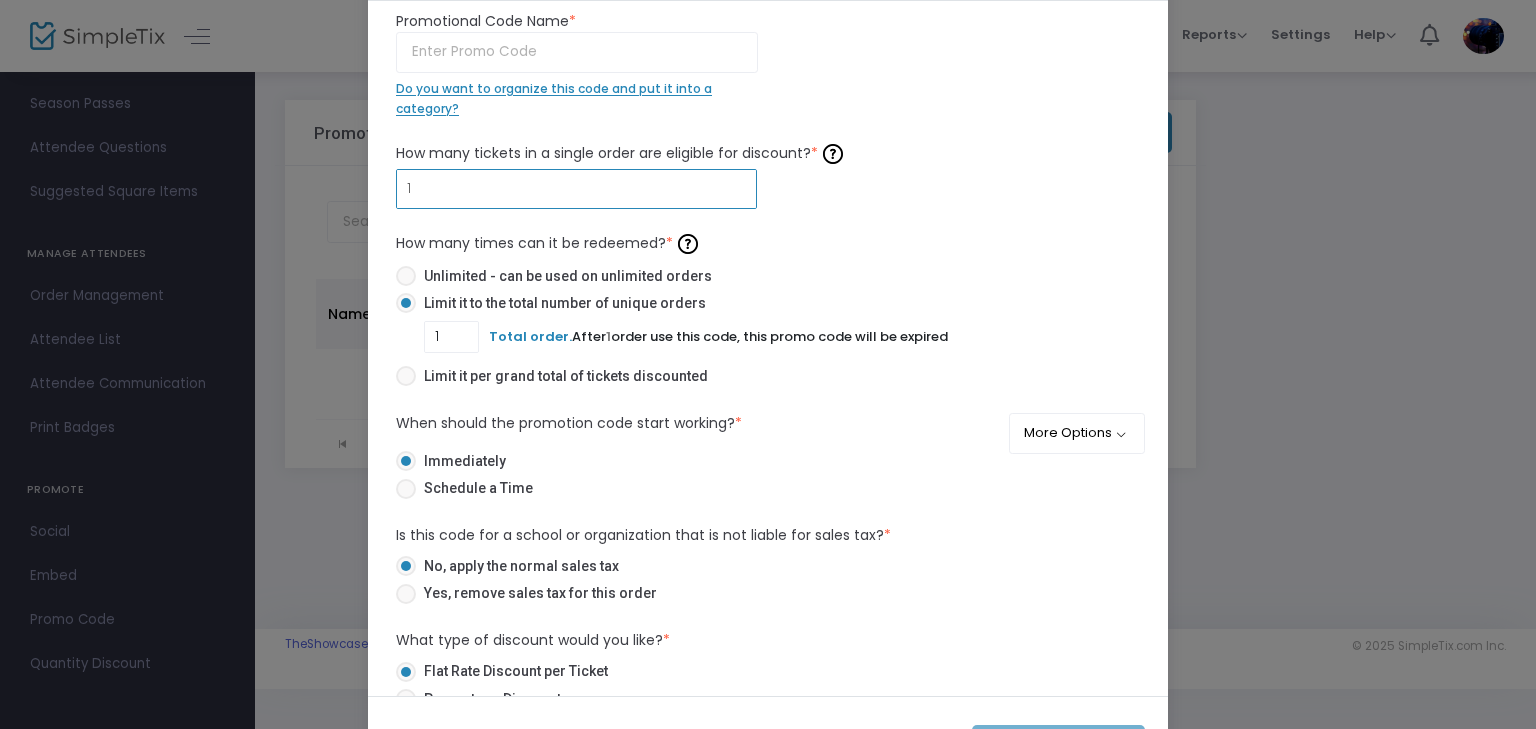 type on "1" 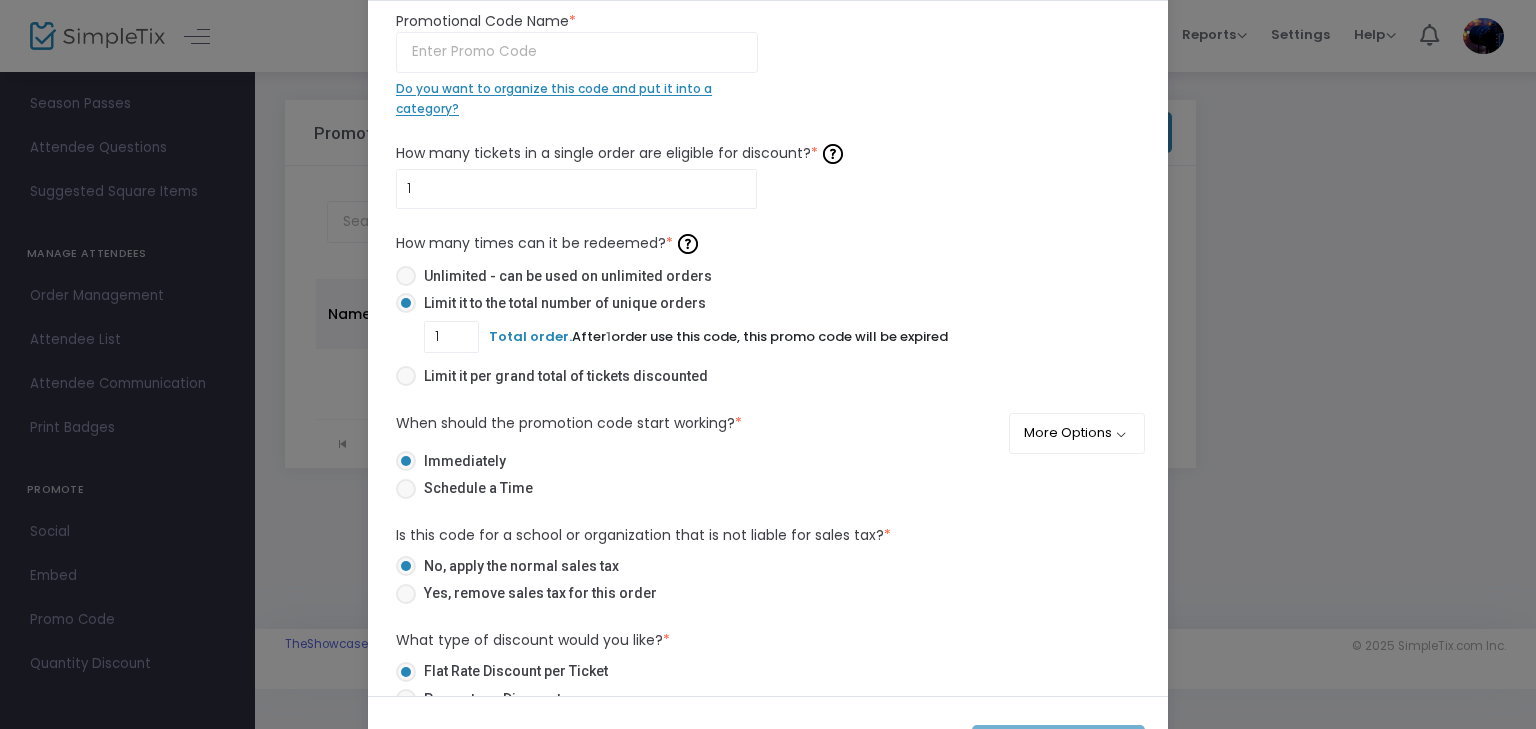 click on "How many times can it be redeemed?  *    Unlimited - can be used on unlimited orders     Limit it to the total number of unique orders  1 Total order.  After   1   order use this code, this promo code will be expired     Limit it per grand total of tickets discounted" 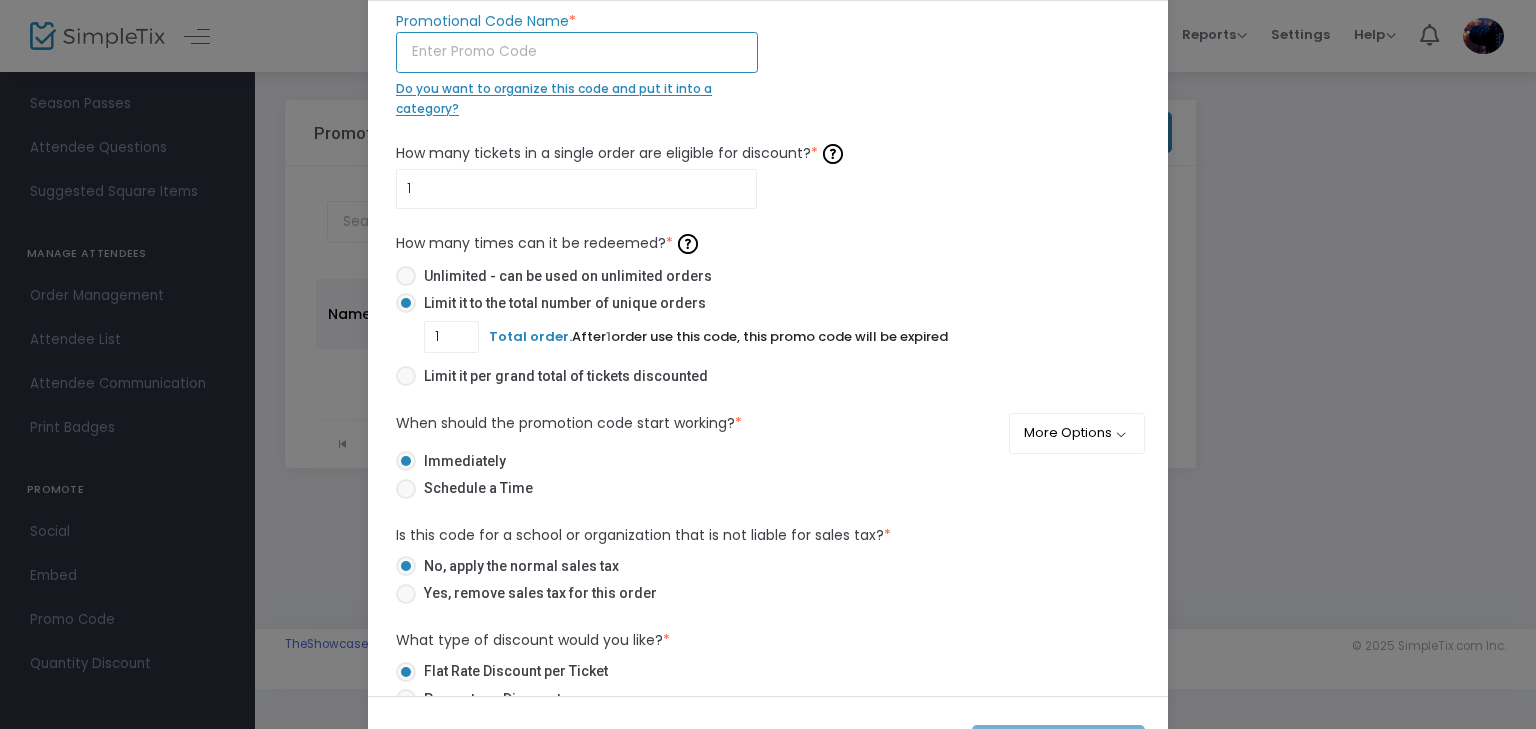 click 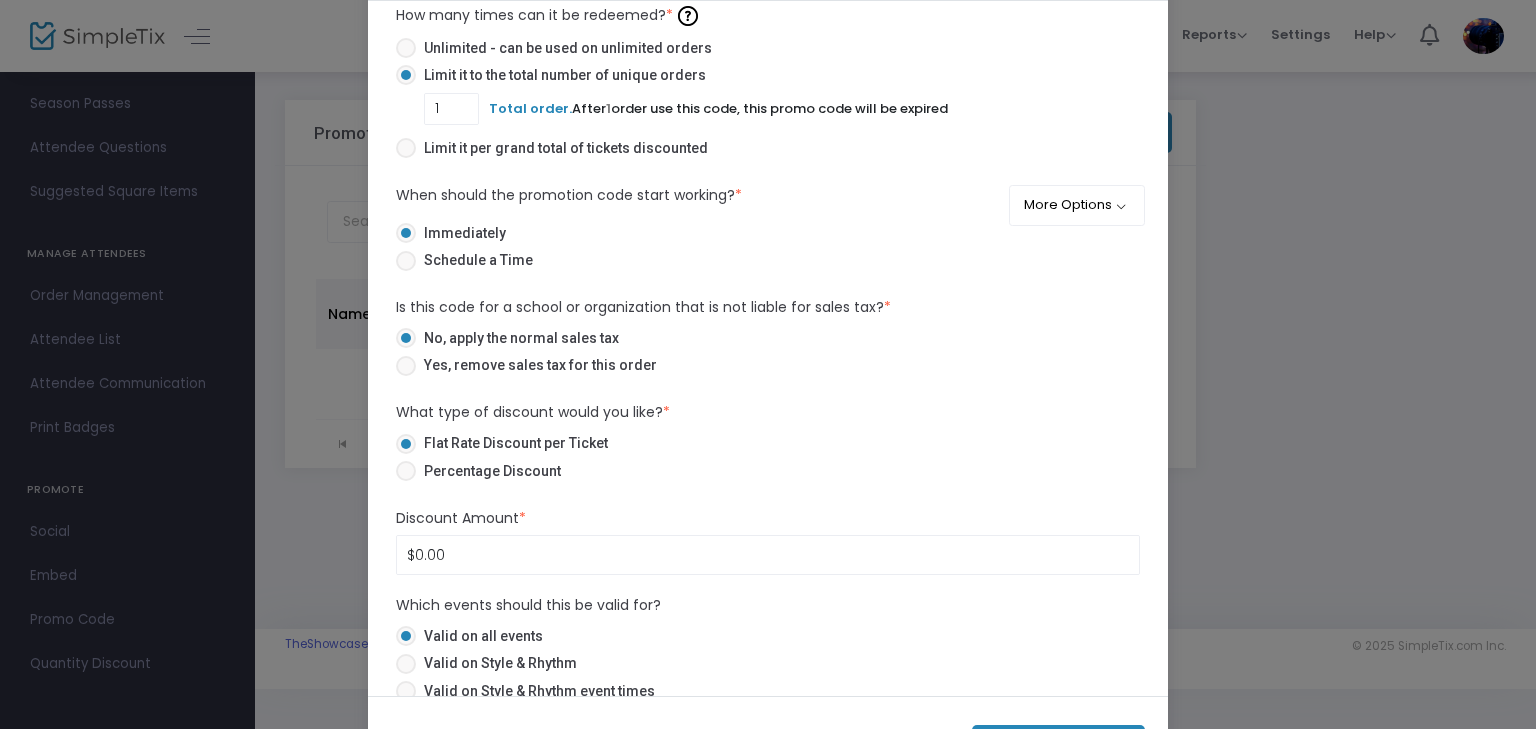 scroll, scrollTop: 276, scrollLeft: 0, axis: vertical 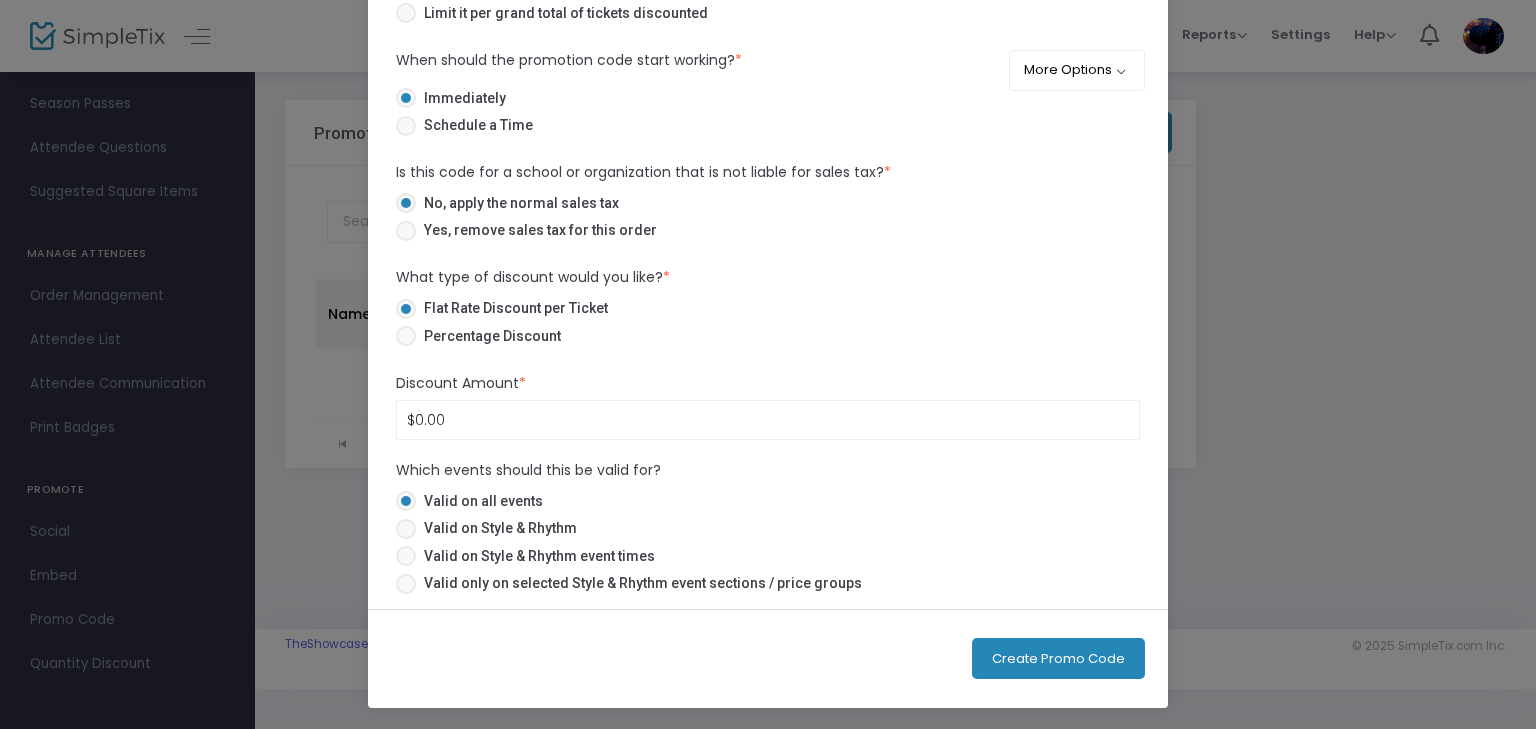type on "BDD" 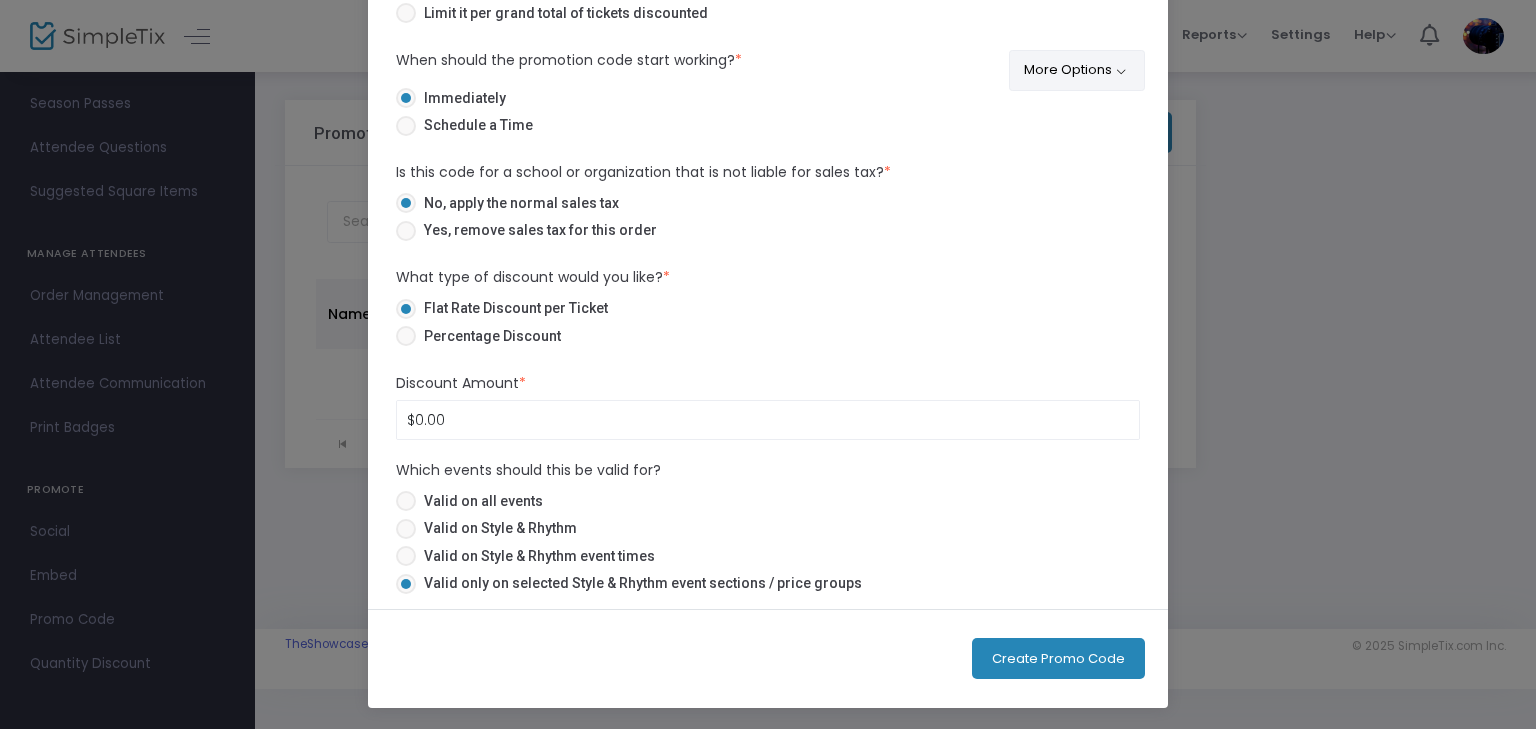 click on "More Options" 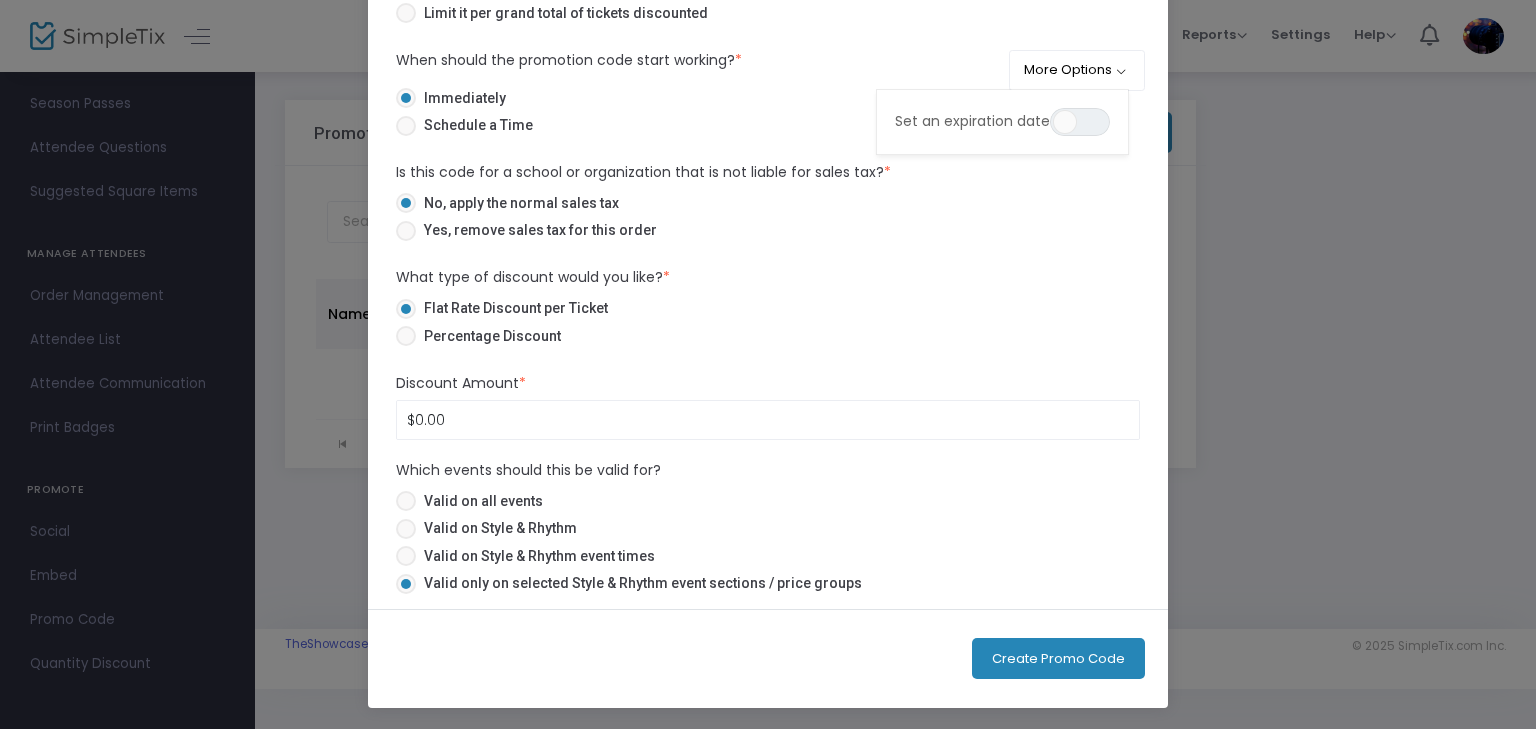 click on "BDD Promotional Code Name * Do you want to organize this code and put it into a category? 1 How many tickets in a single order are eligible for discount? * Ticket order count is required. How many times can it be redeemed? * Unlimited - can be used on unlimited orders Limit it to the total number of unique orders 1 Total order. After 1 order use this code, this promo code will be expired Limit it per grand total of tickets discounted When should the promotion code start working? * More Options Set an expiration date ON OFF Immediately Schedule a Time Is this code for a school or organization that is not liable for sales tax? * No, apply the normal sales tax Yes, remove sales tax for this order What type of discount would you like? * Flat Rate Discount per Ticket Percentage Discount Discount Amount * $0.00 Discount is required. Which events should this be valid for? Valid on all events Valid on Style & Rhythm Select all" 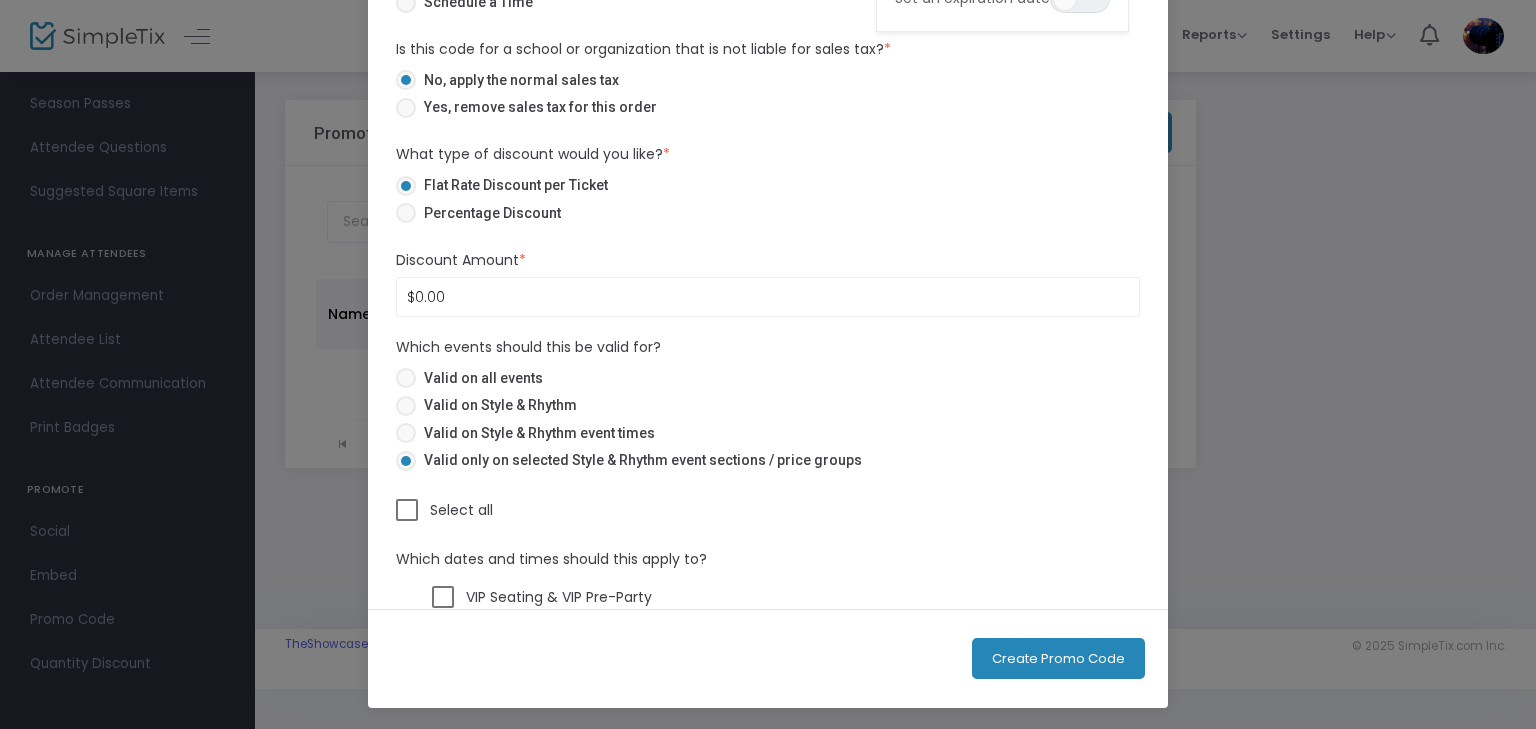 scroll, scrollTop: 400, scrollLeft: 0, axis: vertical 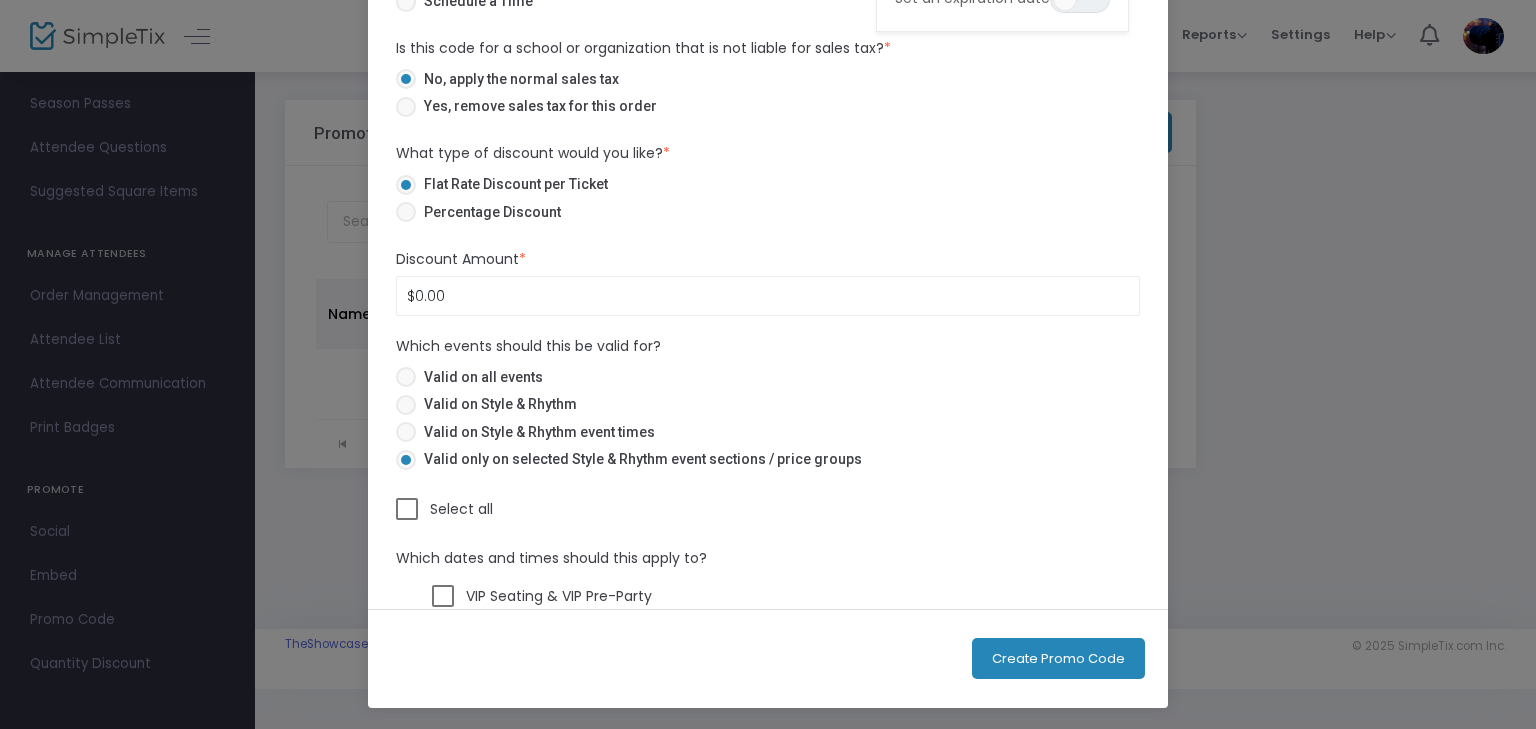 click on "Create Promo Code" 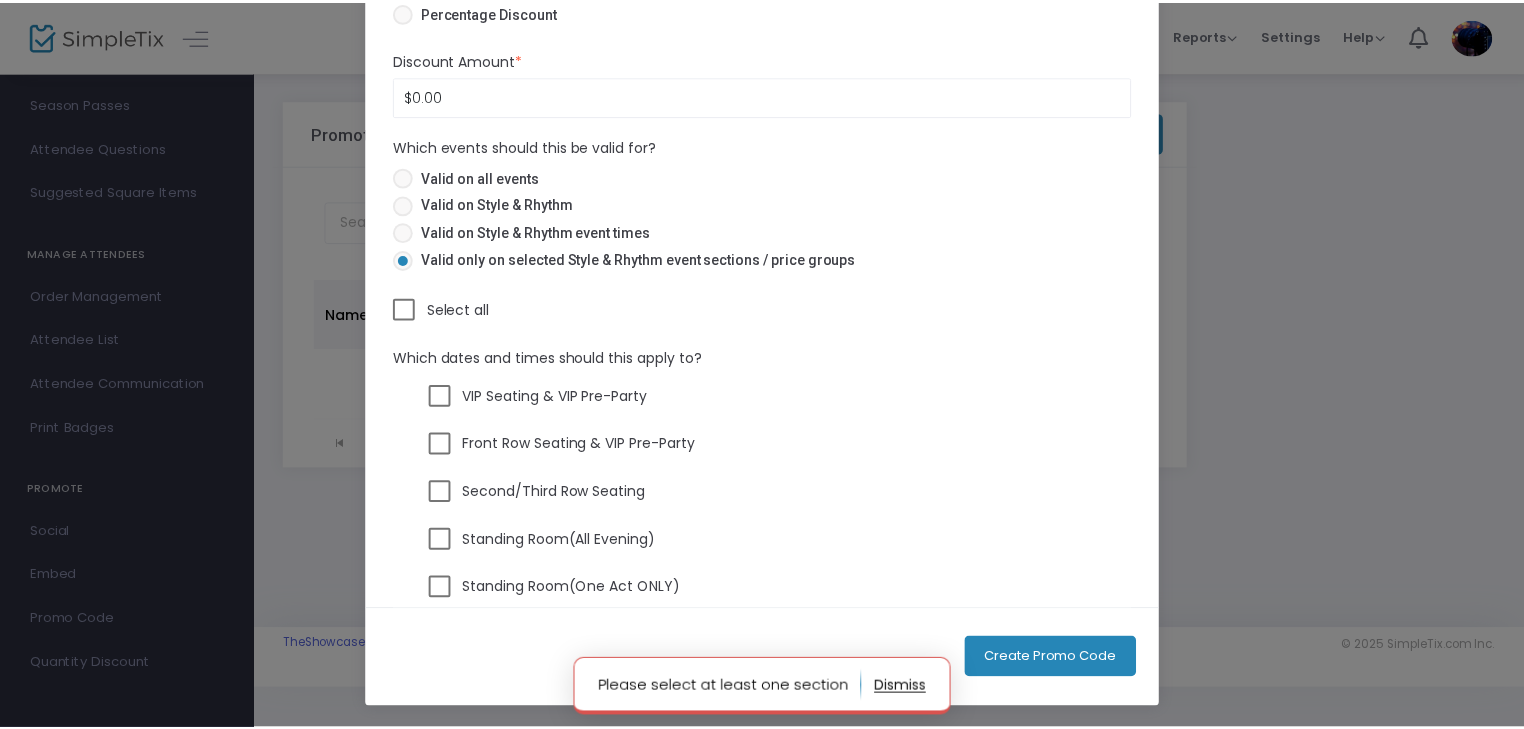 scroll, scrollTop: 663, scrollLeft: 0, axis: vertical 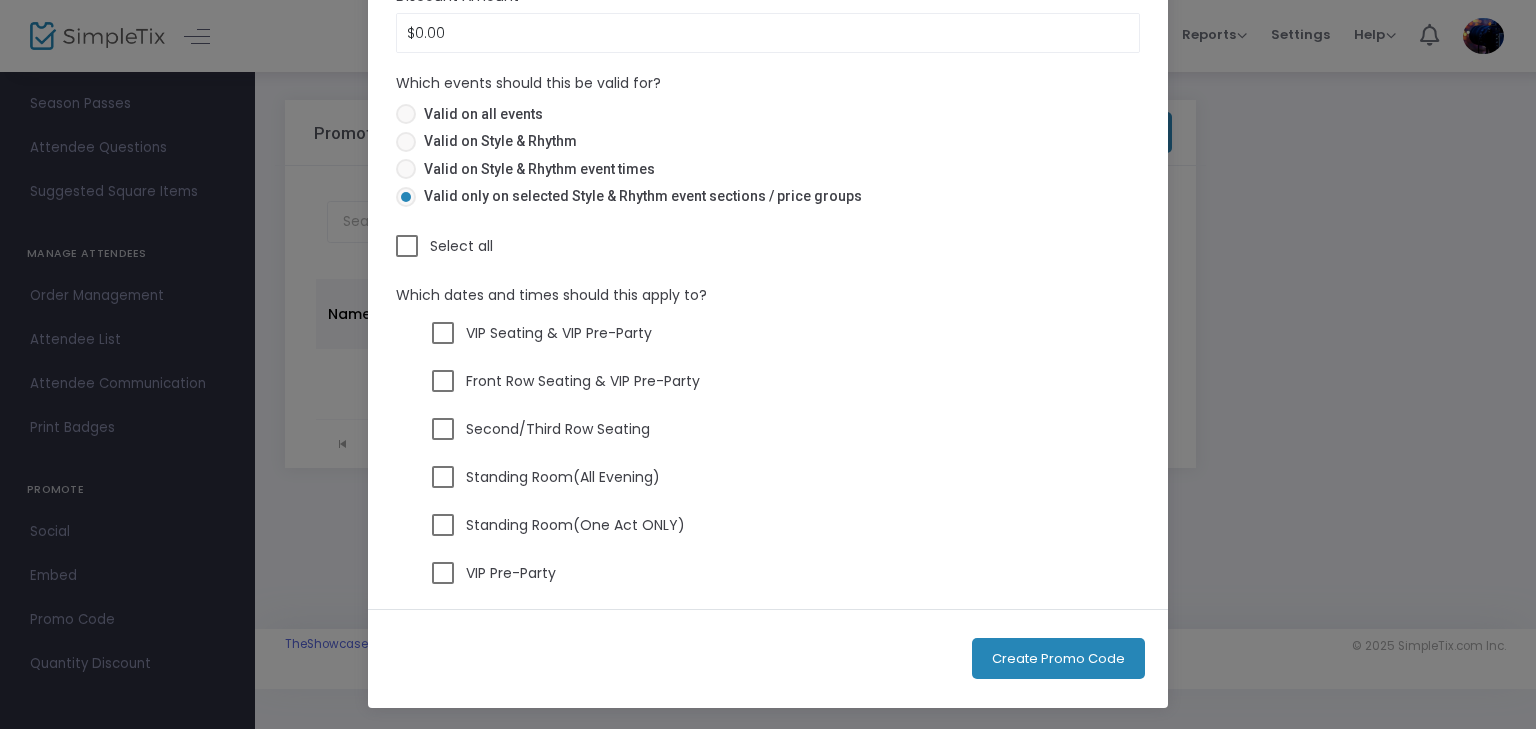 click at bounding box center [443, 429] 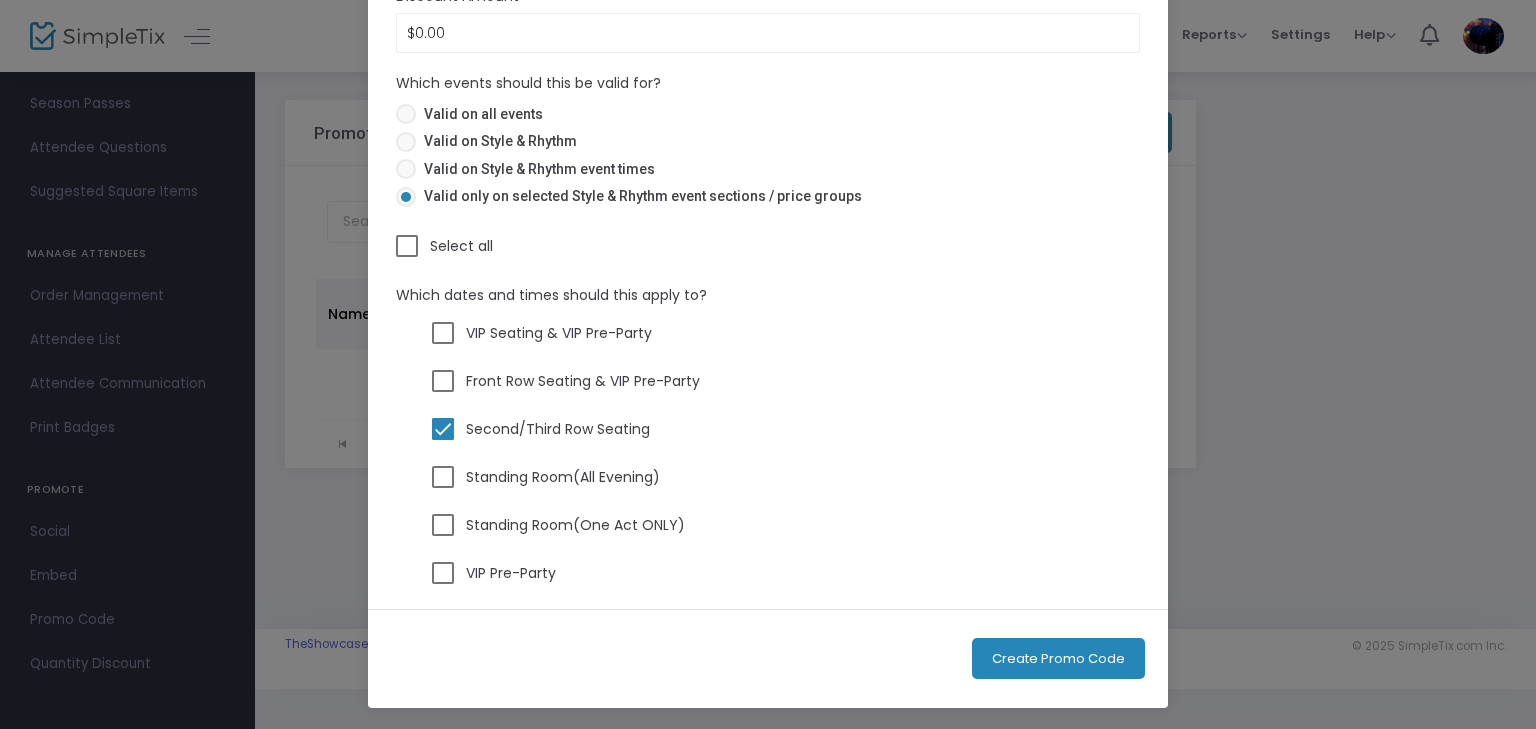 click on "Create Promo Code" 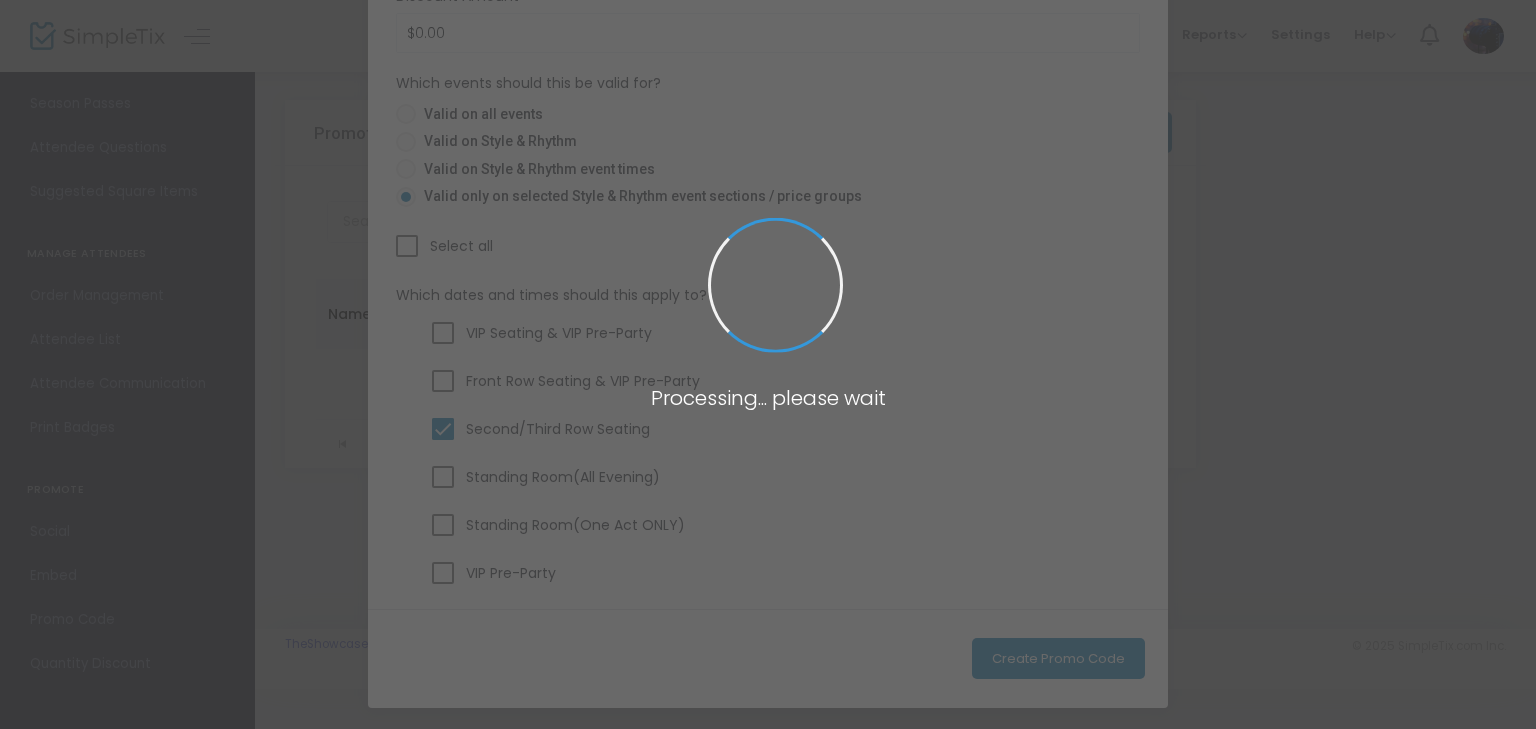 checkbox on "false" 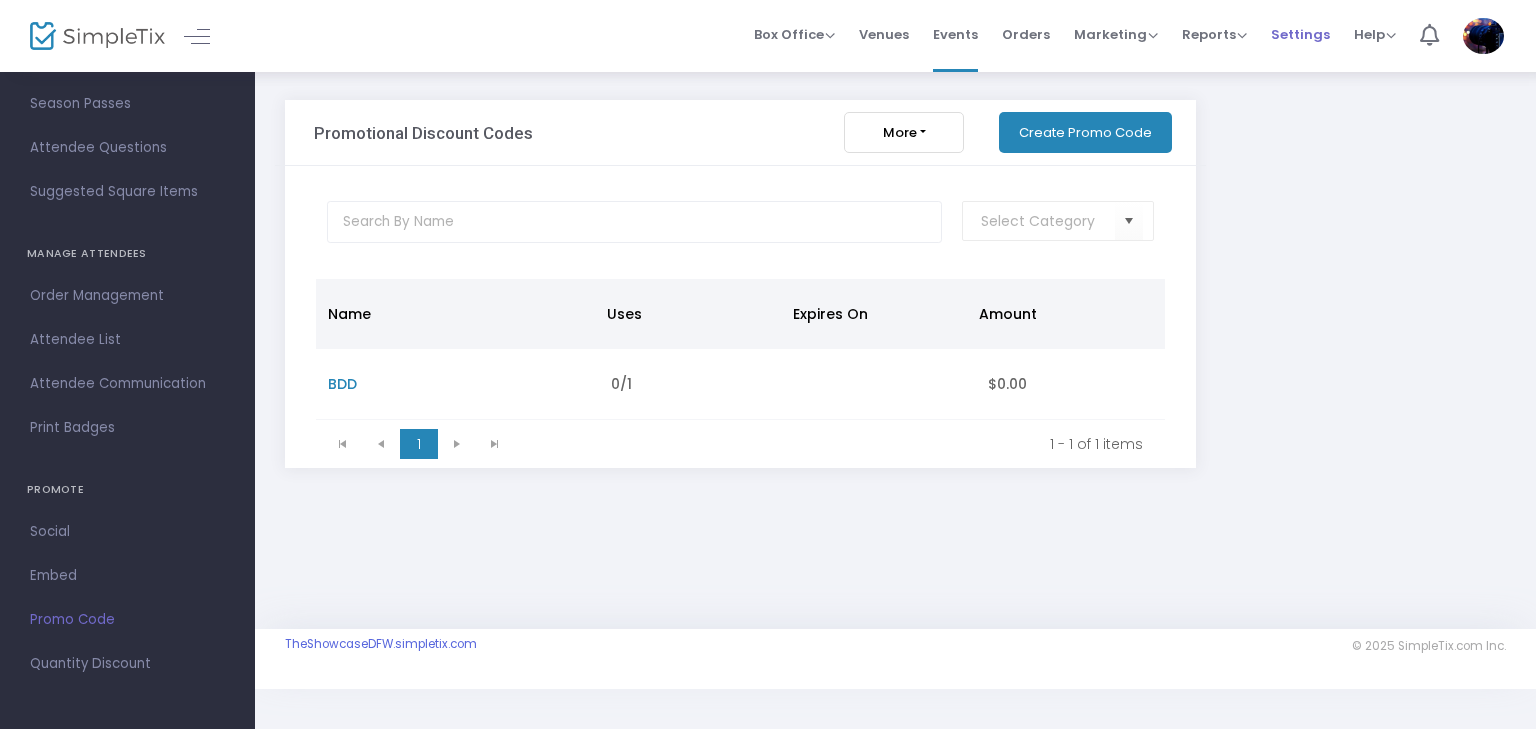 click on "Settings" at bounding box center [1300, 34] 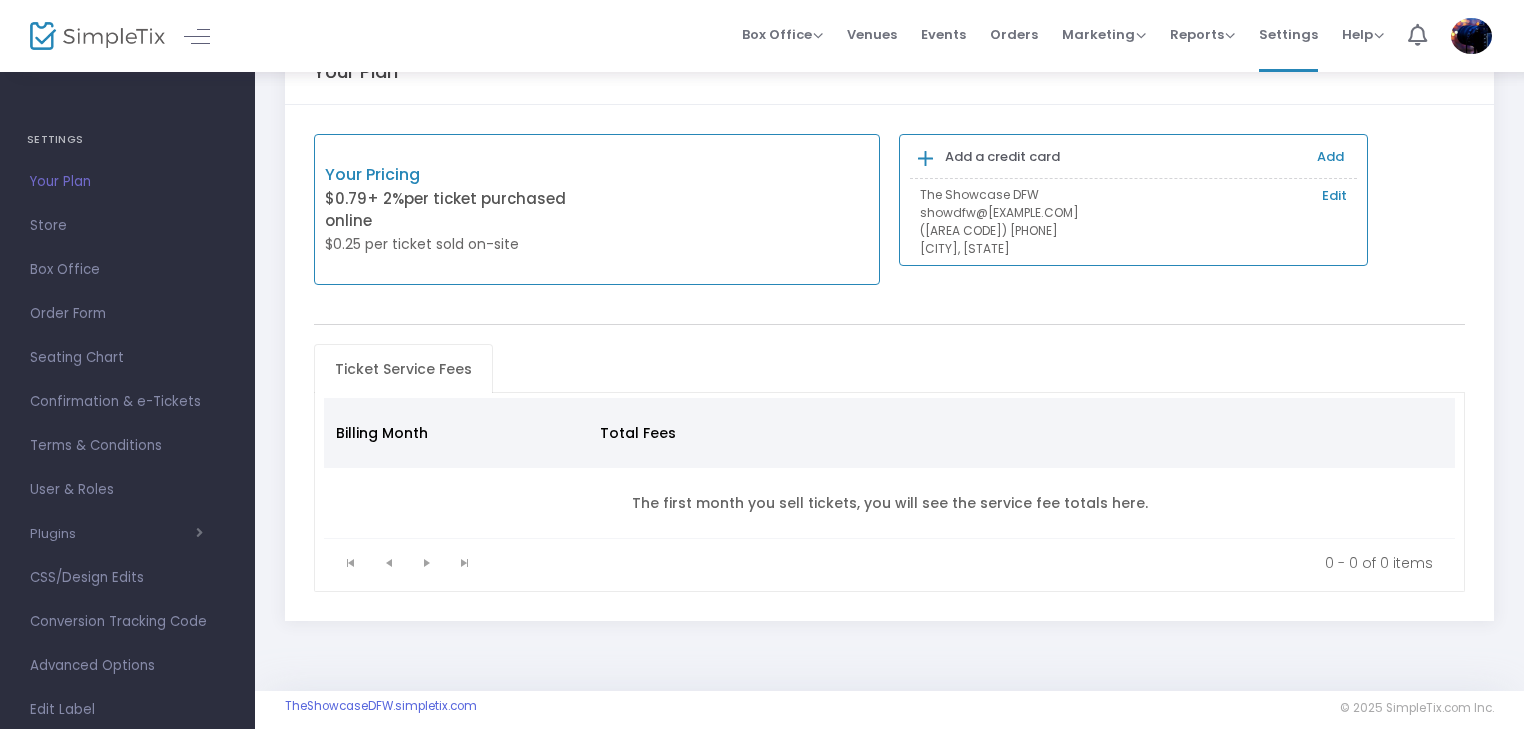 scroll, scrollTop: 80, scrollLeft: 0, axis: vertical 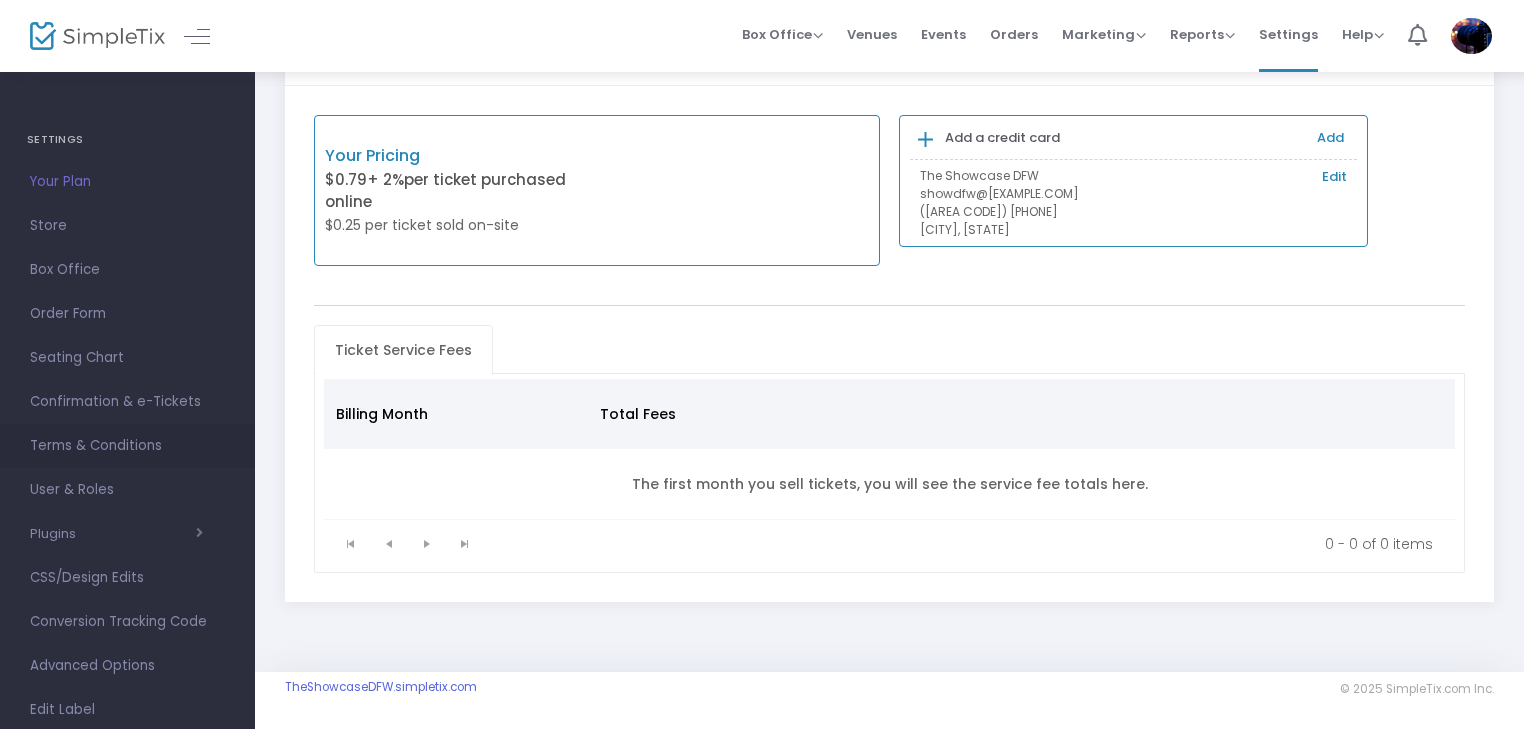 click on "Terms & Conditions" at bounding box center (127, 446) 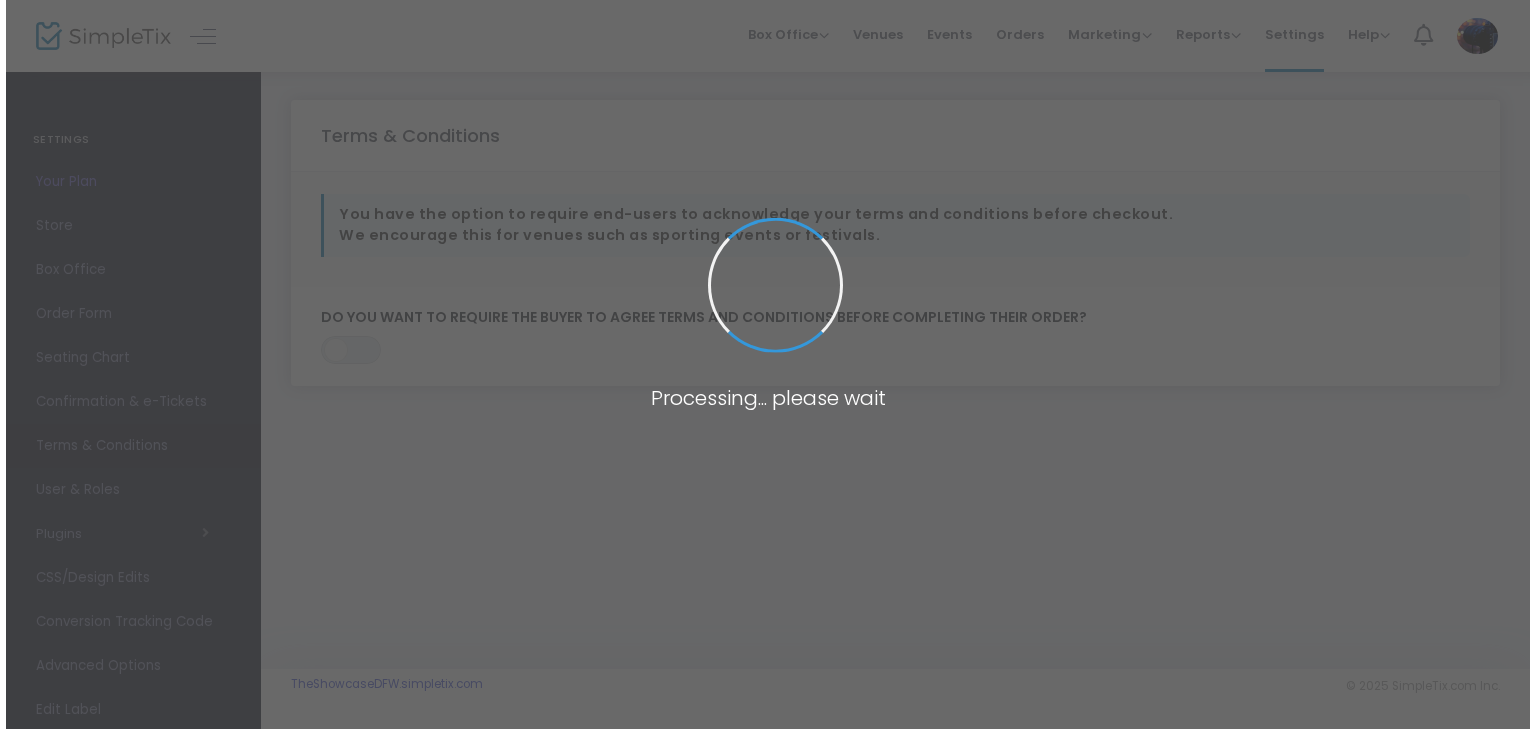 scroll, scrollTop: 0, scrollLeft: 0, axis: both 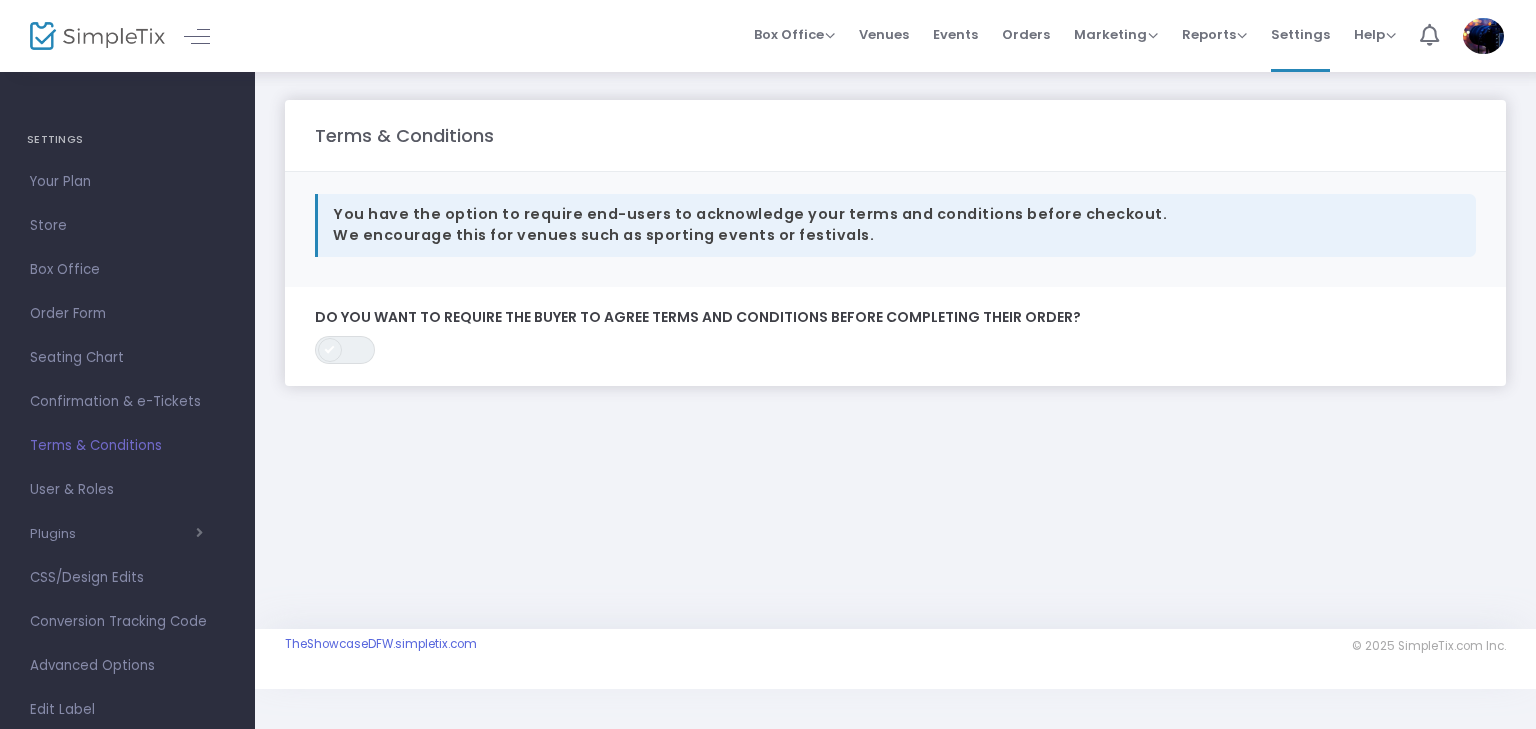 click 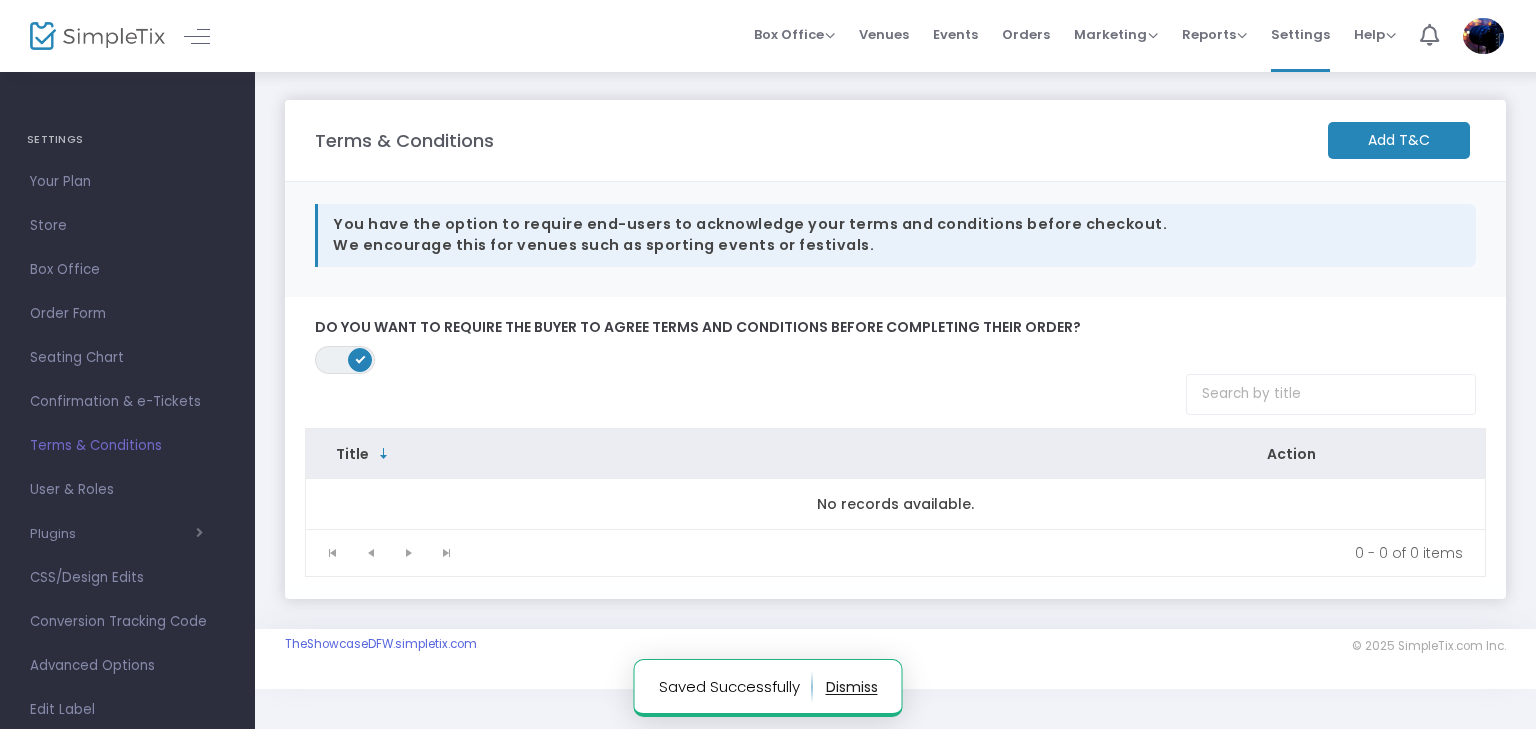 click on "Add T&C" 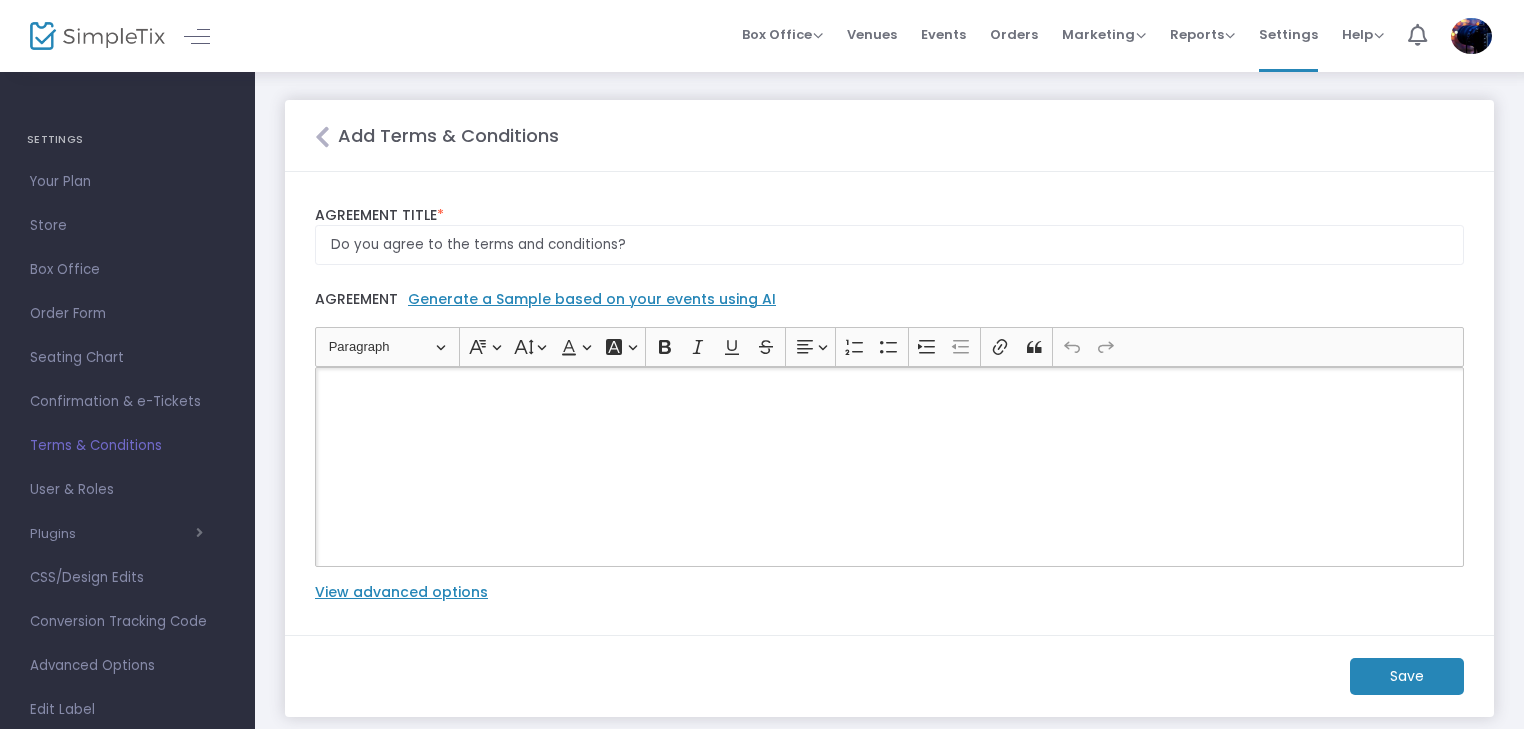 click 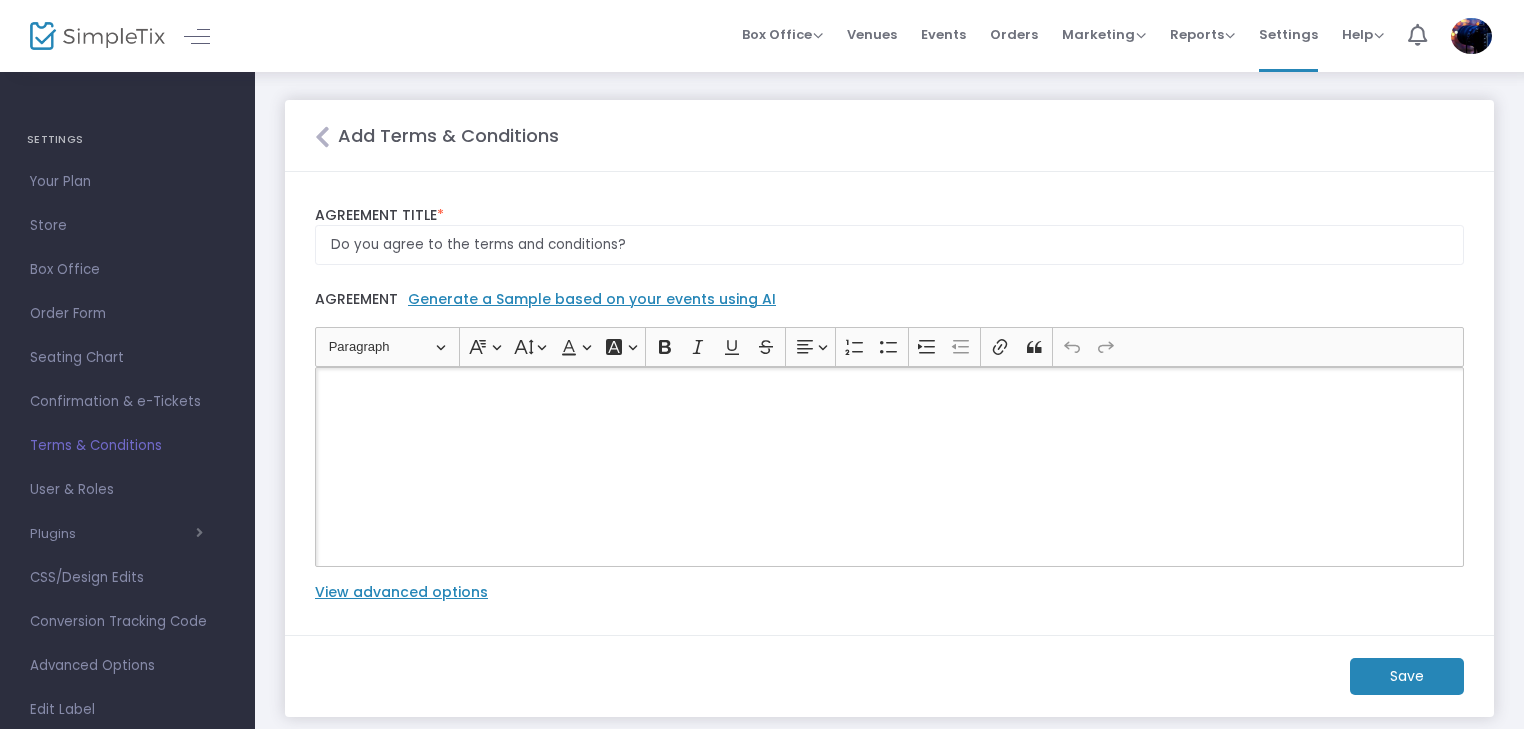 type 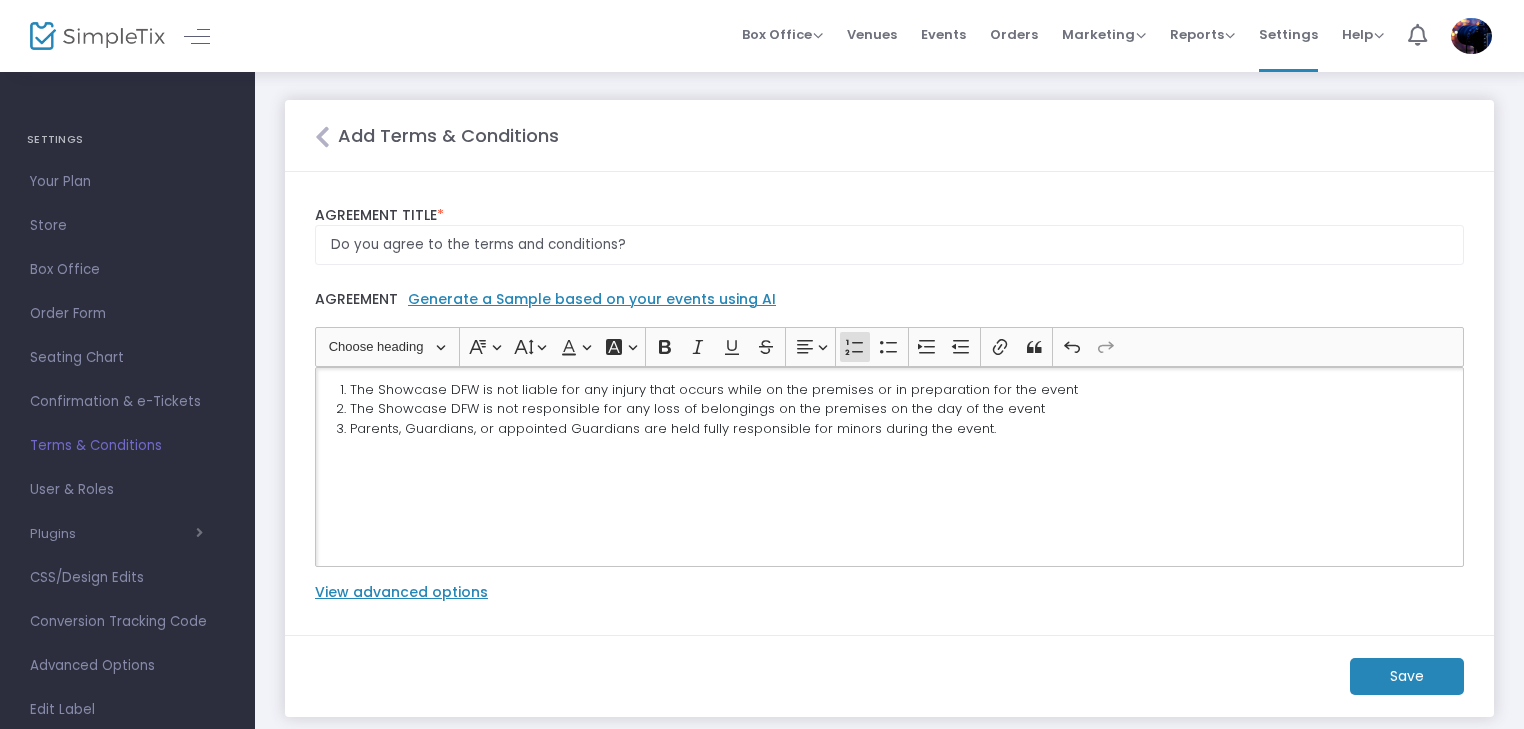 click on "Save" 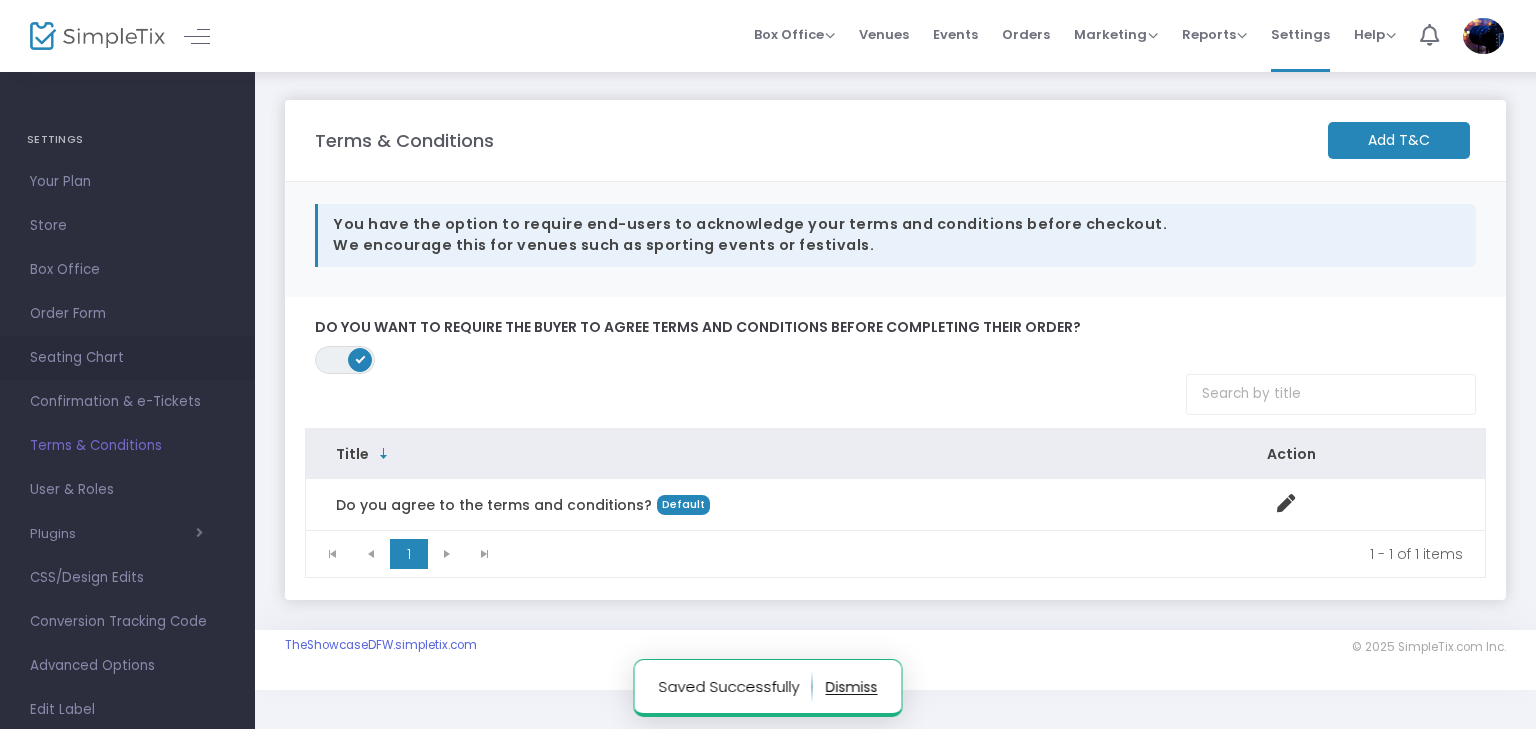 click on "Seating Chart" at bounding box center (127, 358) 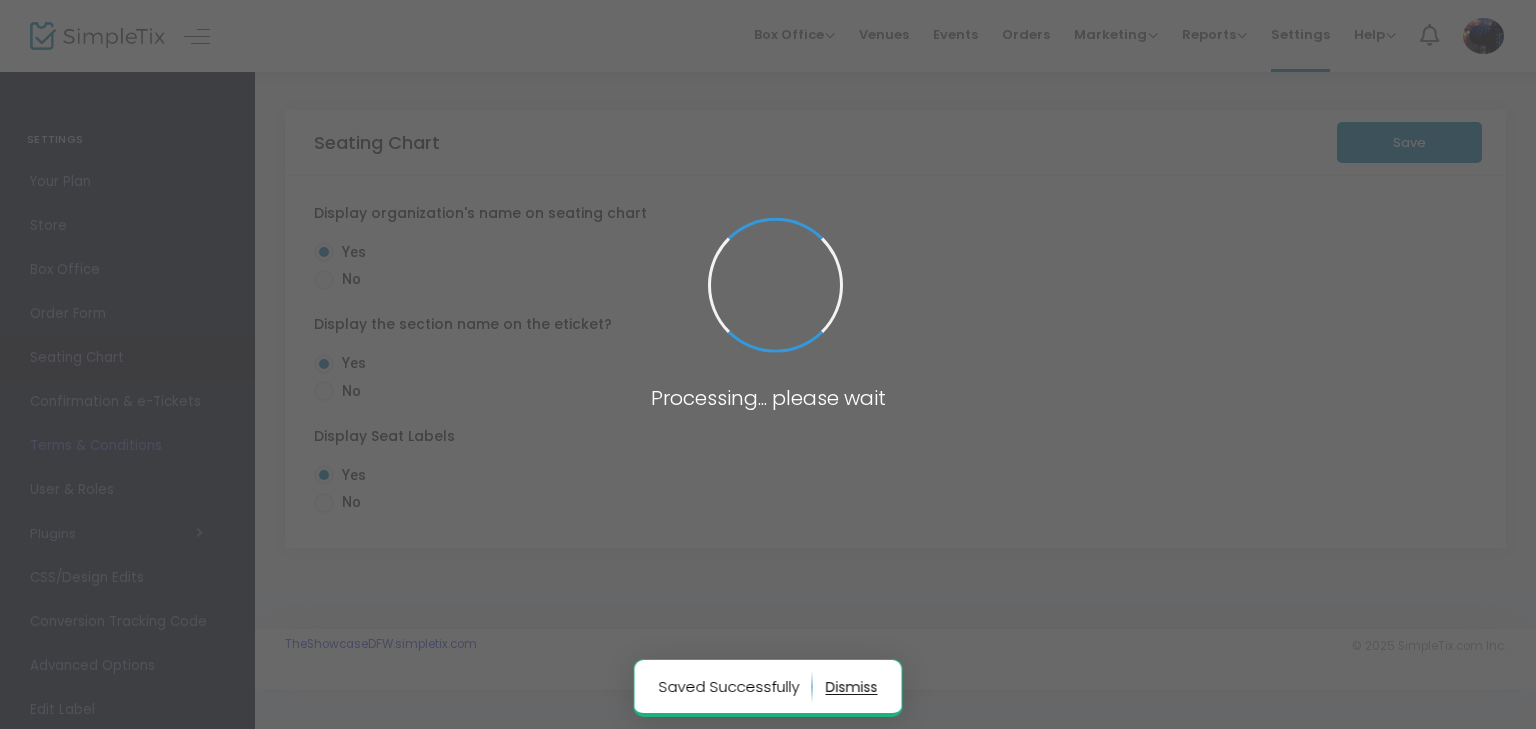 radio on "false" 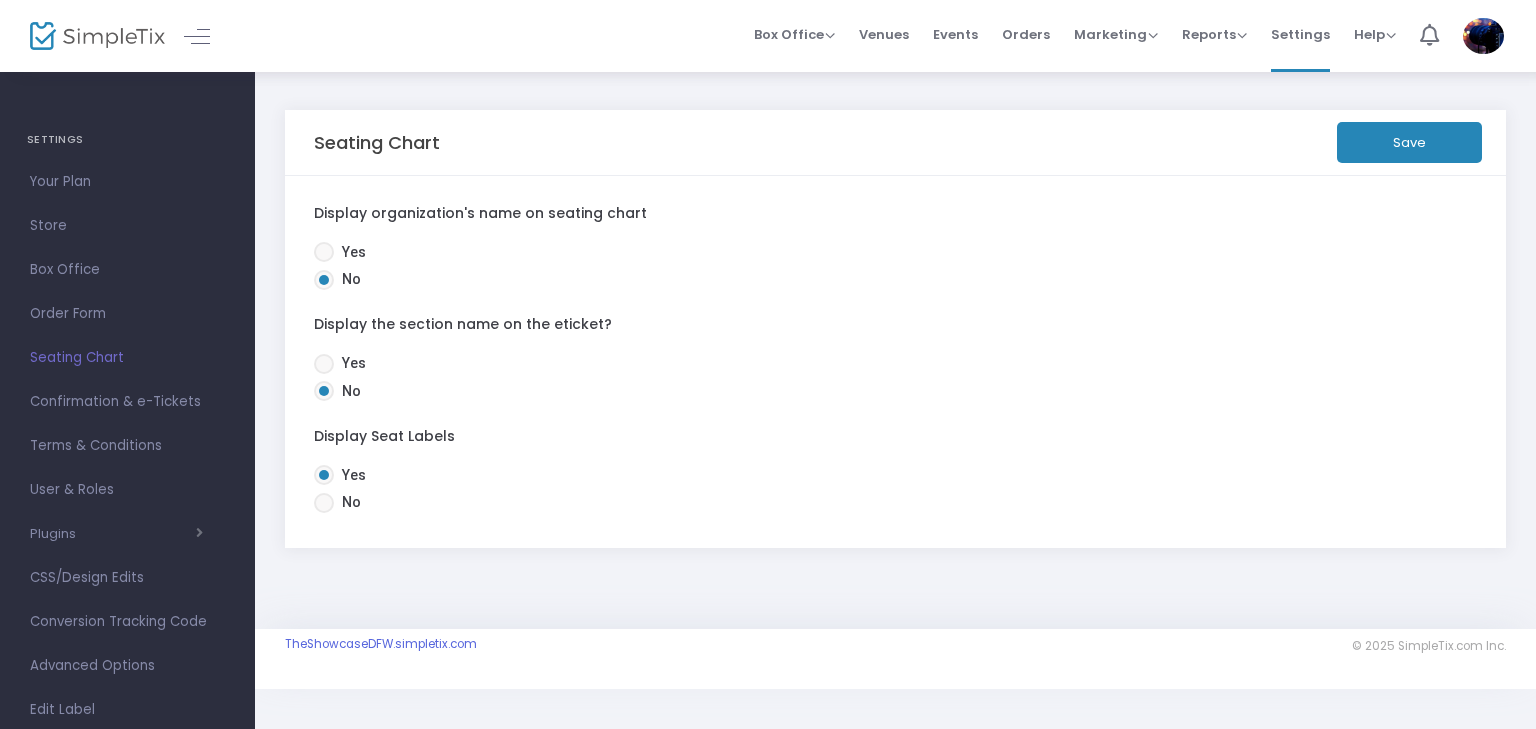 click at bounding box center [324, 252] 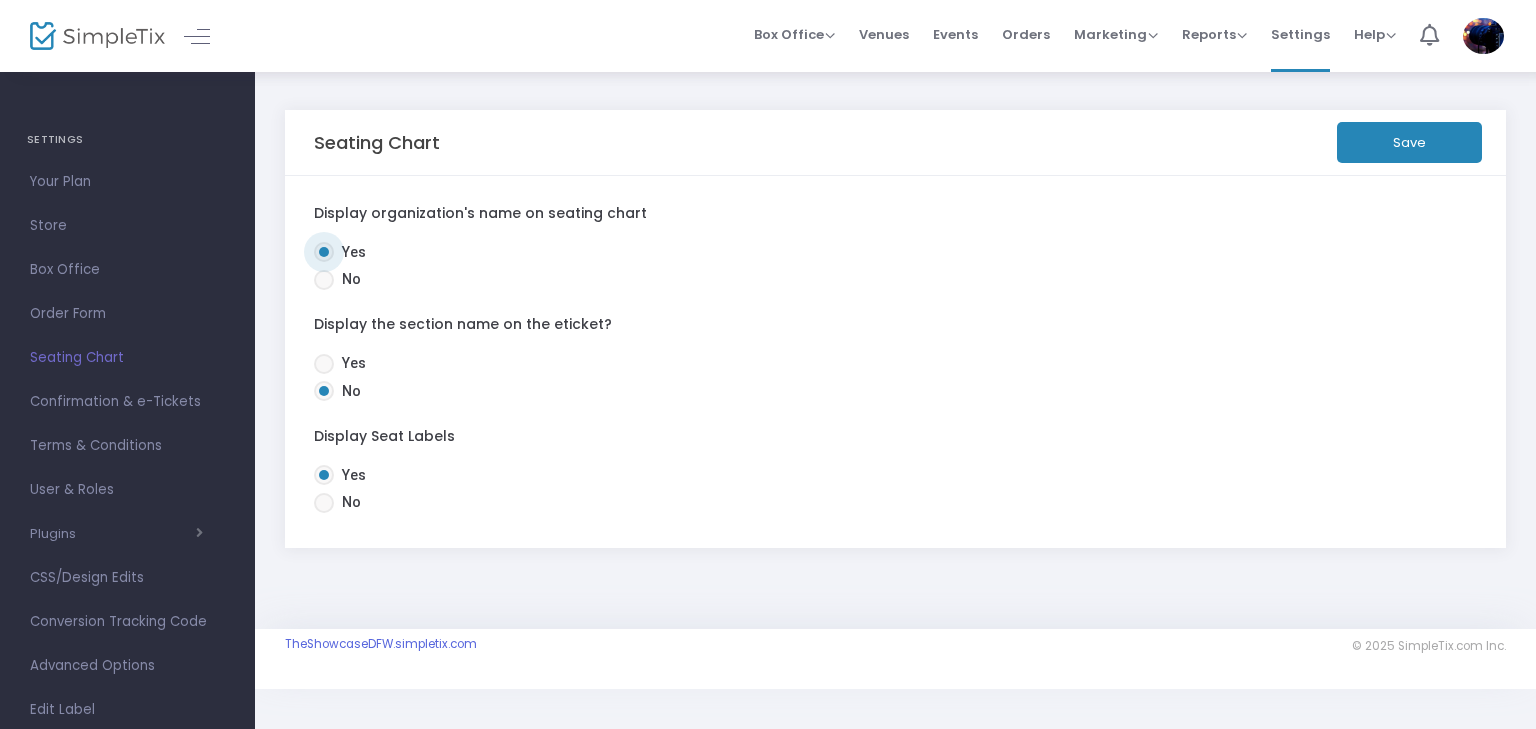 click at bounding box center [324, 364] 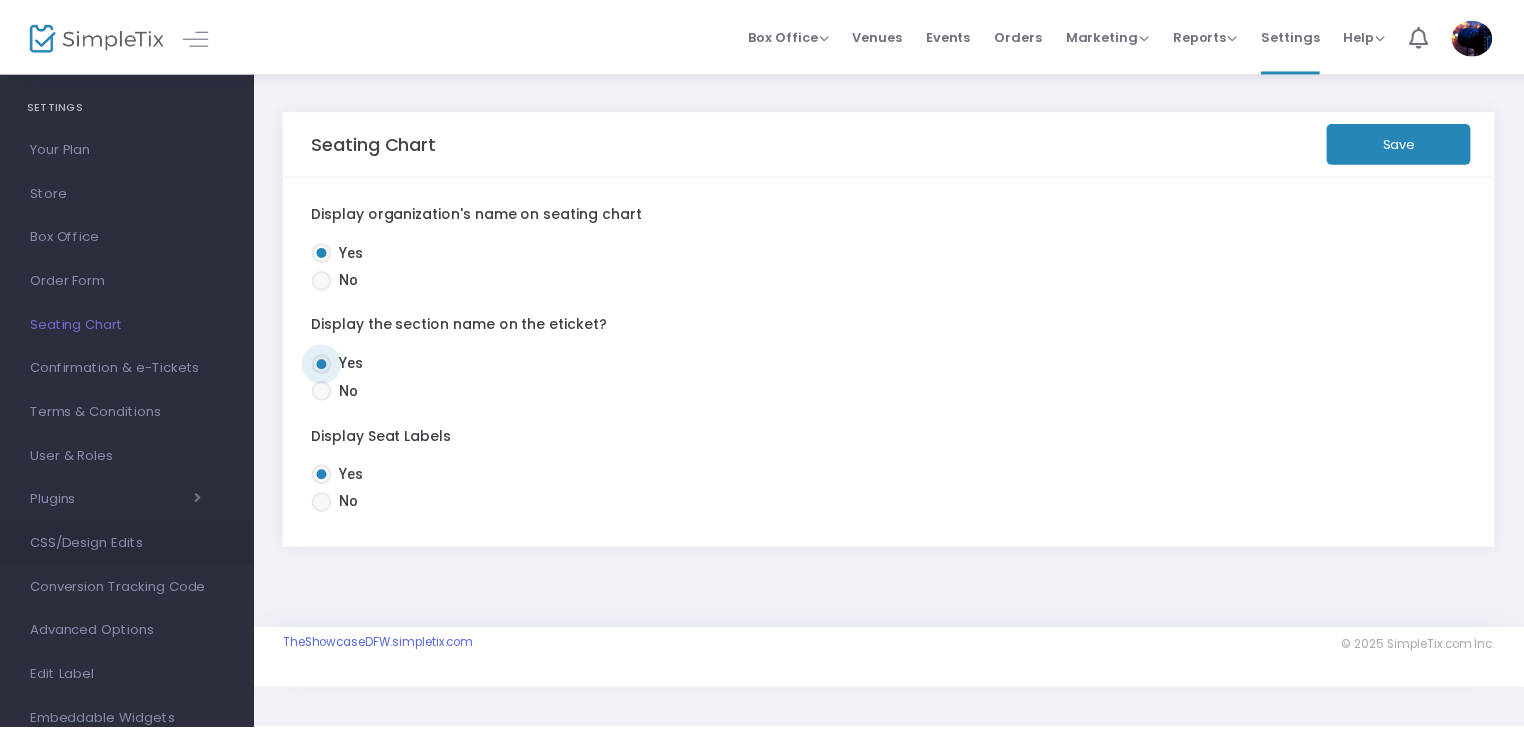 scroll, scrollTop: 134, scrollLeft: 0, axis: vertical 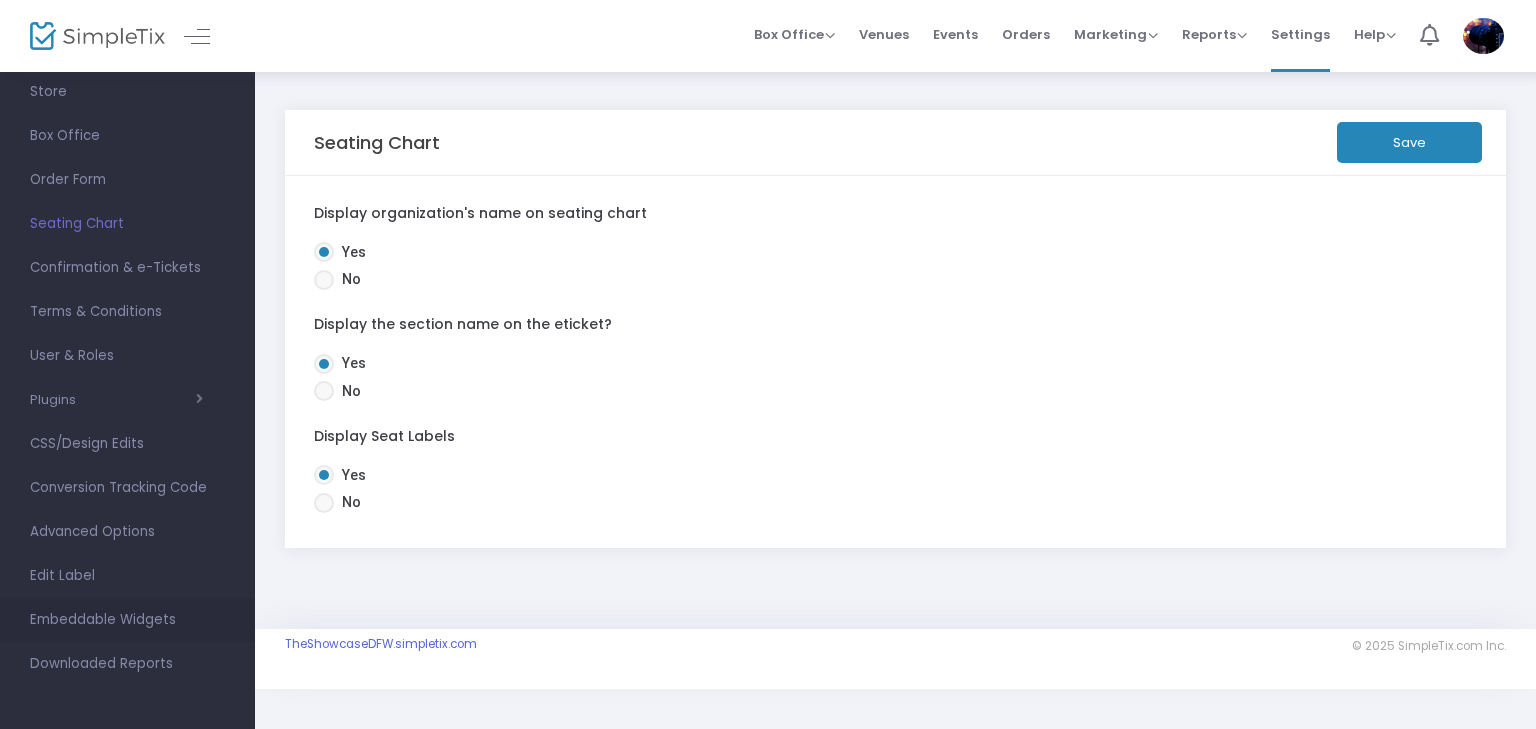 click on "Embeddable Widgets" at bounding box center (127, 620) 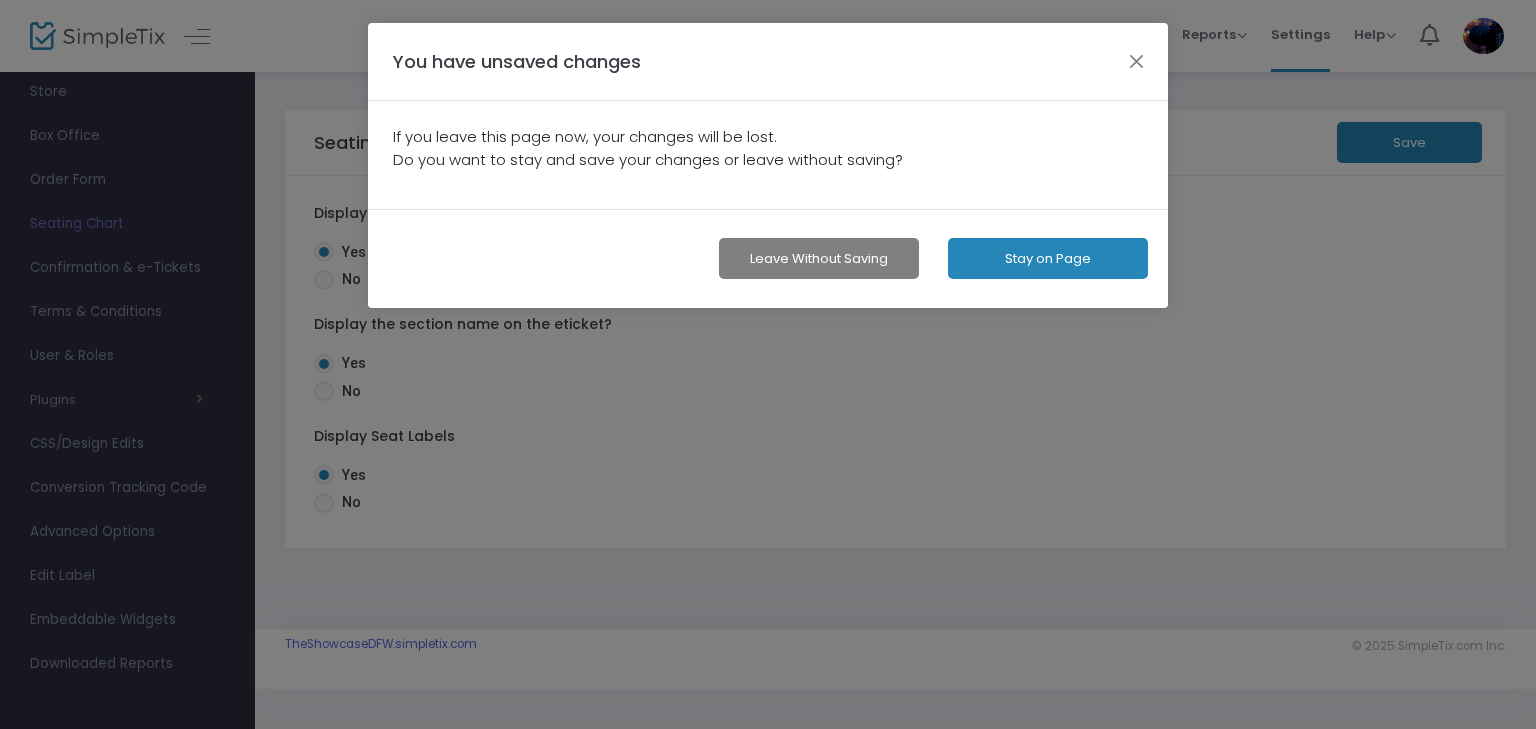click on "Stay on Page" 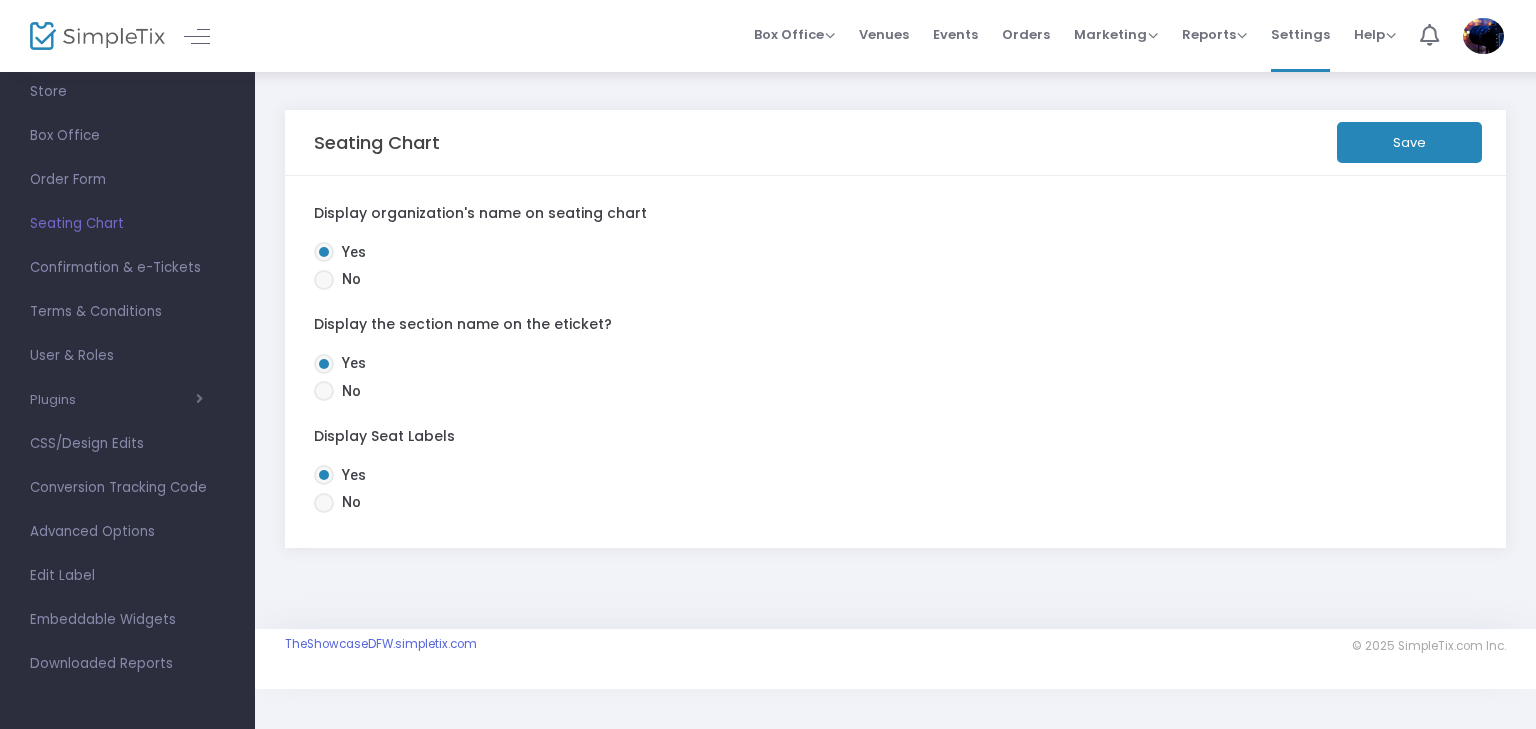 click on "Save" 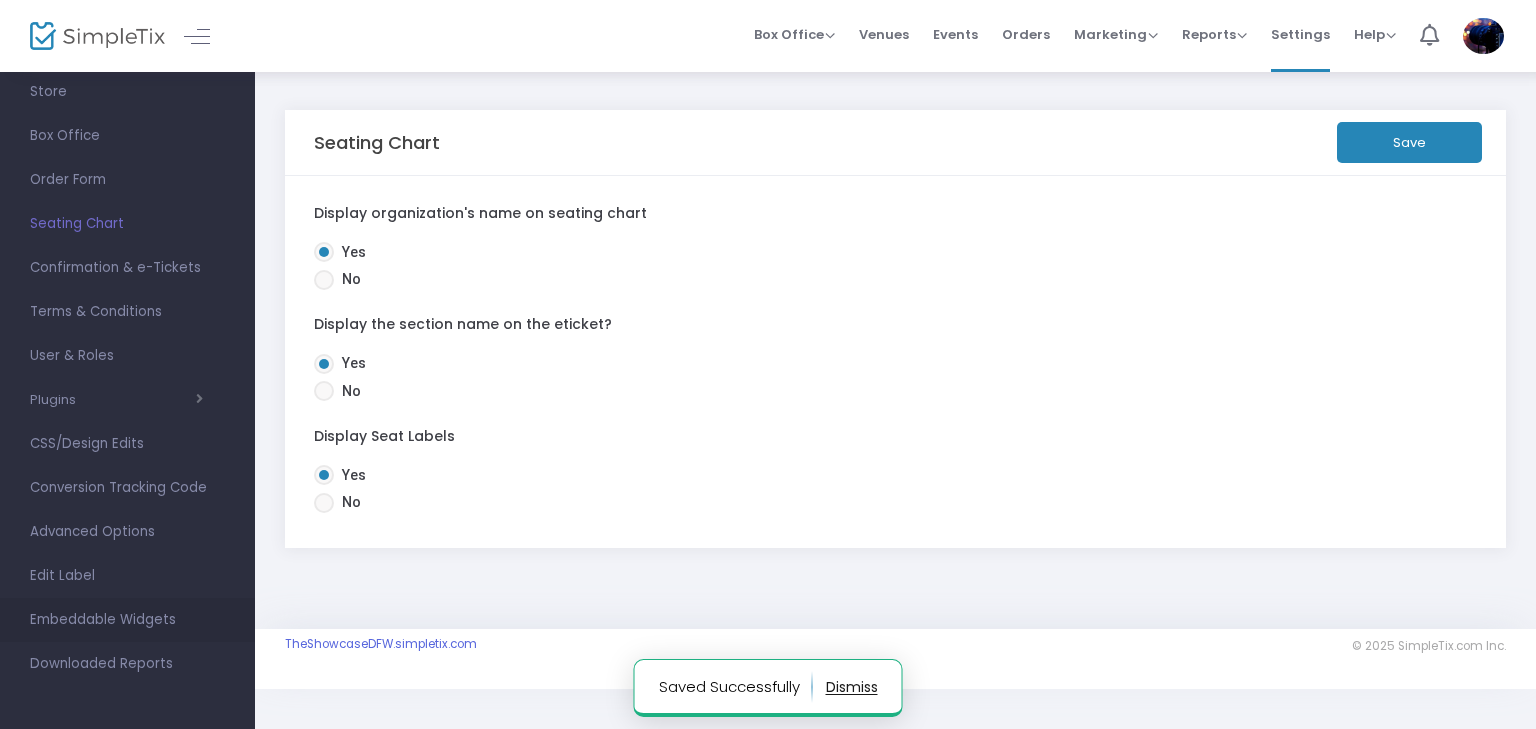 click on "Embeddable Widgets" at bounding box center [127, 620] 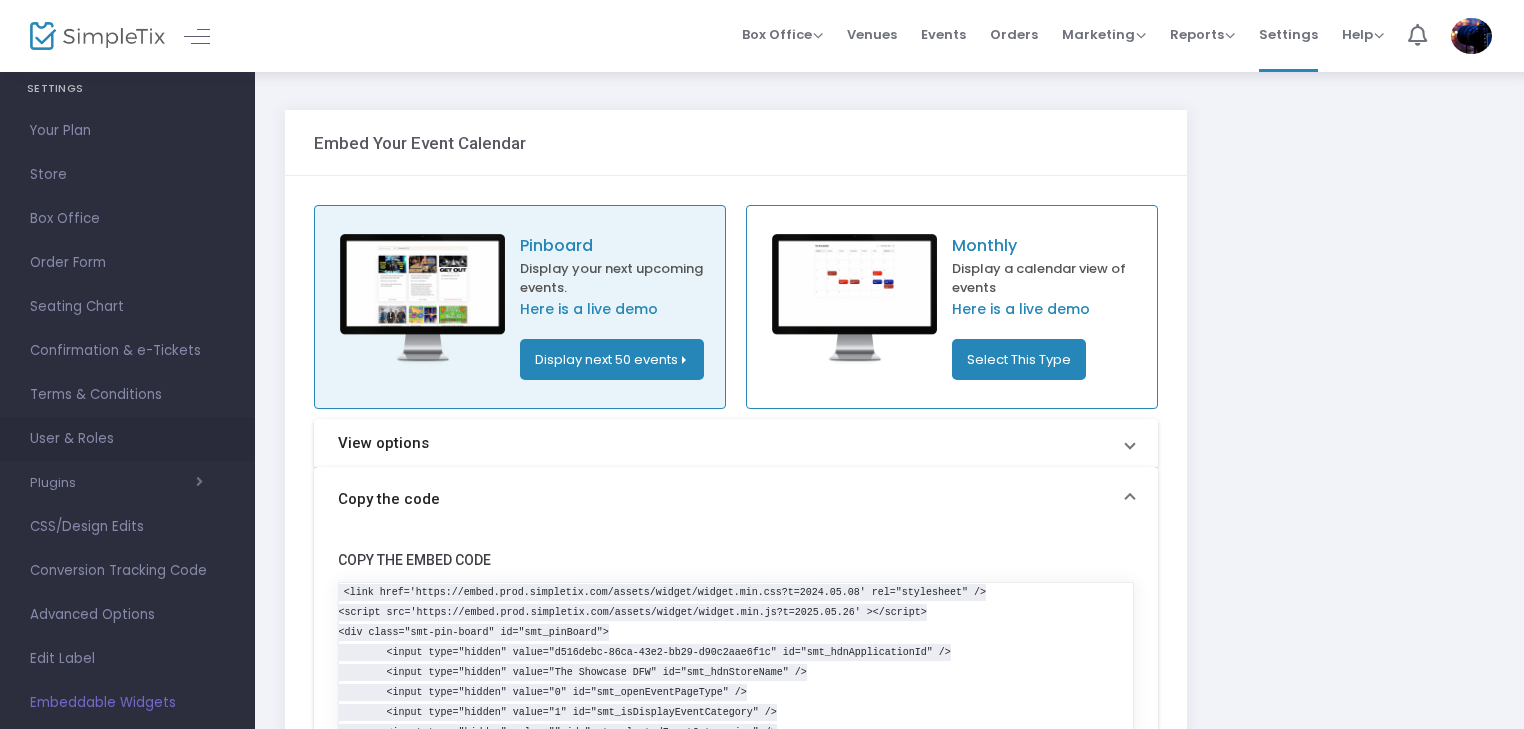 scroll, scrollTop: 34, scrollLeft: 0, axis: vertical 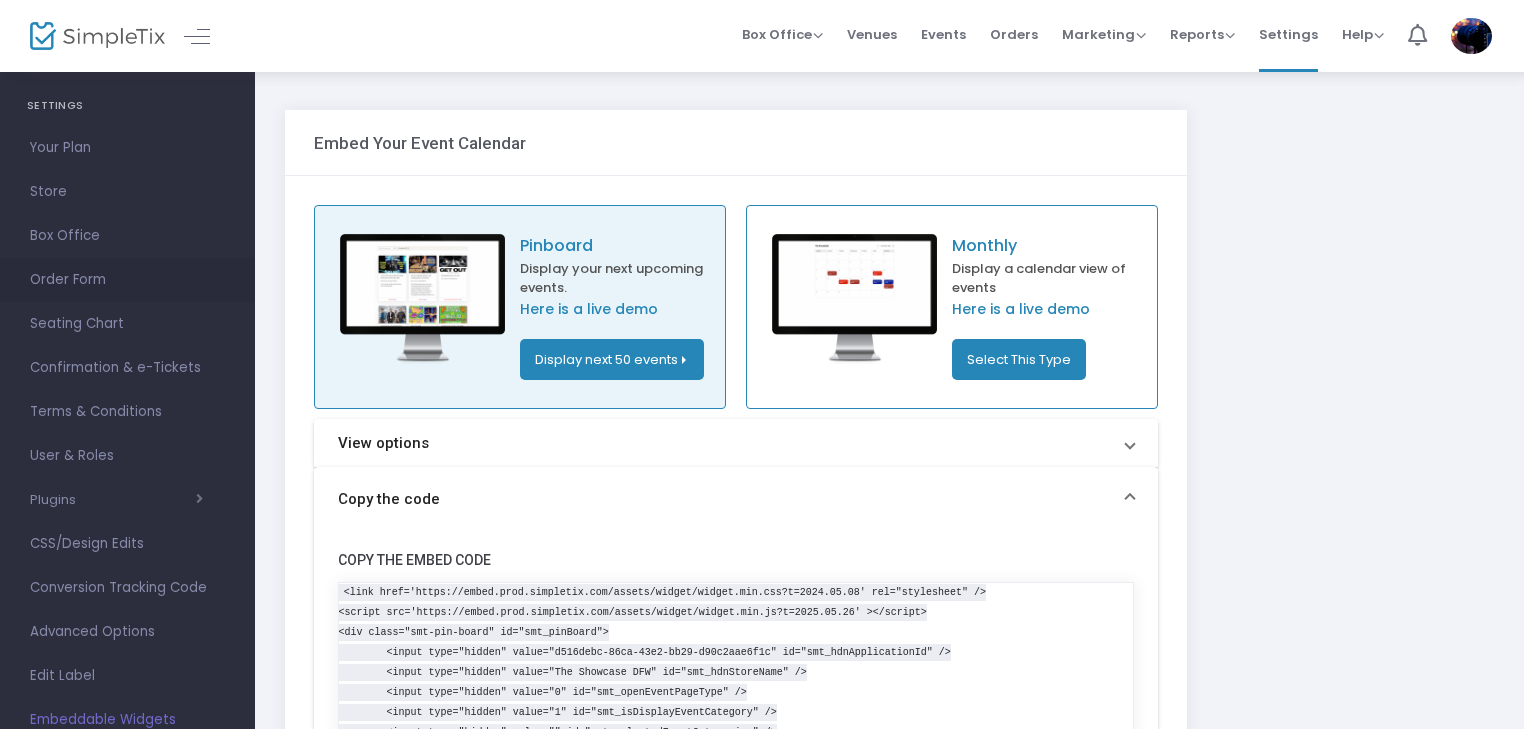 click on "Order Form" at bounding box center (127, 280) 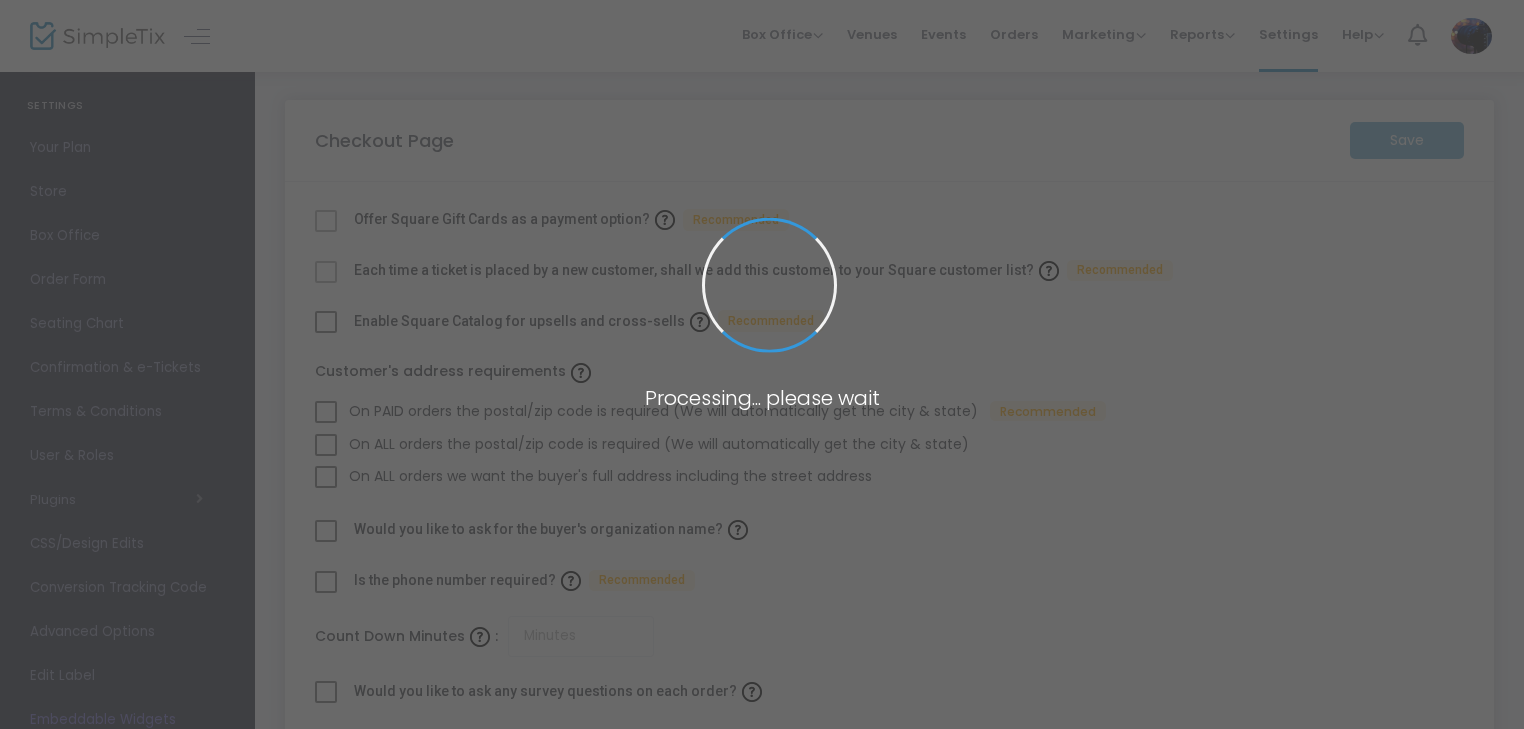 checkbox on "true" 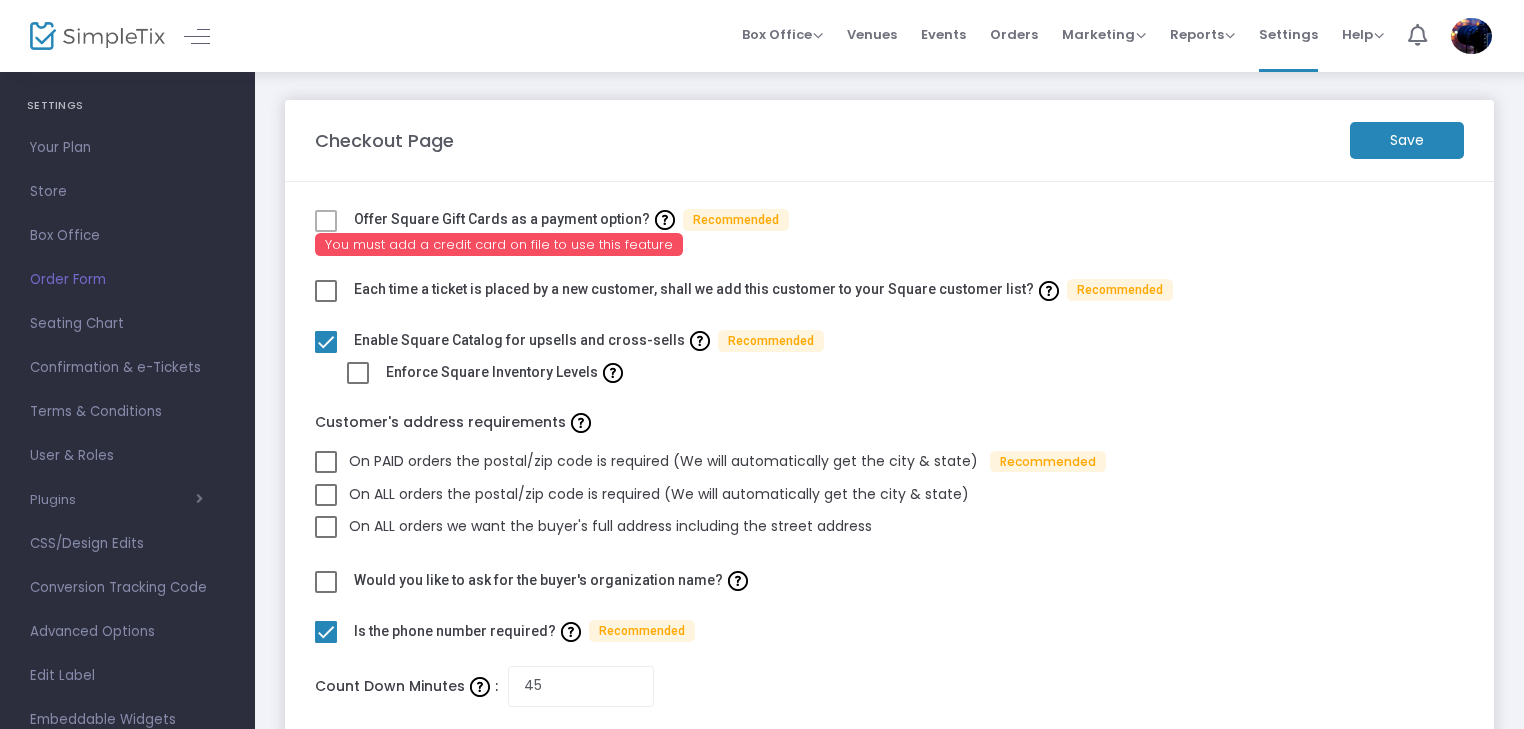 click at bounding box center [326, 342] 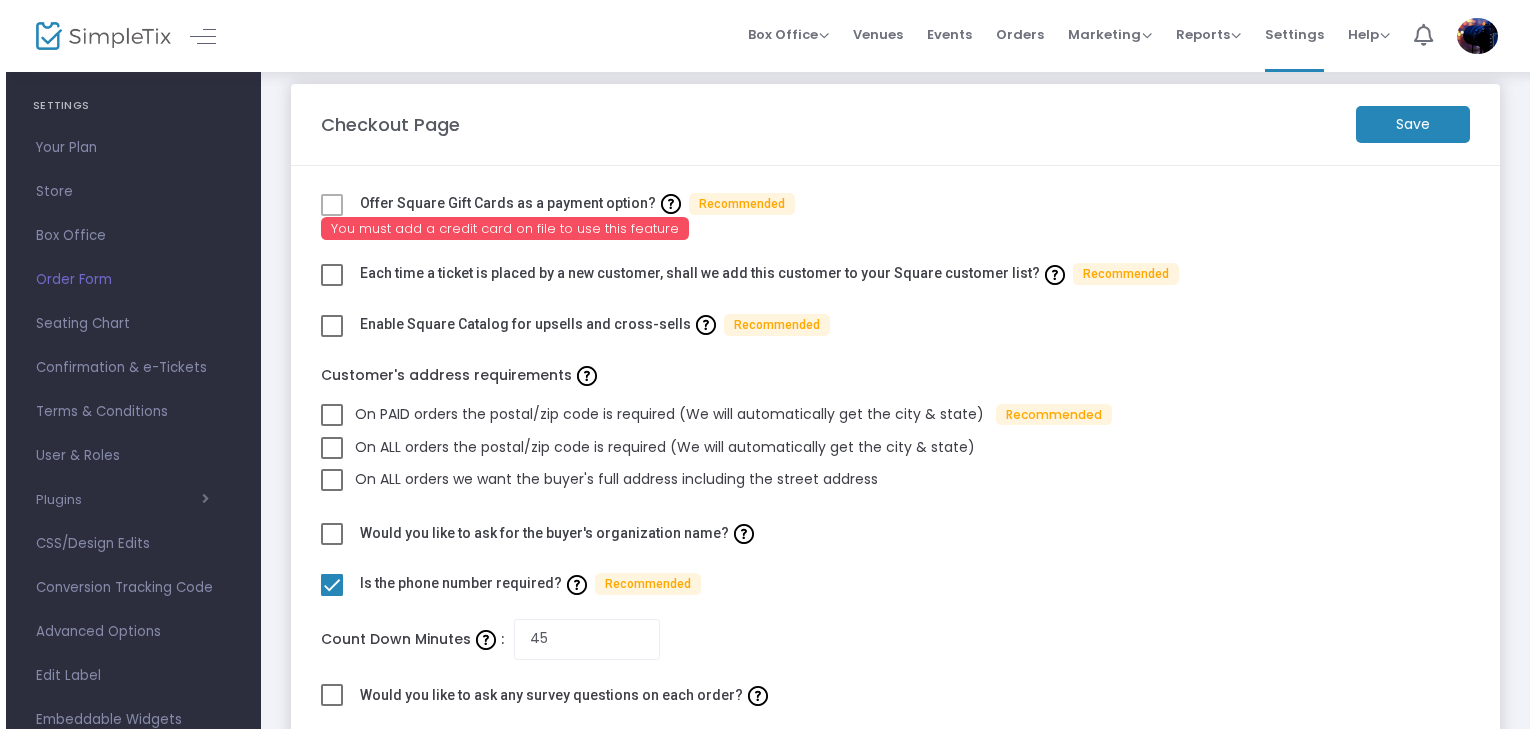 scroll, scrollTop: 0, scrollLeft: 0, axis: both 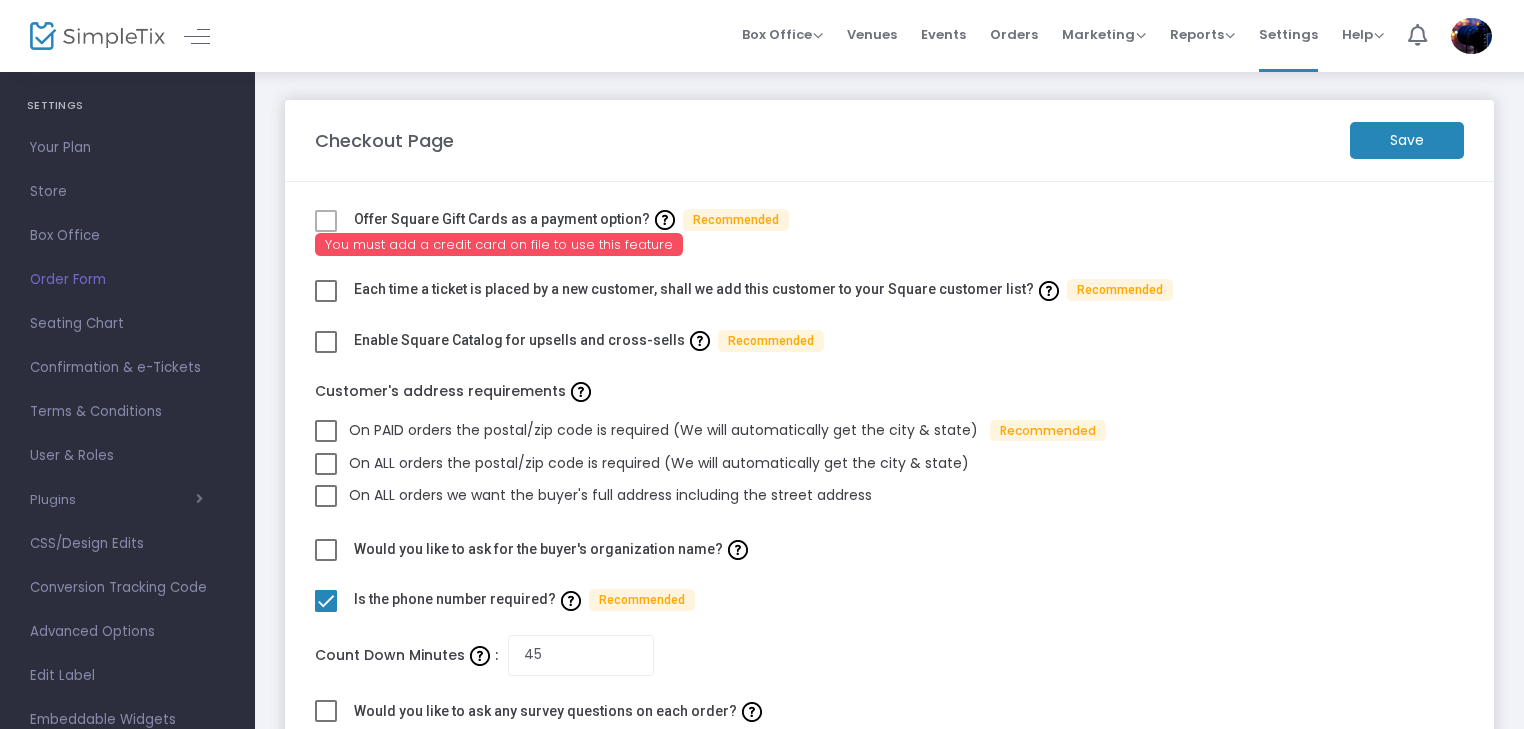 click on "Save" 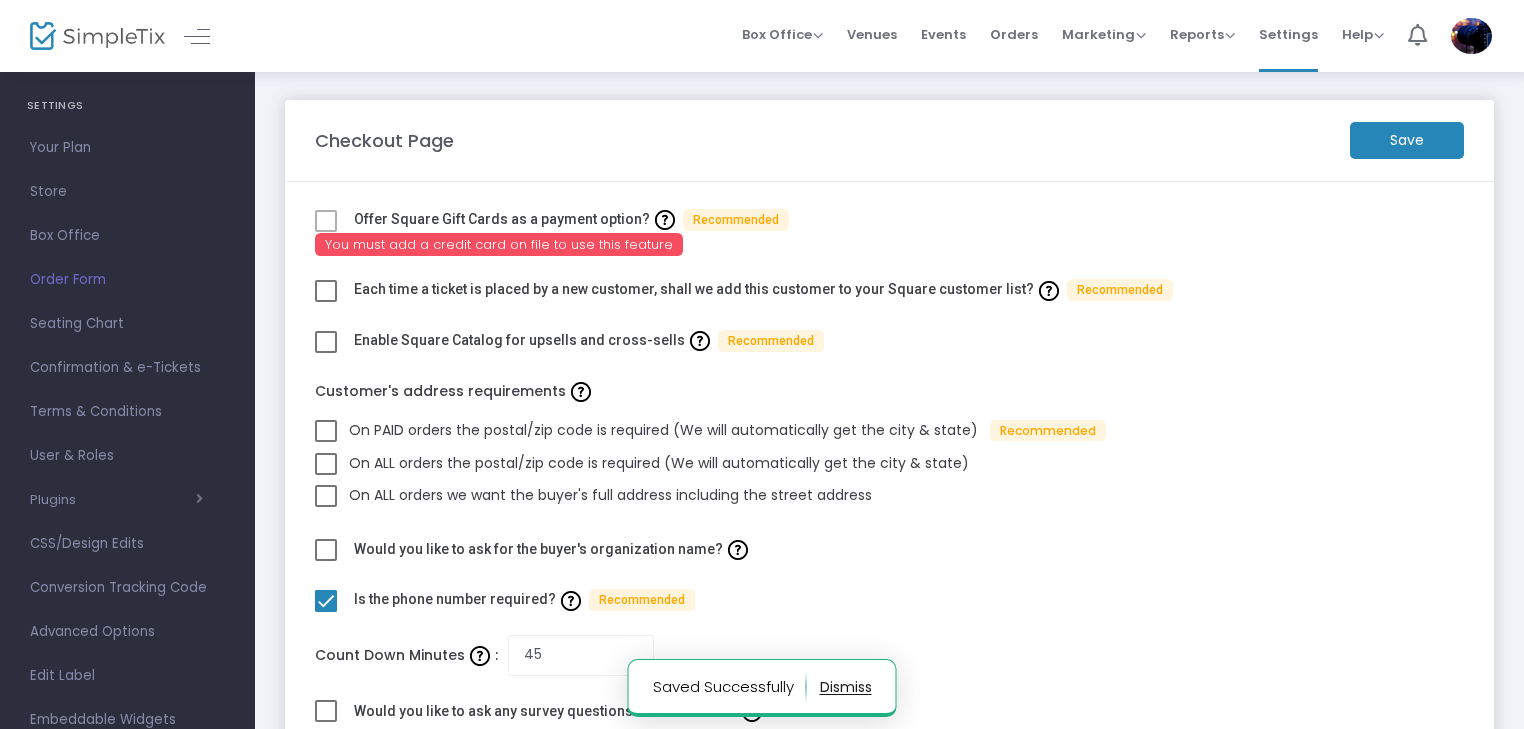 click on "Confirmation & e-Tickets" at bounding box center (127, 368) 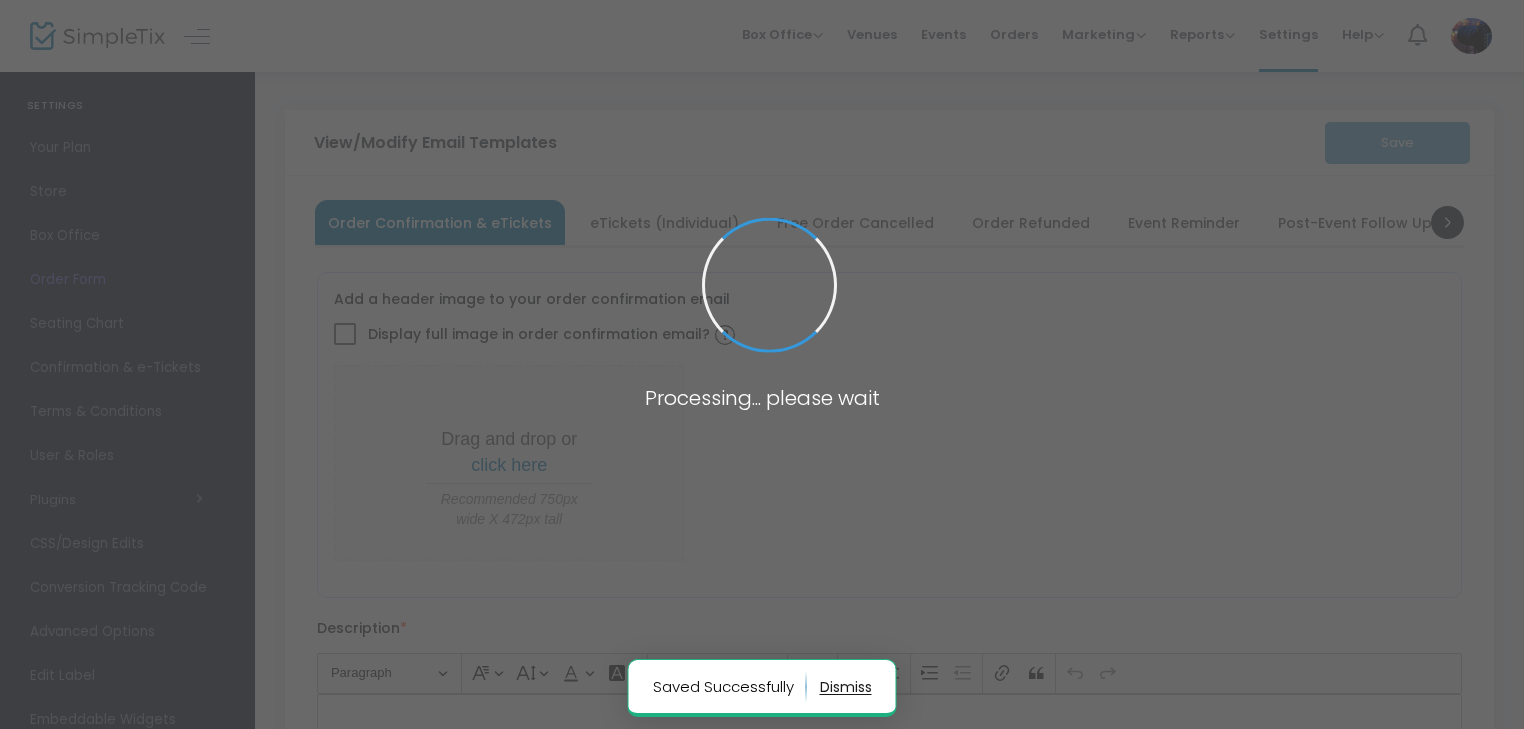 type on "showdfw@[EXAMPLE.COM]" 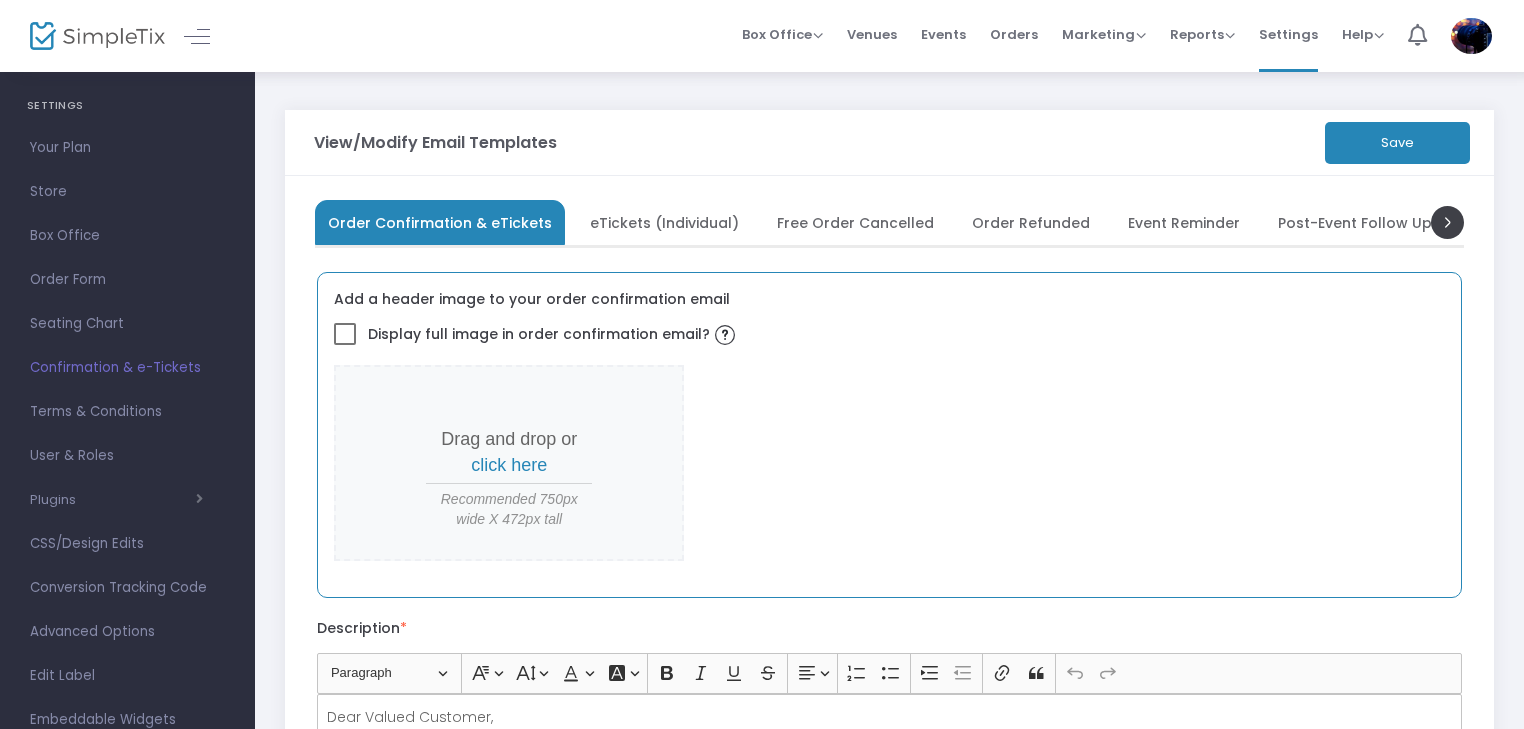 click at bounding box center (345, 334) 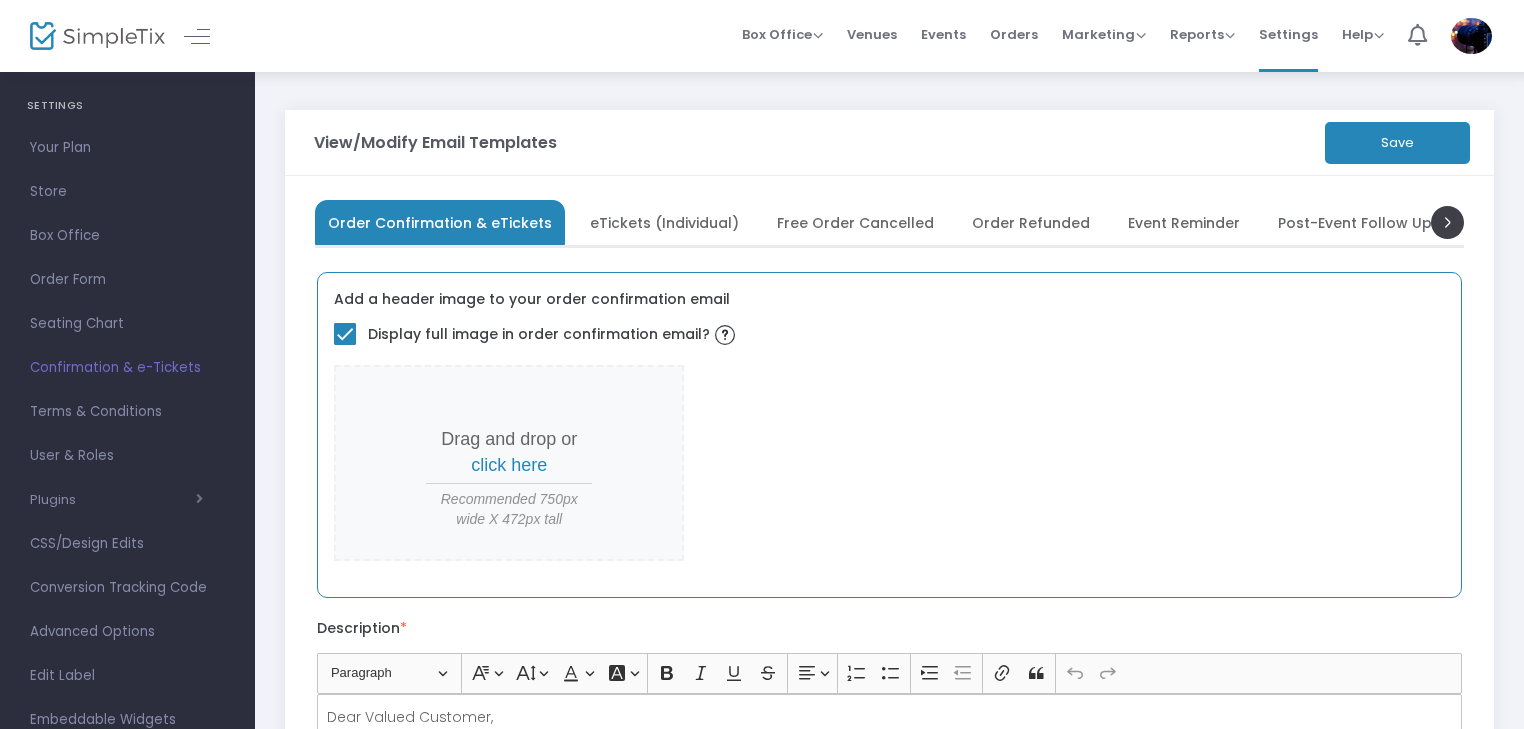 click on "click here" at bounding box center (509, 465) 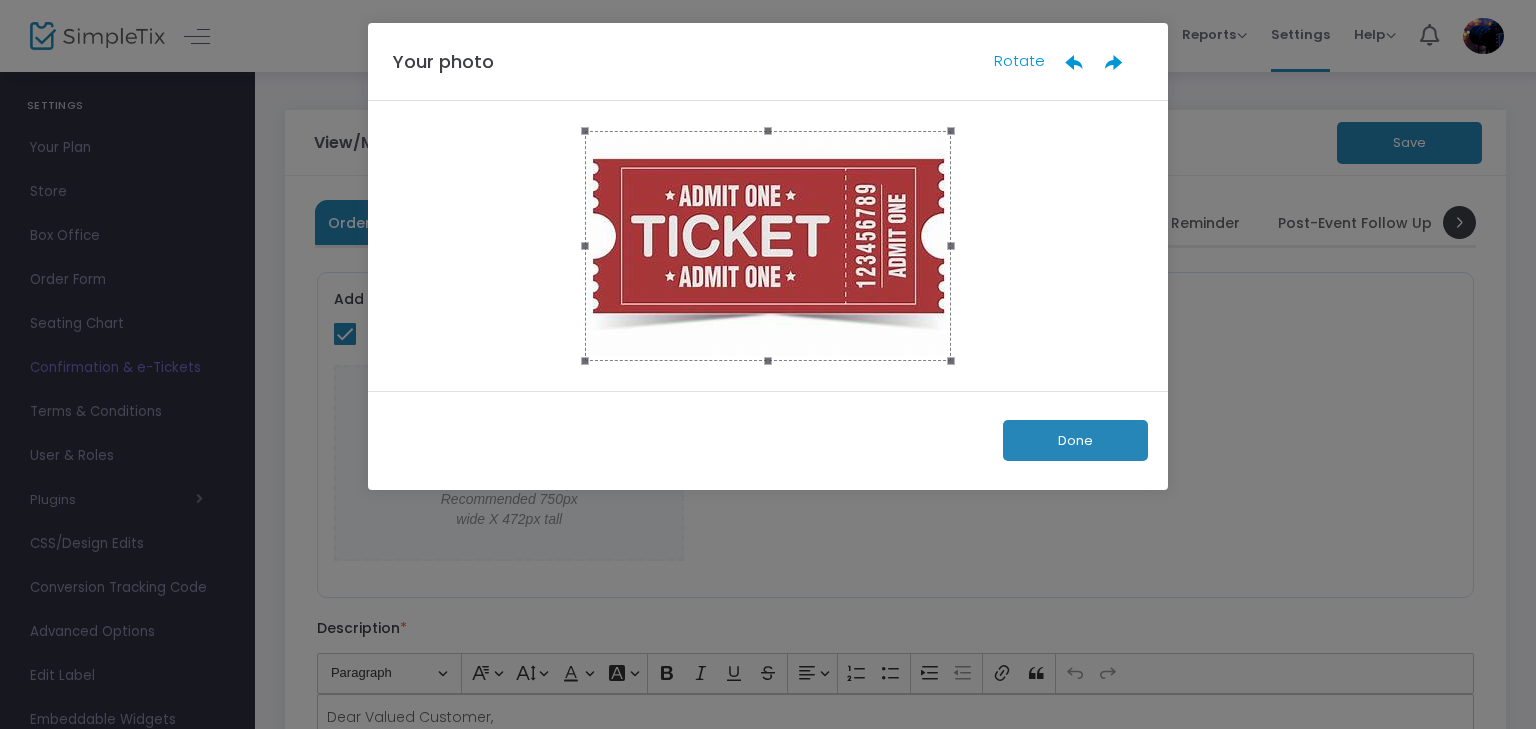click on "Done" 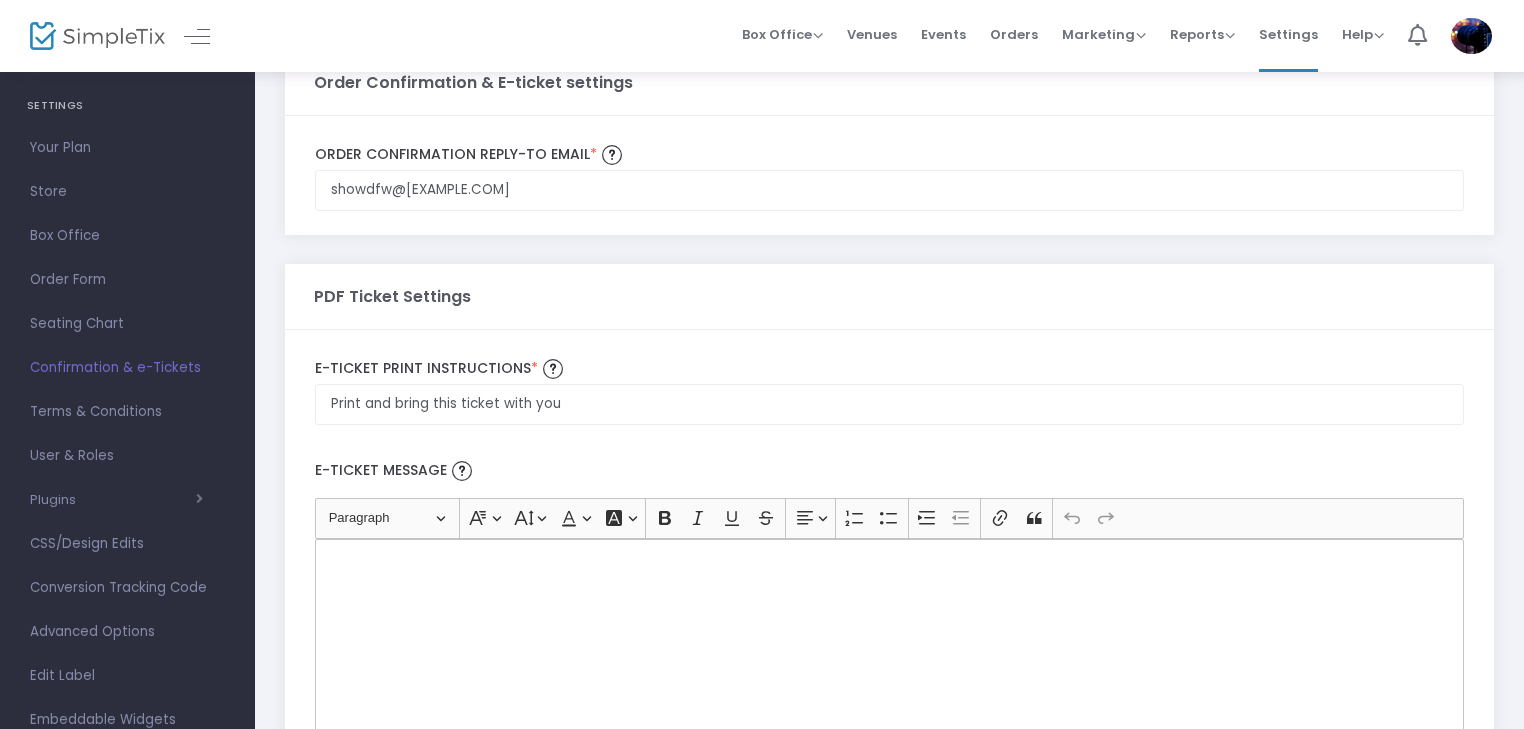 scroll, scrollTop: 1048, scrollLeft: 0, axis: vertical 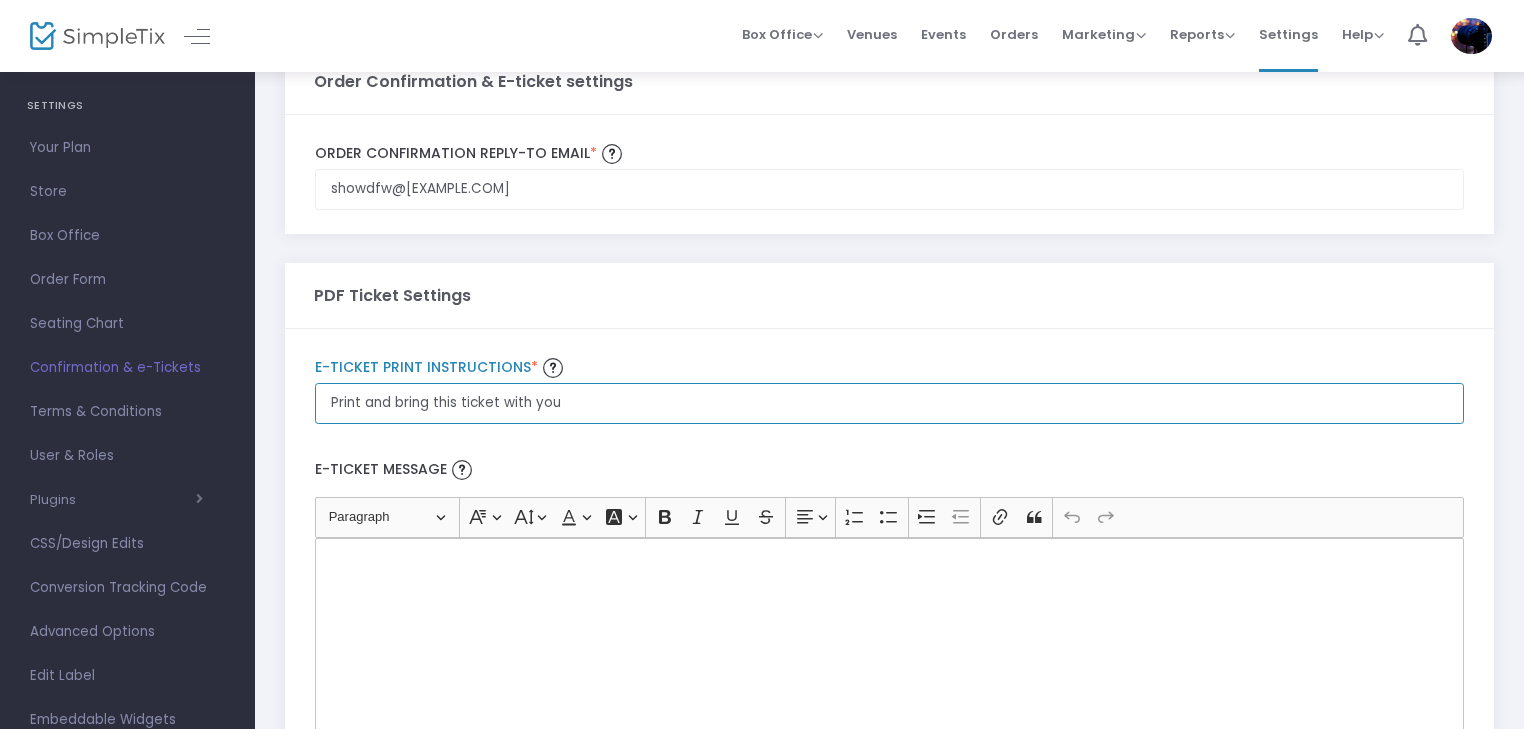 click on "Print and bring this ticket with you" at bounding box center (889, 189) 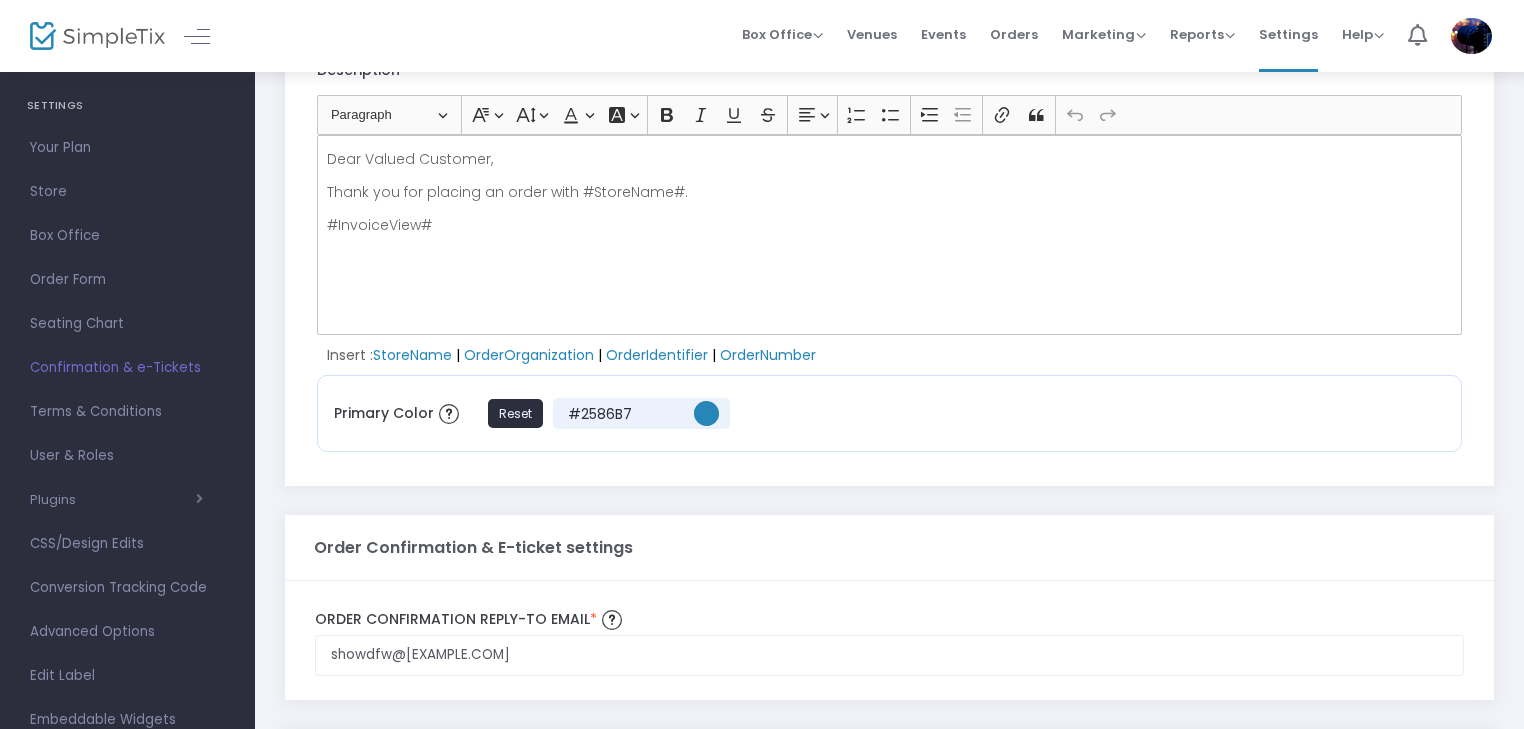 scroll, scrollTop: 636, scrollLeft: 0, axis: vertical 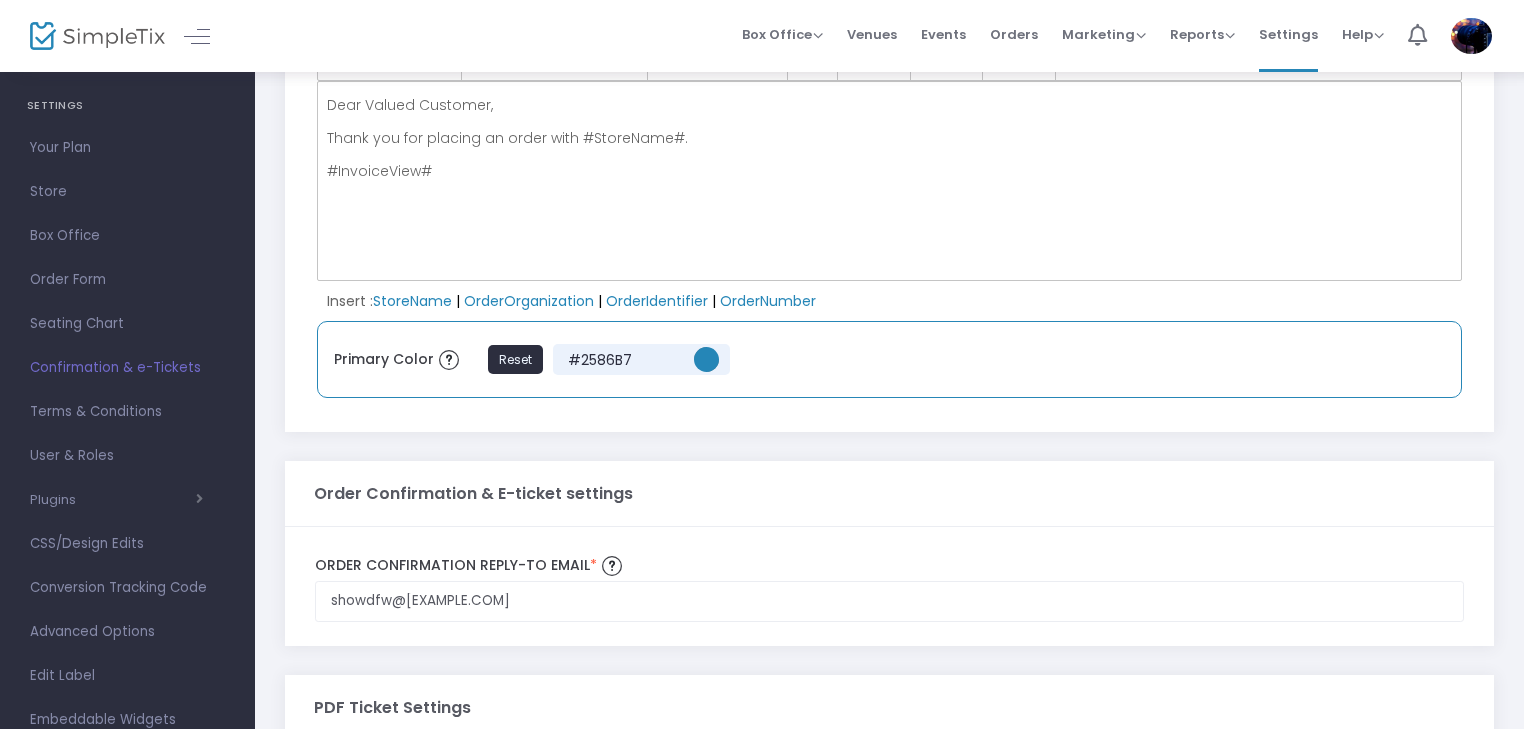 type on "Print and bring this ticket or have the QR ready to scan" 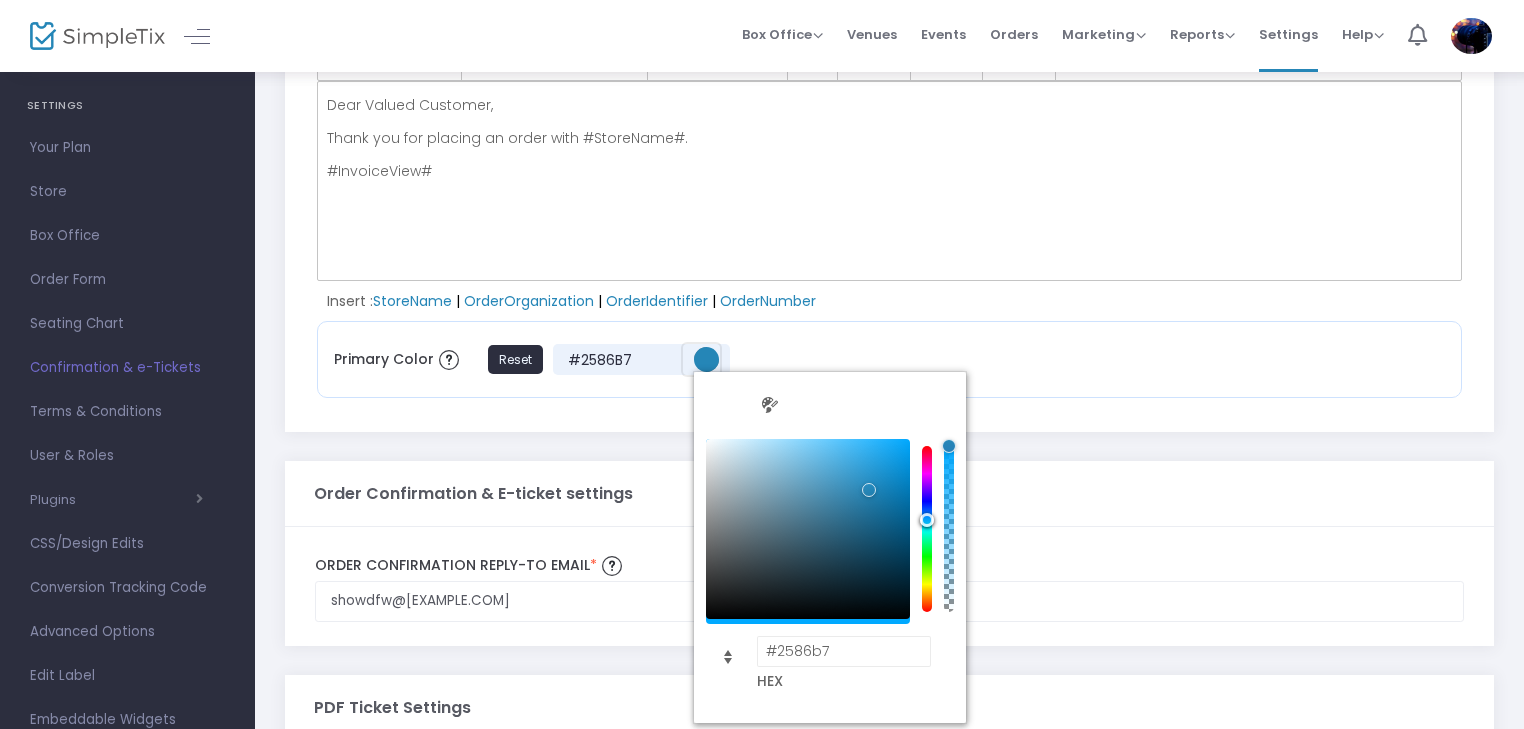 click at bounding box center (927, 529) 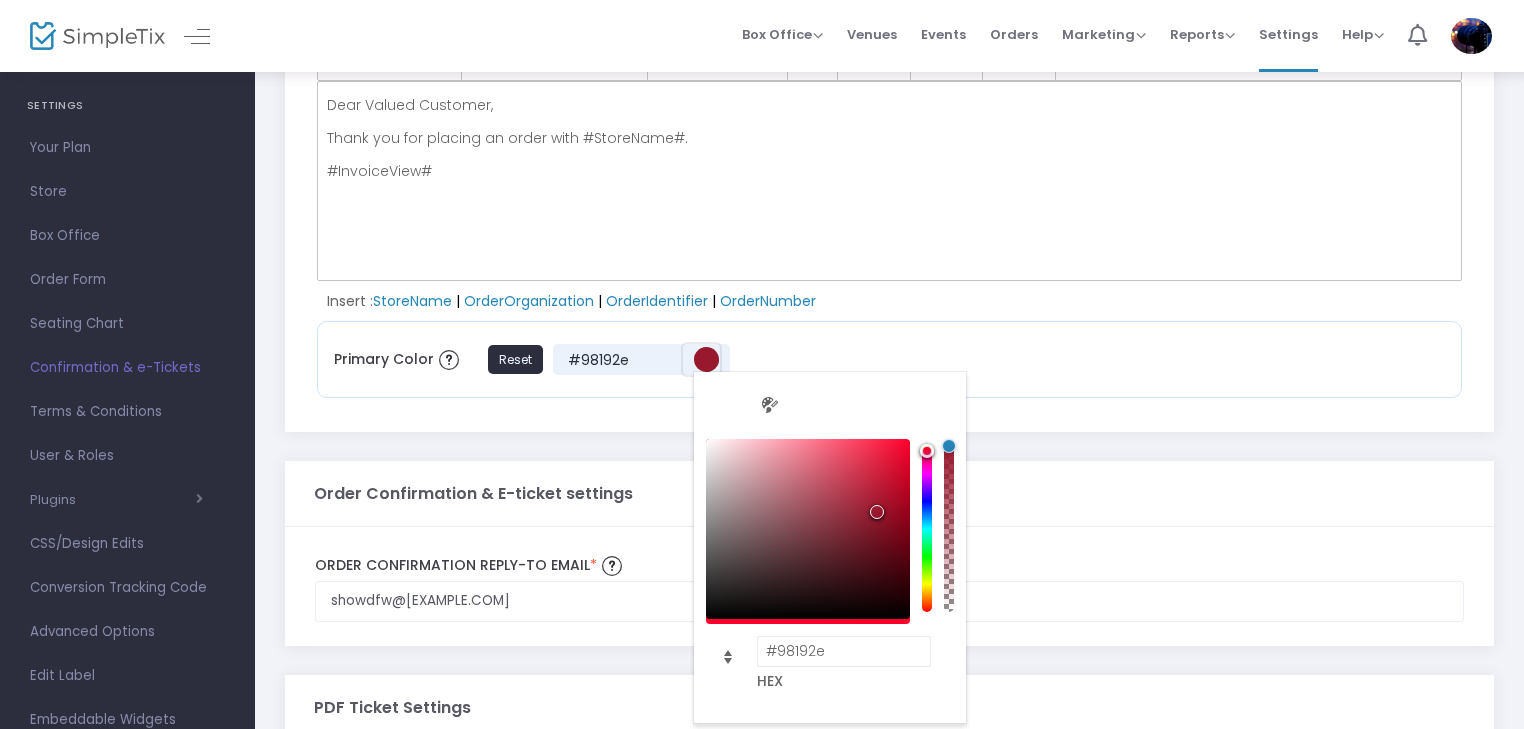click at bounding box center (877, 512) 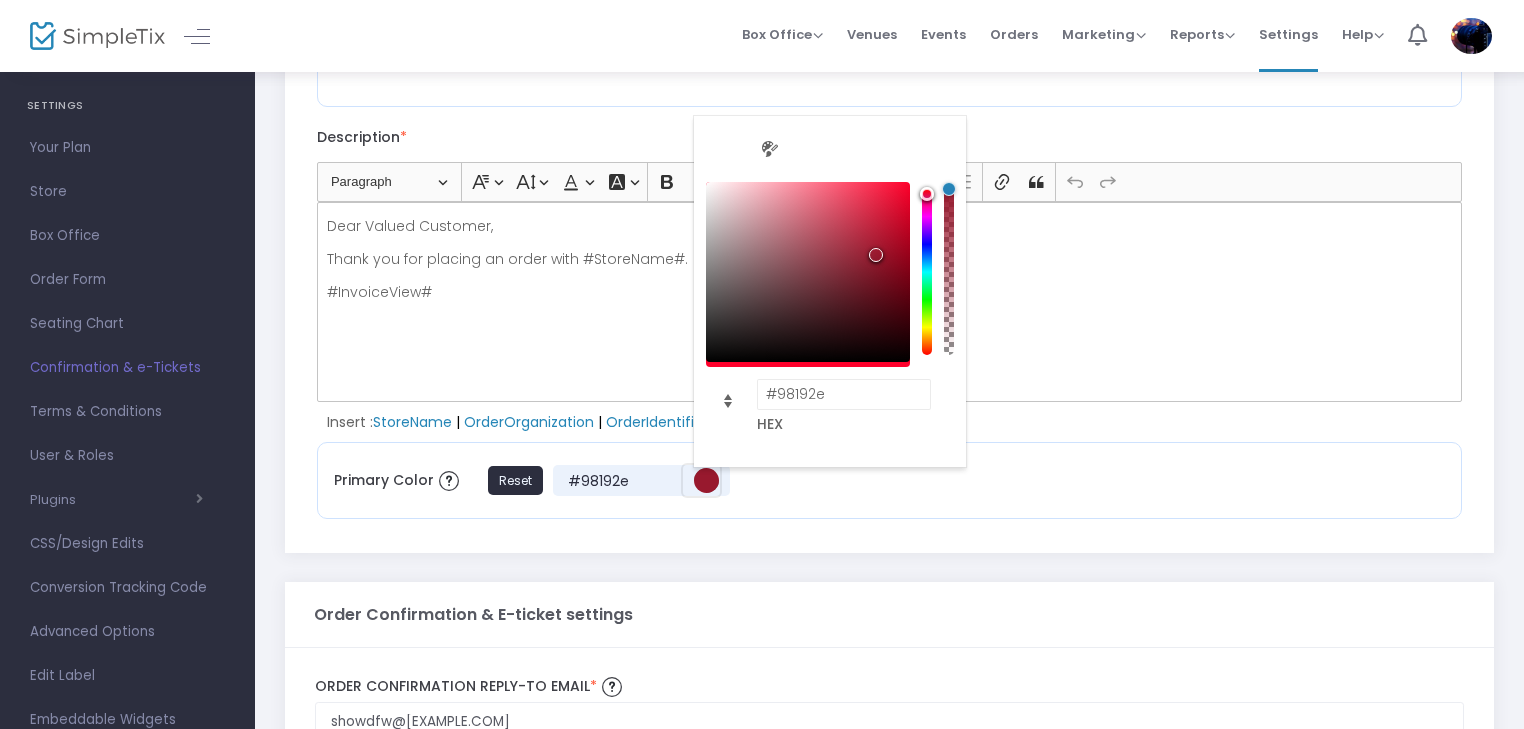 scroll, scrollTop: 436, scrollLeft: 0, axis: vertical 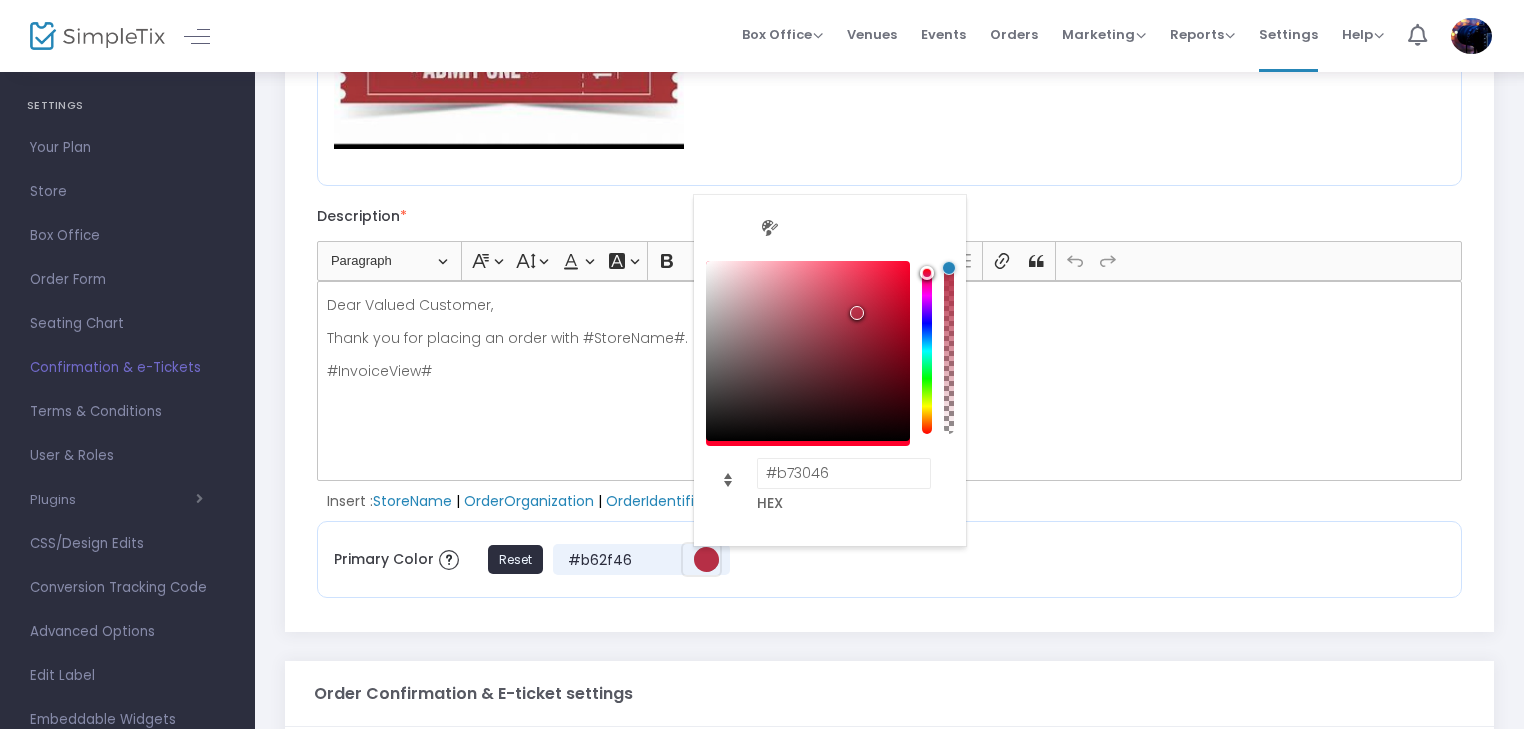 type on "#b83147" 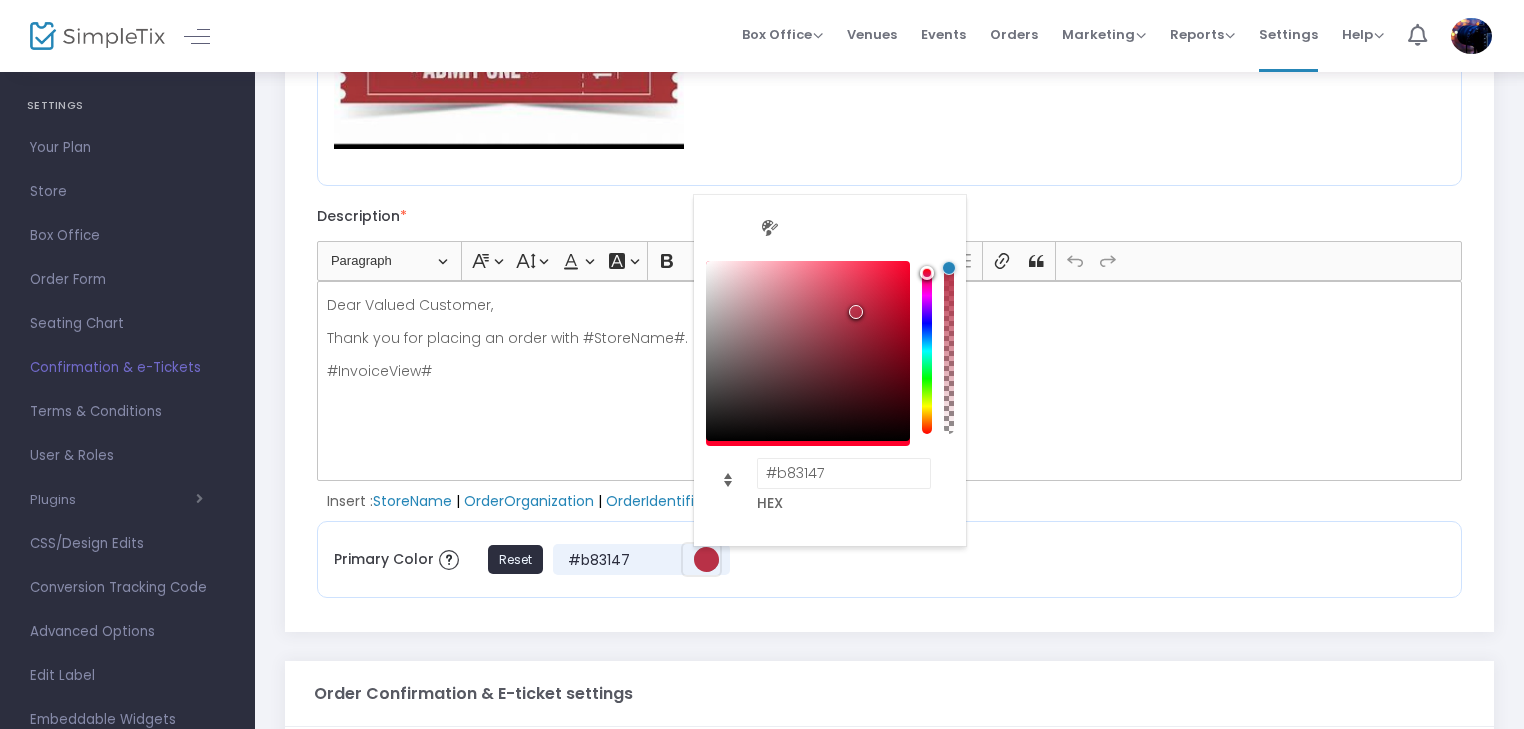 click at bounding box center [856, 312] 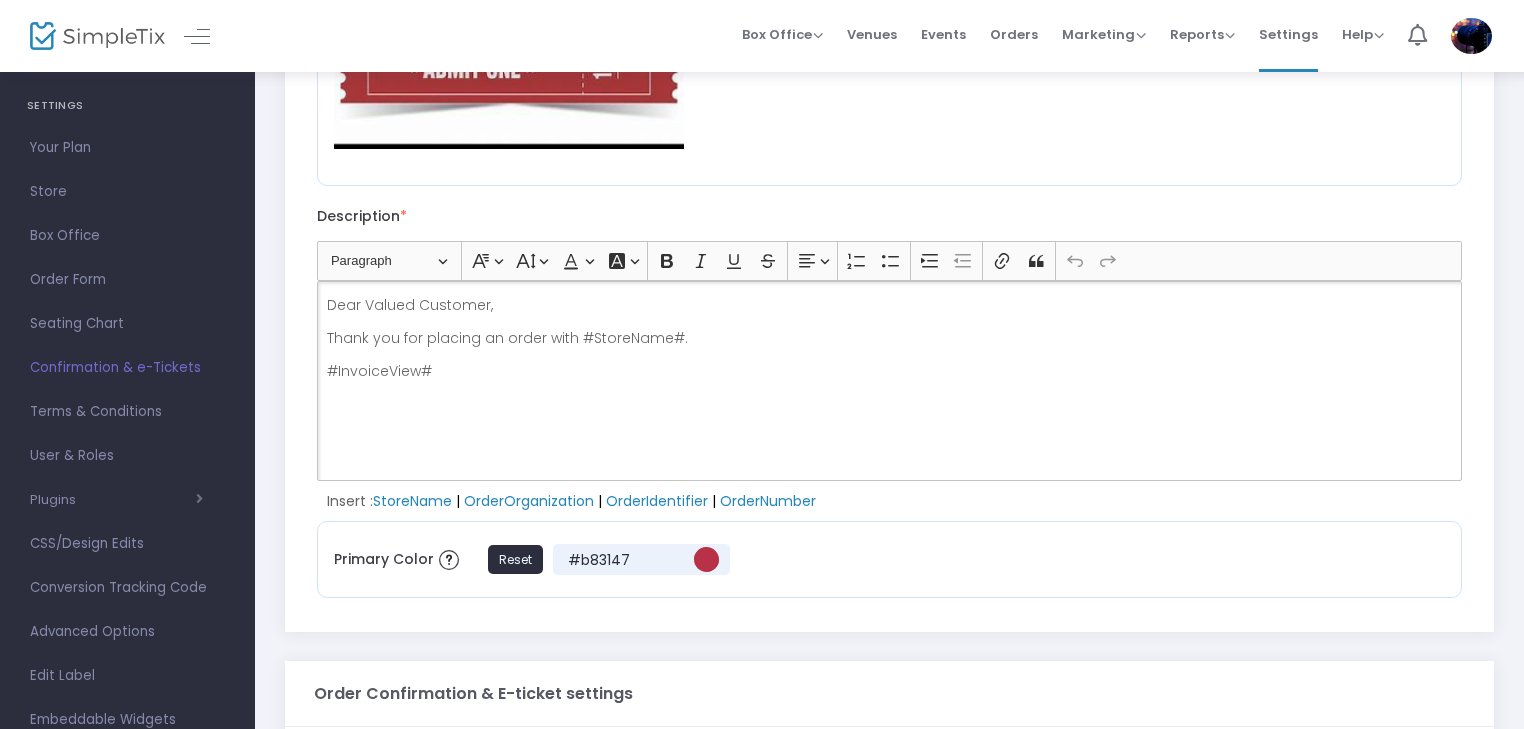 click on "#InvoiceView#" at bounding box center (890, 371) 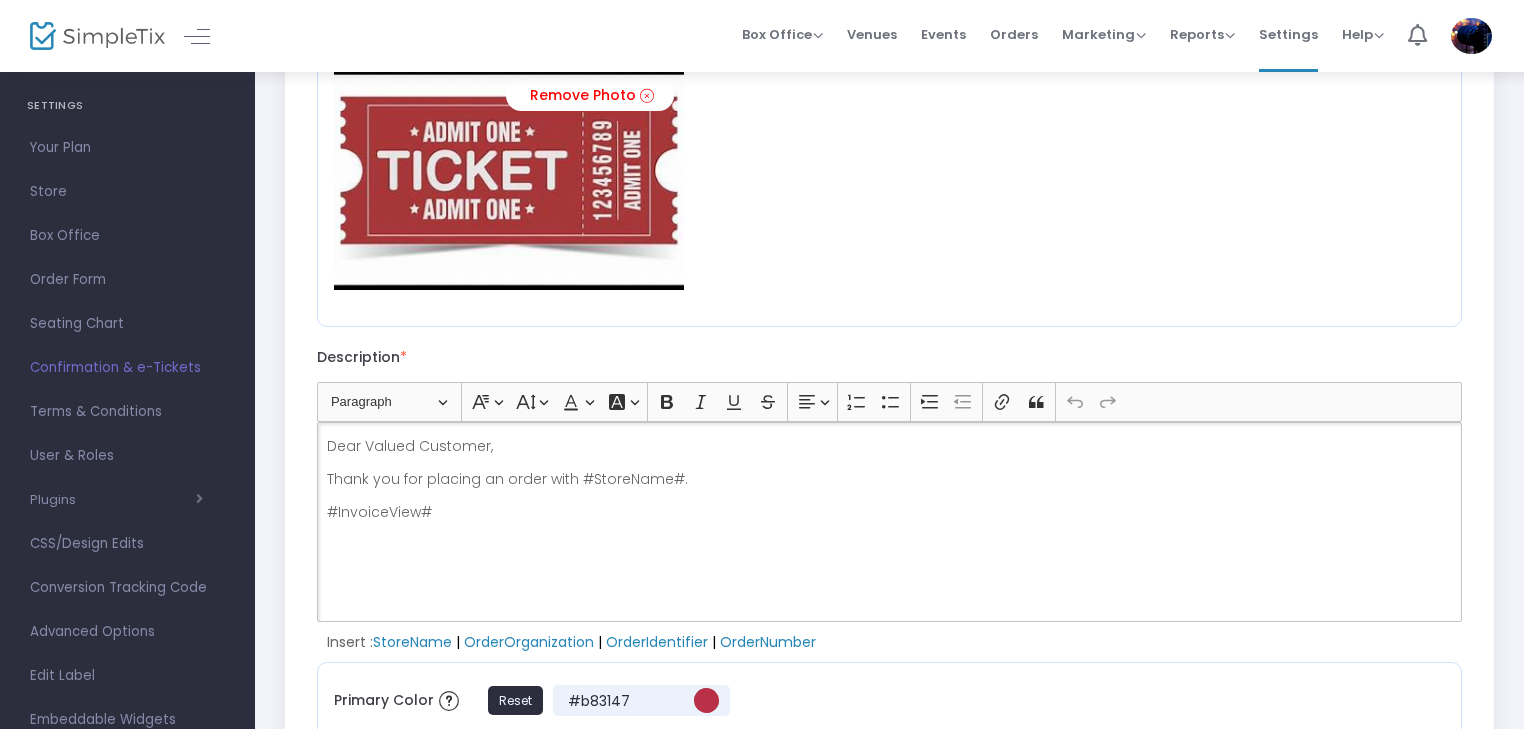 scroll, scrollTop: 400, scrollLeft: 0, axis: vertical 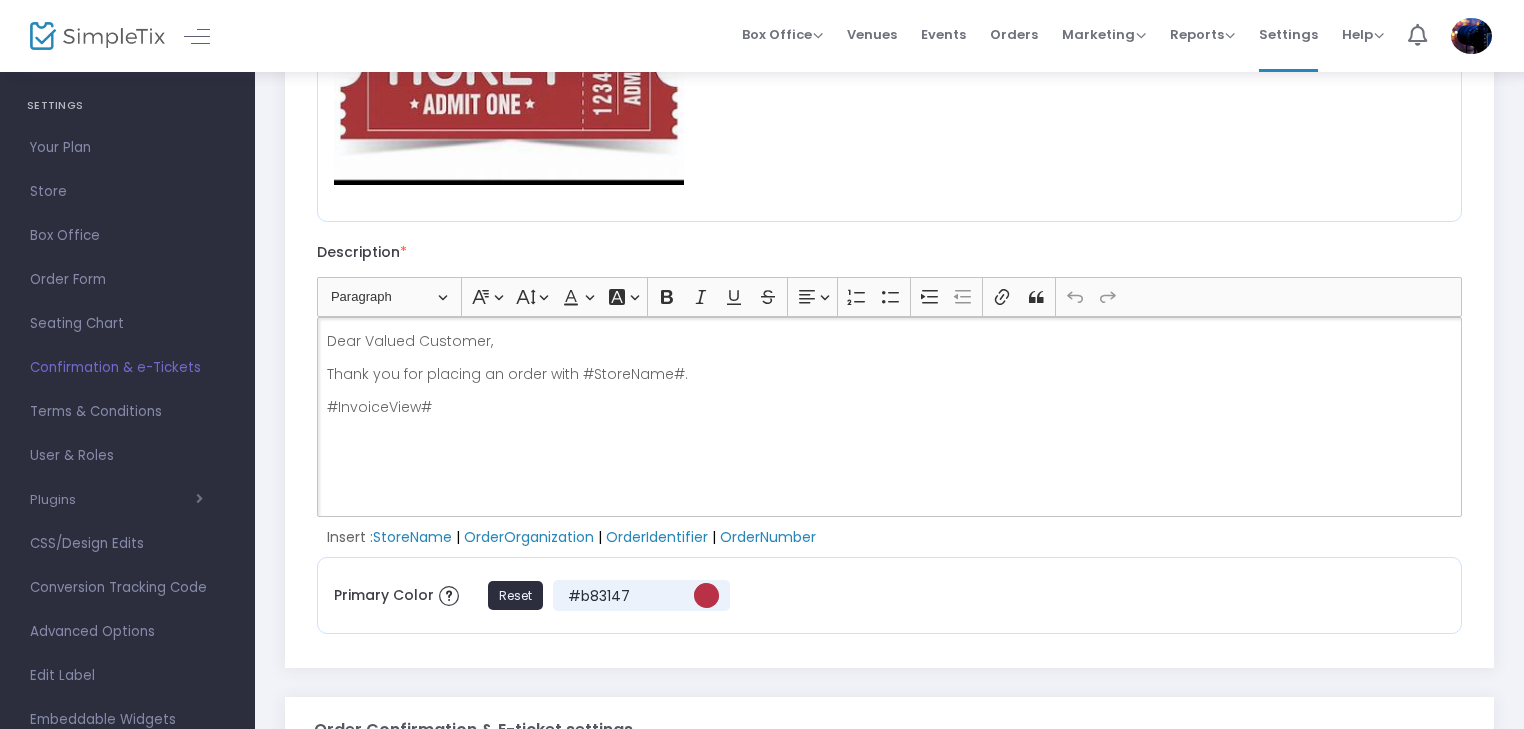 click on "Thank you for placing an order with #StoreName#." at bounding box center (890, 374) 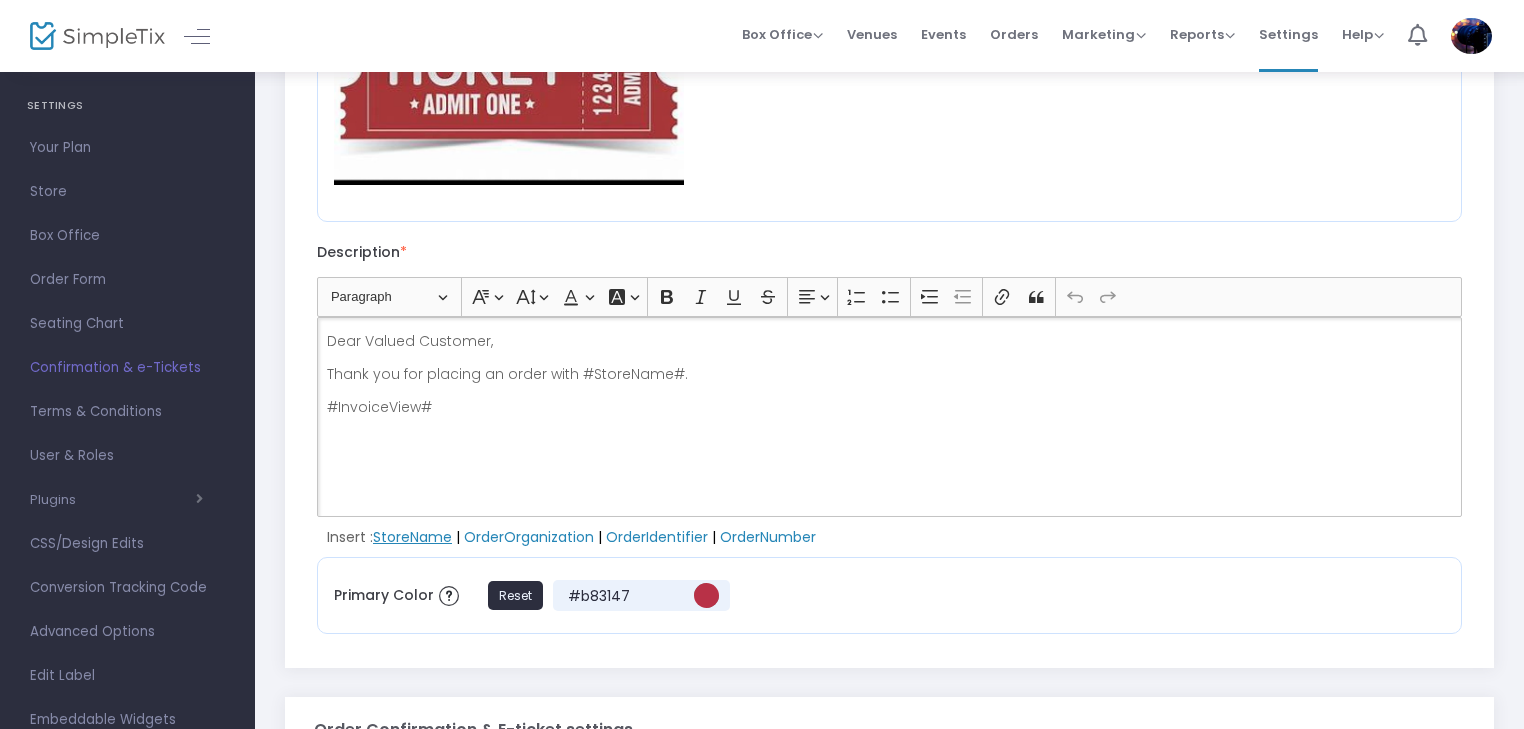 click on "StoreName" at bounding box center (412, 537) 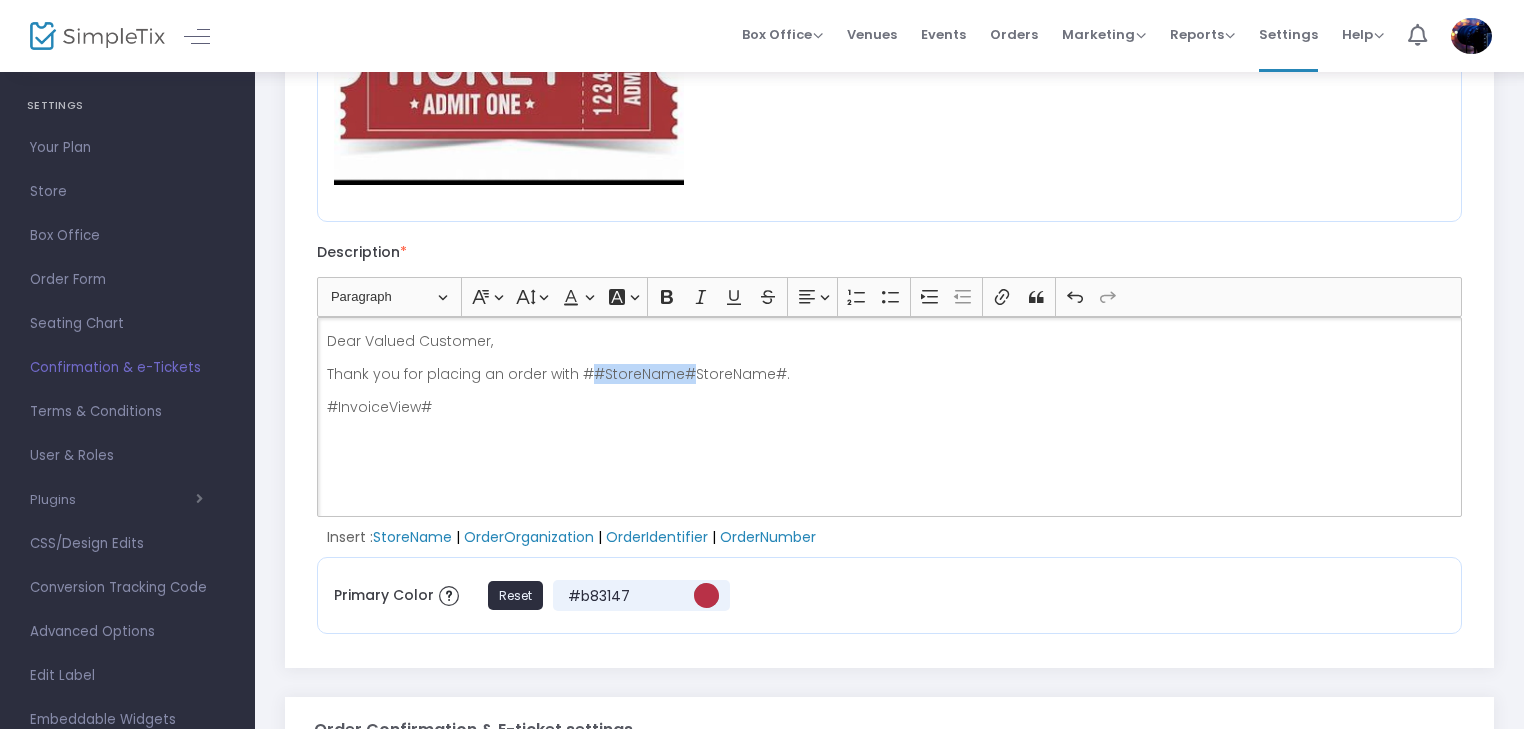 drag, startPoint x: 589, startPoint y: 371, endPoint x: 682, endPoint y: 371, distance: 93 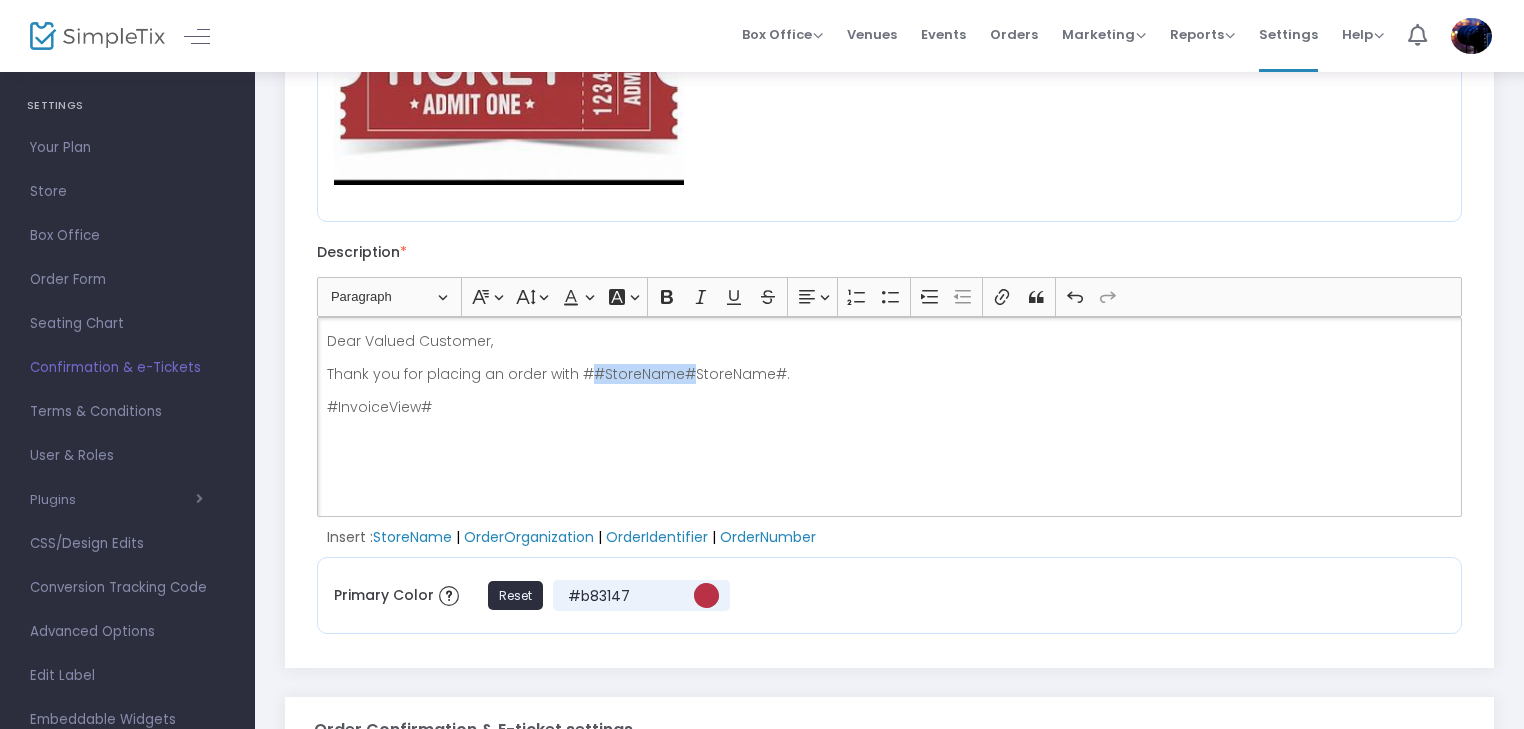 click on "Thank you for placing an order with ##StoreName#StoreName#." at bounding box center (890, 374) 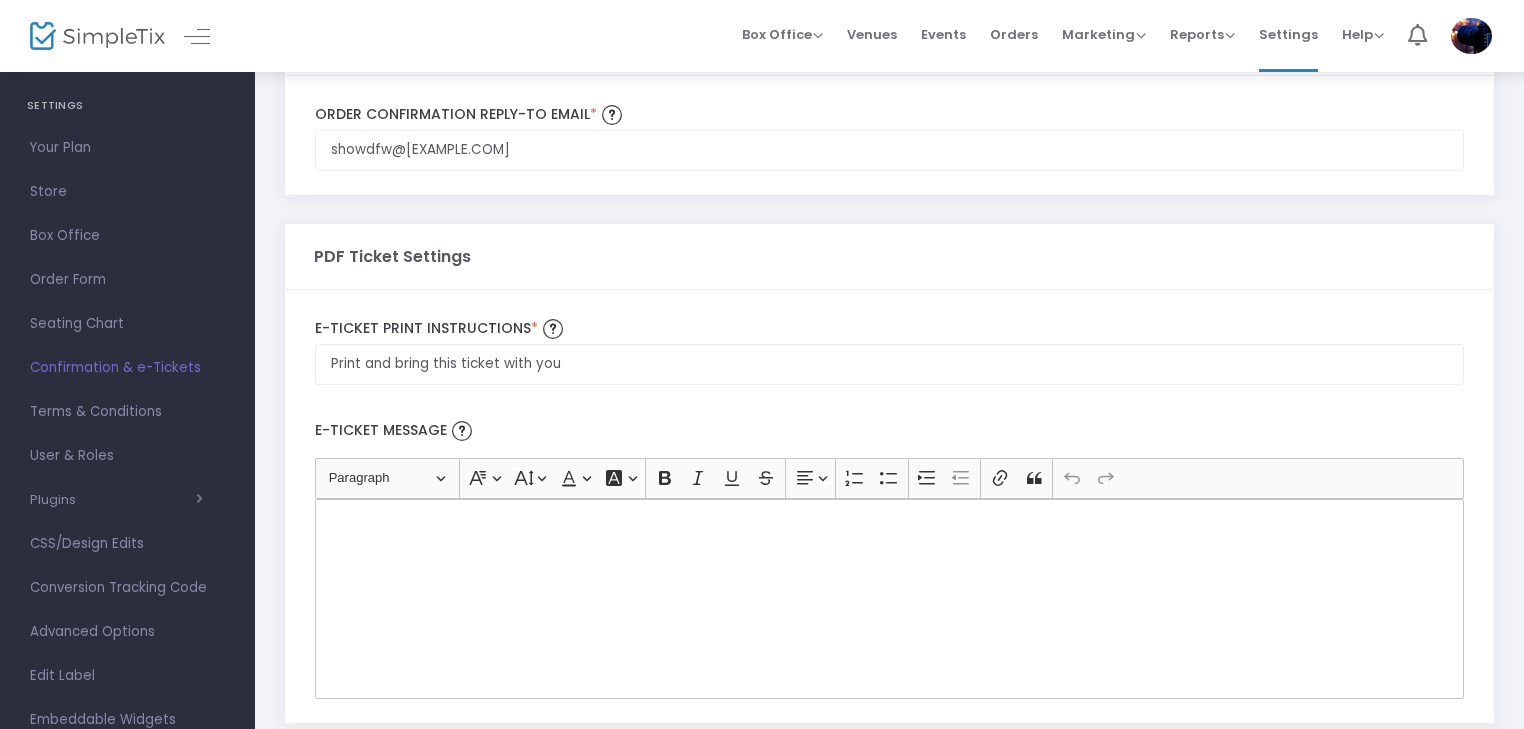scroll, scrollTop: 1100, scrollLeft: 0, axis: vertical 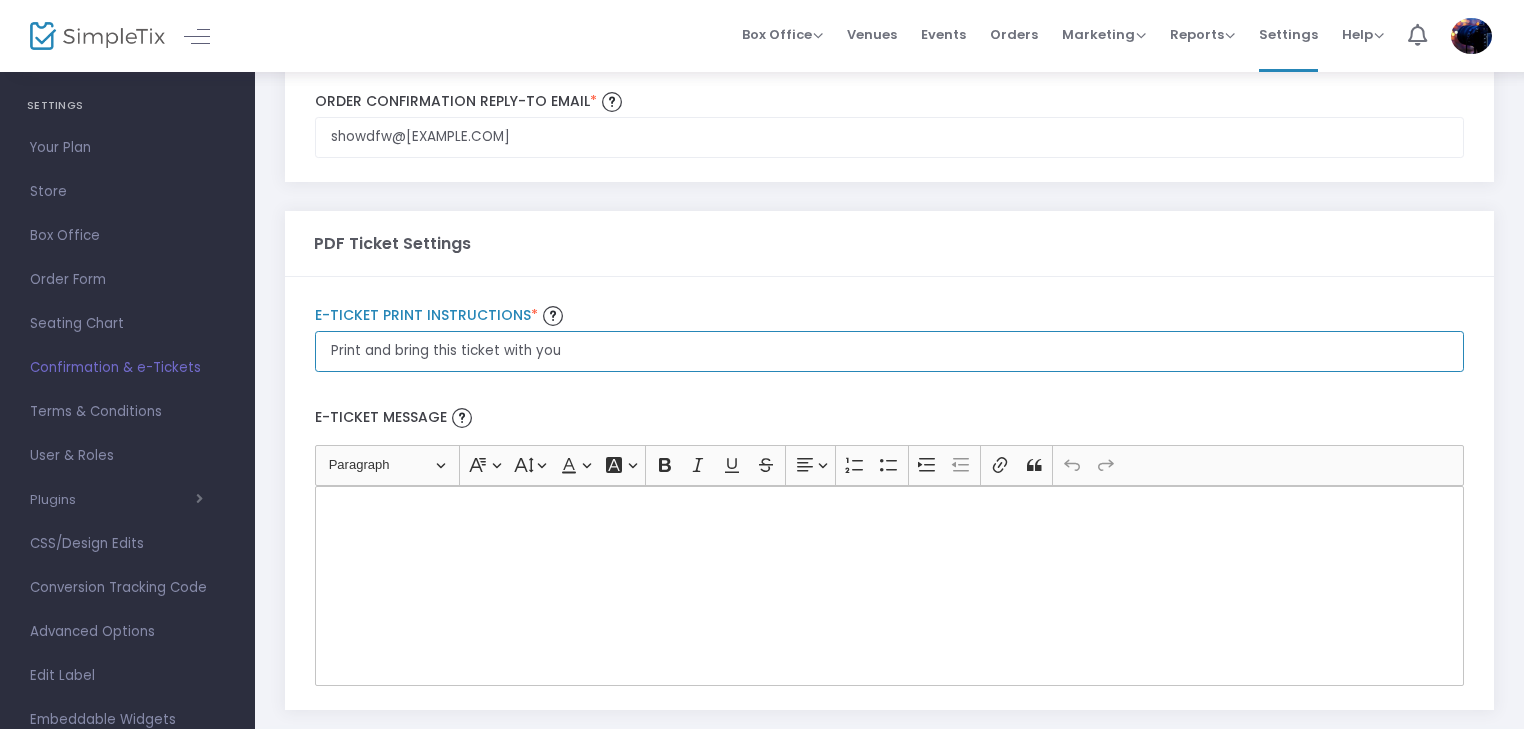 click on "Print and bring this ticket with you" at bounding box center [889, 351] 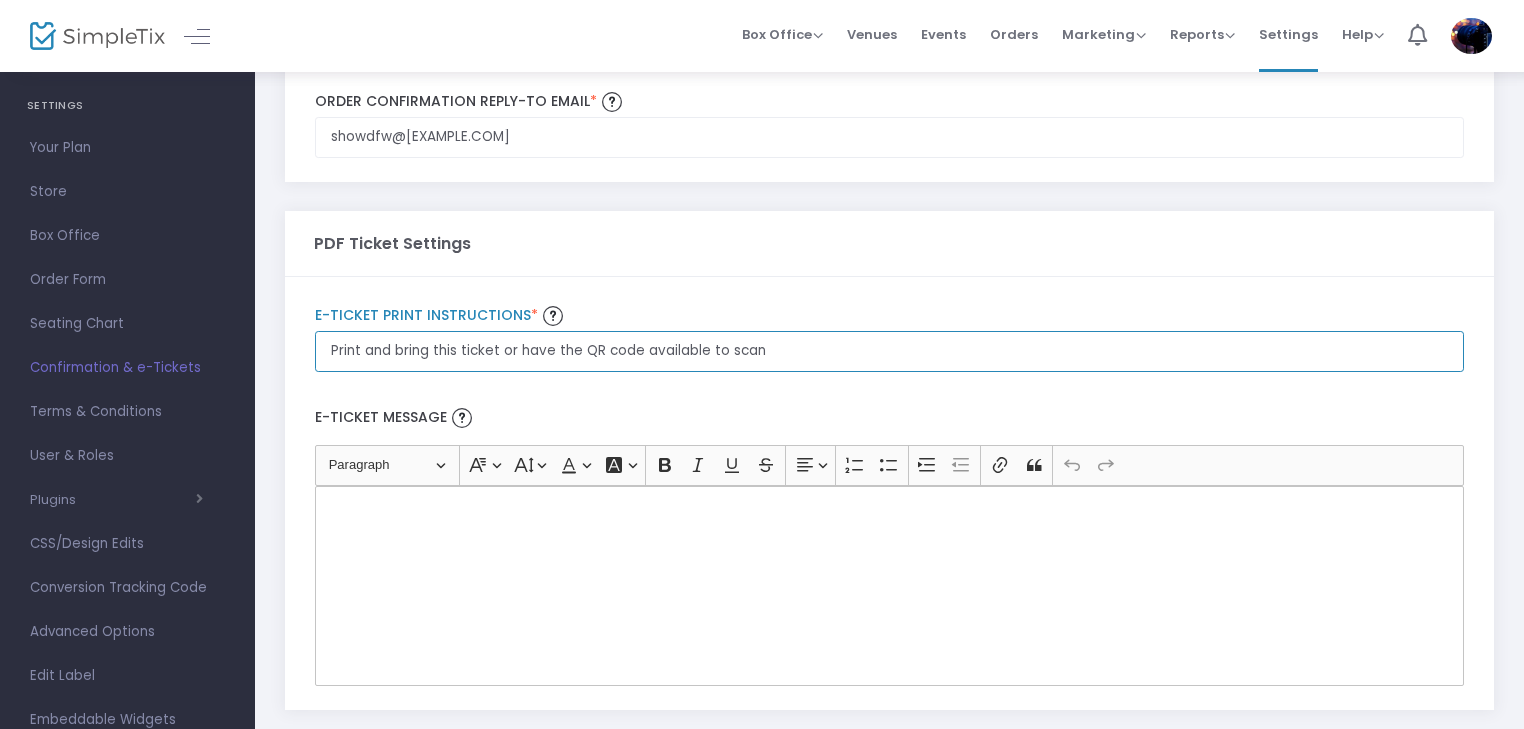 type on "Print and bring this ticket or have the QR code available to scan" 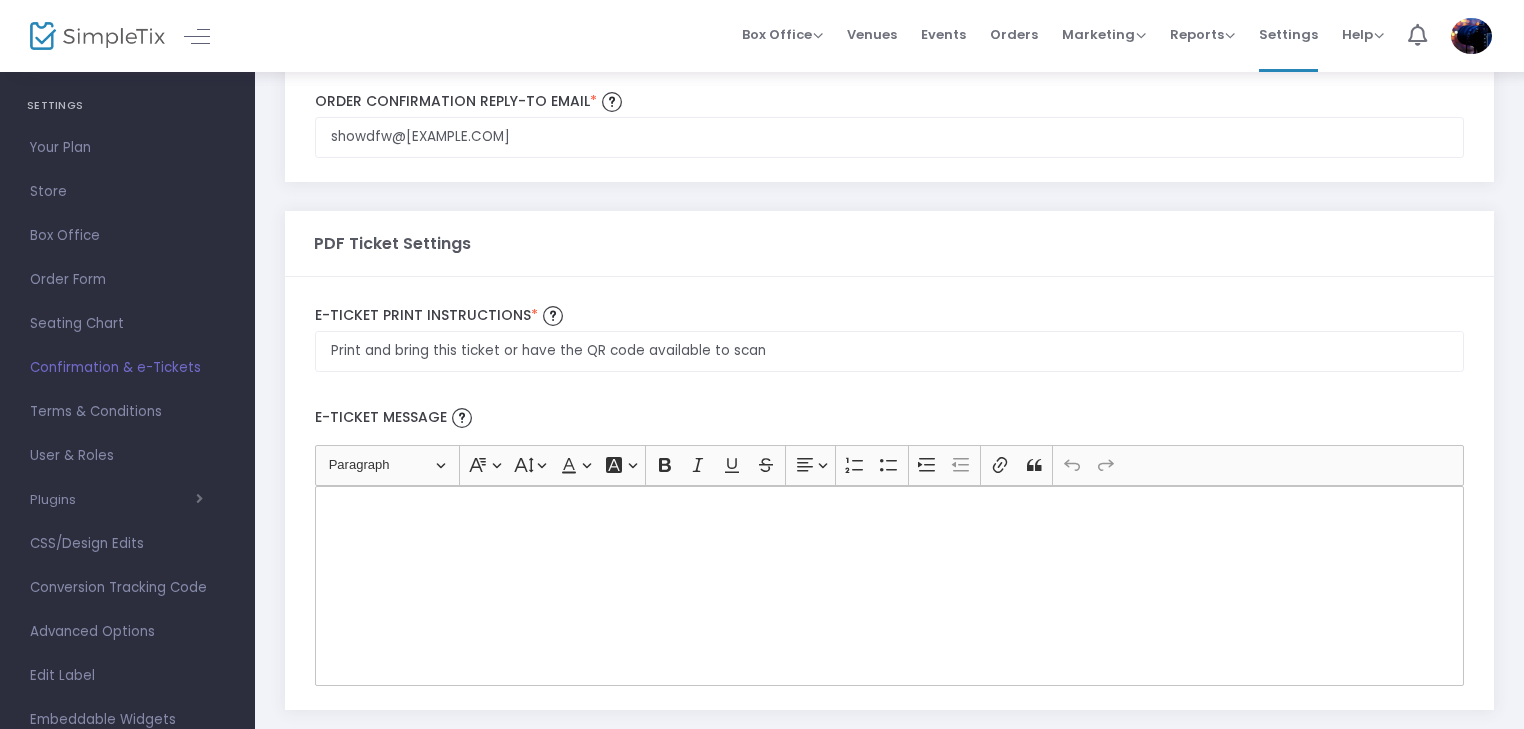 click 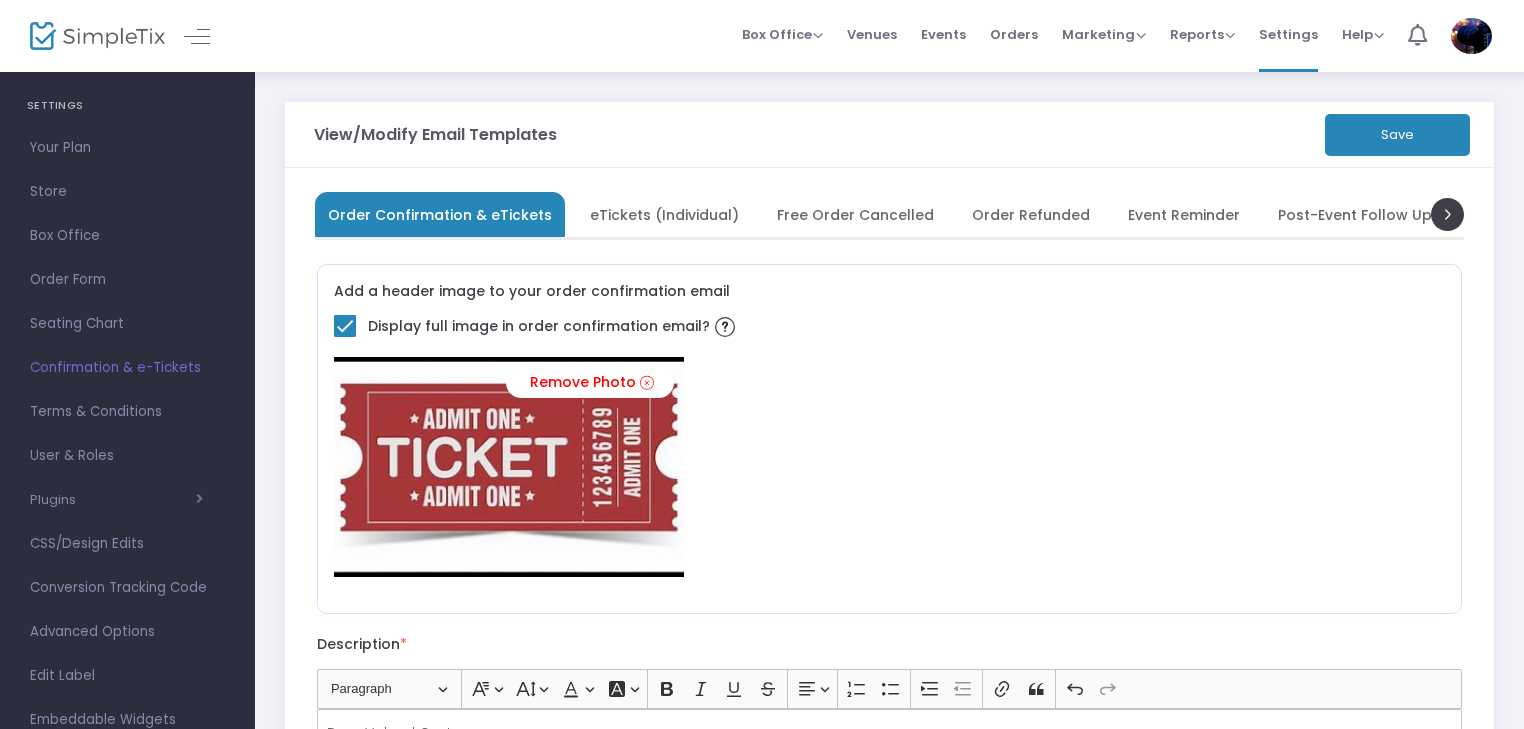 scroll, scrollTop: 0, scrollLeft: 0, axis: both 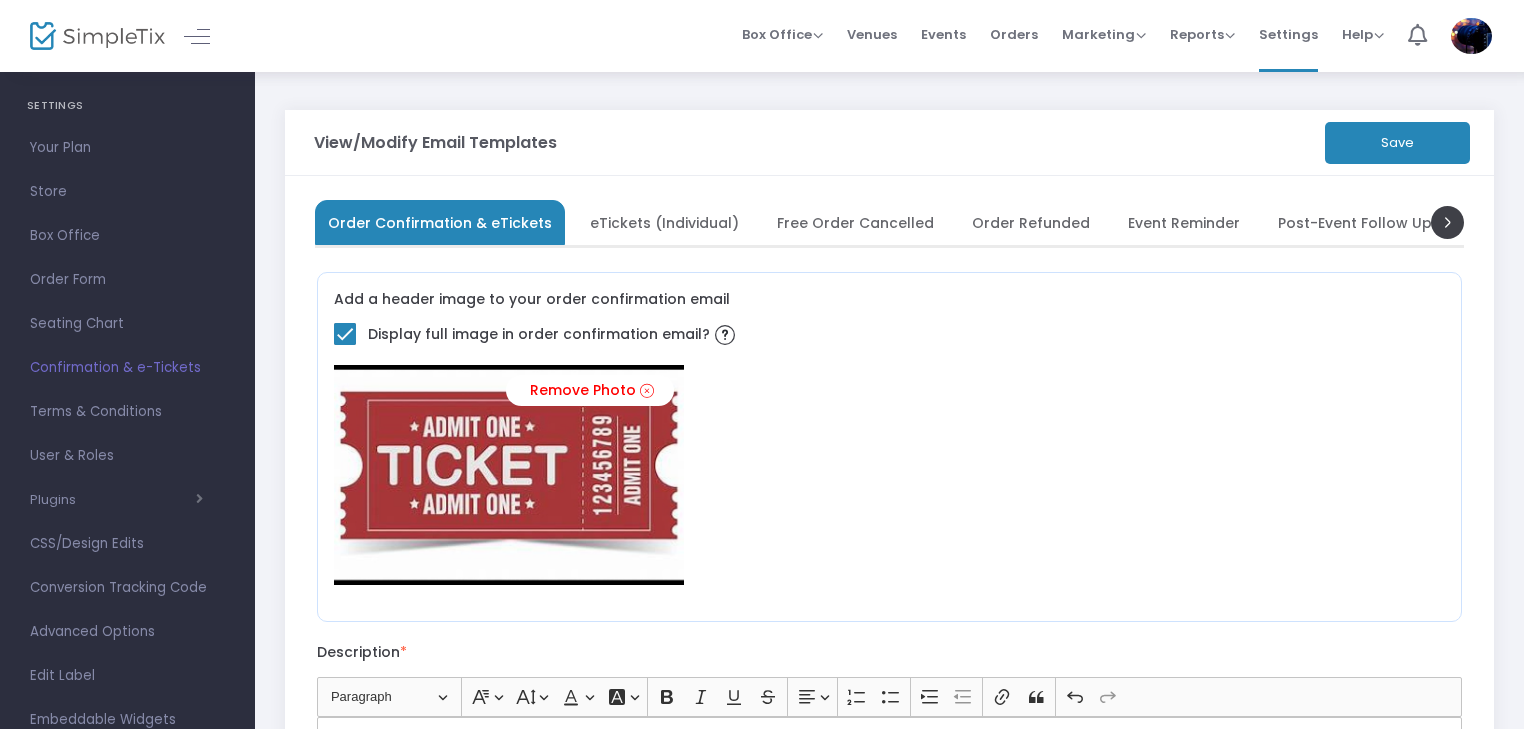 click on "Save" 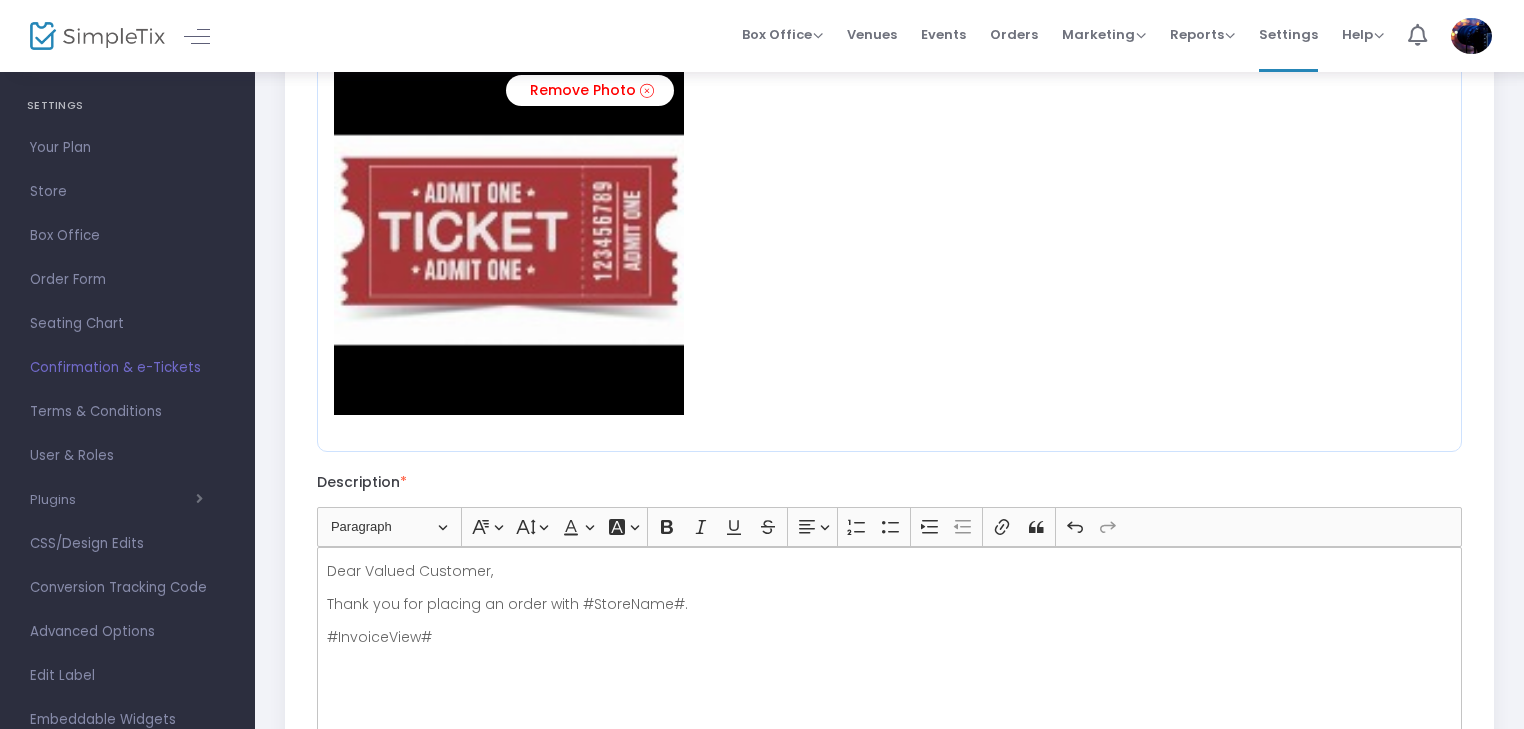 scroll, scrollTop: 0, scrollLeft: 0, axis: both 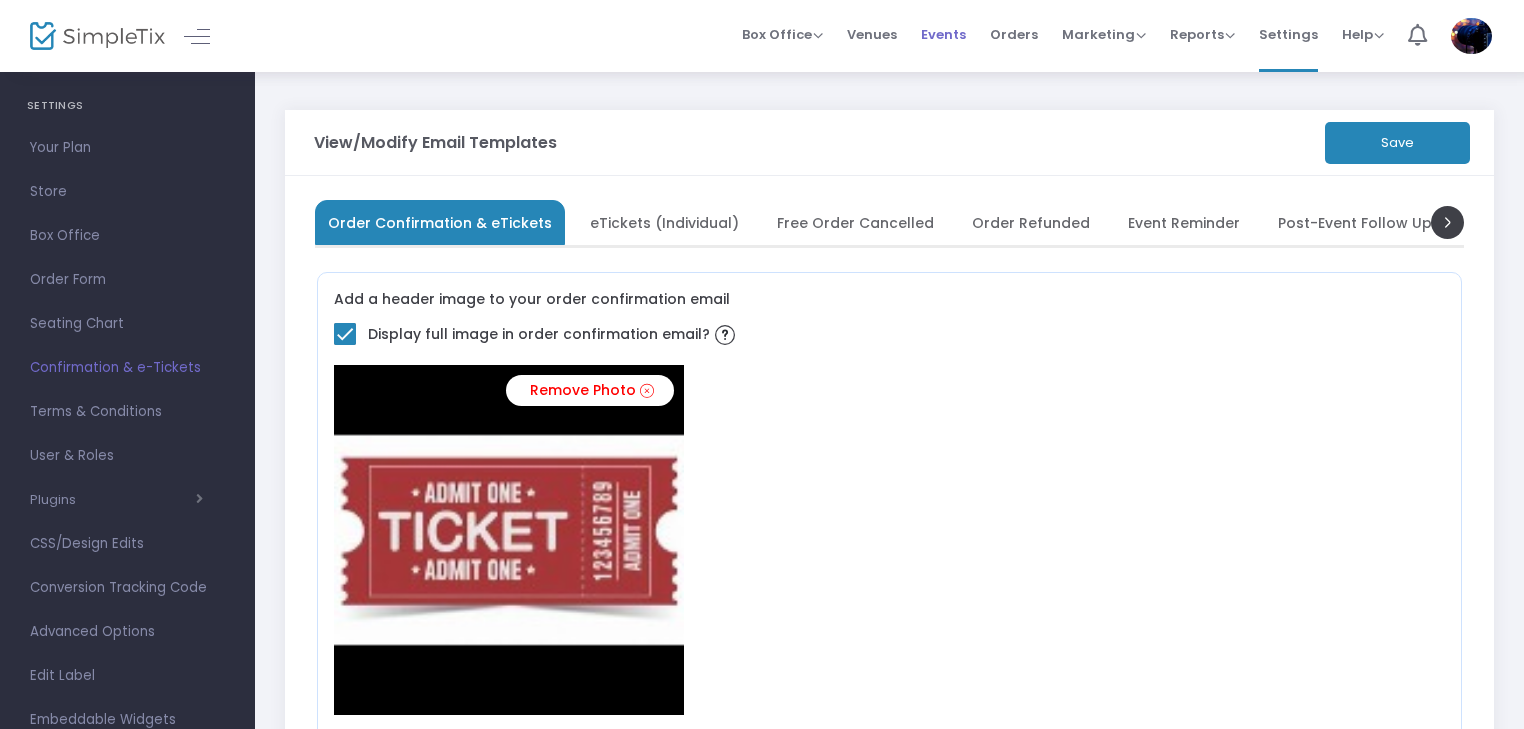 click on "Events" at bounding box center [943, 34] 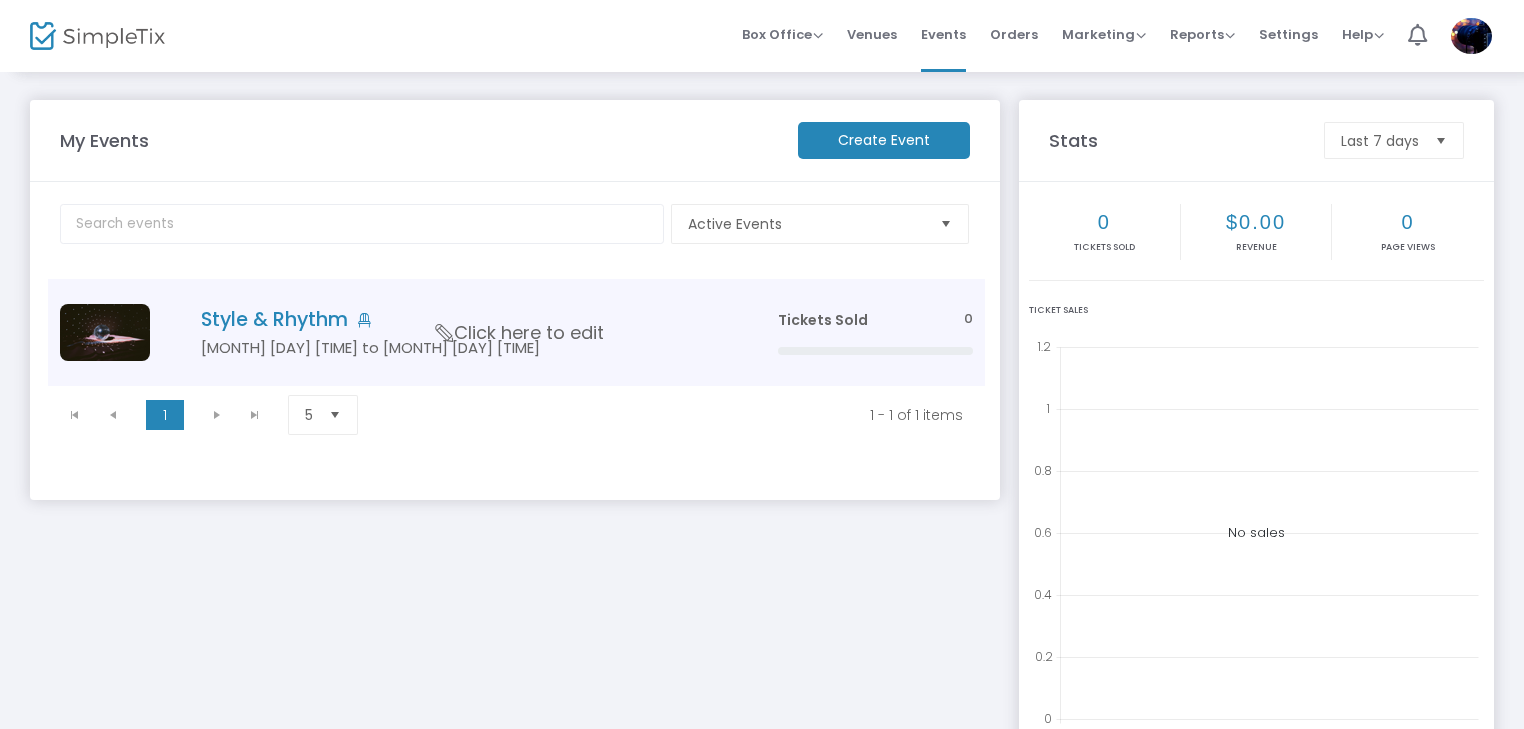 click on "Style & Rhythm" 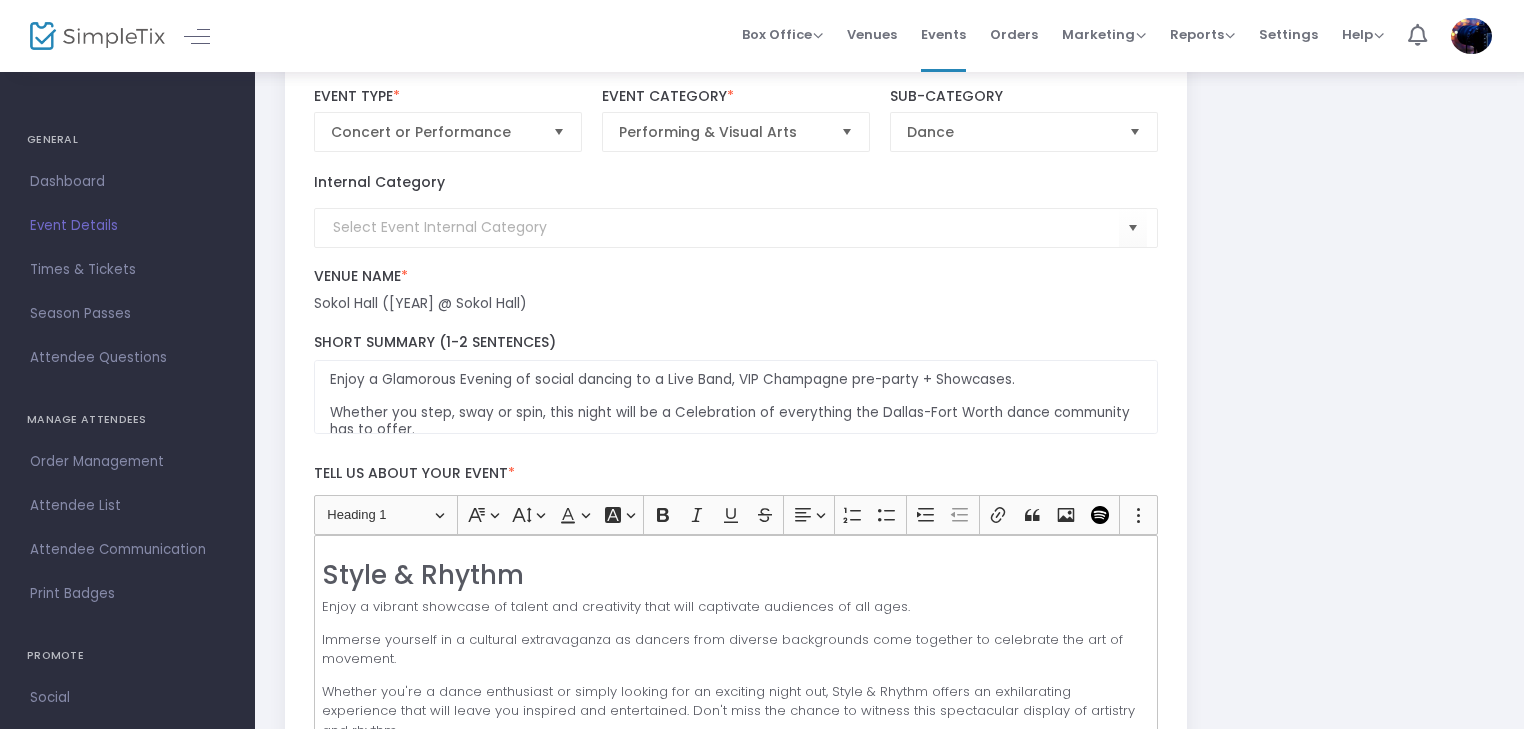 scroll, scrollTop: 200, scrollLeft: 0, axis: vertical 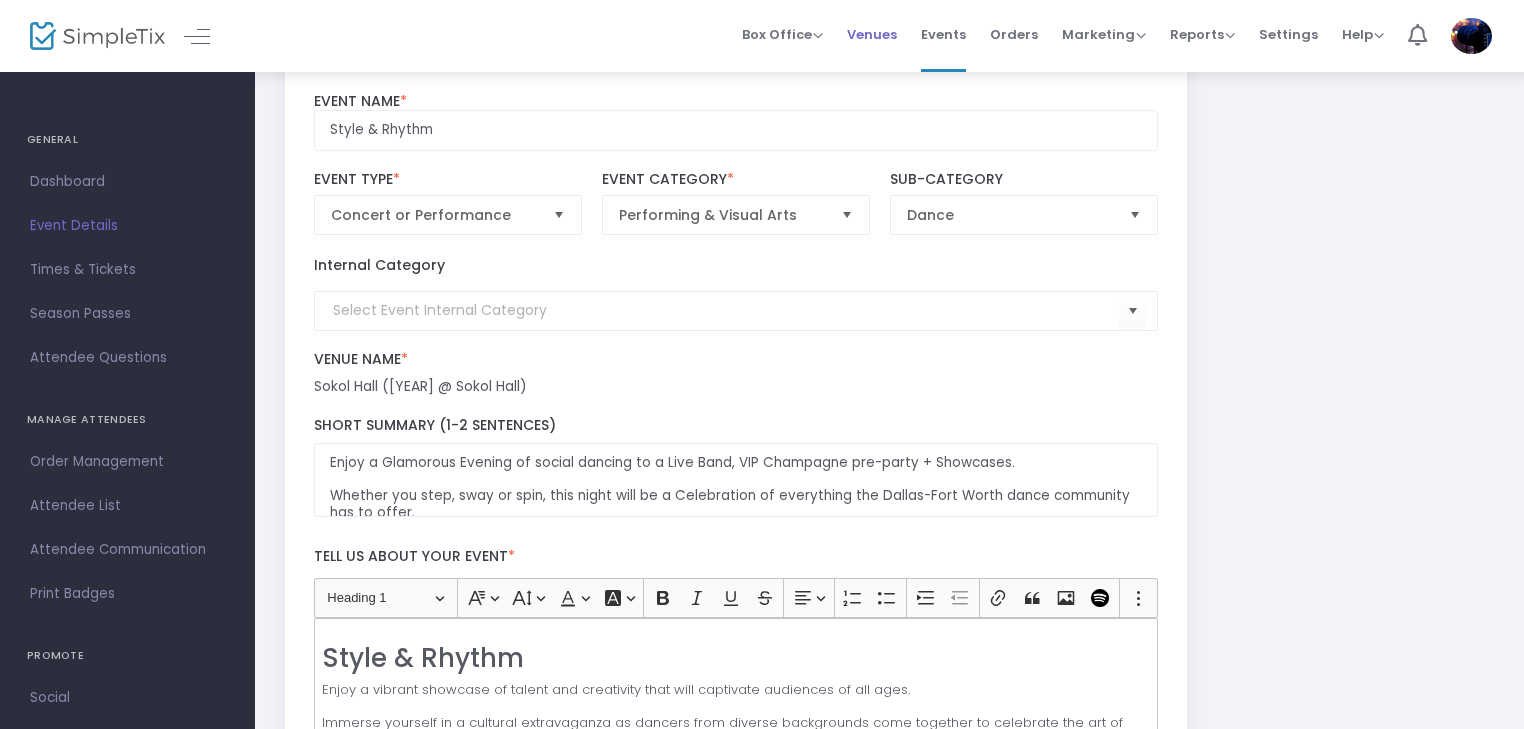 click on "Venues" at bounding box center [872, 34] 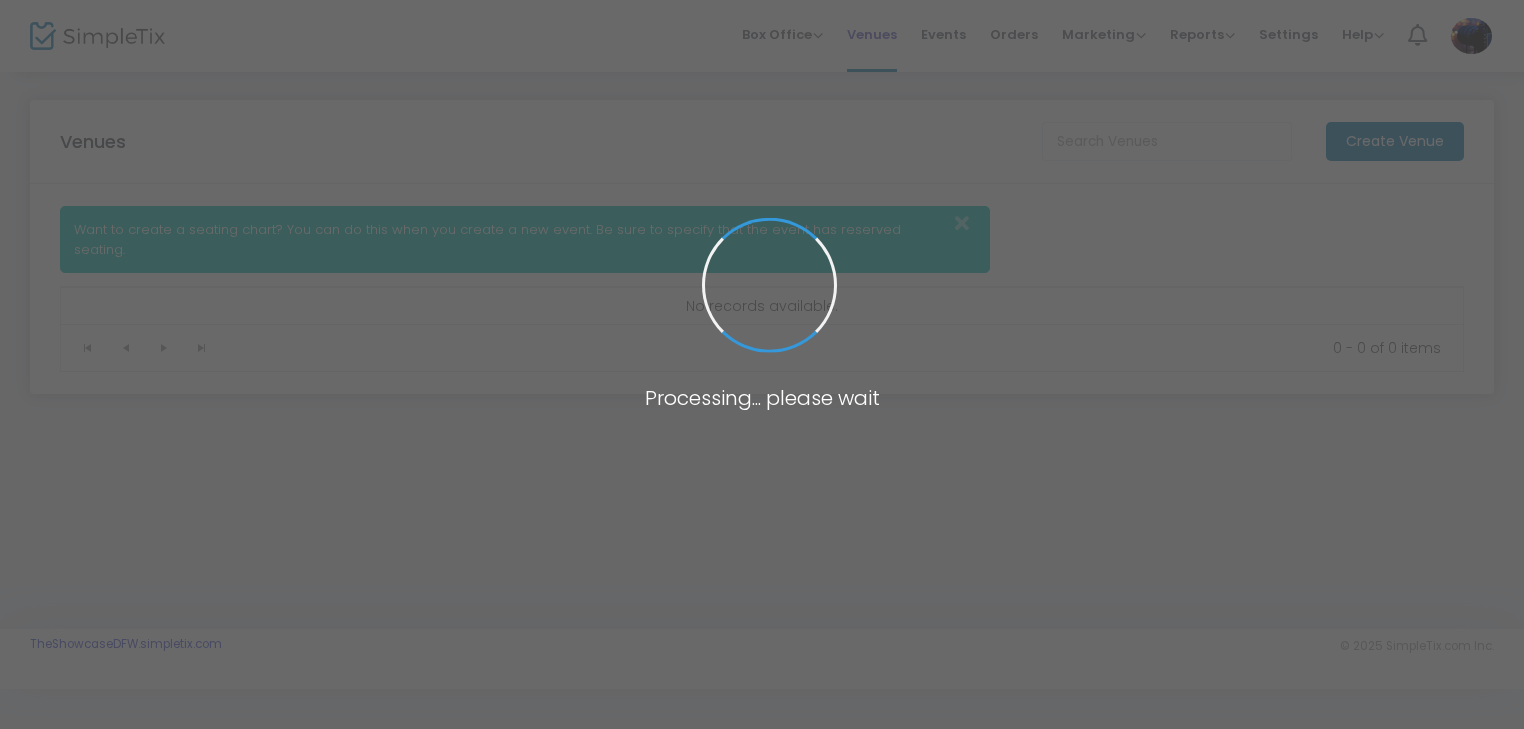 scroll, scrollTop: 0, scrollLeft: 0, axis: both 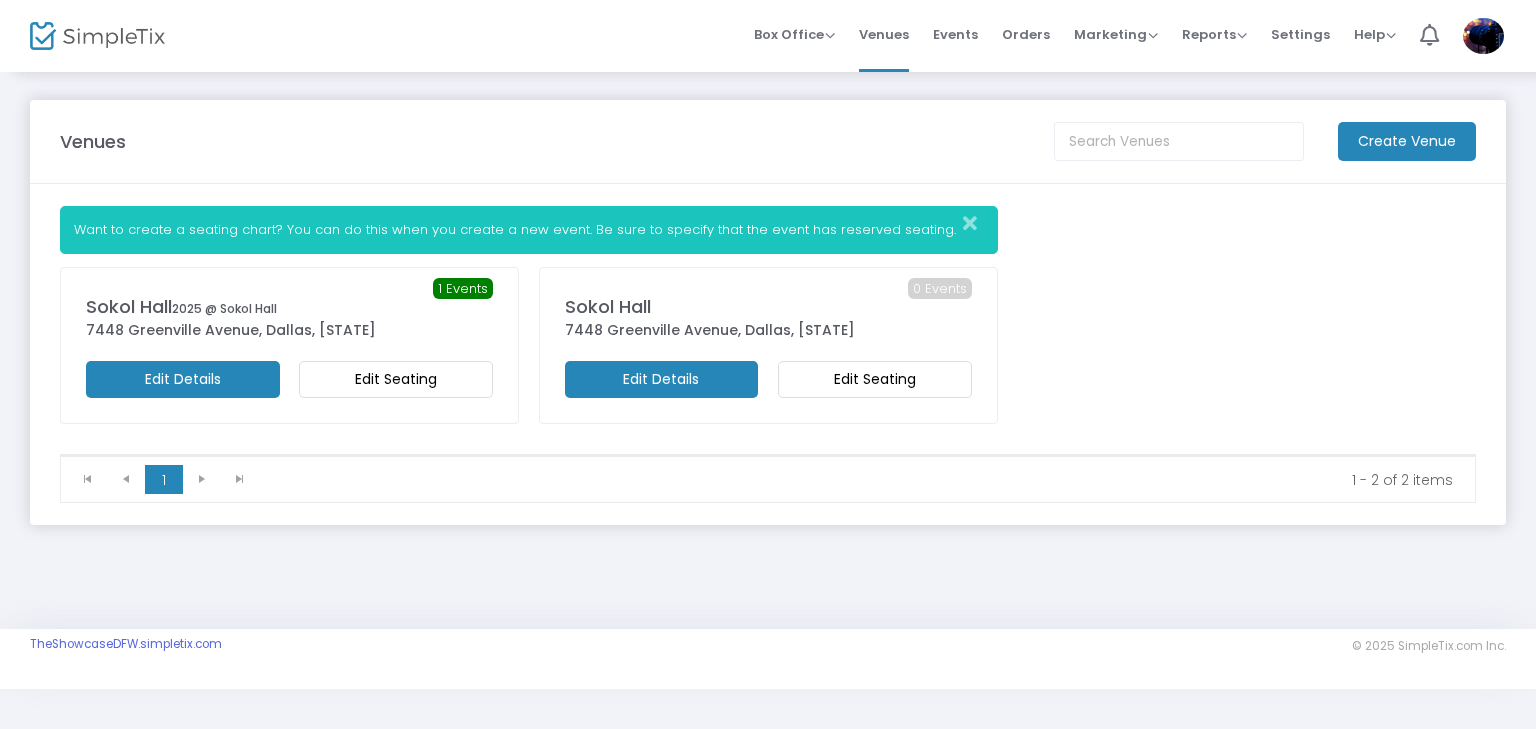 click on "Edit Details" 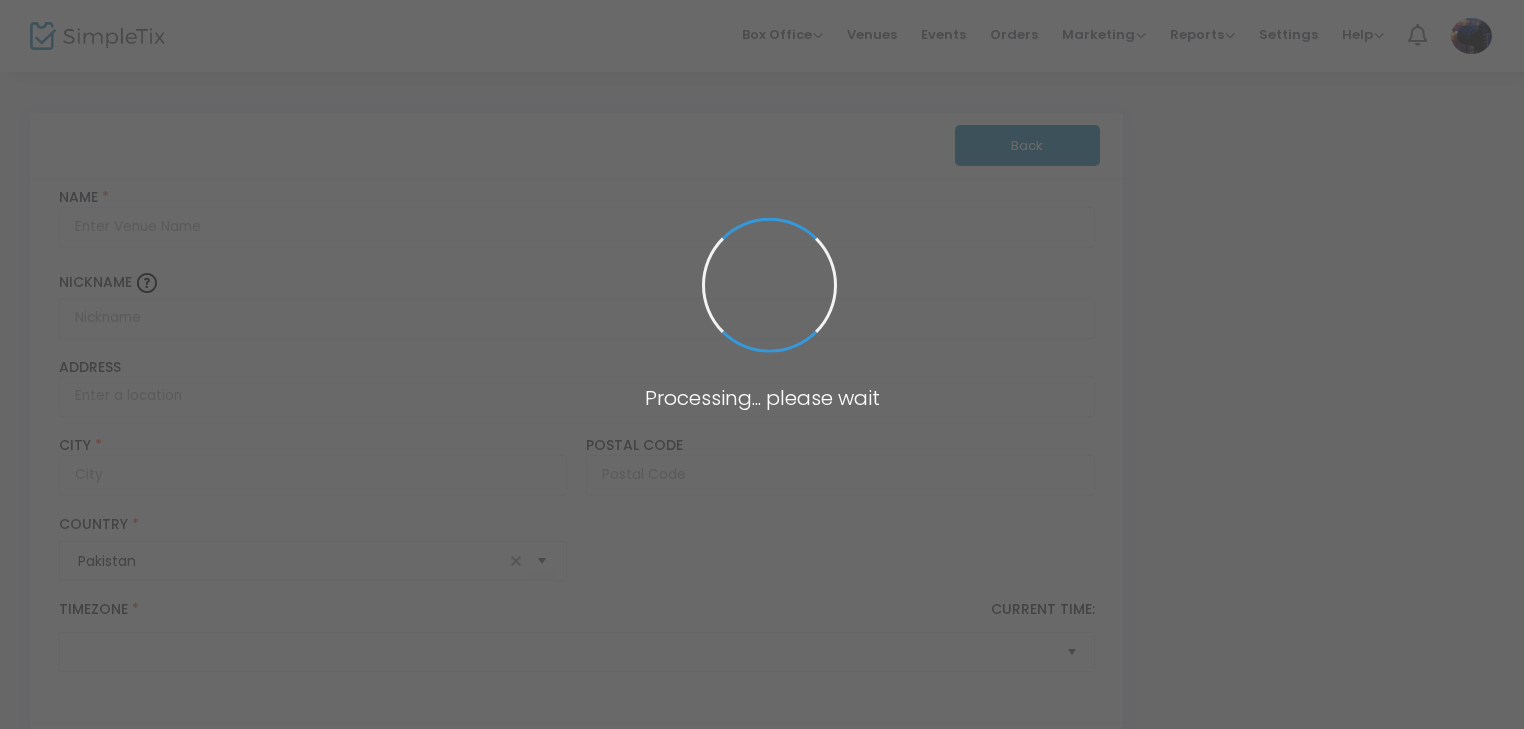 type on "Sokol Hall" 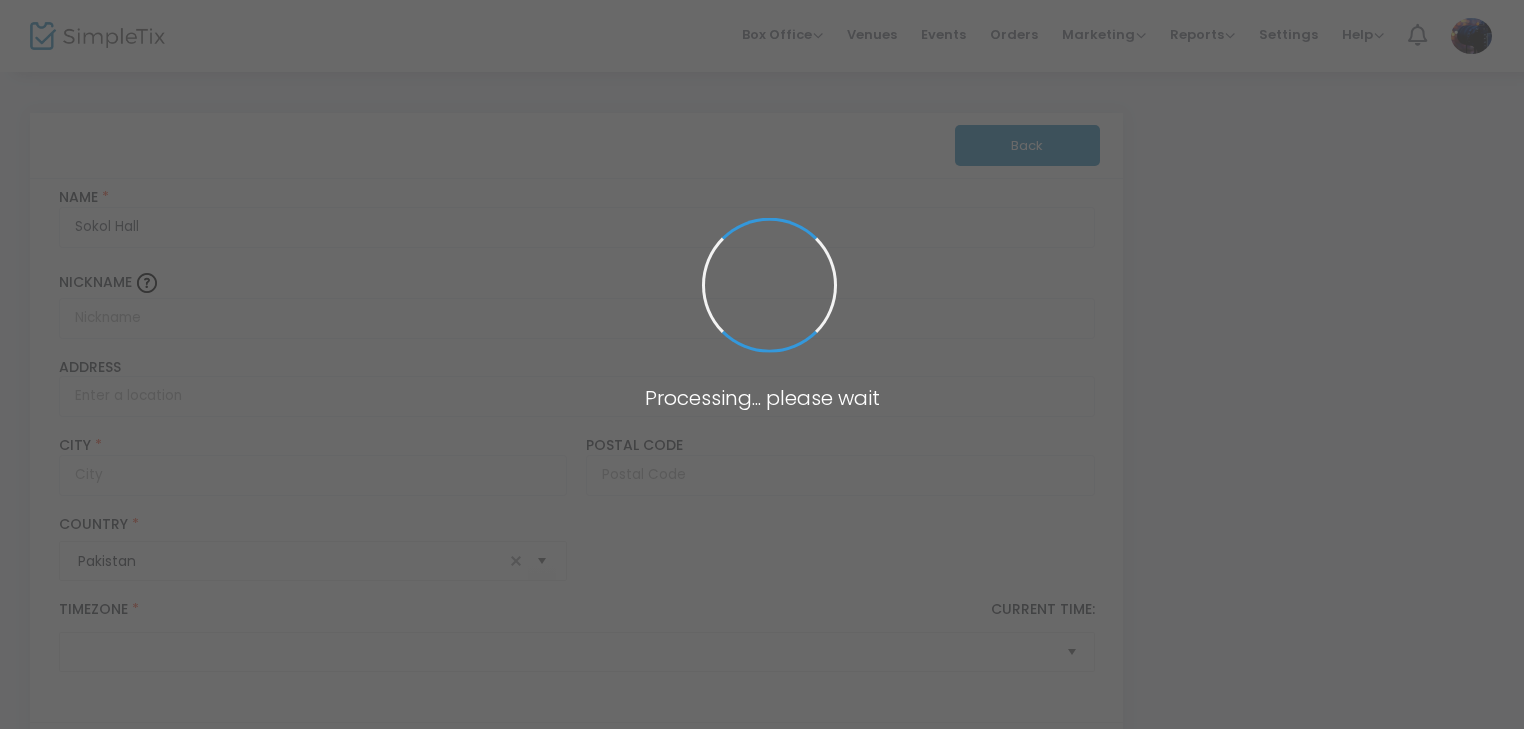 type on "2025 @ Sokol Hall" 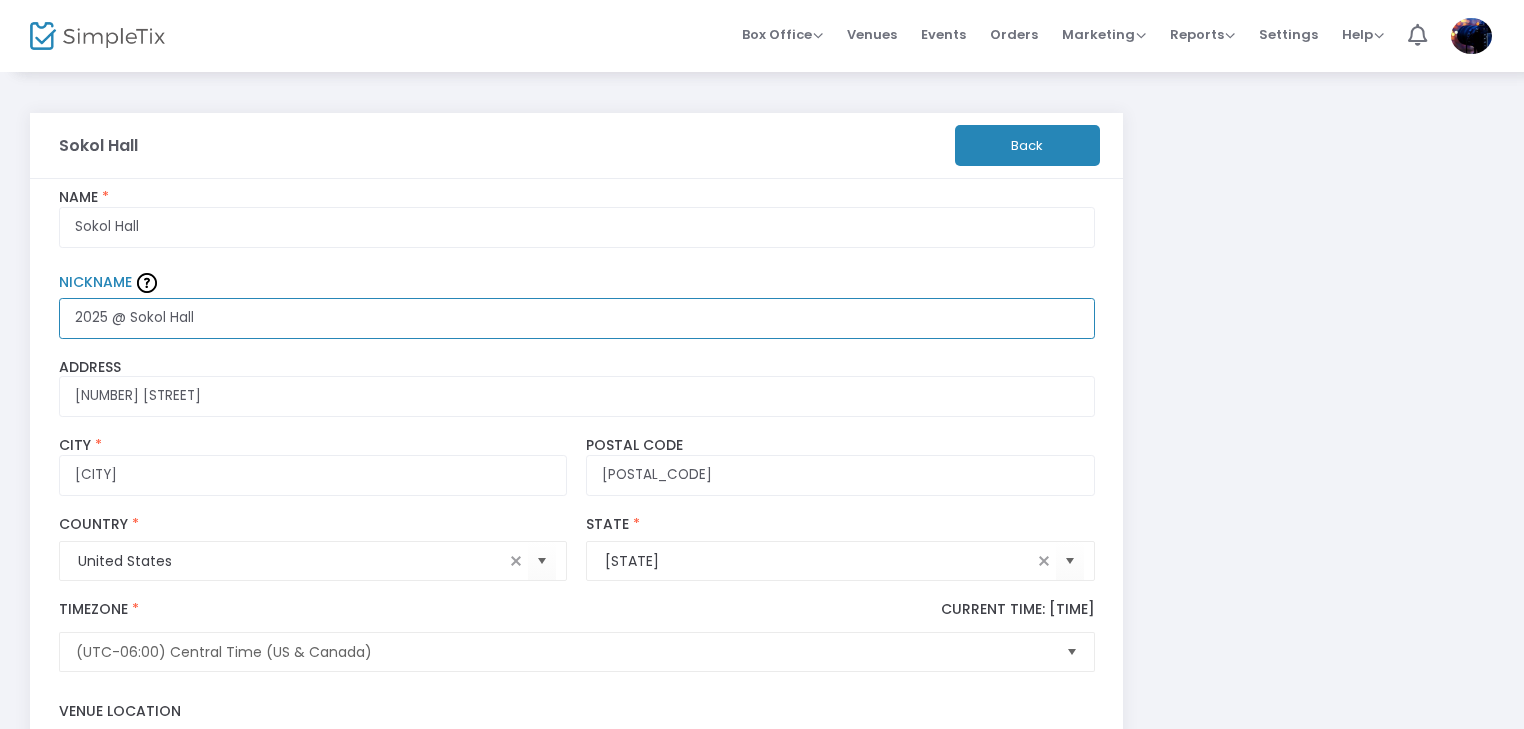 scroll, scrollTop: 0, scrollLeft: 0, axis: both 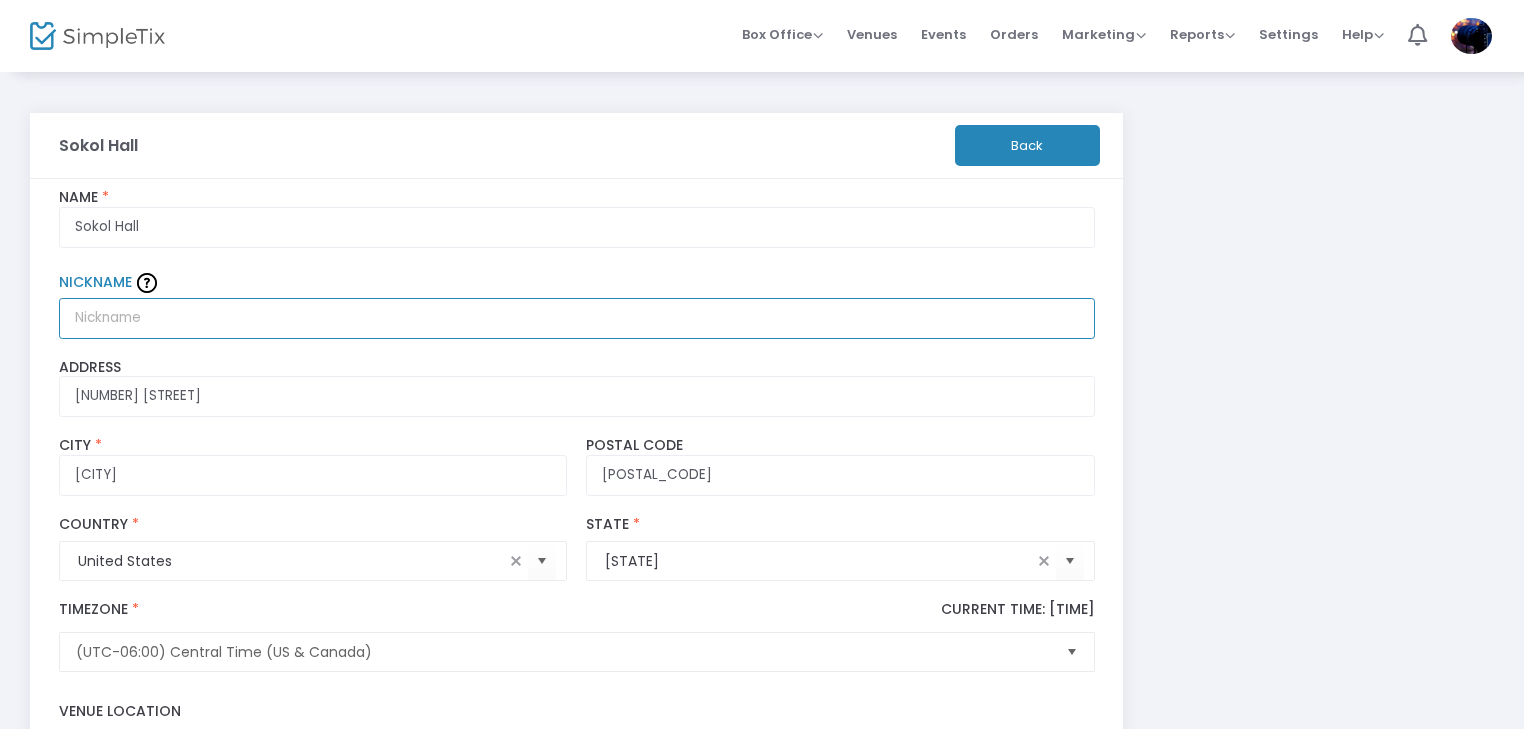 type 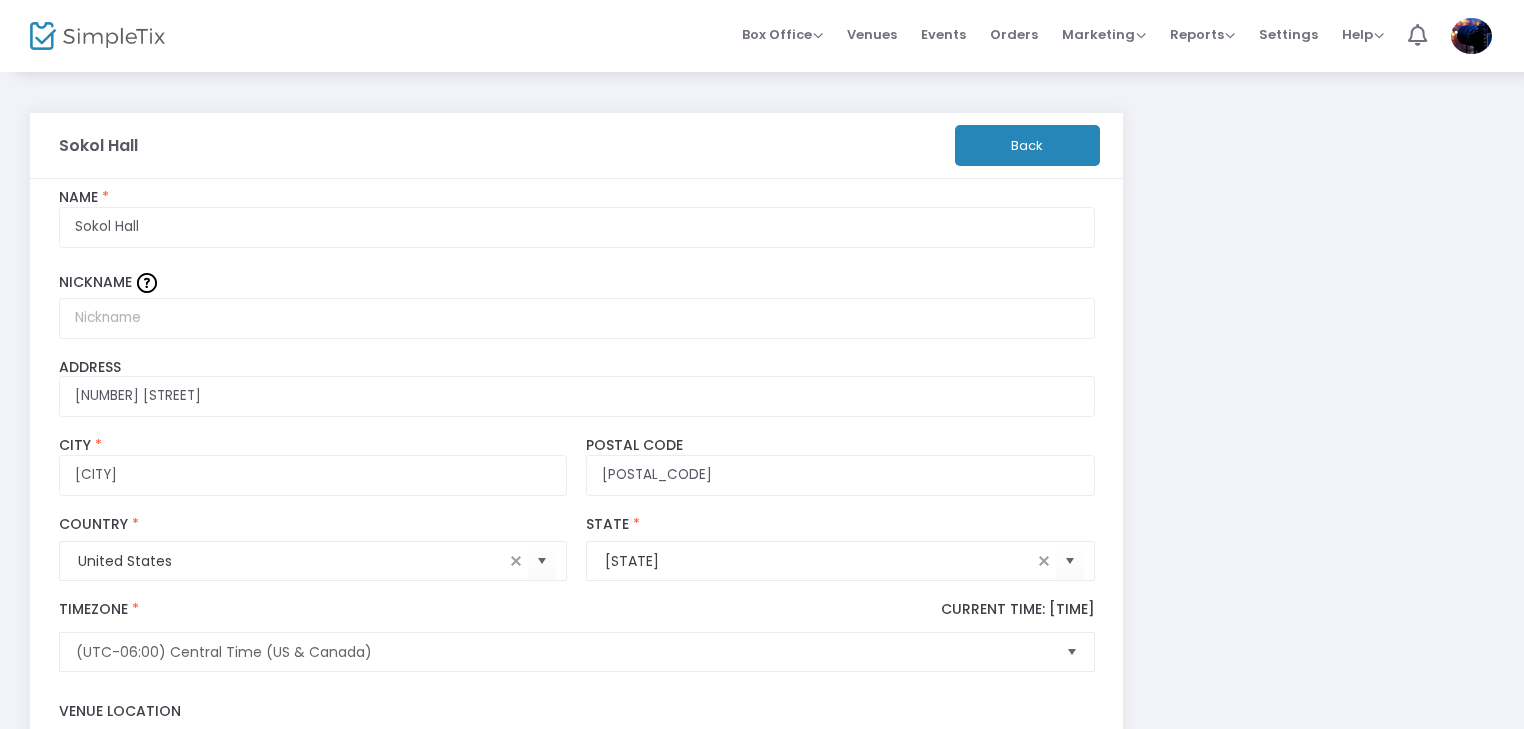 click on "Nickname" at bounding box center (577, 283) 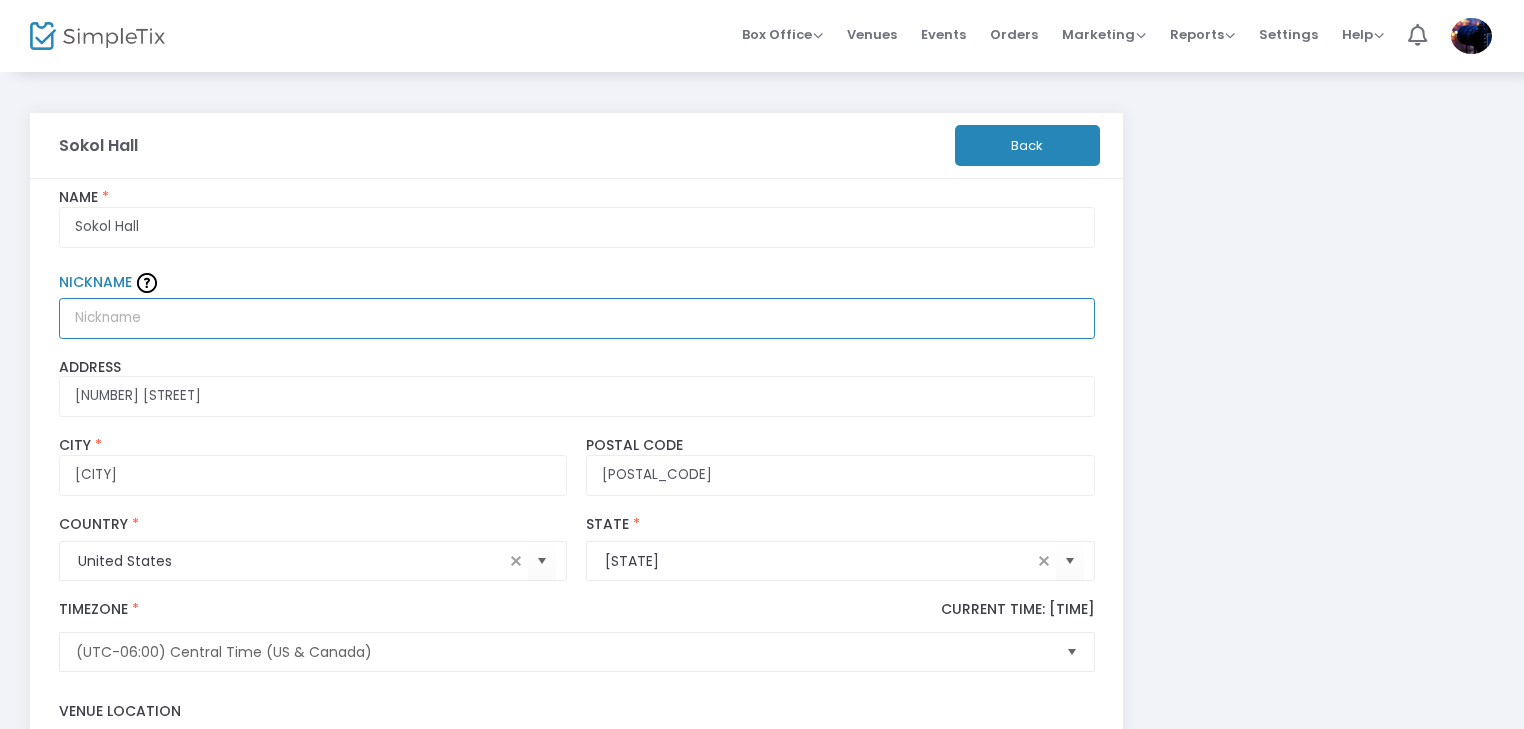 click on "Nickname" at bounding box center (577, 318) 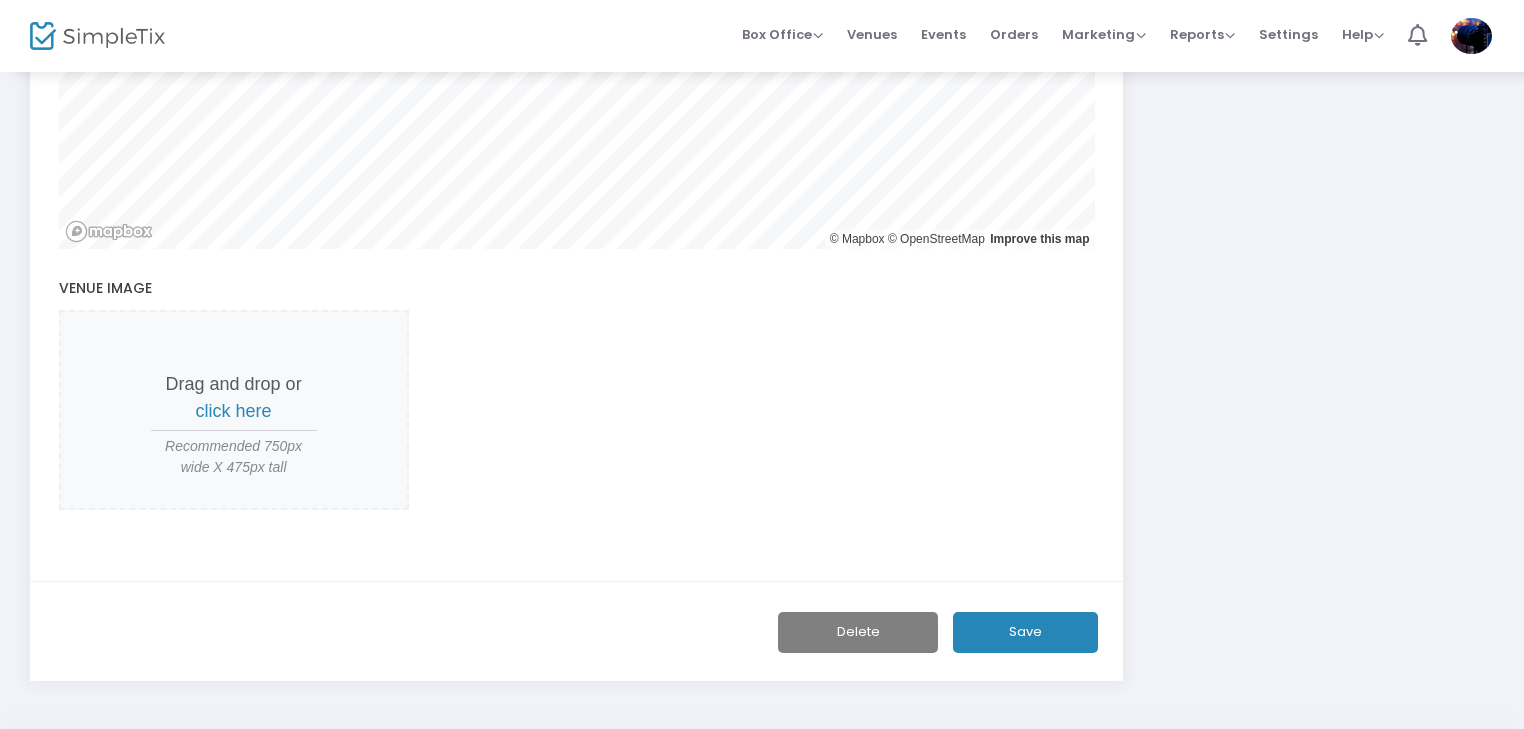 scroll, scrollTop: 900, scrollLeft: 0, axis: vertical 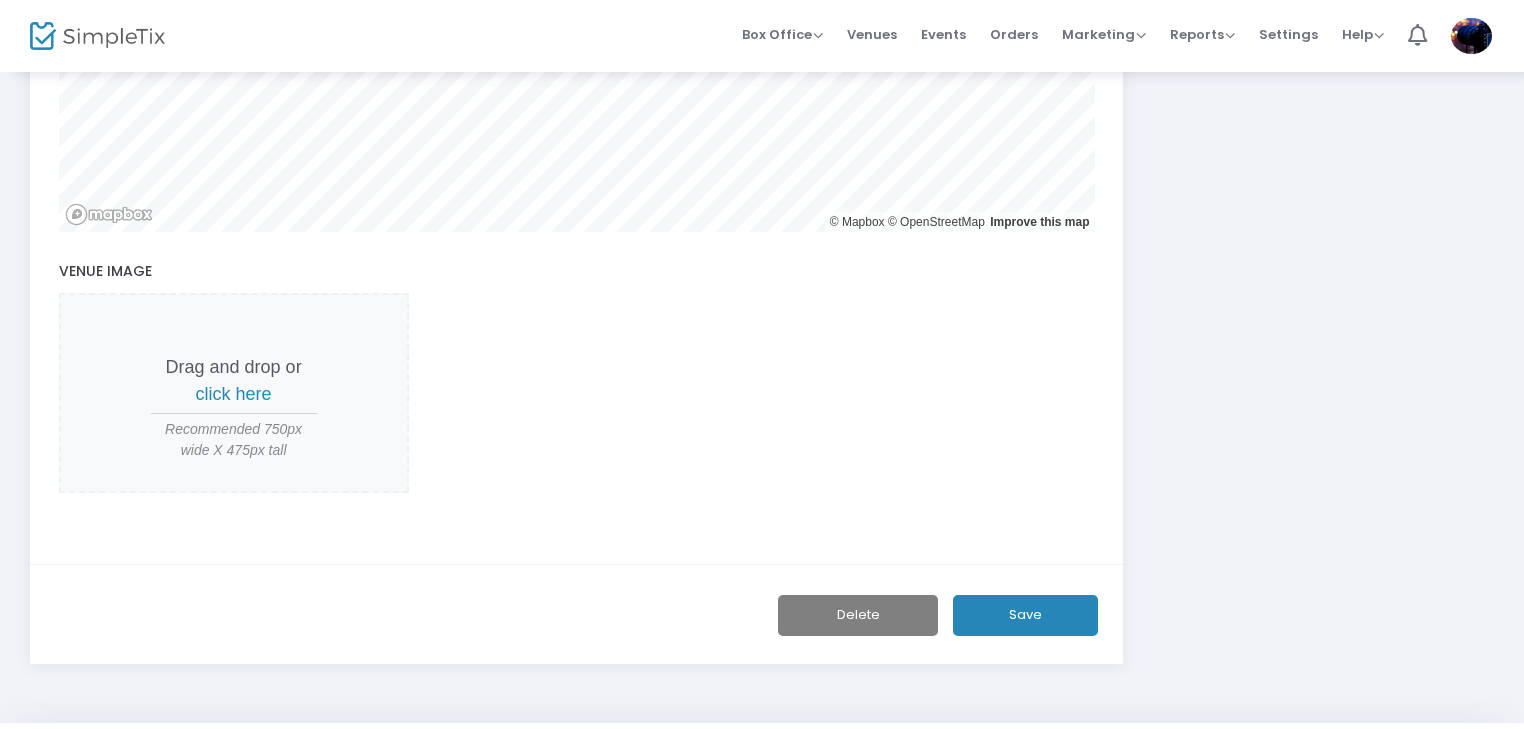 click on "Save" 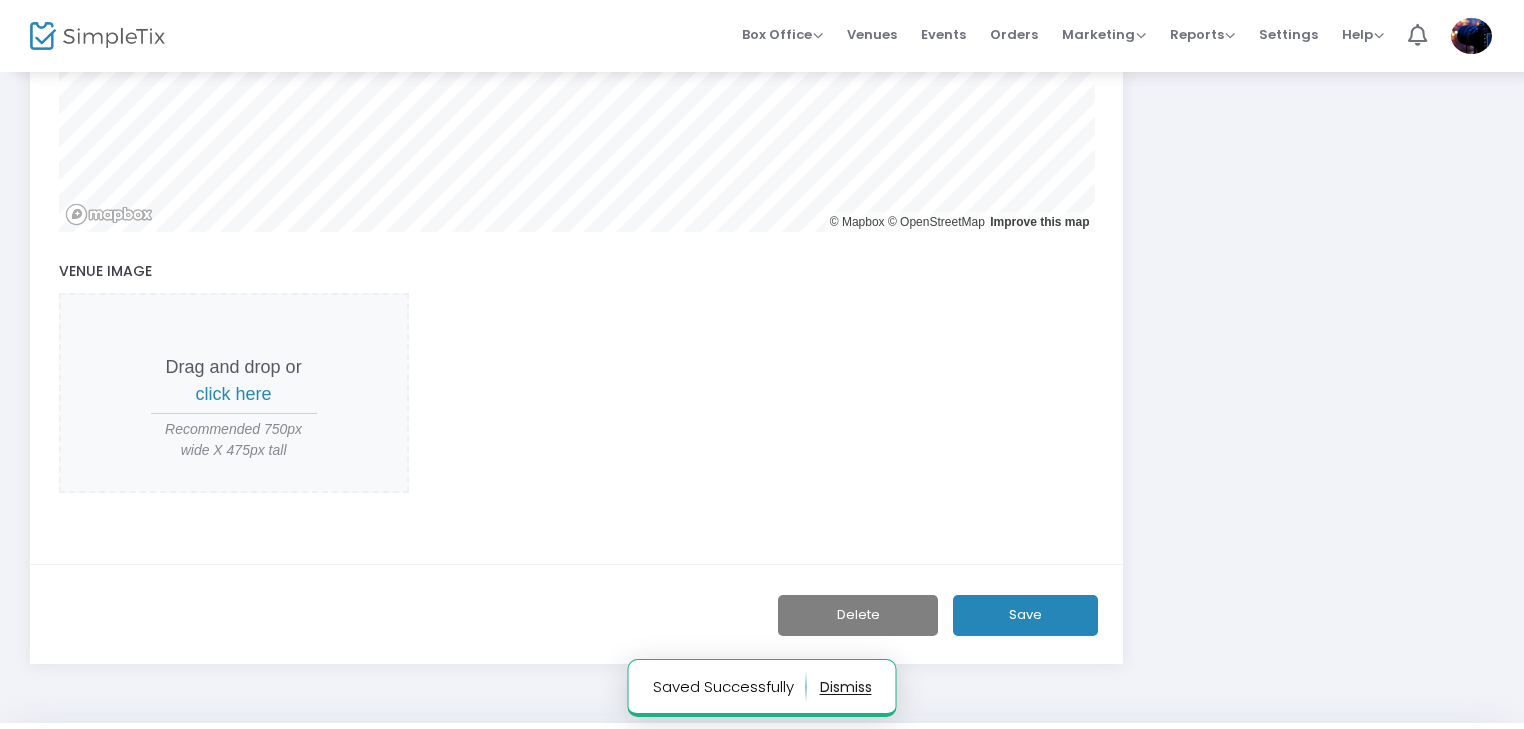 click on "click here" at bounding box center (234, 394) 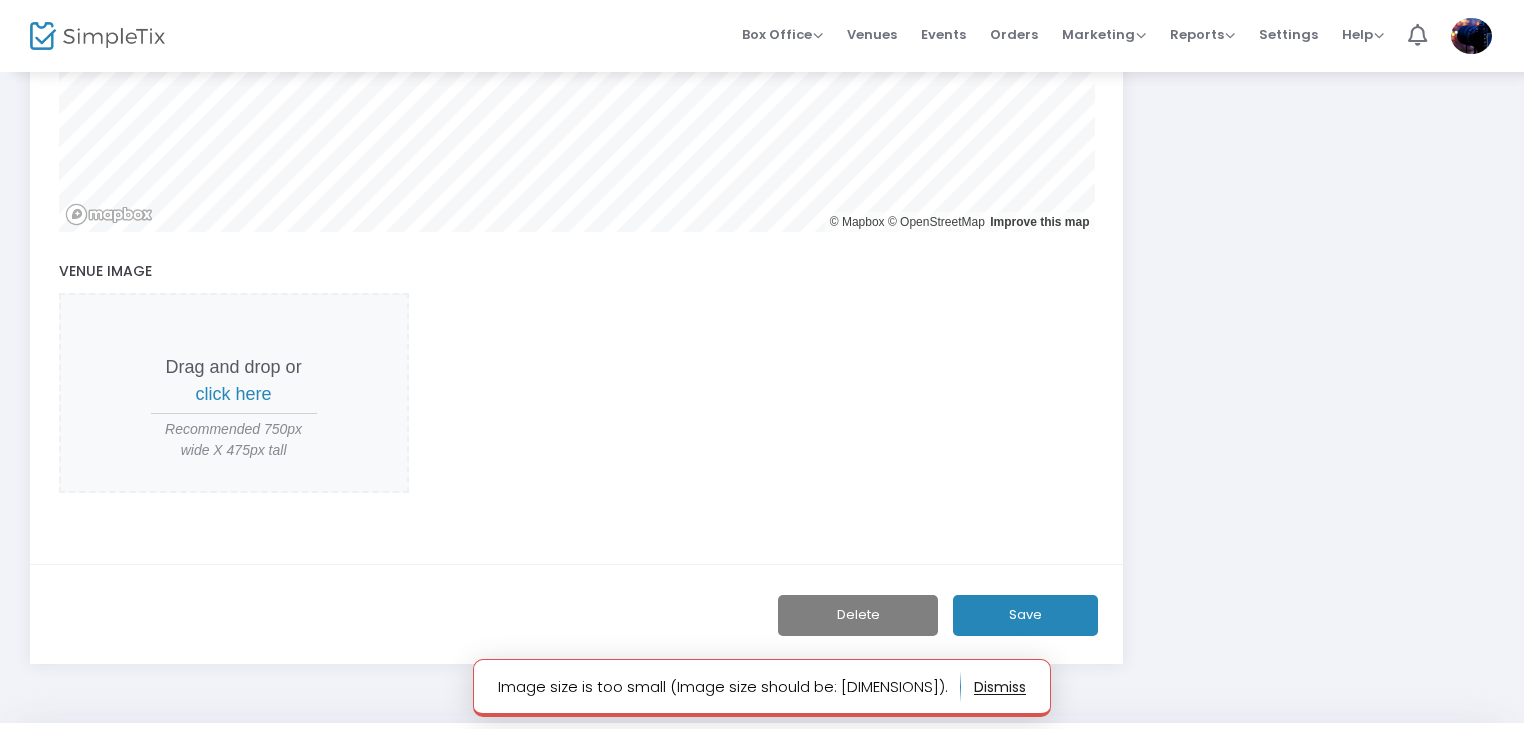 click on "click here" at bounding box center [234, 394] 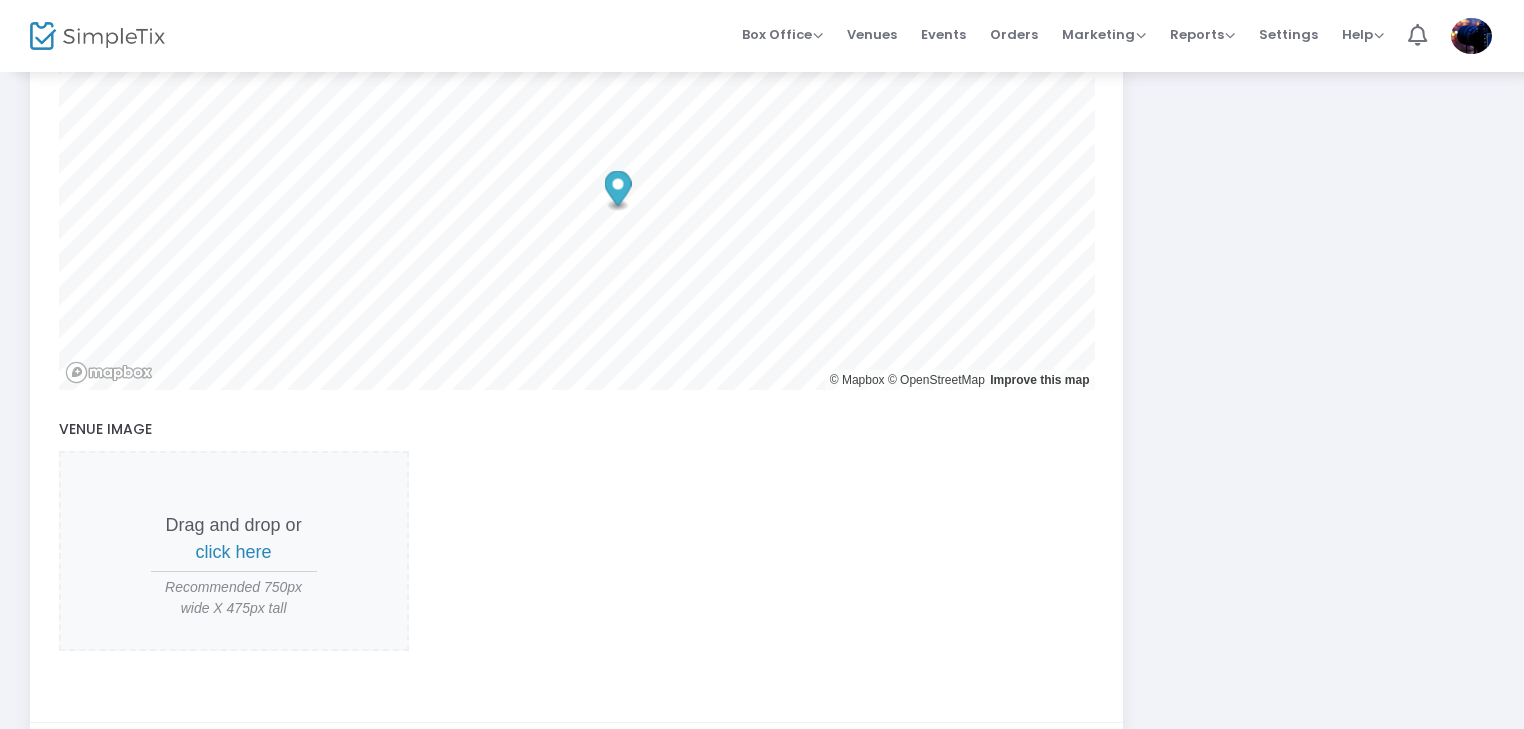 scroll, scrollTop: 800, scrollLeft: 0, axis: vertical 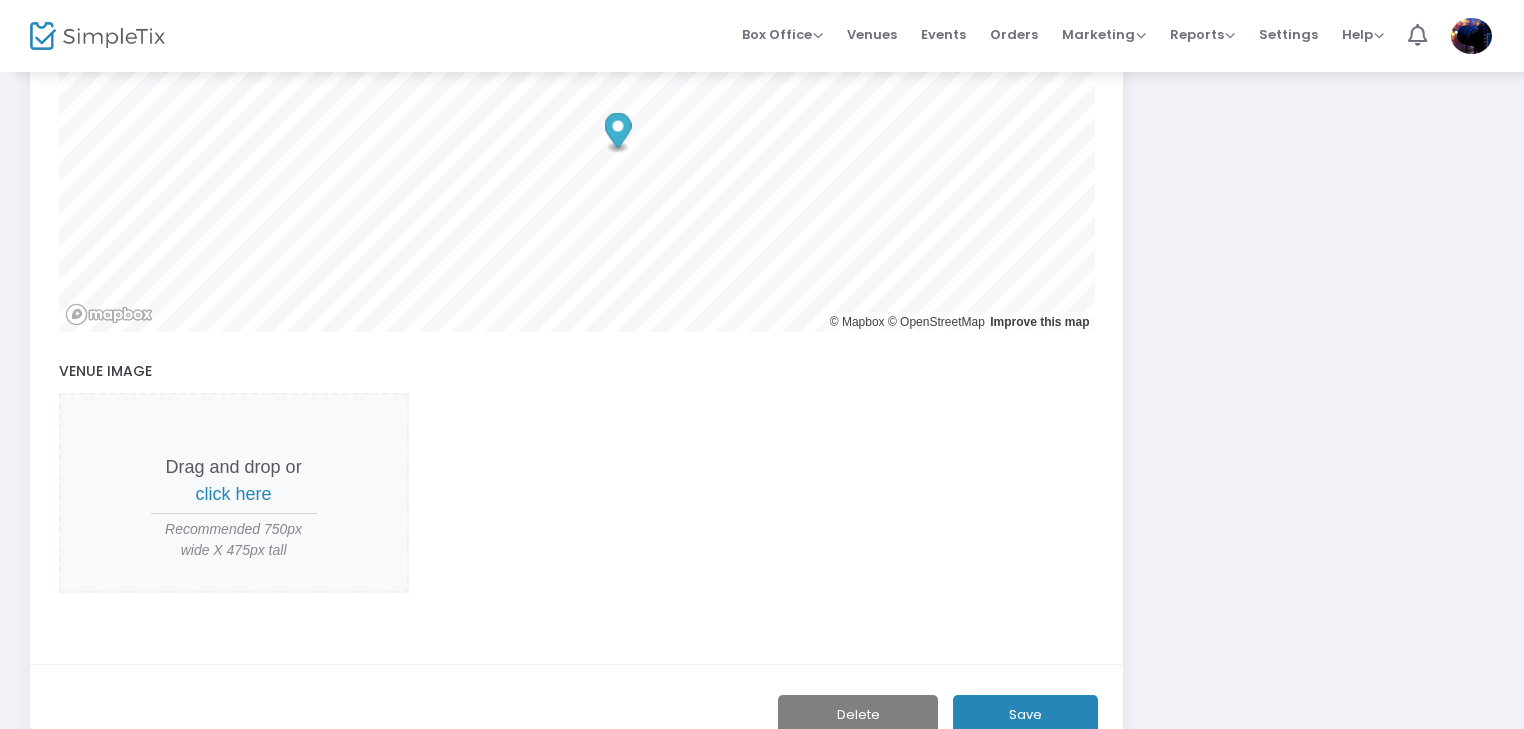 click on "click here" at bounding box center (234, 494) 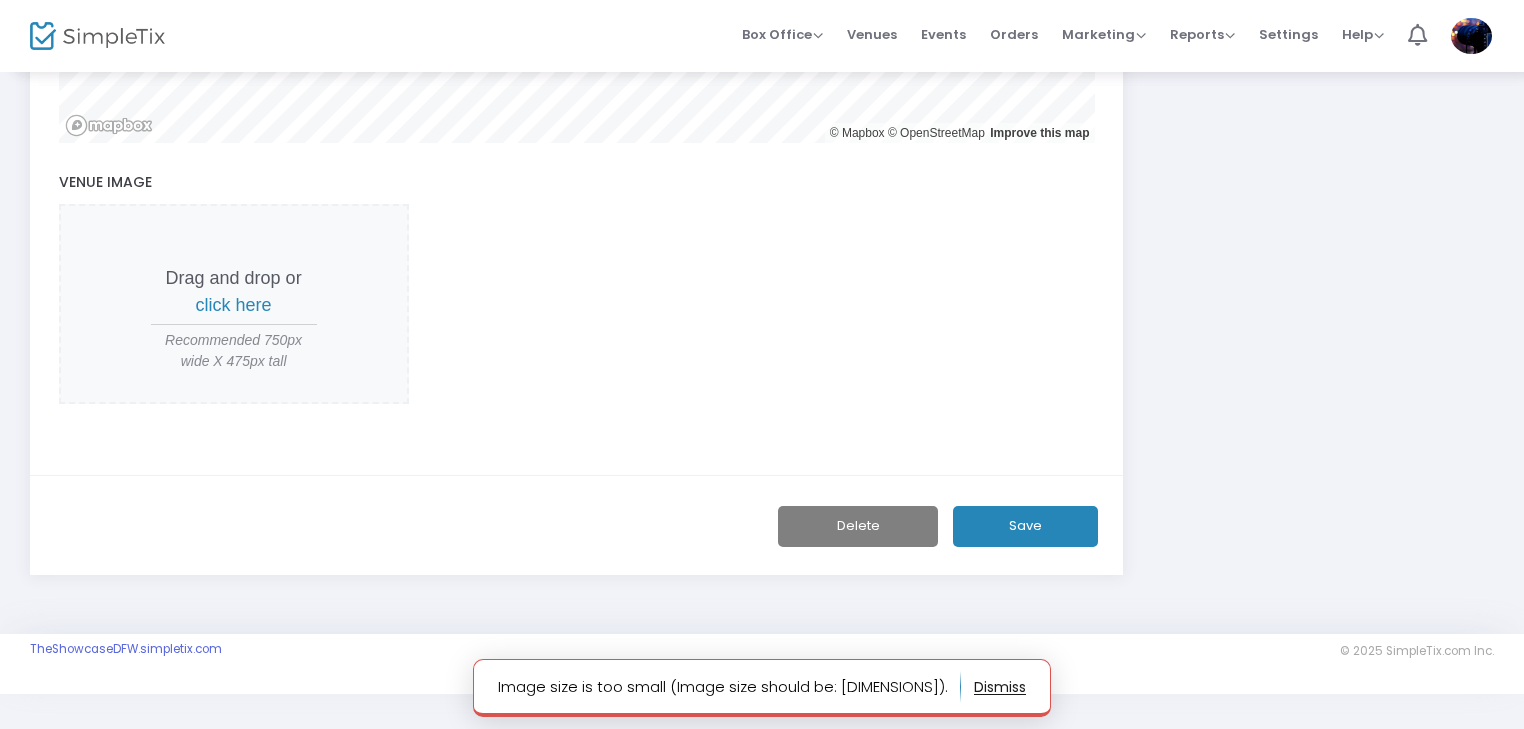 scroll, scrollTop: 992, scrollLeft: 0, axis: vertical 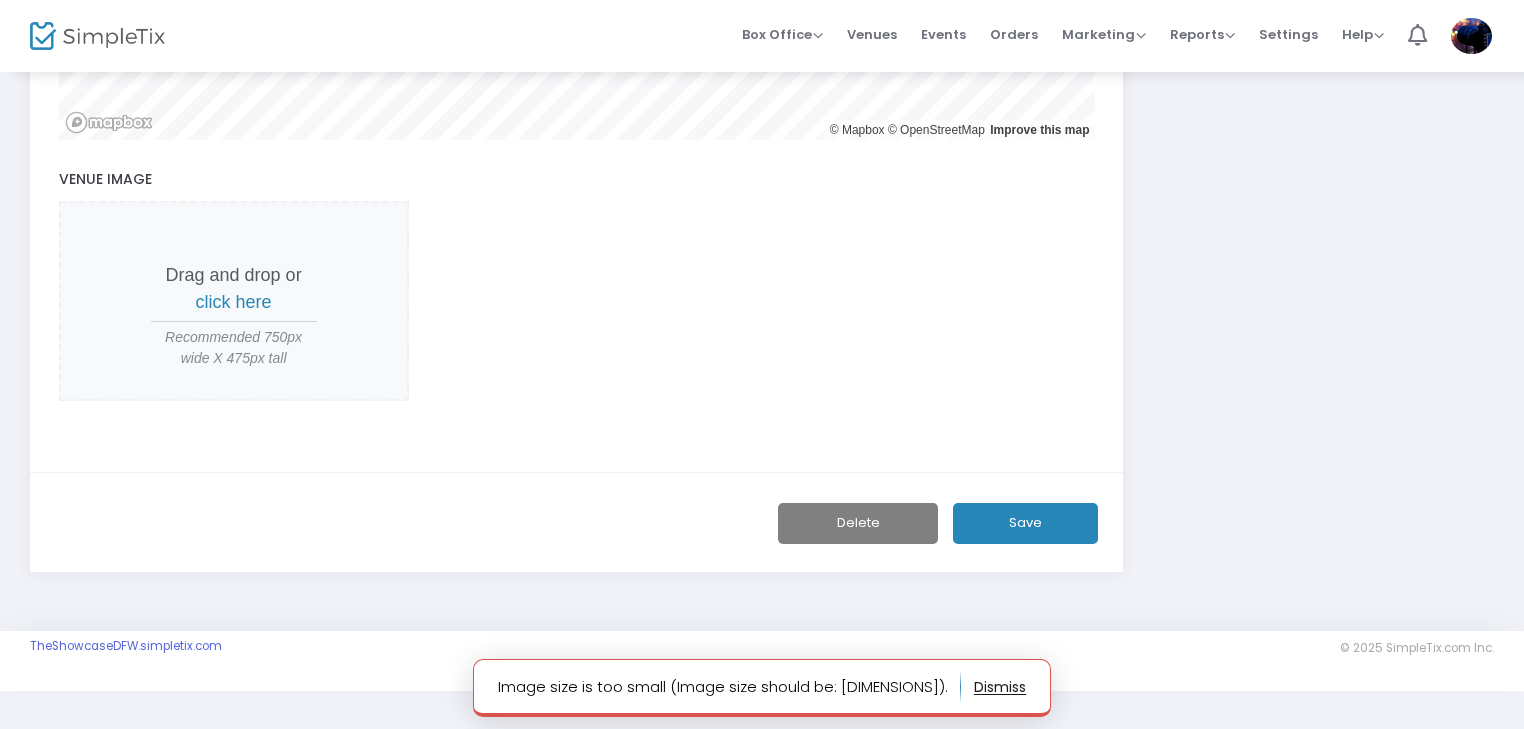 click on "Save" 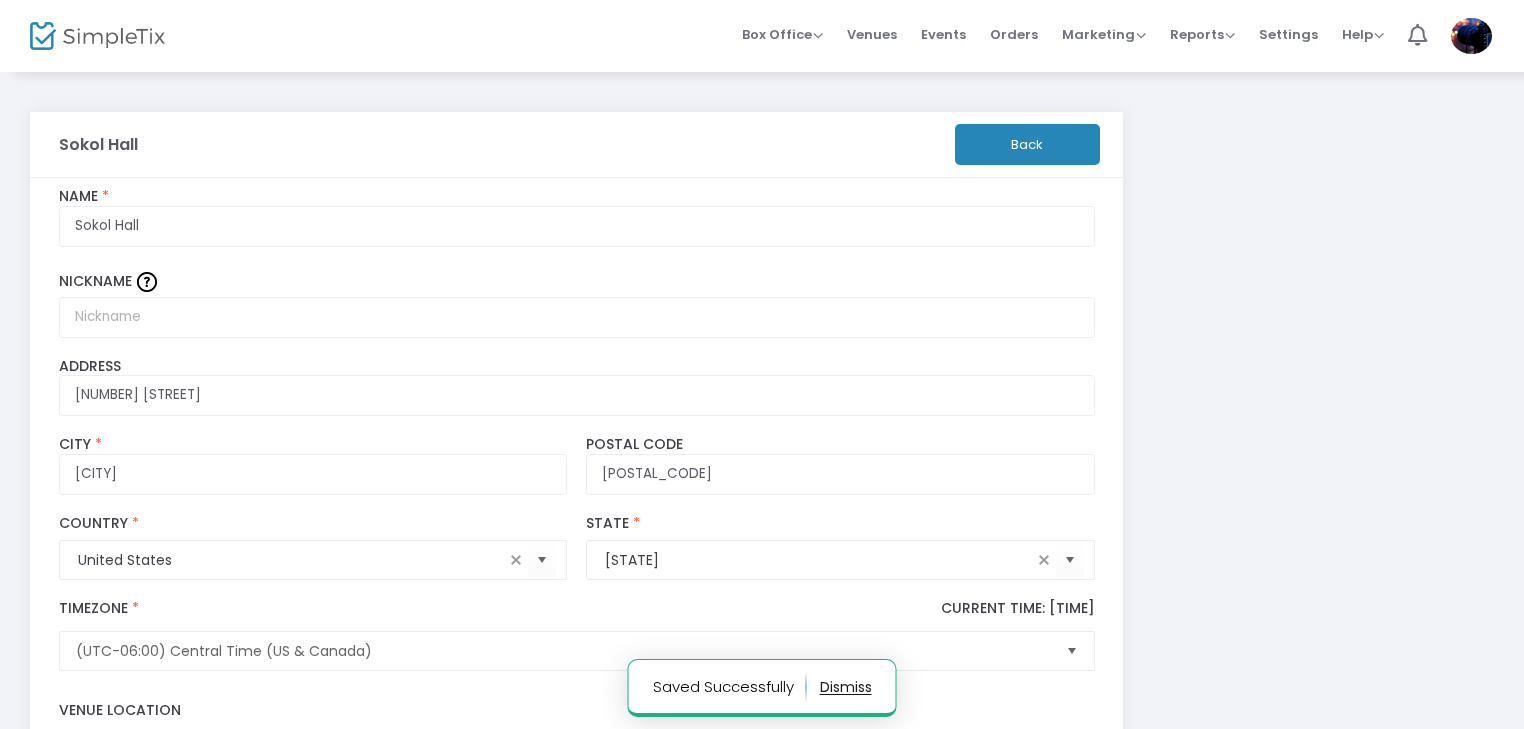 scroll, scrollTop: 0, scrollLeft: 0, axis: both 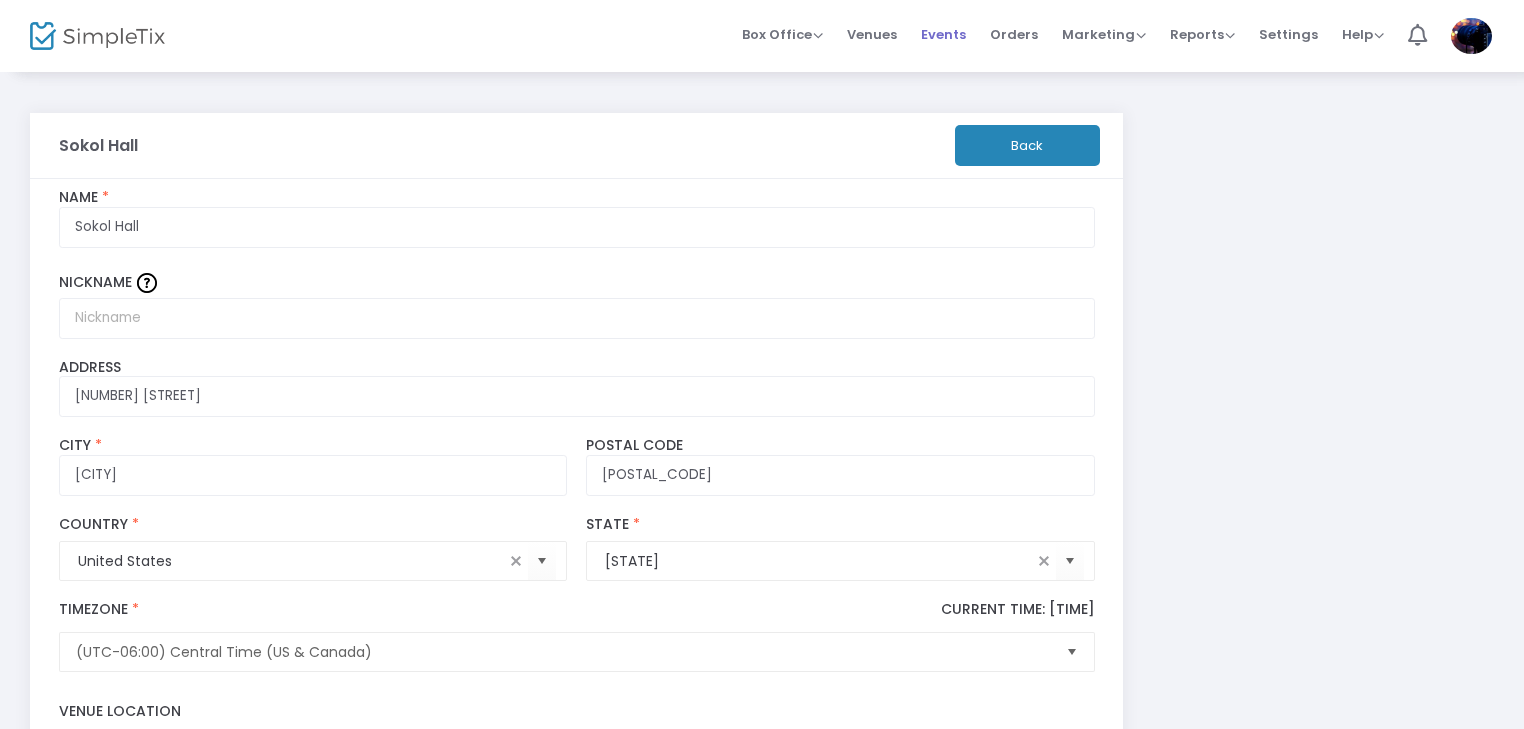 click on "Events" at bounding box center (943, 34) 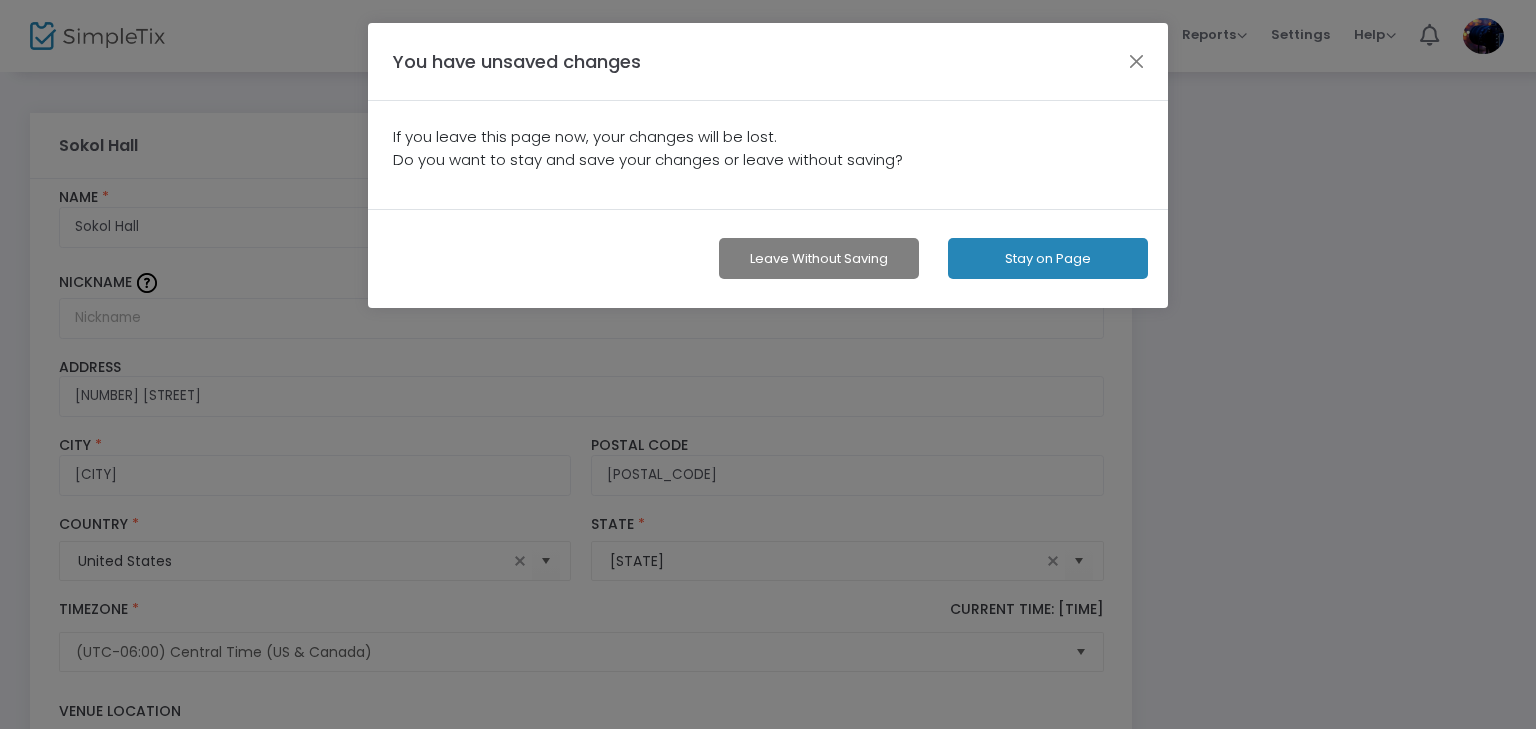 click on "Stay on Page" 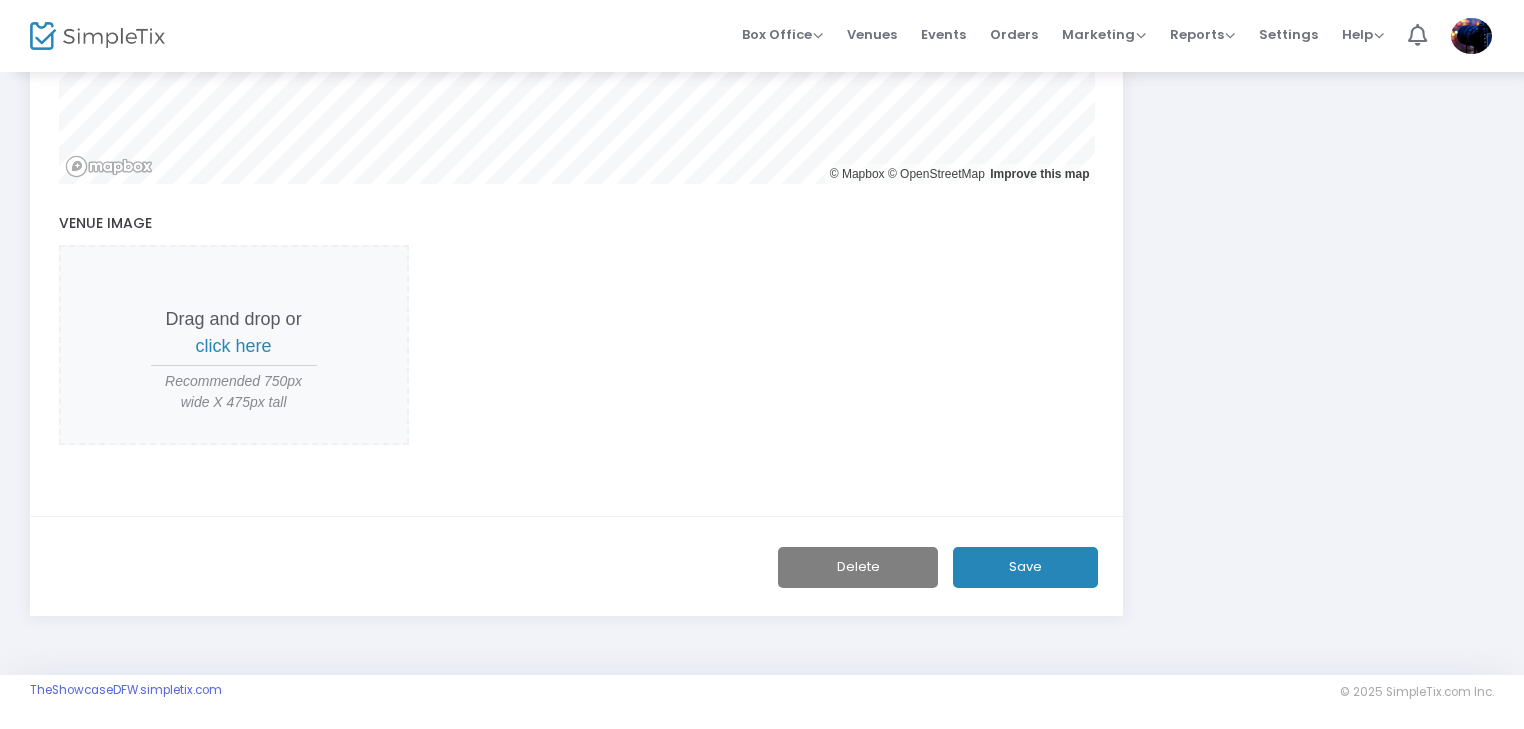 scroll, scrollTop: 992, scrollLeft: 0, axis: vertical 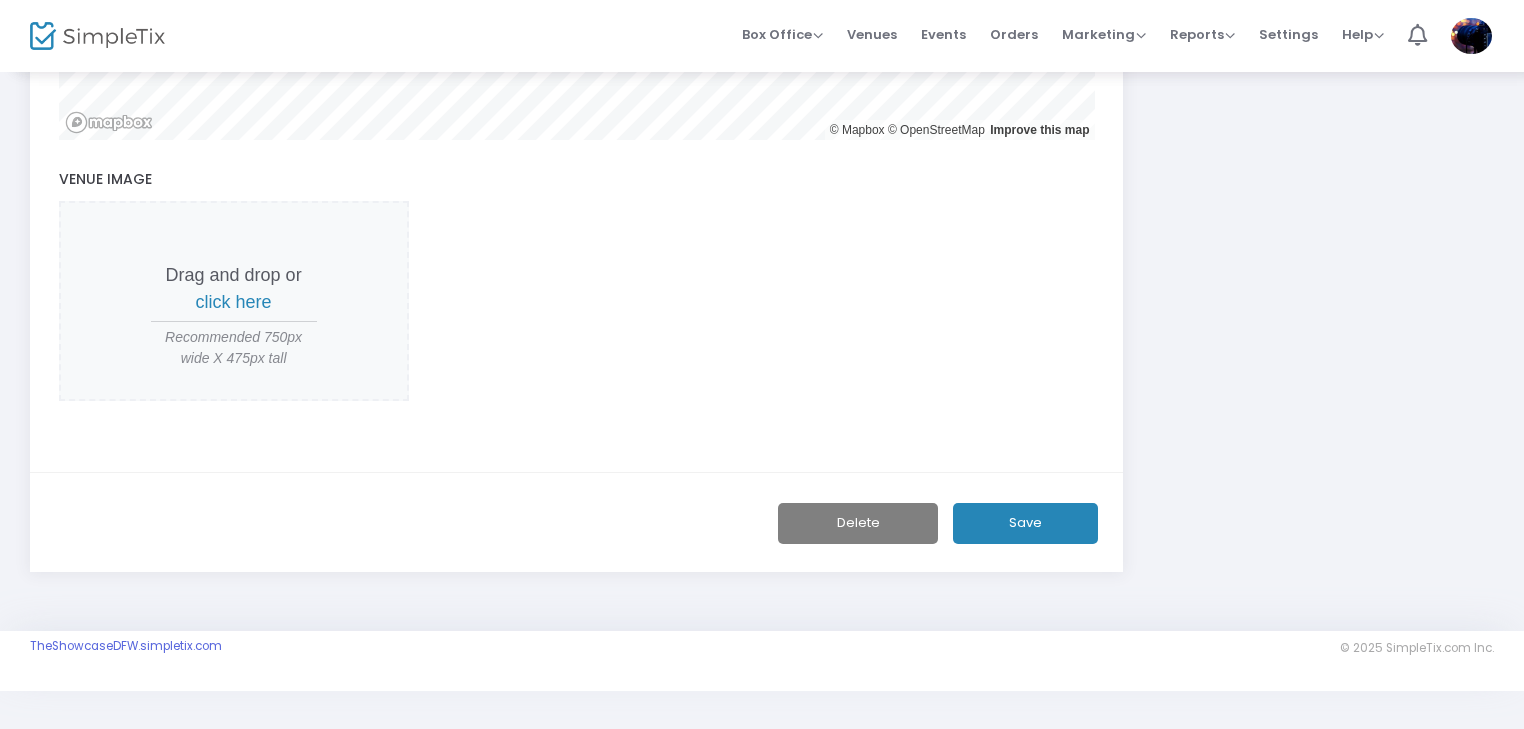 click on "Save" 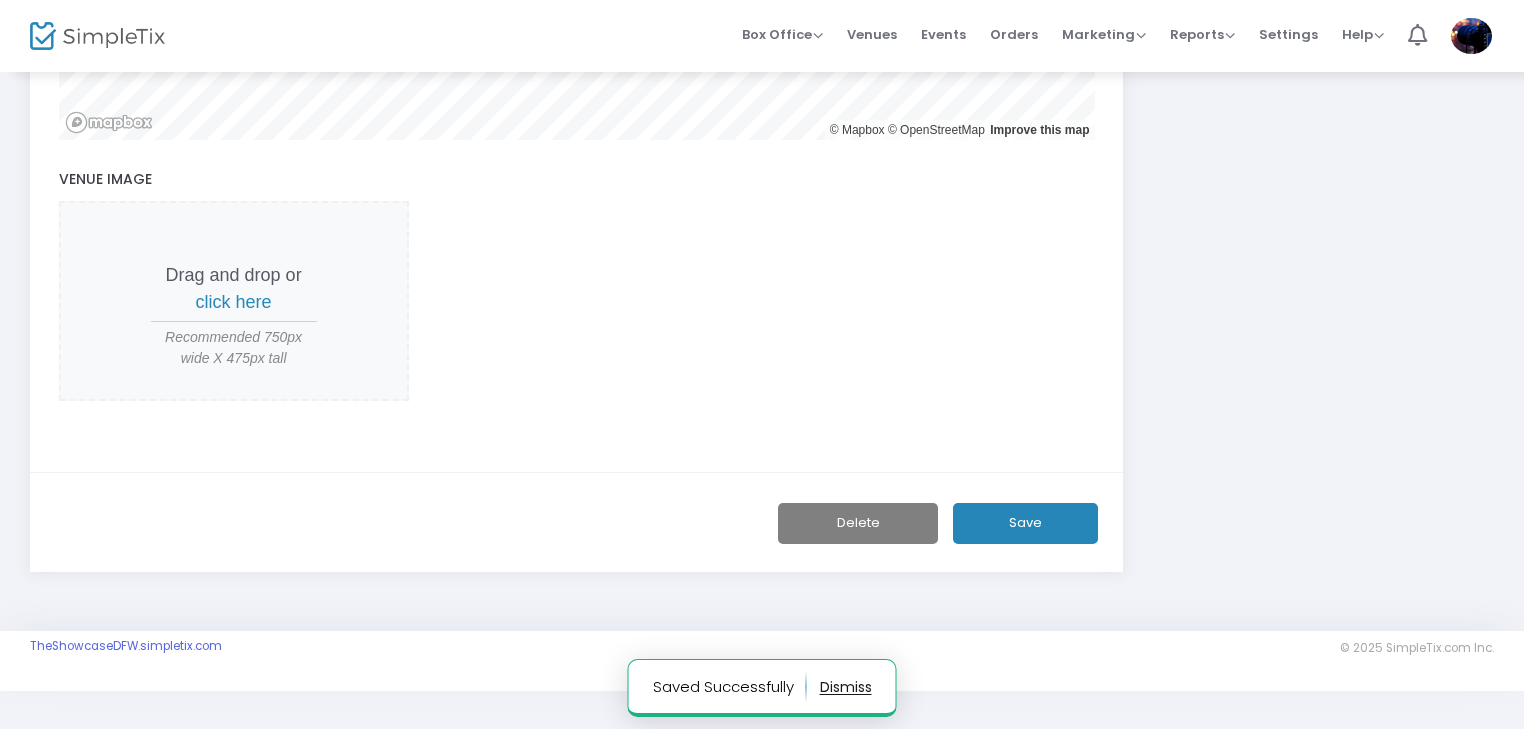 scroll, scrollTop: 354, scrollLeft: 0, axis: vertical 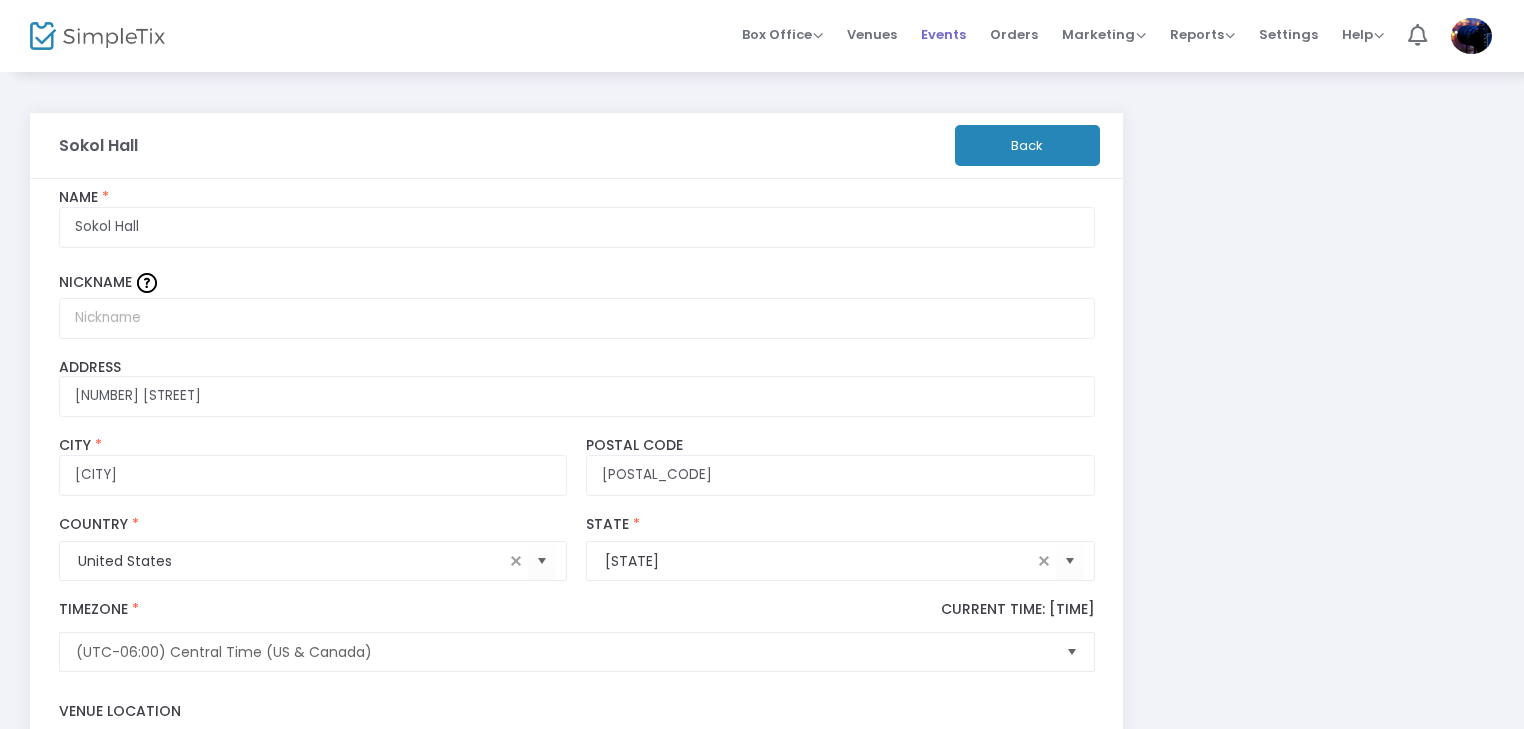 click on "Events" at bounding box center [943, 34] 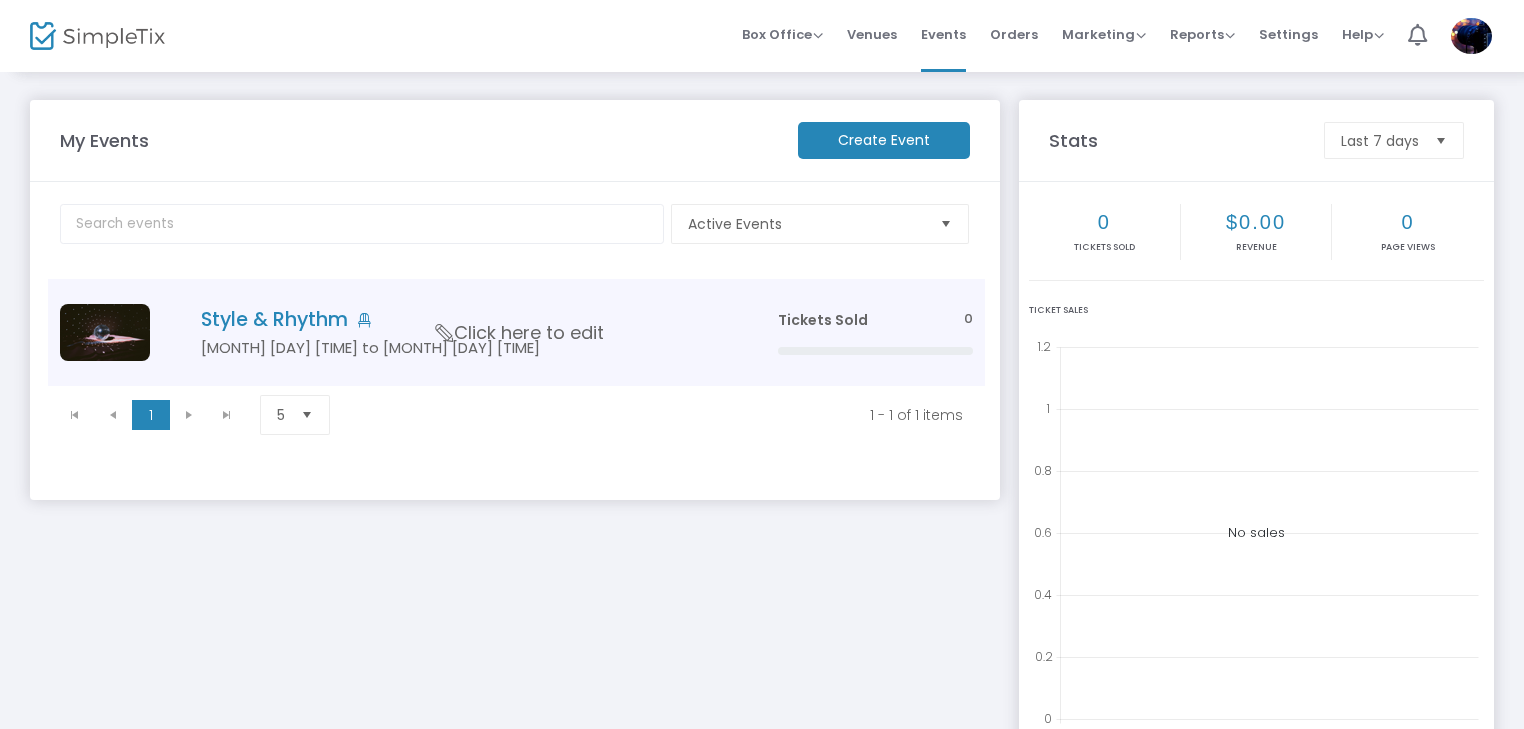 click on "Style & Rhythm" 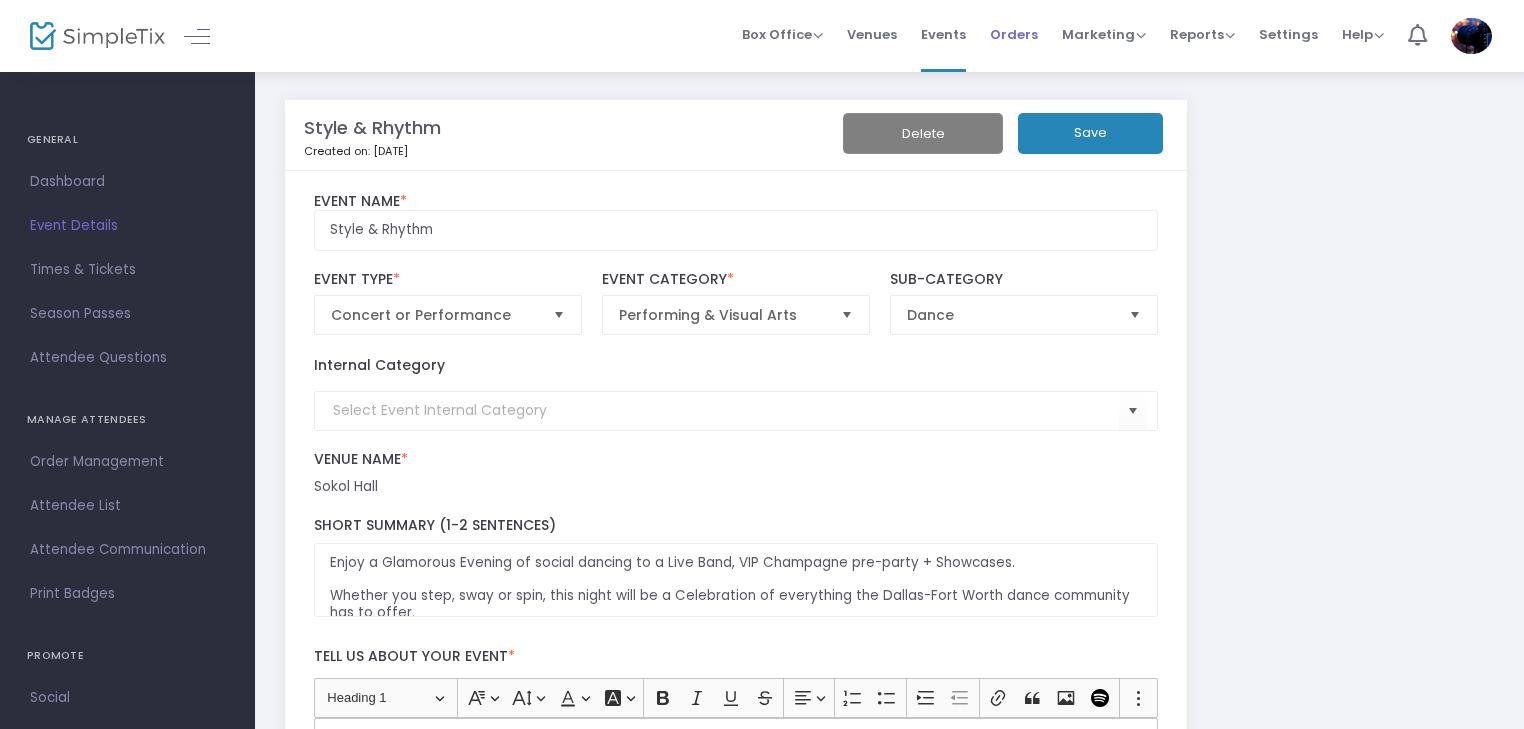click on "Orders" at bounding box center (1014, 34) 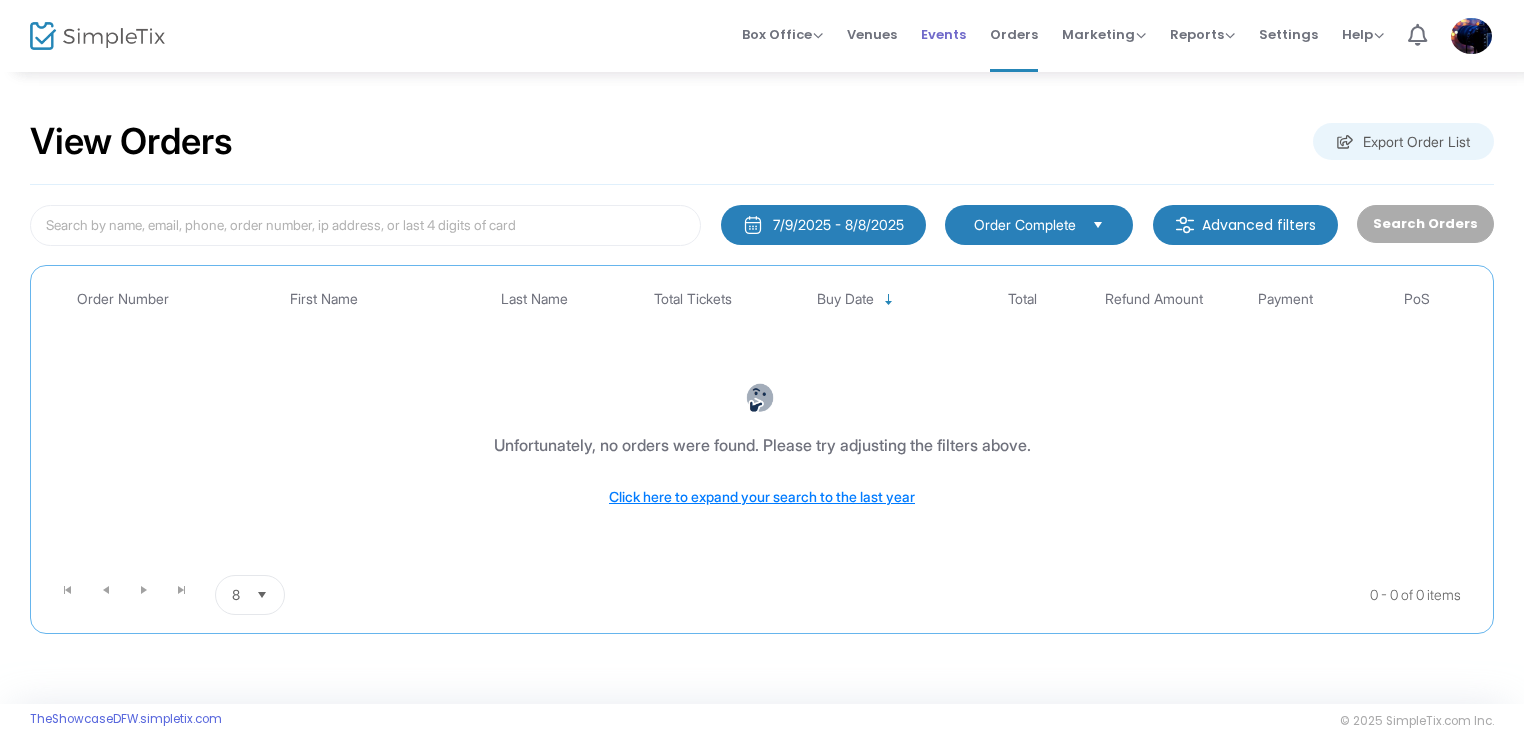 click on "Events" at bounding box center [943, 34] 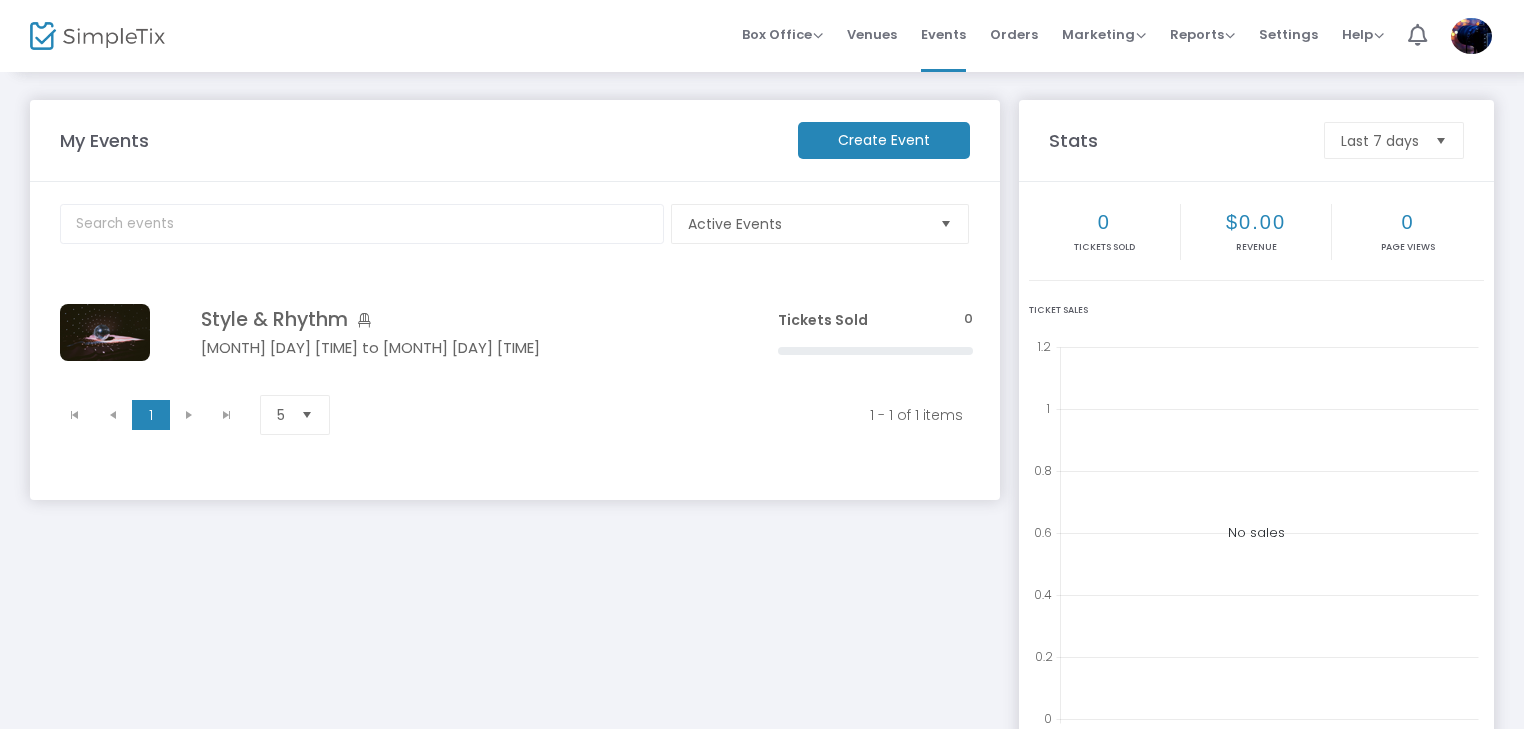 drag, startPoint x: 123, startPoint y: 333, endPoint x: 707, endPoint y: 630, distance: 655.18317 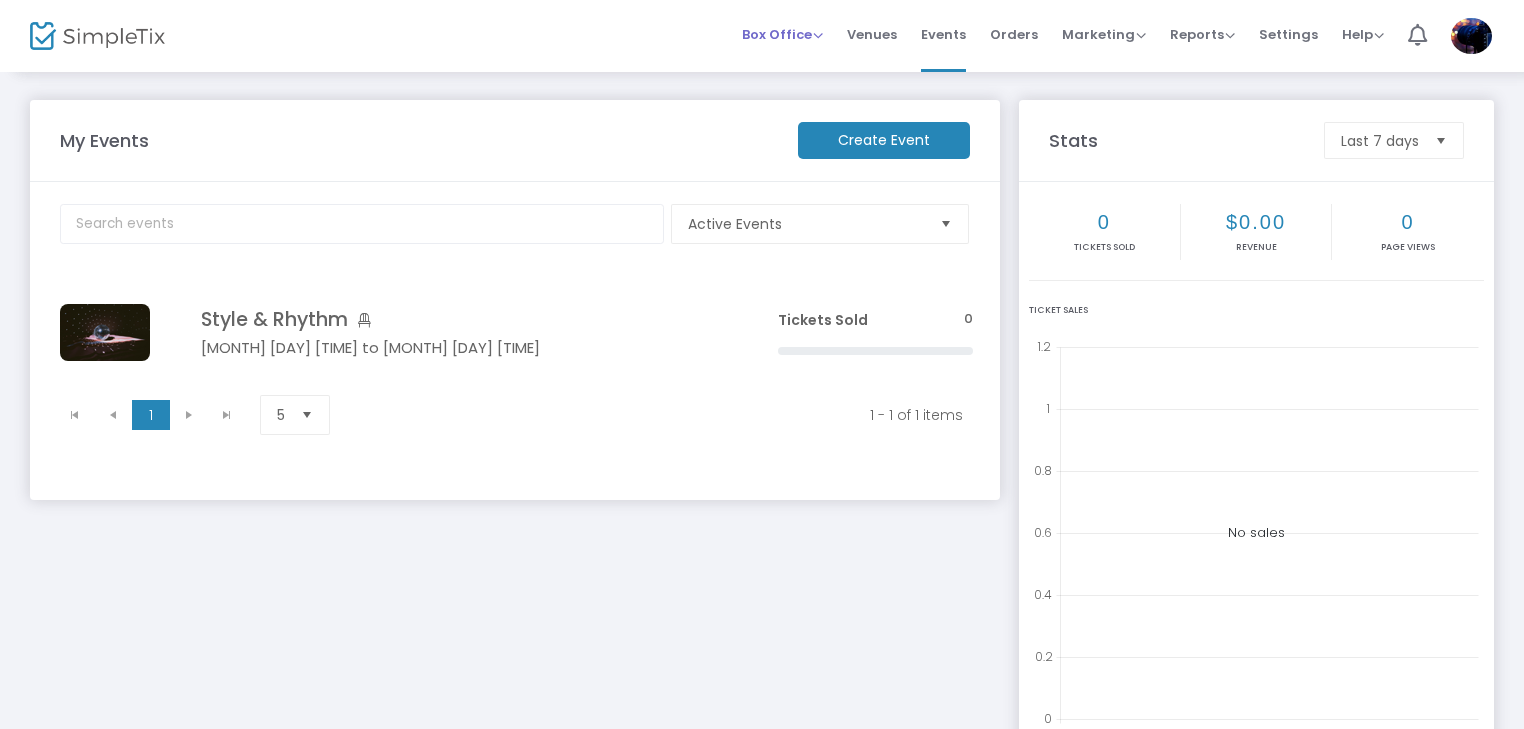 click on "Box Office" at bounding box center (782, 34) 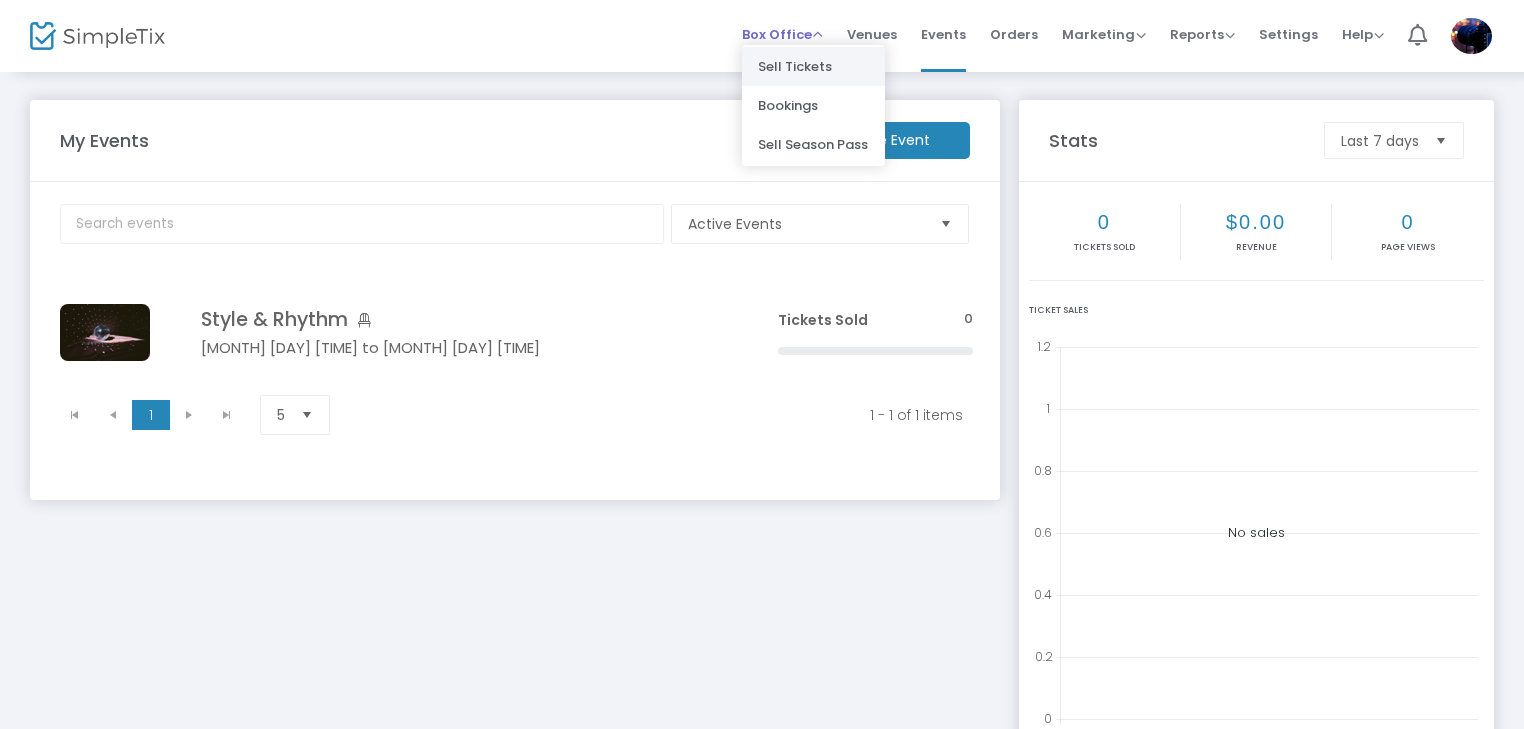 click on "Sell Tickets" at bounding box center [813, 66] 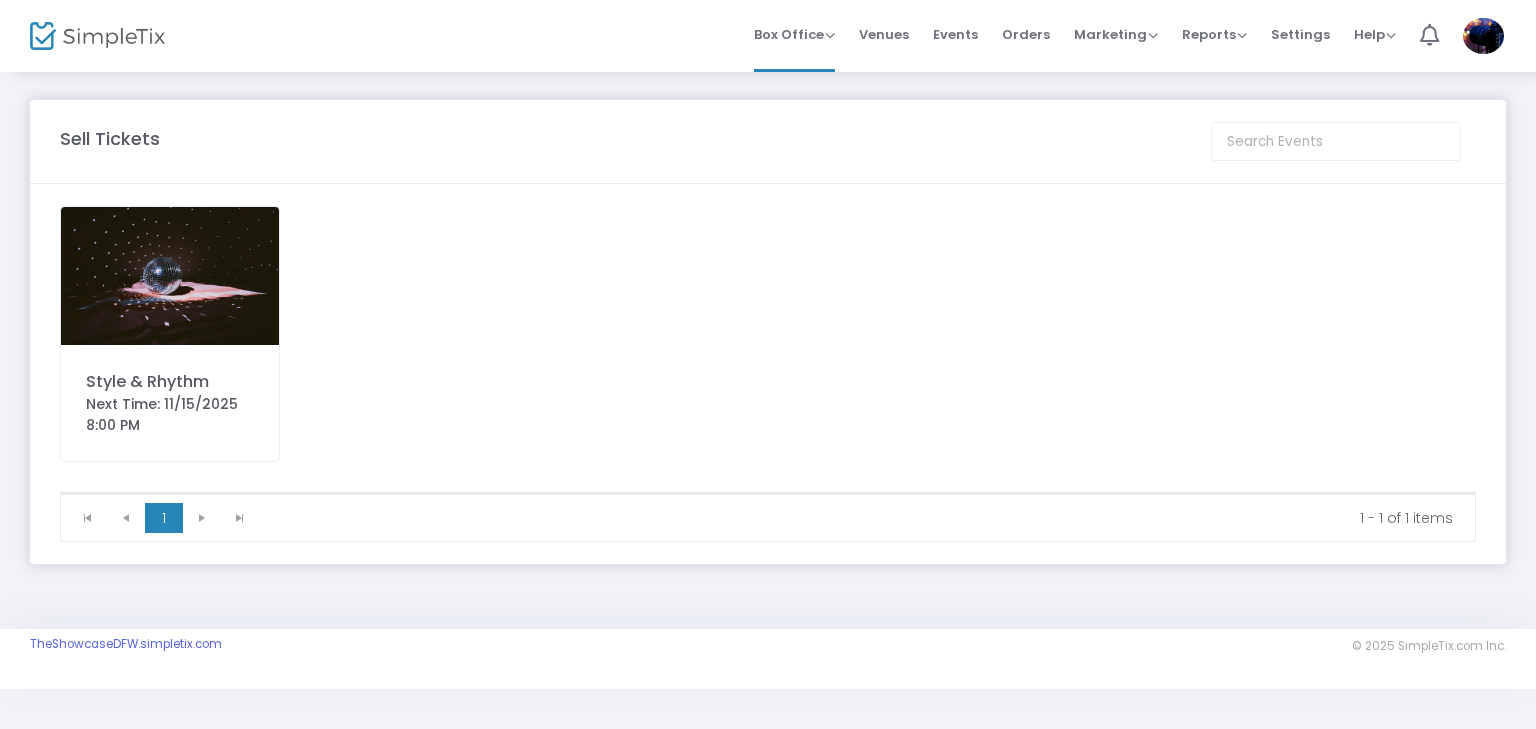 click on "Next Time: 11/15/2025 8:00 PM" 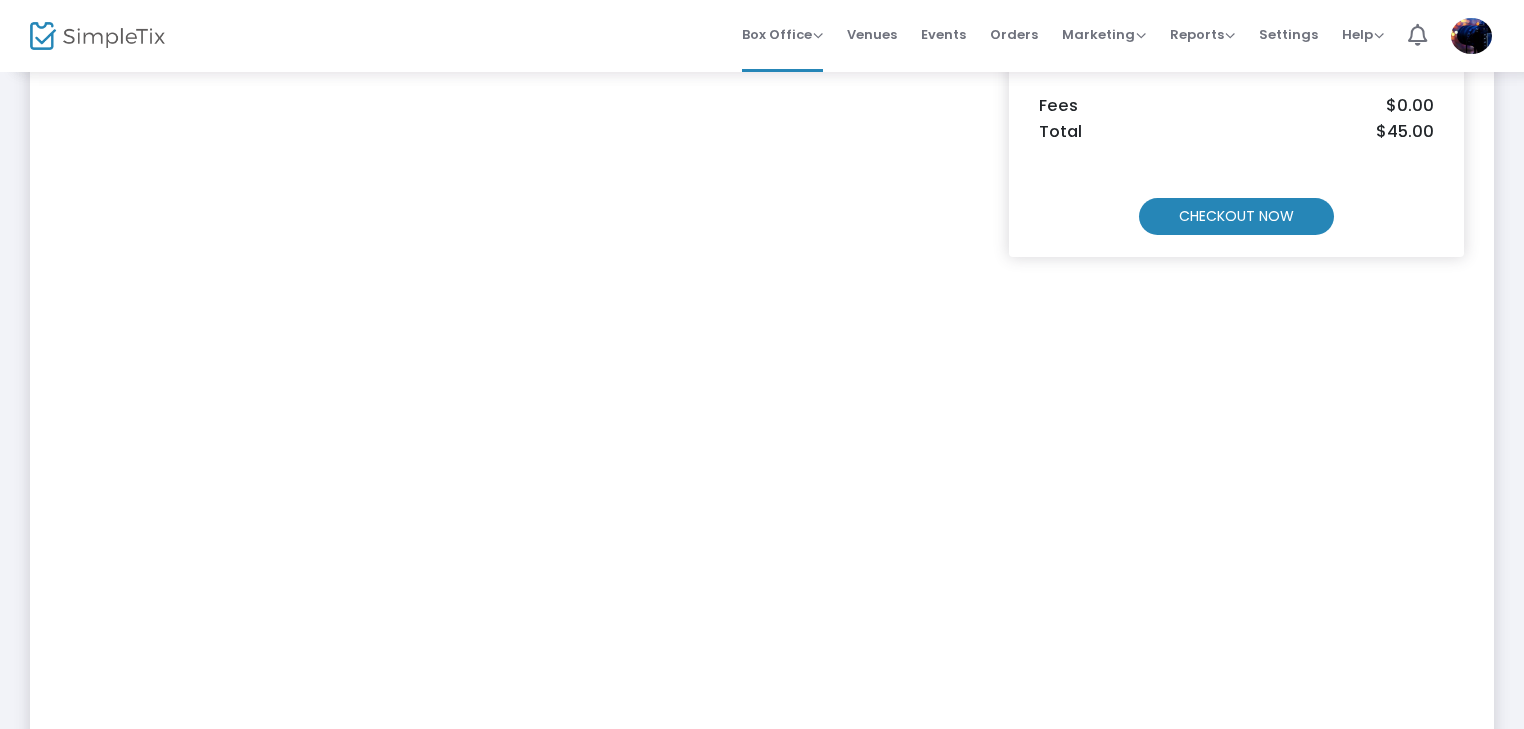 scroll, scrollTop: 293, scrollLeft: 0, axis: vertical 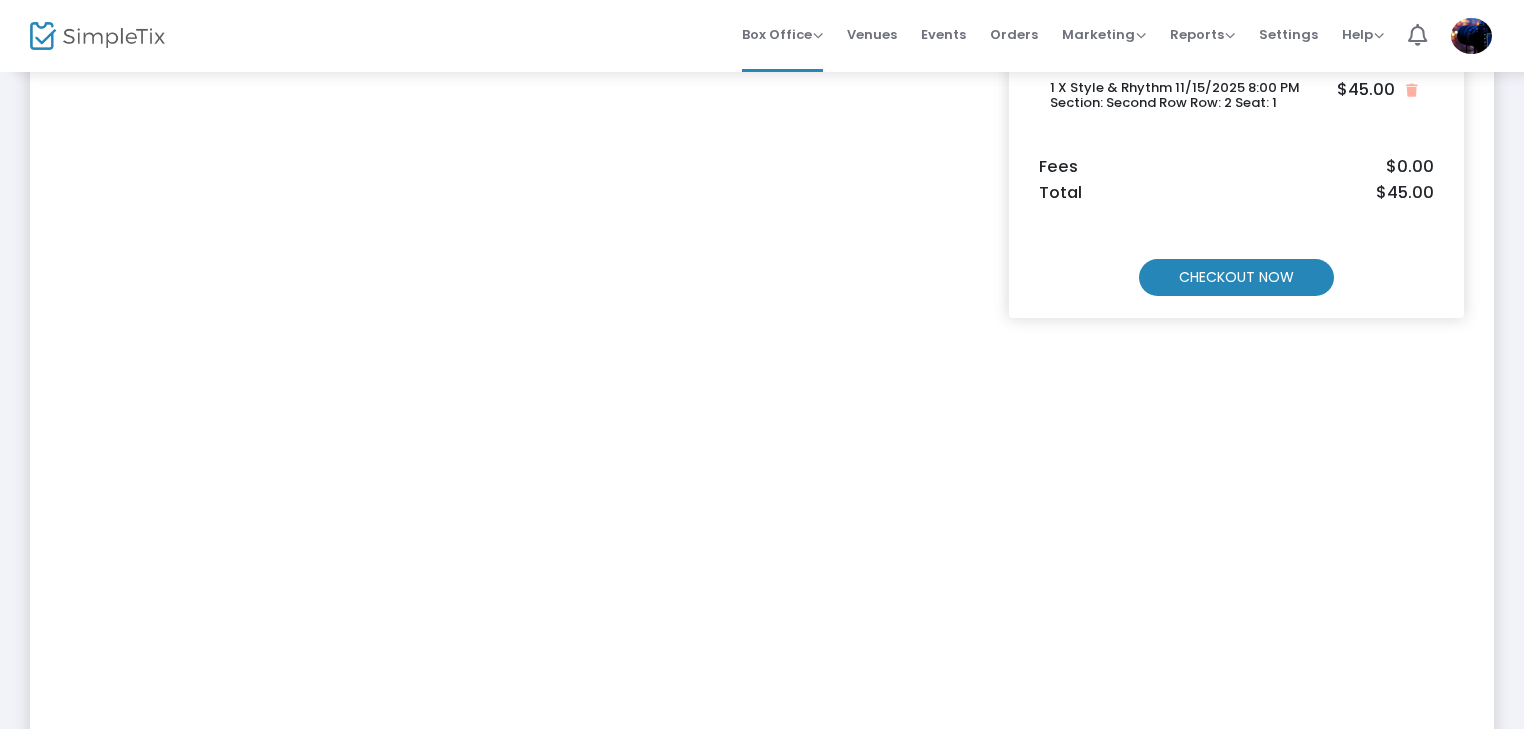click on "CHECKOUT NOW" 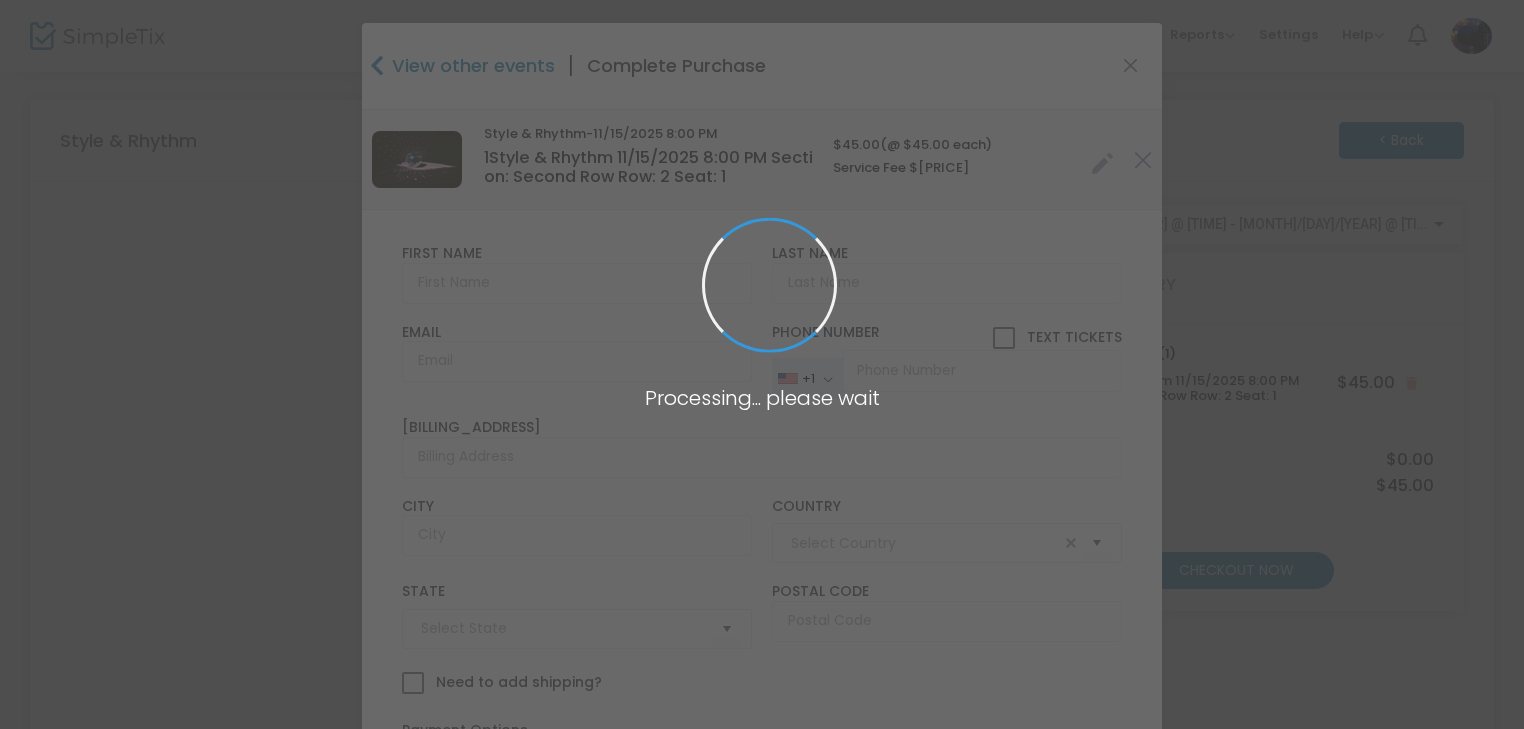 type on "United States" 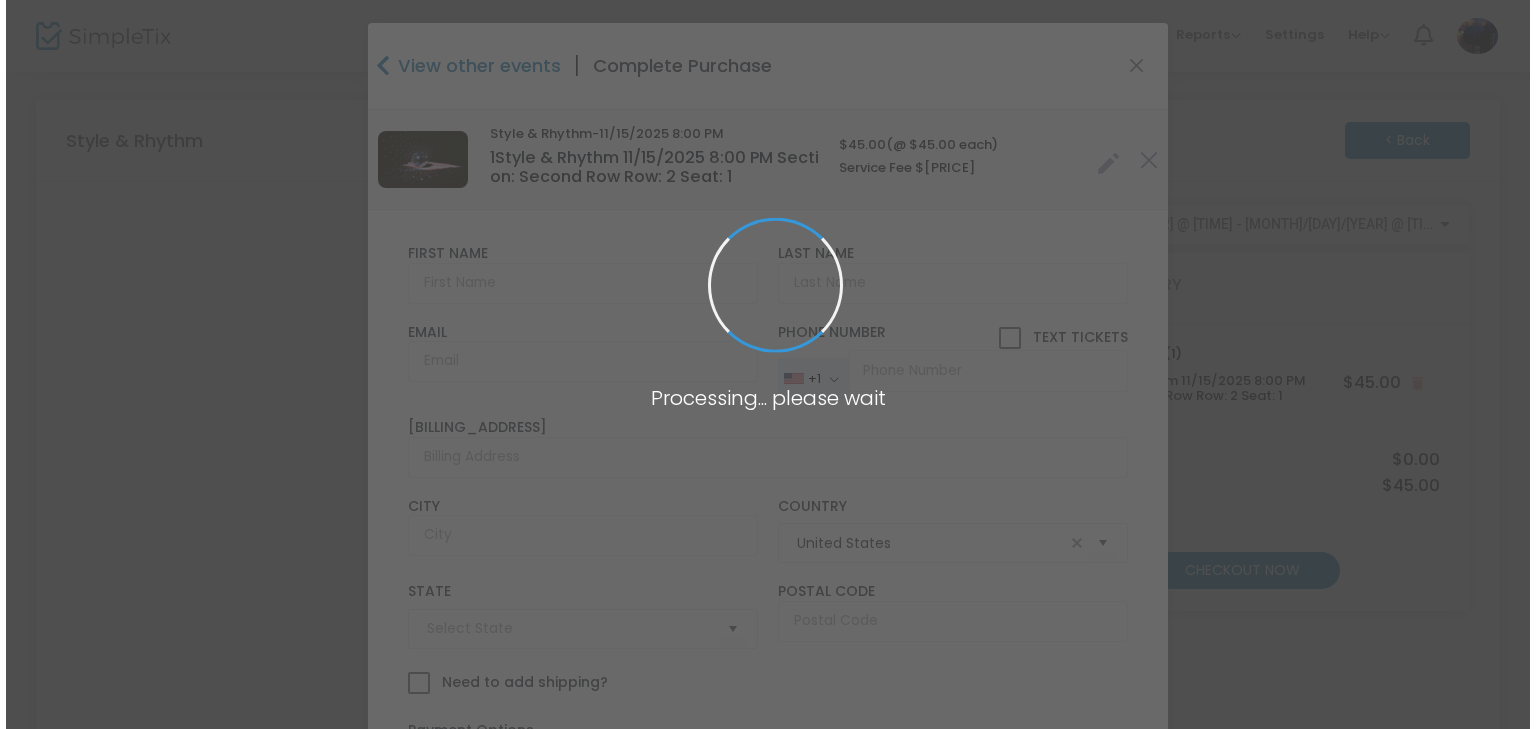 scroll, scrollTop: 0, scrollLeft: 0, axis: both 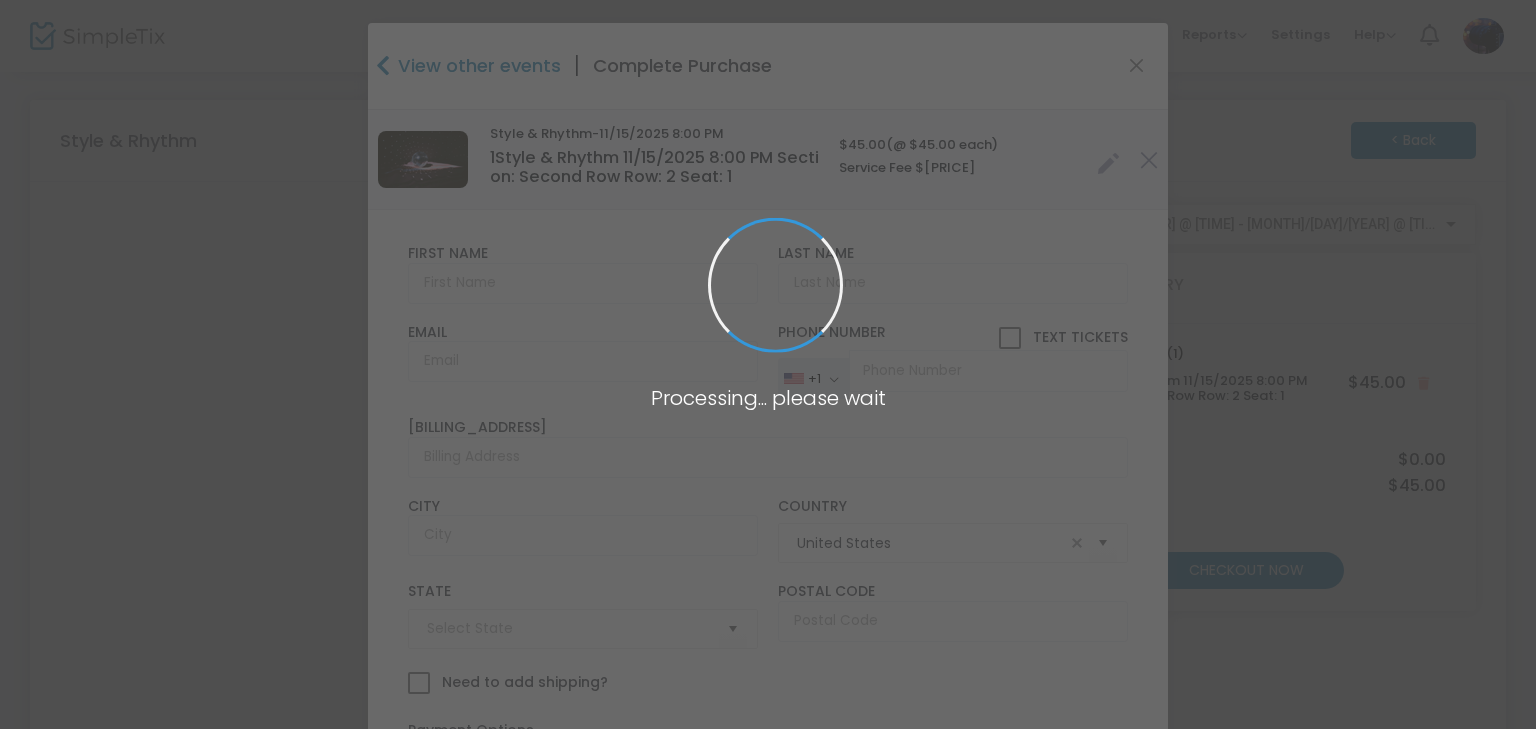 type on "[STATE]" 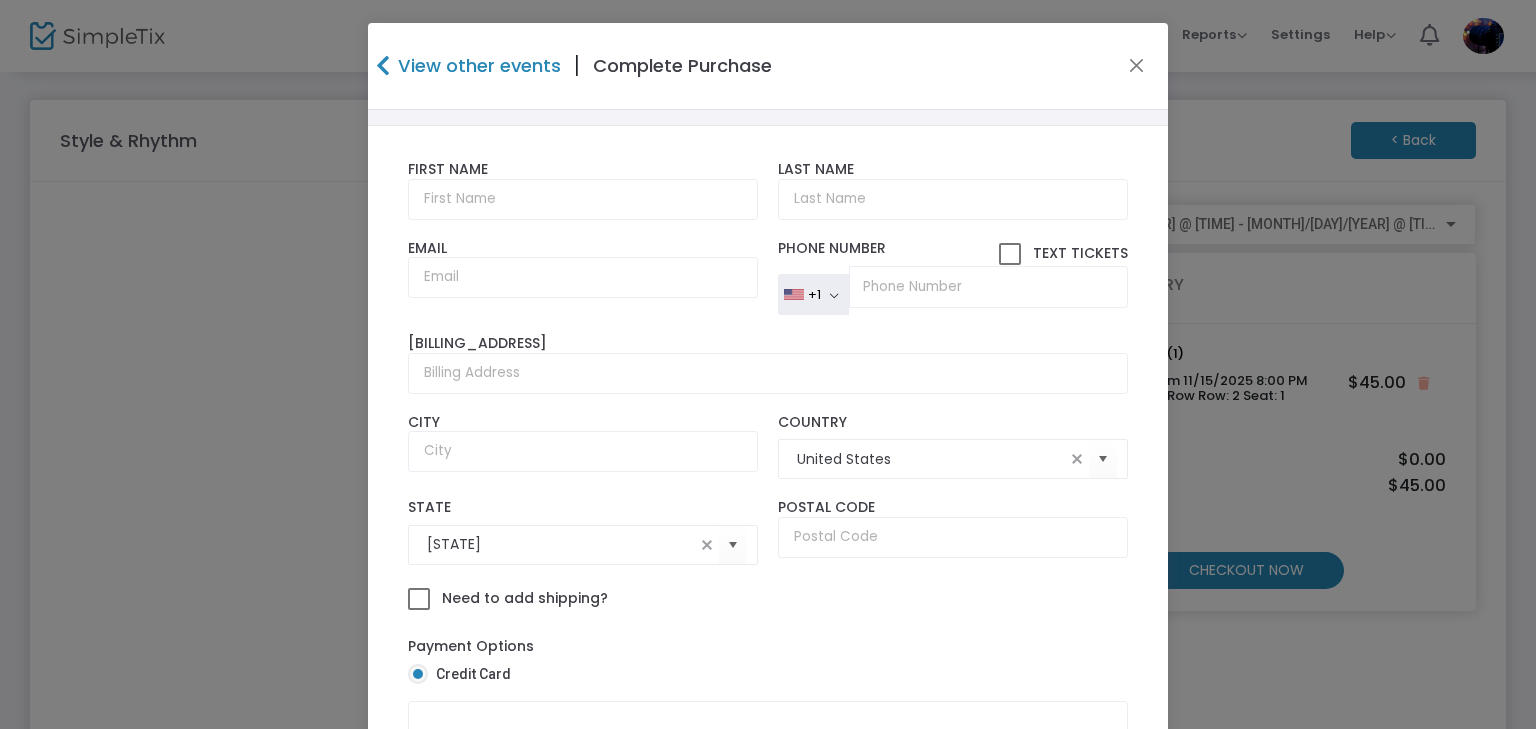 scroll, scrollTop: 98, scrollLeft: 0, axis: vertical 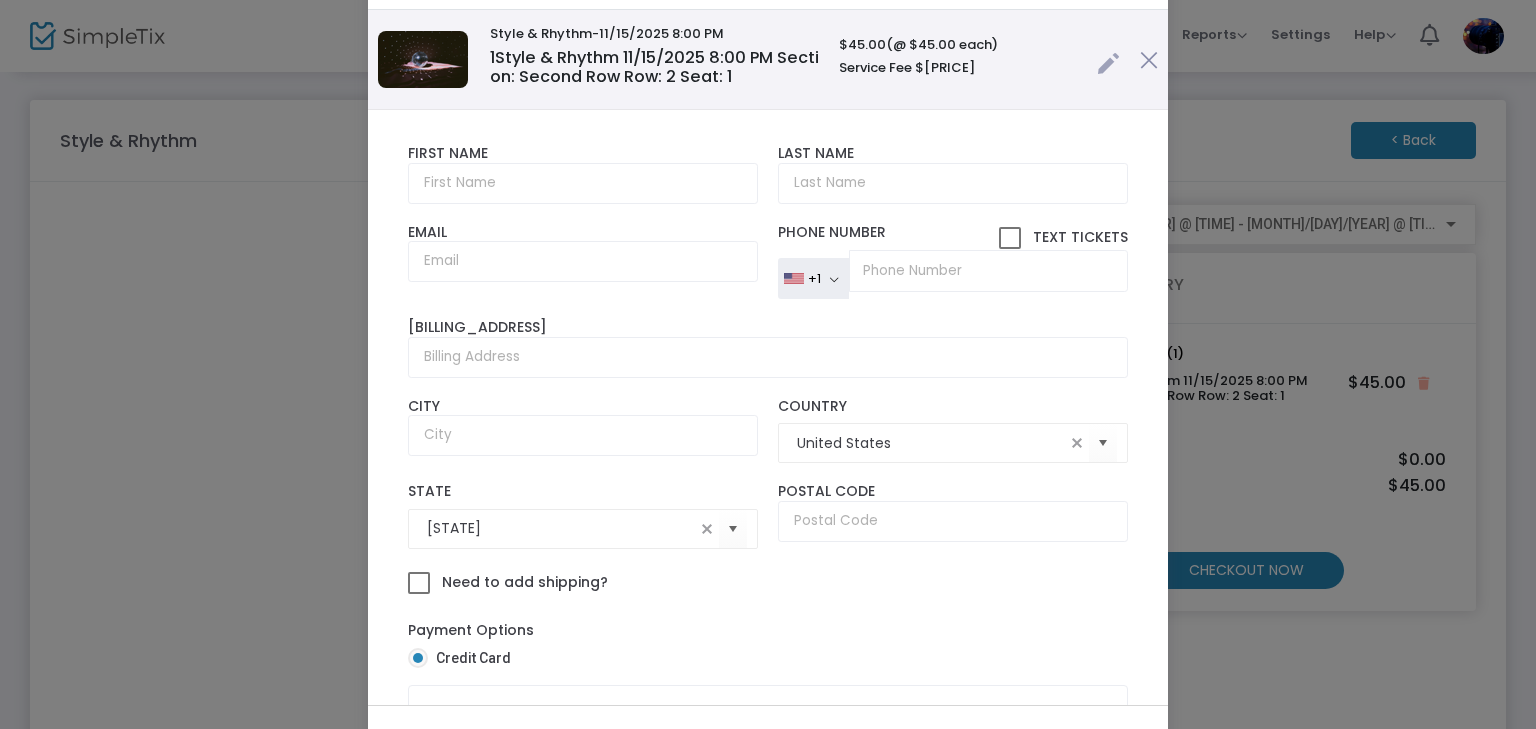 click 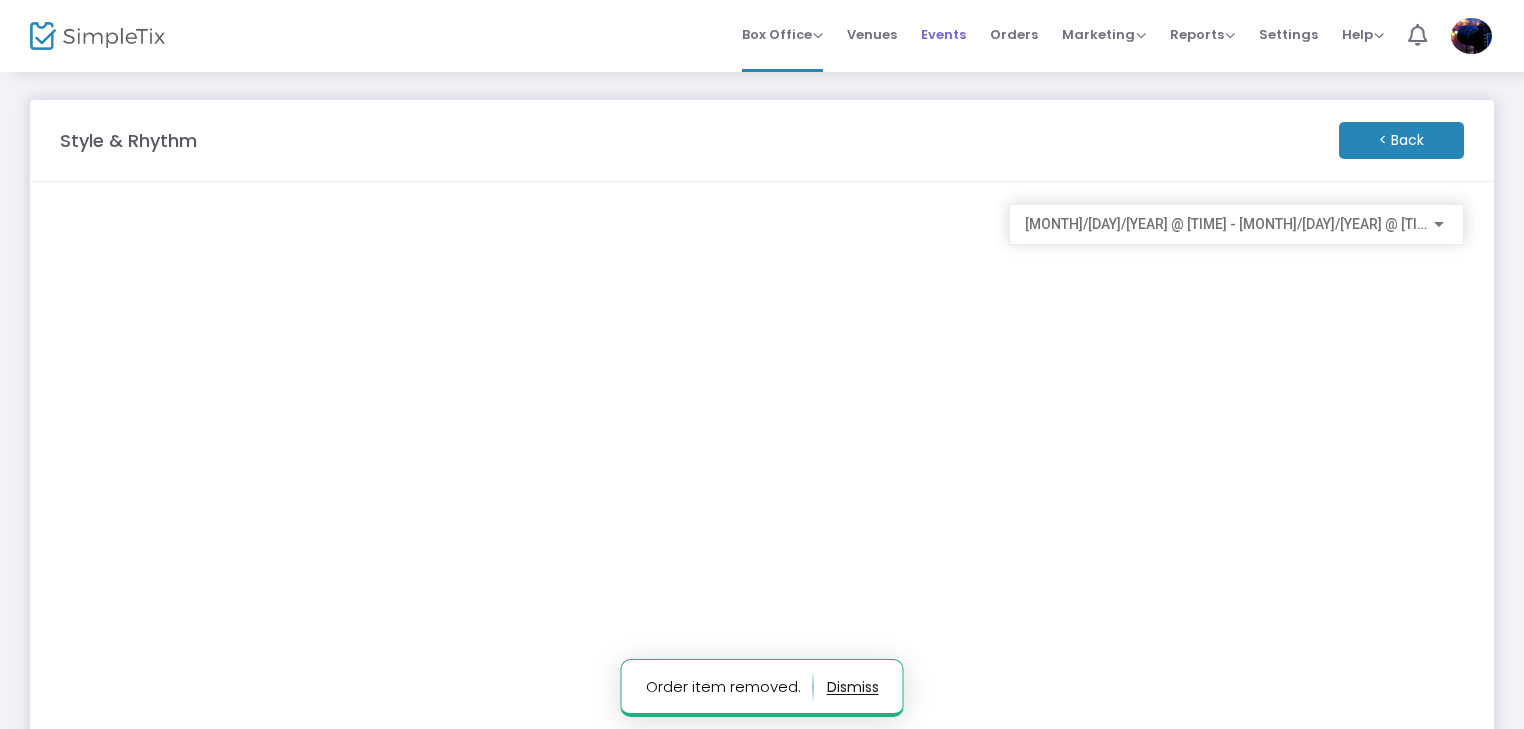 click on "Events" at bounding box center (943, 34) 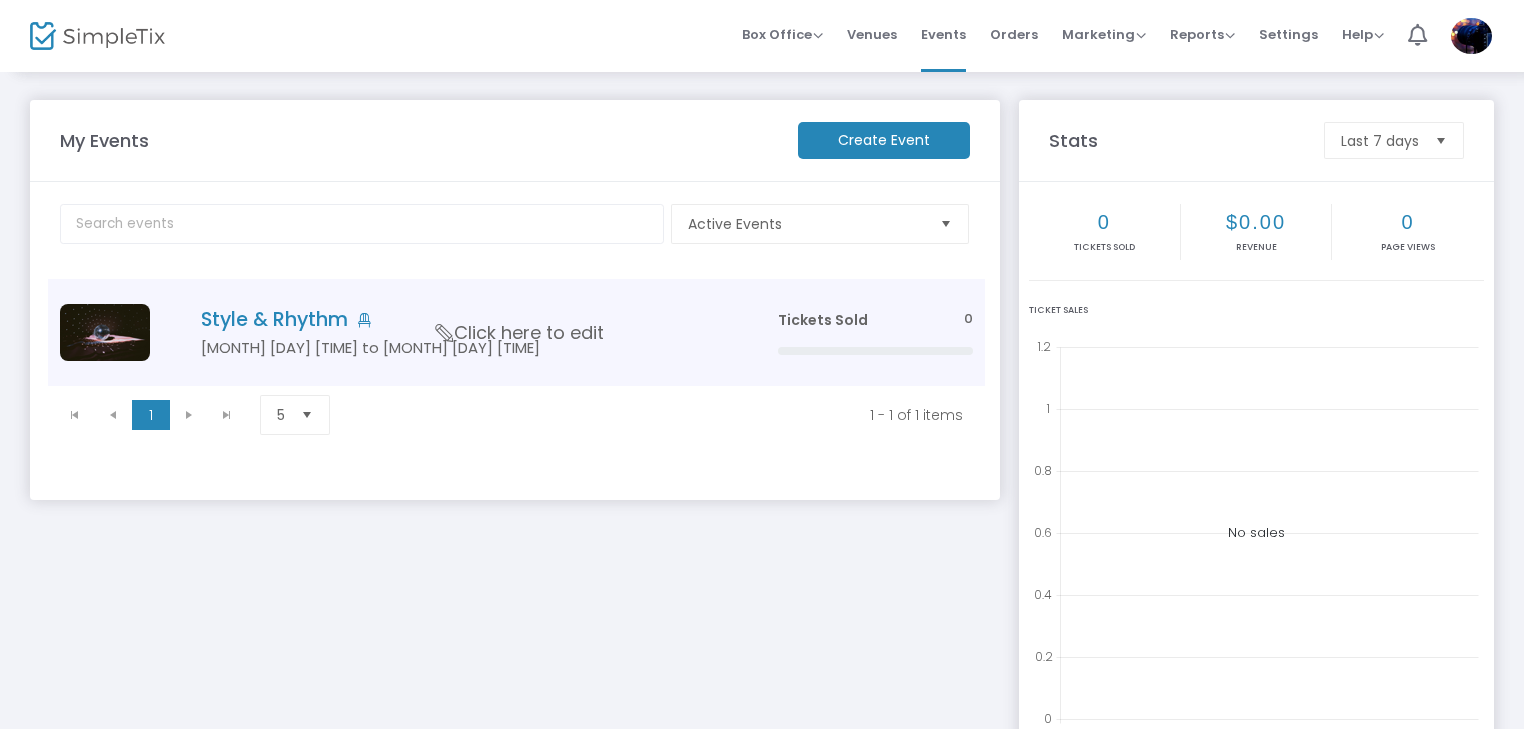 click on "Style & Rhythm" 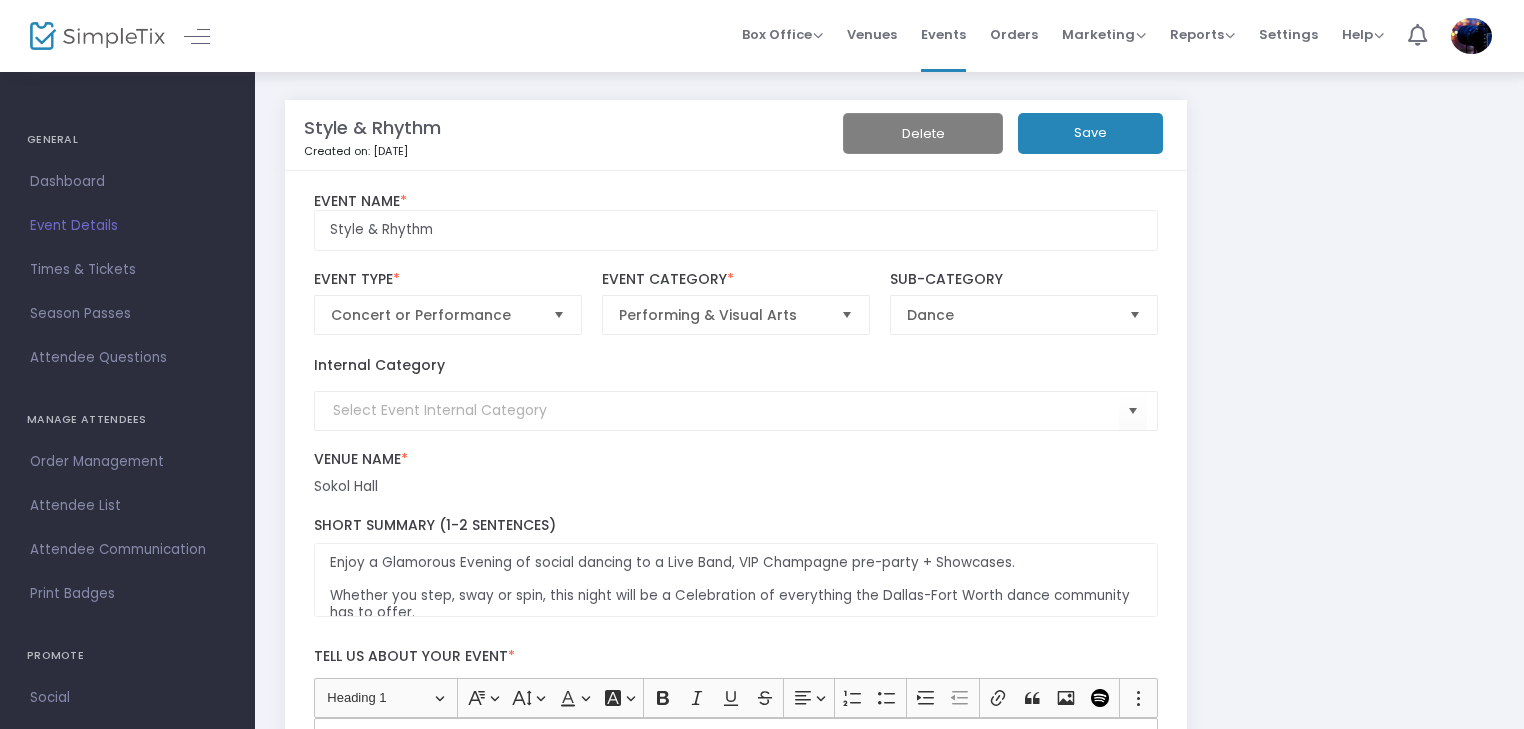 click on "Times & Tickets" at bounding box center [127, 270] 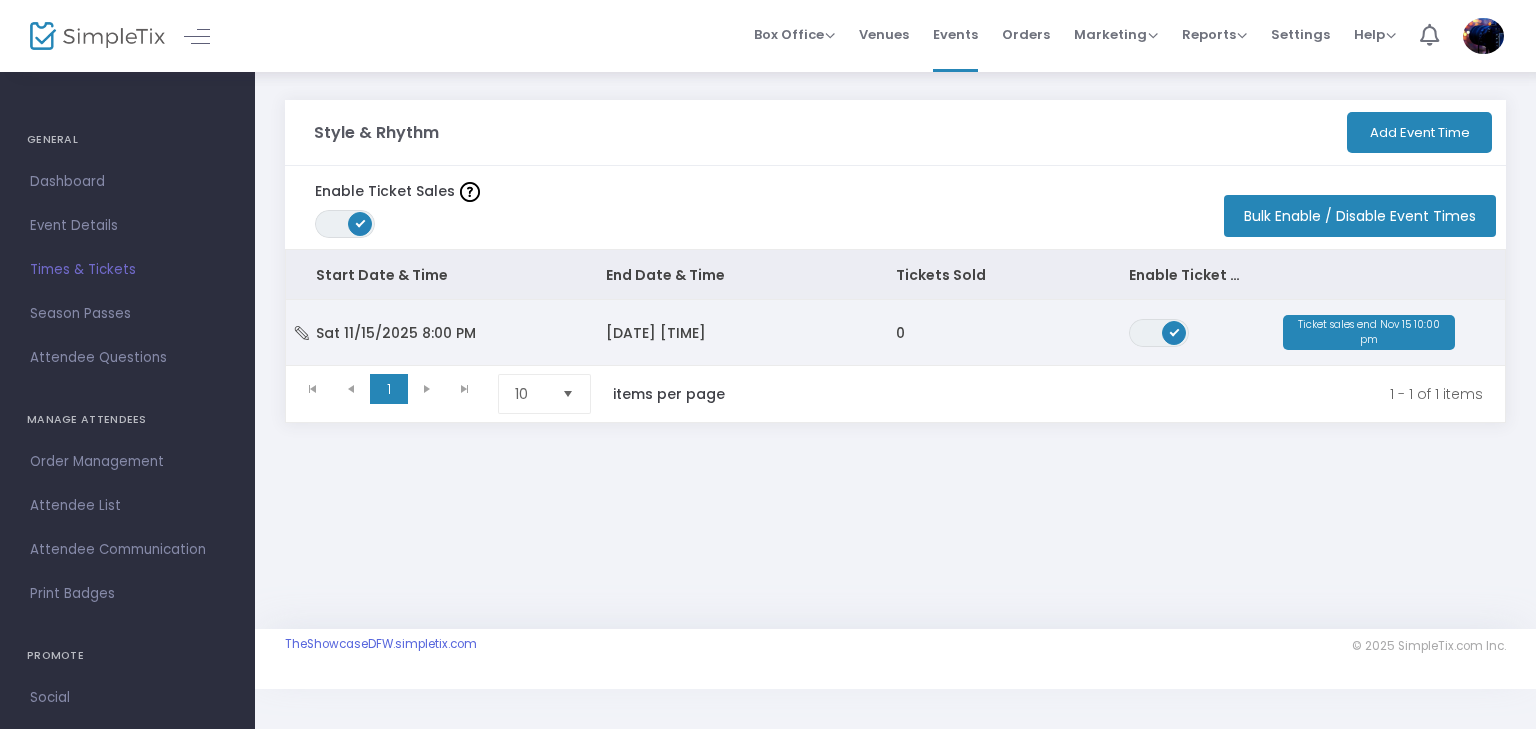 click on "Sat 11/15/2025 8:00 PM" 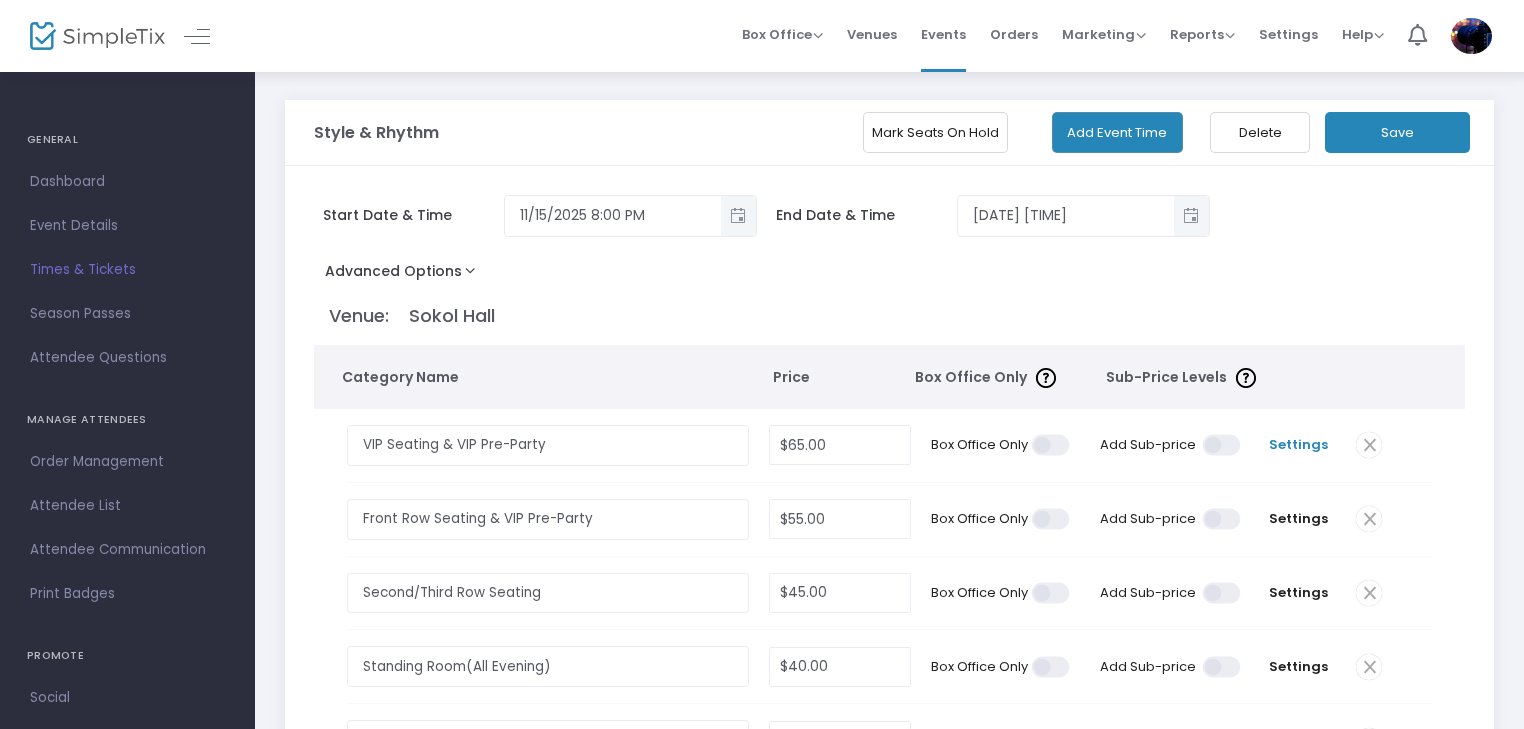 click on "Settings" at bounding box center (1298, 445) 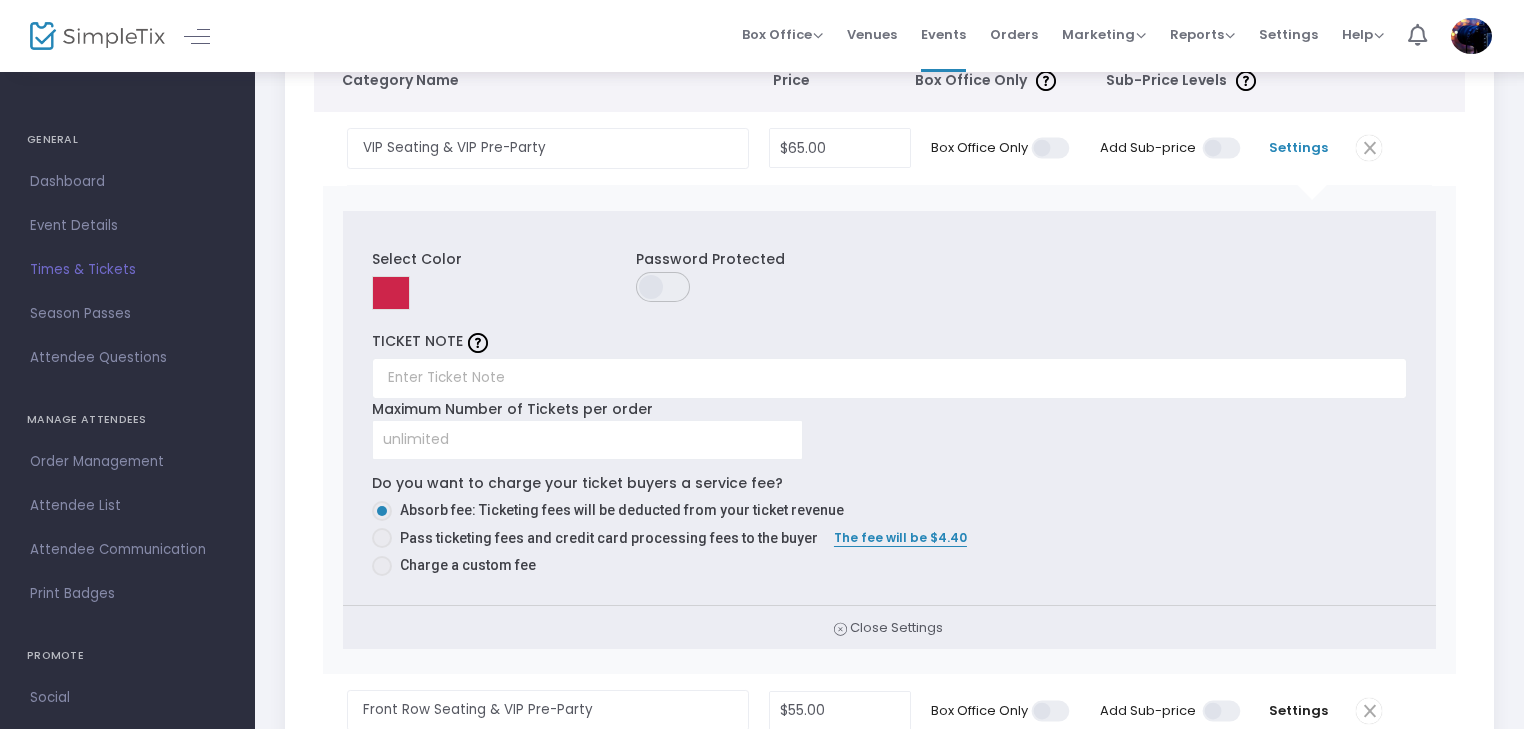 scroll, scrollTop: 300, scrollLeft: 0, axis: vertical 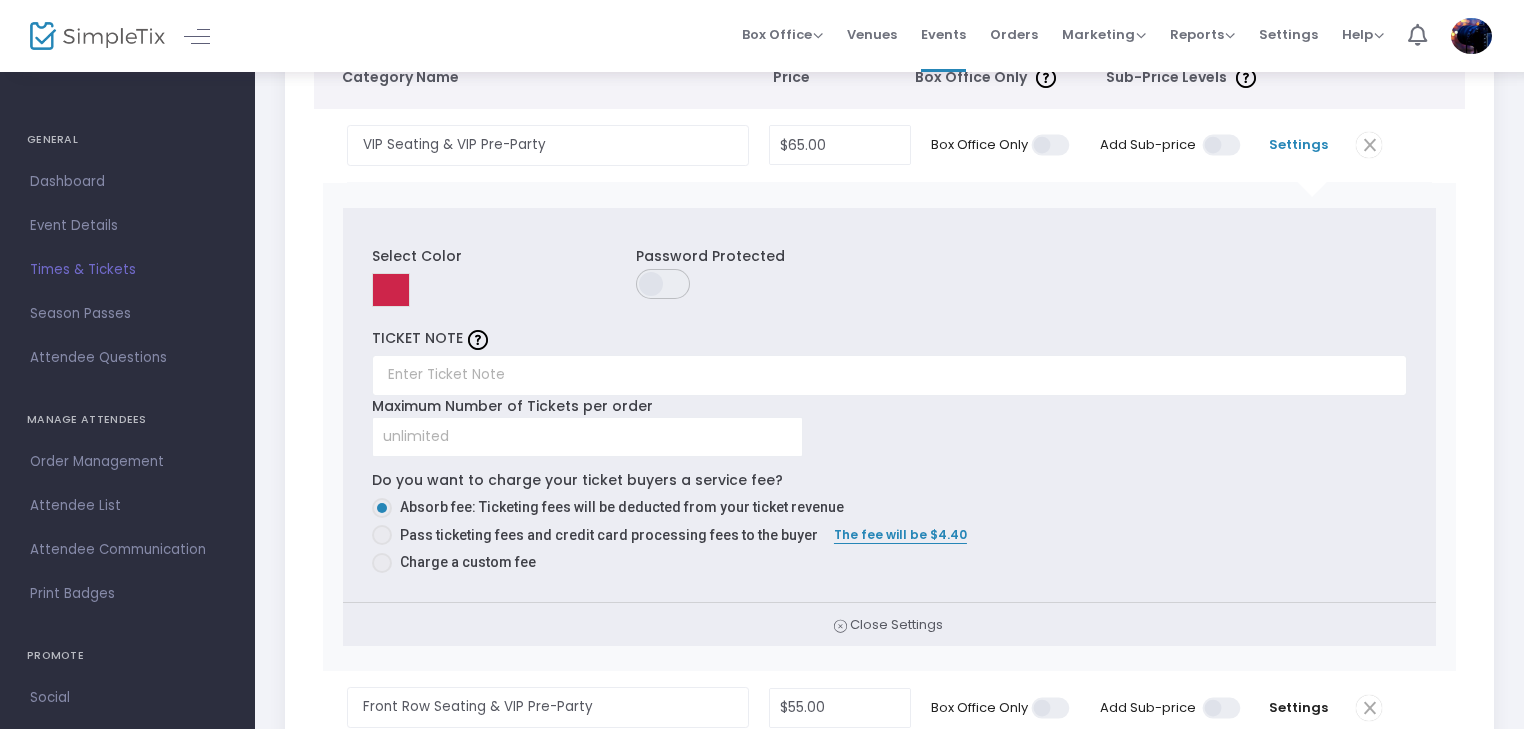 click at bounding box center [382, 535] 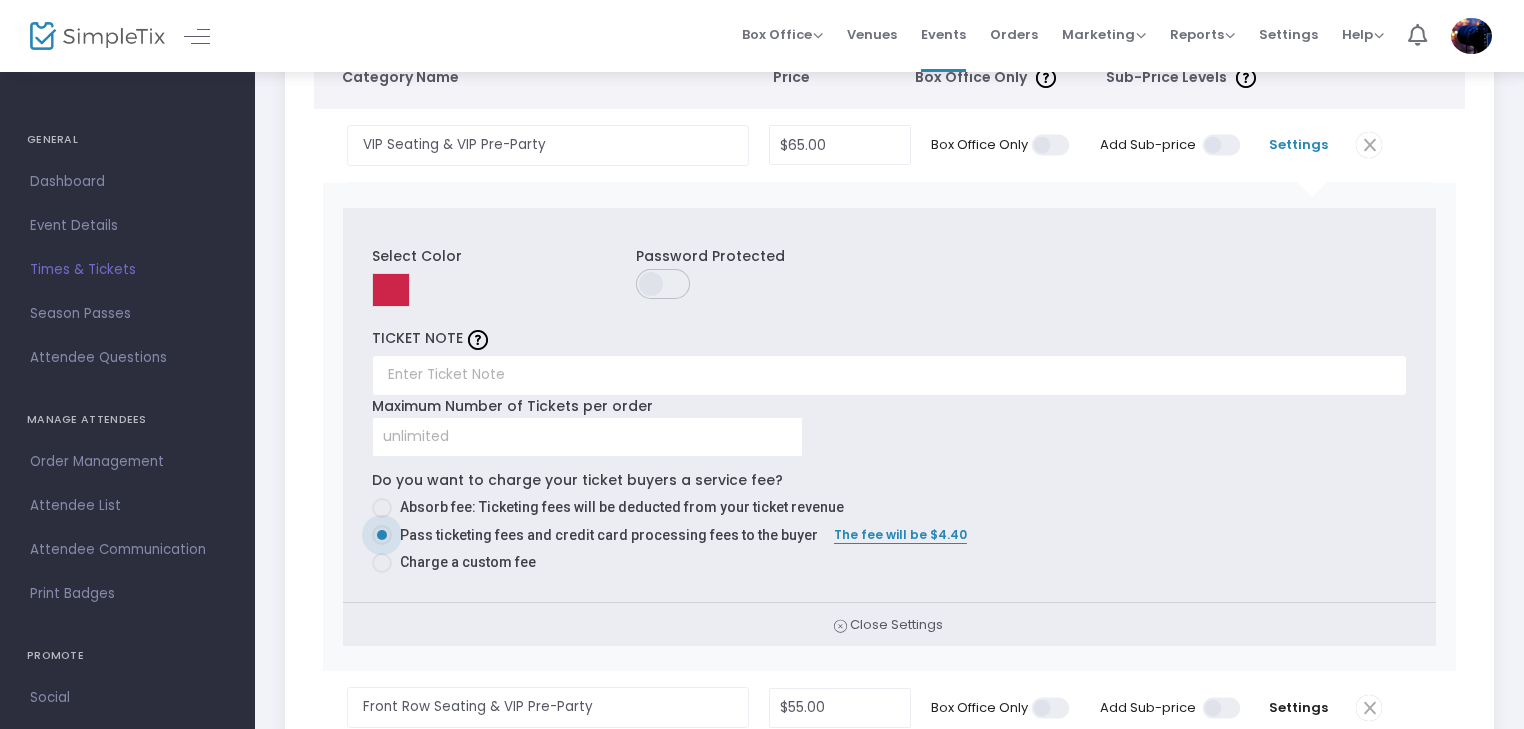 click at bounding box center [1389, 145] 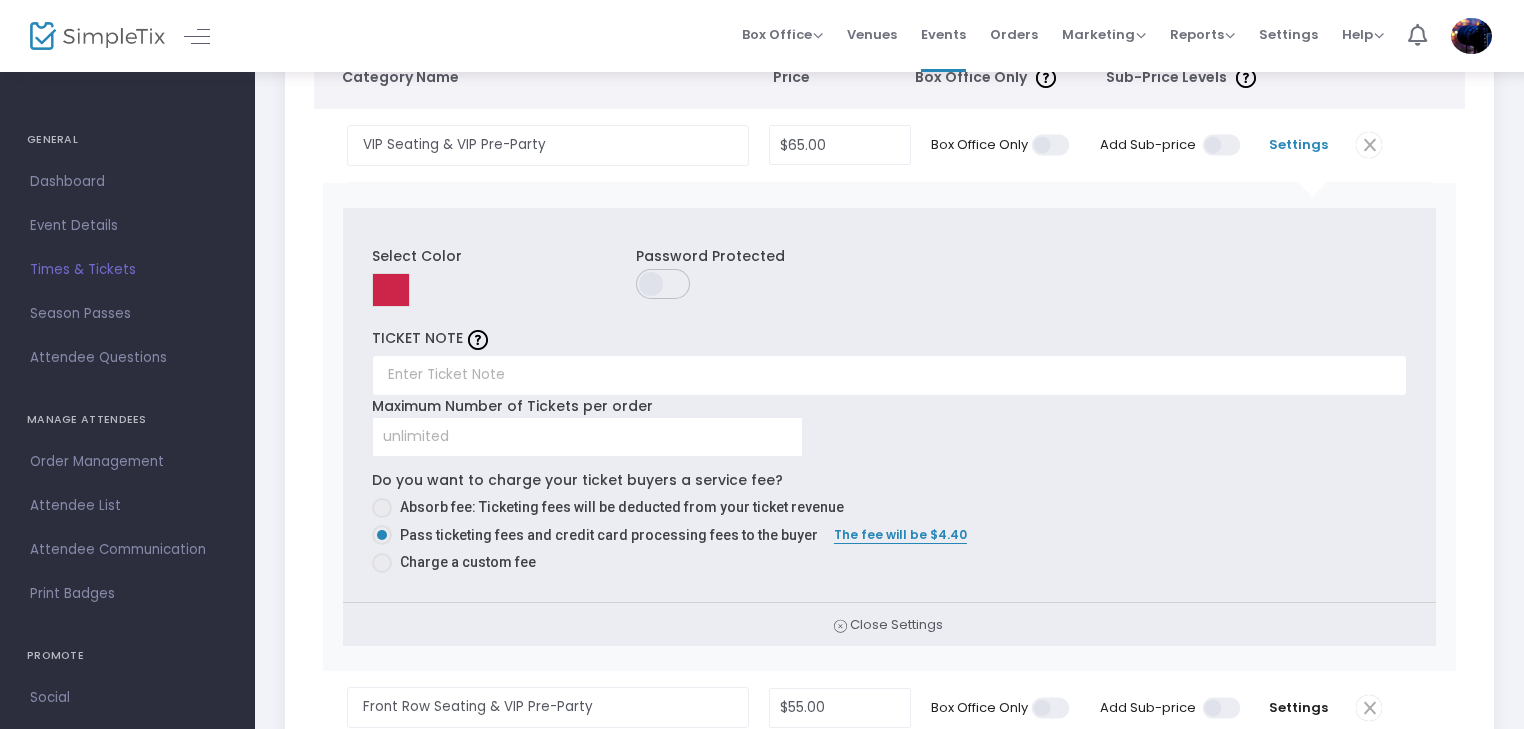 click at bounding box center [1369, 145] 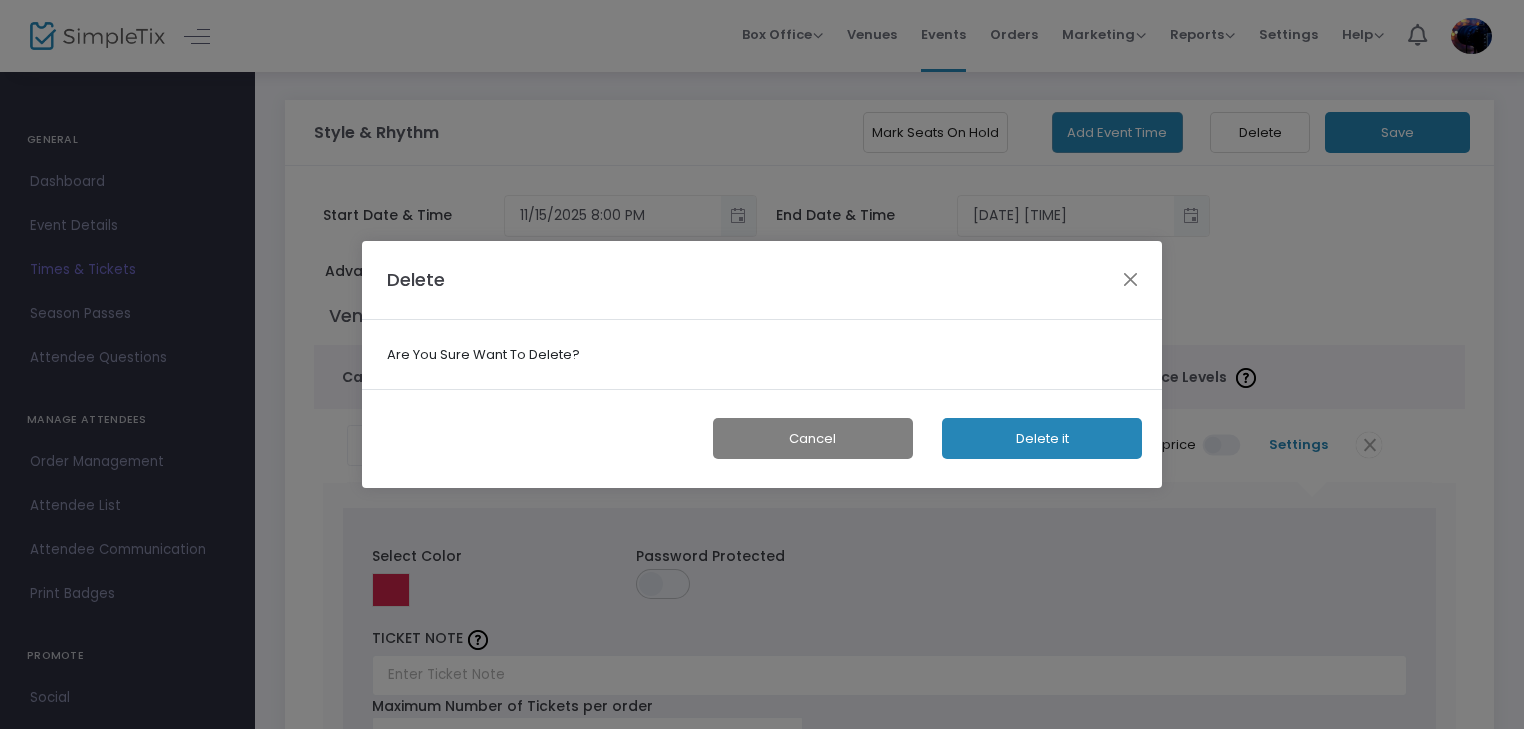 scroll, scrollTop: 0, scrollLeft: 0, axis: both 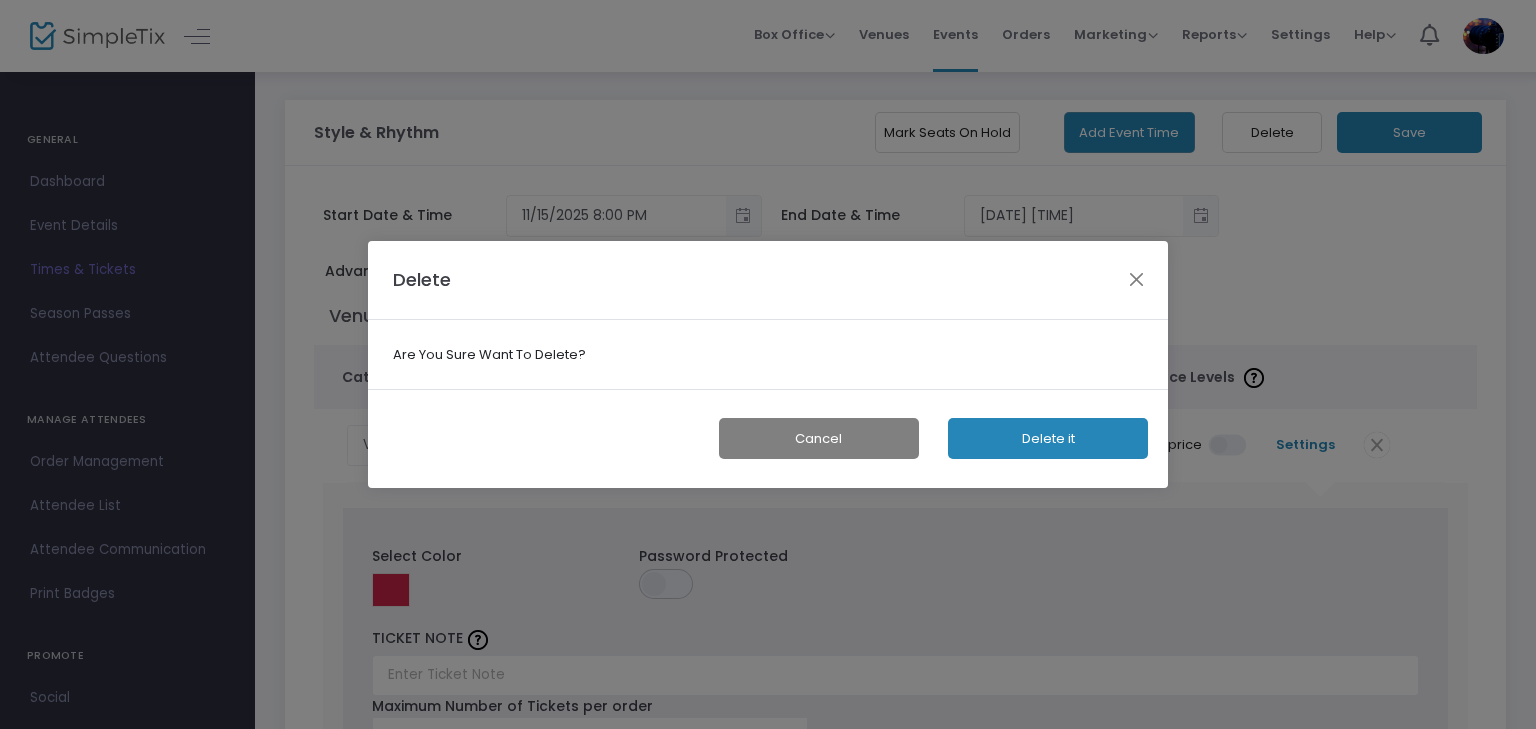click on "Cancel" 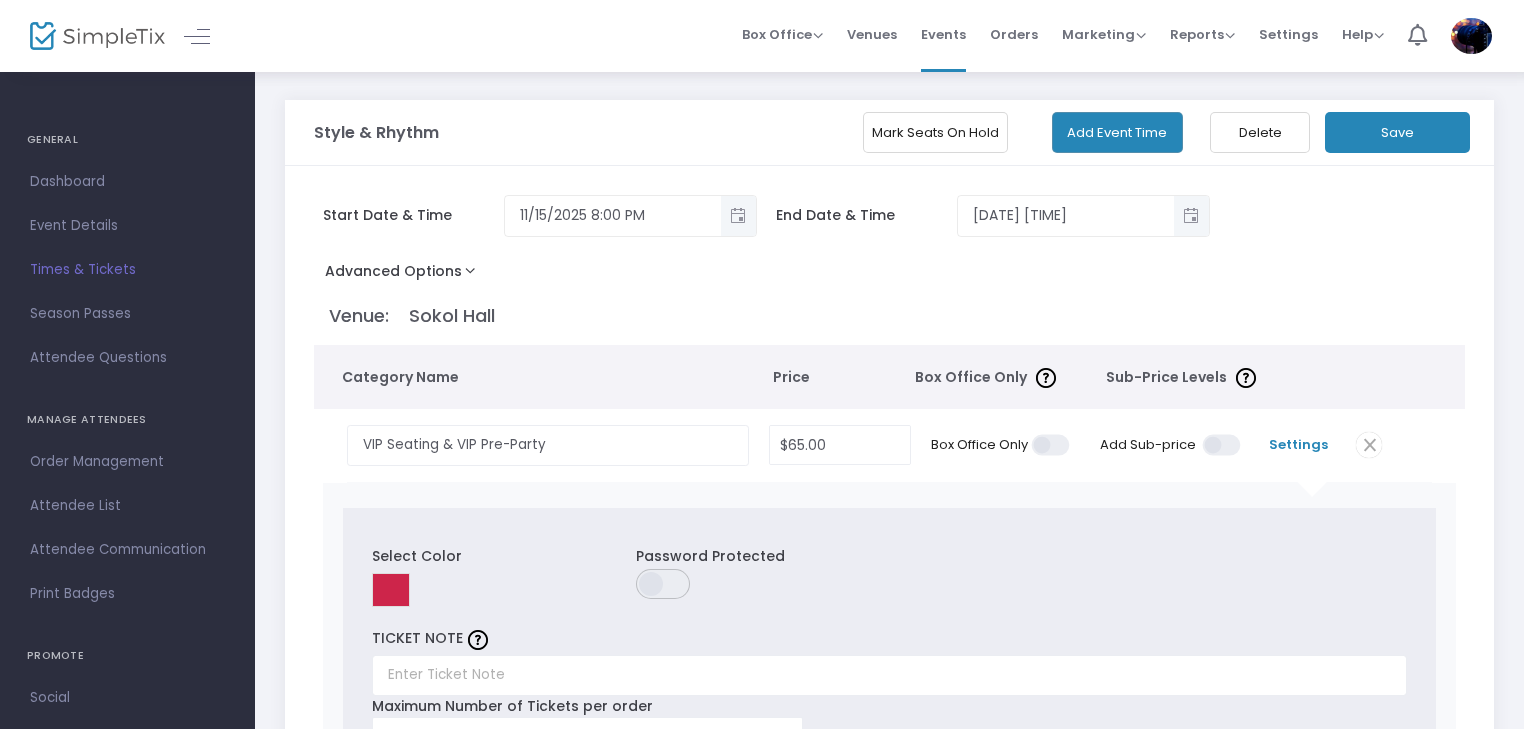 click on "Save" 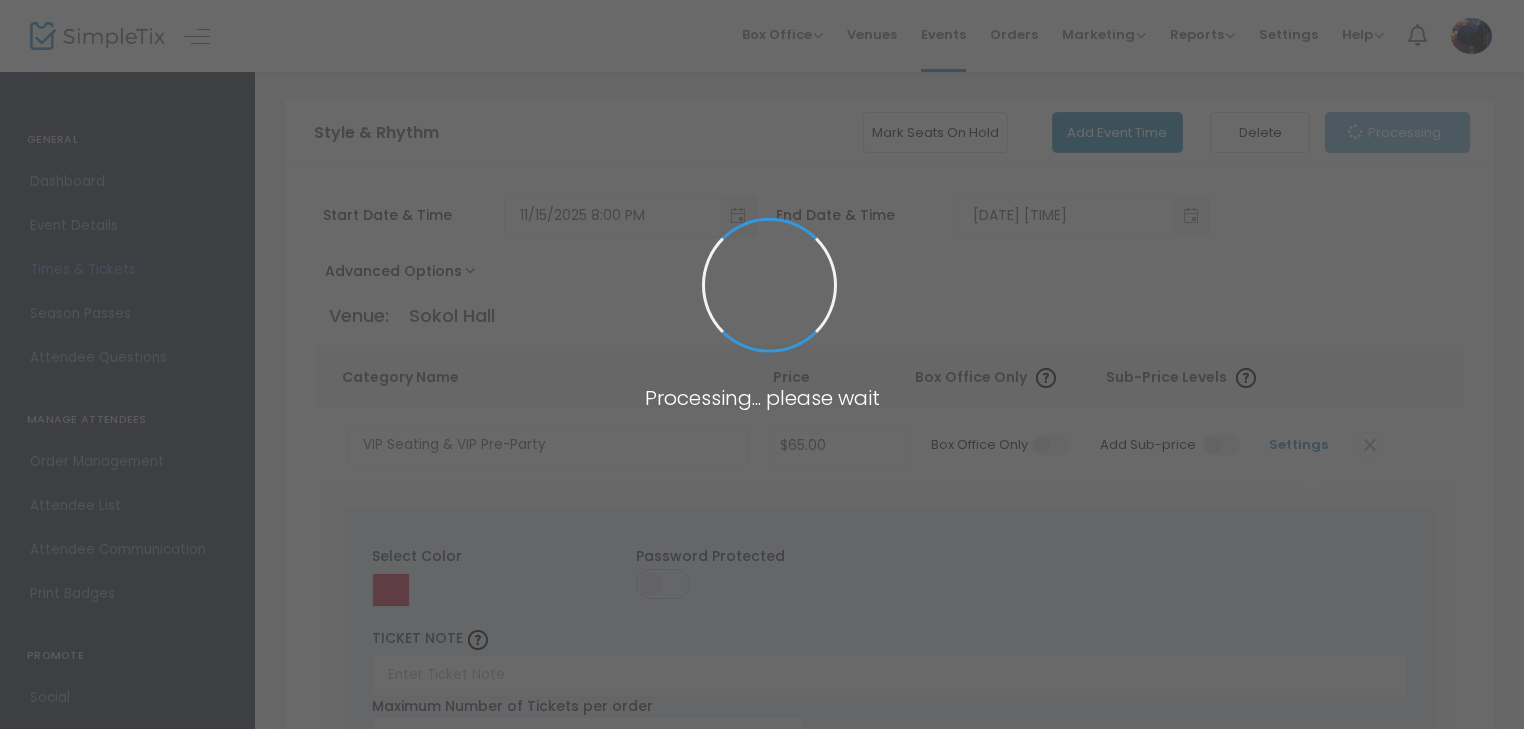 radio on "false" 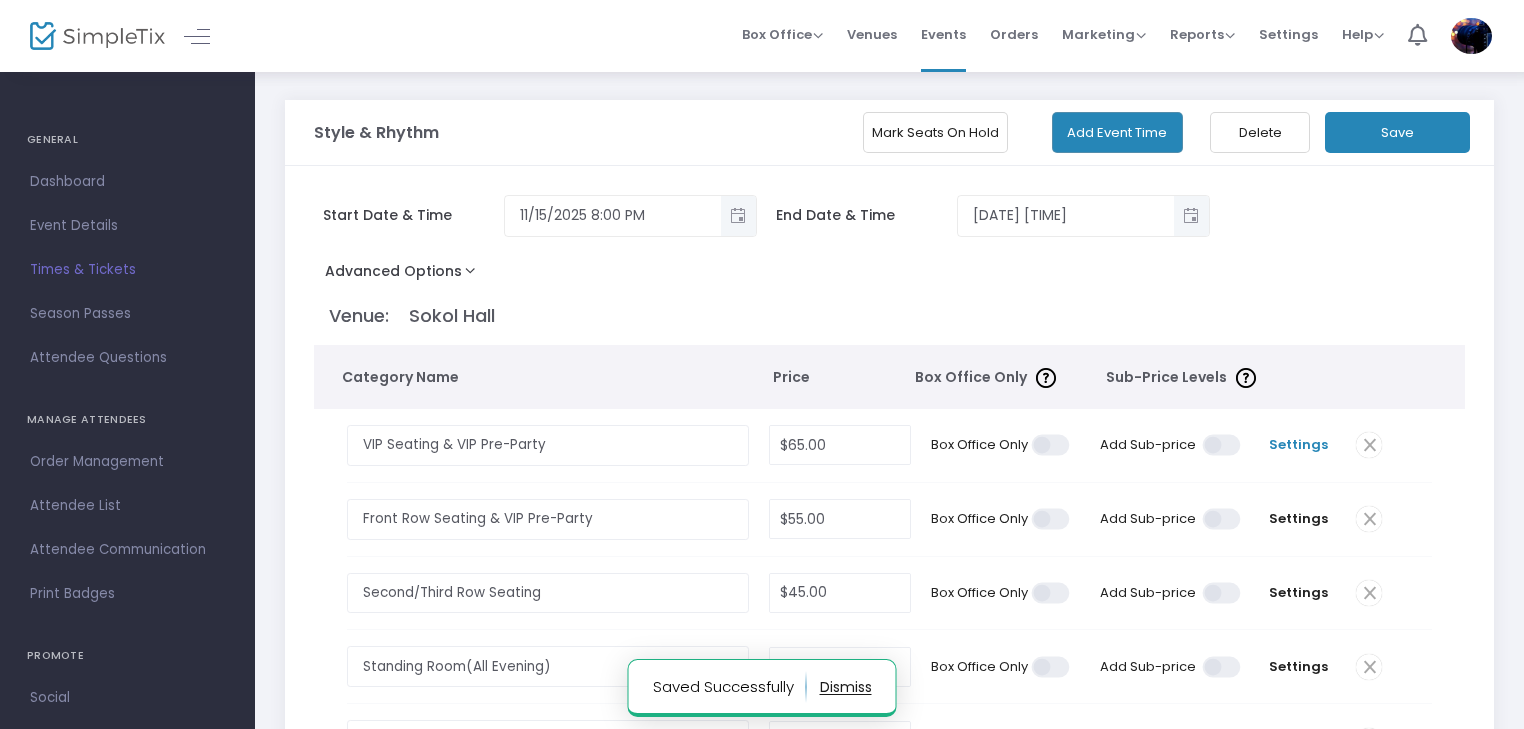 click on "Settings" at bounding box center (1298, 445) 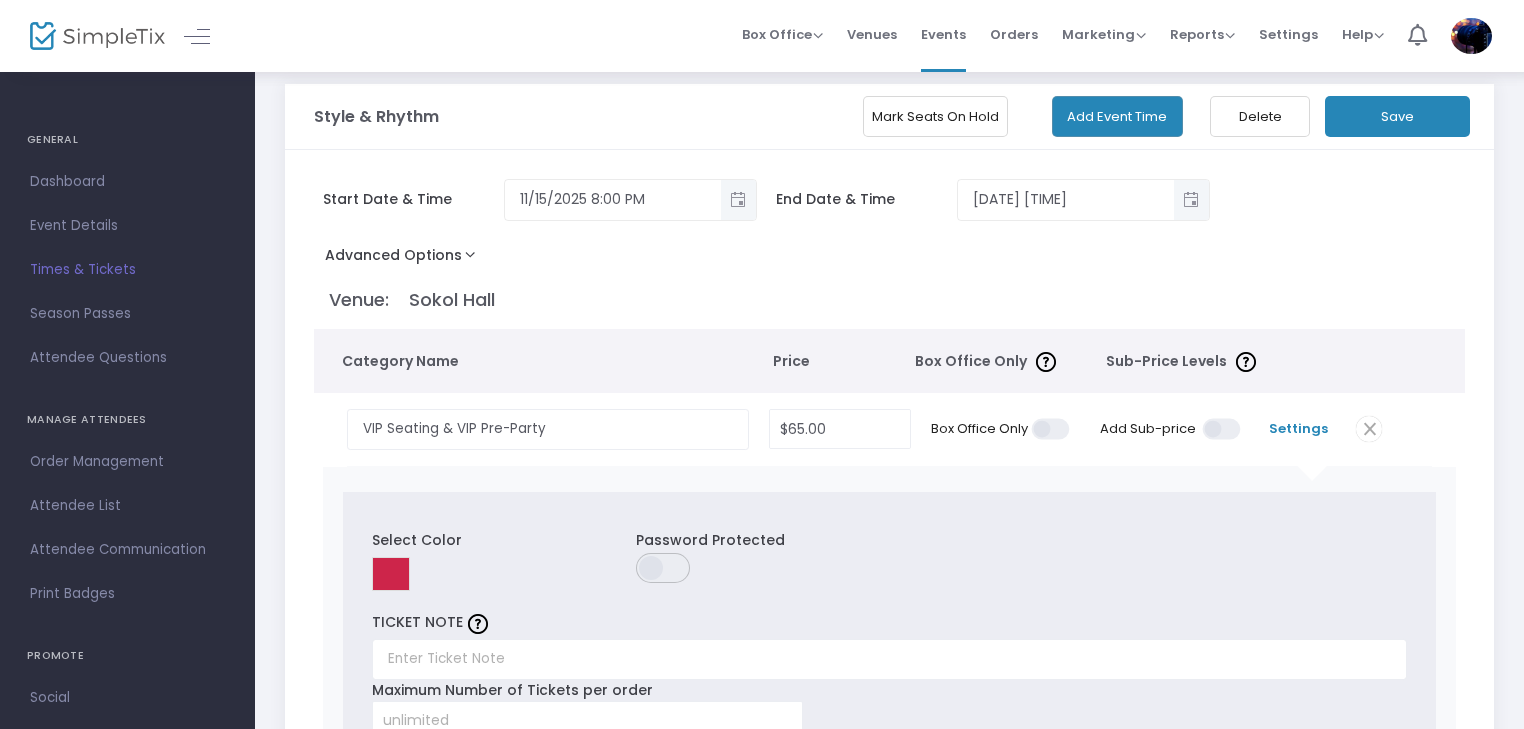 scroll, scrollTop: 0, scrollLeft: 0, axis: both 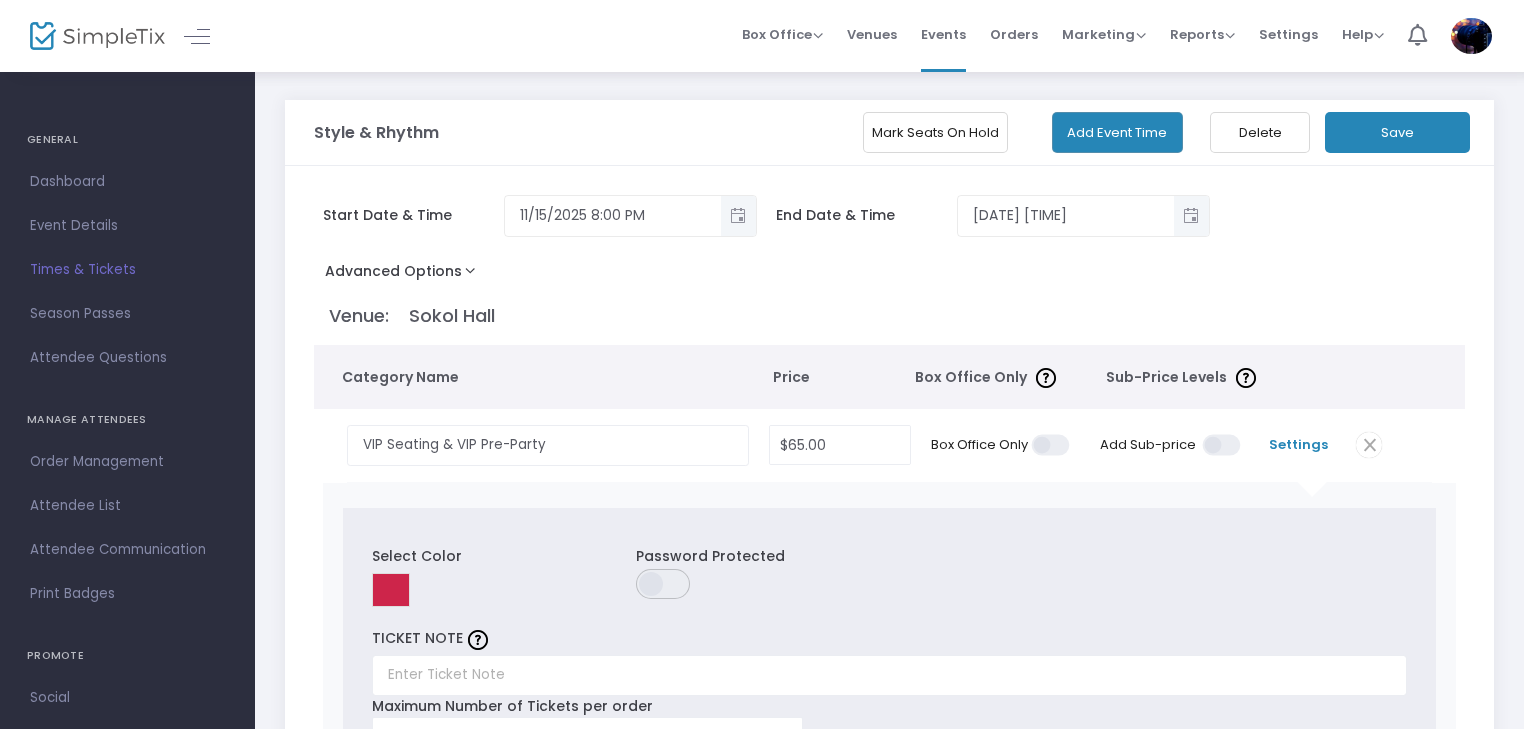 click on "Save" 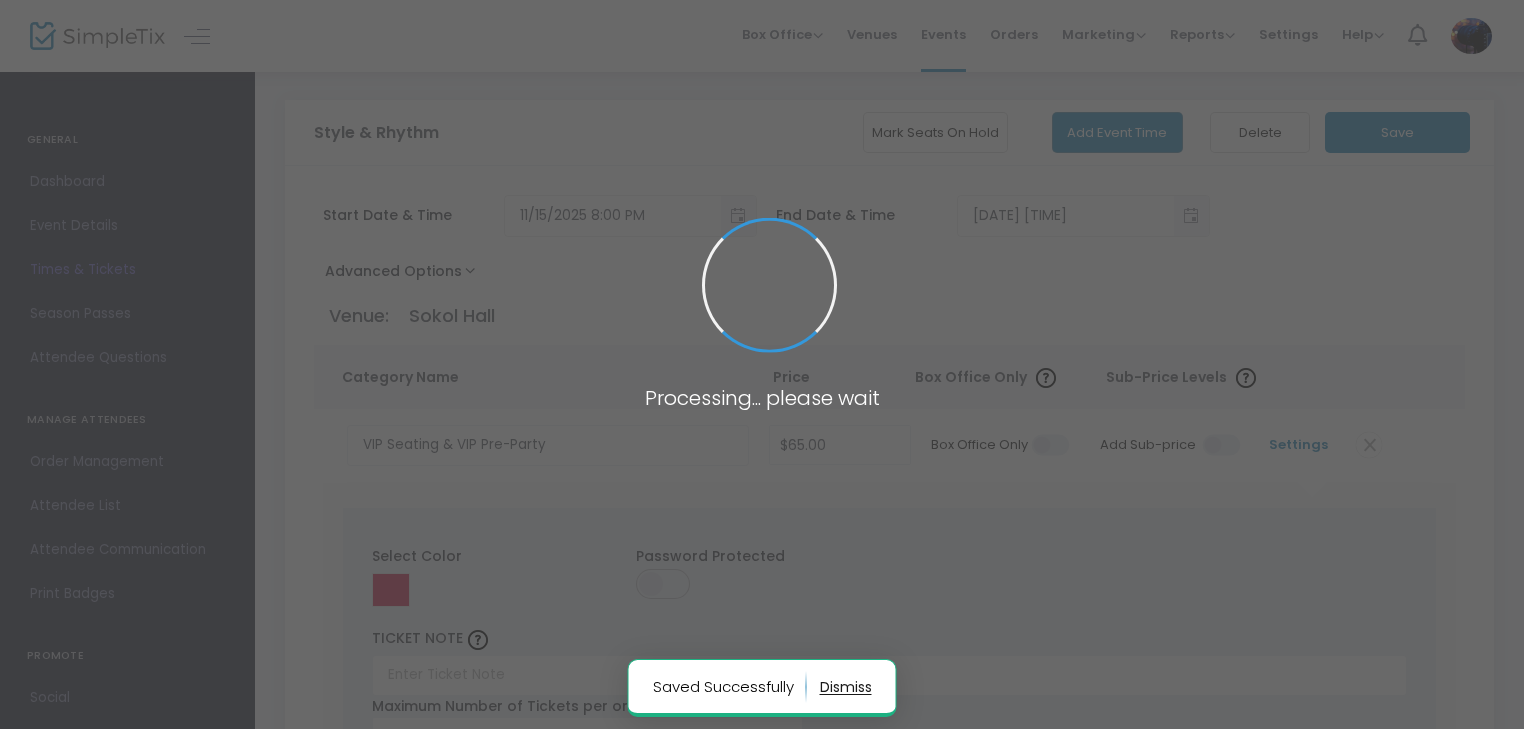 radio on "false" 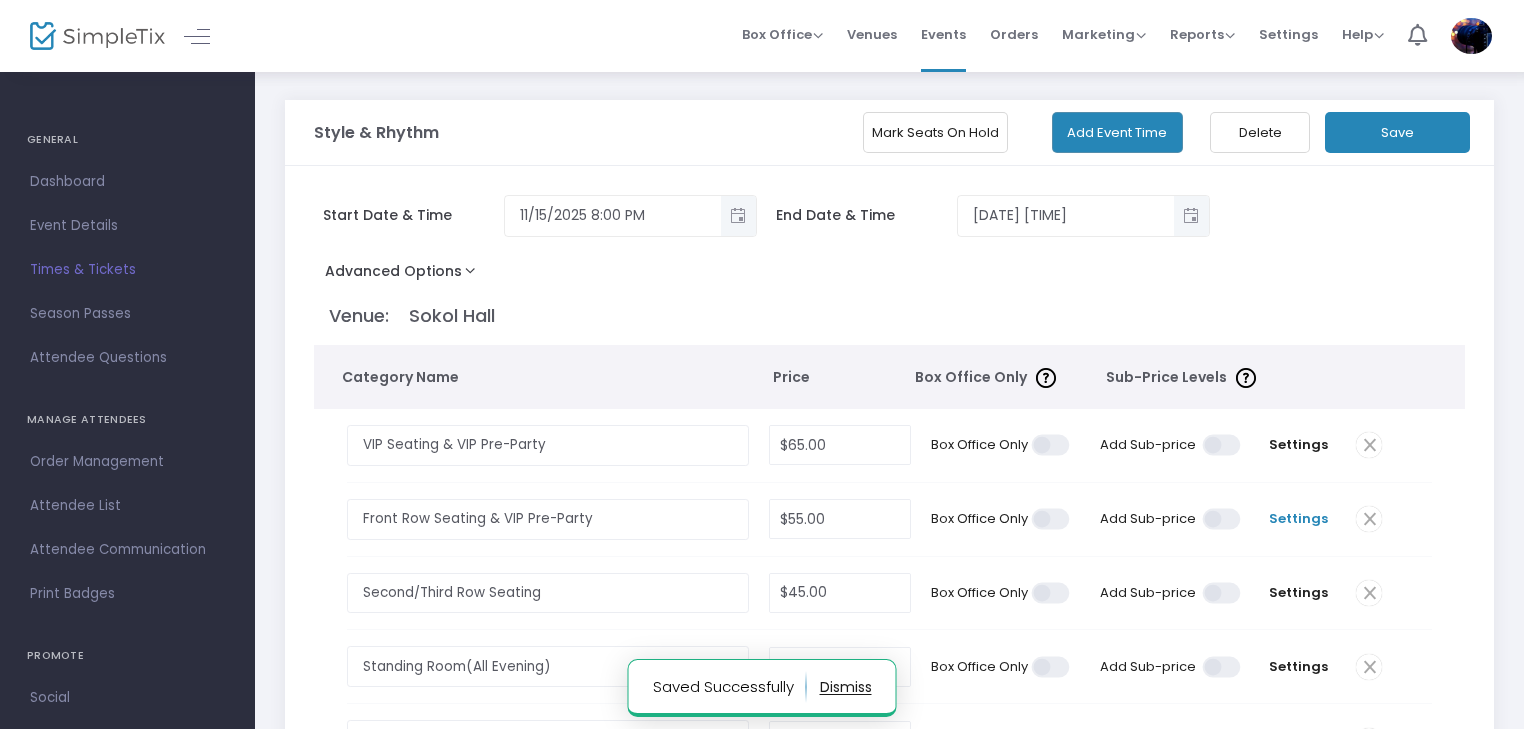 click on "Settings" at bounding box center [1298, 519] 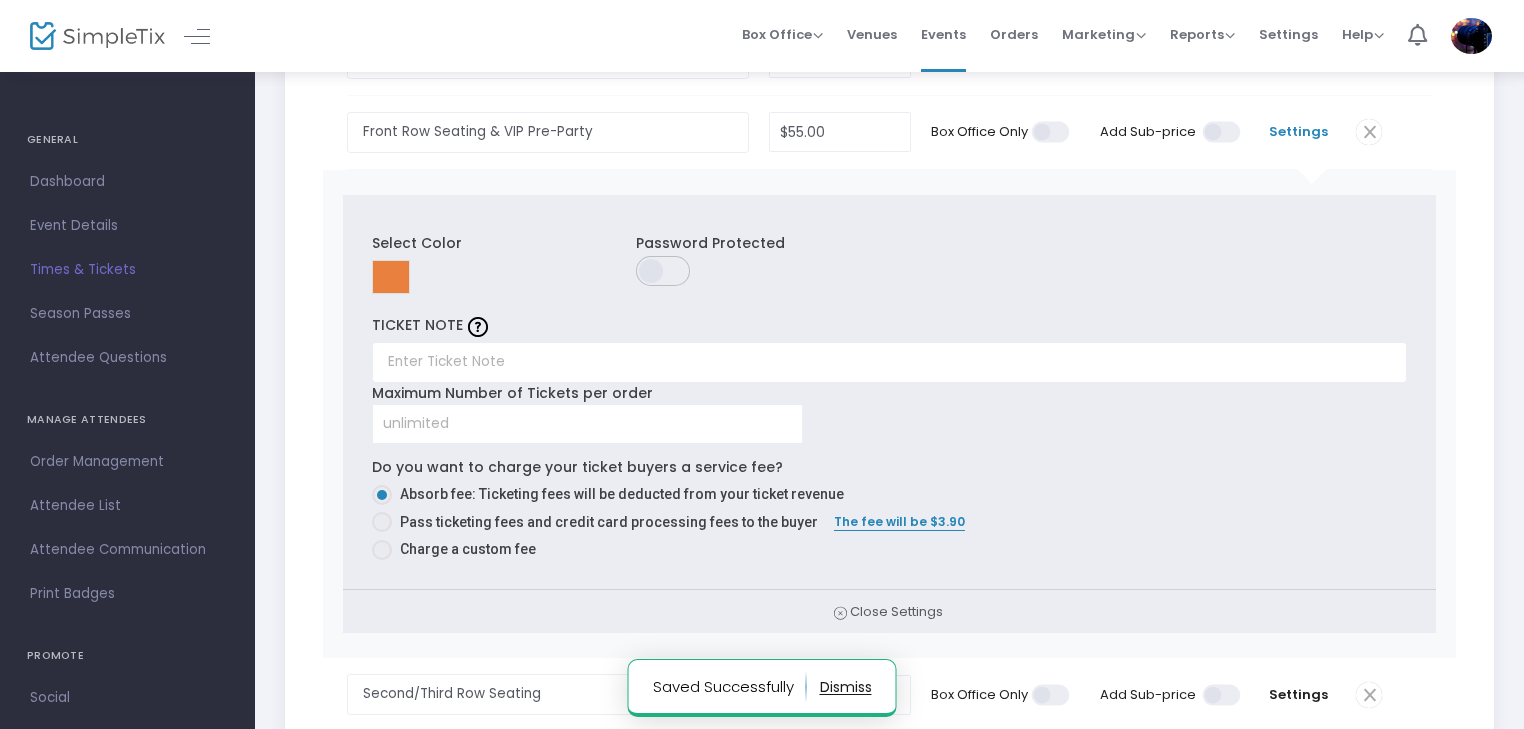 scroll, scrollTop: 400, scrollLeft: 0, axis: vertical 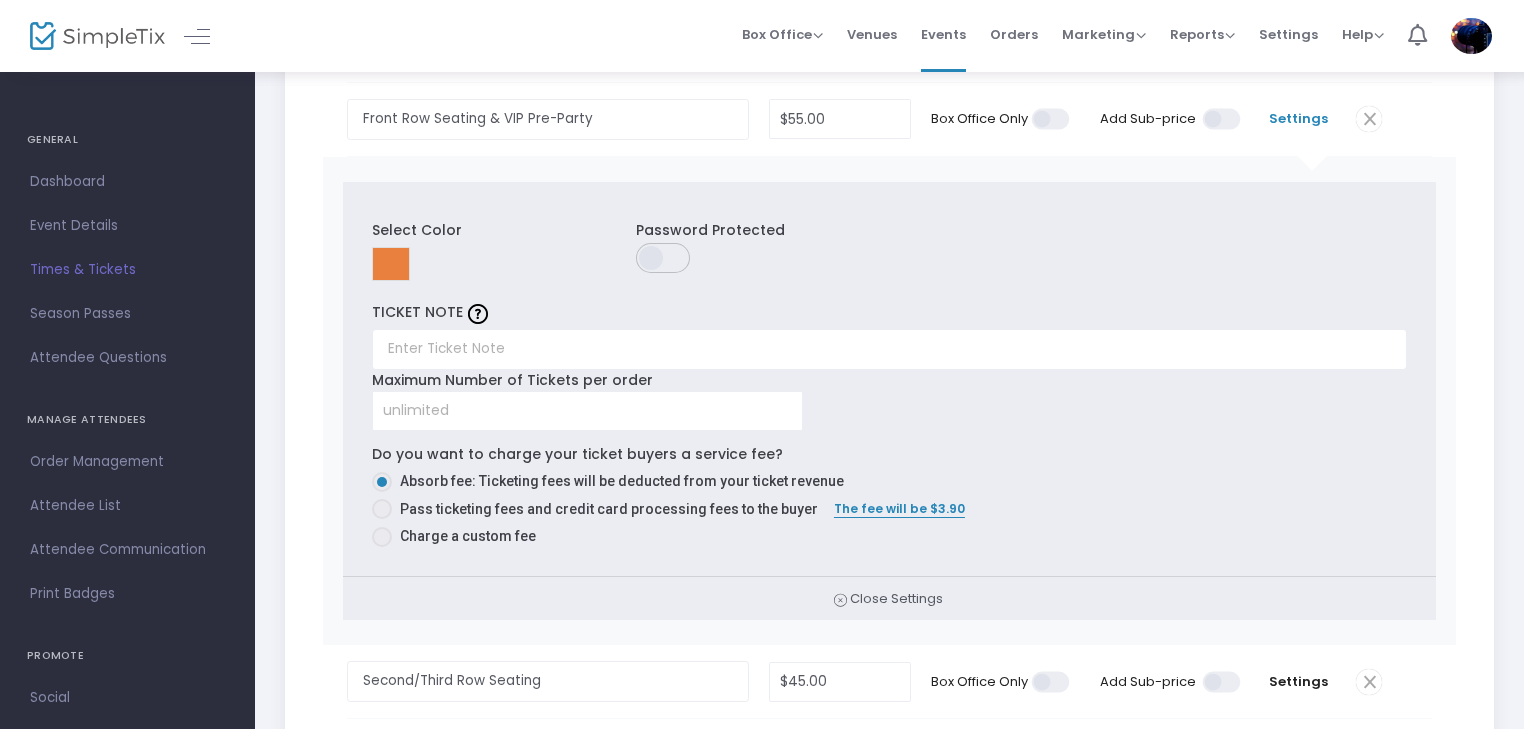 click at bounding box center (382, 509) 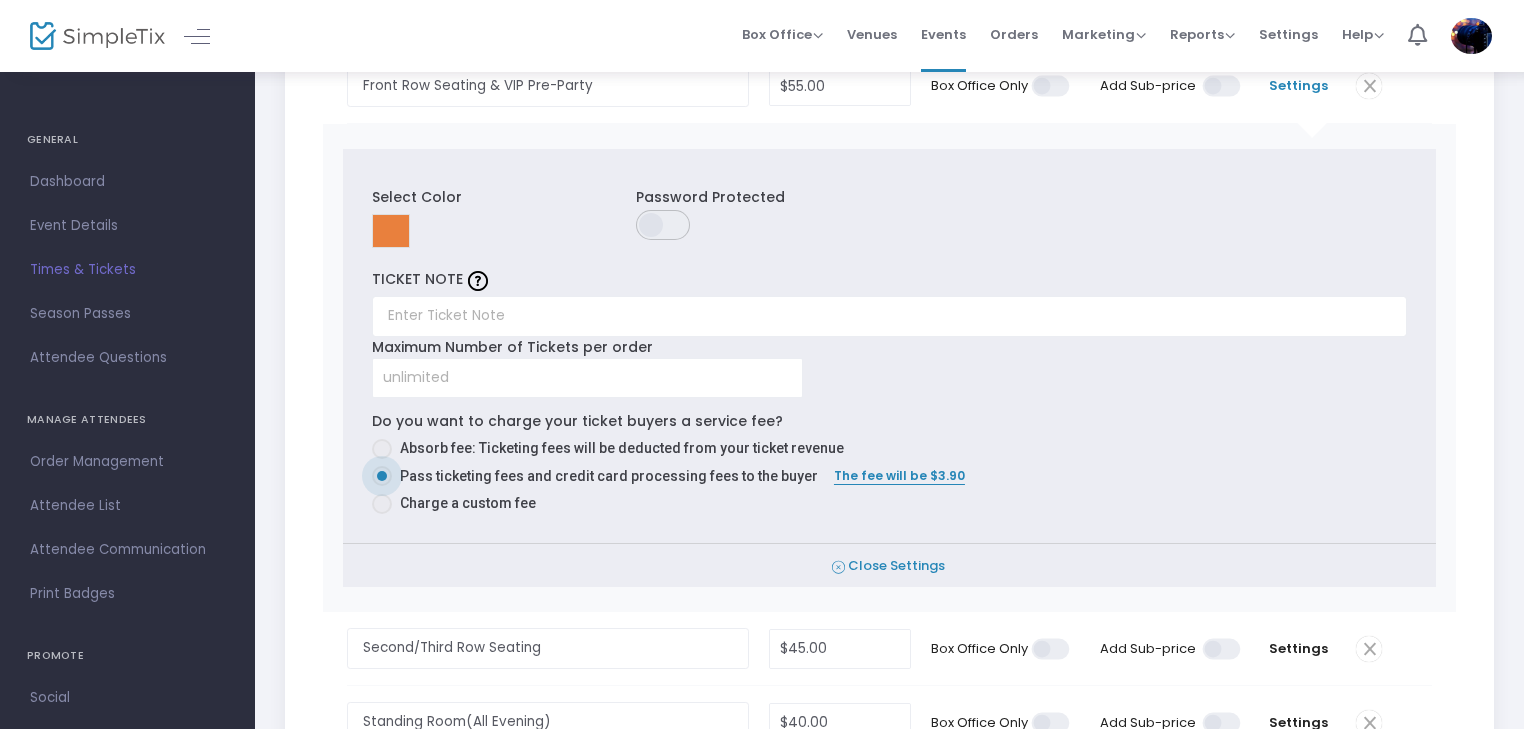 scroll, scrollTop: 600, scrollLeft: 0, axis: vertical 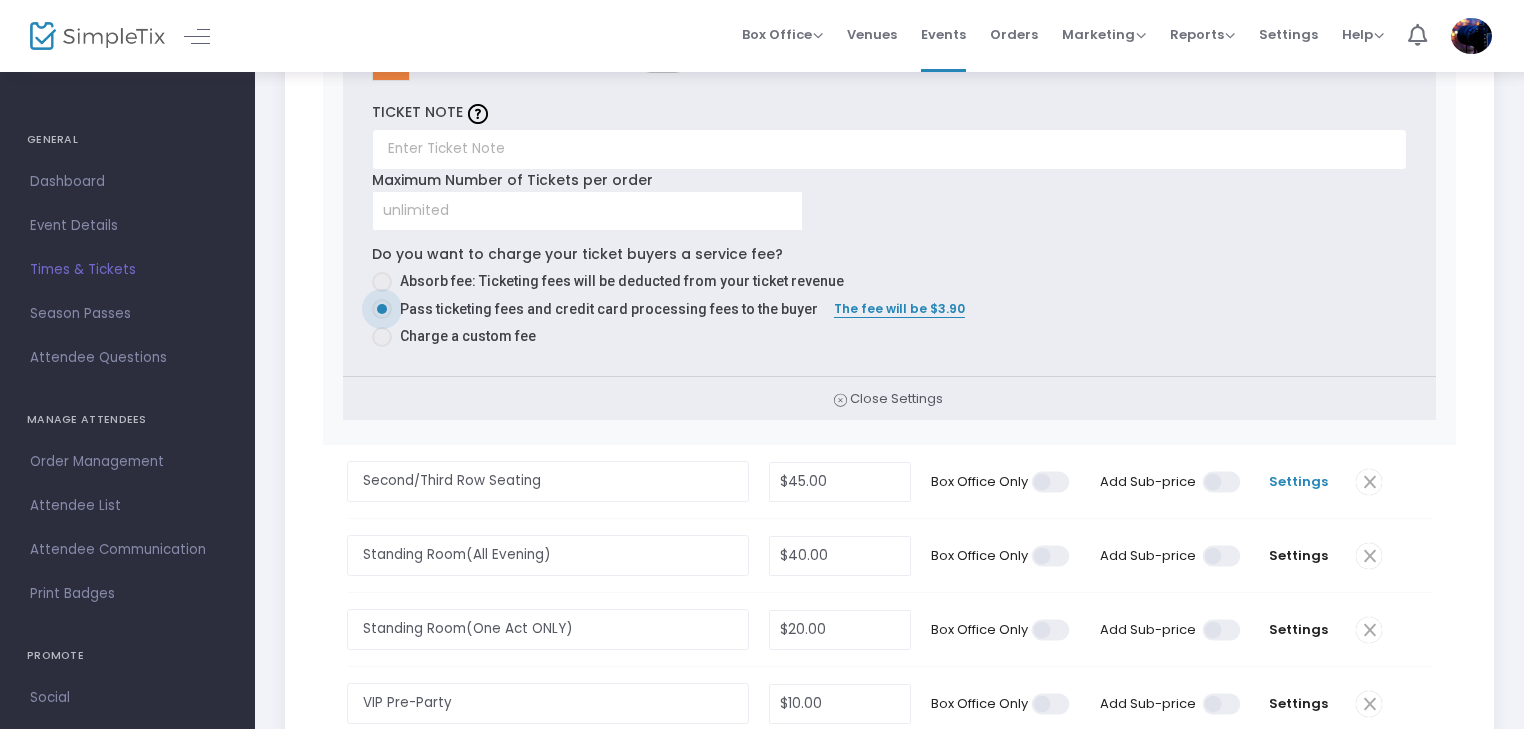 click on "Settings" at bounding box center [1298, 482] 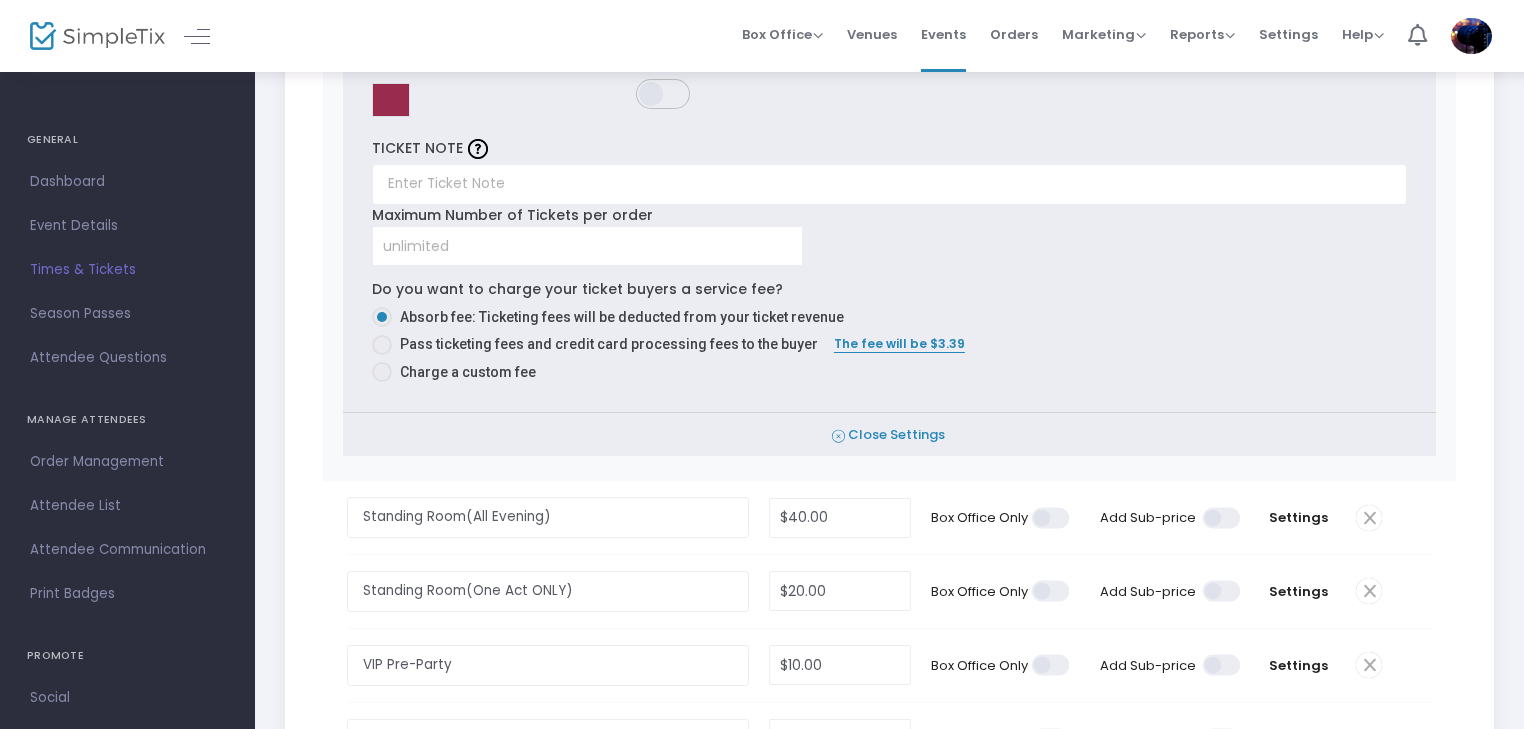 scroll, scrollTop: 1200, scrollLeft: 0, axis: vertical 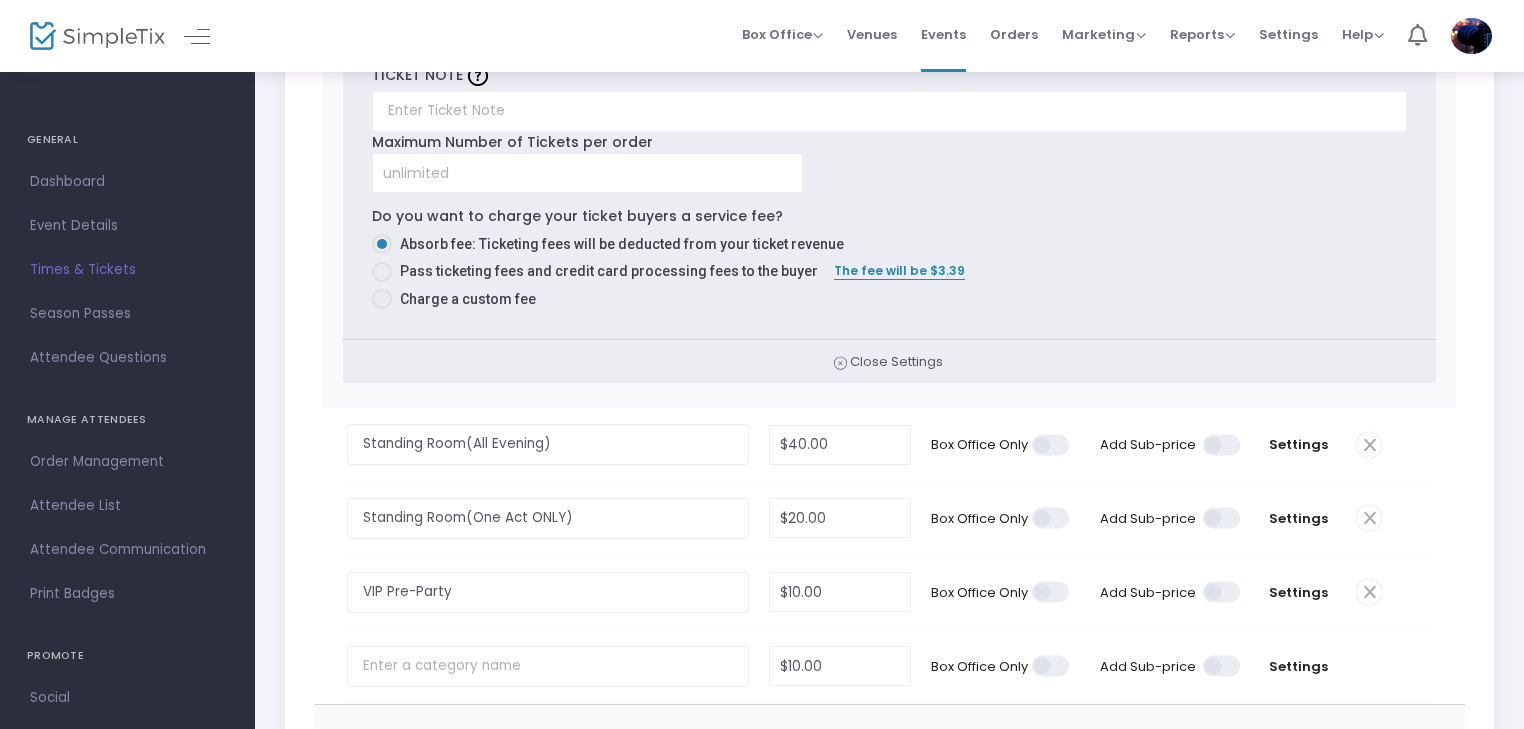 click at bounding box center [382, 272] 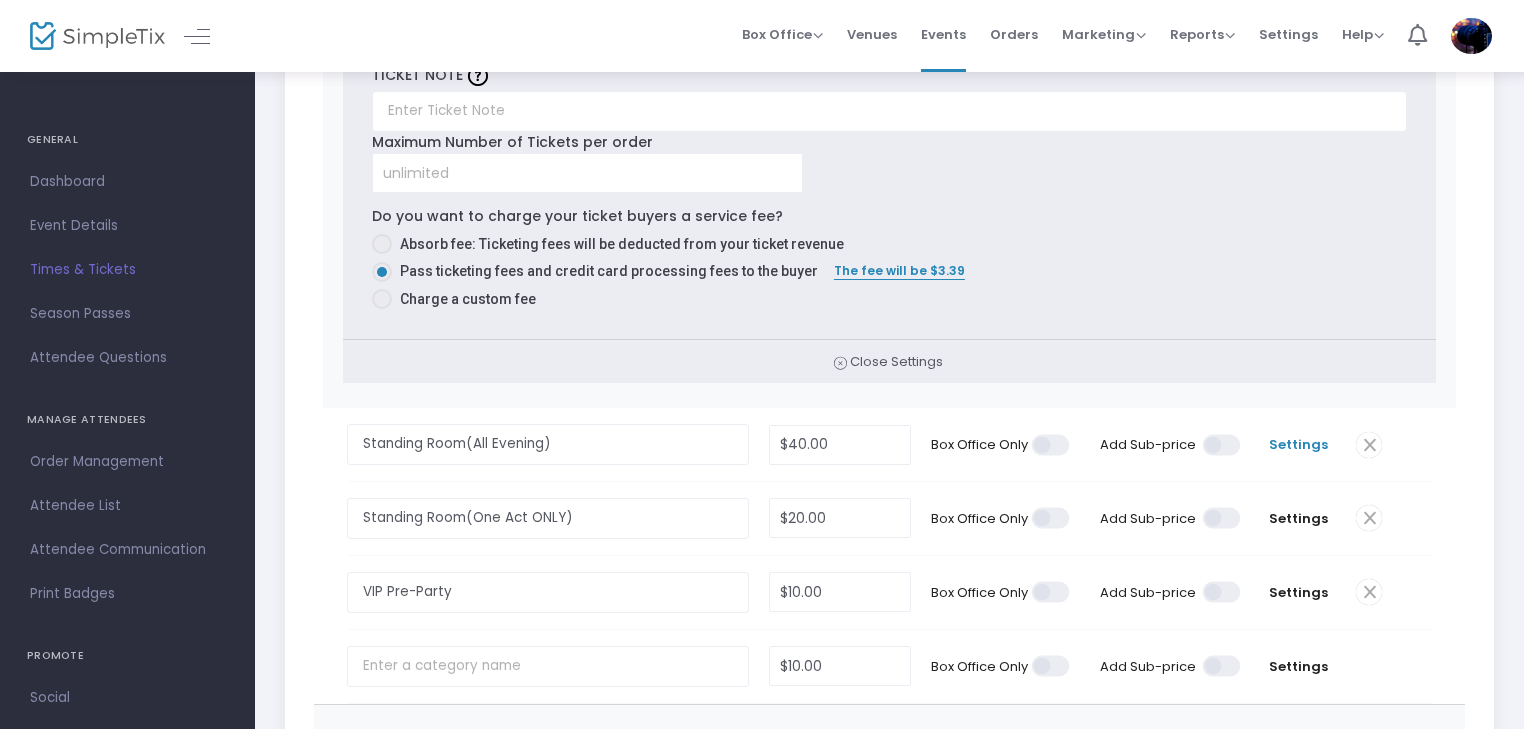 click on "Settings" at bounding box center (1298, 445) 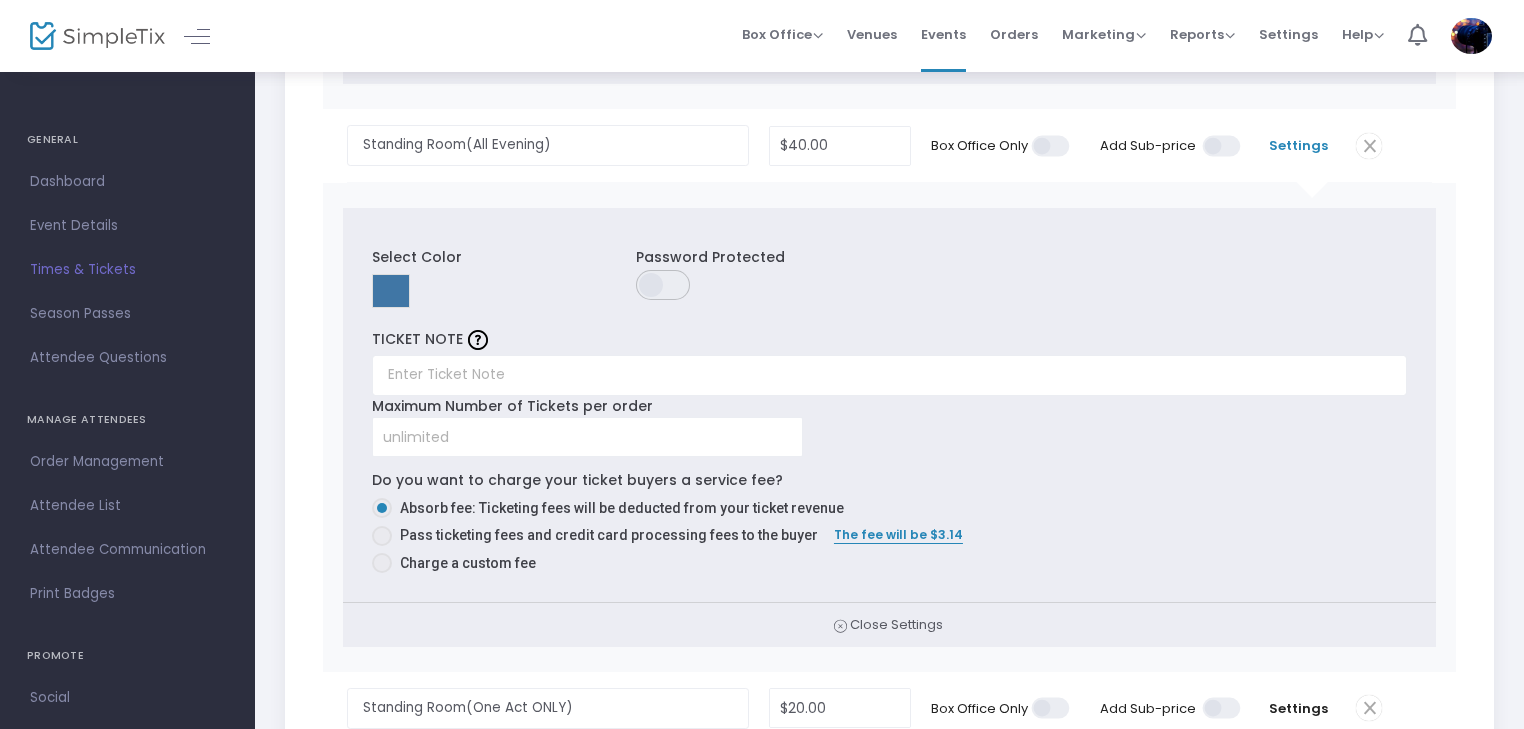 scroll, scrollTop: 1500, scrollLeft: 0, axis: vertical 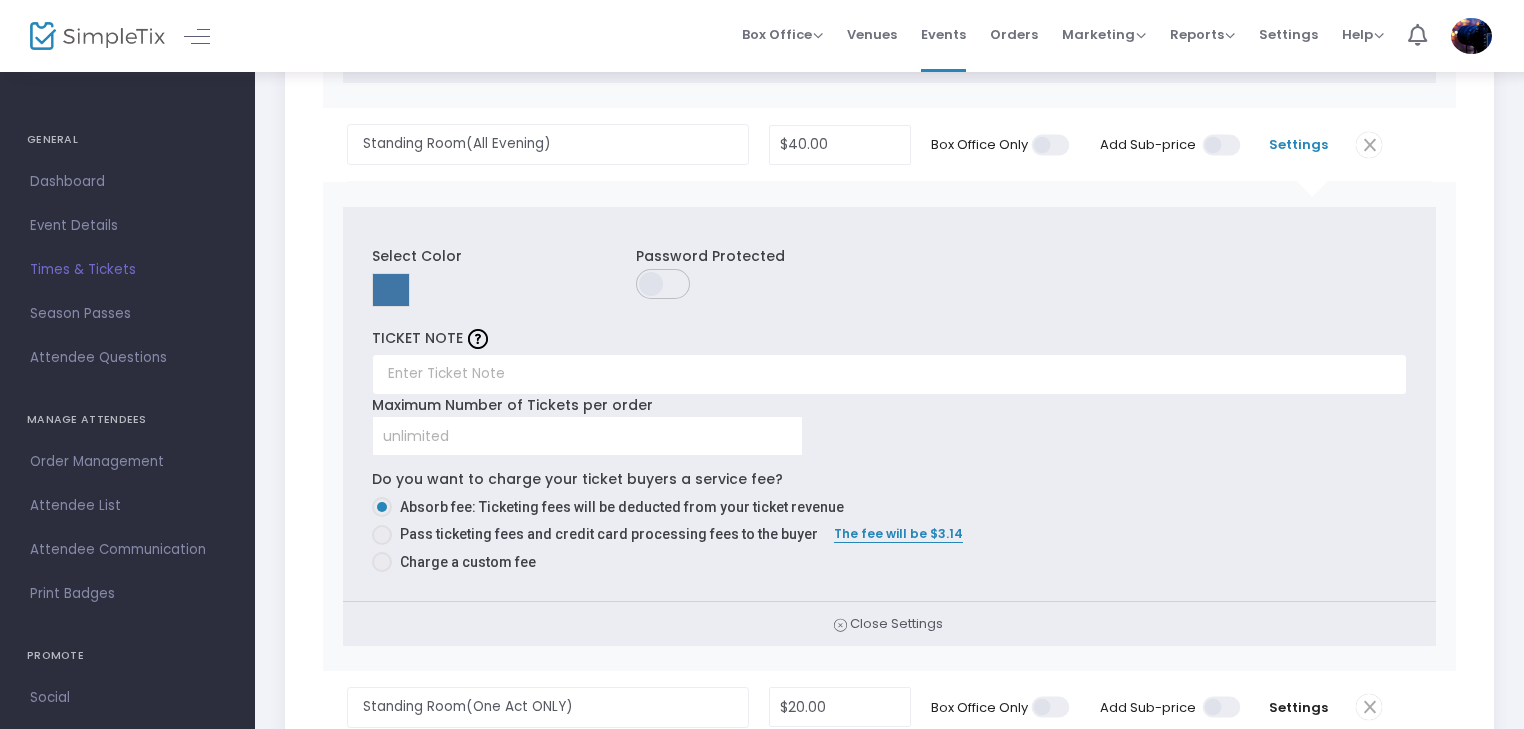 click at bounding box center [382, 535] 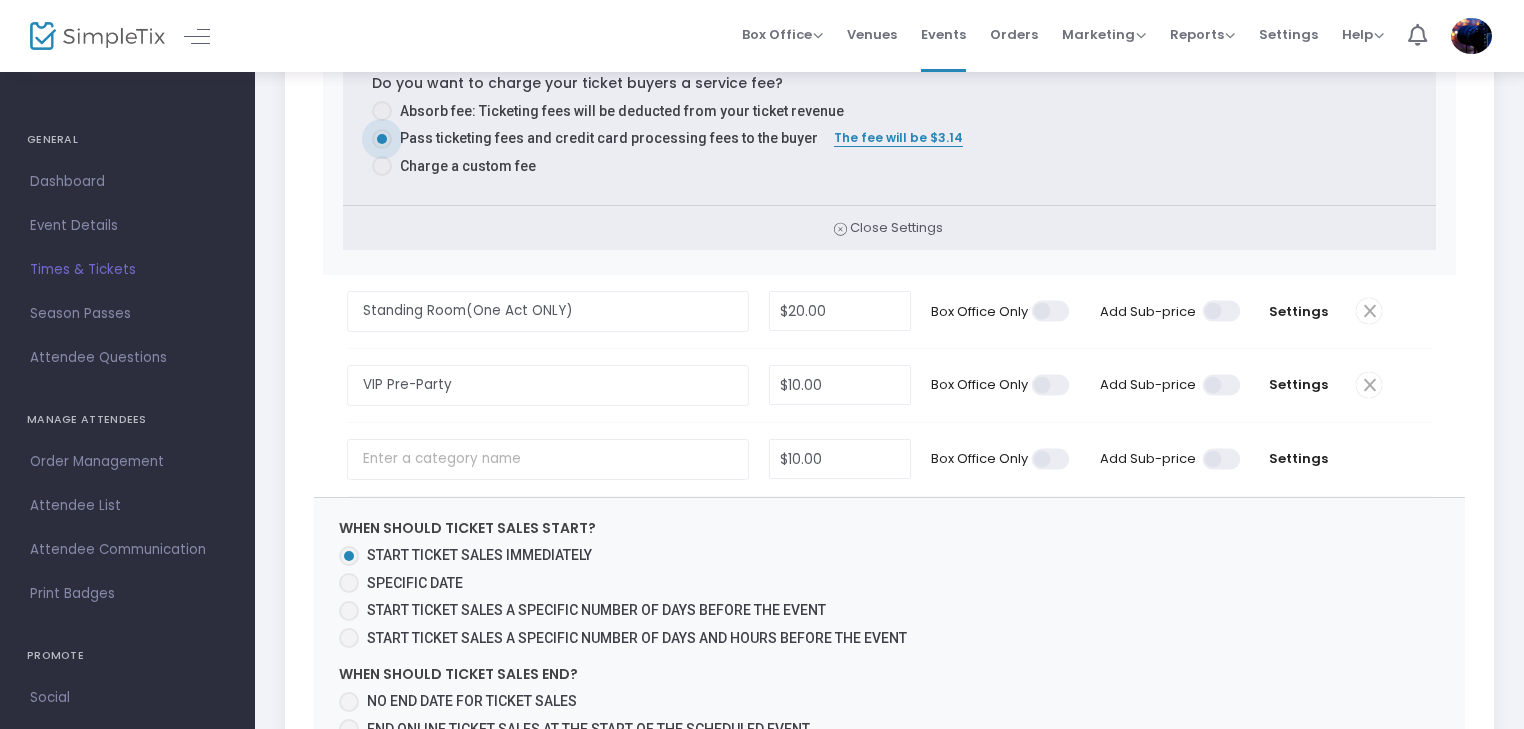 scroll, scrollTop: 1900, scrollLeft: 0, axis: vertical 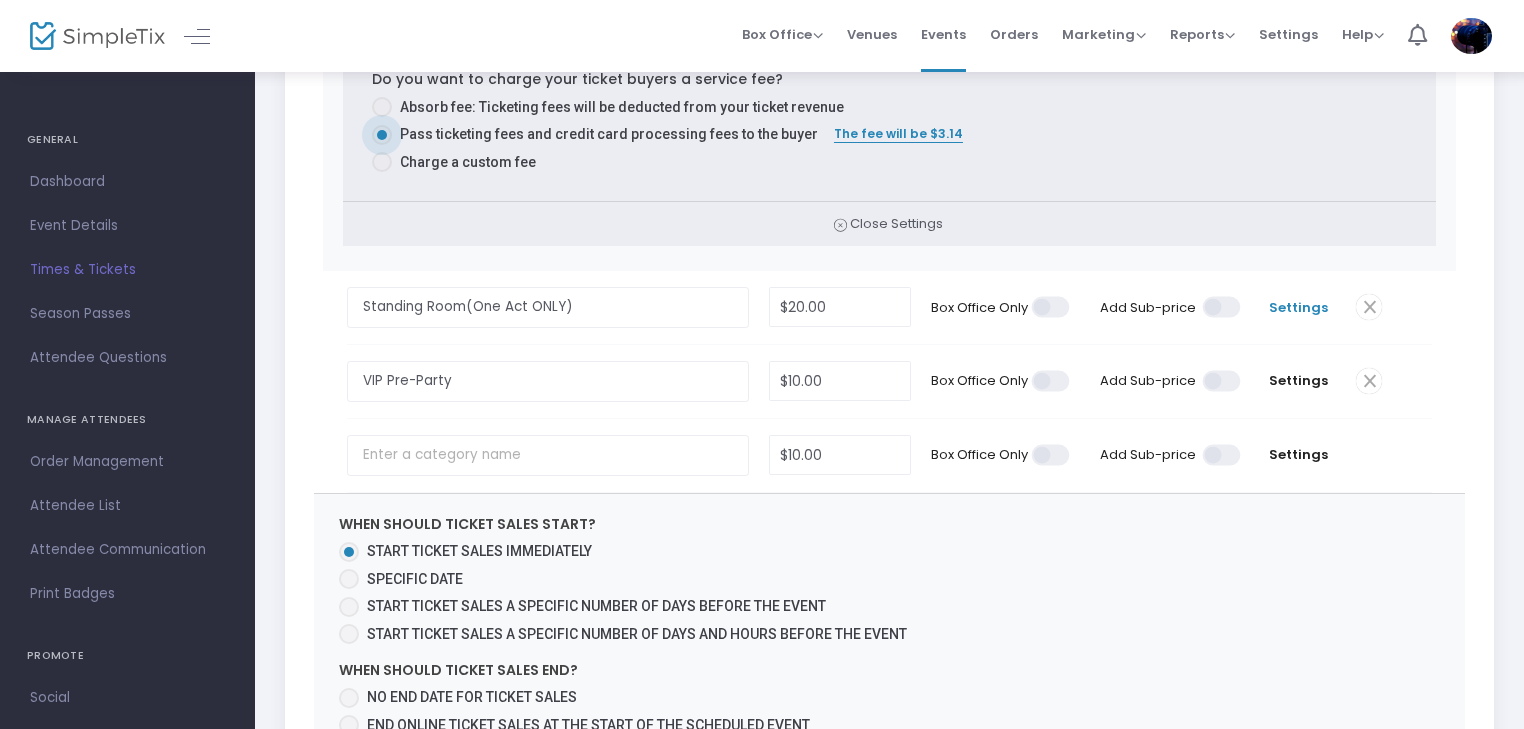 click on "Settings" at bounding box center [1298, 308] 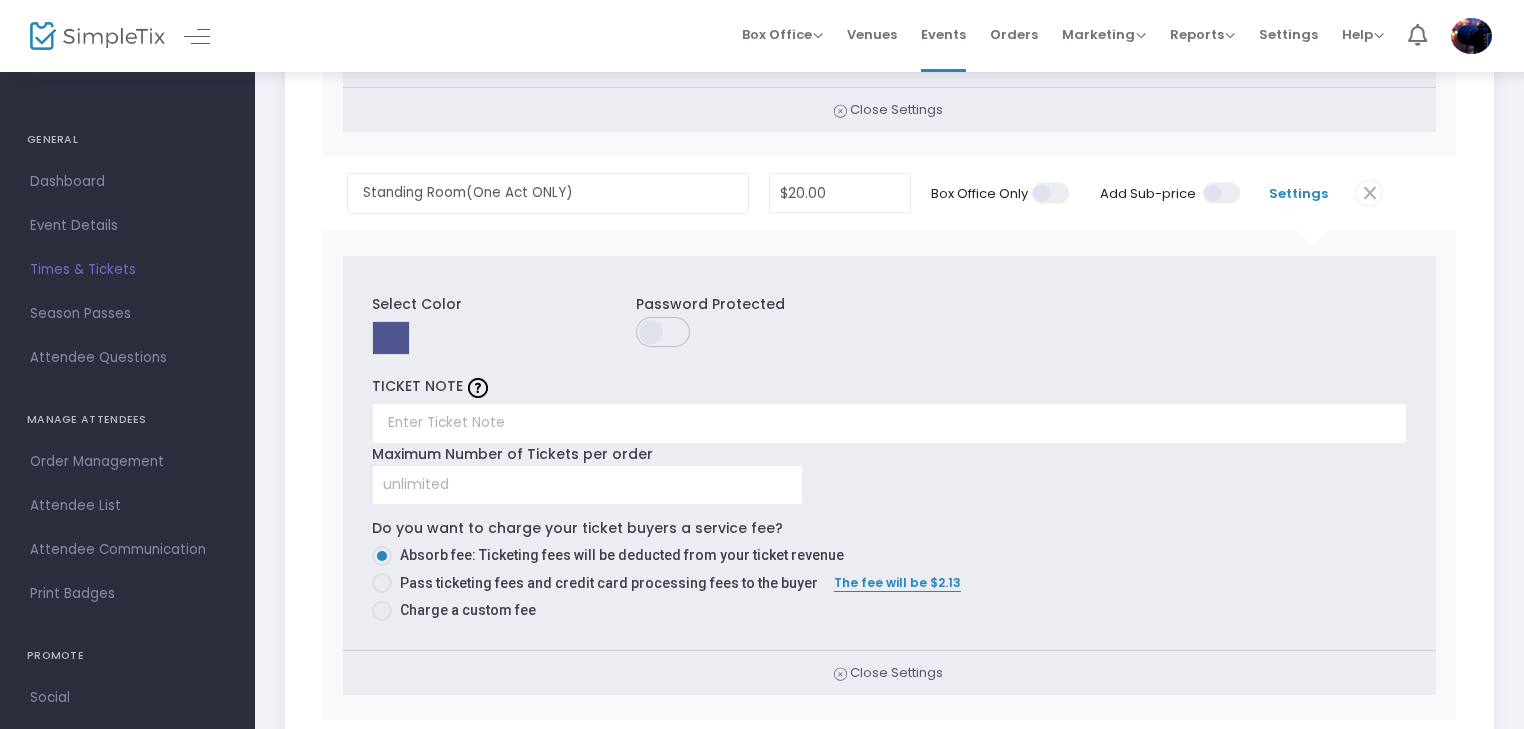 scroll, scrollTop: 2200, scrollLeft: 0, axis: vertical 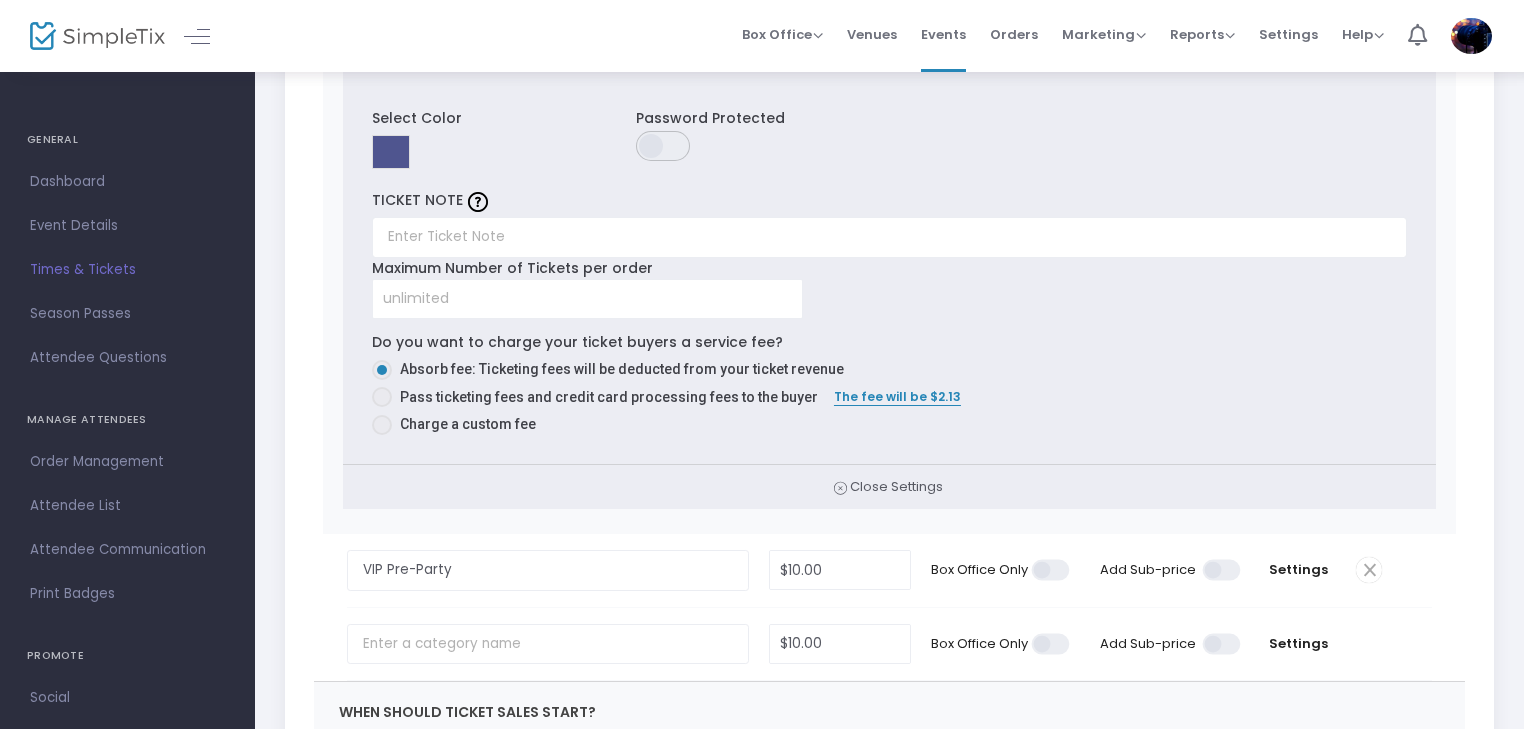 click at bounding box center (382, 397) 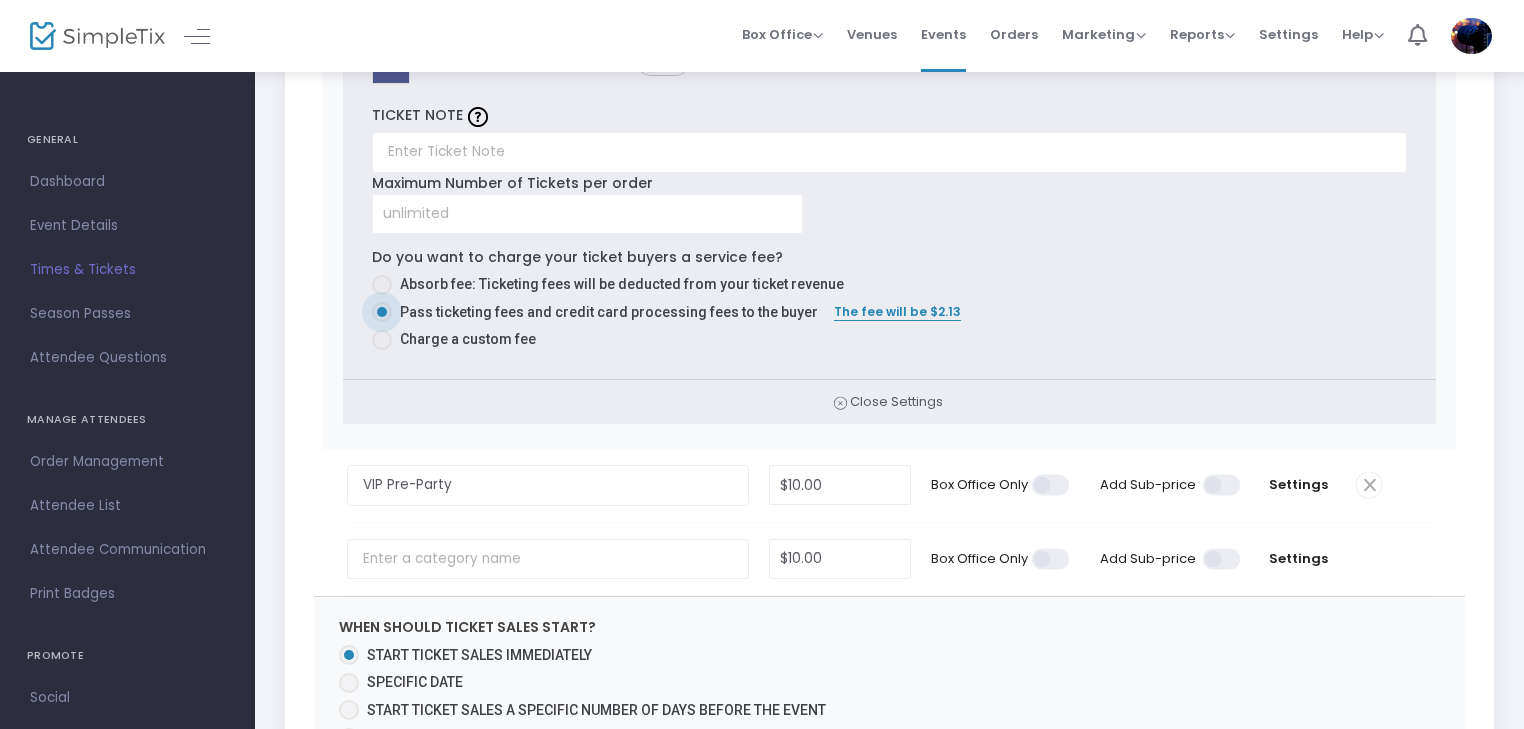 scroll, scrollTop: 2300, scrollLeft: 0, axis: vertical 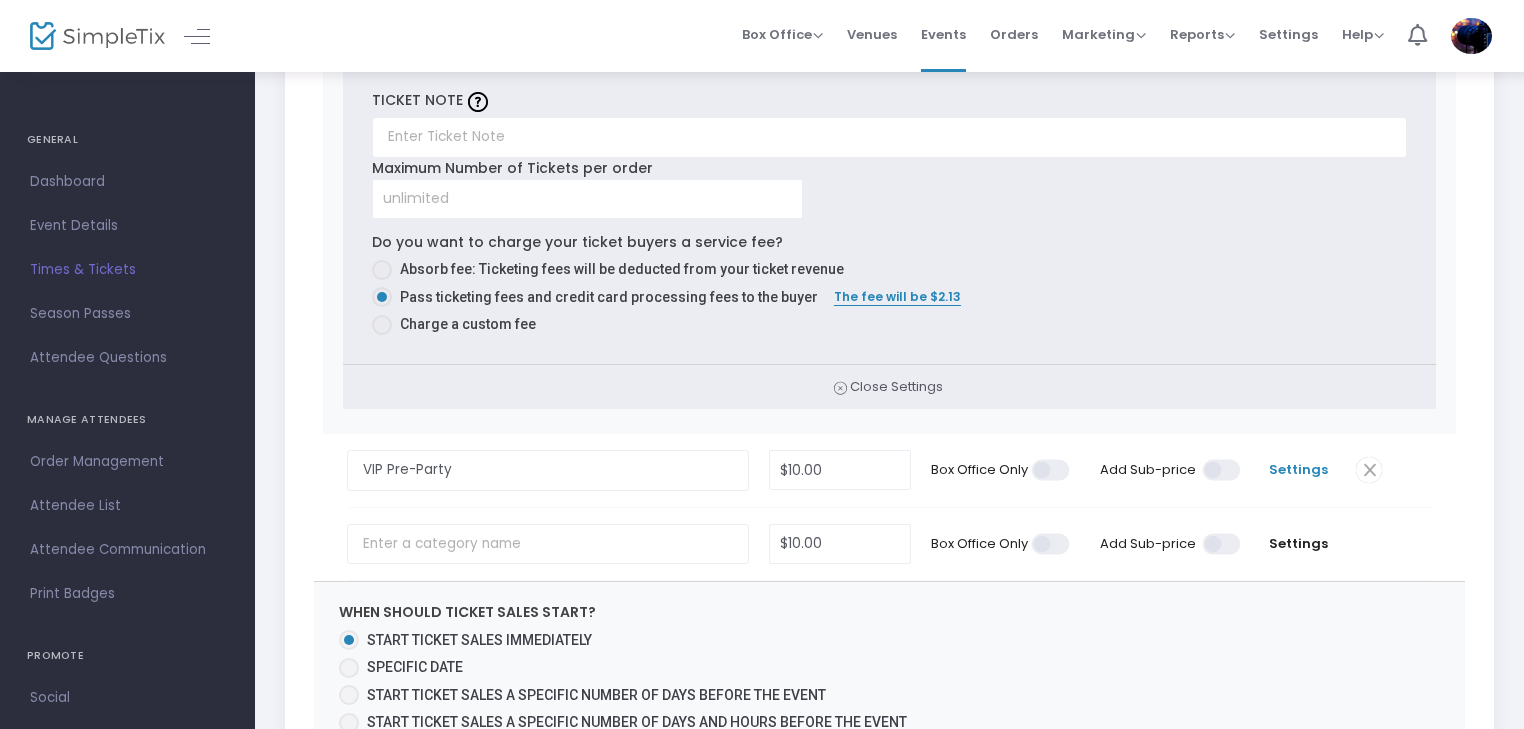 click on "Settings" at bounding box center (1298, 470) 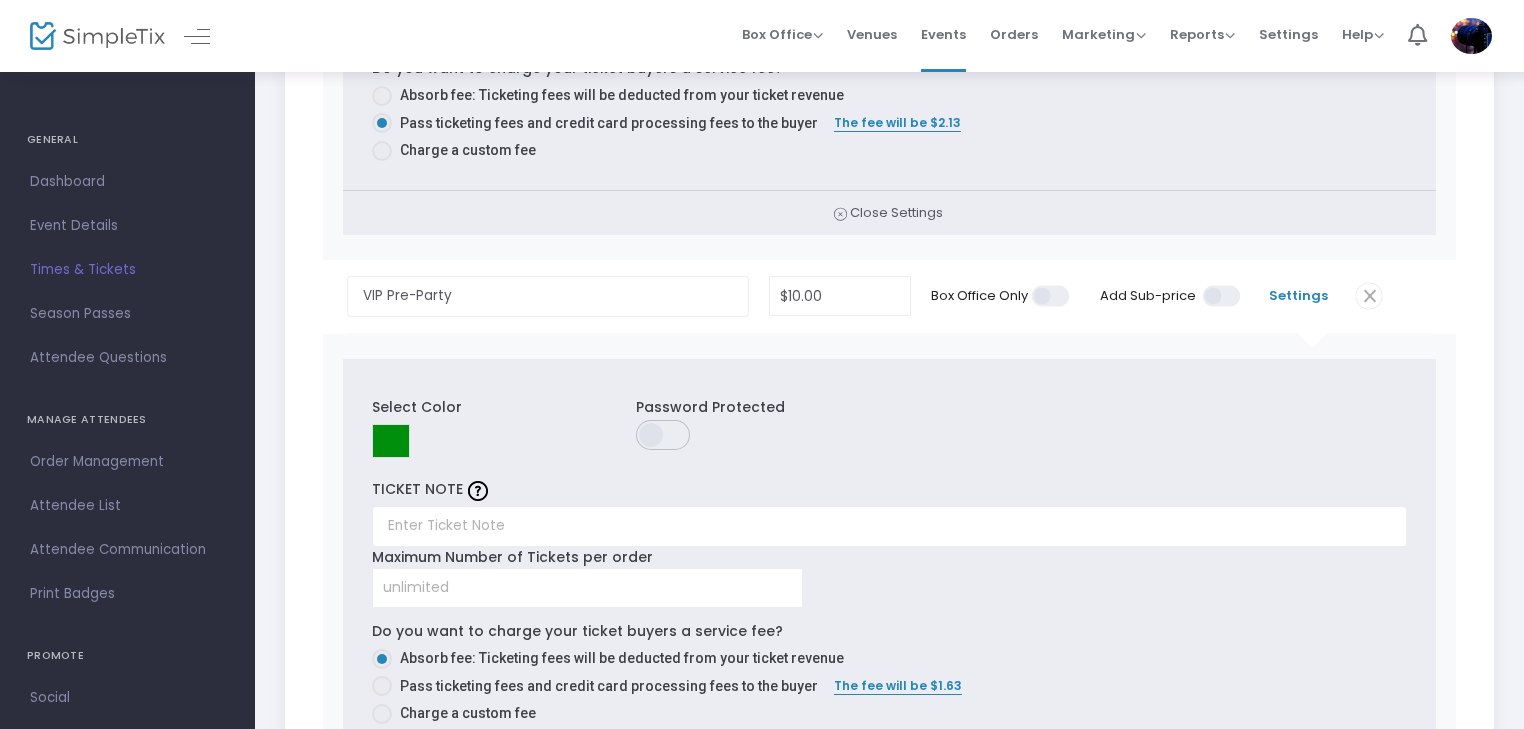 scroll, scrollTop: 2600, scrollLeft: 0, axis: vertical 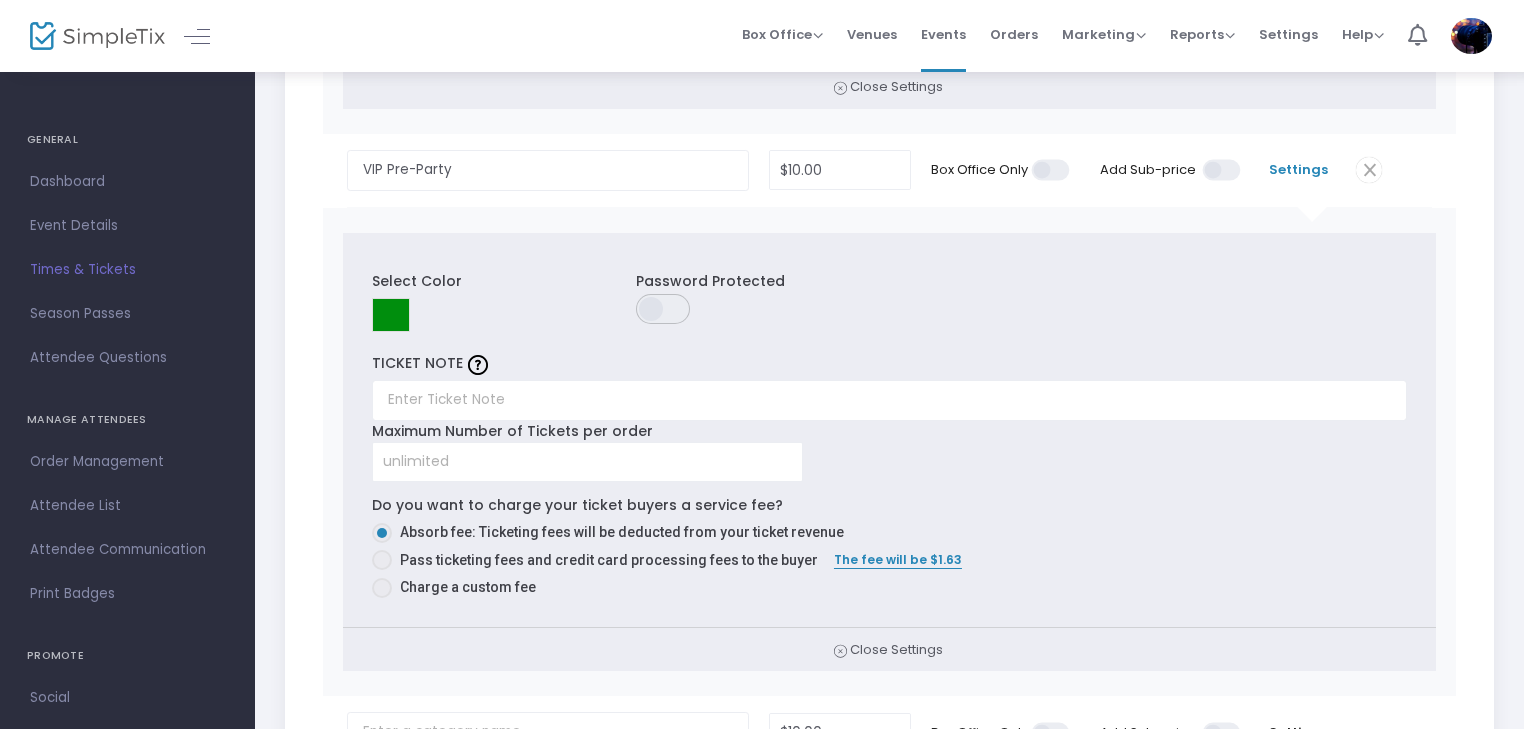click at bounding box center [382, 560] 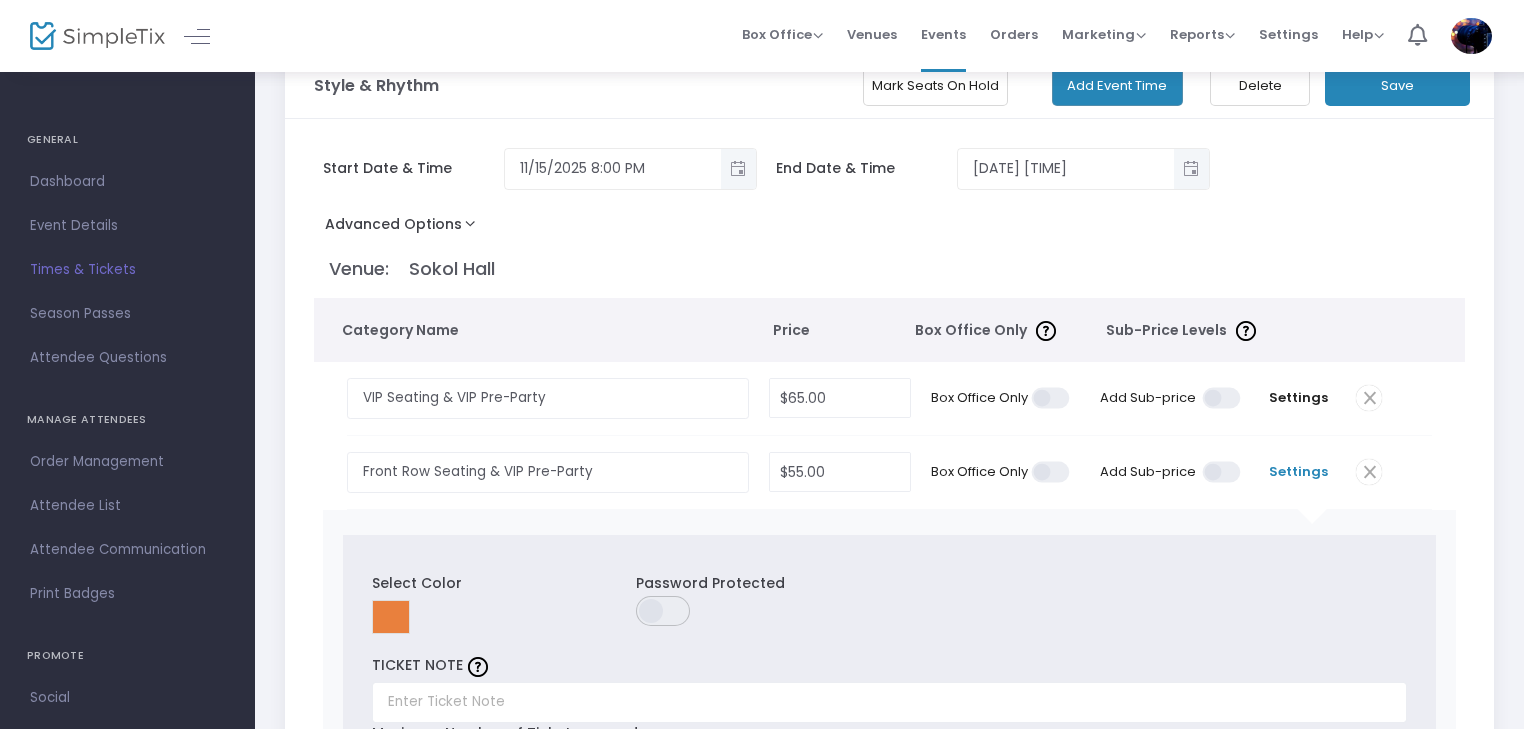 scroll, scrollTop: 0, scrollLeft: 0, axis: both 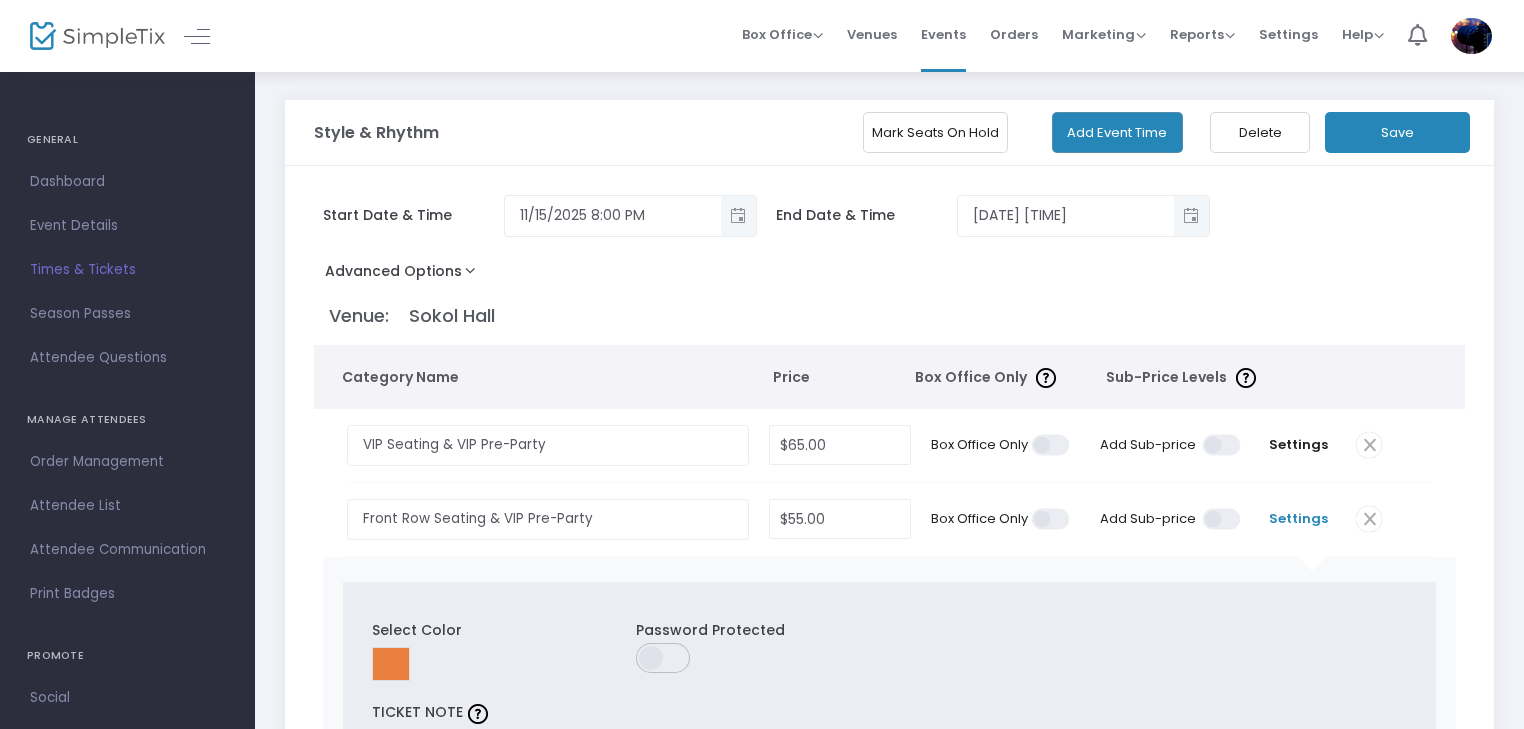 click on "Save" 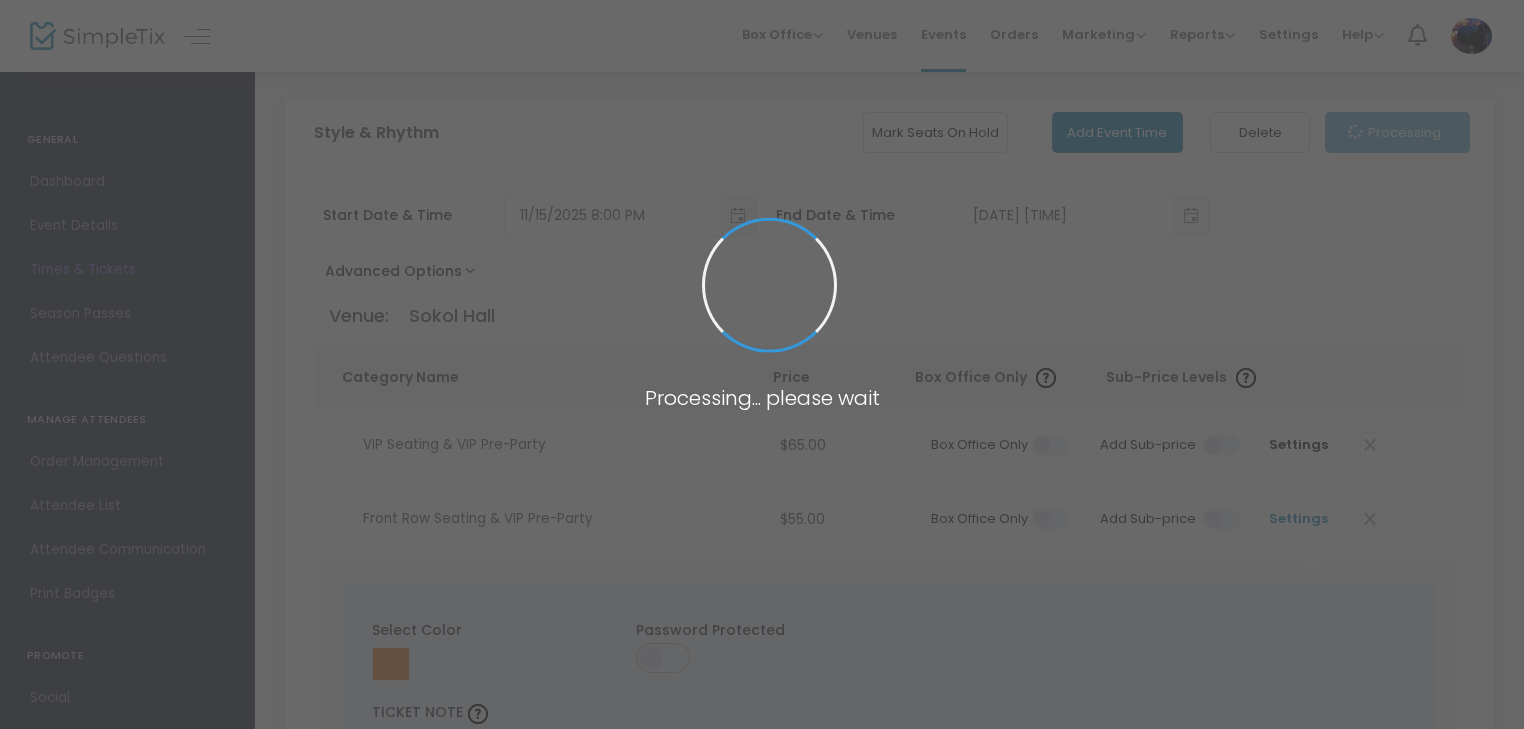 radio on "false" 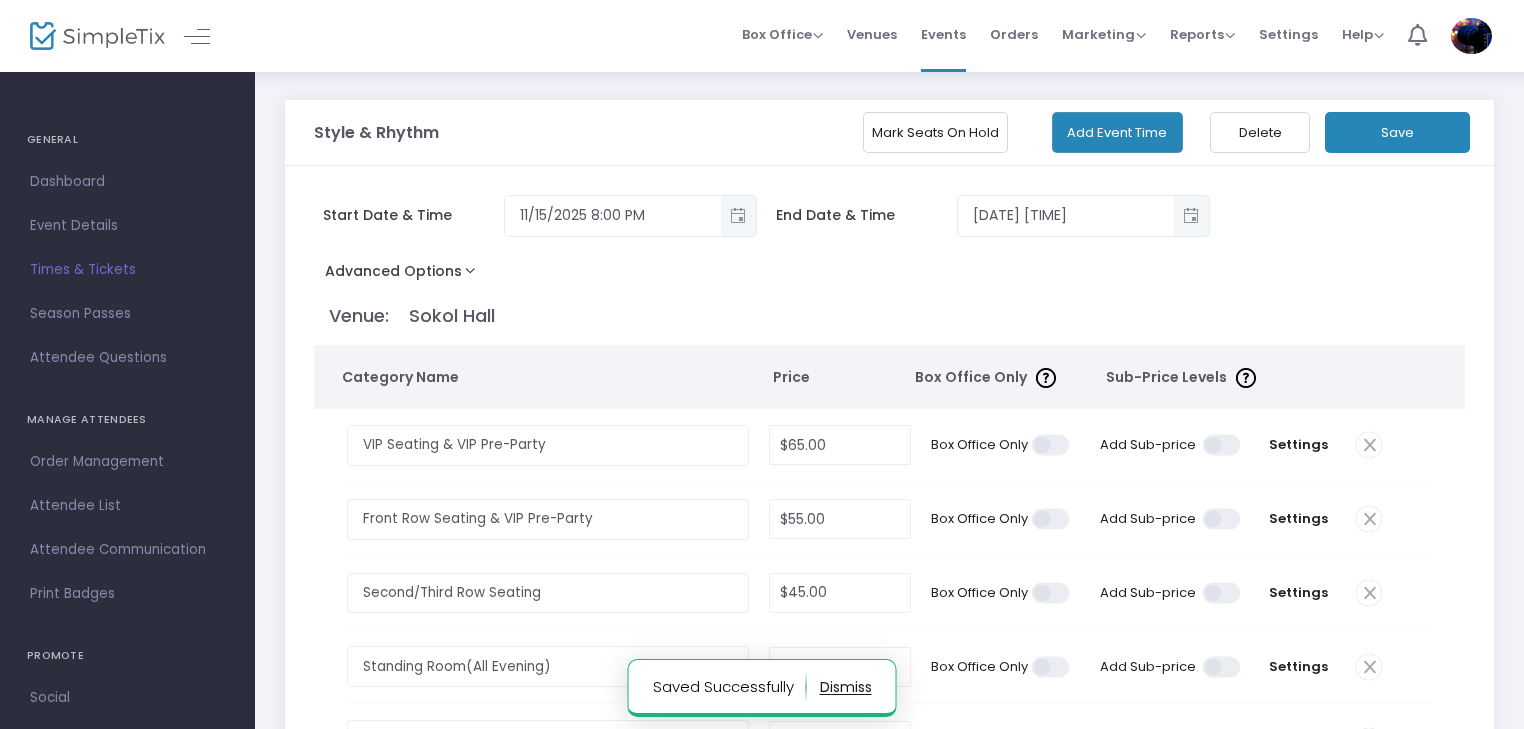 click on "Advanced Options" 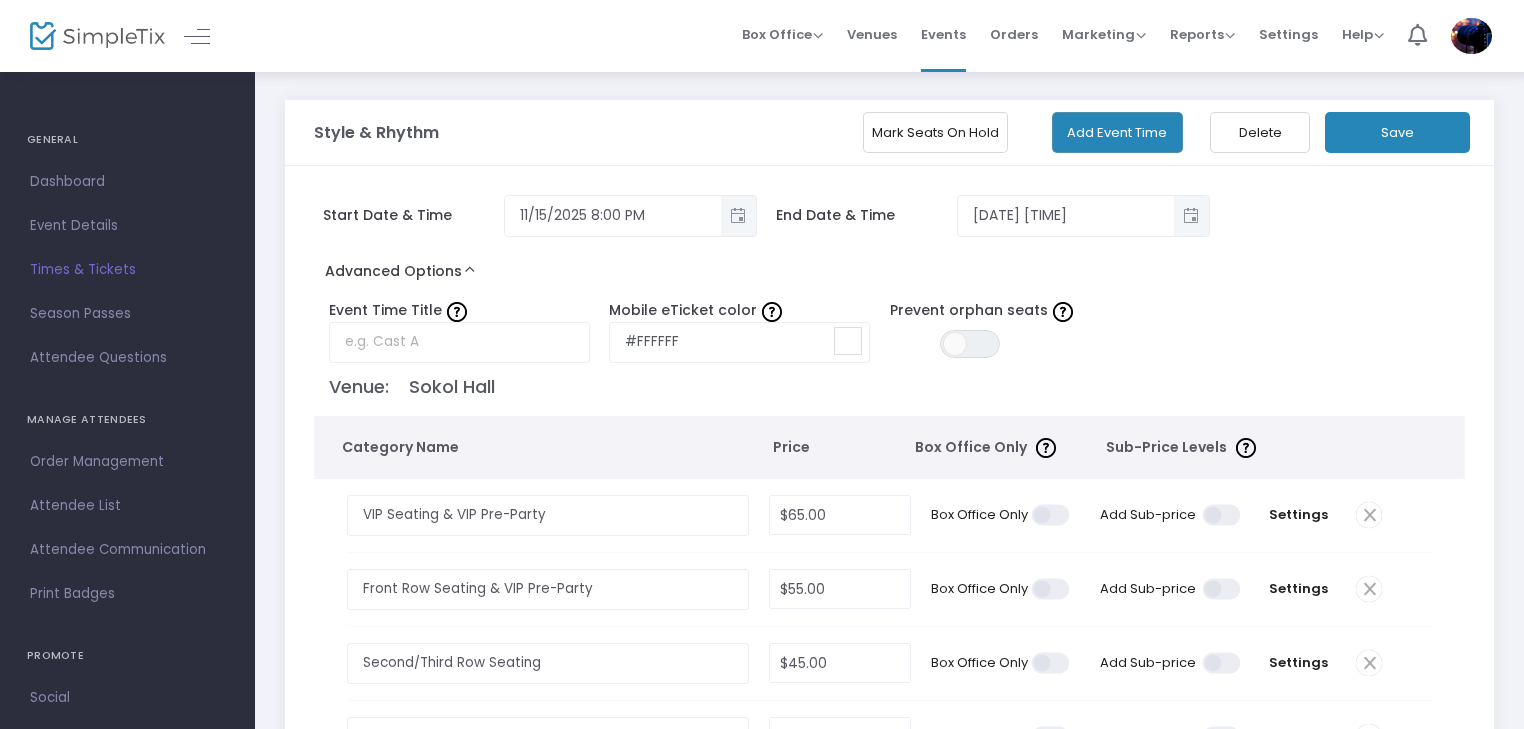 click on "Advanced Options" 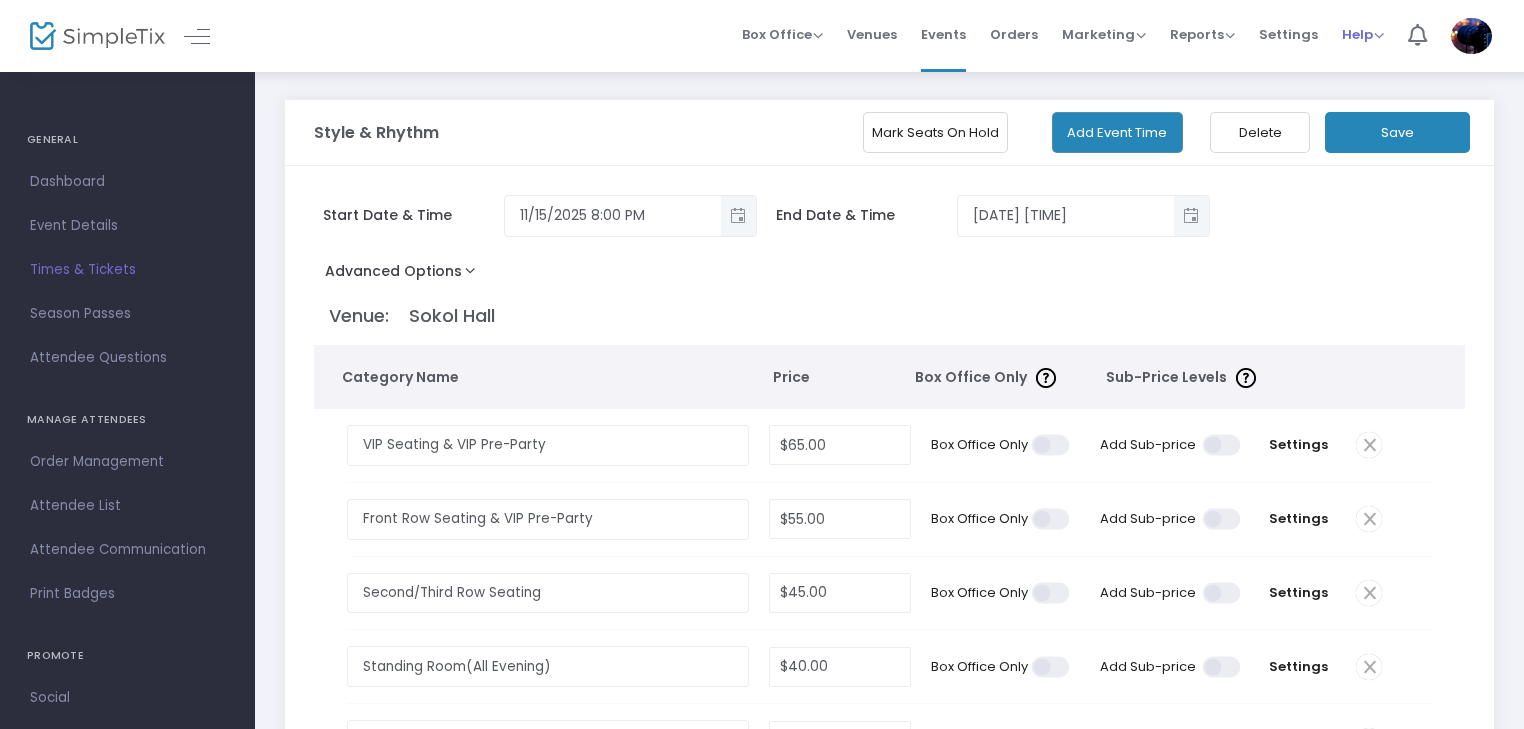 click on "Help" at bounding box center [1363, 34] 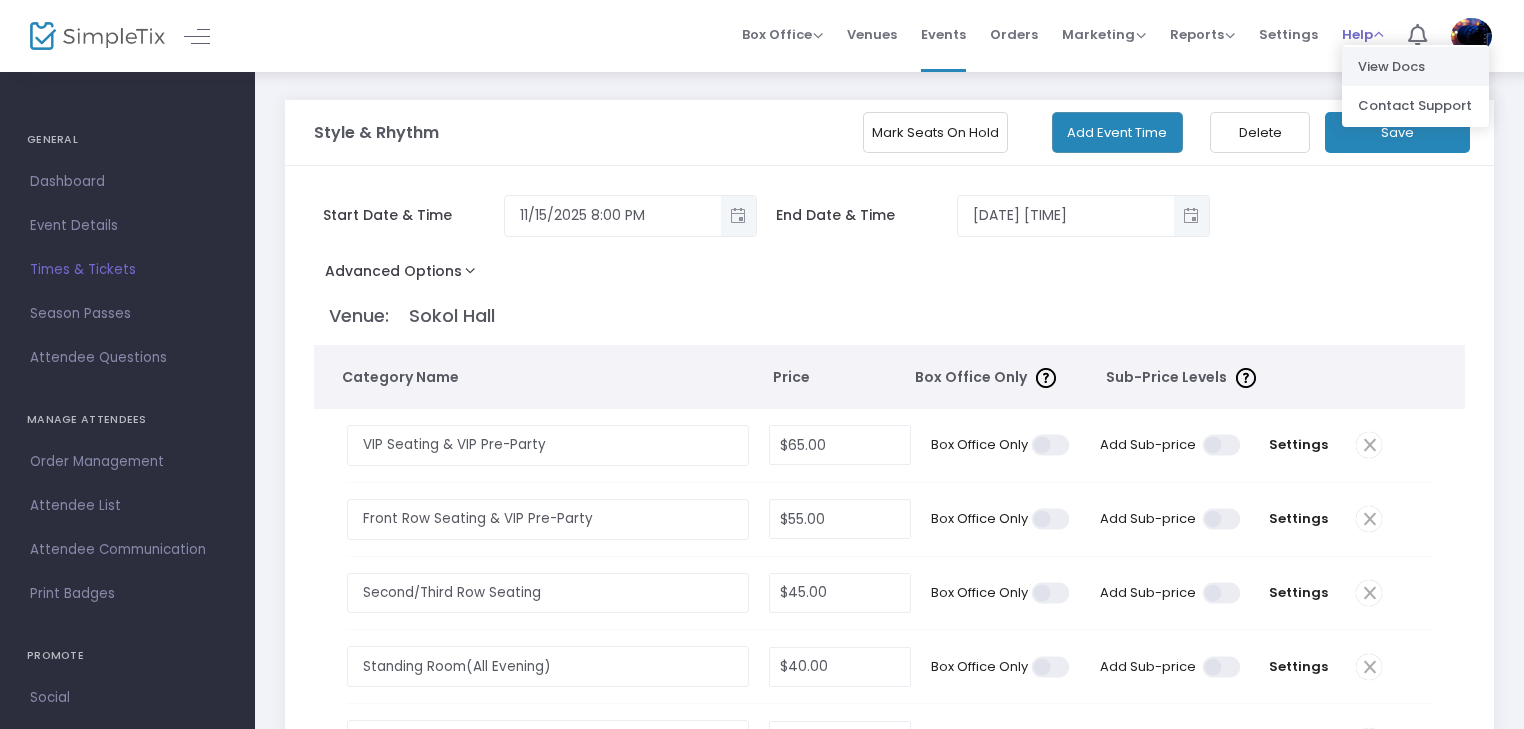 click on "View Docs" at bounding box center [1415, 66] 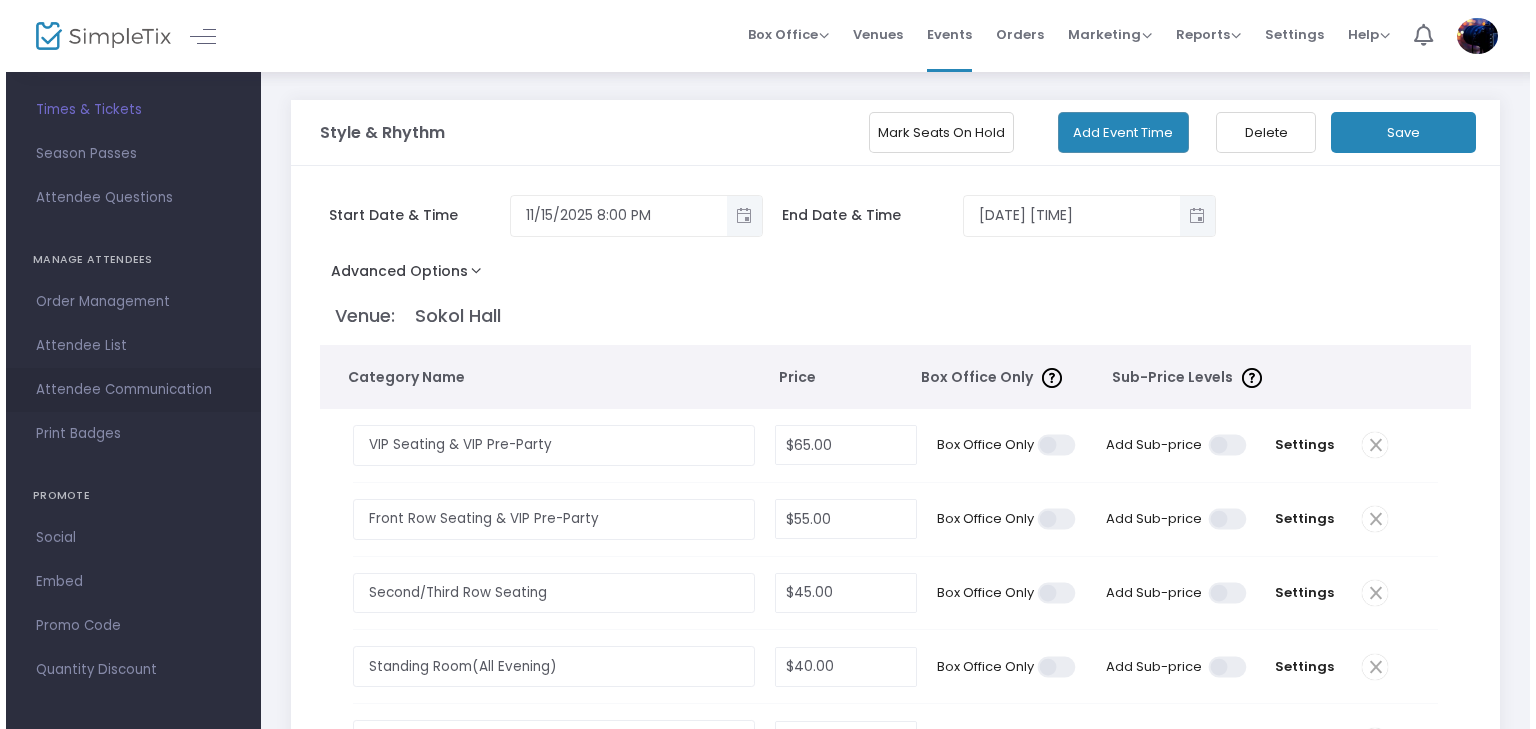 scroll, scrollTop: 166, scrollLeft: 0, axis: vertical 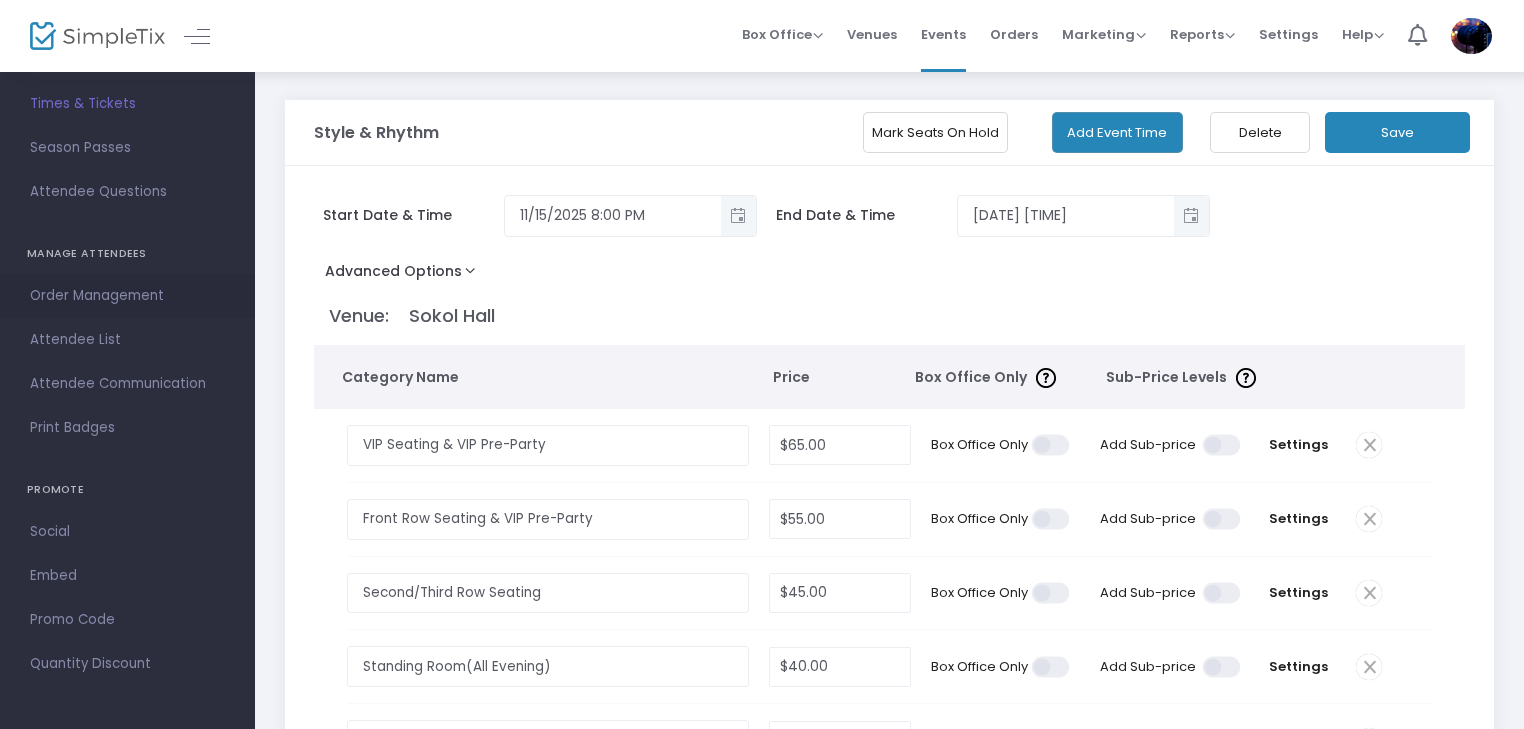 click on "Order Management" at bounding box center [127, 296] 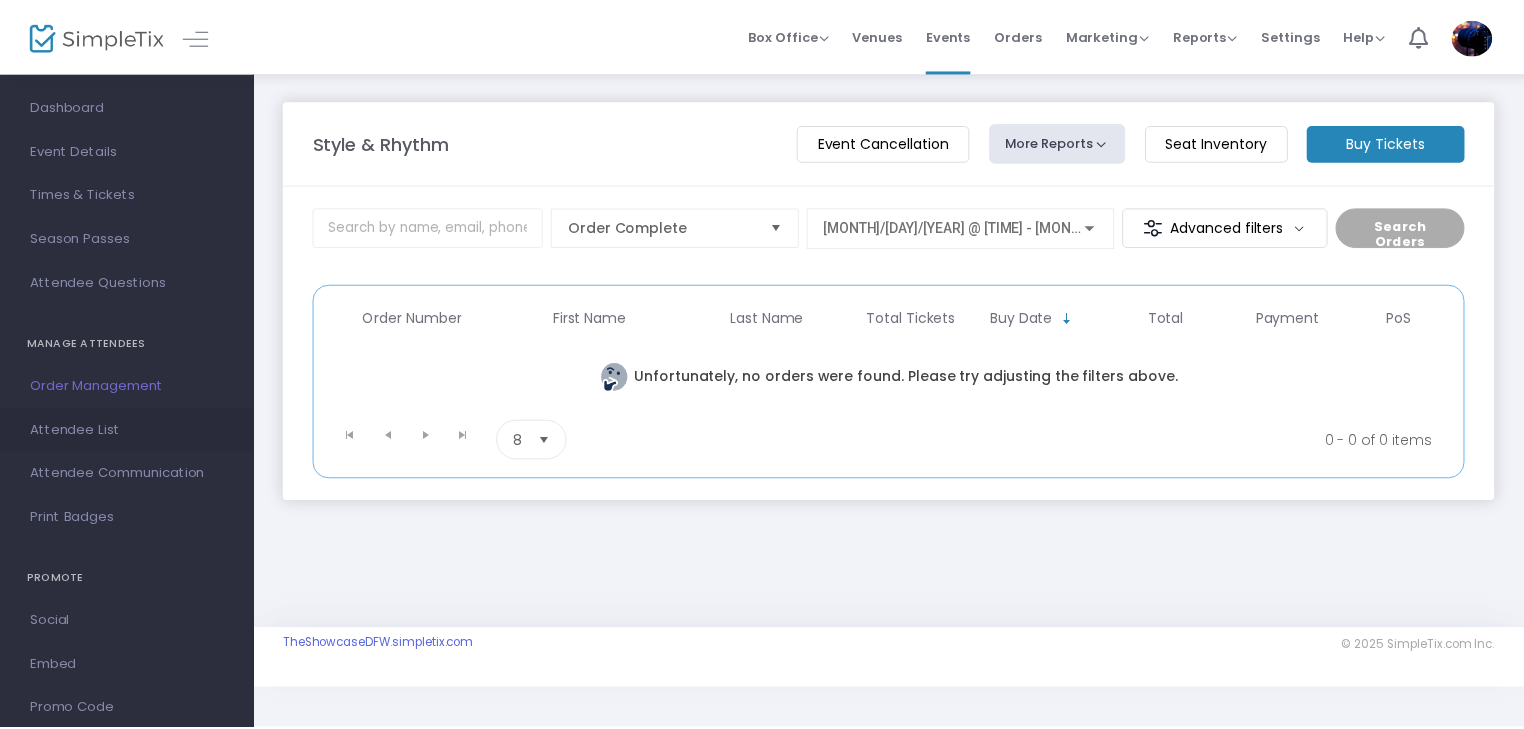 scroll, scrollTop: 0, scrollLeft: 0, axis: both 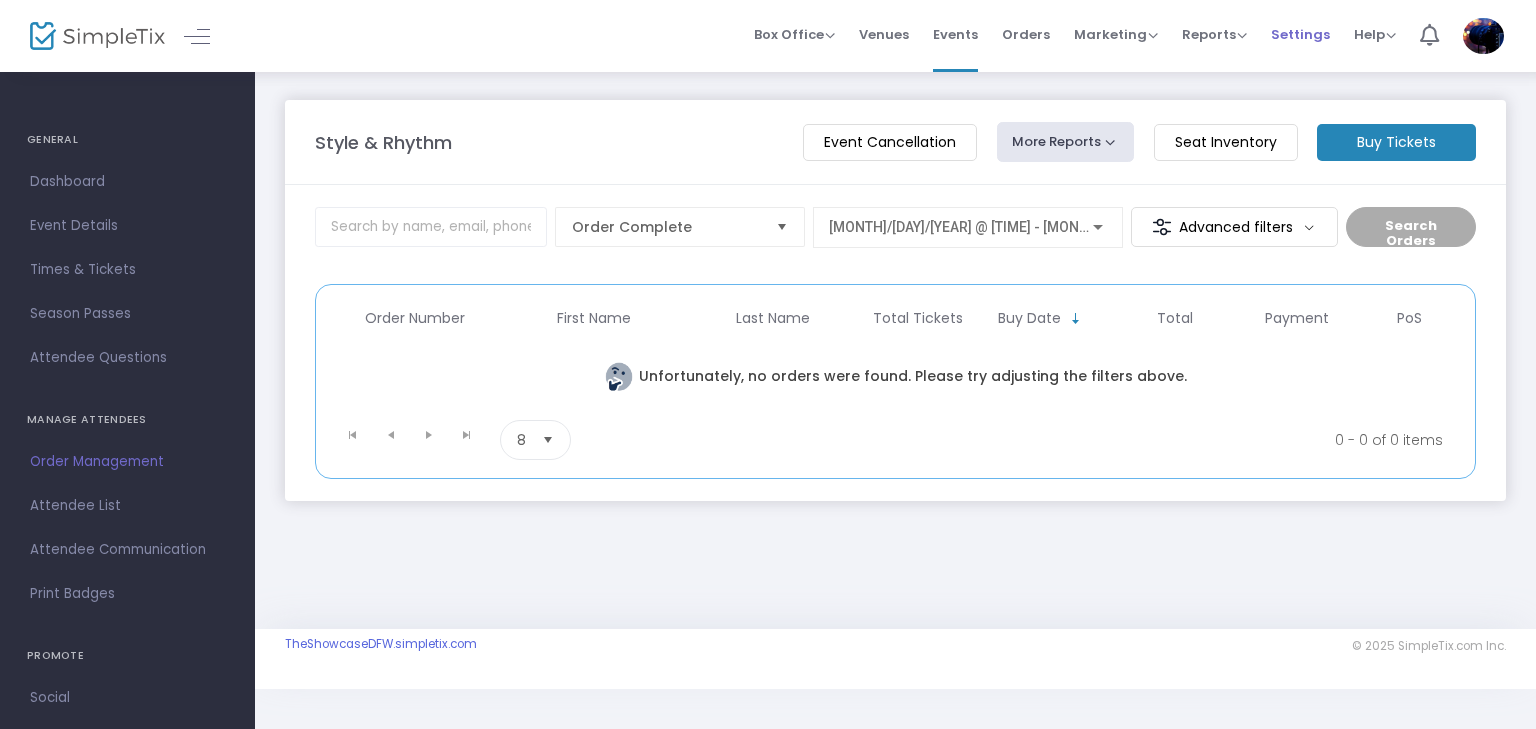 click on "Settings" at bounding box center (1300, 34) 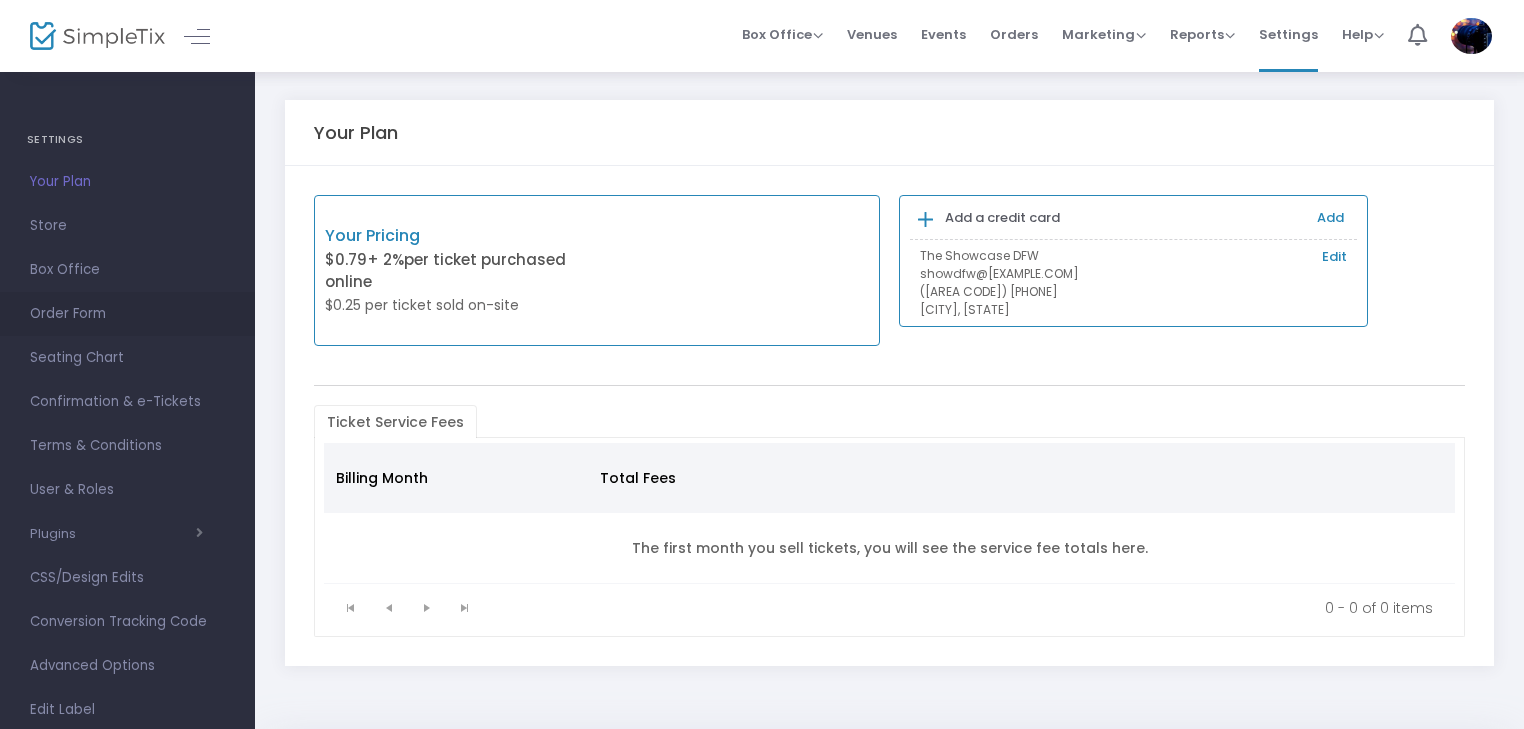 click on "Order Form" at bounding box center (127, 314) 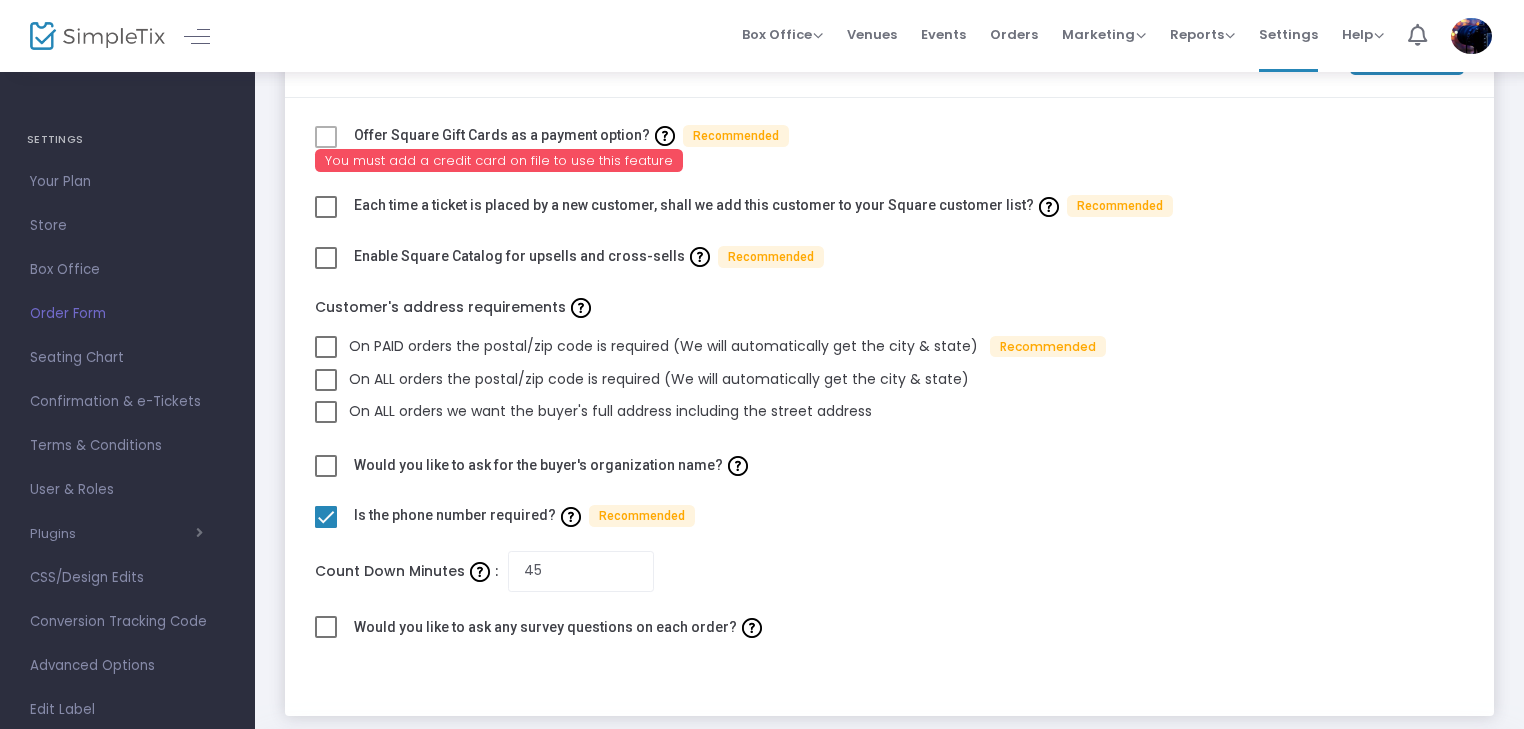 scroll, scrollTop: 101, scrollLeft: 0, axis: vertical 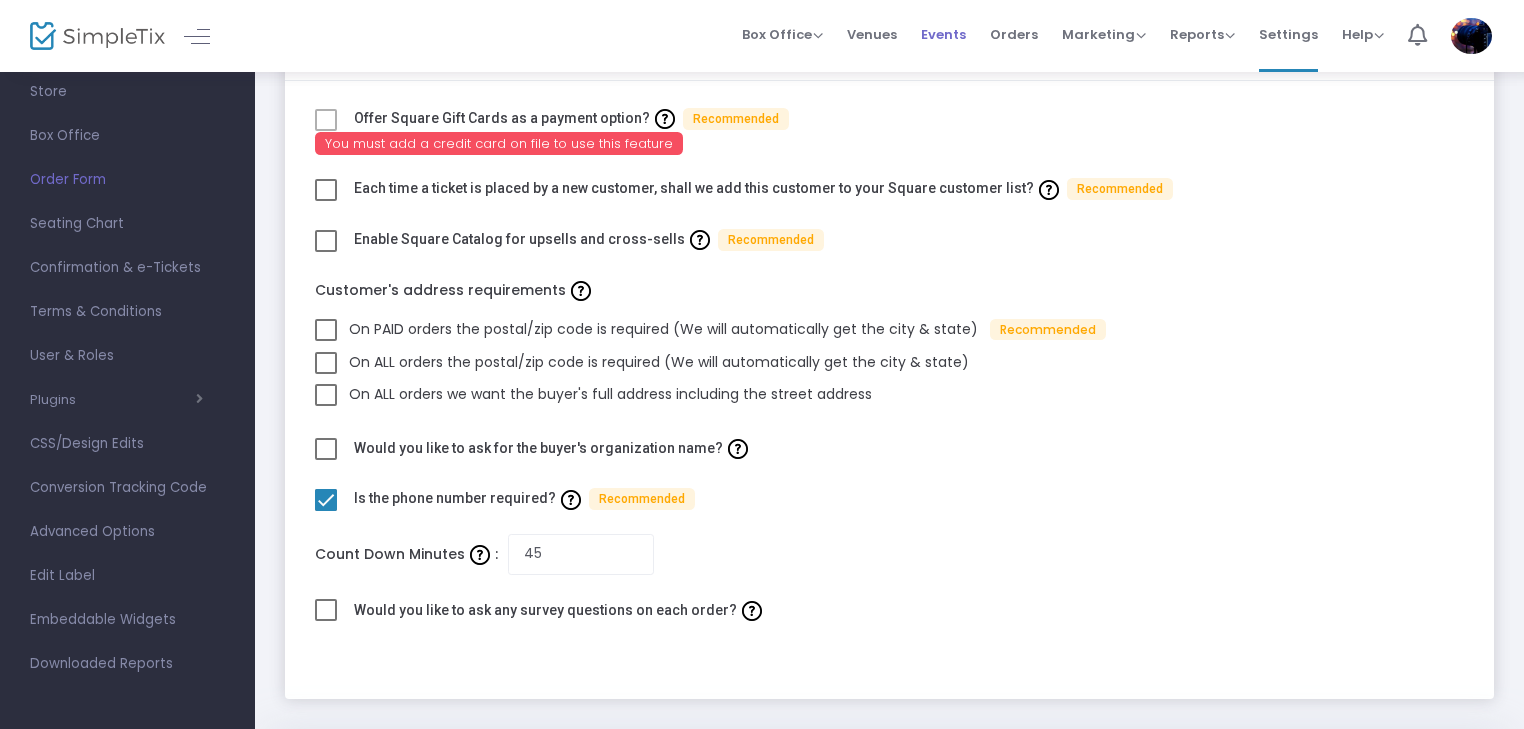 click on "Events" at bounding box center [943, 34] 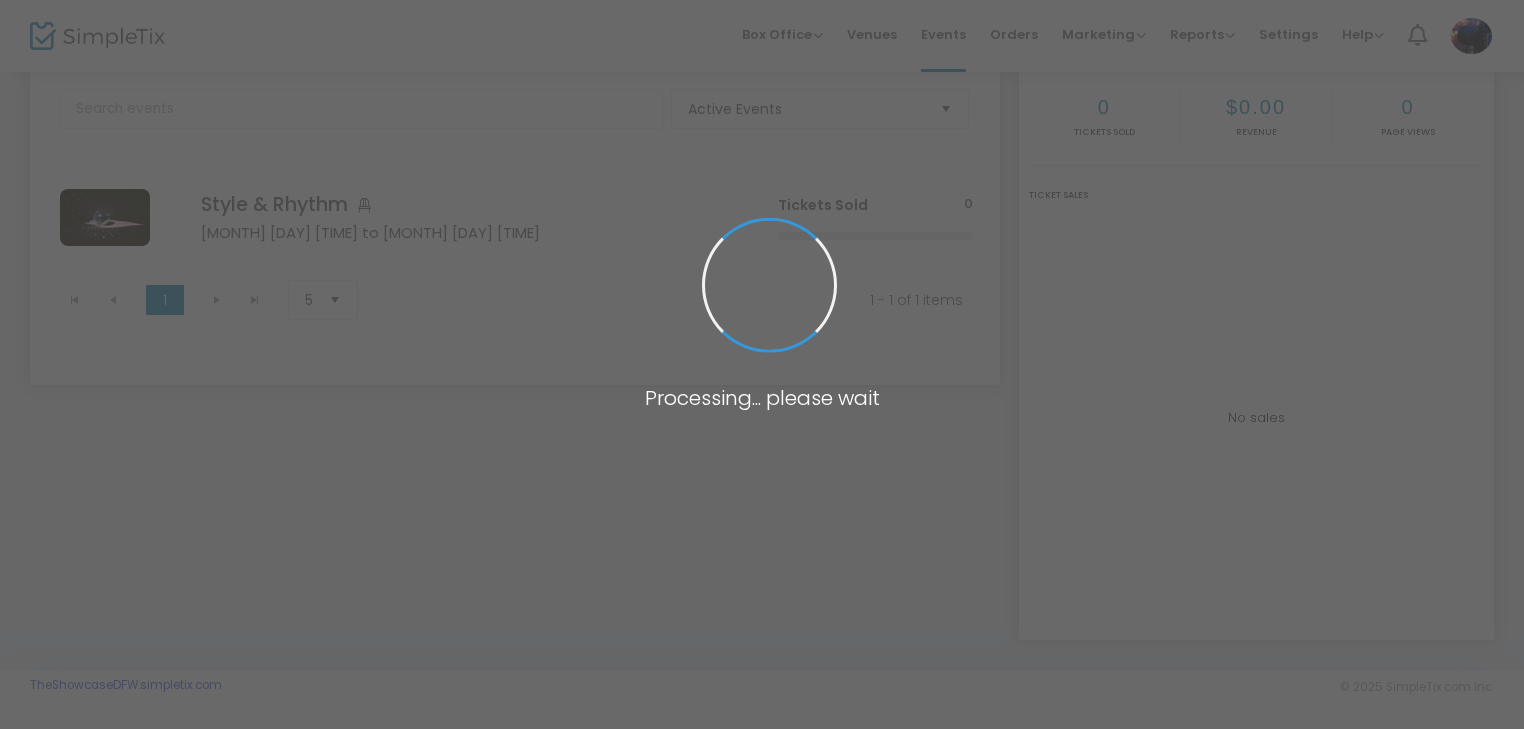 scroll, scrollTop: 114, scrollLeft: 0, axis: vertical 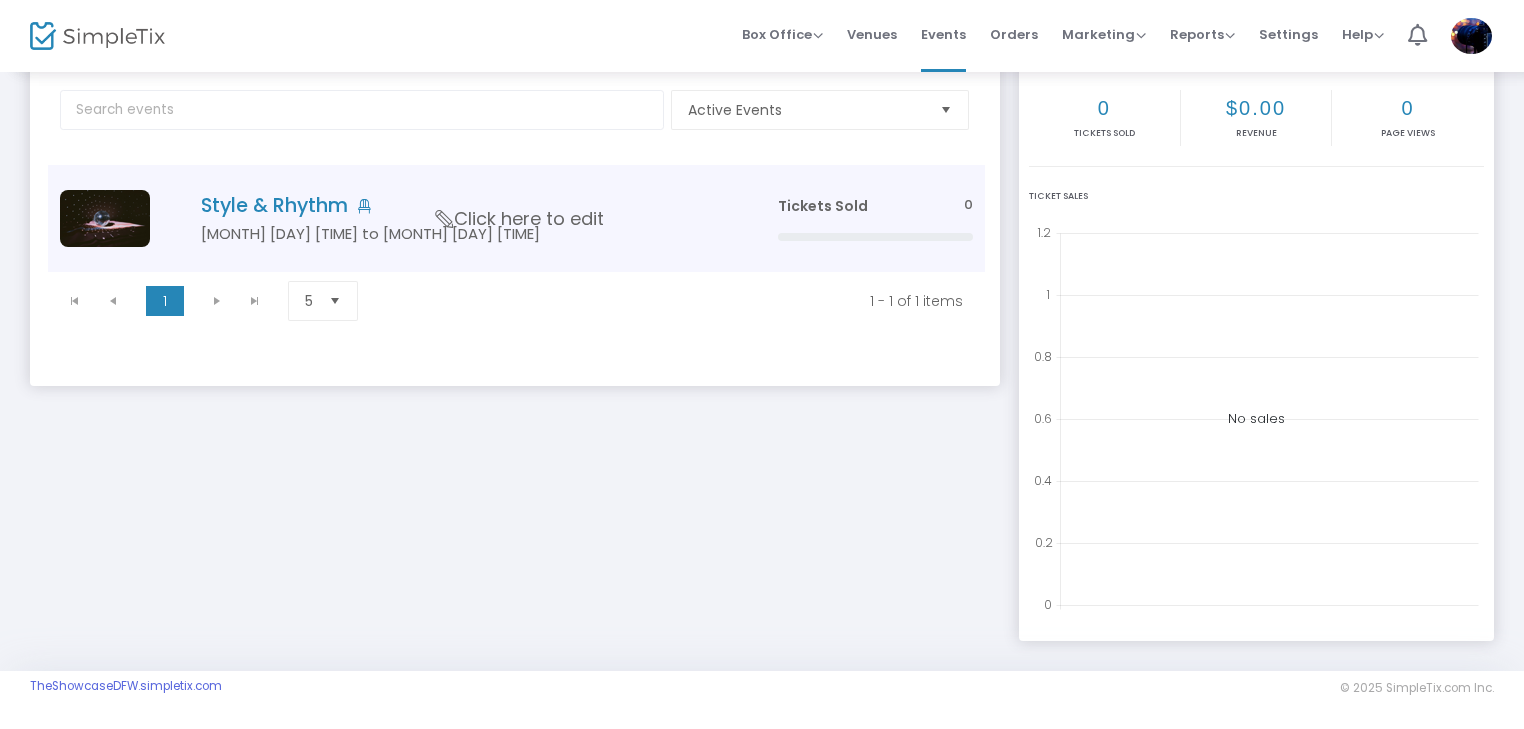 click on "Style & Rhythm" 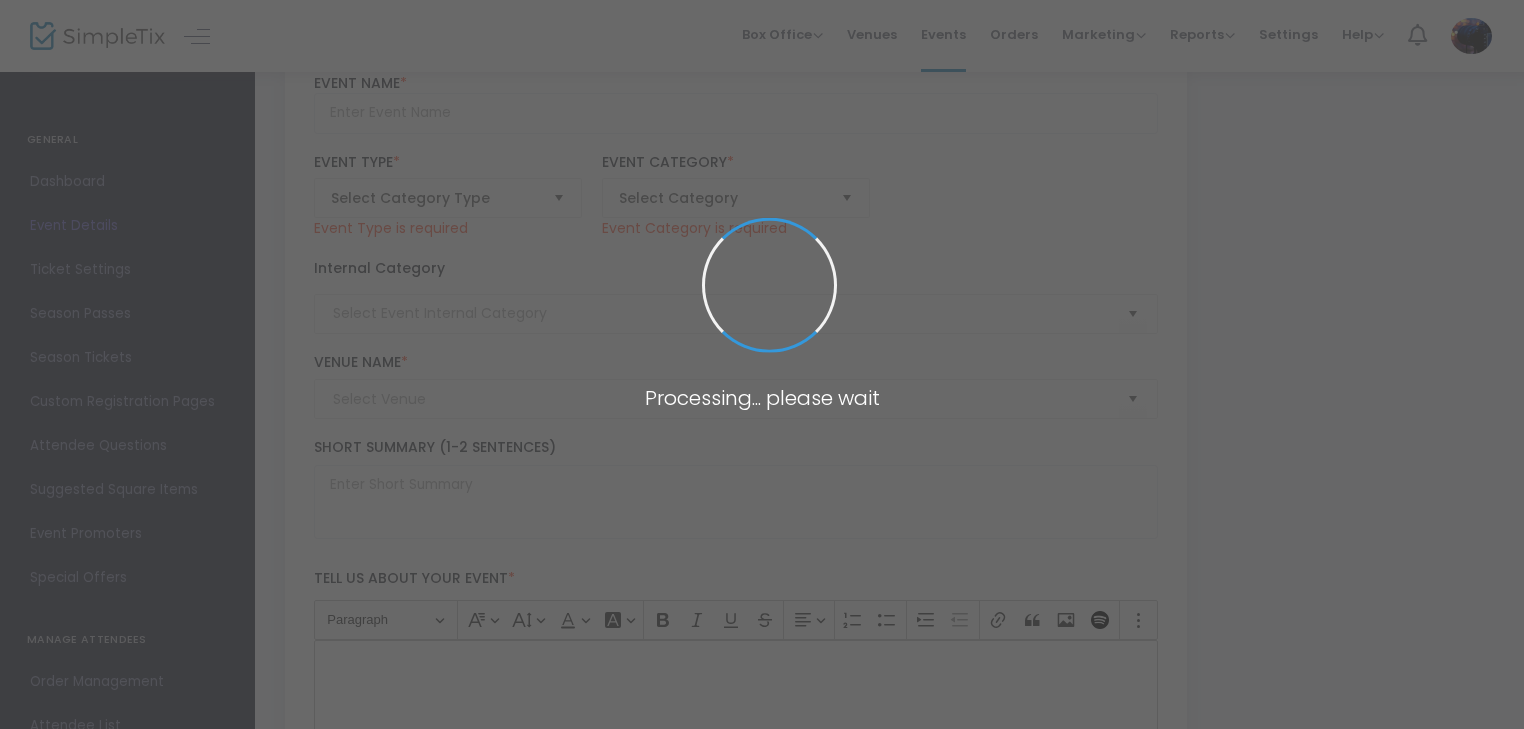 type on "Style & Rhythm" 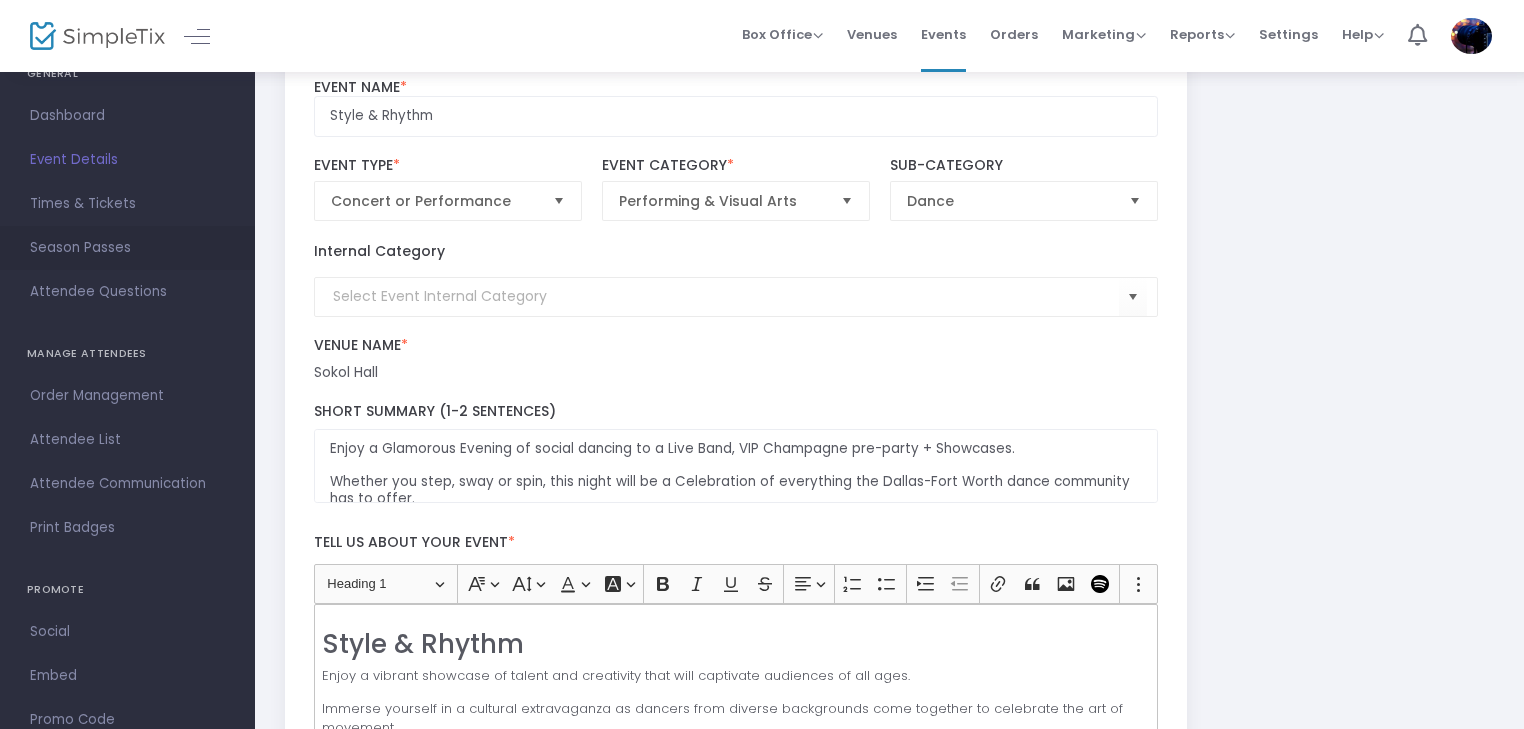 scroll, scrollTop: 0, scrollLeft: 0, axis: both 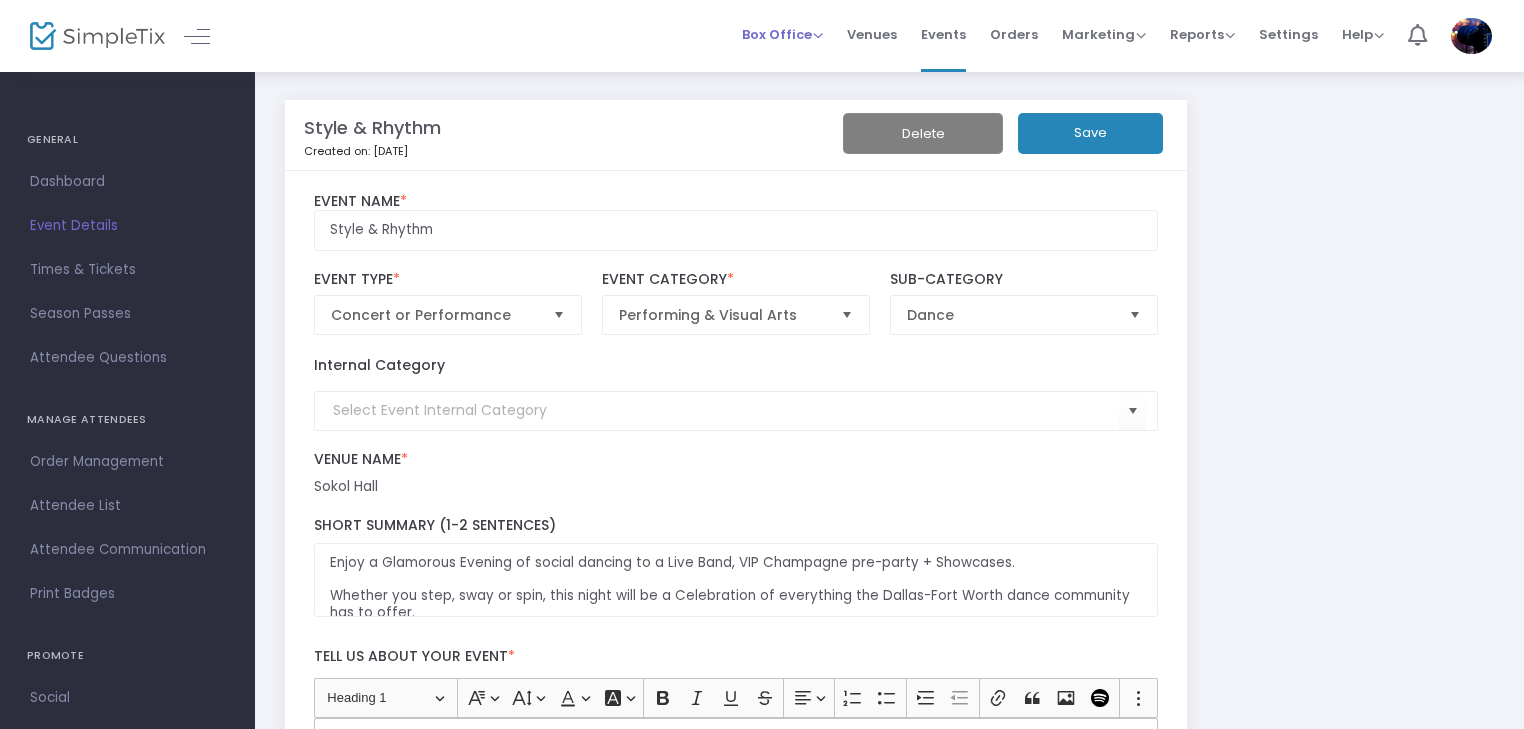 click on "Box Office" at bounding box center (782, 34) 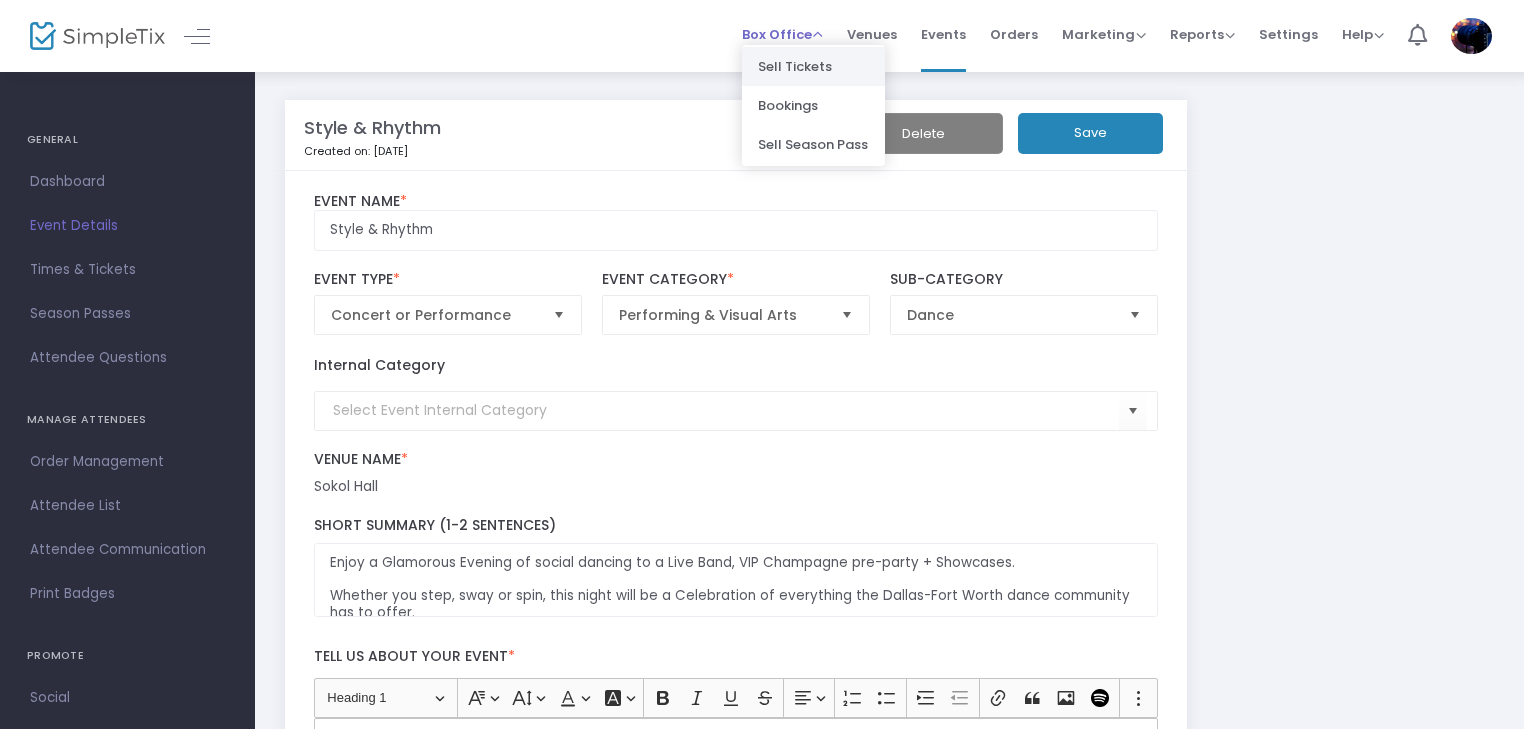 click on "Sell Tickets" at bounding box center [813, 66] 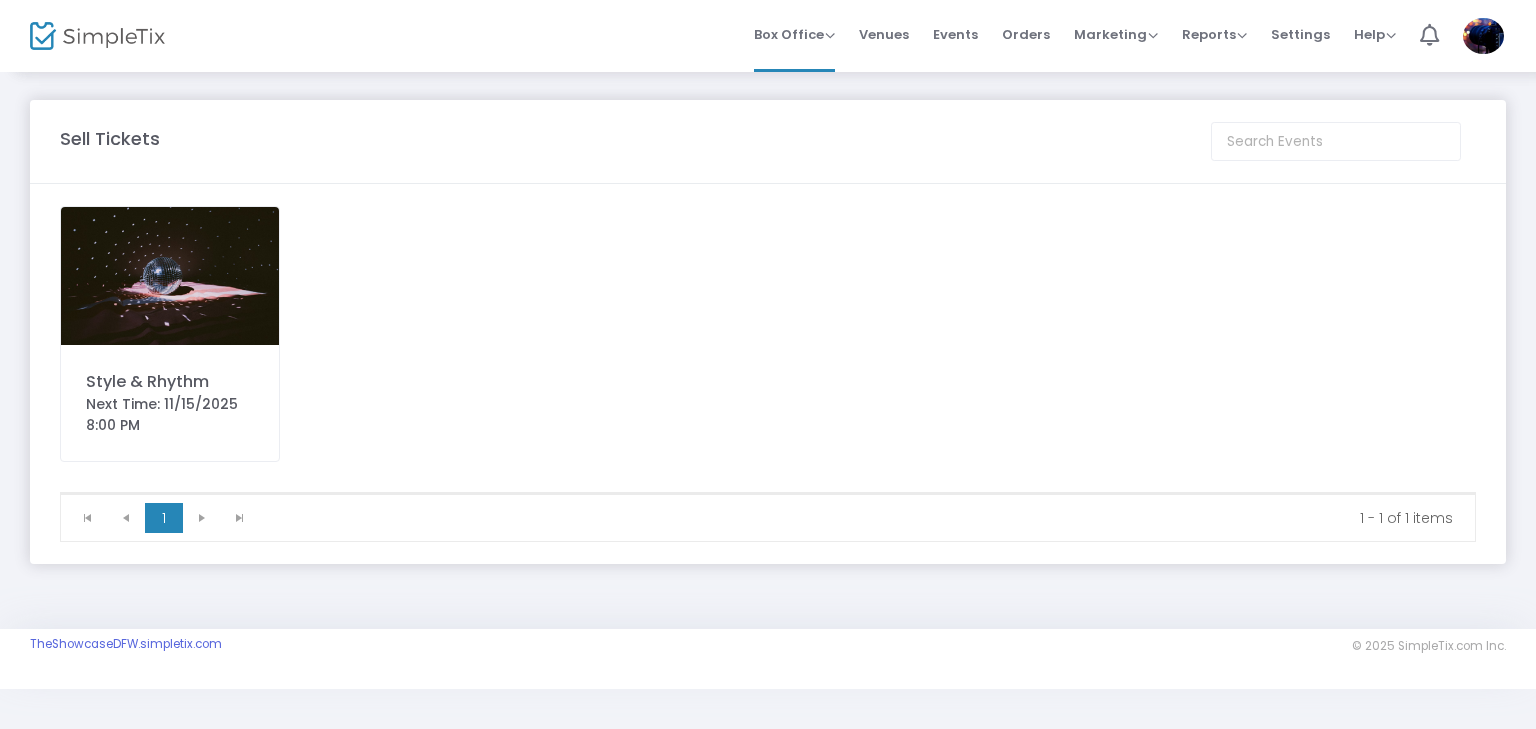 click on "Style & Rhythm" 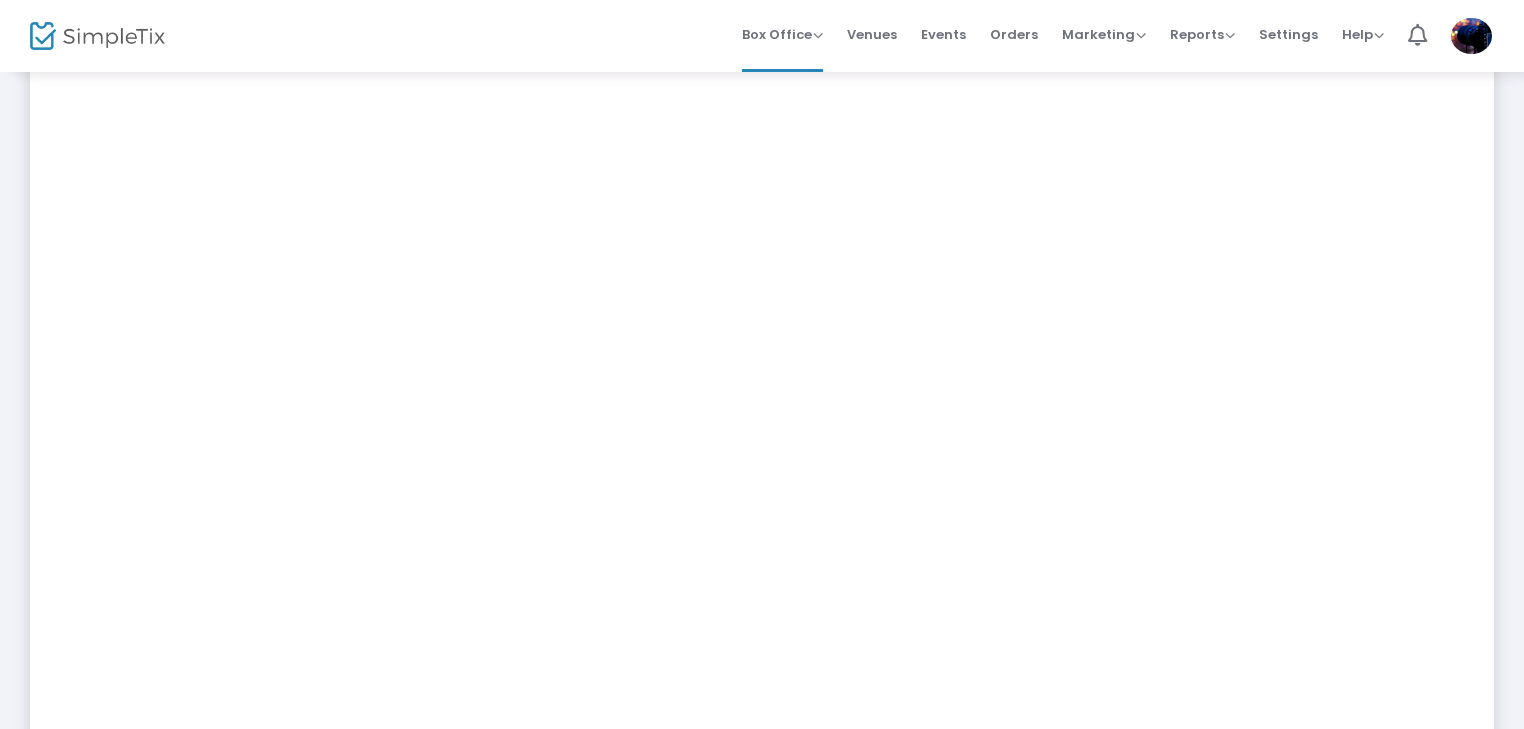 scroll, scrollTop: 400, scrollLeft: 0, axis: vertical 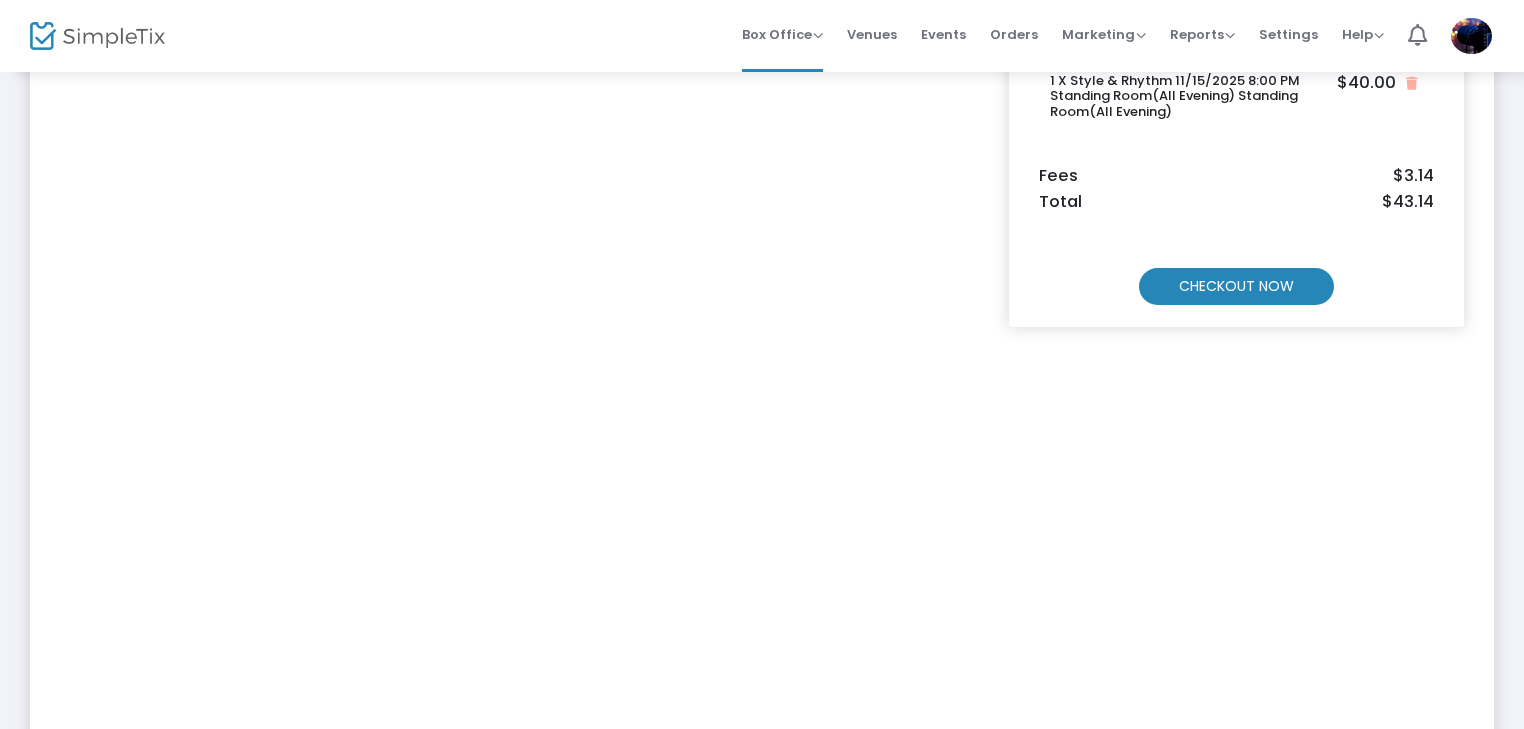 click on "CHECKOUT NOW" 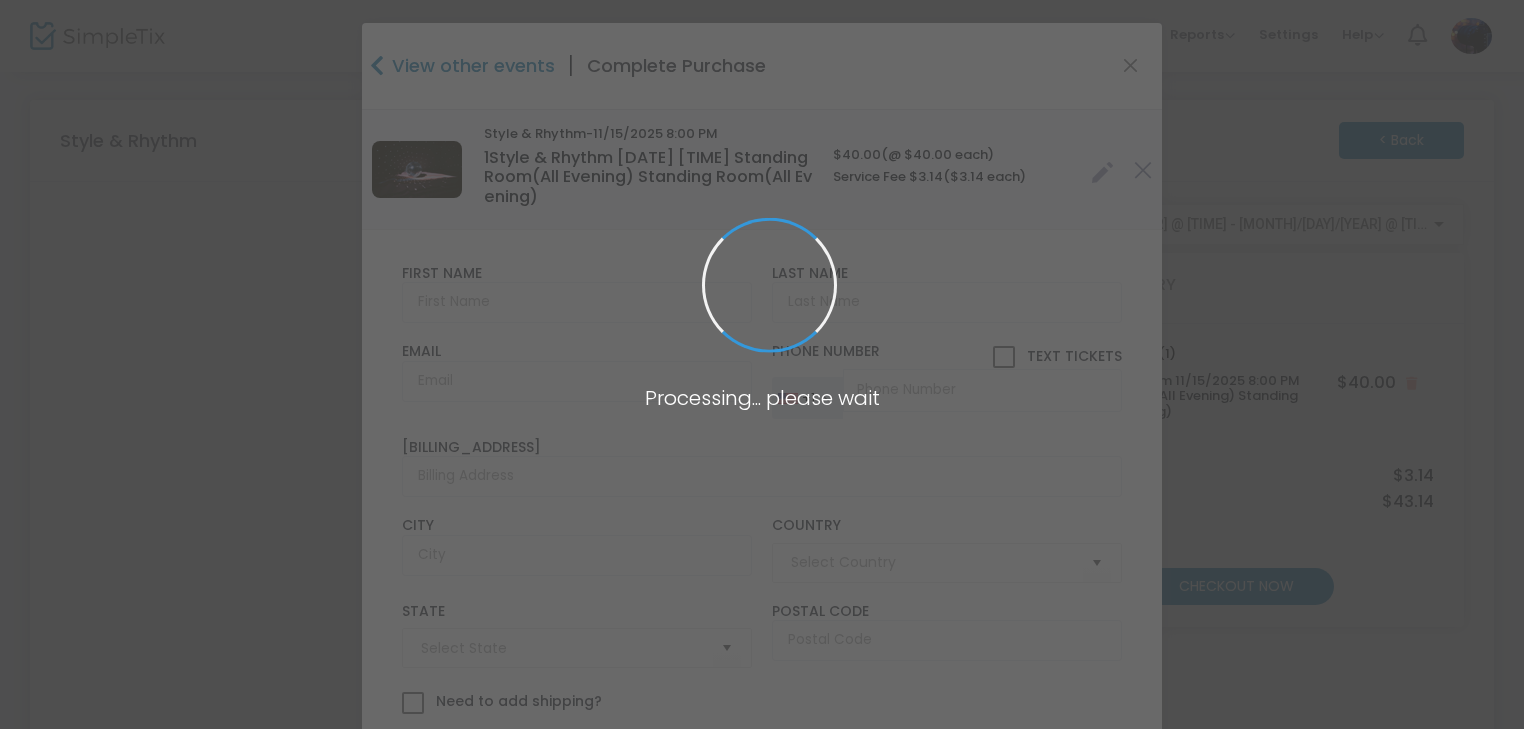 type on "United States" 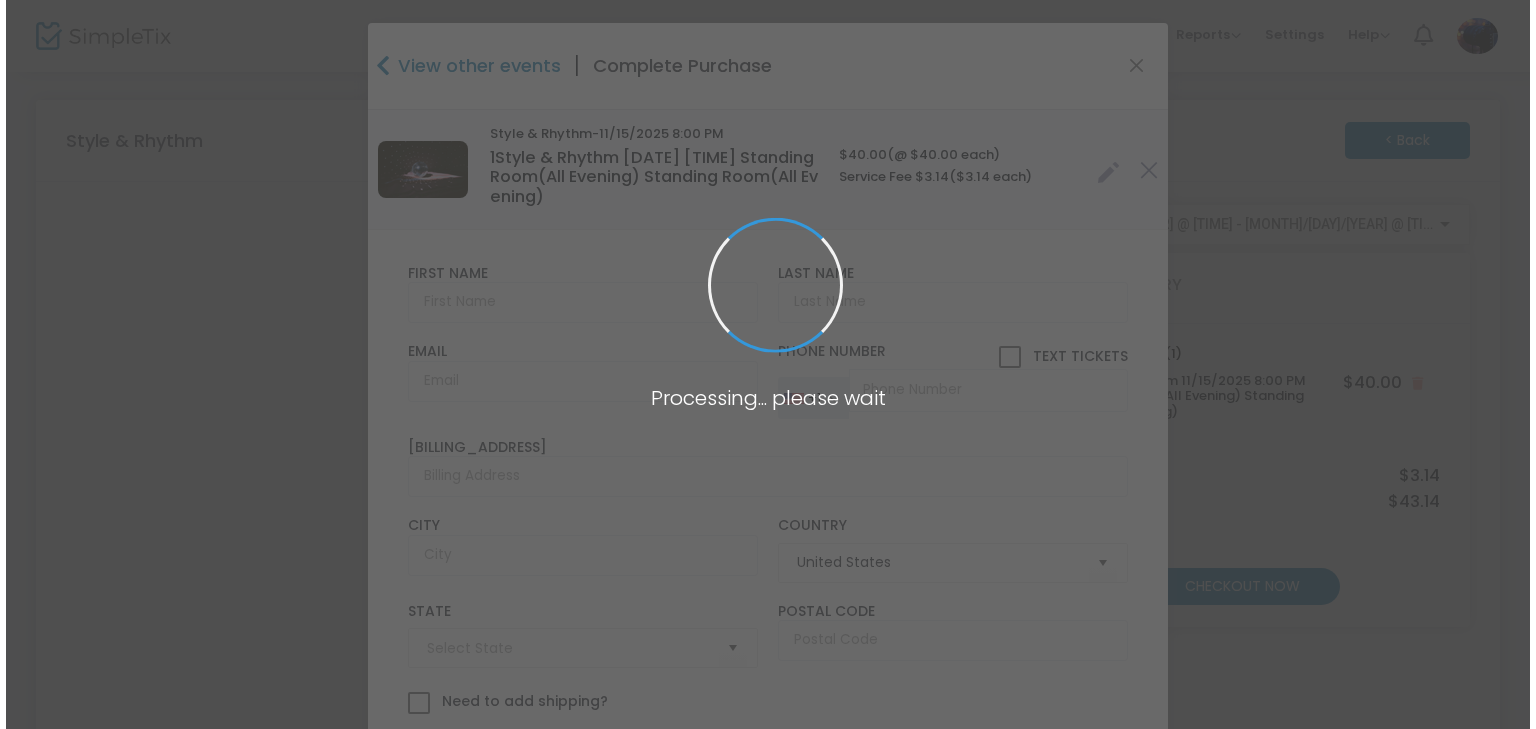 scroll, scrollTop: 0, scrollLeft: 0, axis: both 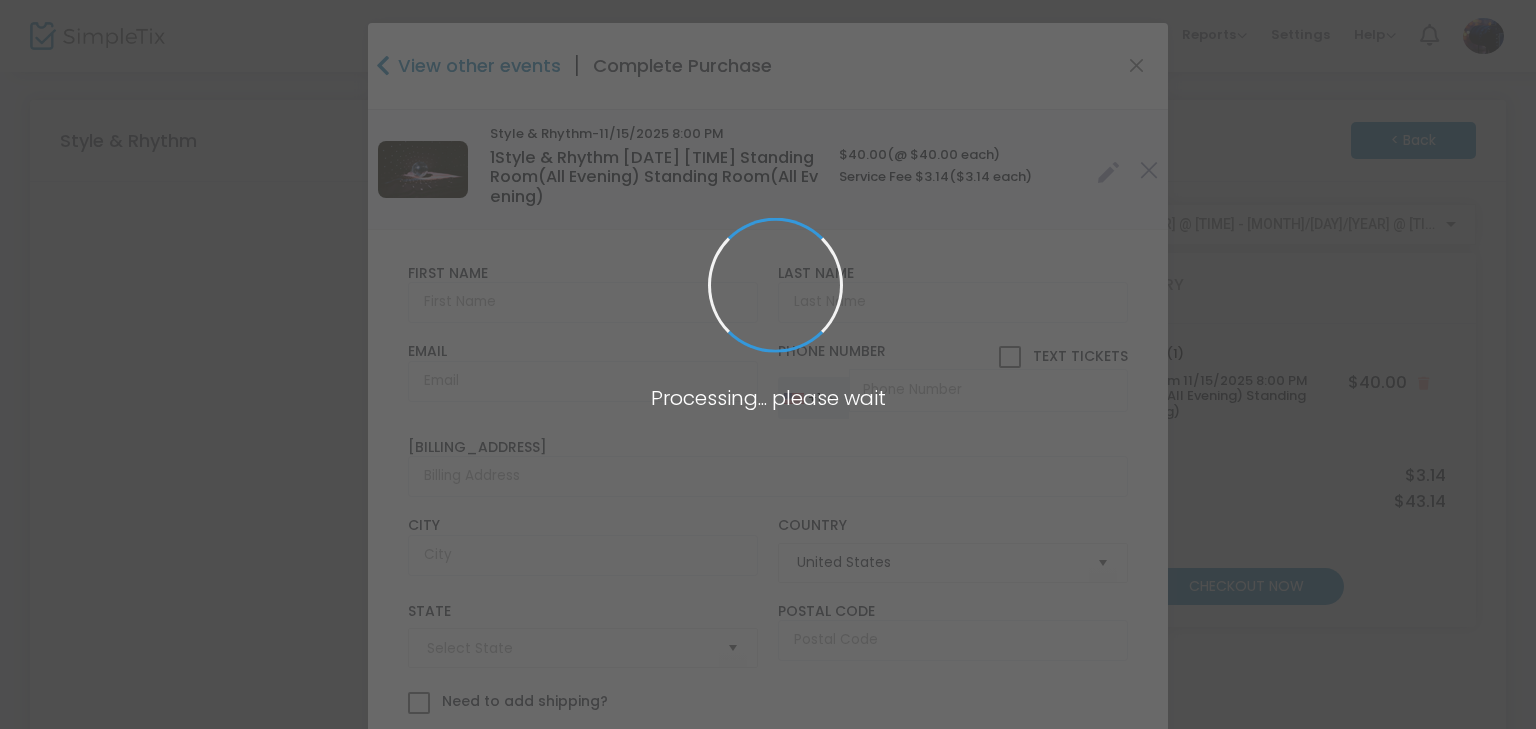 type on "[STATE]" 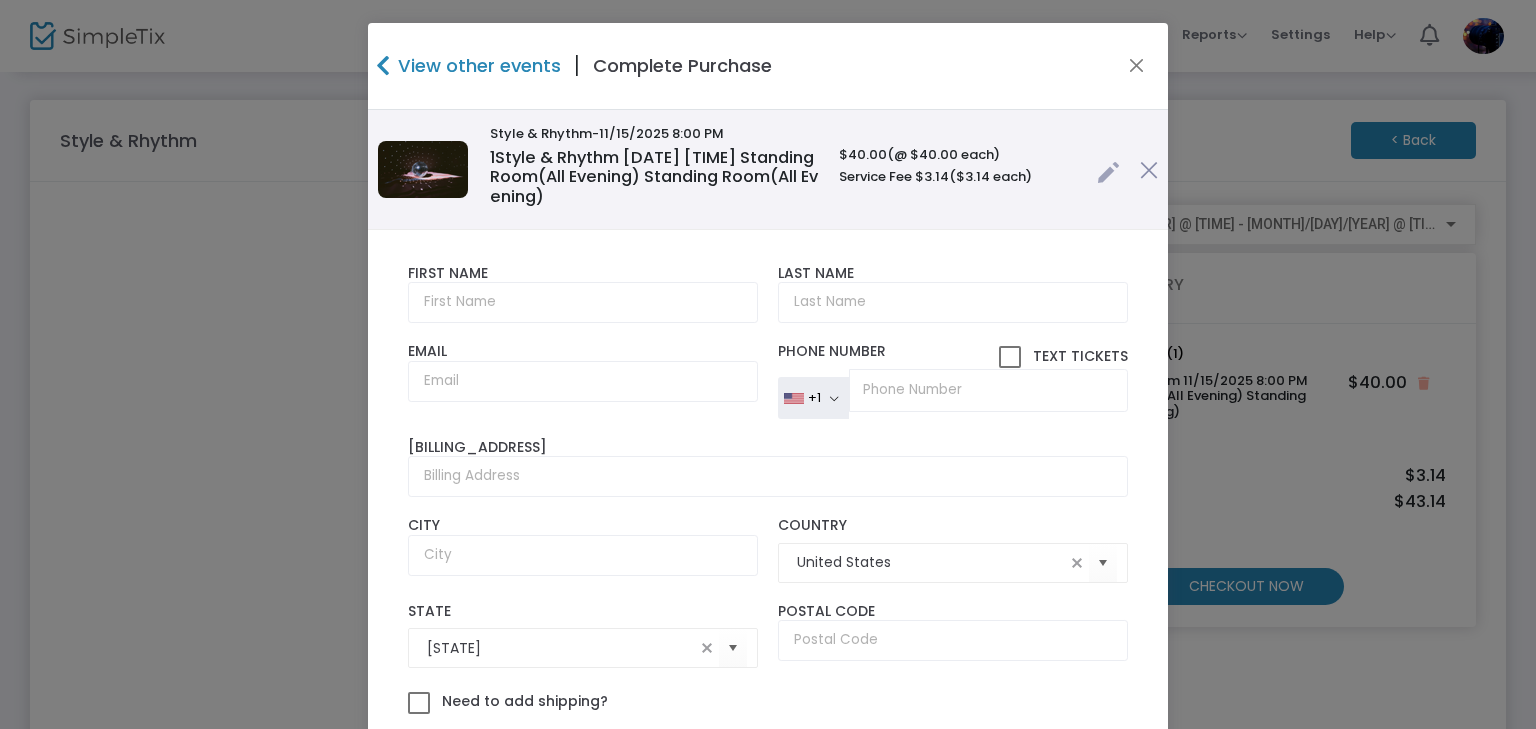 scroll, scrollTop: 118, scrollLeft: 0, axis: vertical 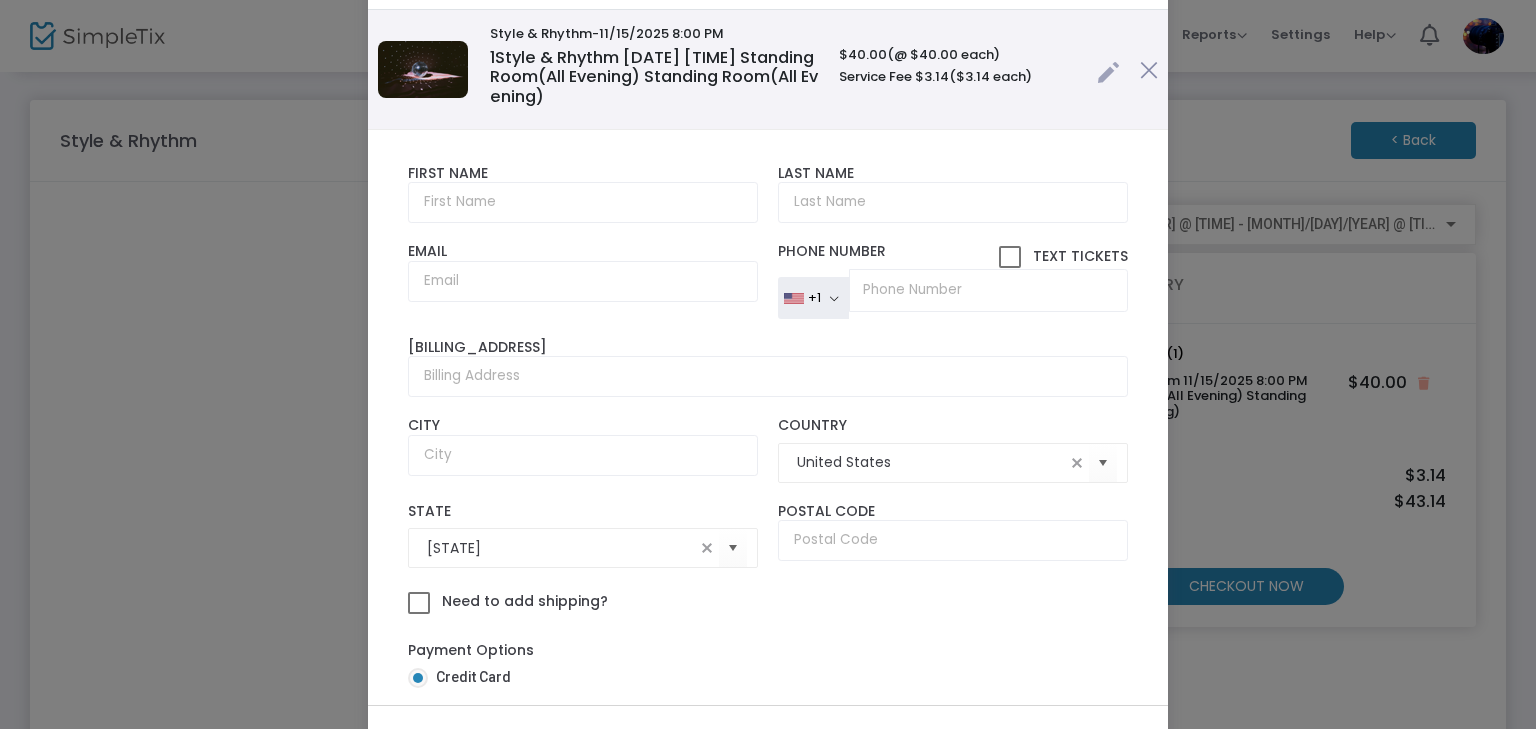 click 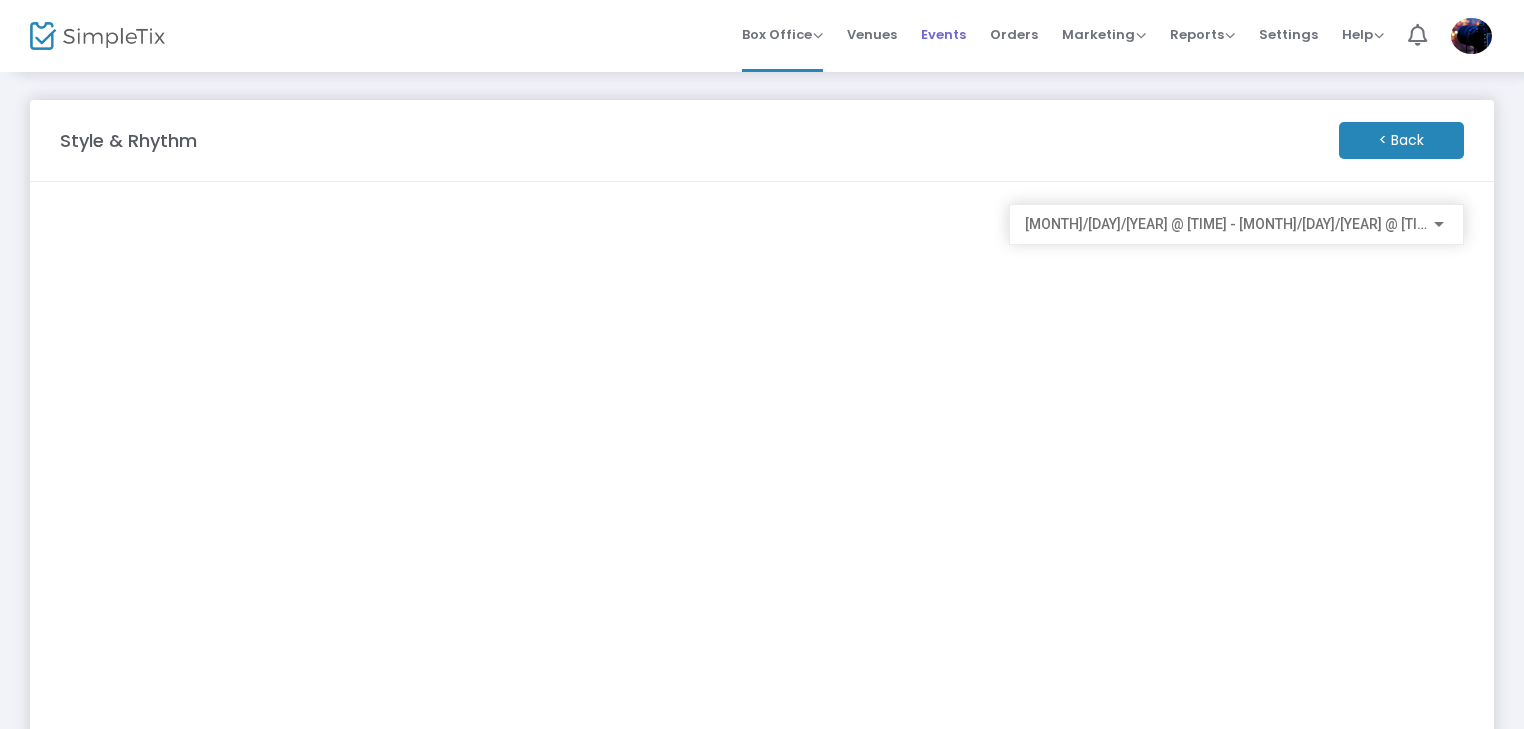 click on "Events" at bounding box center [943, 34] 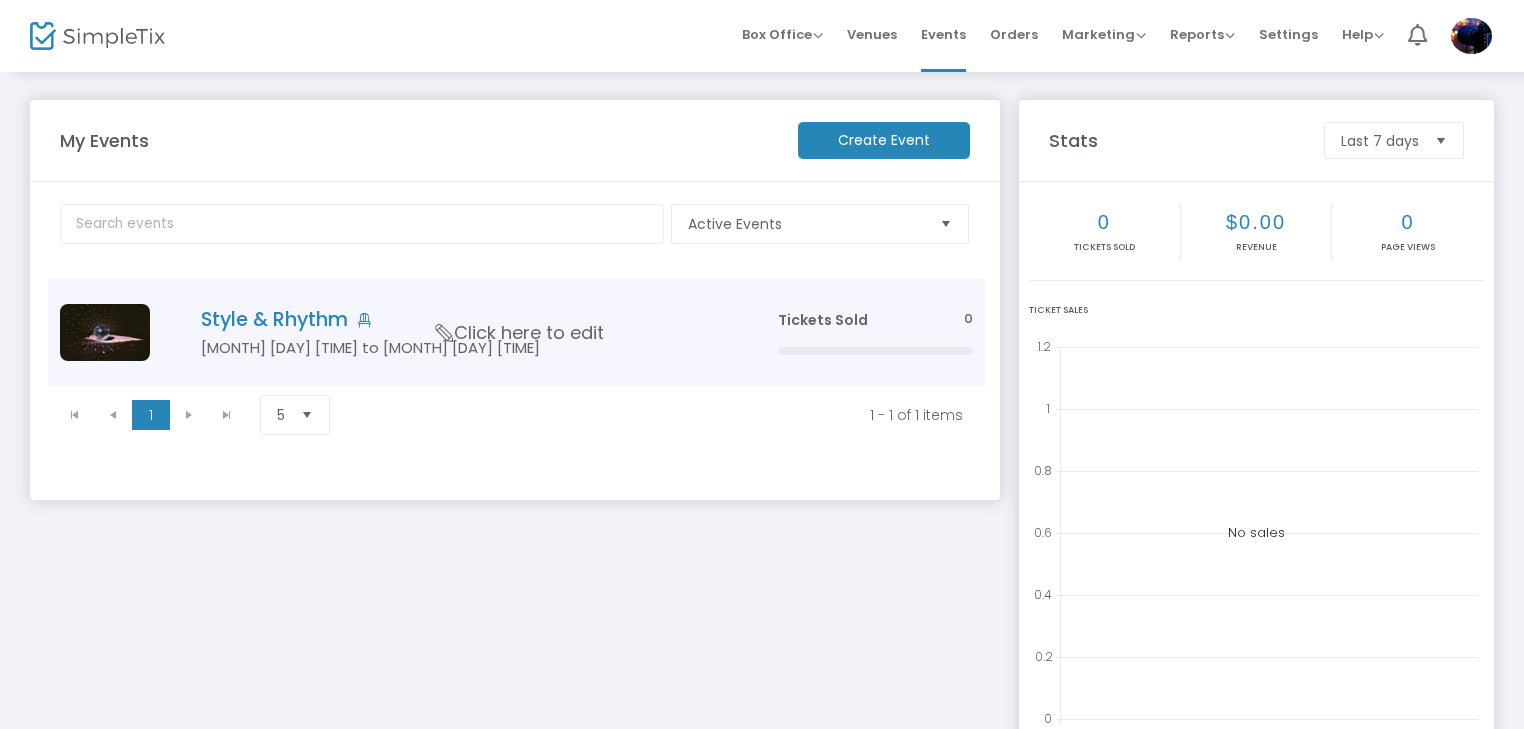 click on "Style & Rhythm" 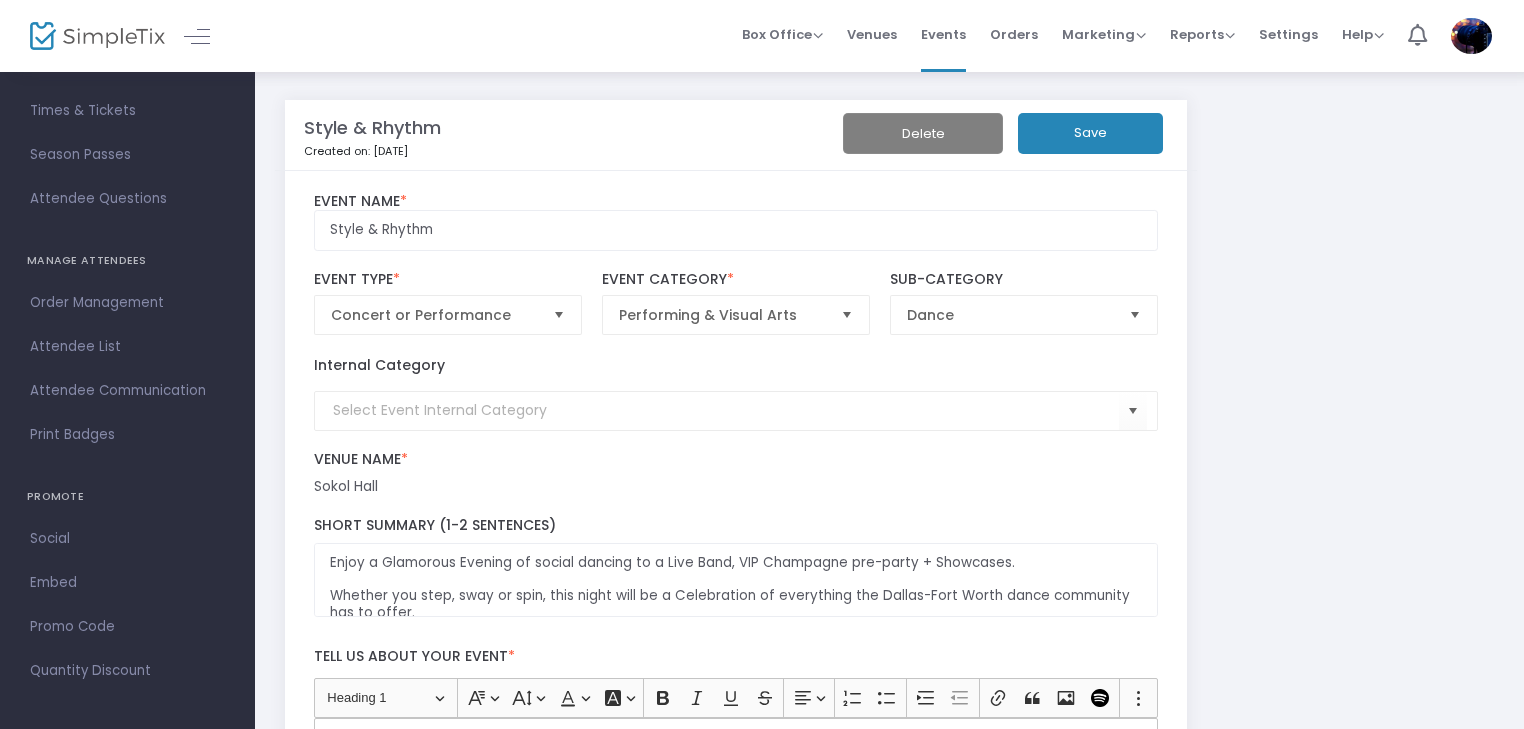 scroll, scrollTop: 166, scrollLeft: 0, axis: vertical 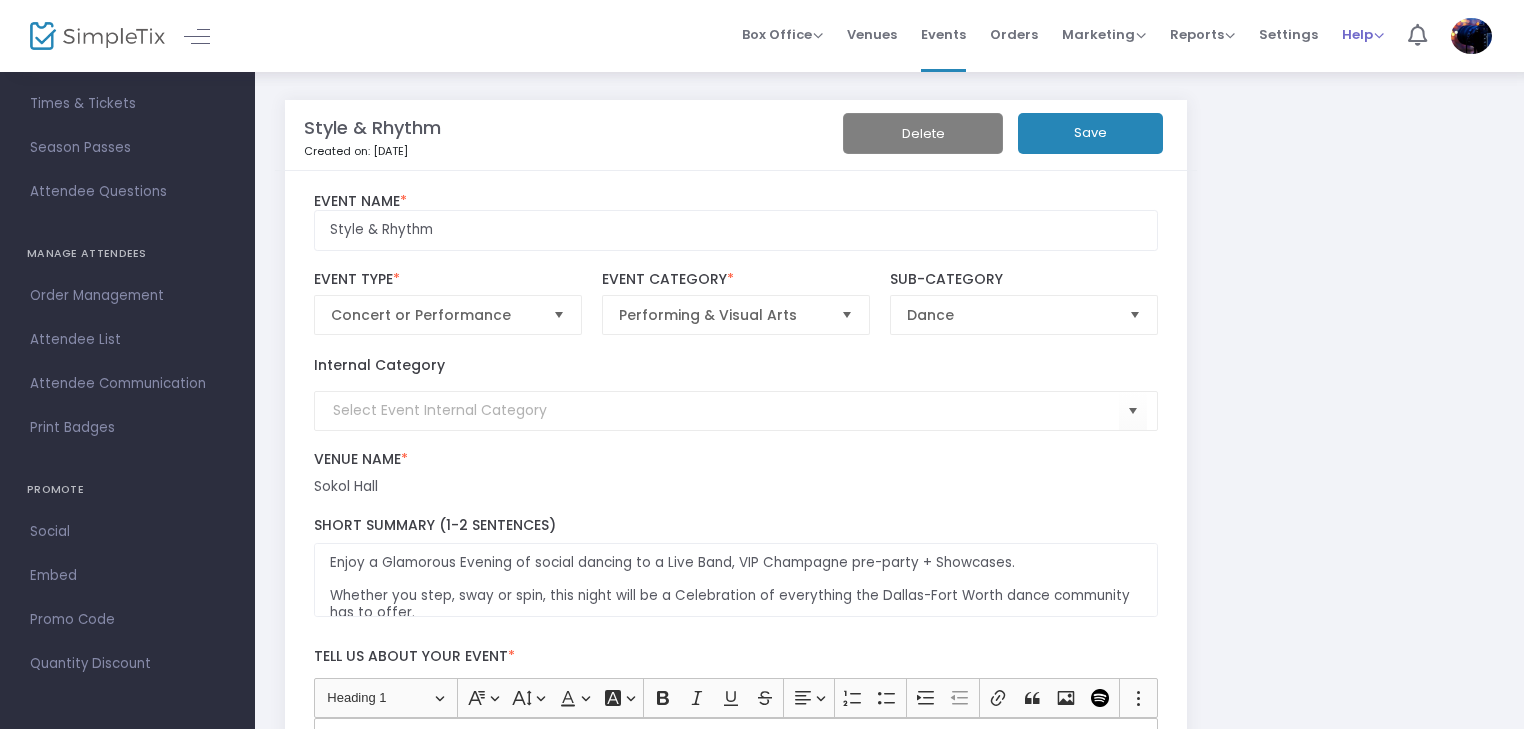 click on "Help" at bounding box center [1363, 34] 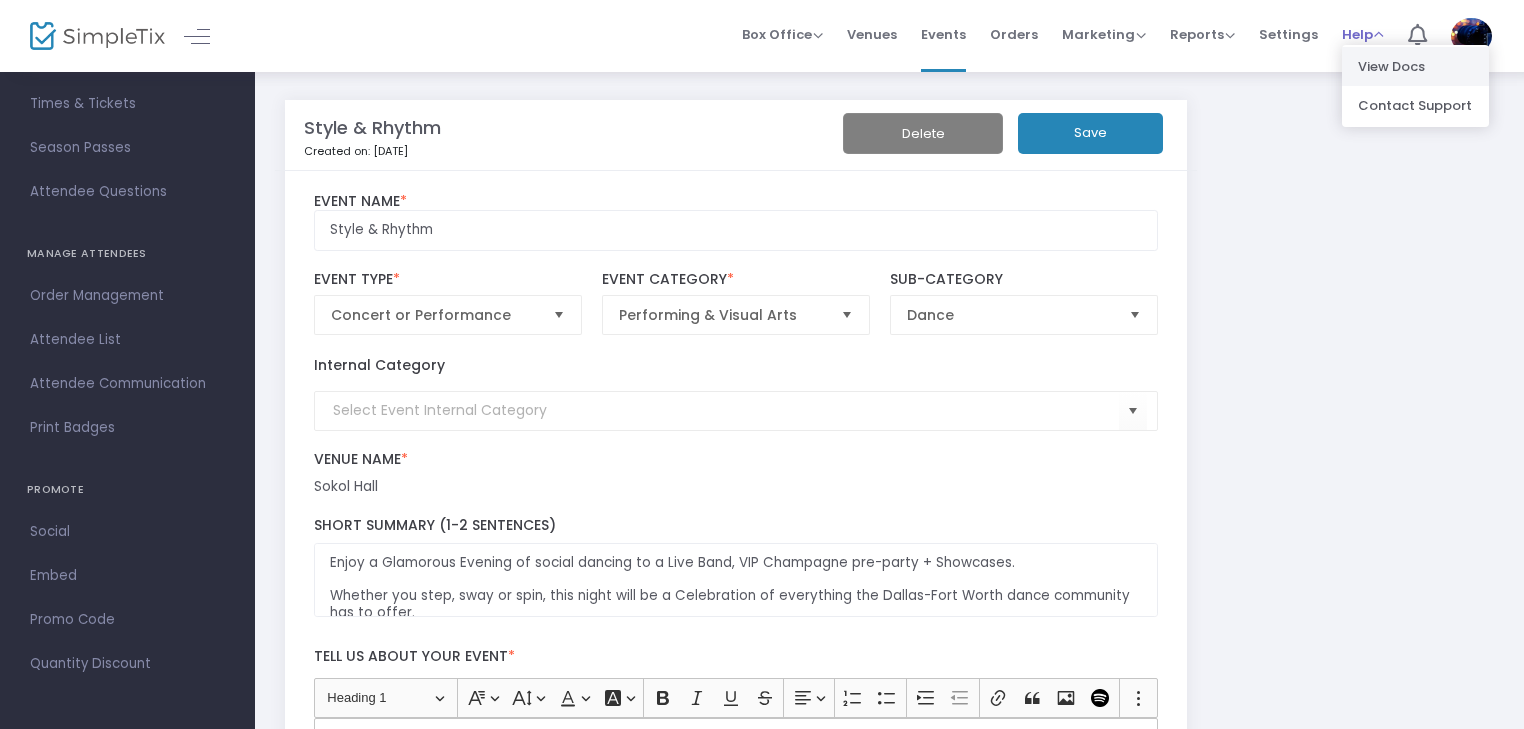 click on "View Docs" at bounding box center [1415, 66] 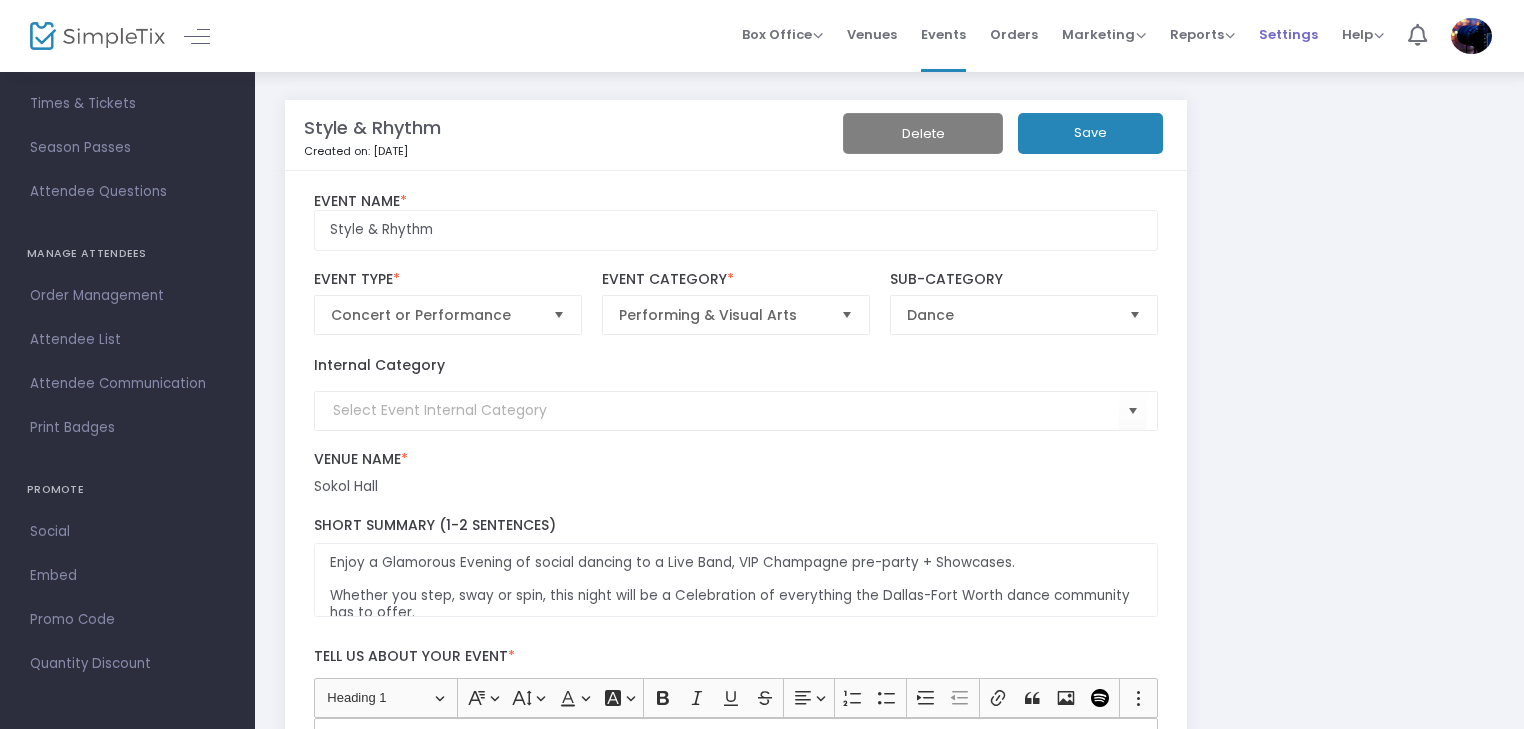 click on "Settings" at bounding box center (1288, 34) 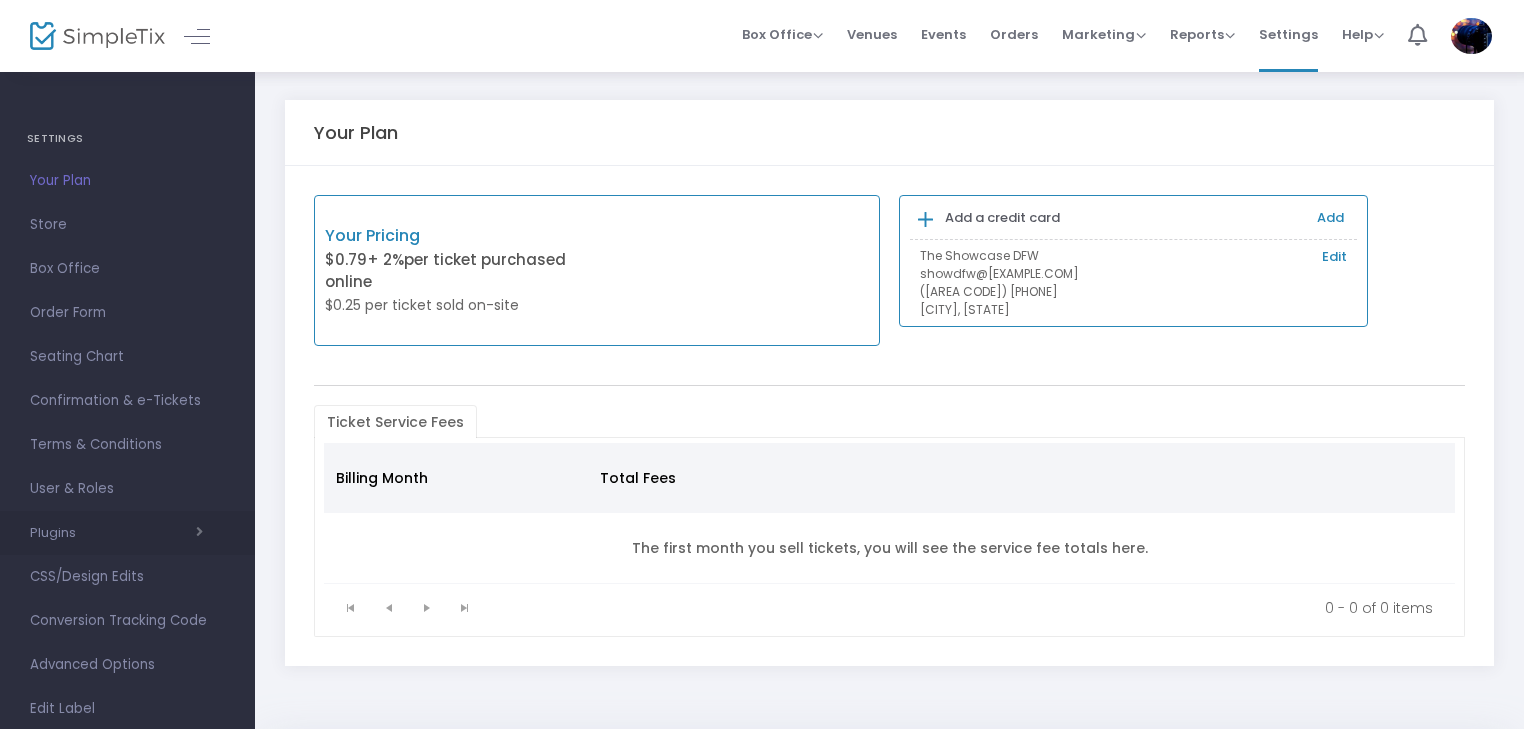 scroll, scrollTop: 0, scrollLeft: 0, axis: both 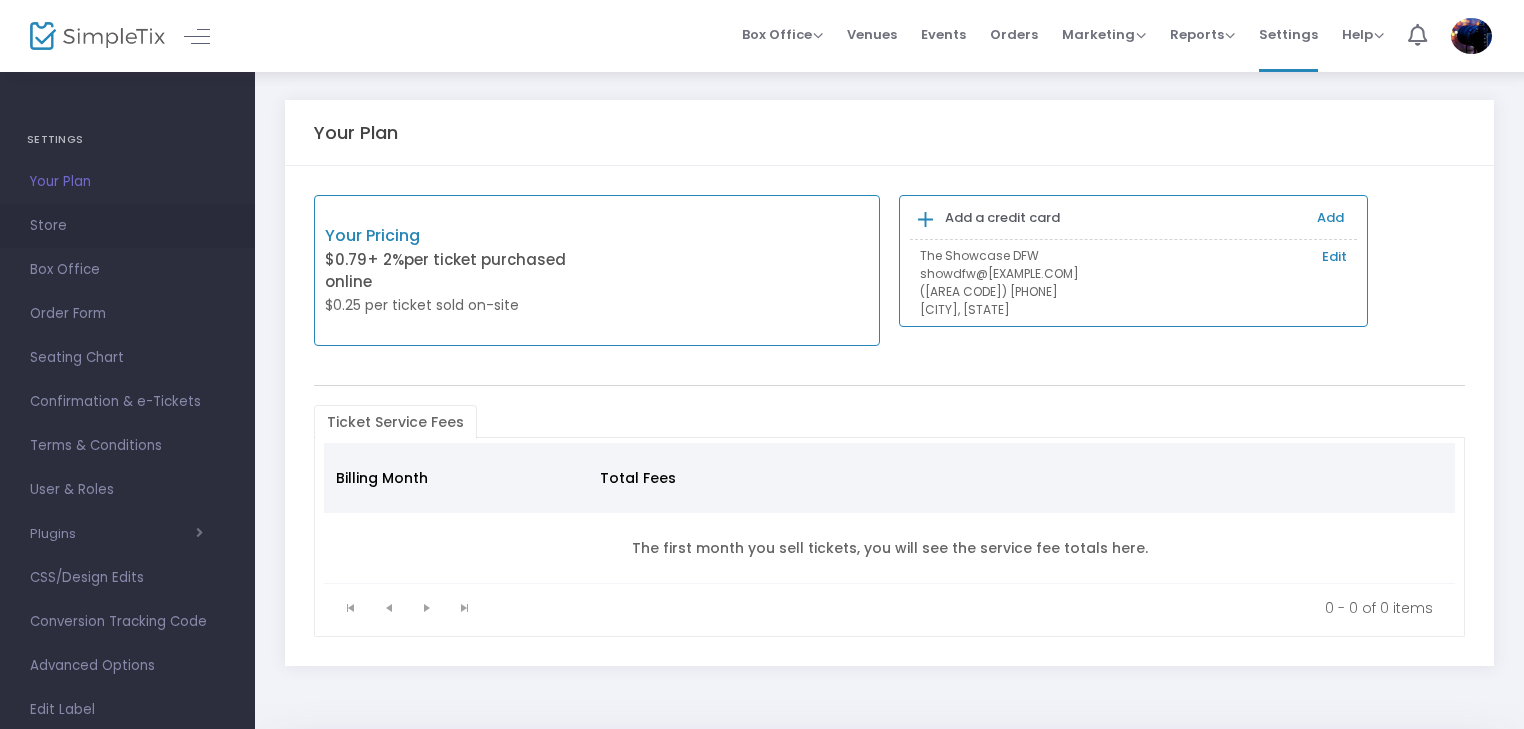 click on "Store" at bounding box center (127, 226) 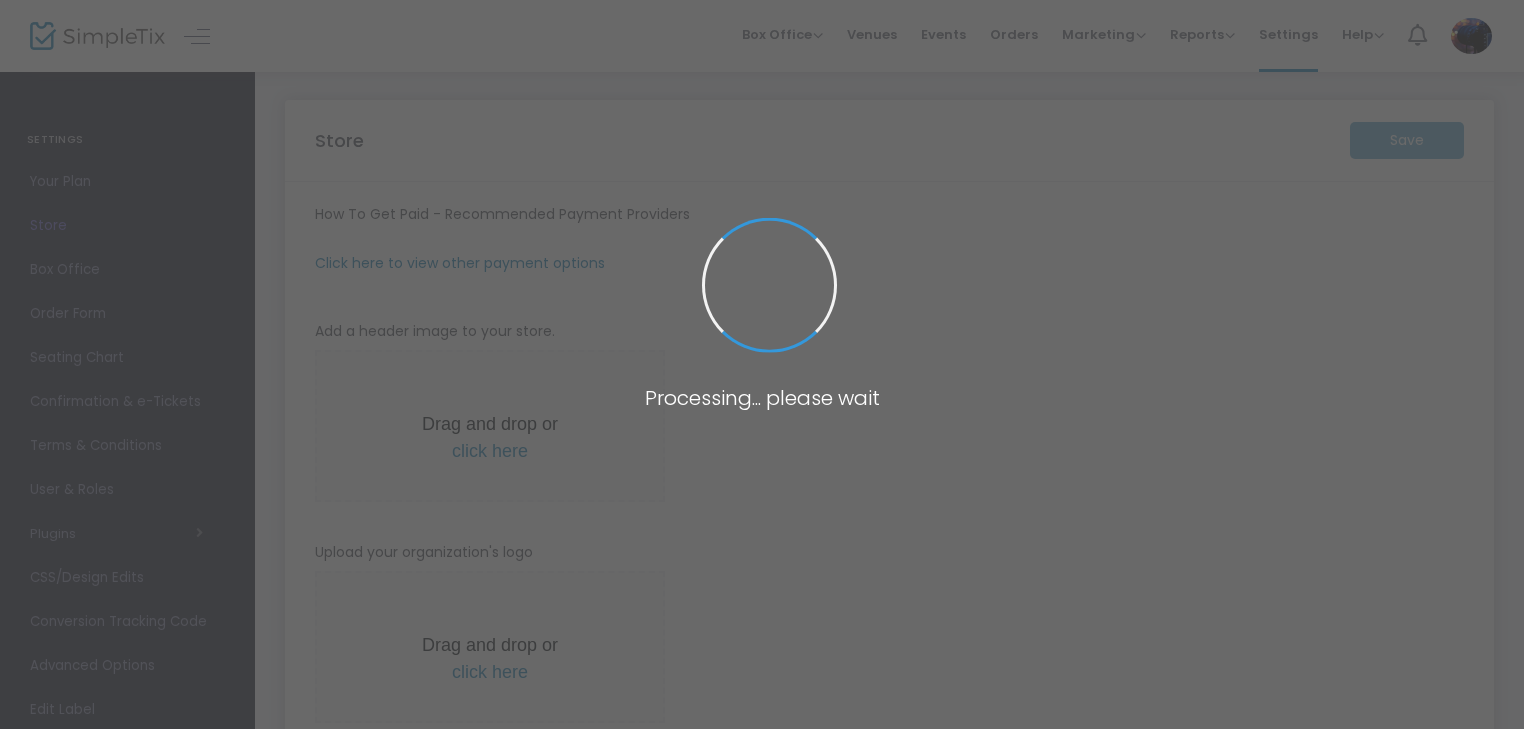 type on "https://[BRAND_NAME]" 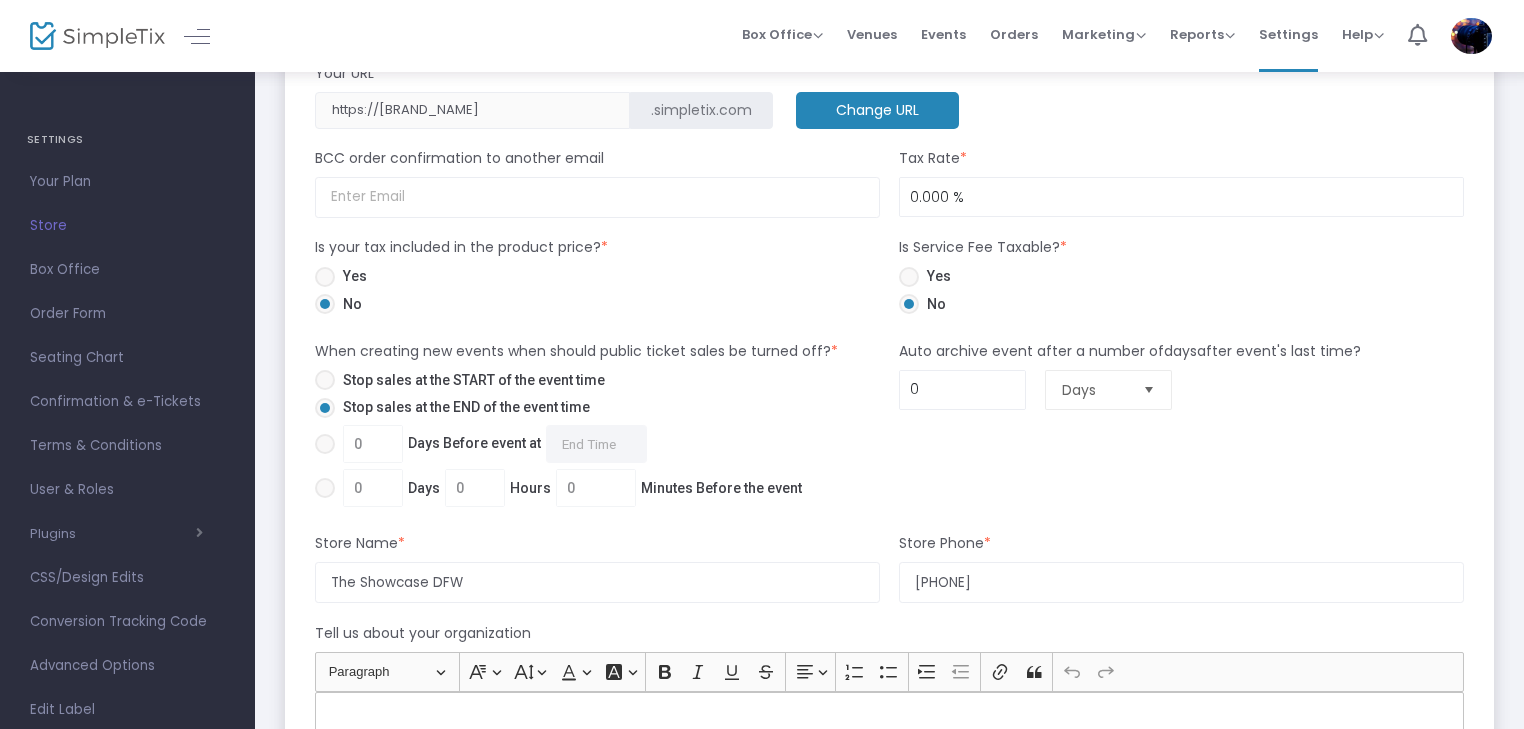 scroll, scrollTop: 1000, scrollLeft: 0, axis: vertical 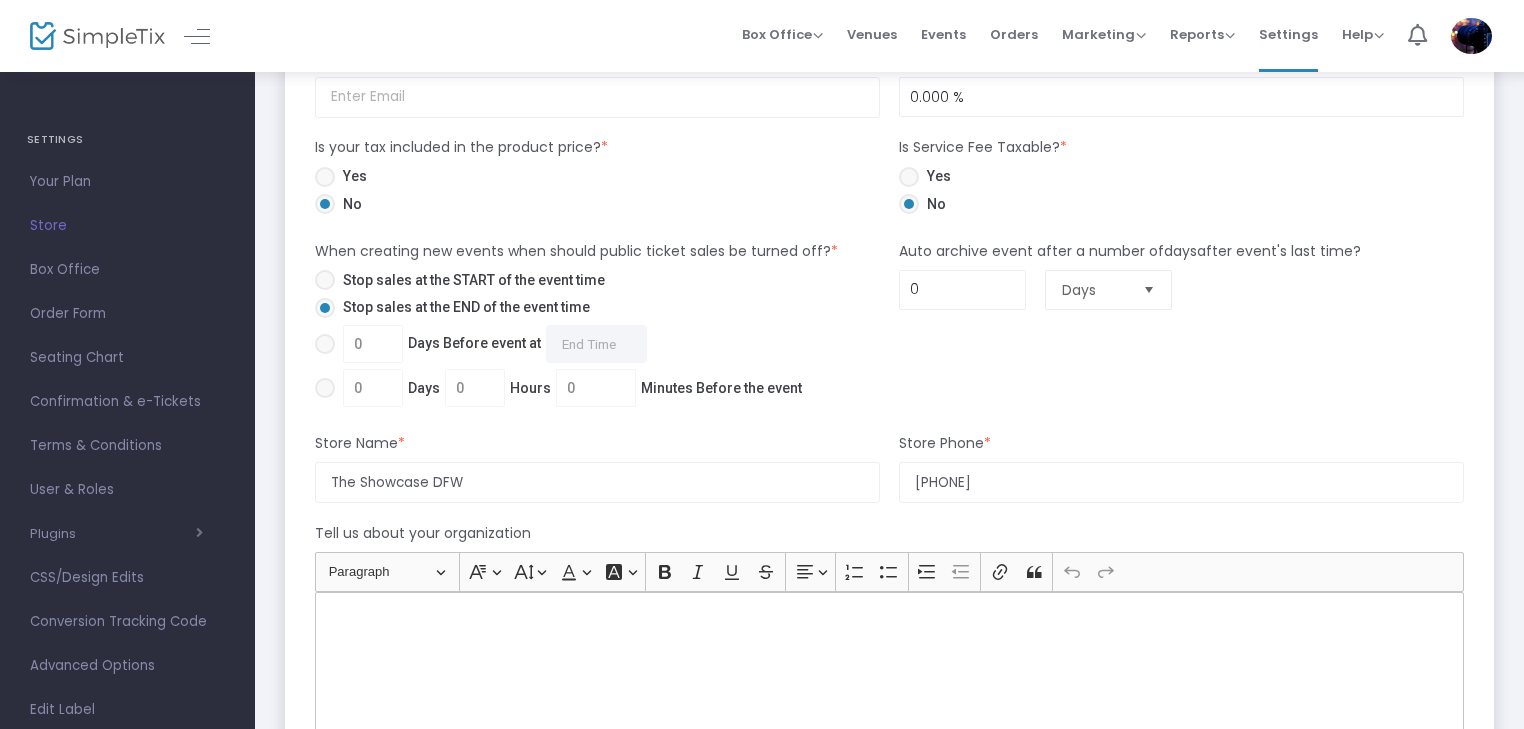 click at bounding box center (325, 177) 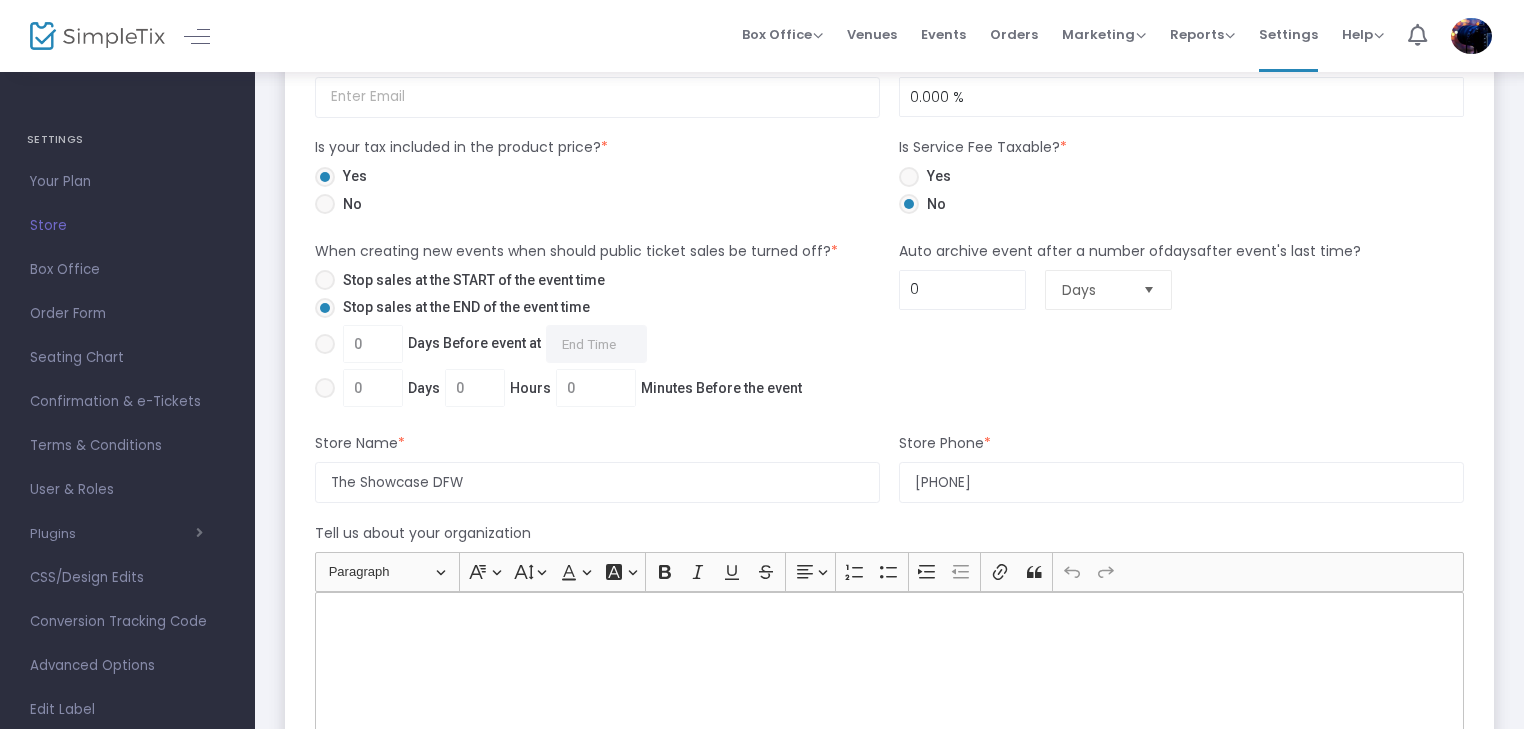 click at bounding box center [325, 204] 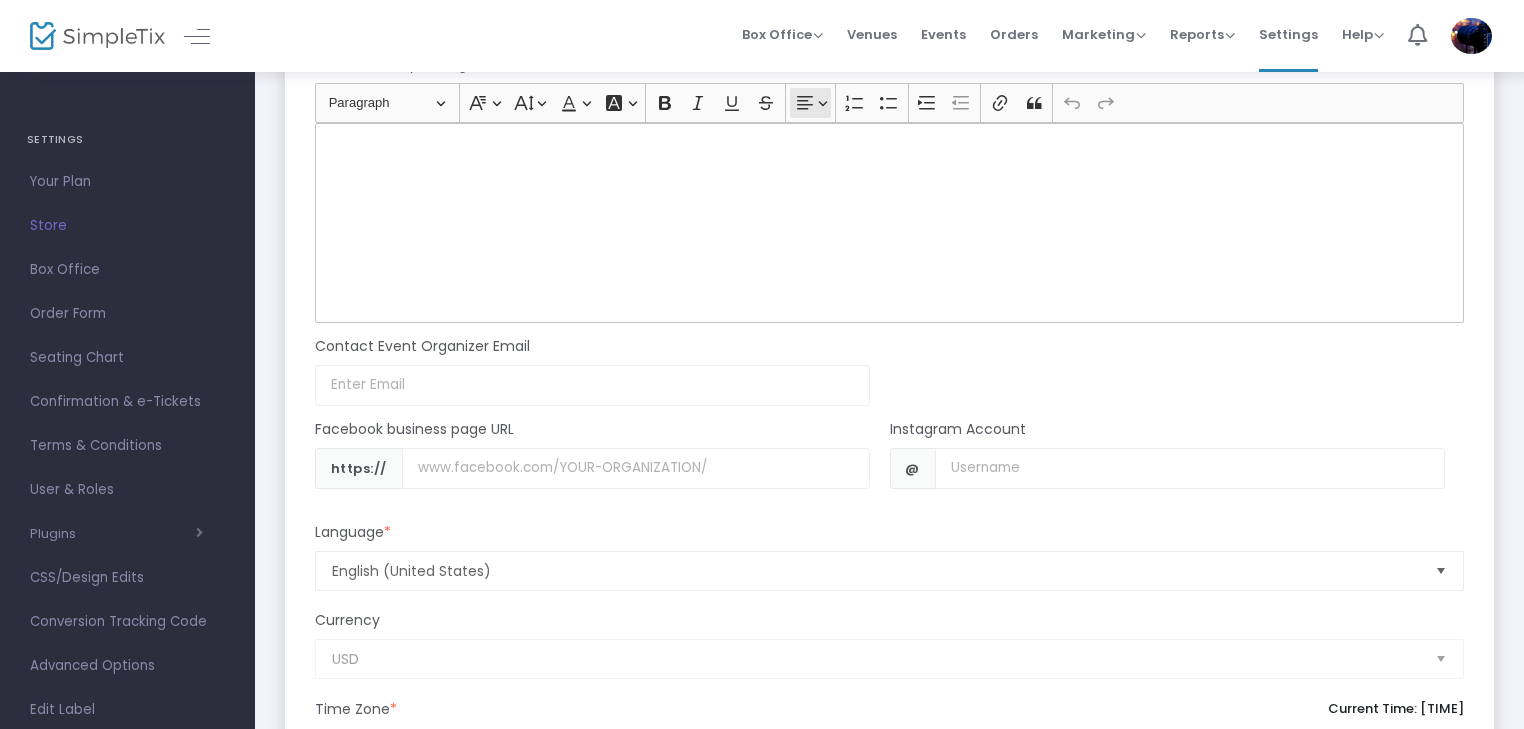scroll, scrollTop: 1500, scrollLeft: 0, axis: vertical 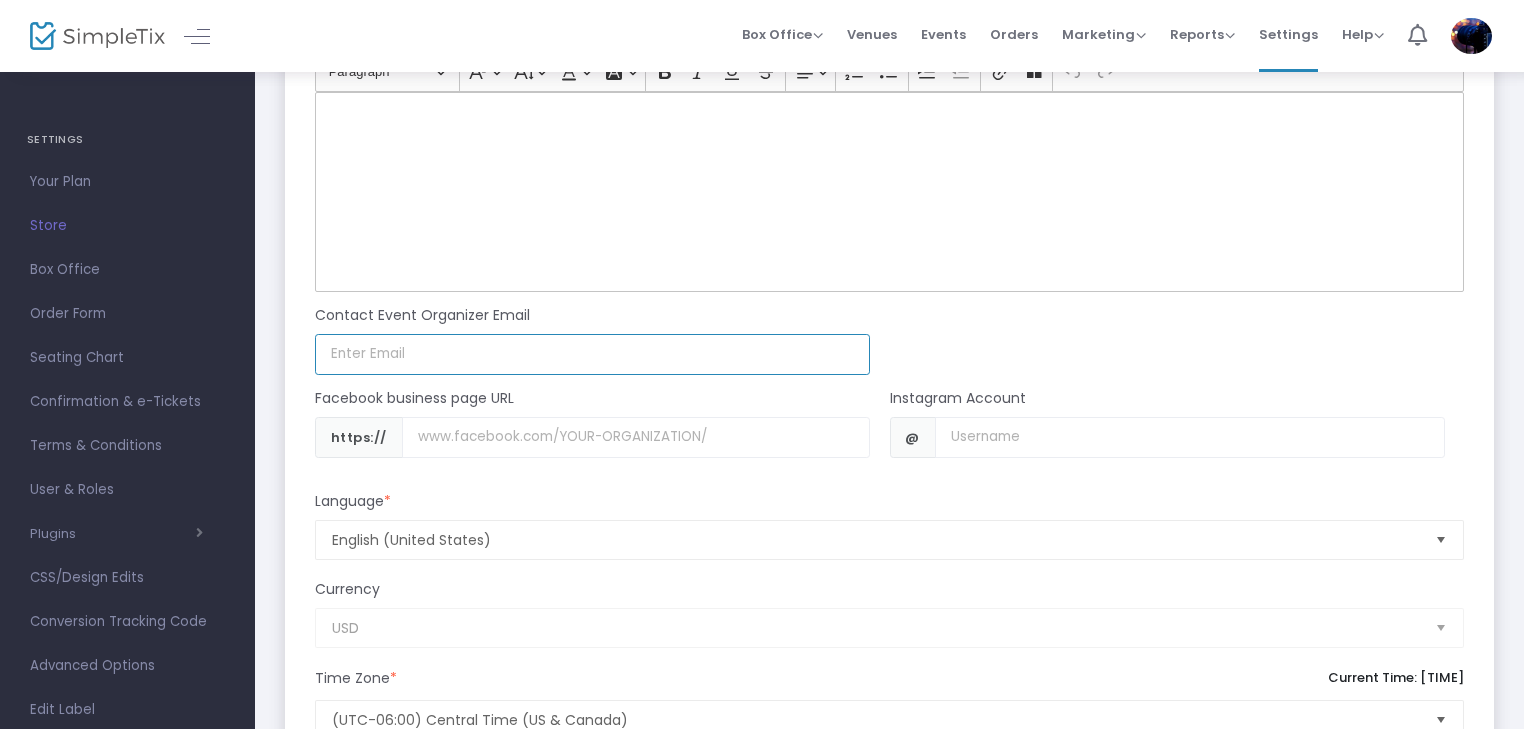 click 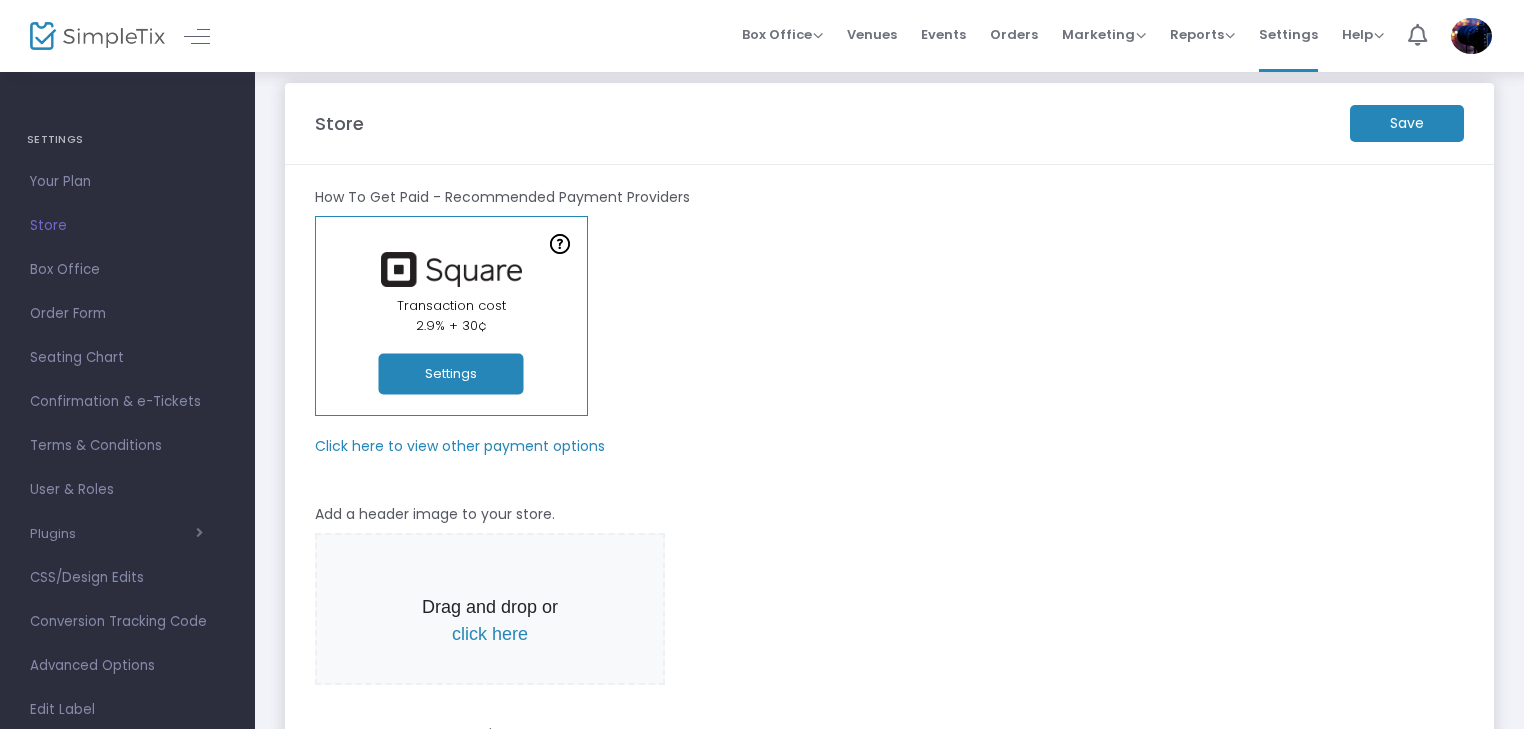 scroll, scrollTop: 0, scrollLeft: 0, axis: both 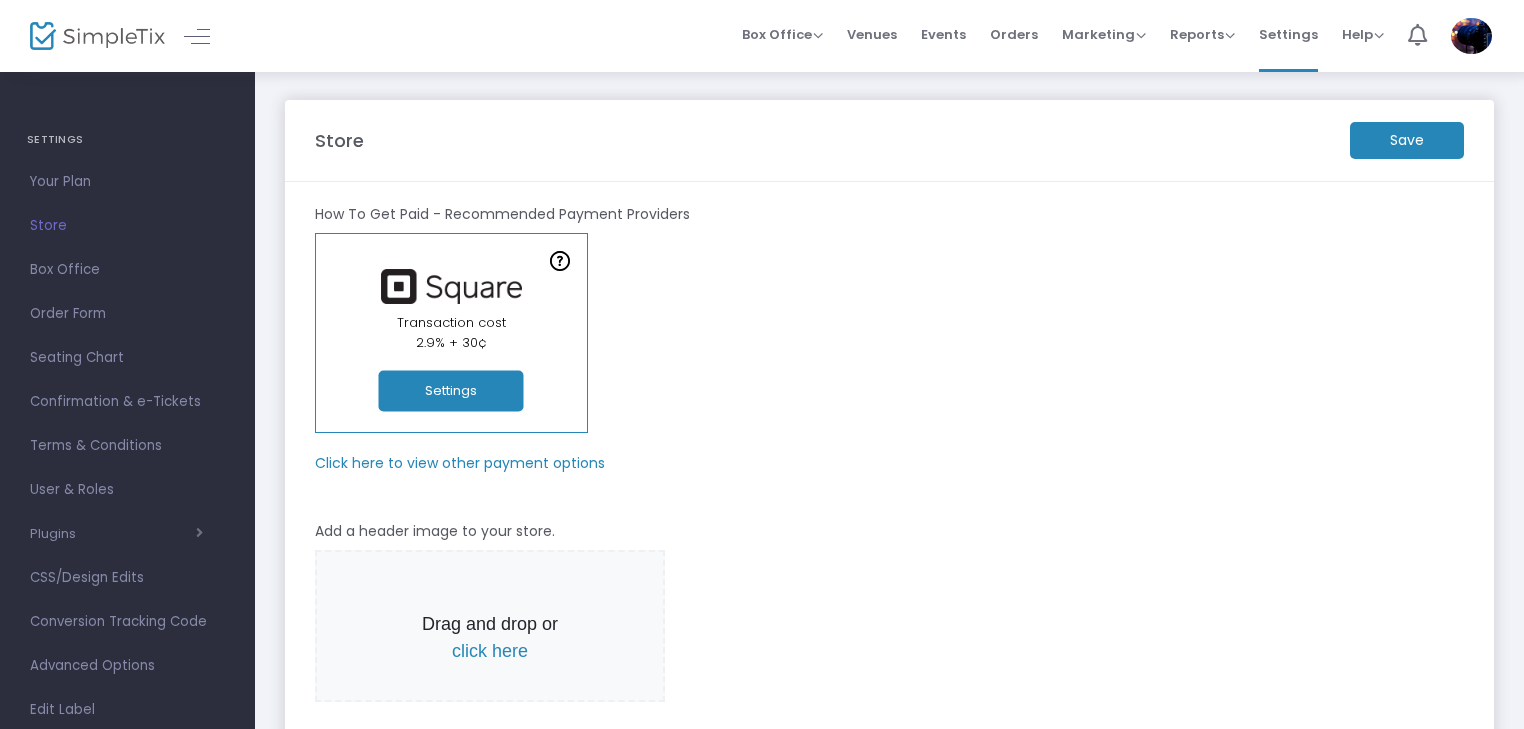click on "Settings" 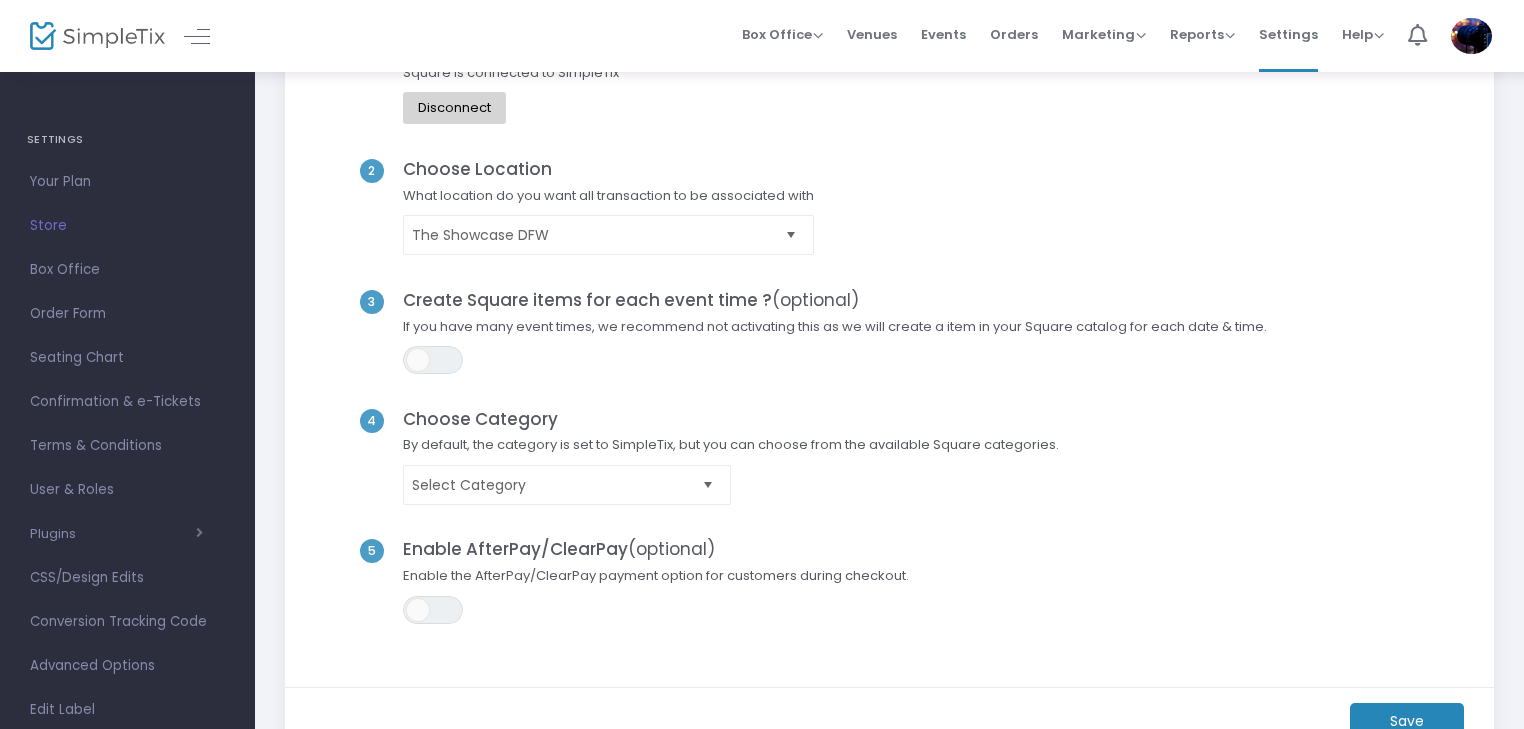 scroll, scrollTop: 200, scrollLeft: 0, axis: vertical 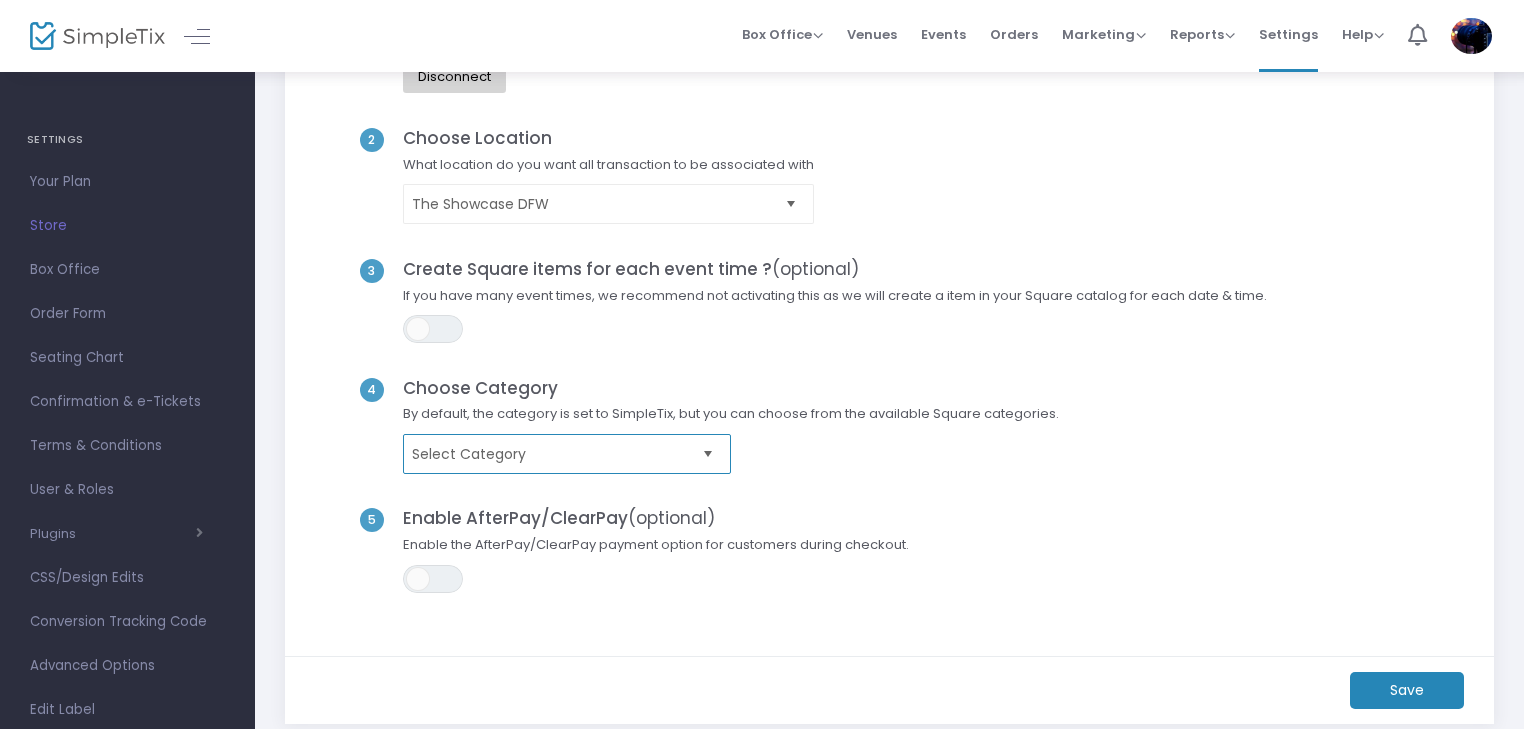click on "Select Category" at bounding box center (553, 454) 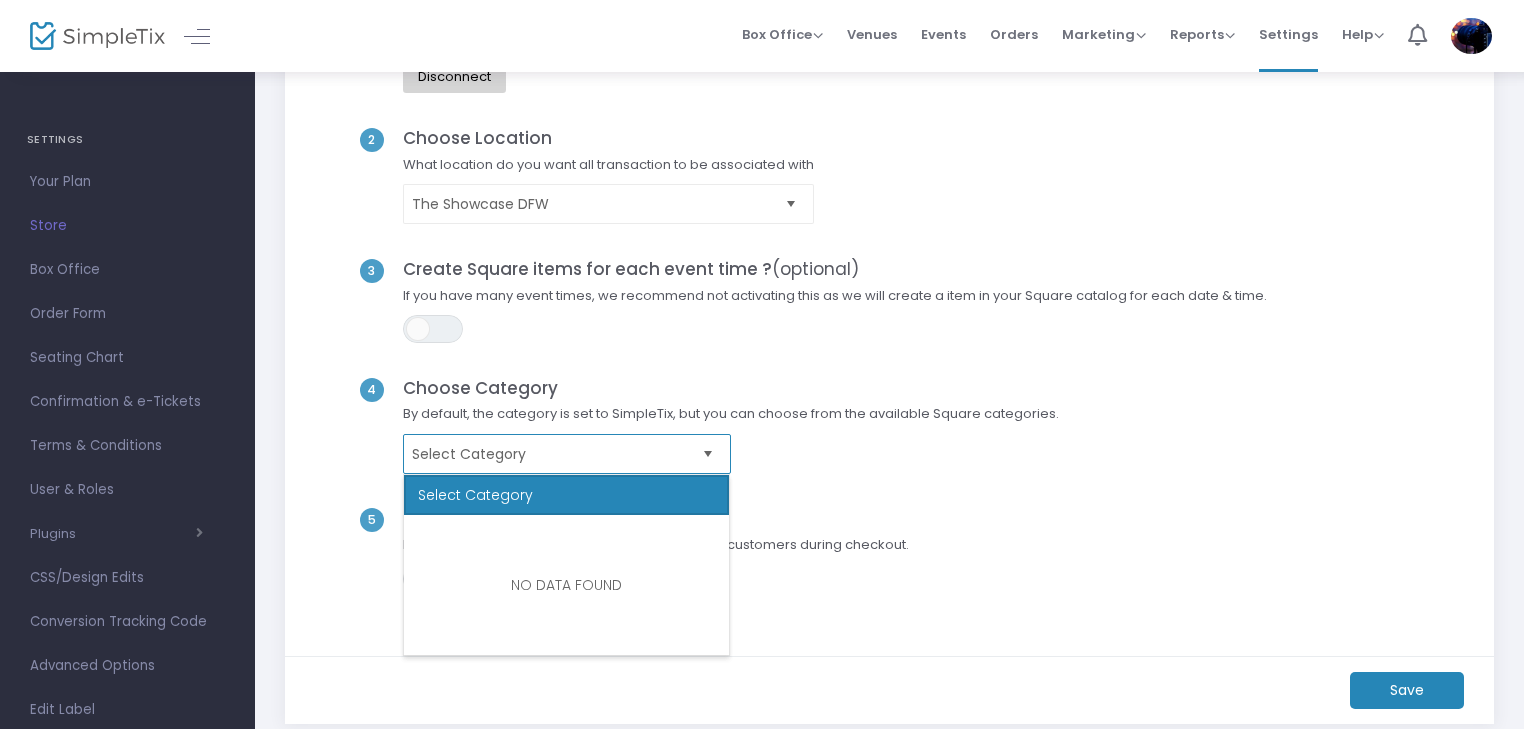 click on "Select Category" 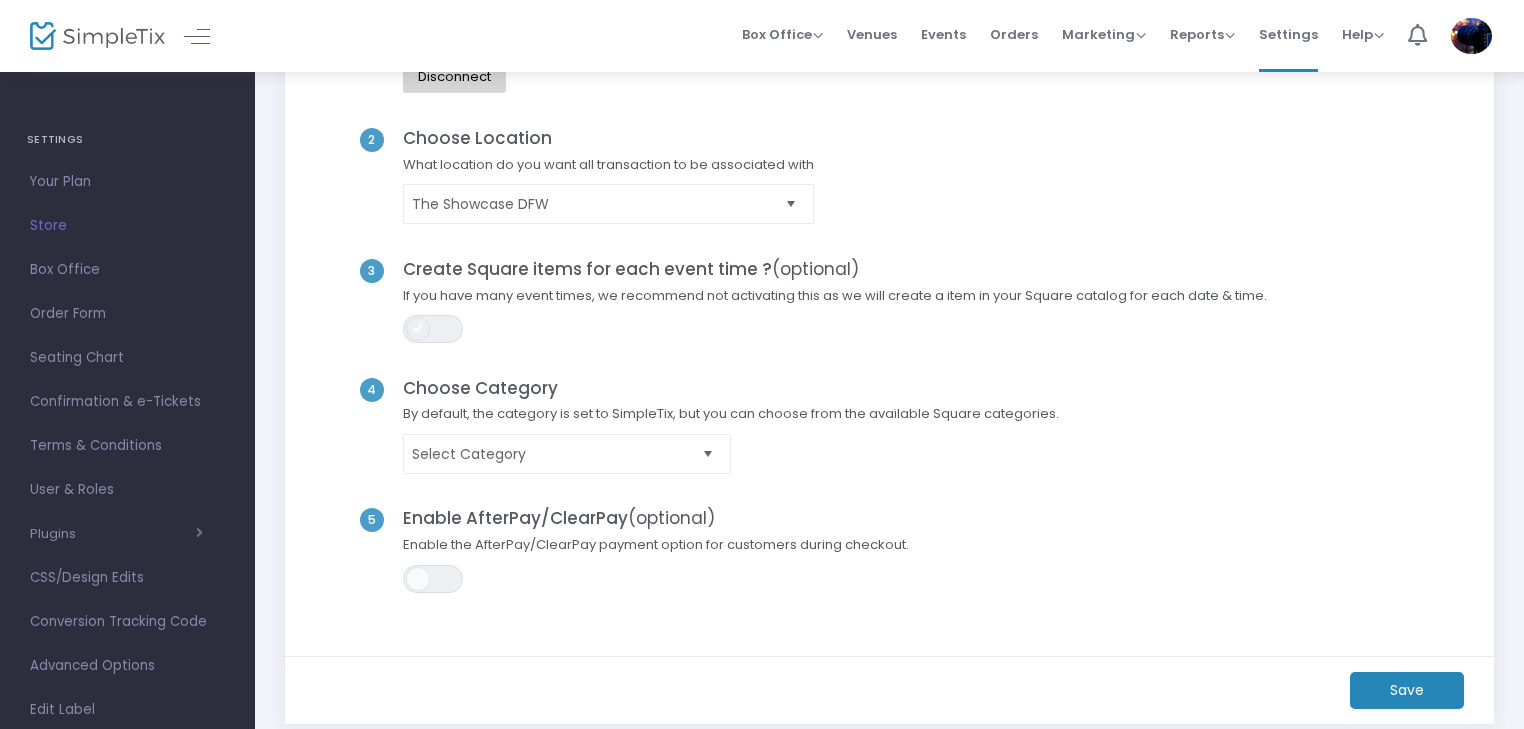 click 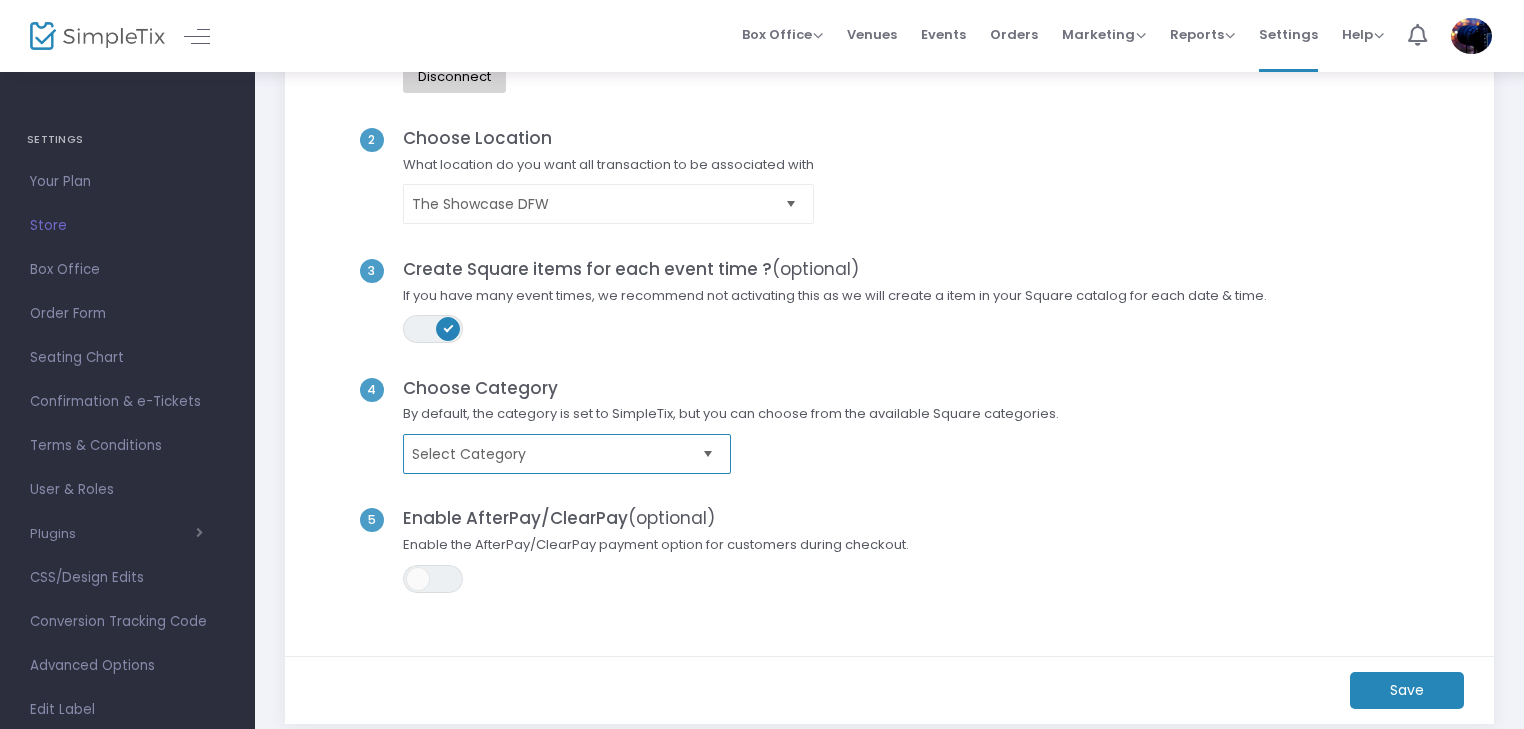 click on "Select Category" at bounding box center (553, 454) 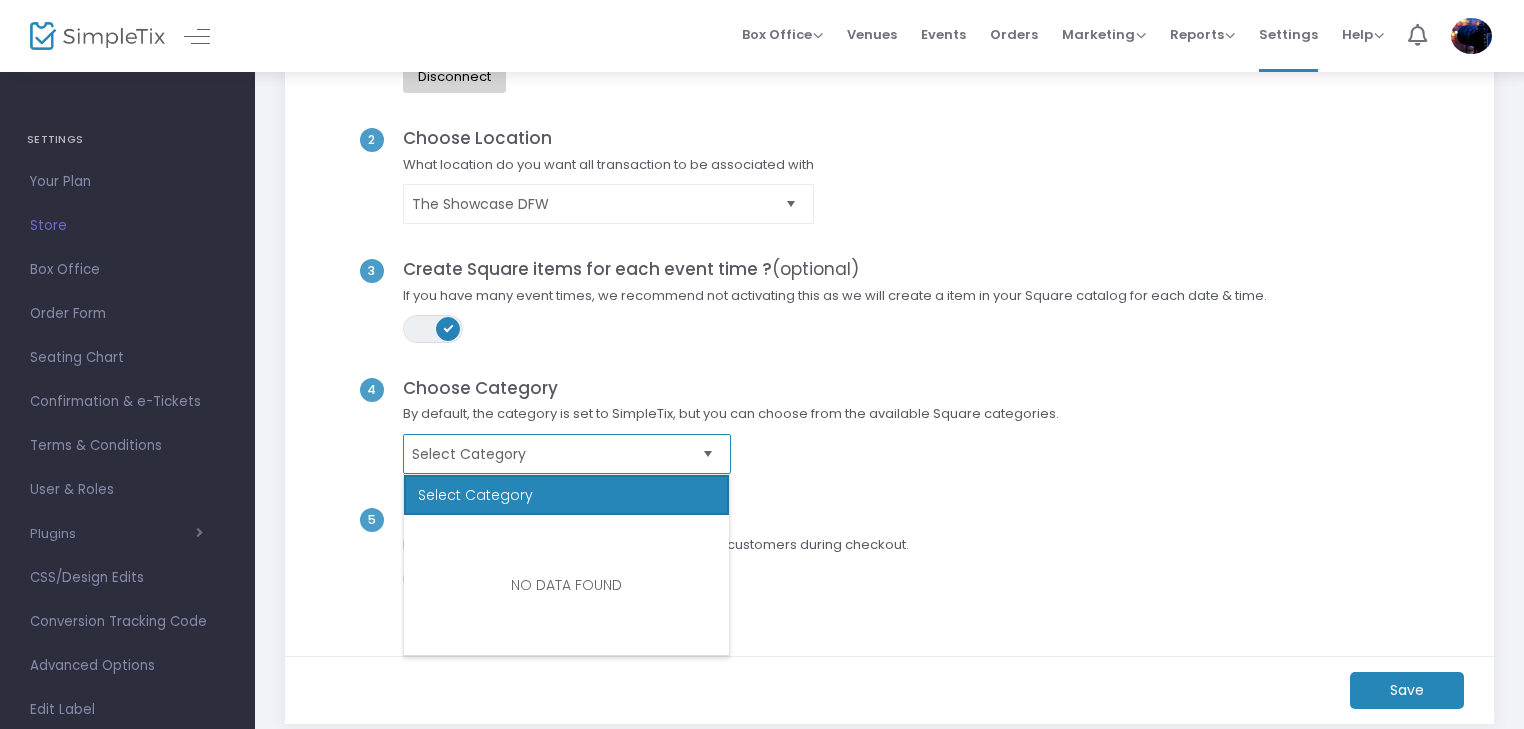 click on "Select Category" at bounding box center (553, 454) 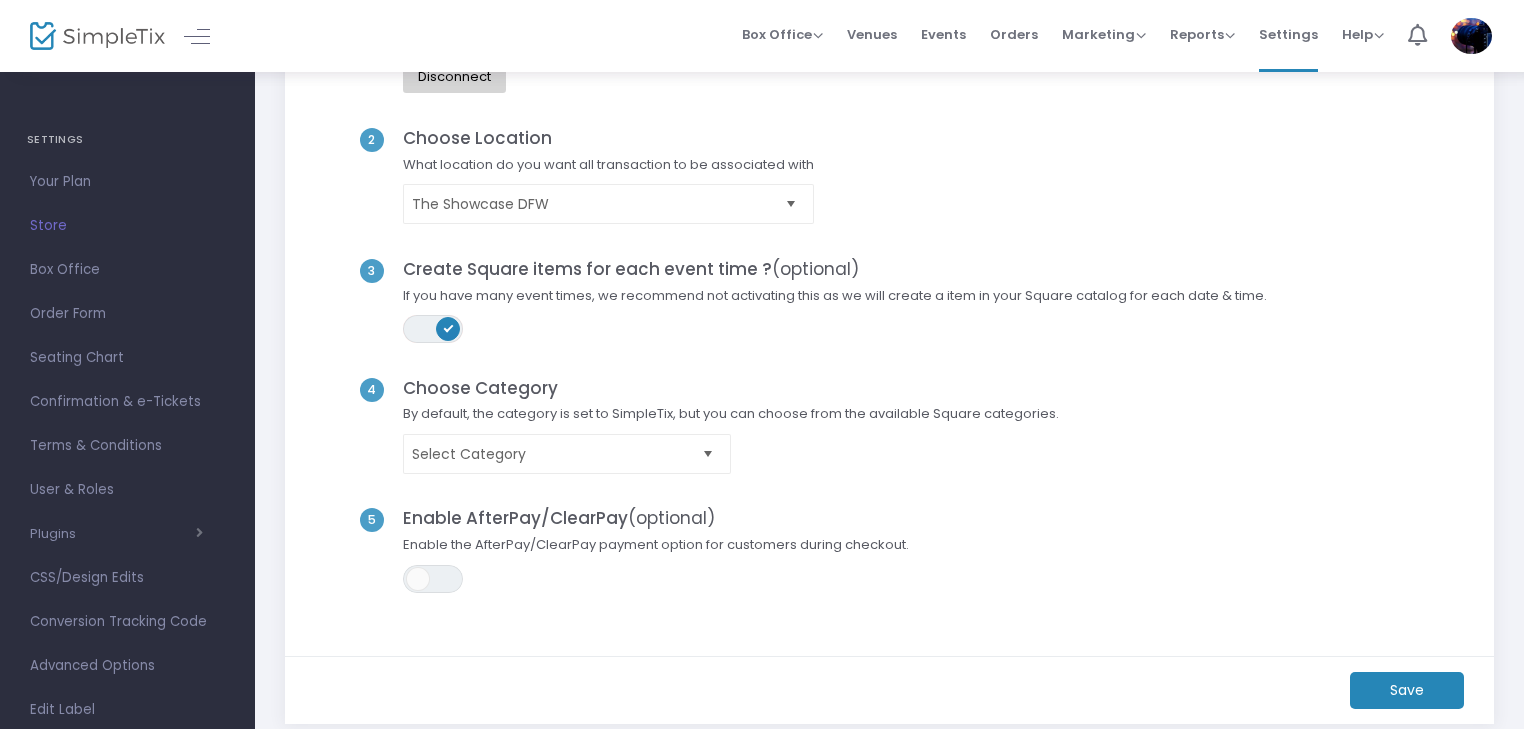 click on "ON" at bounding box center [449, 328] 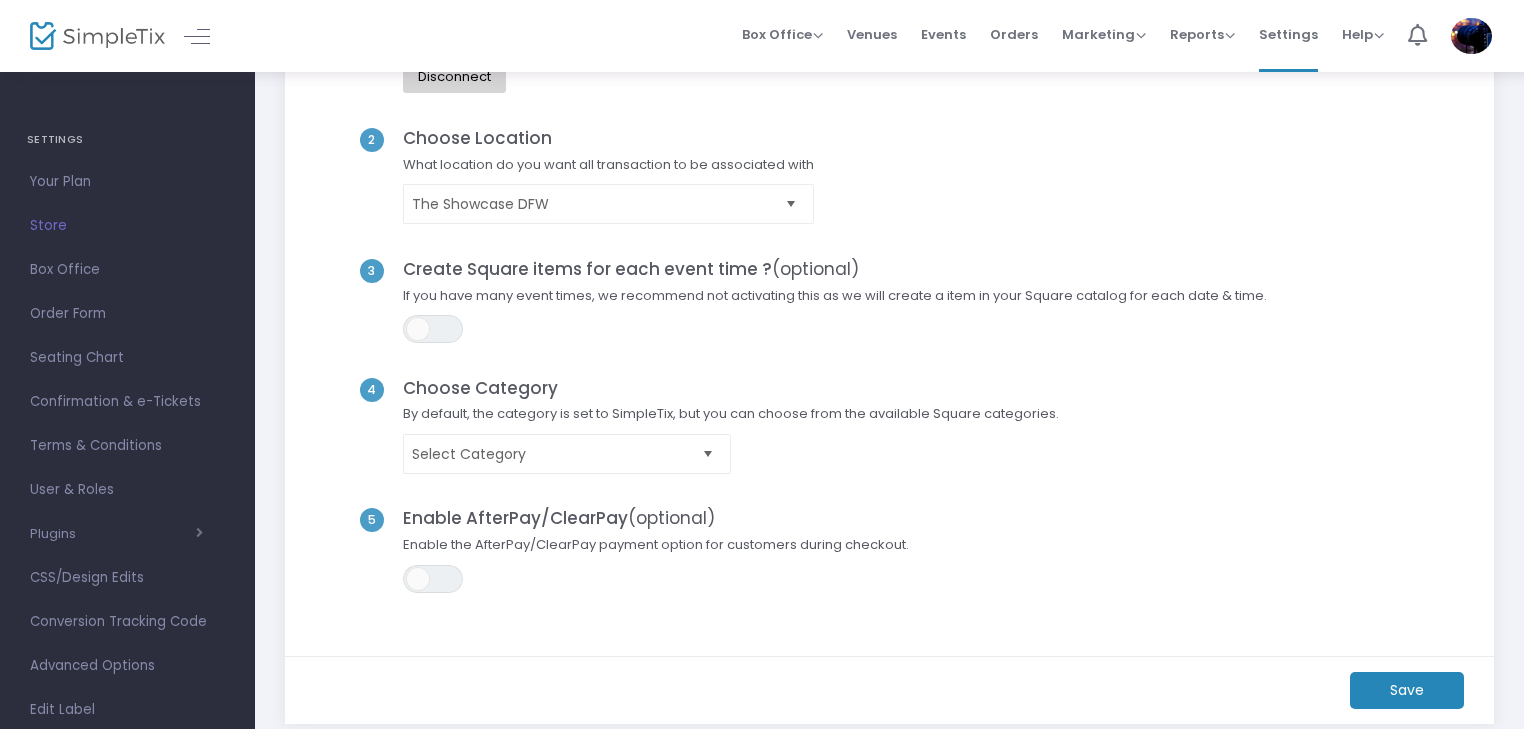 click on "Store" at bounding box center [127, 226] 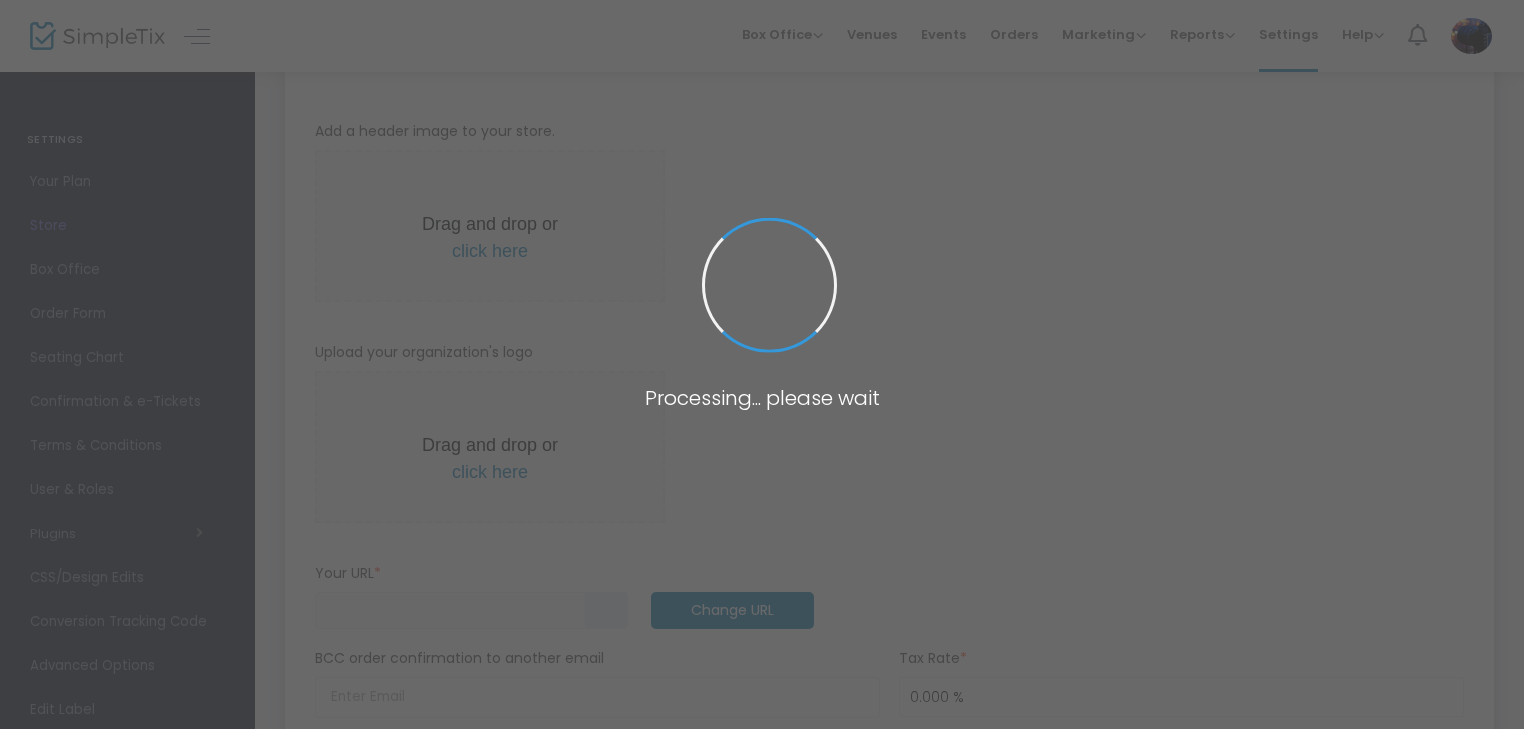 type on "https://[BRAND_NAME]" 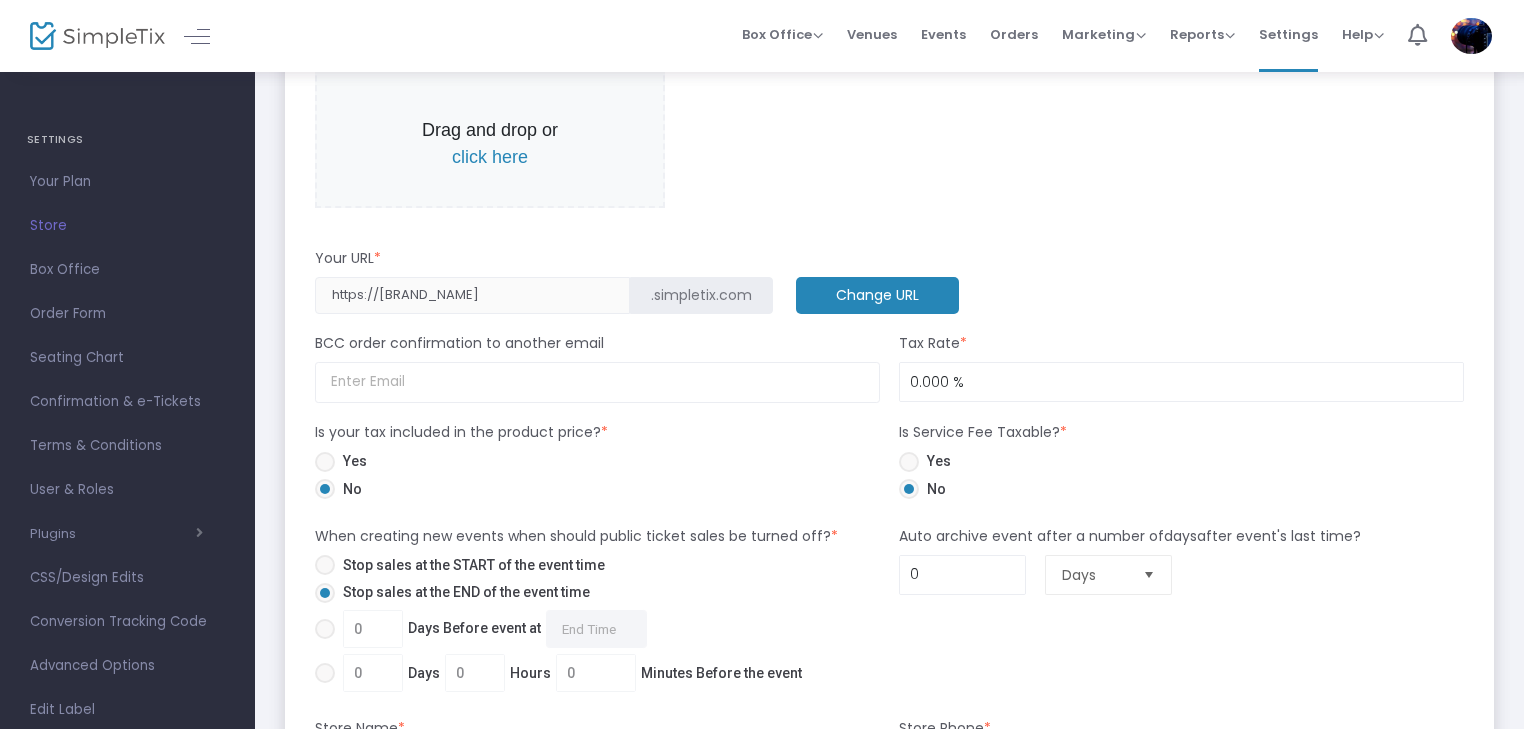 scroll, scrollTop: 400, scrollLeft: 0, axis: vertical 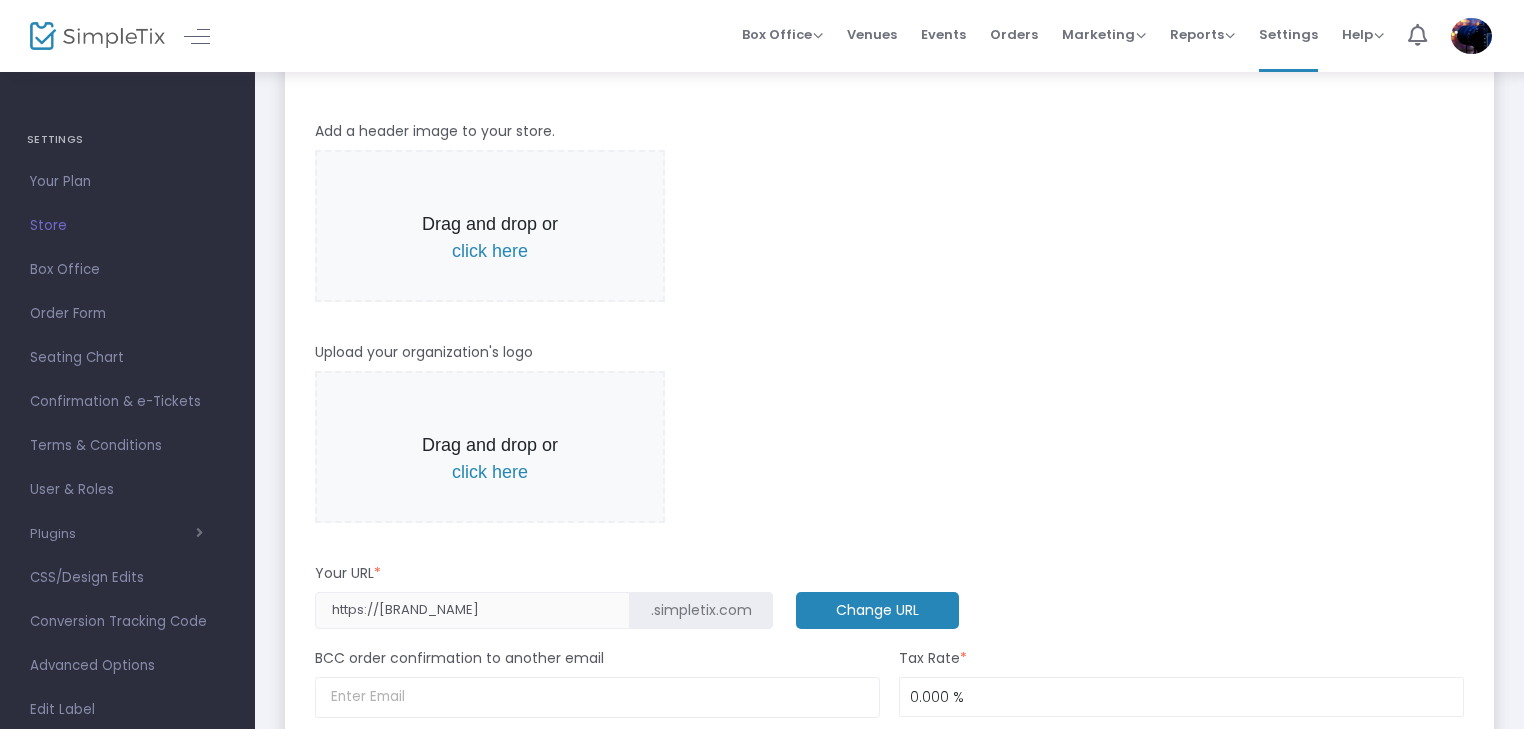 click on "Order Form" at bounding box center [127, 314] 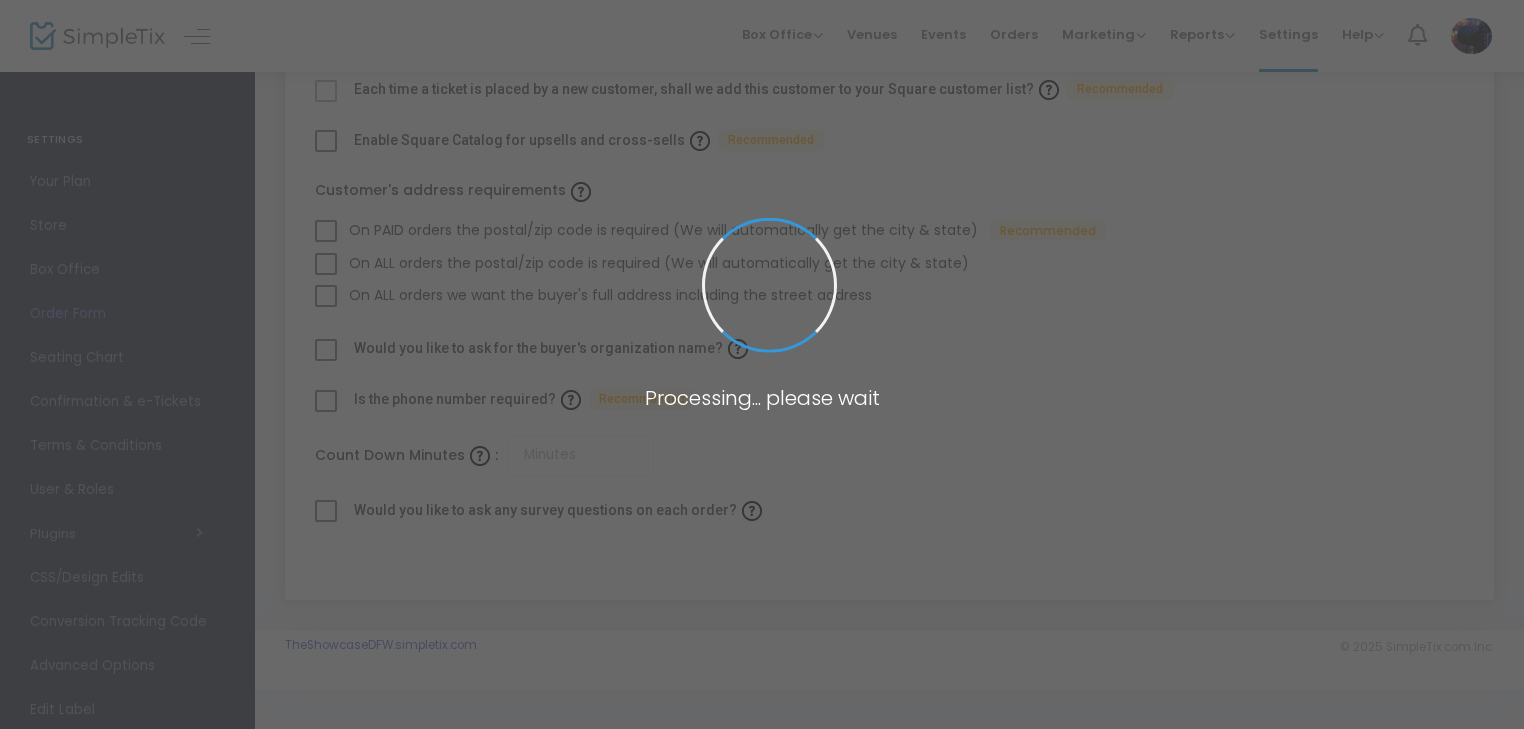 checkbox on "true" 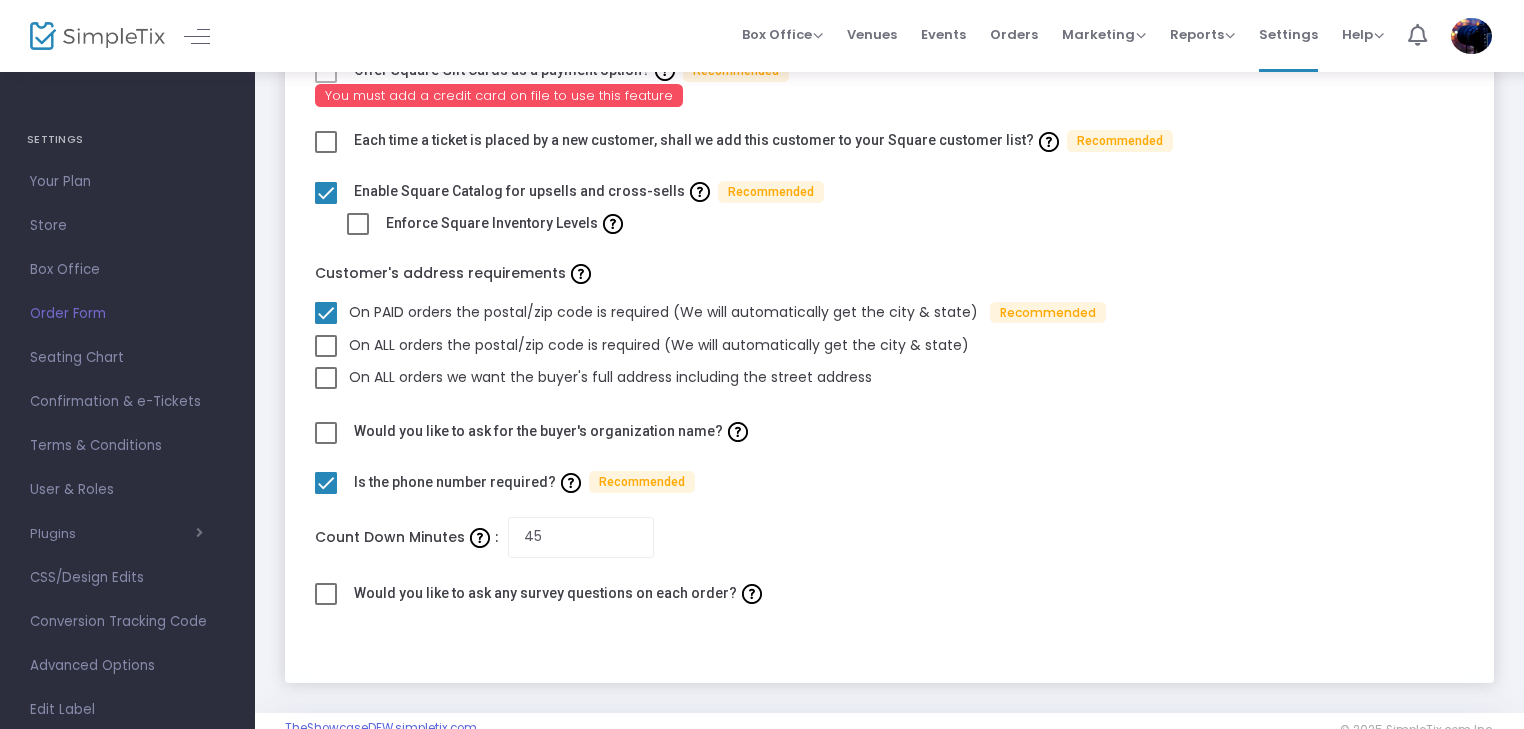 scroll, scrollTop: 132, scrollLeft: 0, axis: vertical 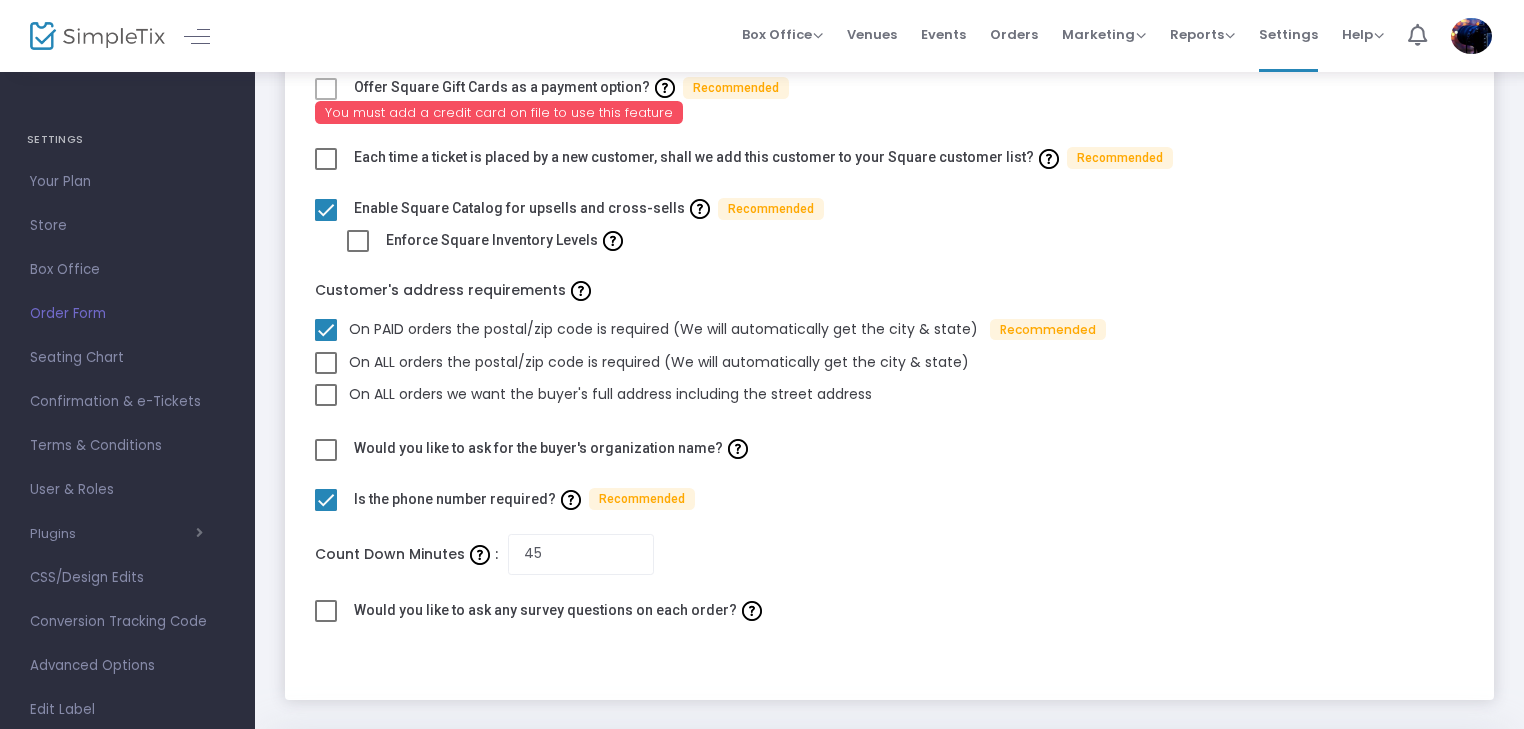 click at bounding box center [326, 210] 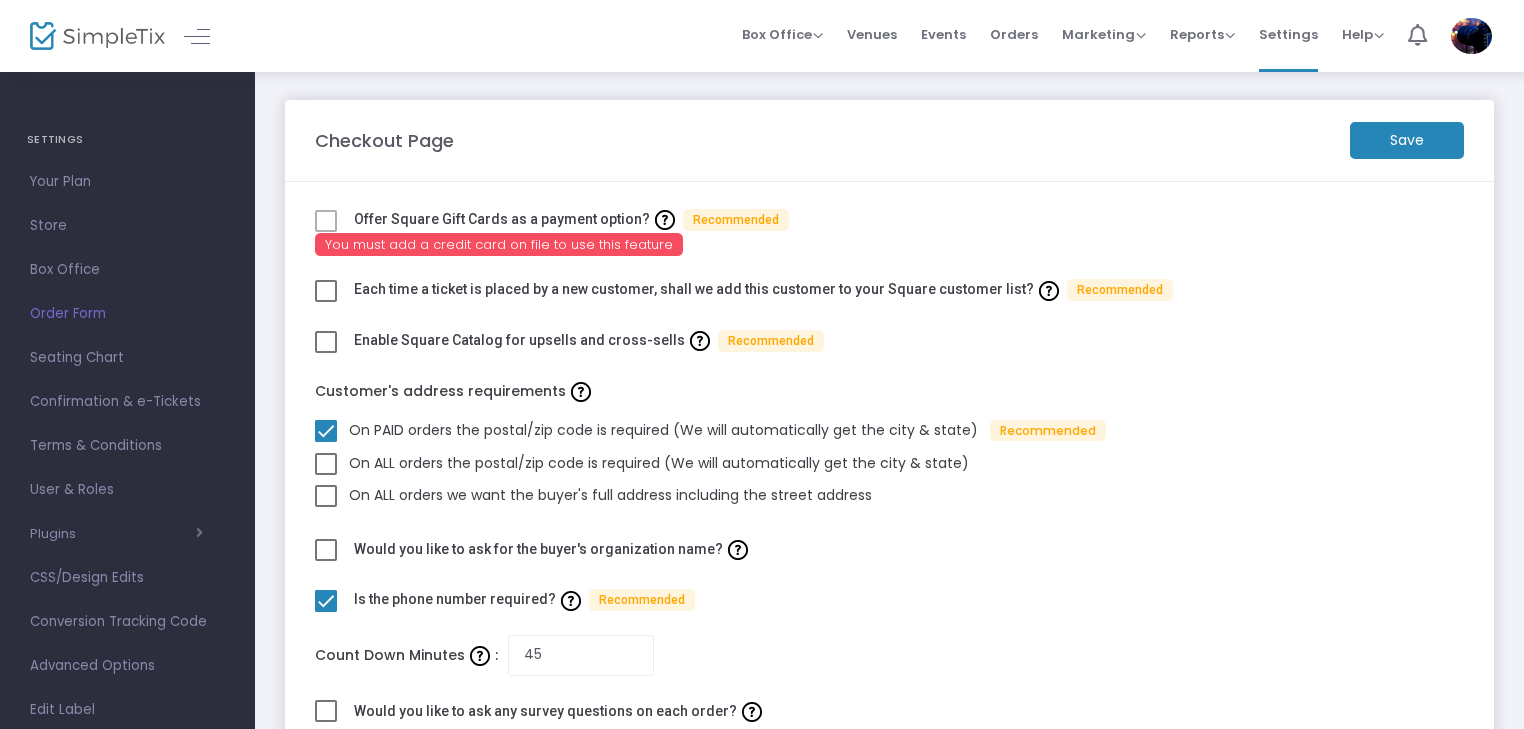 scroll, scrollTop: 0, scrollLeft: 0, axis: both 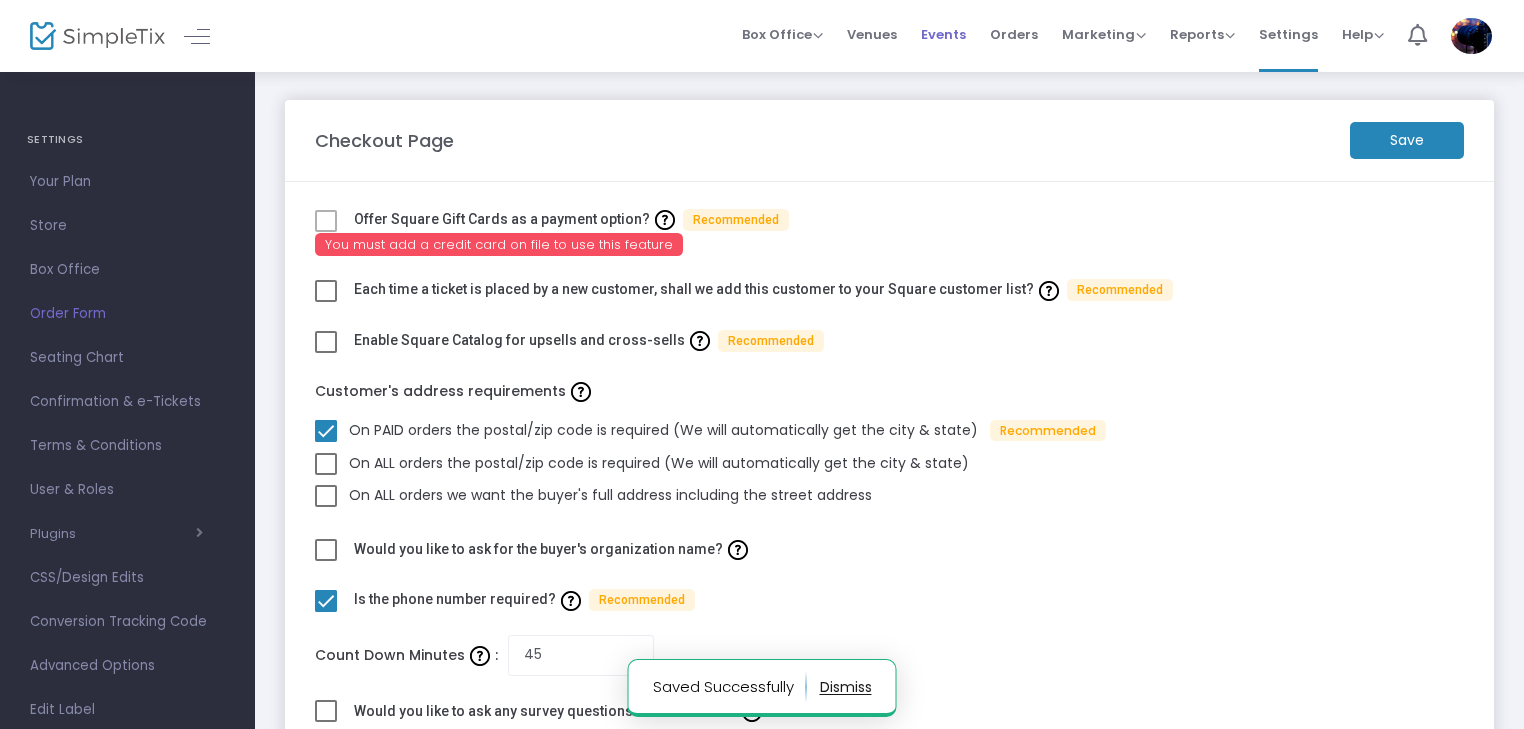 click on "Events" at bounding box center [943, 34] 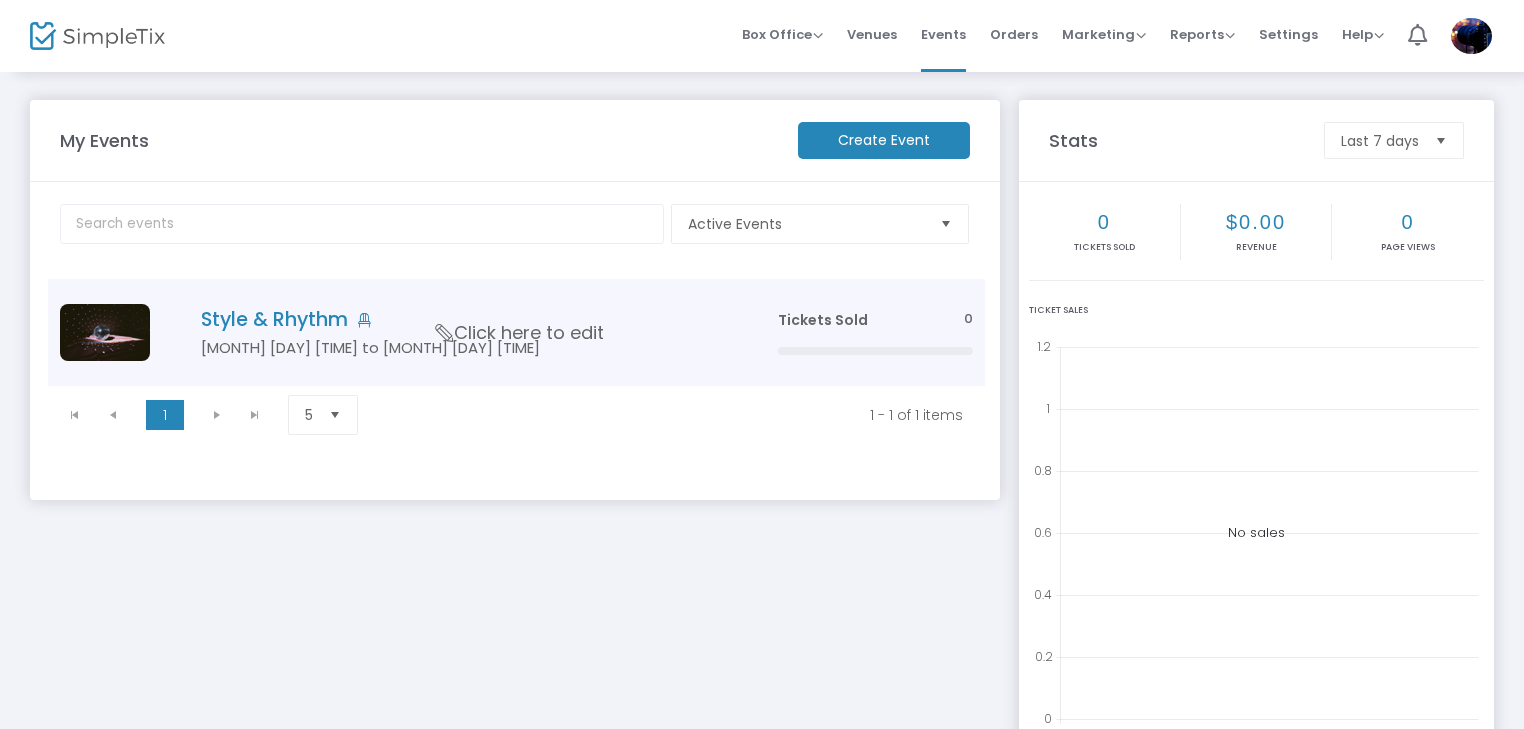 click on "Style & Rhythm [DATE] [TIME] to [DATE] [TIME]    Click here to edit" 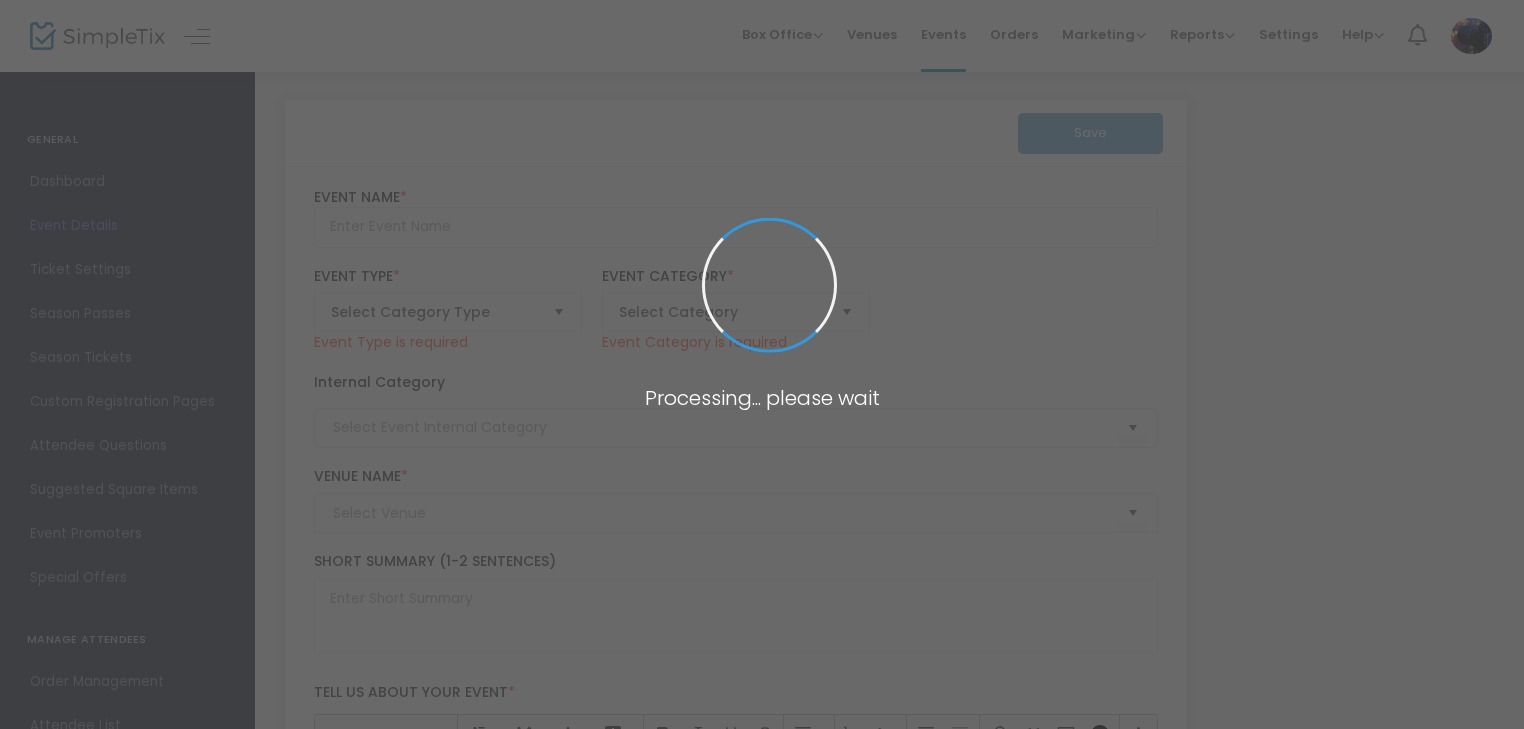 type on "Style & Rhythm" 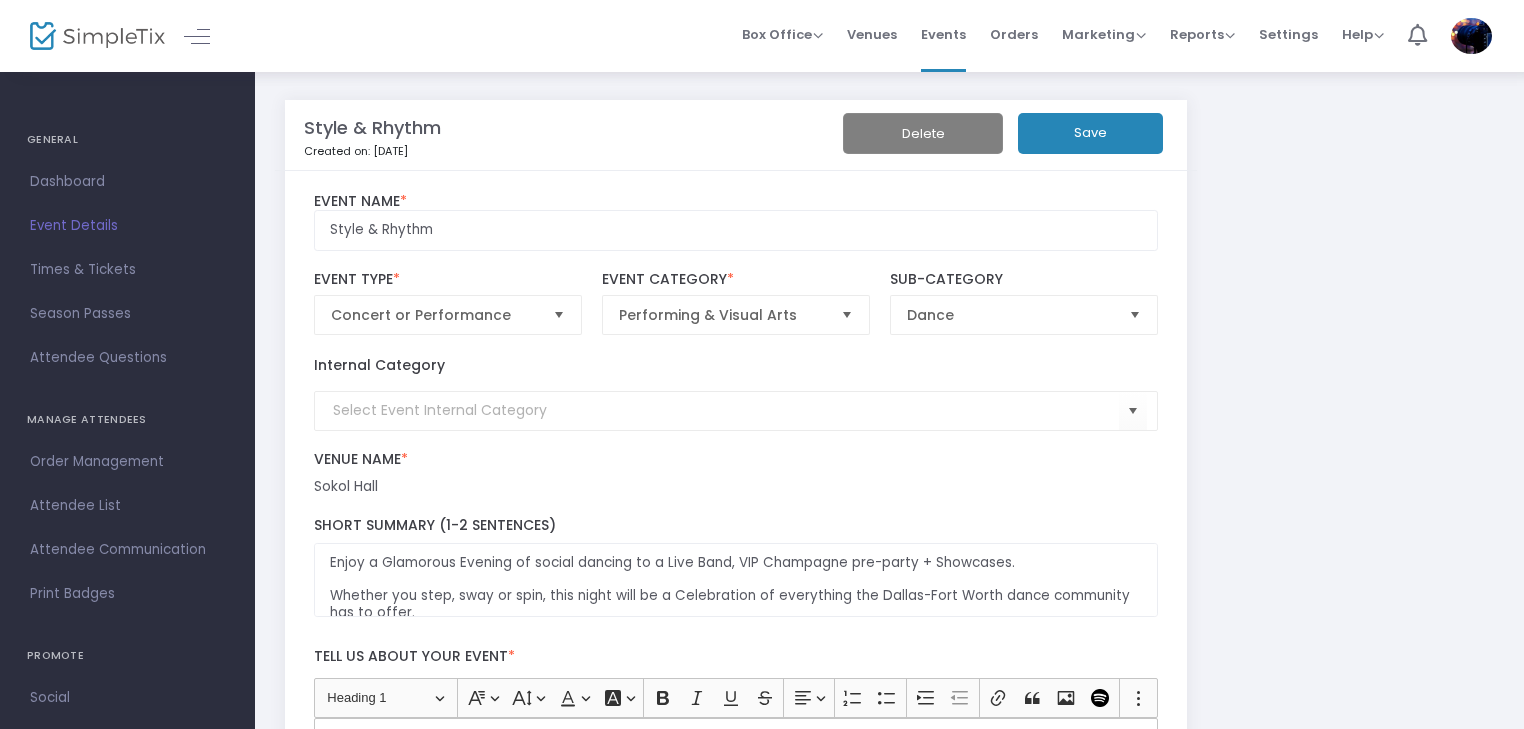 click on "Venues" at bounding box center (872, 34) 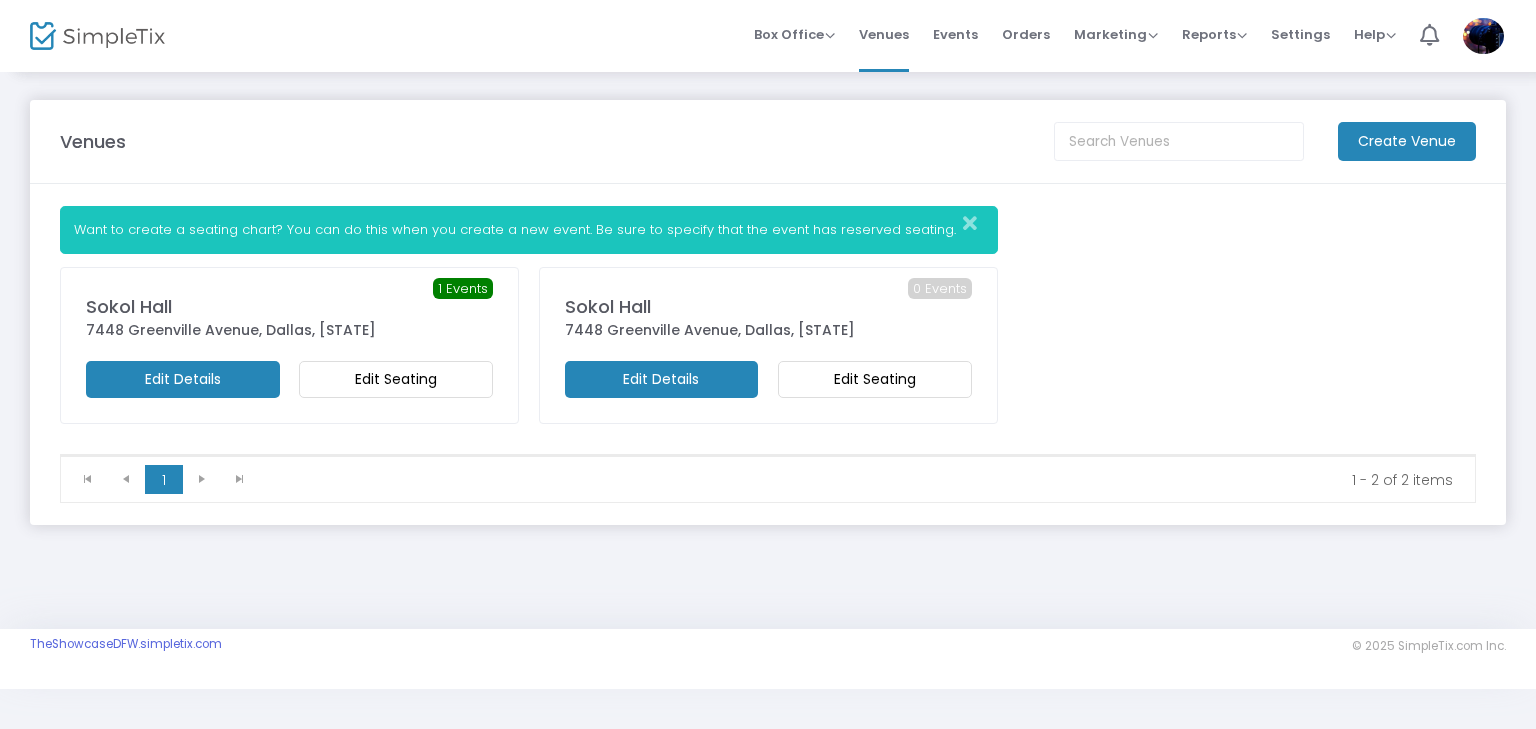 click on "Edit Seating" 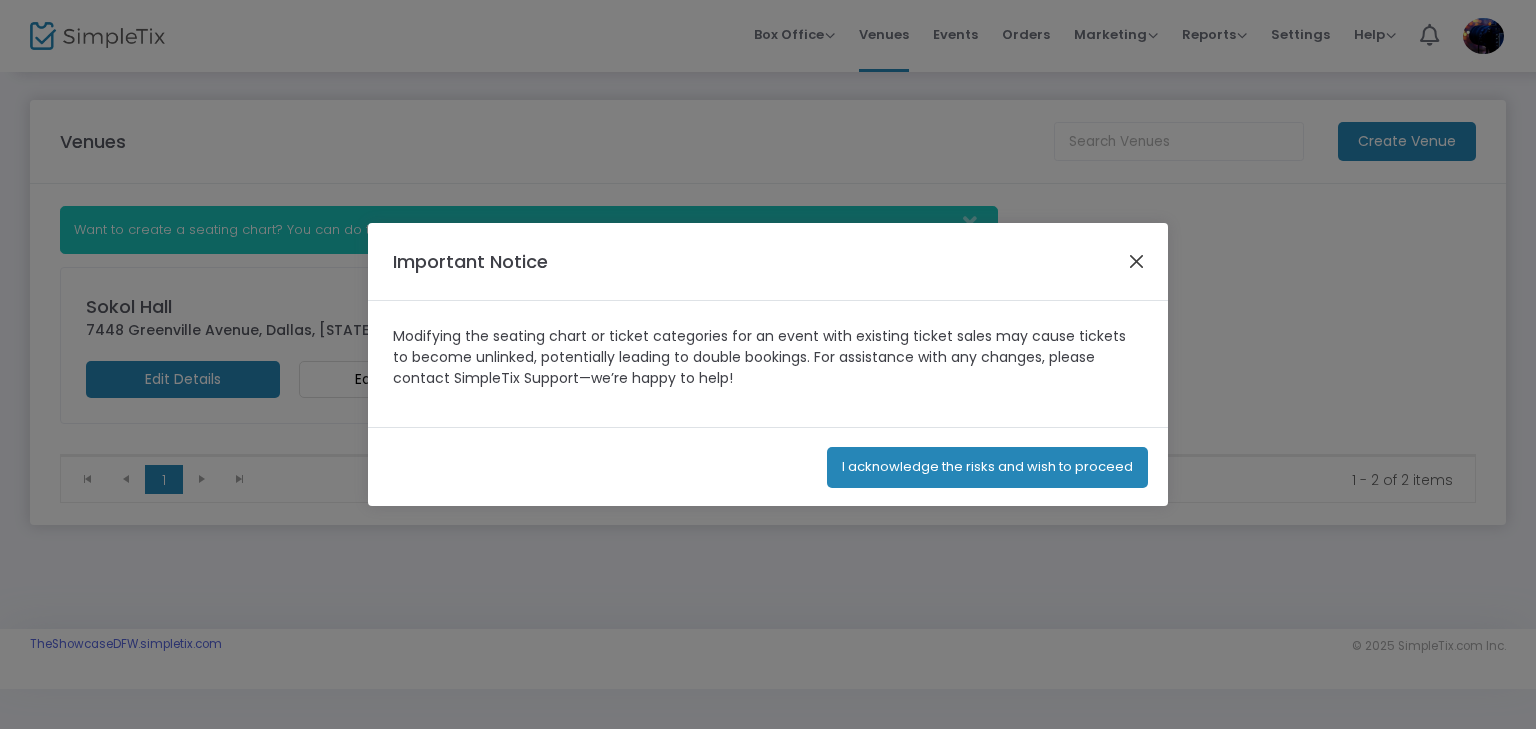 click 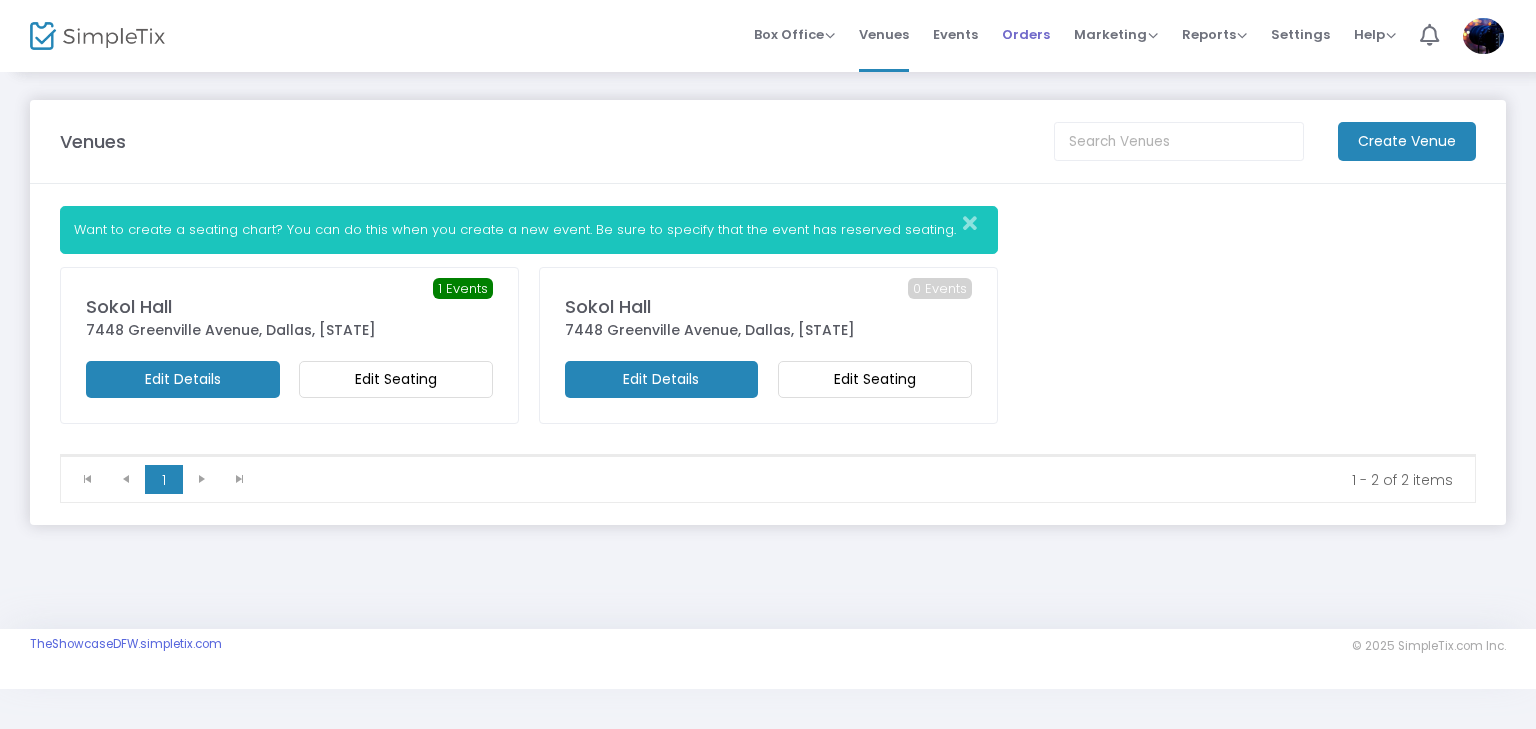 click on "Orders" at bounding box center (1026, 34) 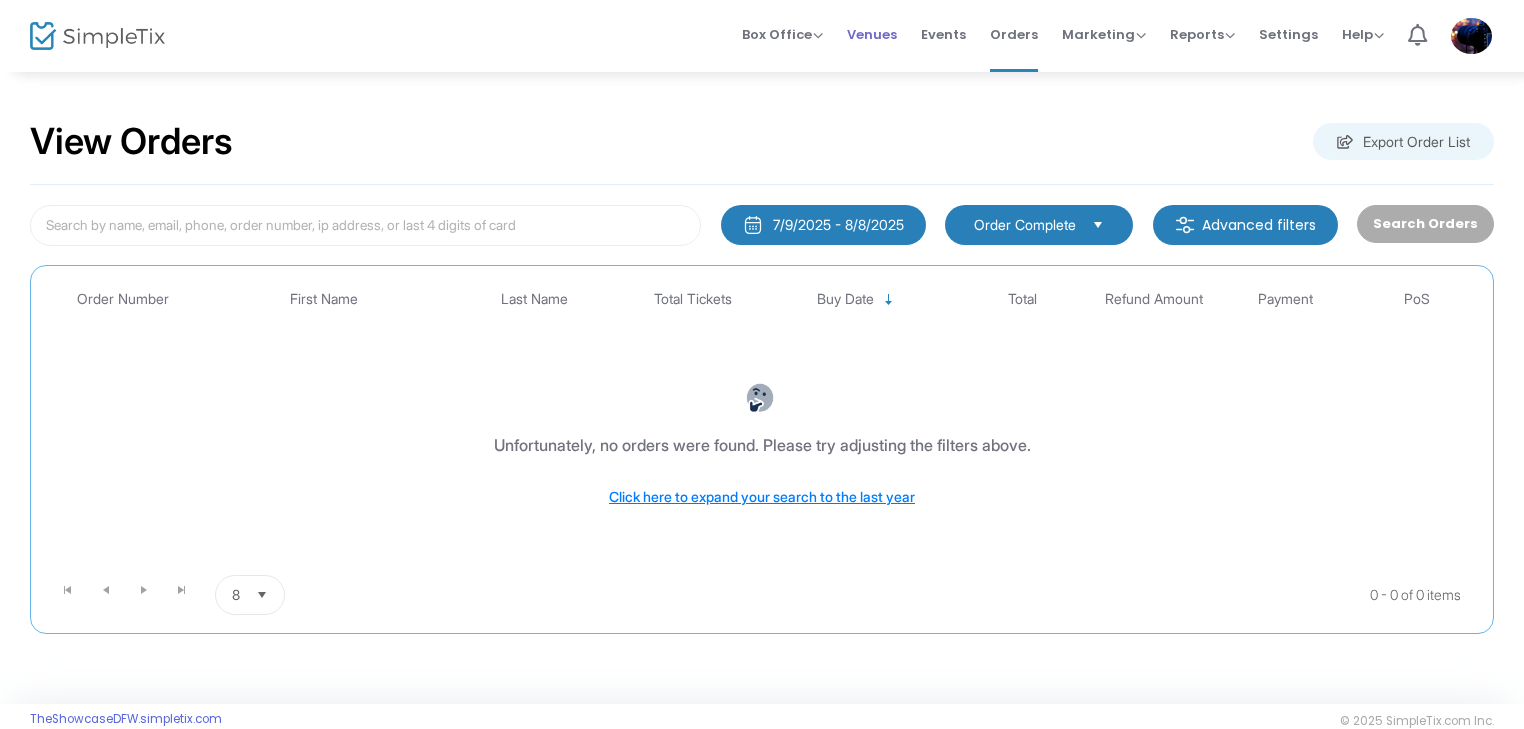 click on "Venues" at bounding box center [872, 34] 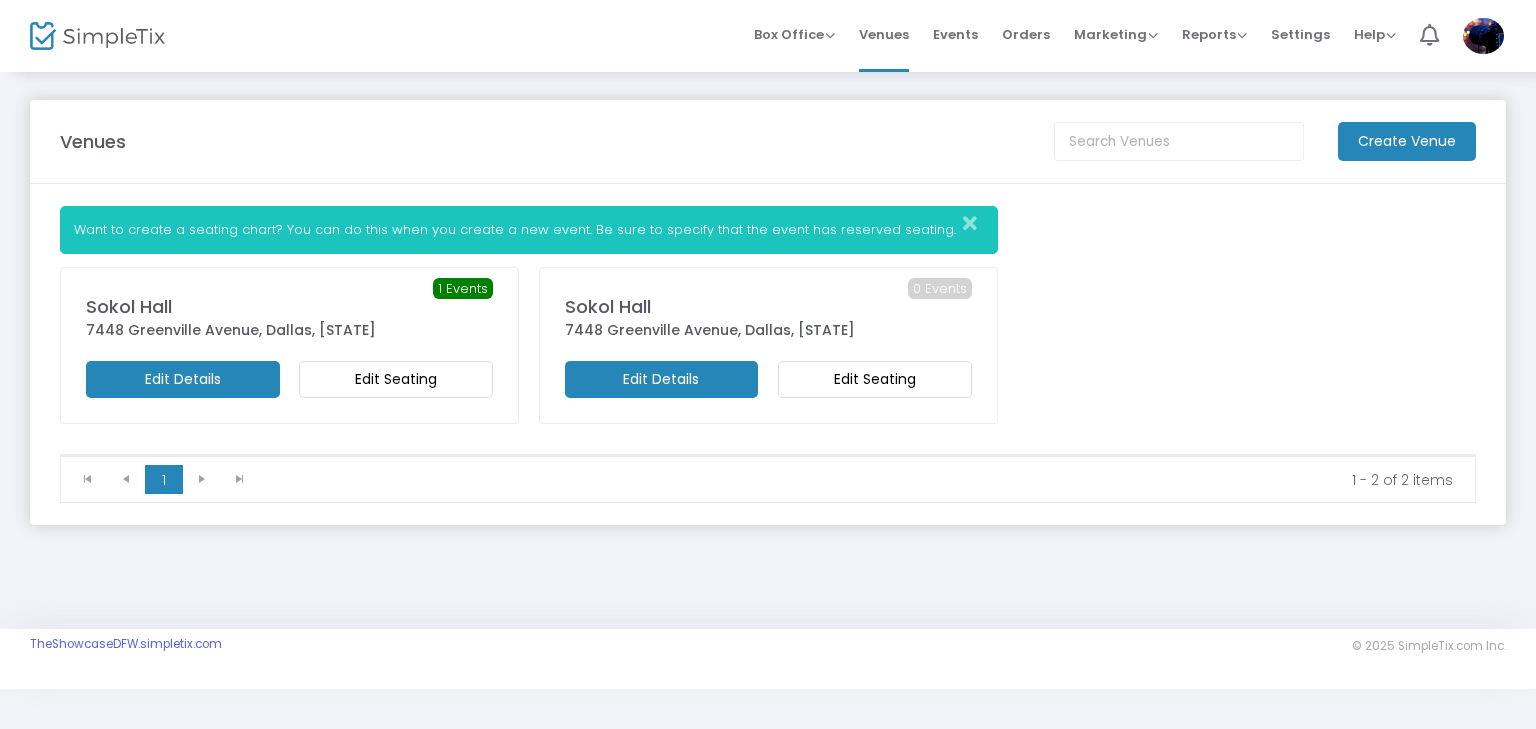 click on "Edit Seating" 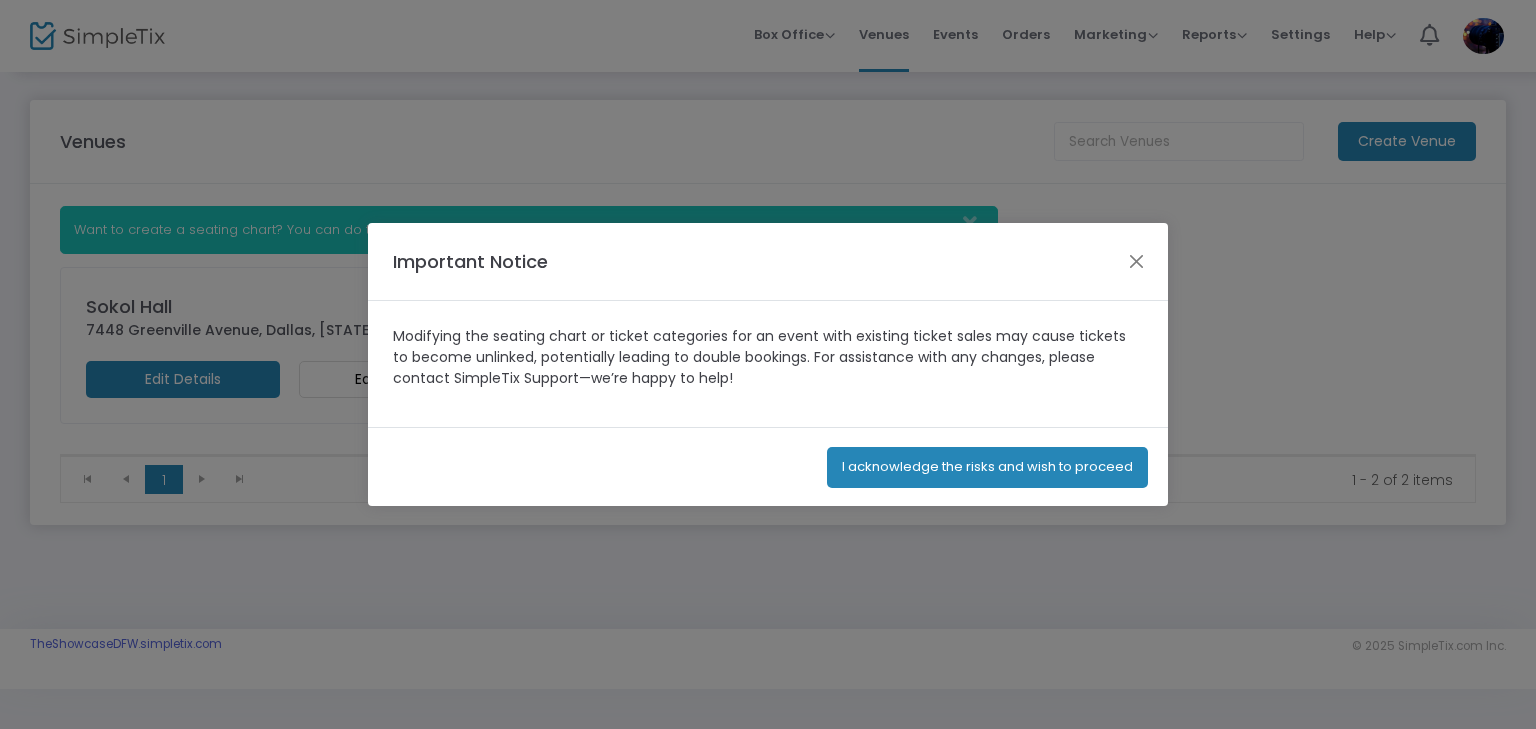 click on "I acknowledge the risks and wish to proceed" 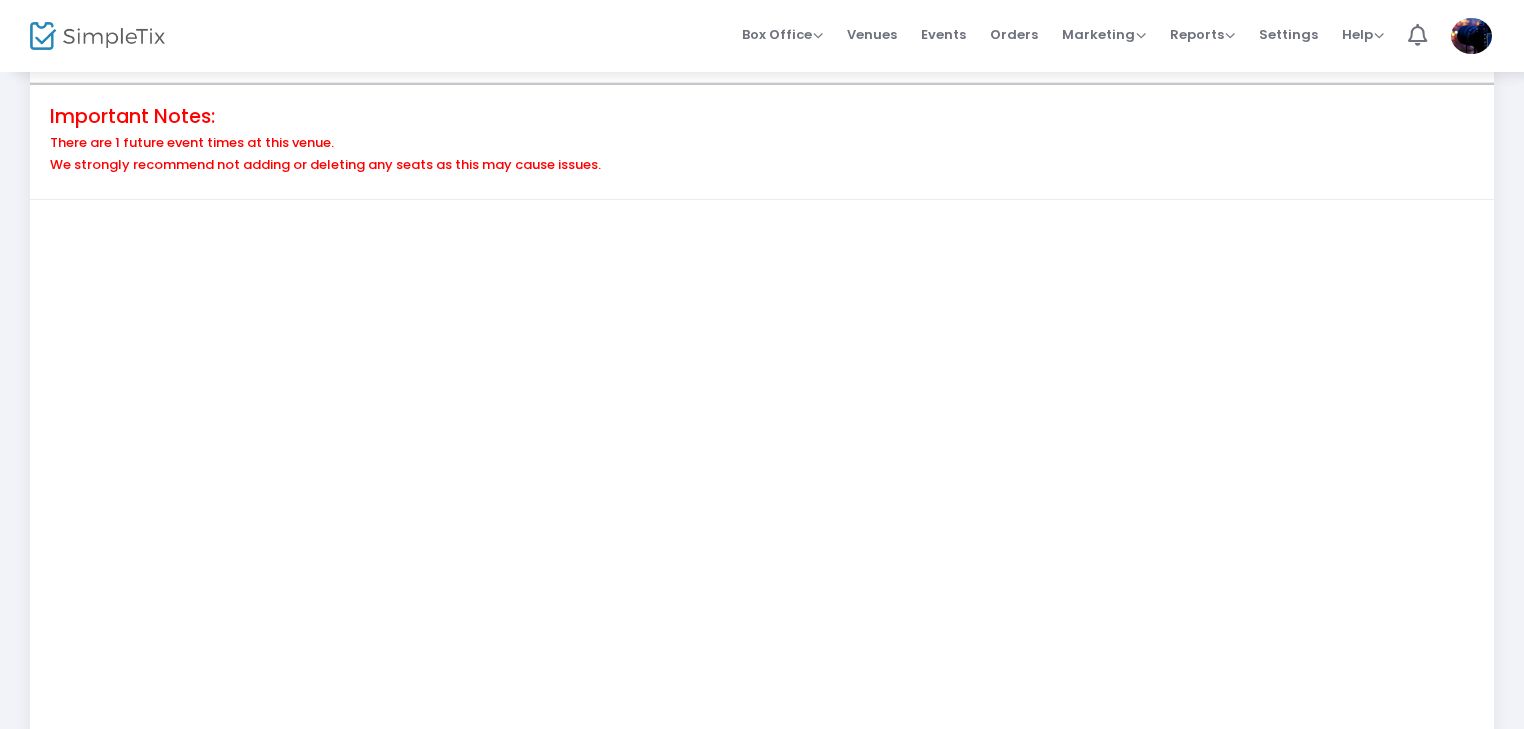 scroll, scrollTop: 200, scrollLeft: 0, axis: vertical 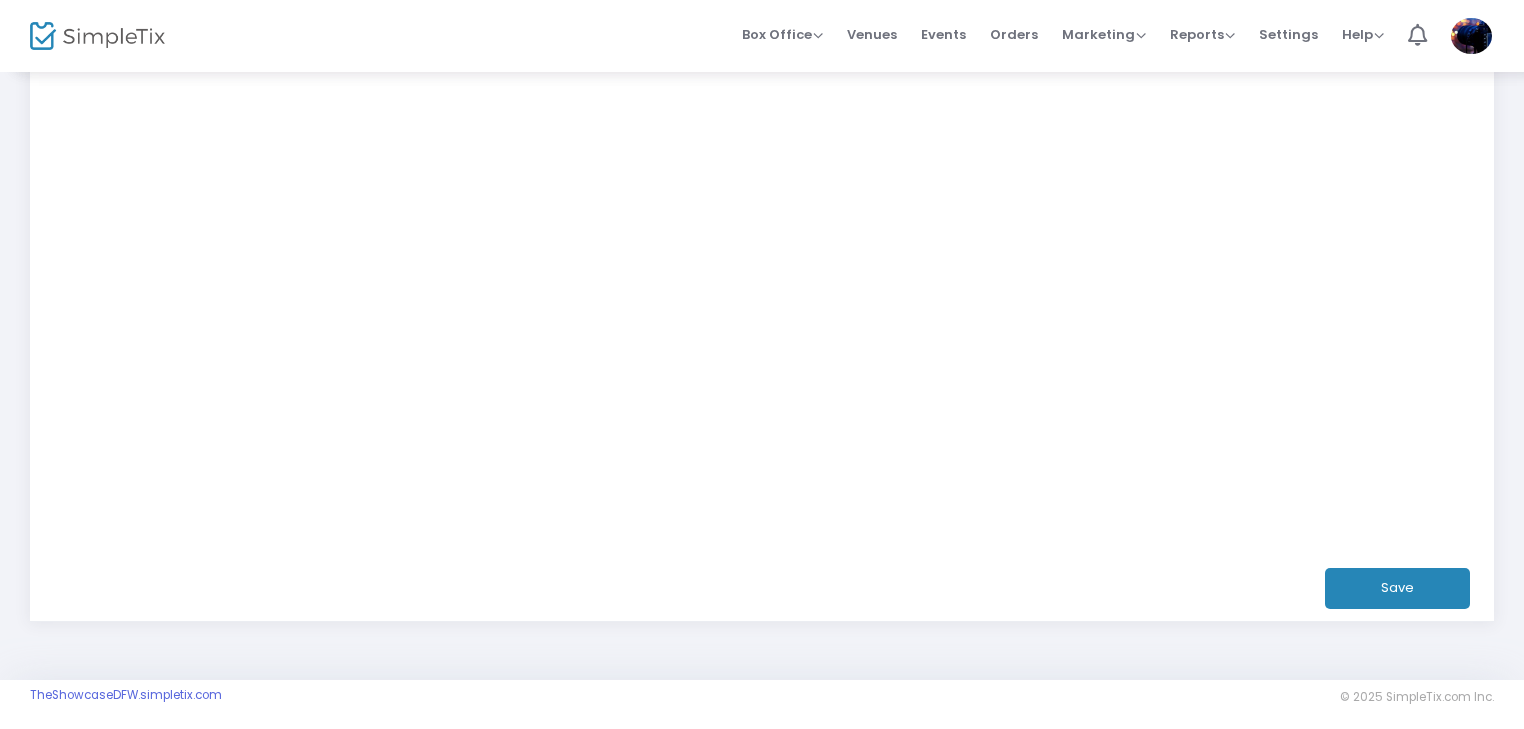click on "Save" 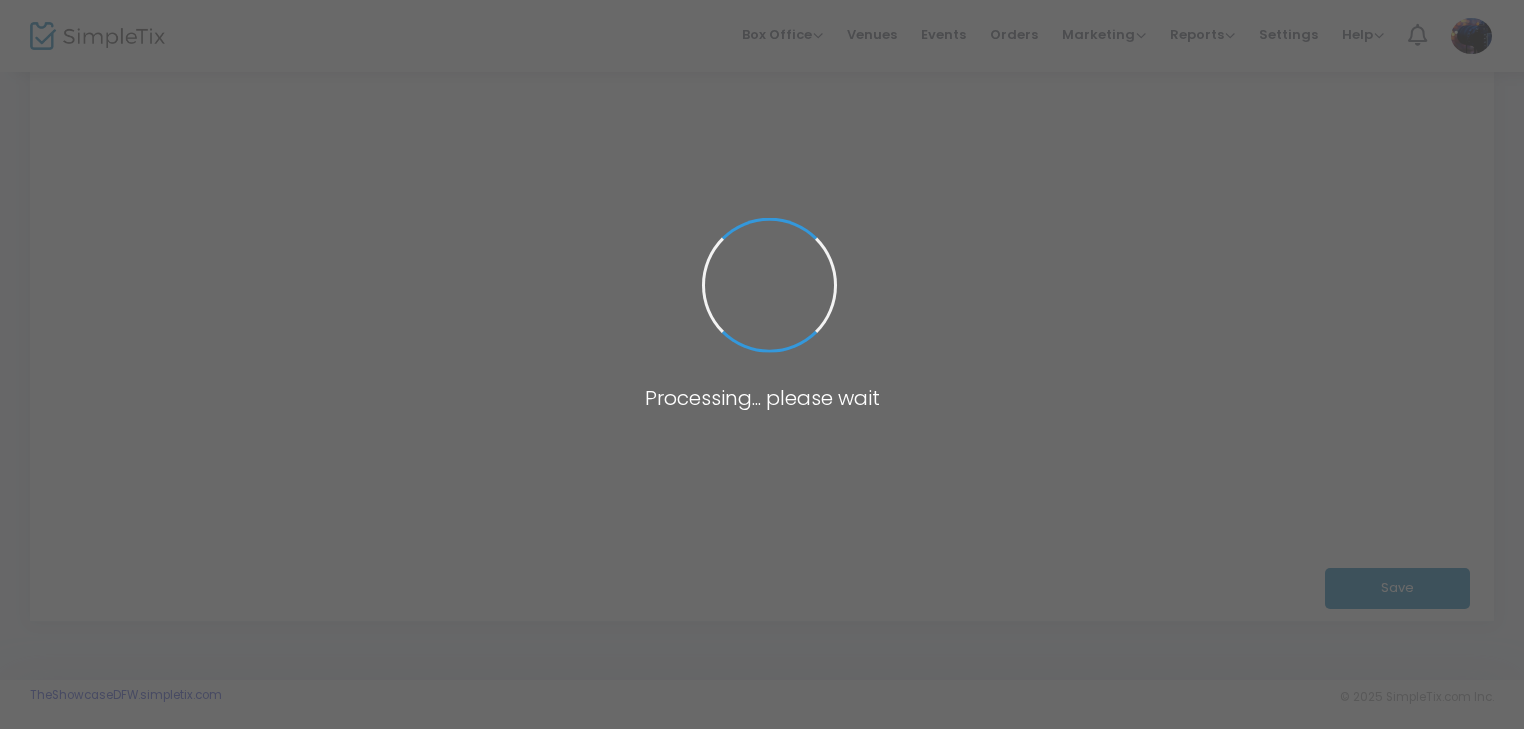 scroll, scrollTop: 0, scrollLeft: 0, axis: both 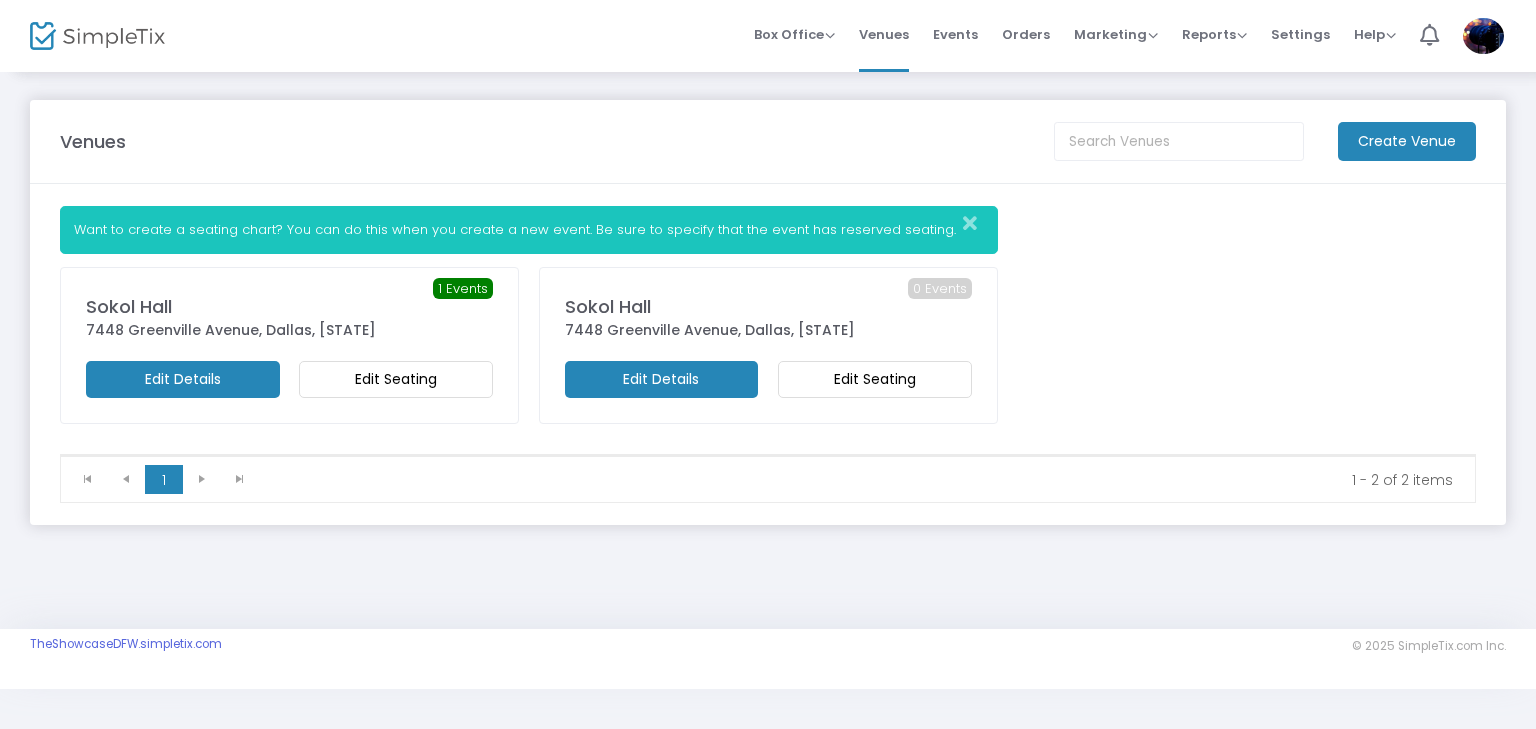 click on "Edit Seating" 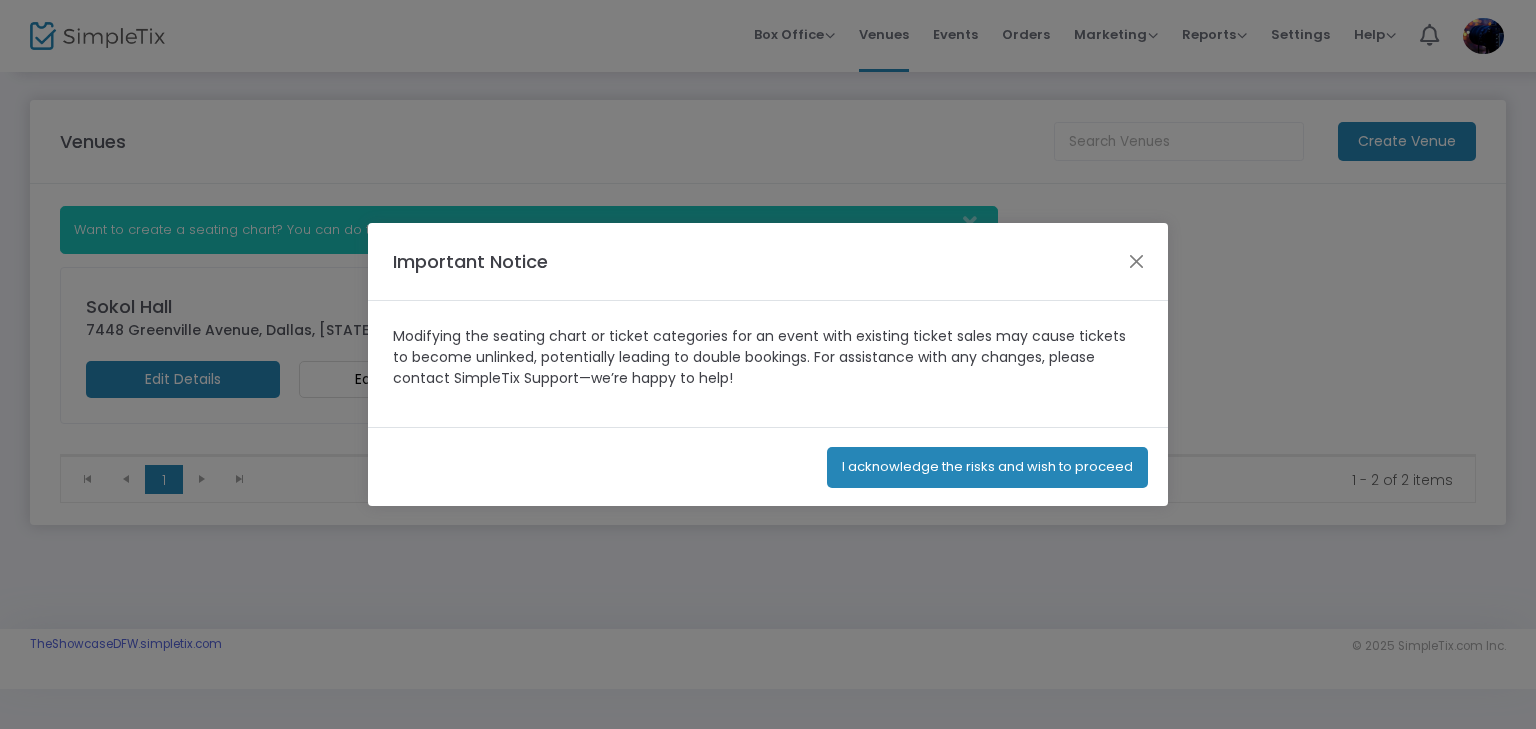 click on "I acknowledge the risks and wish to proceed" 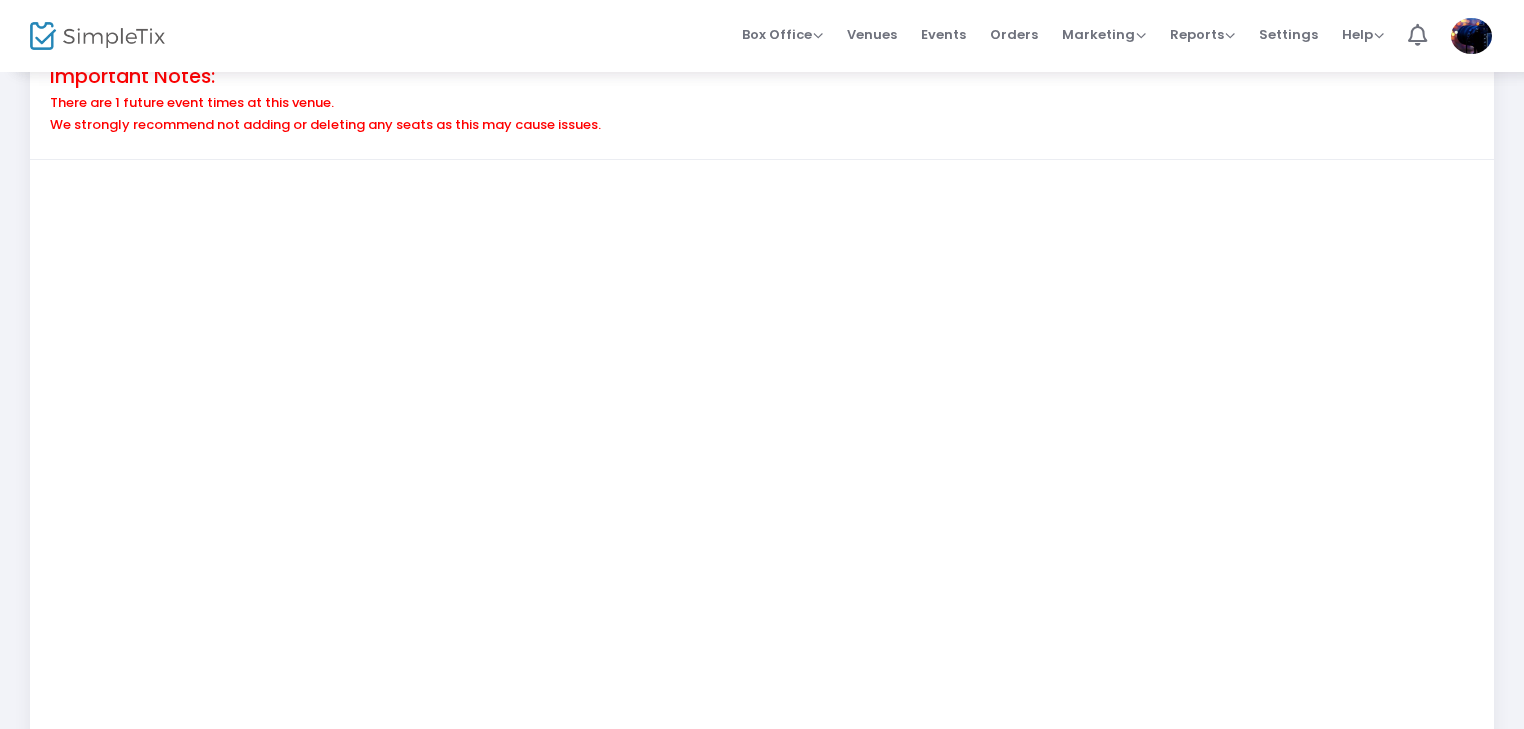 scroll, scrollTop: 100, scrollLeft: 0, axis: vertical 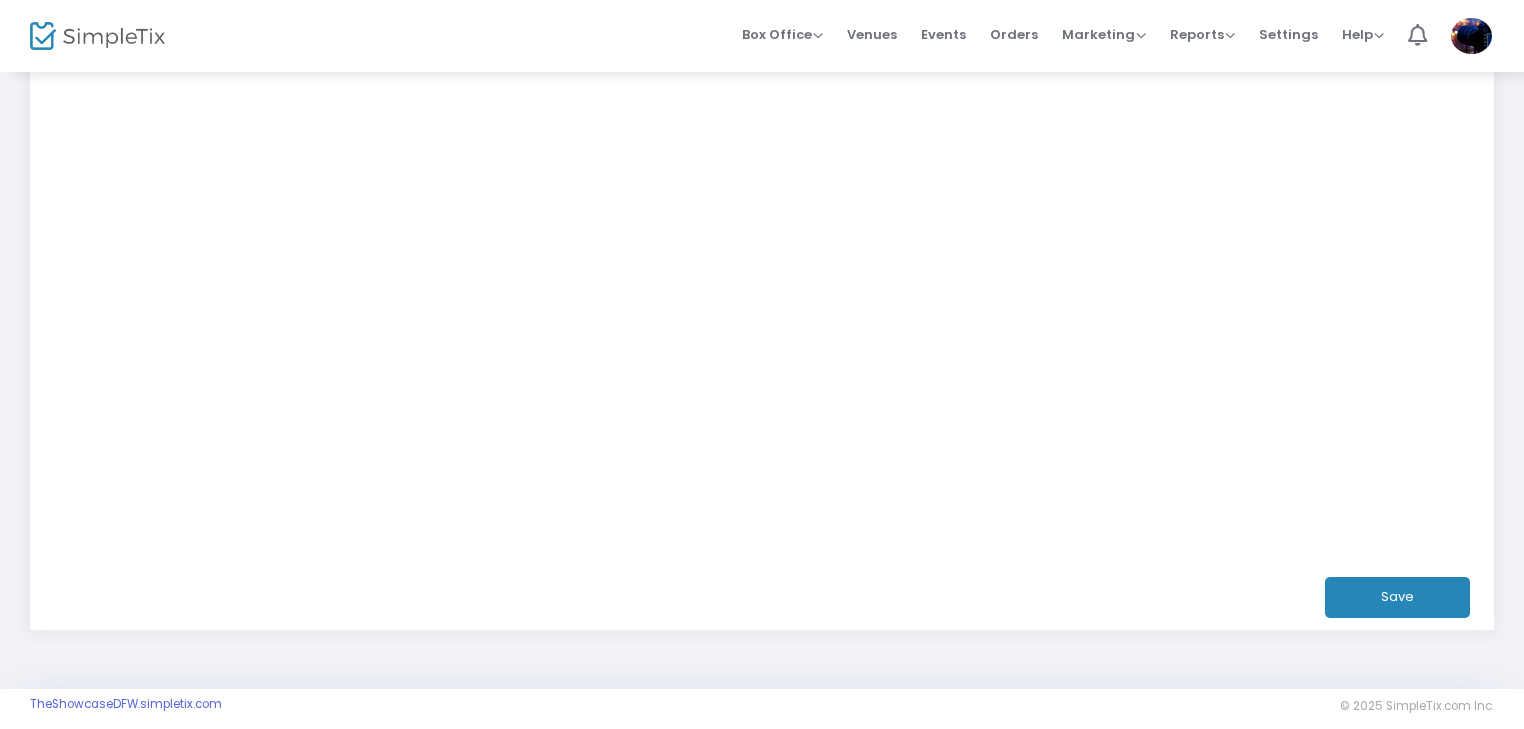 click on "Save" 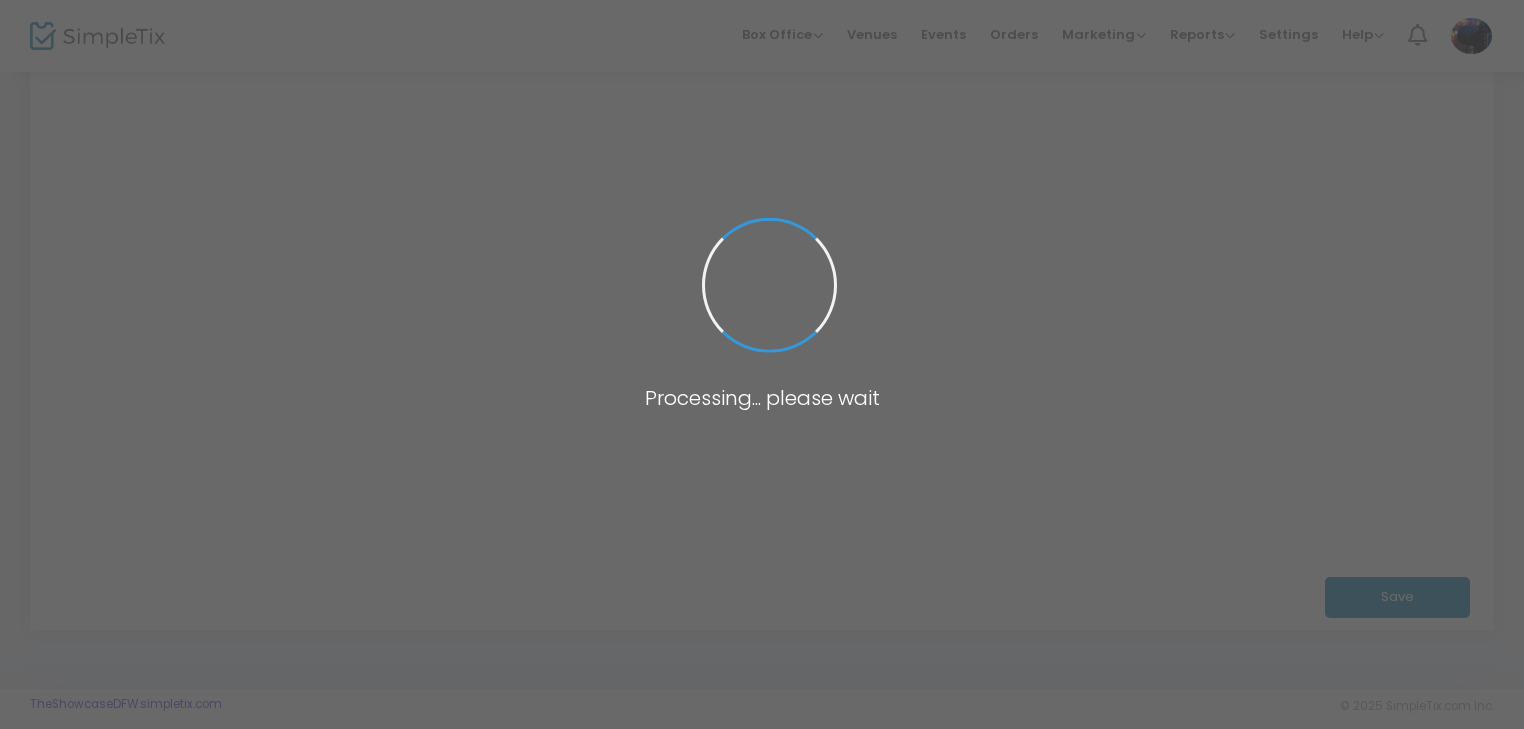 scroll, scrollTop: 0, scrollLeft: 0, axis: both 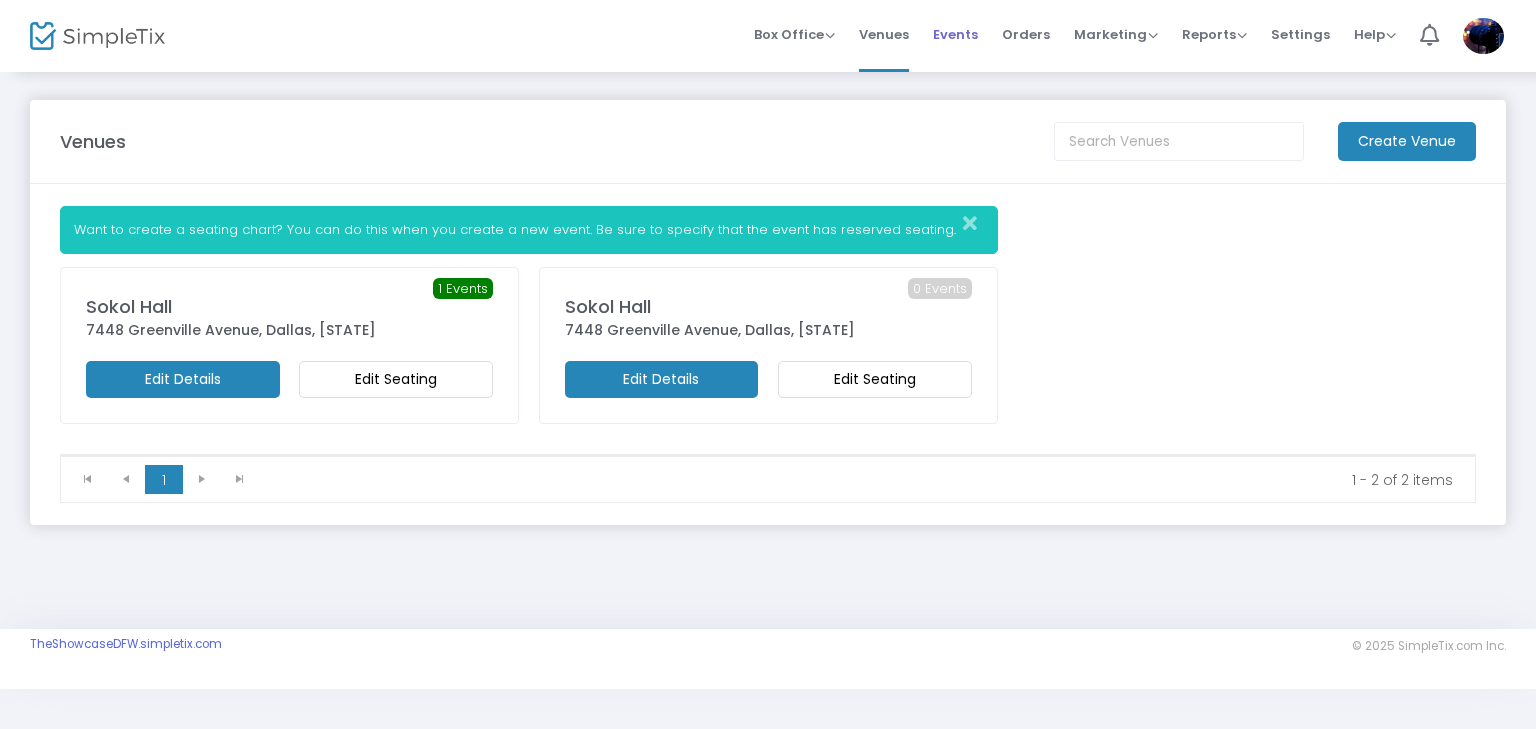click on "Events" at bounding box center (955, 34) 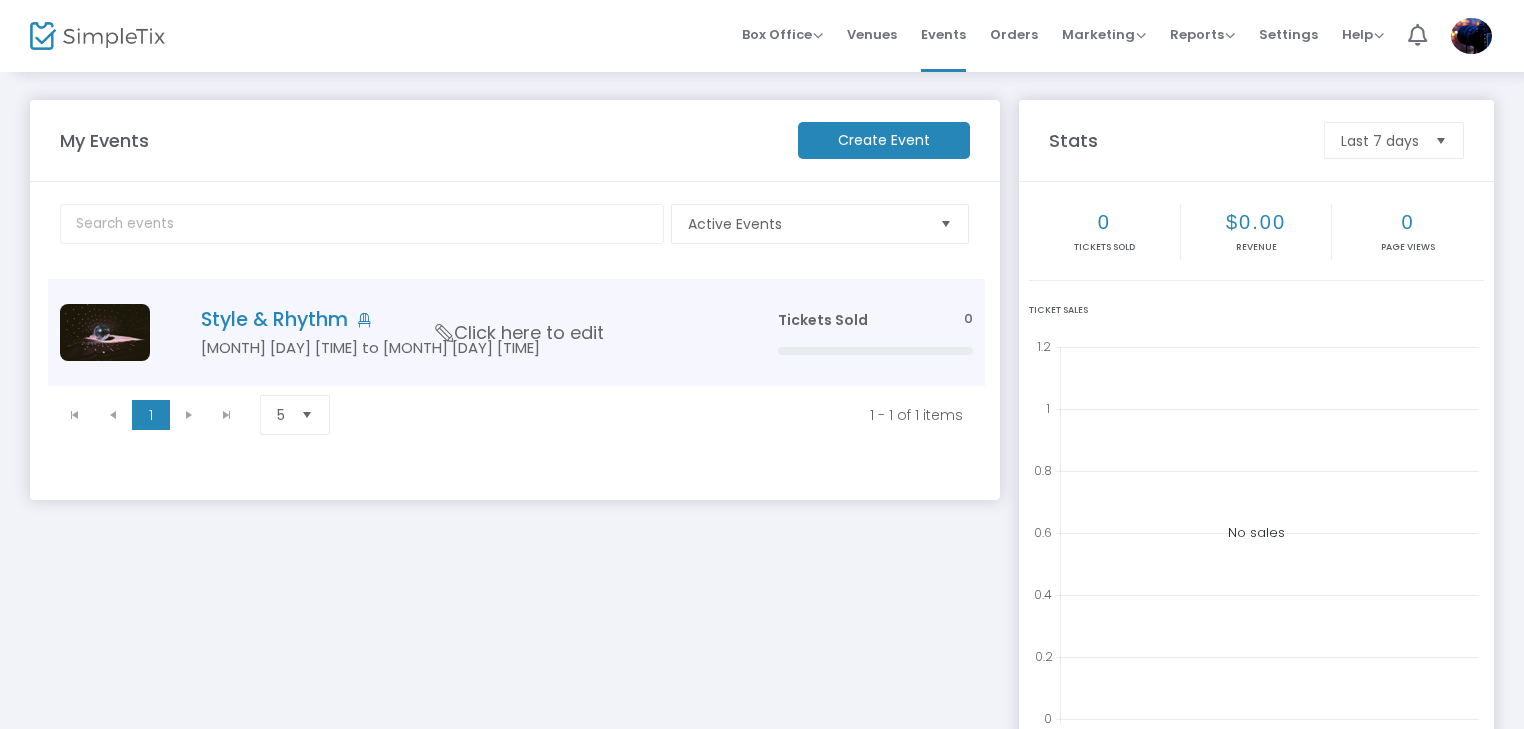 click on "Style & Rhythm" 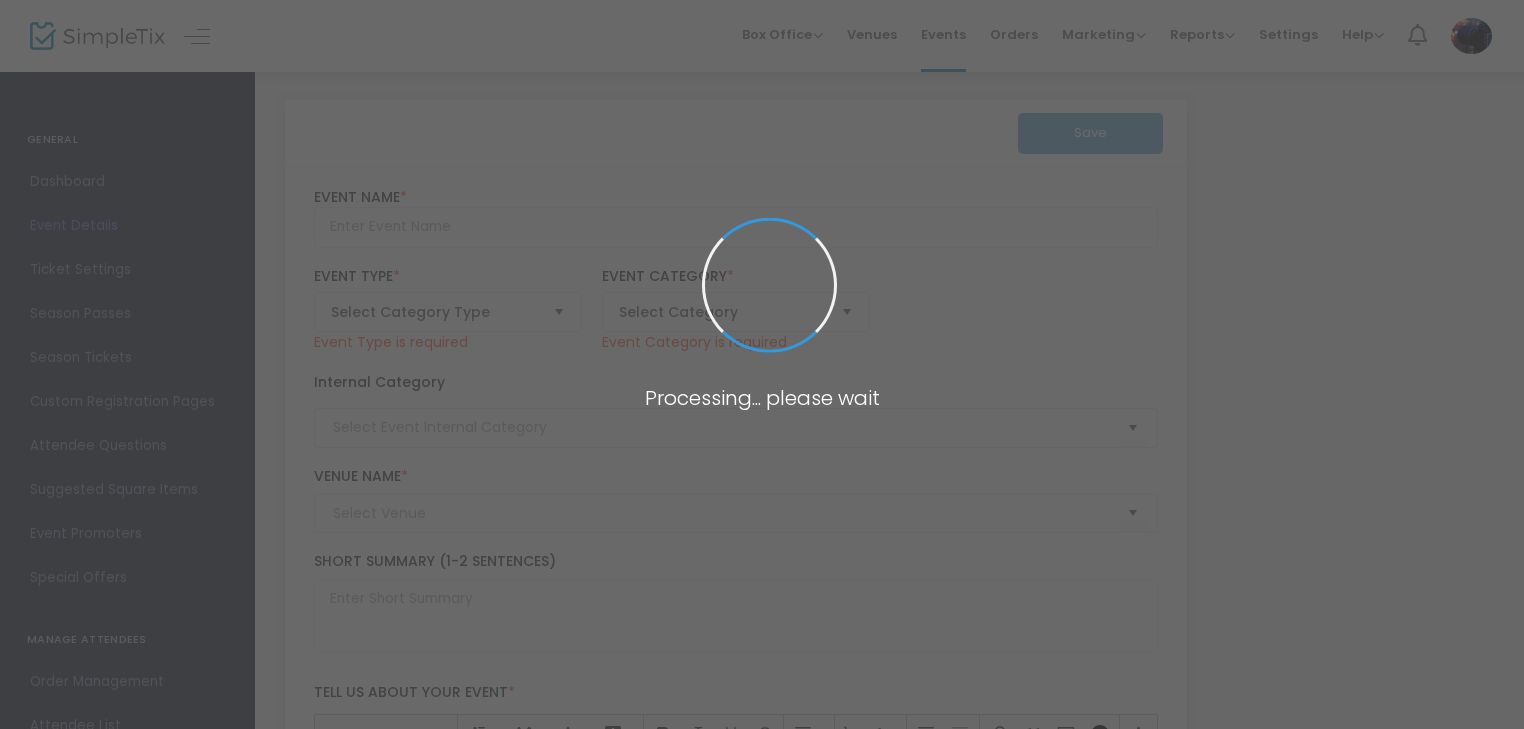 type on "Style & Rhythm" 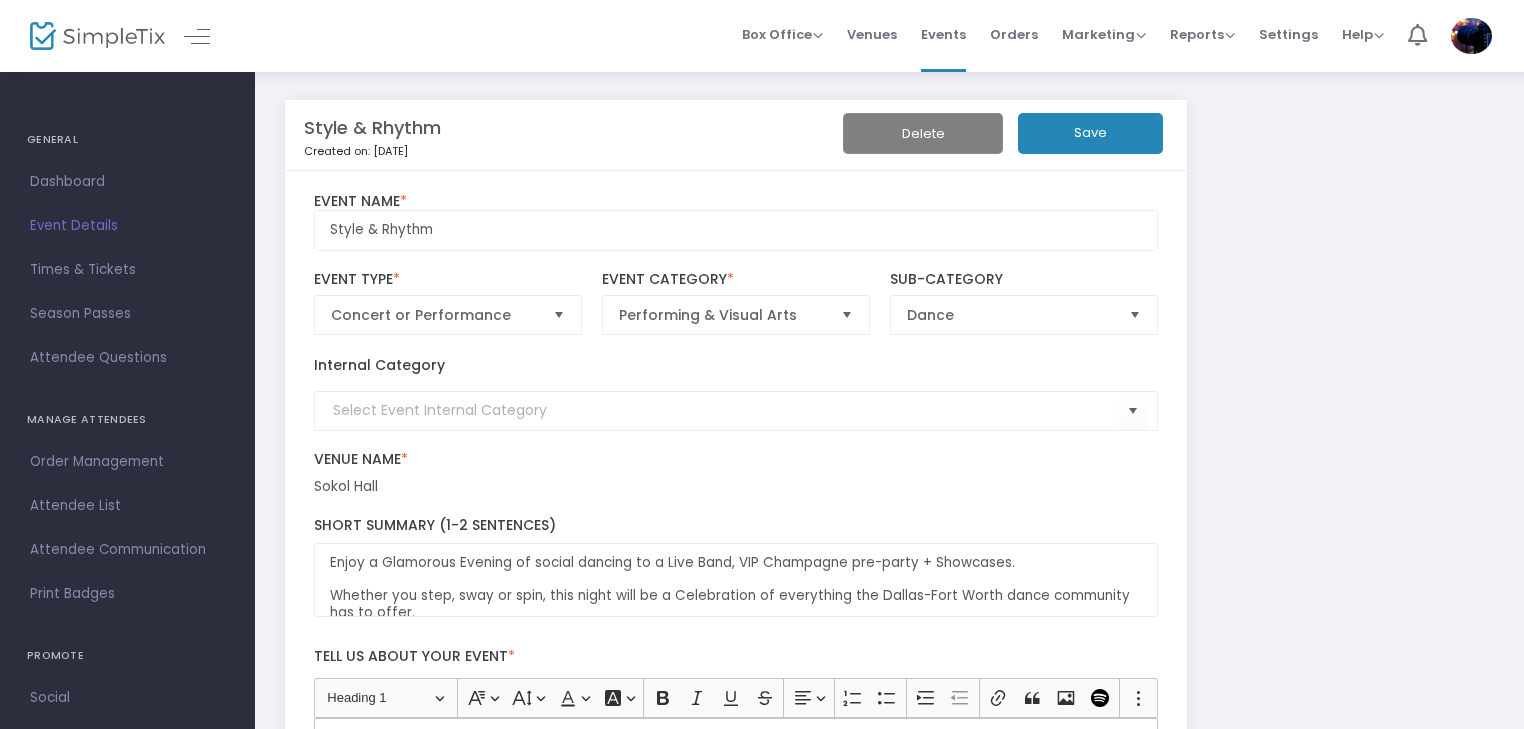 click on "Times & Tickets" at bounding box center (127, 270) 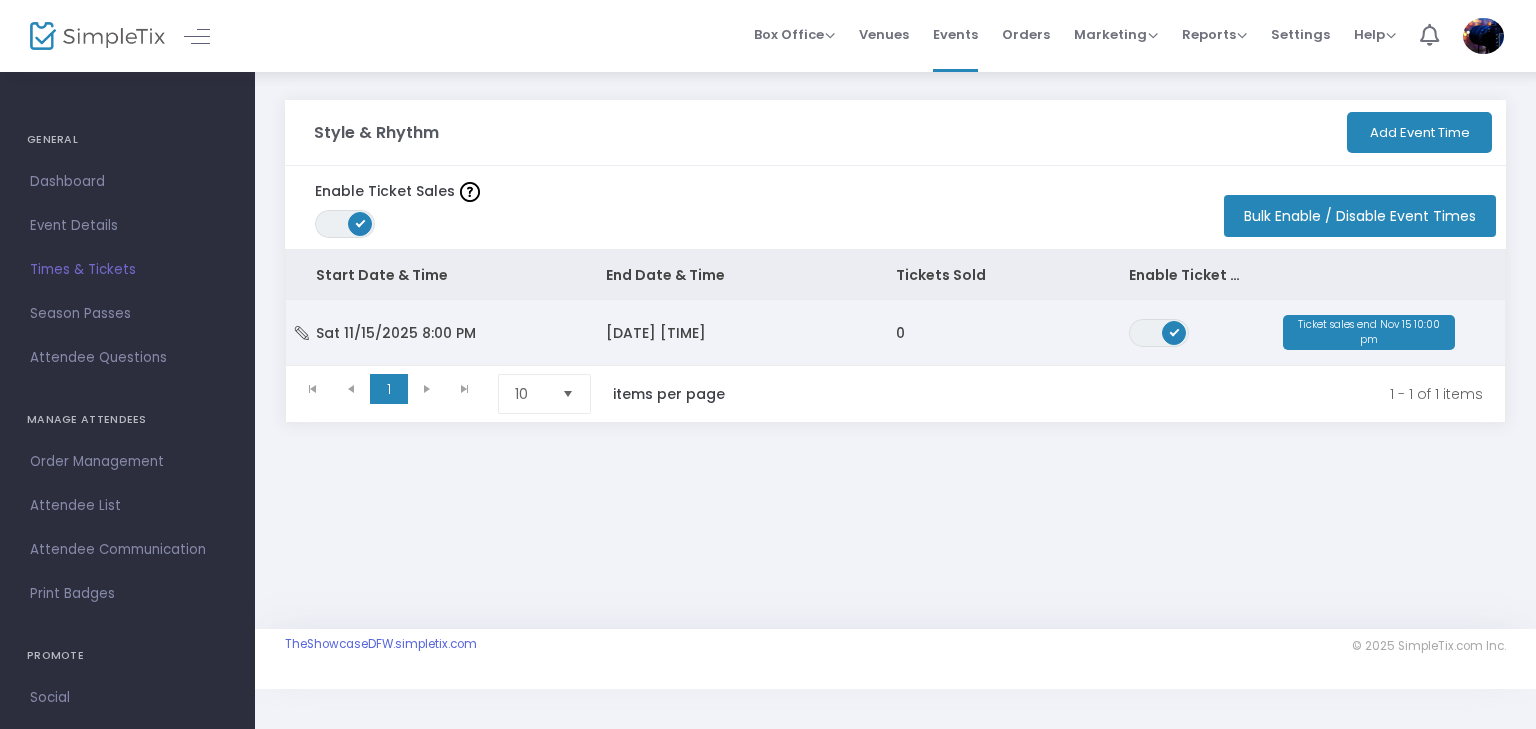 click on "[DATE] [TIME]" 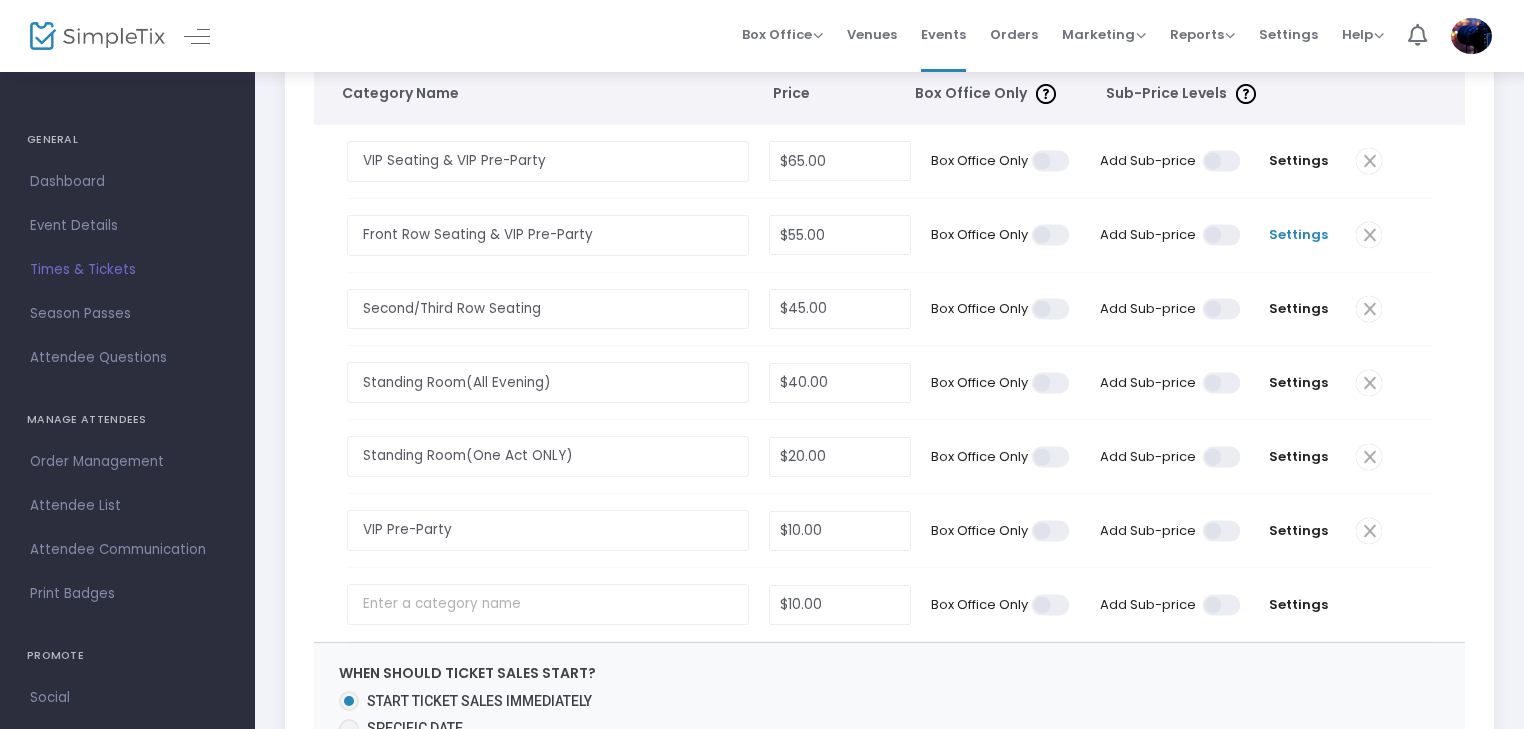 scroll, scrollTop: 300, scrollLeft: 0, axis: vertical 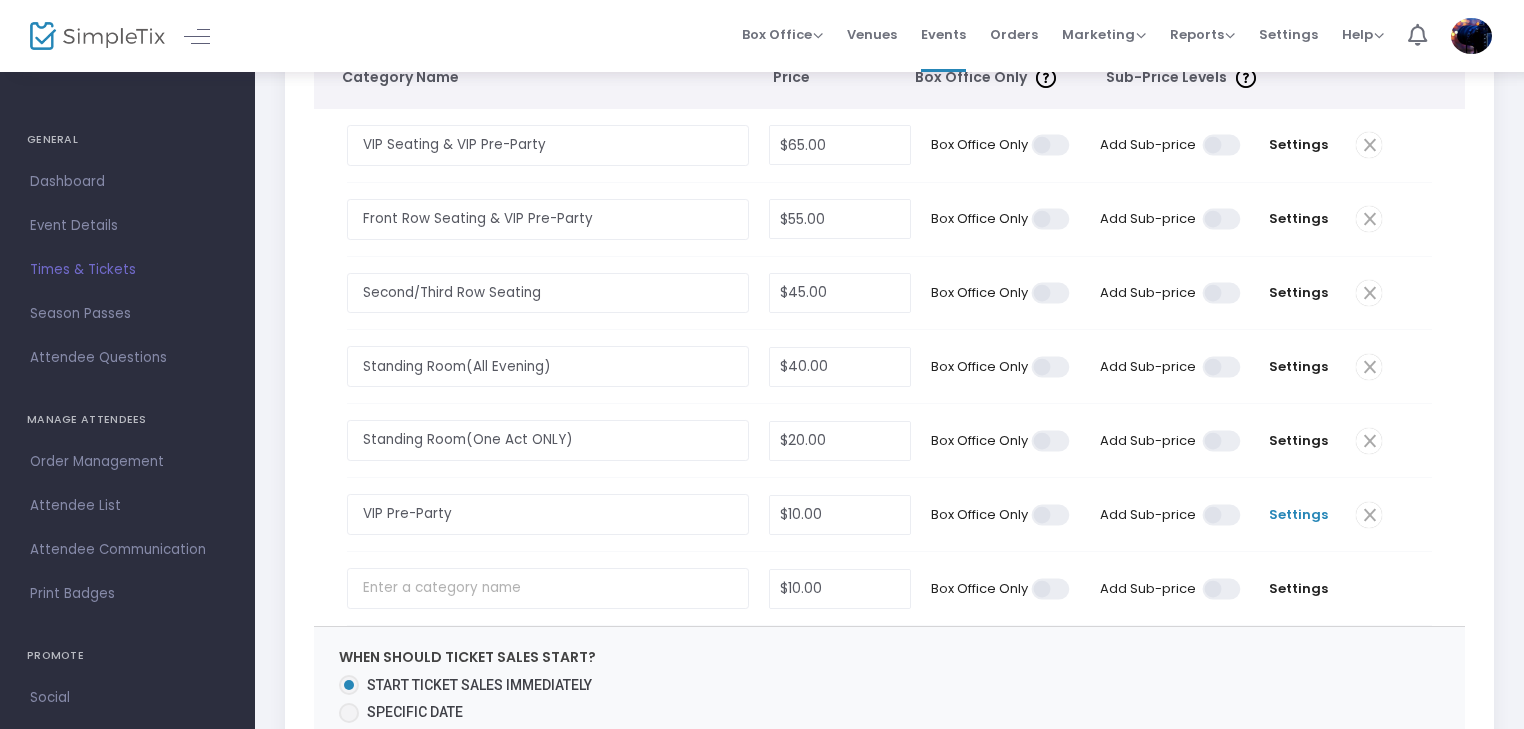 click on "Settings" at bounding box center [1298, 515] 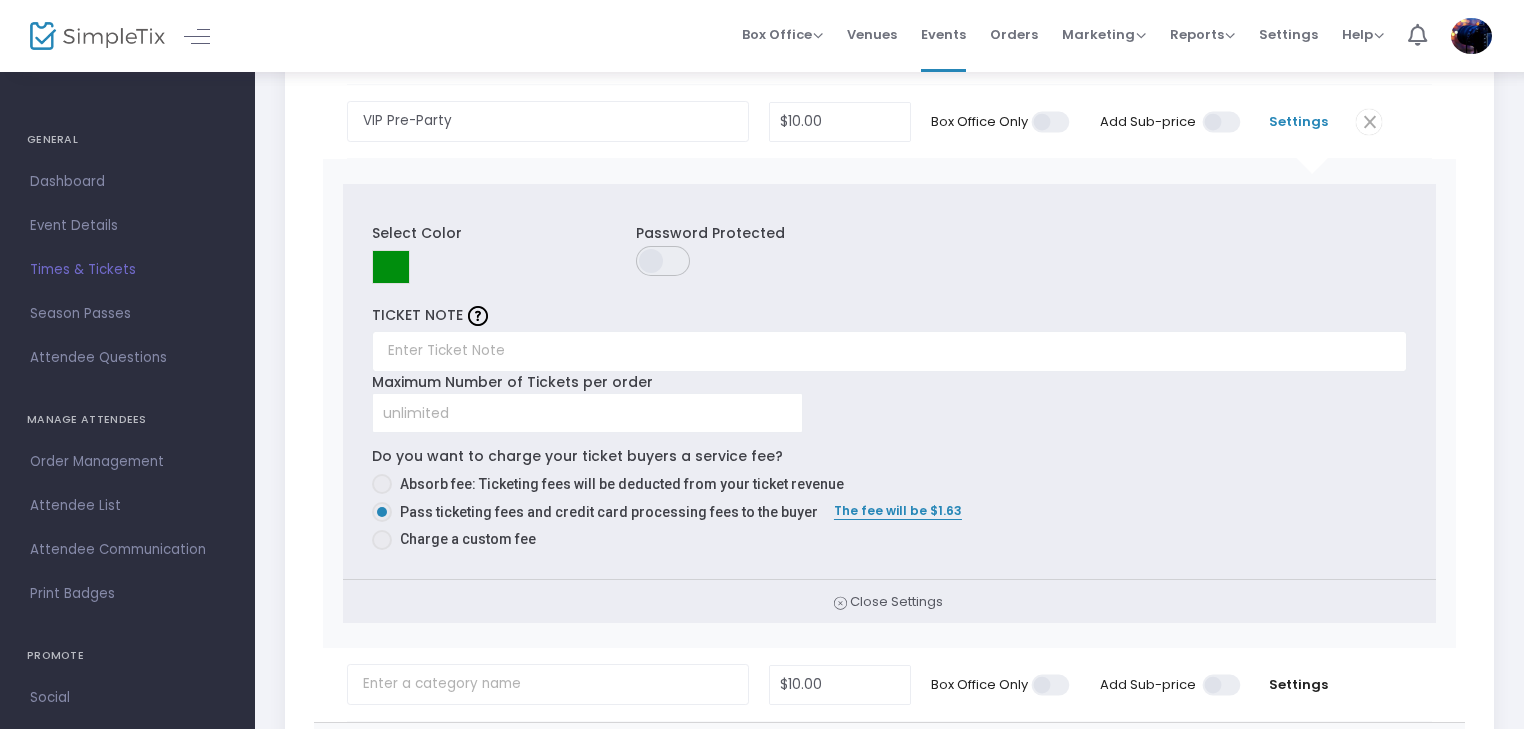 scroll, scrollTop: 700, scrollLeft: 0, axis: vertical 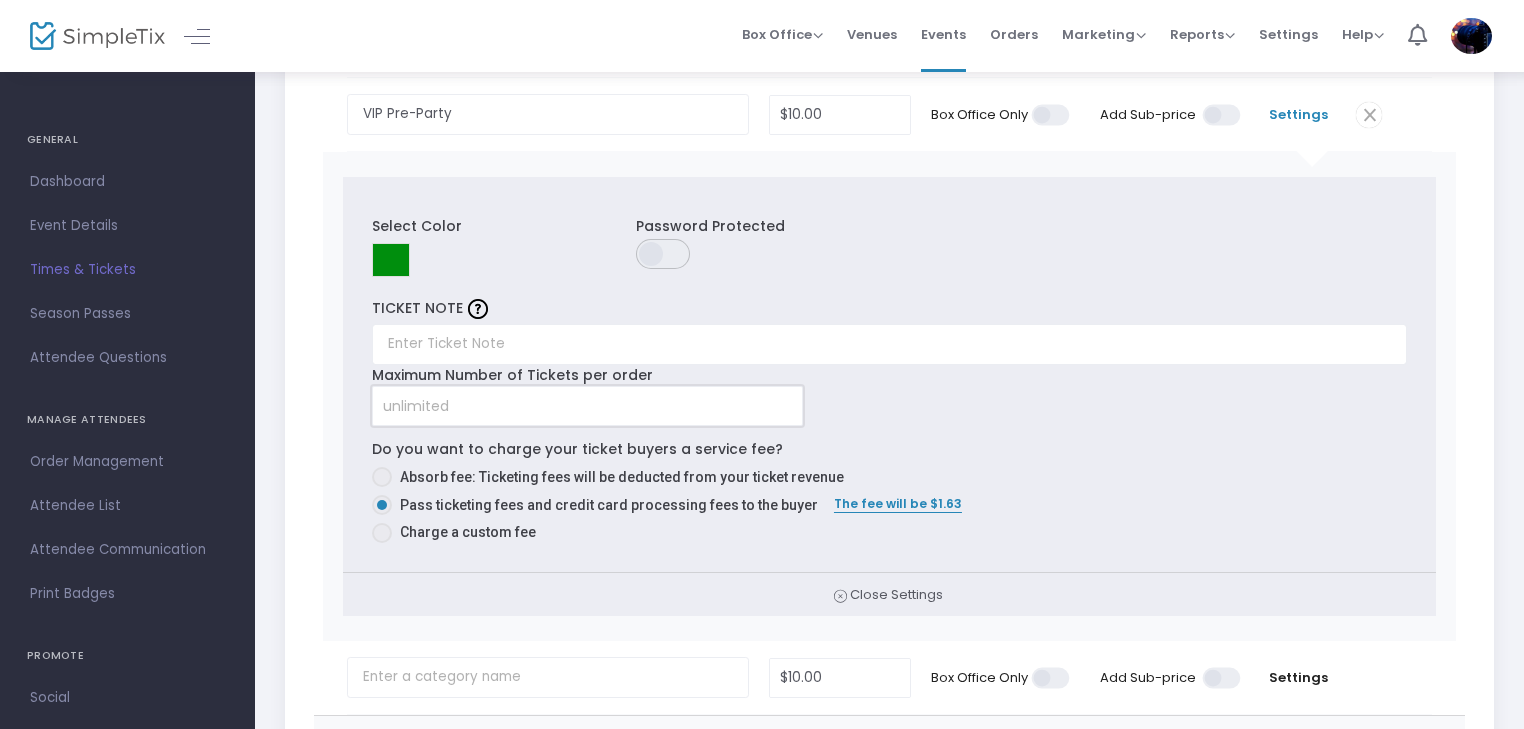click at bounding box center (587, 406) 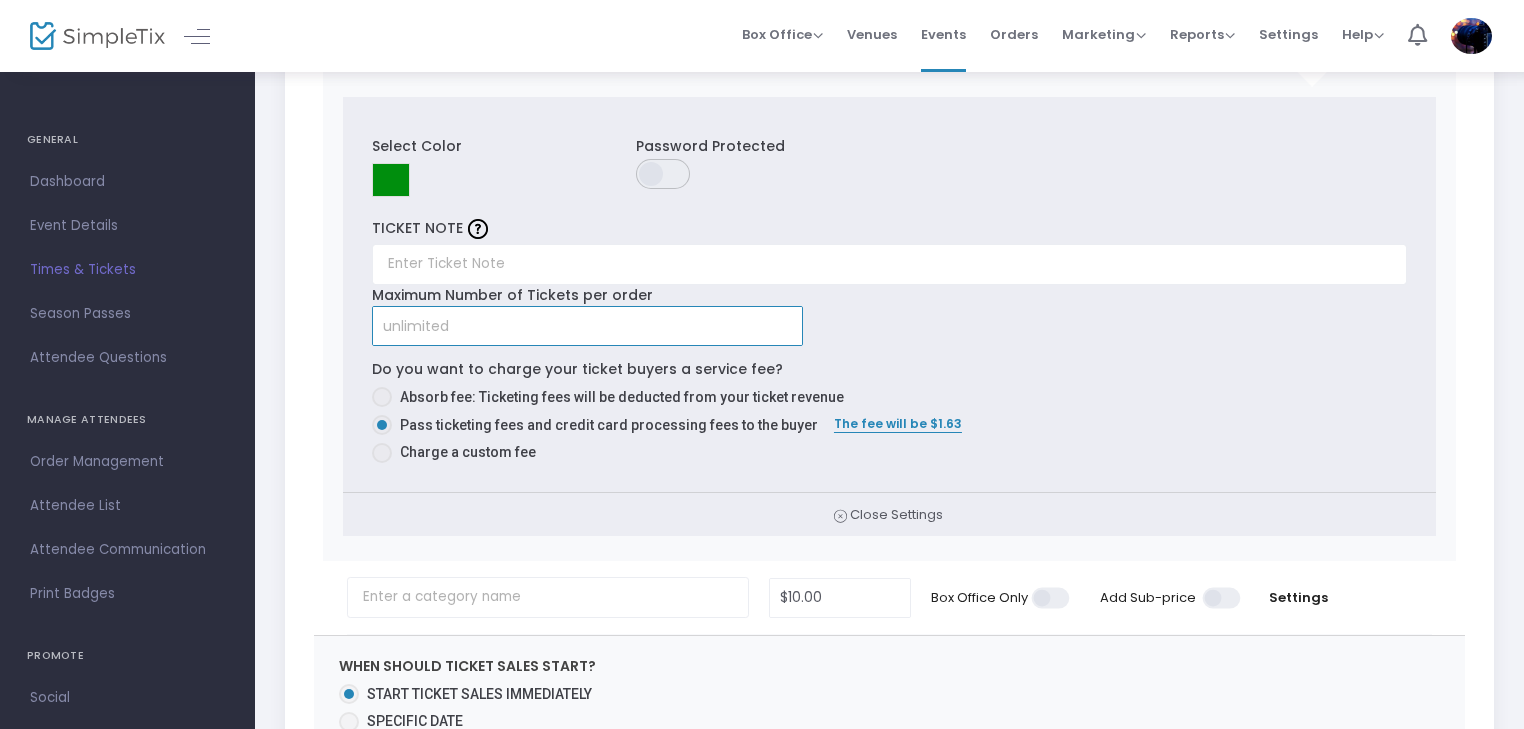 scroll, scrollTop: 800, scrollLeft: 0, axis: vertical 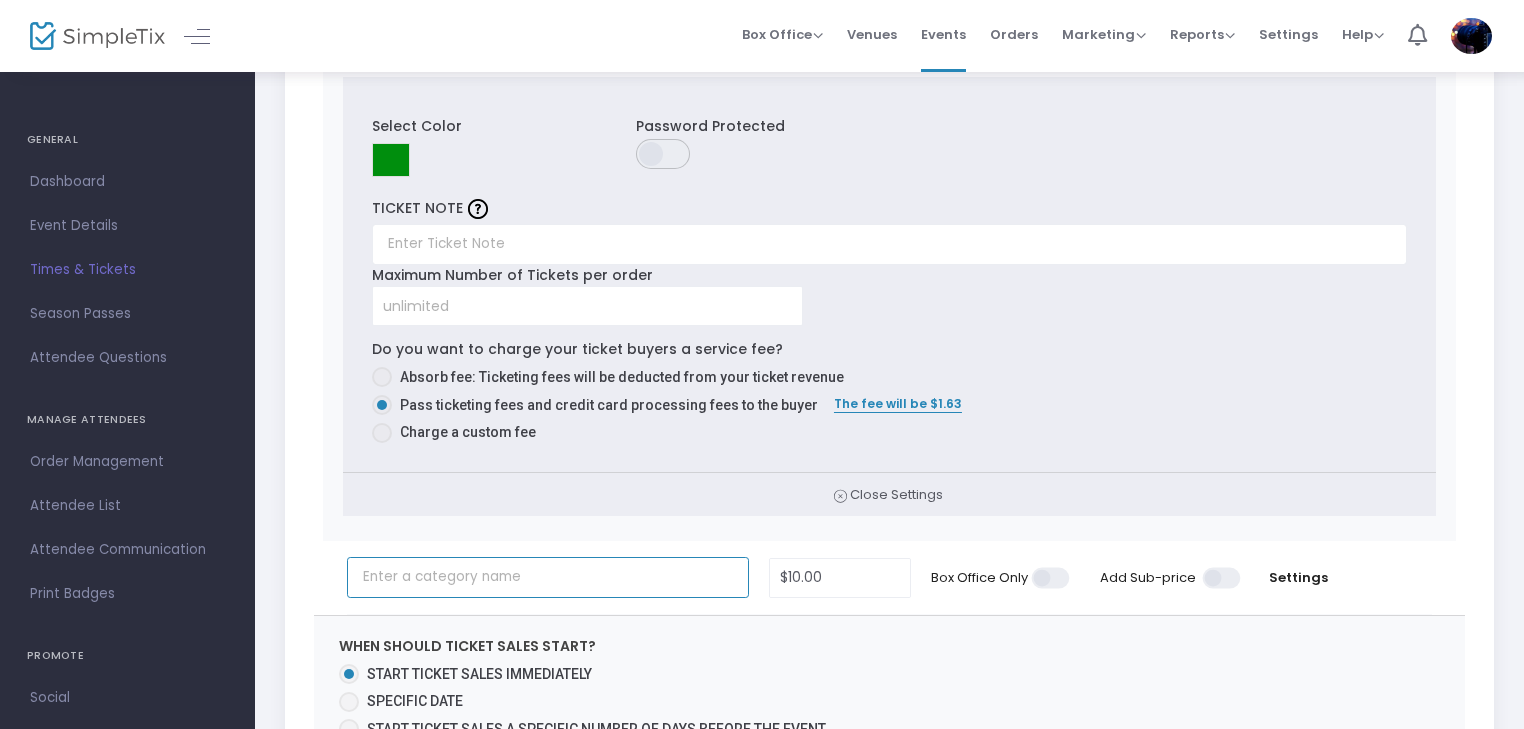 click at bounding box center (548, 577) 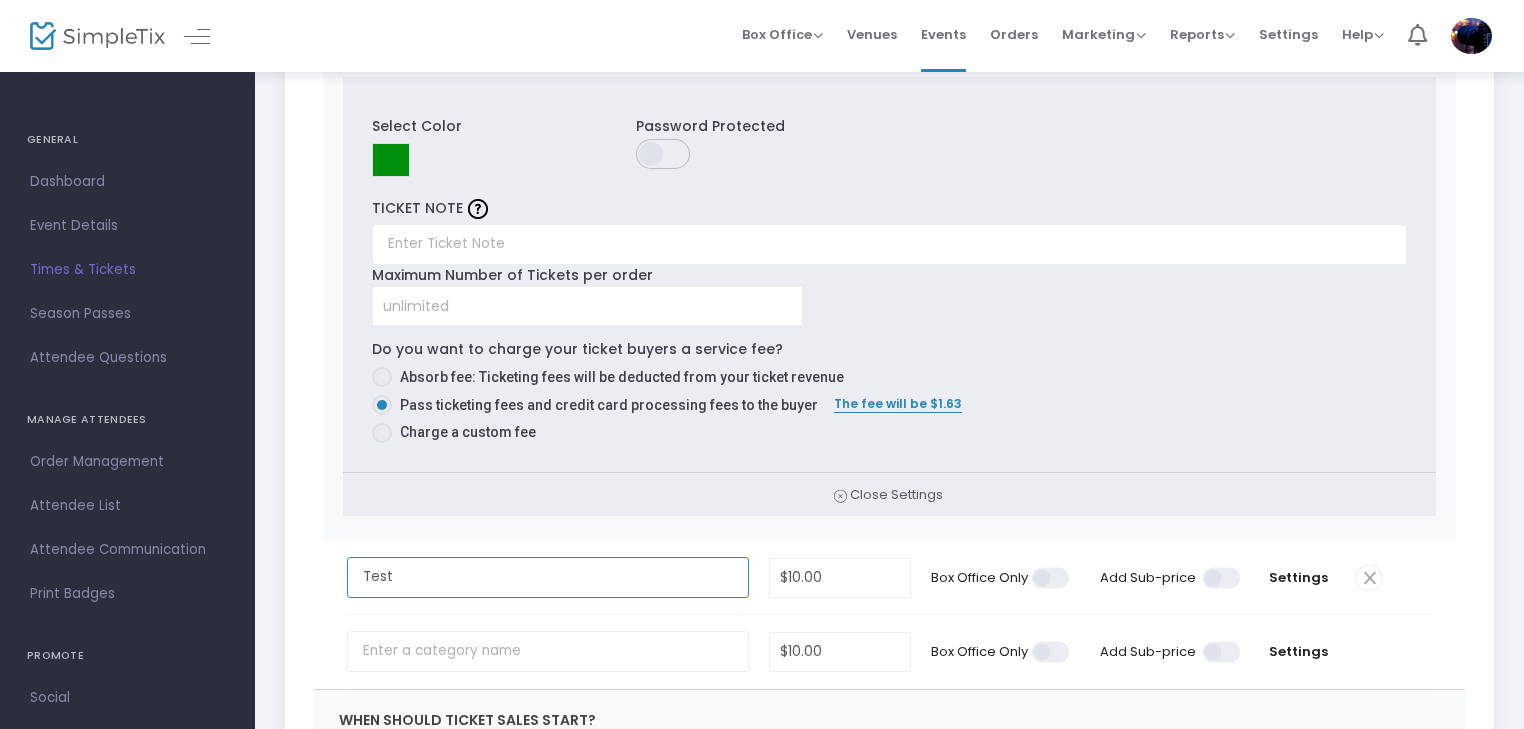 type on "Test" 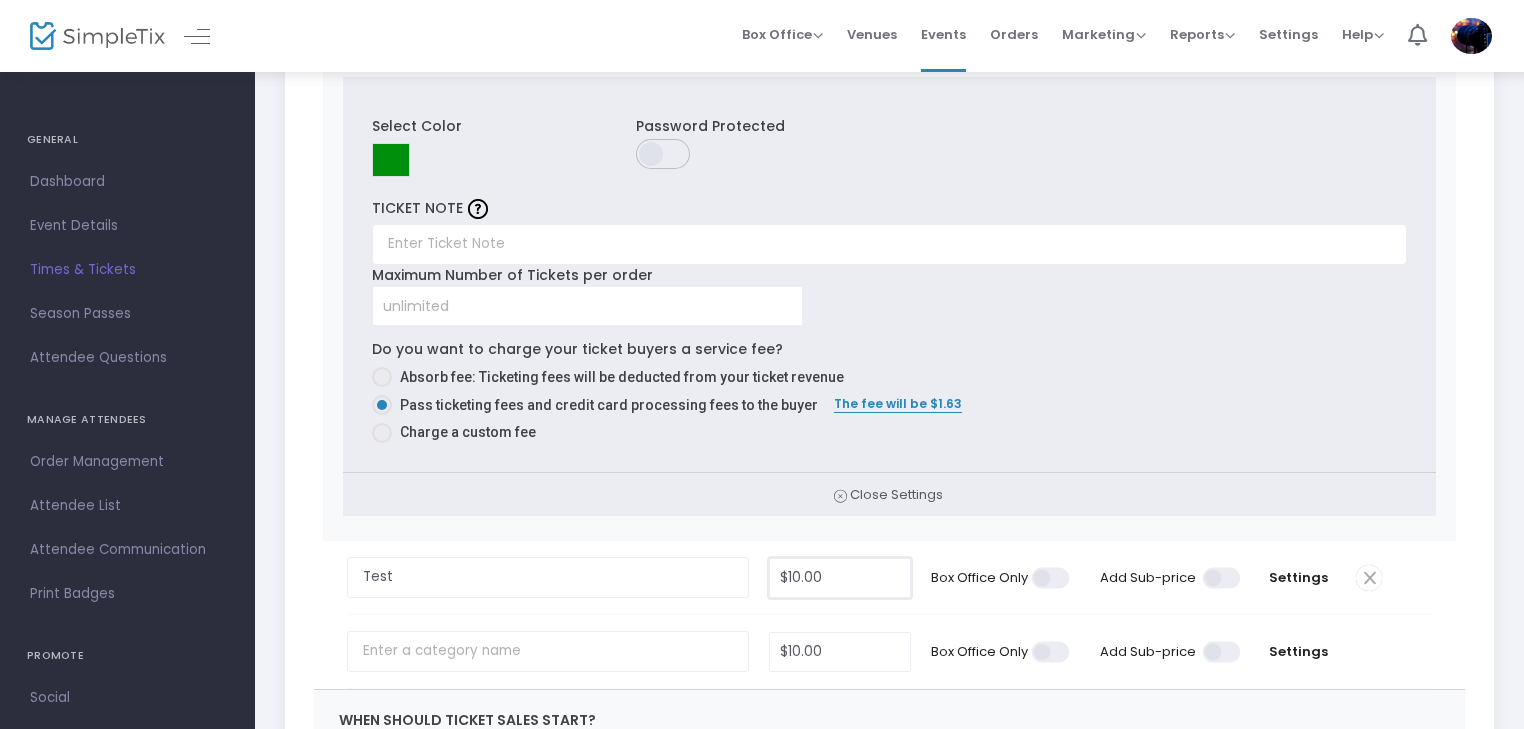 type on "10" 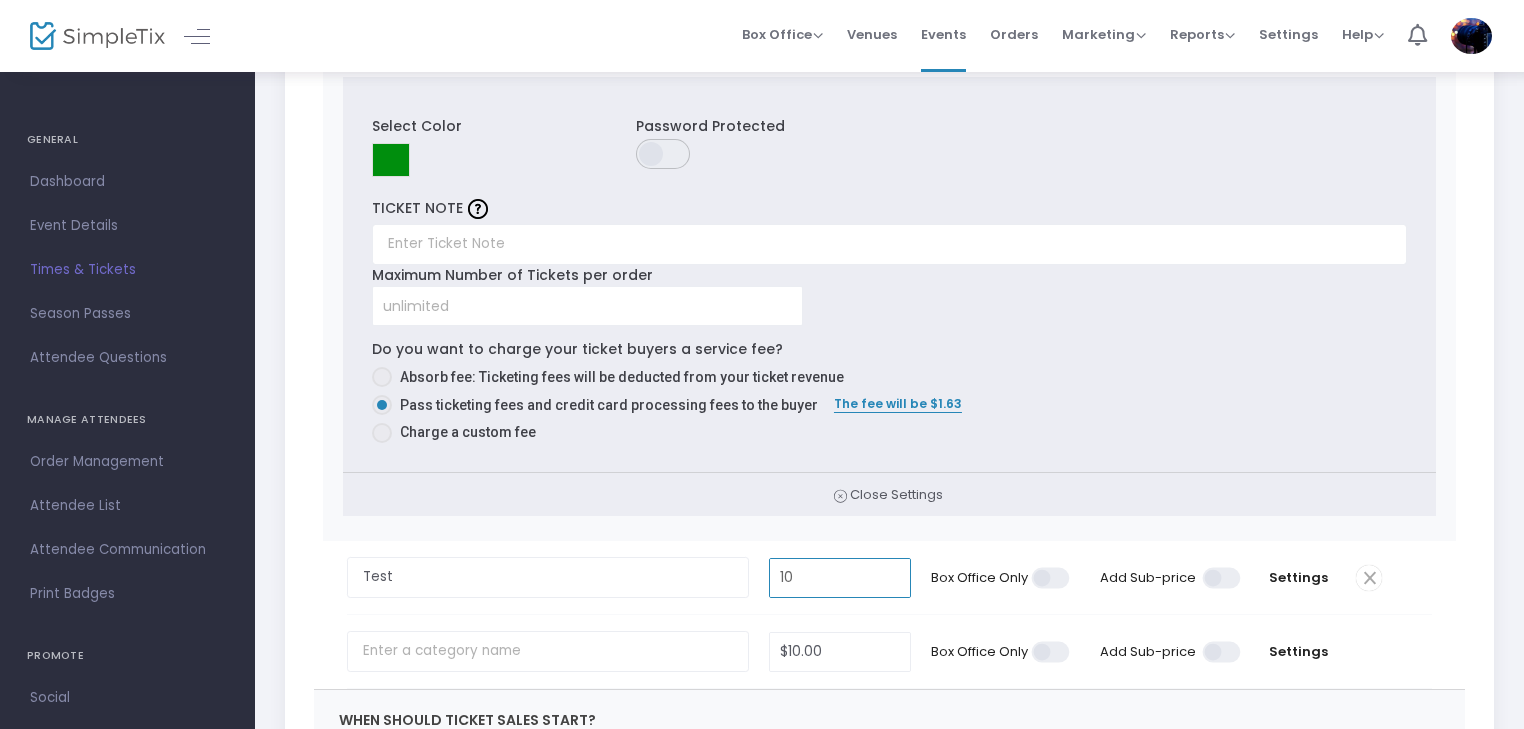 type 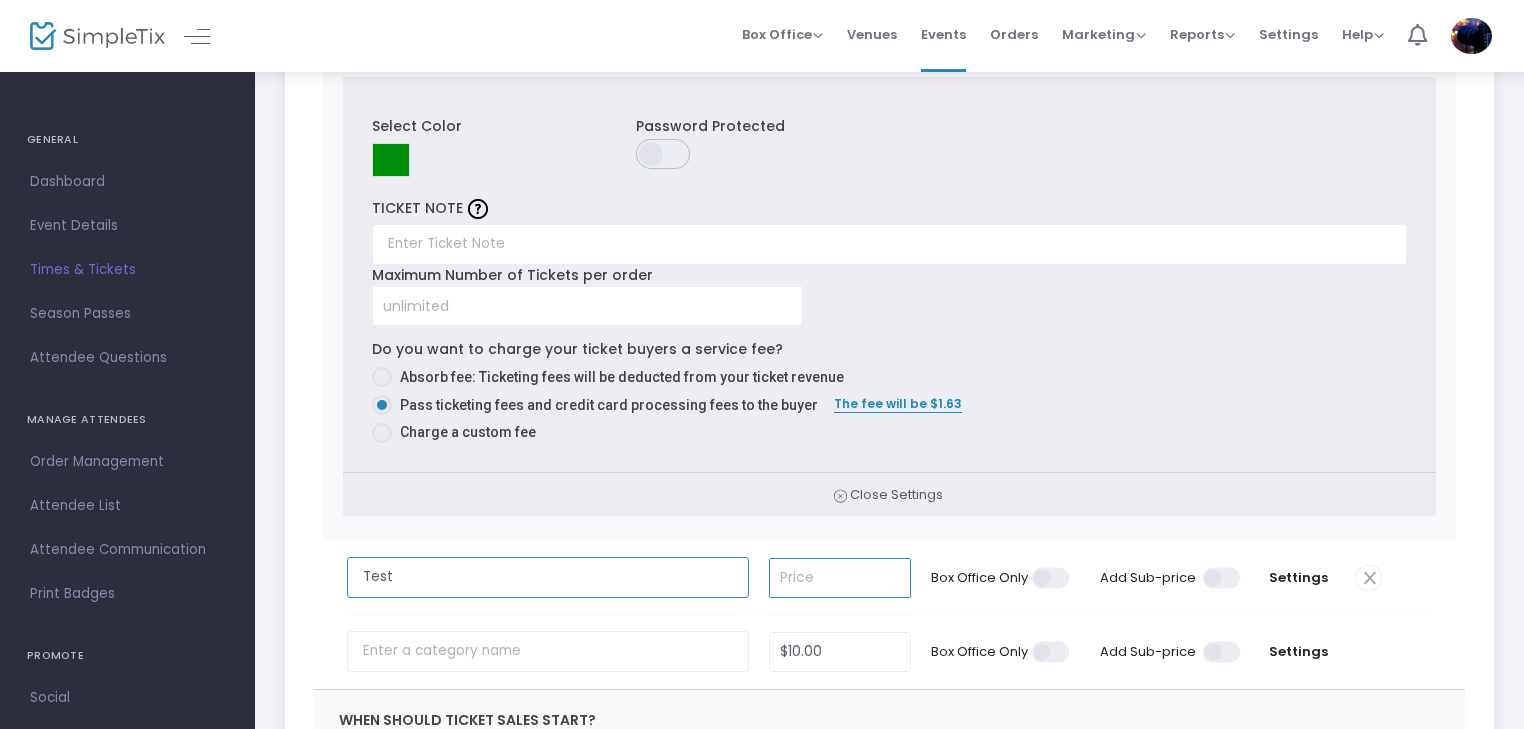 type on "Test10" 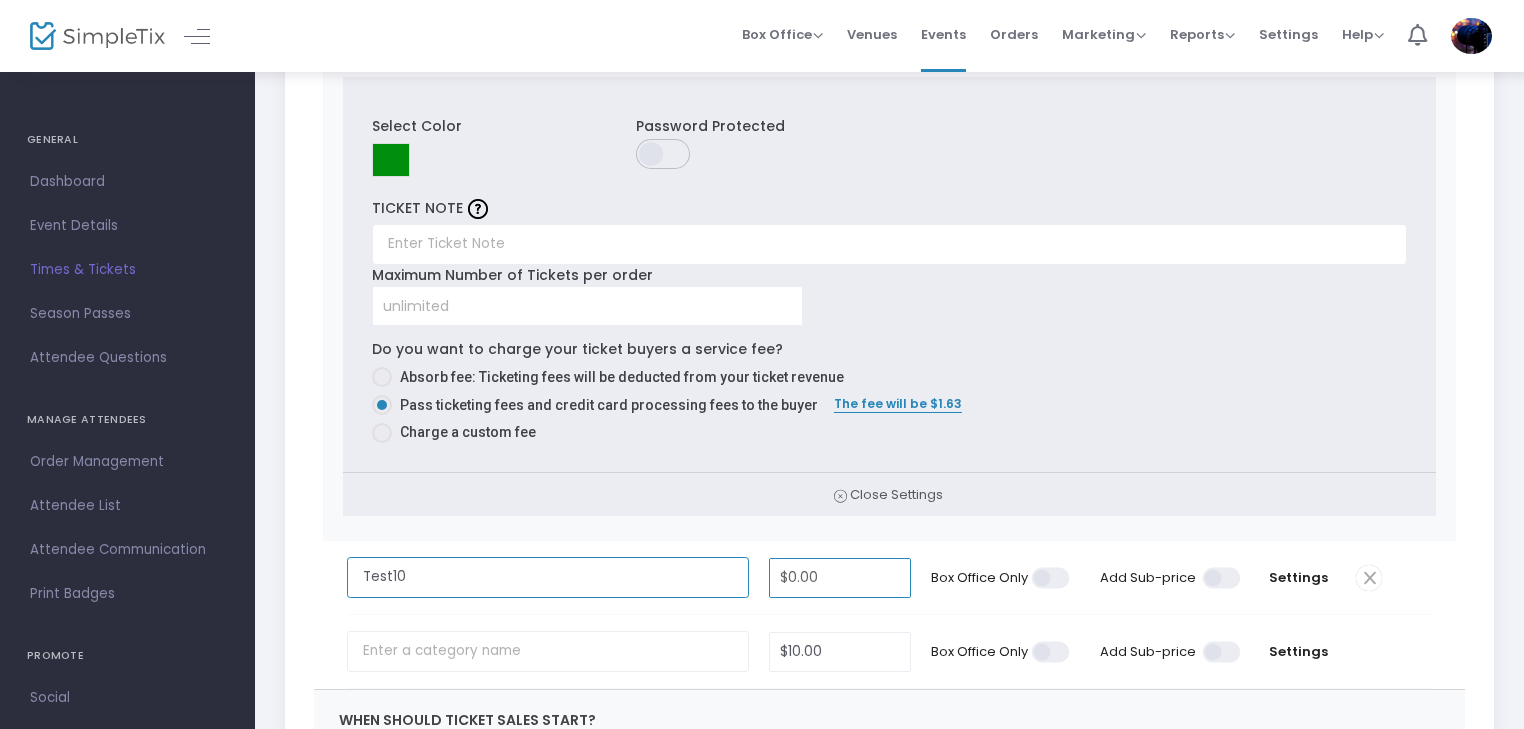 scroll, scrollTop: 0, scrollLeft: 0, axis: both 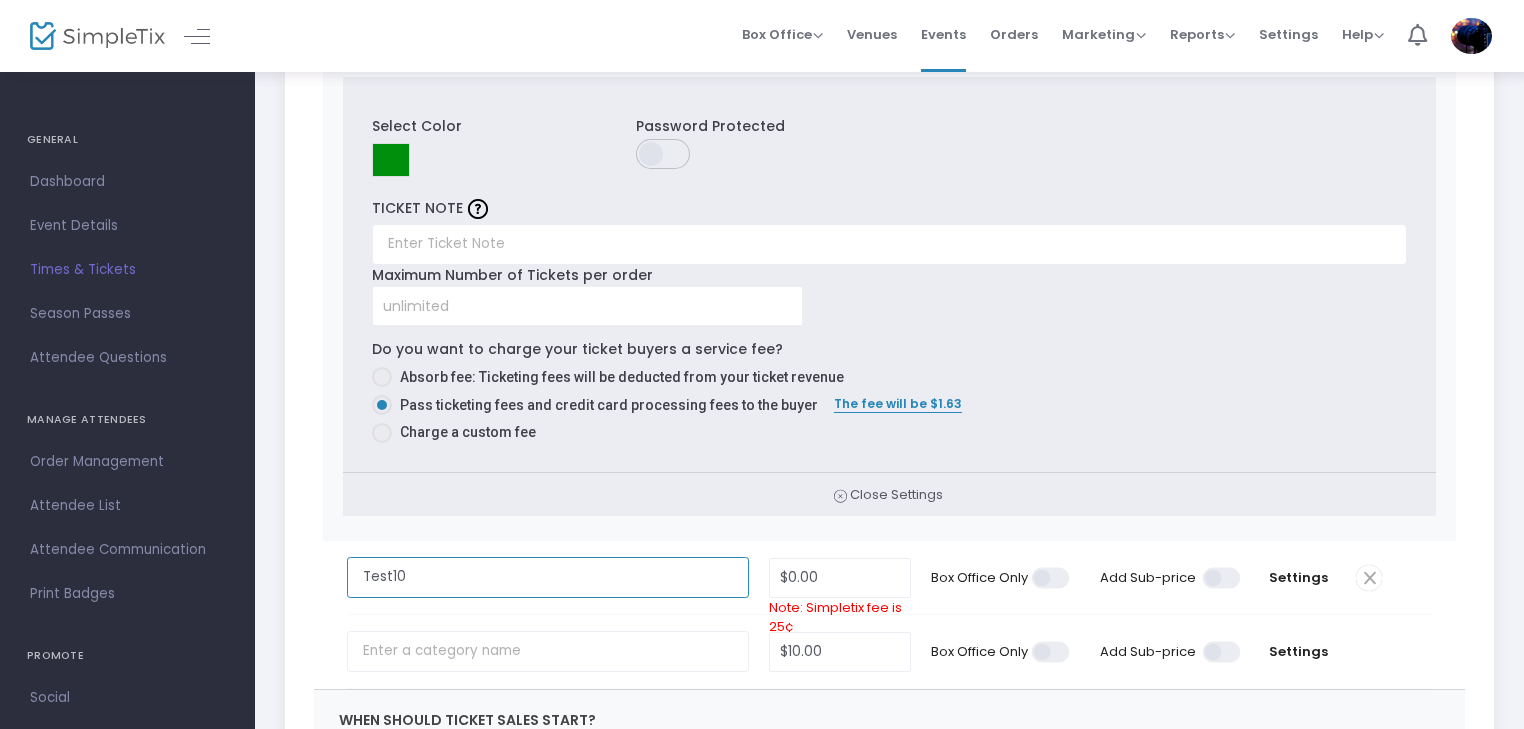 type on "Test10" 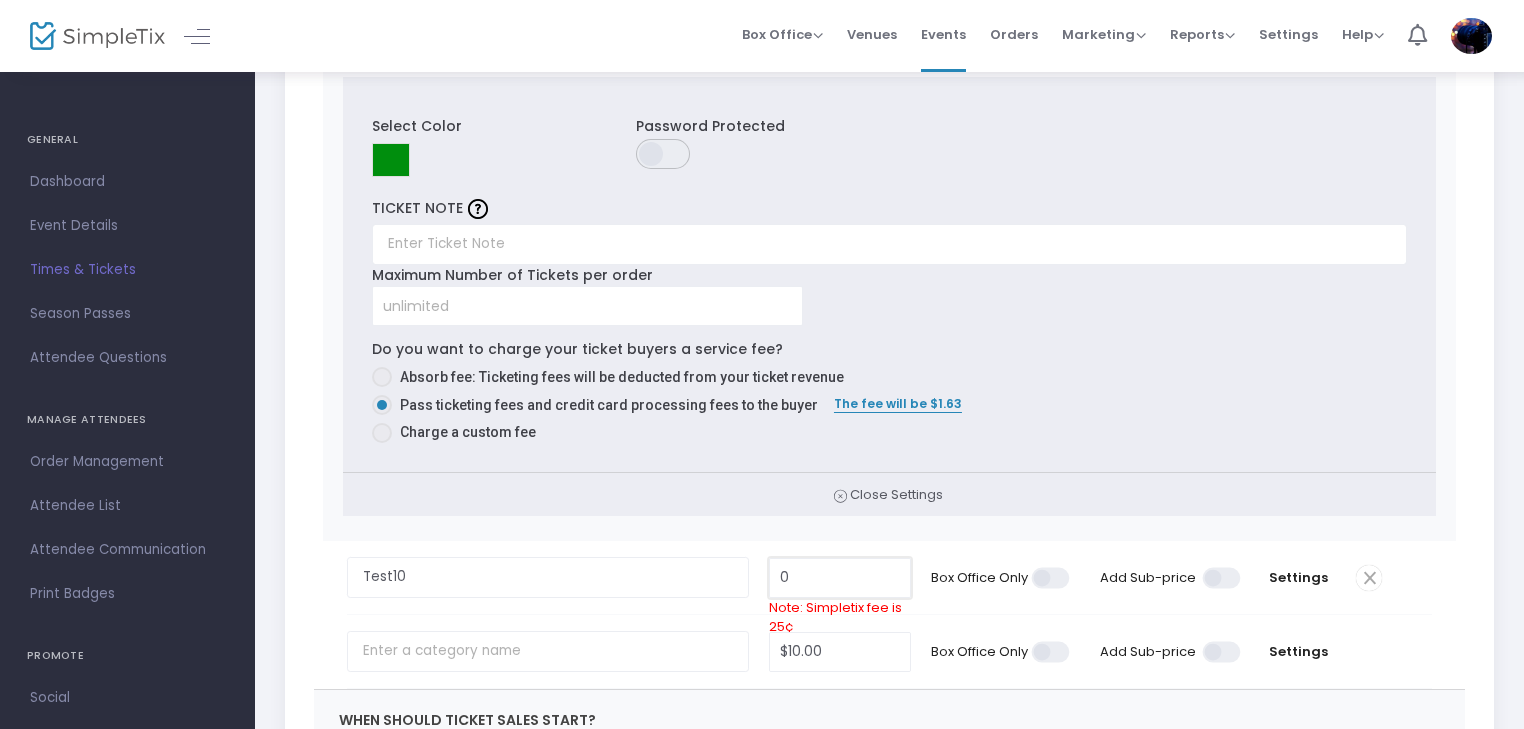 scroll, scrollTop: 0, scrollLeft: 0, axis: both 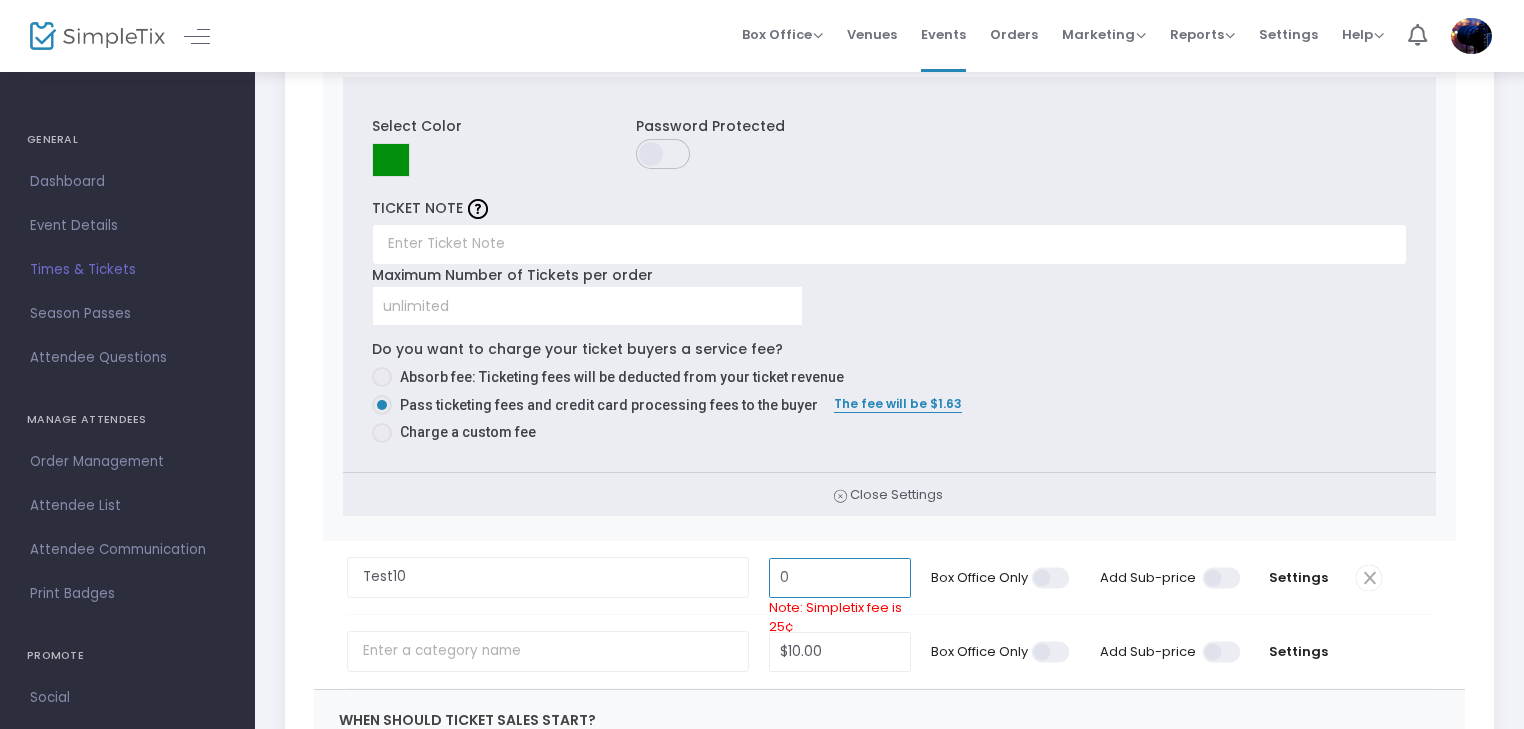 click on "0" at bounding box center (839, 578) 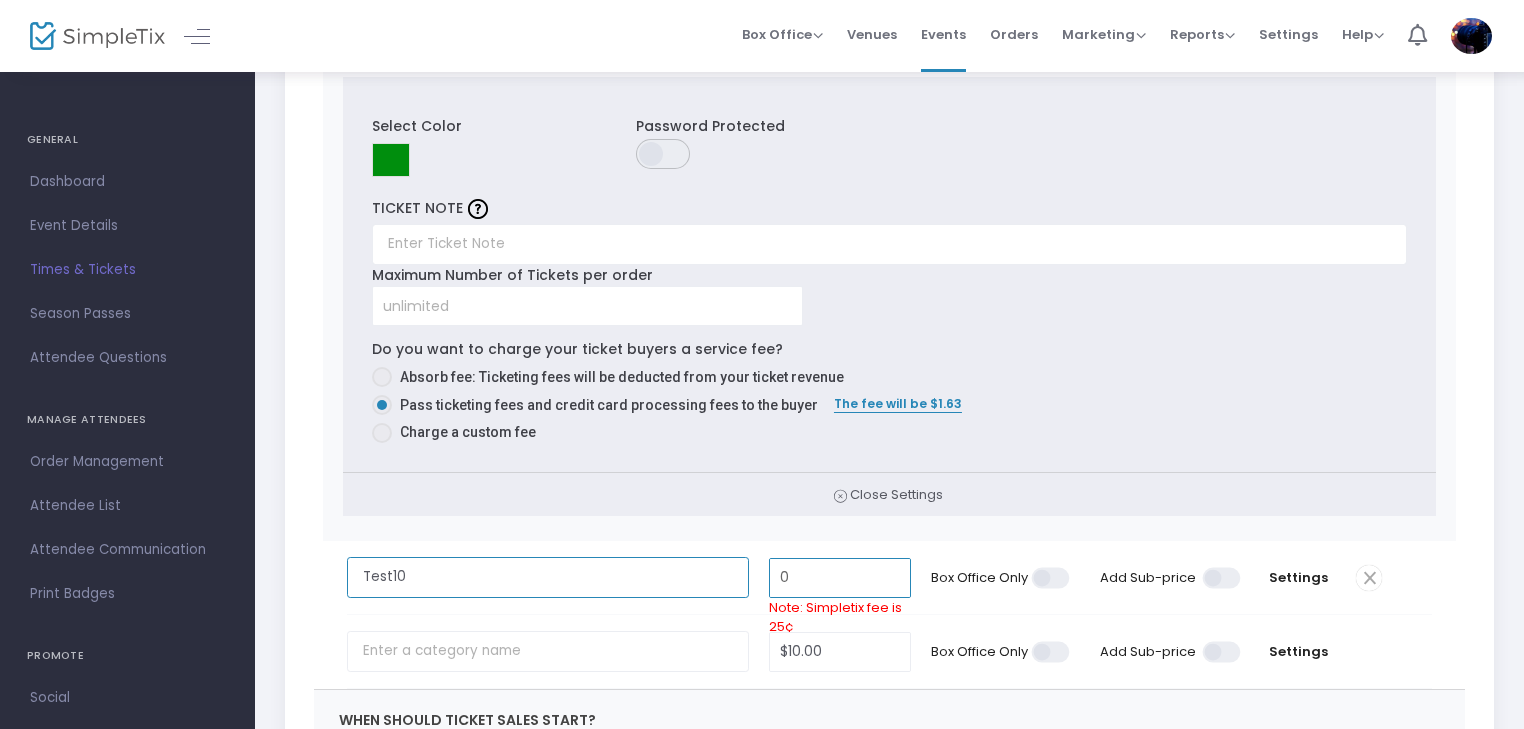 type on "$0.00" 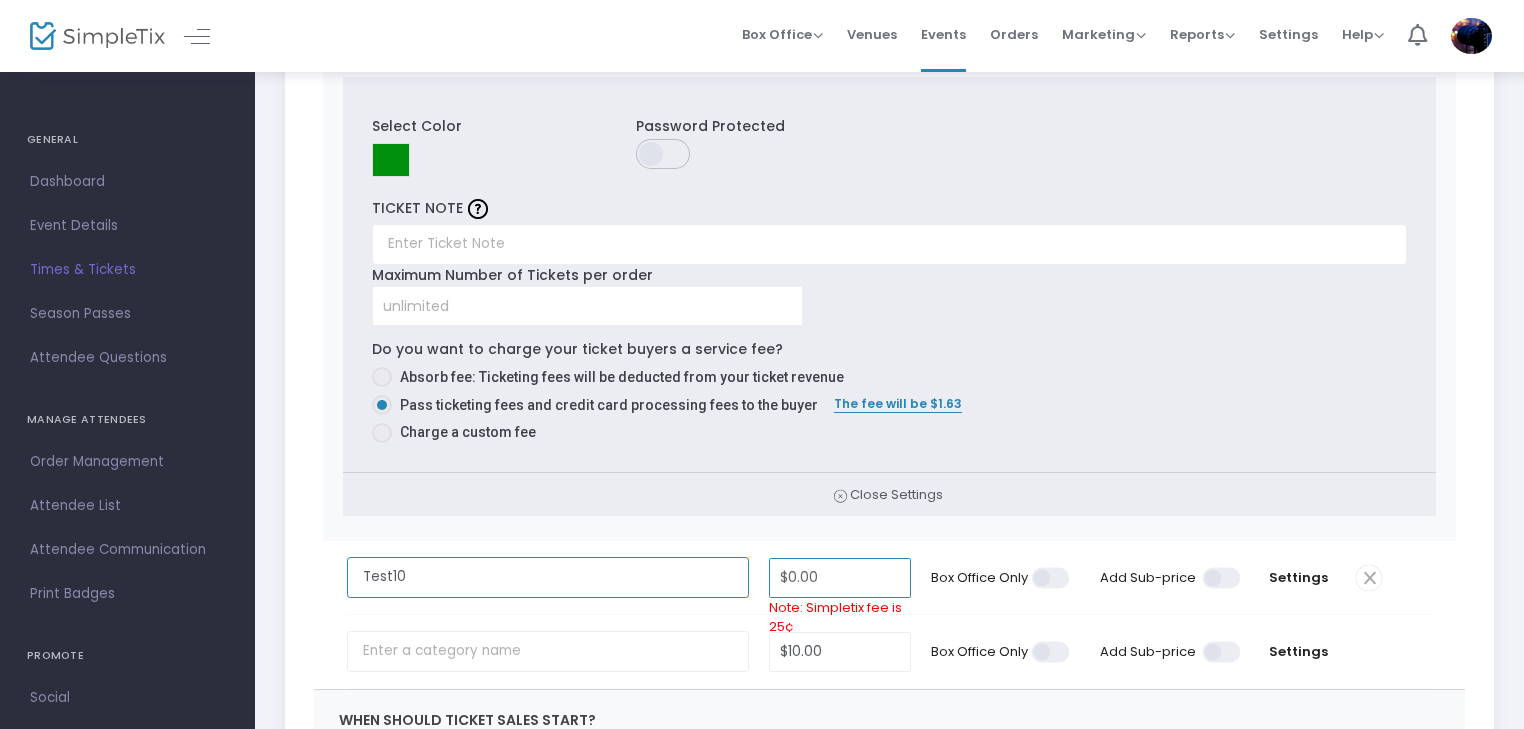 click on "Test10" at bounding box center (548, 577) 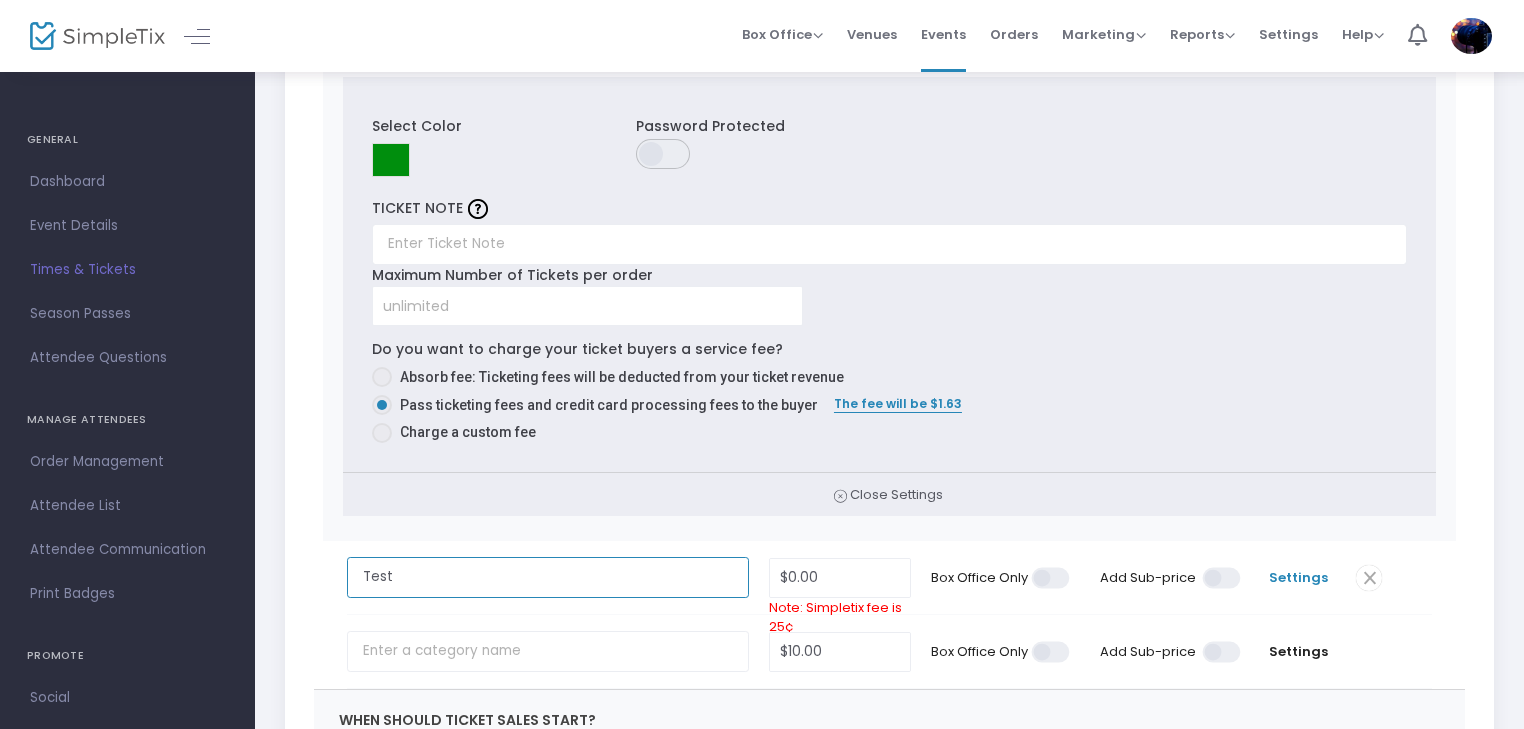 type on "Test" 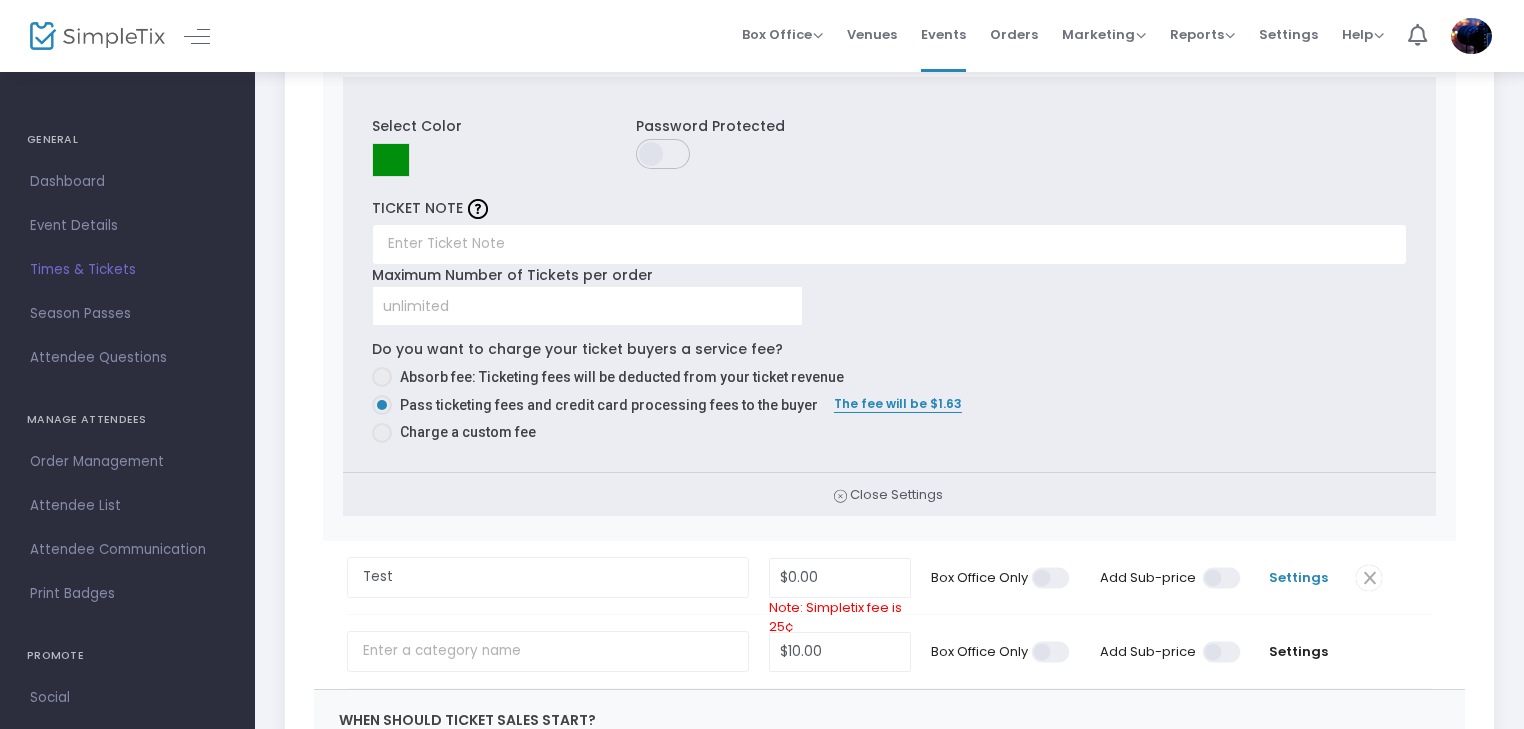click on "Settings" at bounding box center [1298, 578] 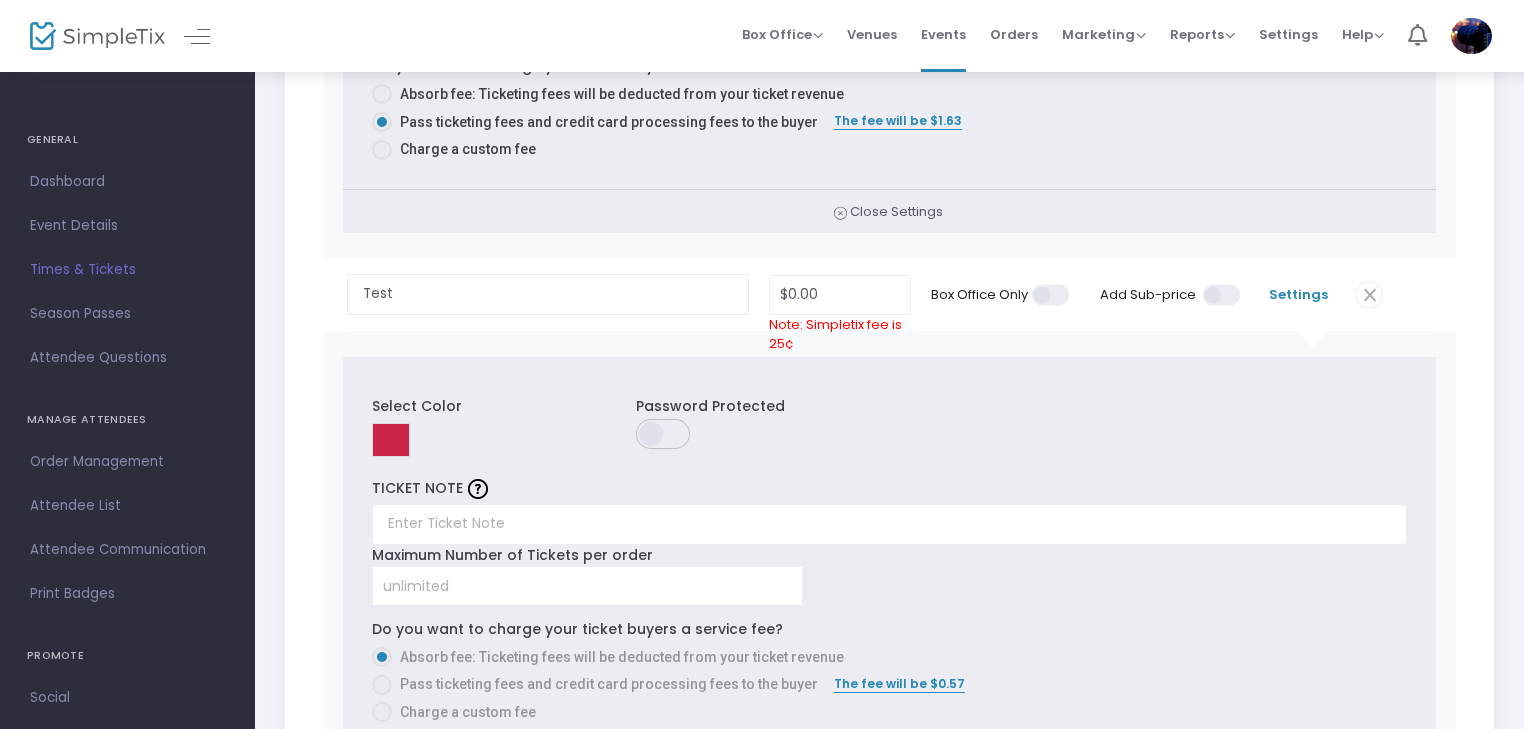 scroll, scrollTop: 1200, scrollLeft: 0, axis: vertical 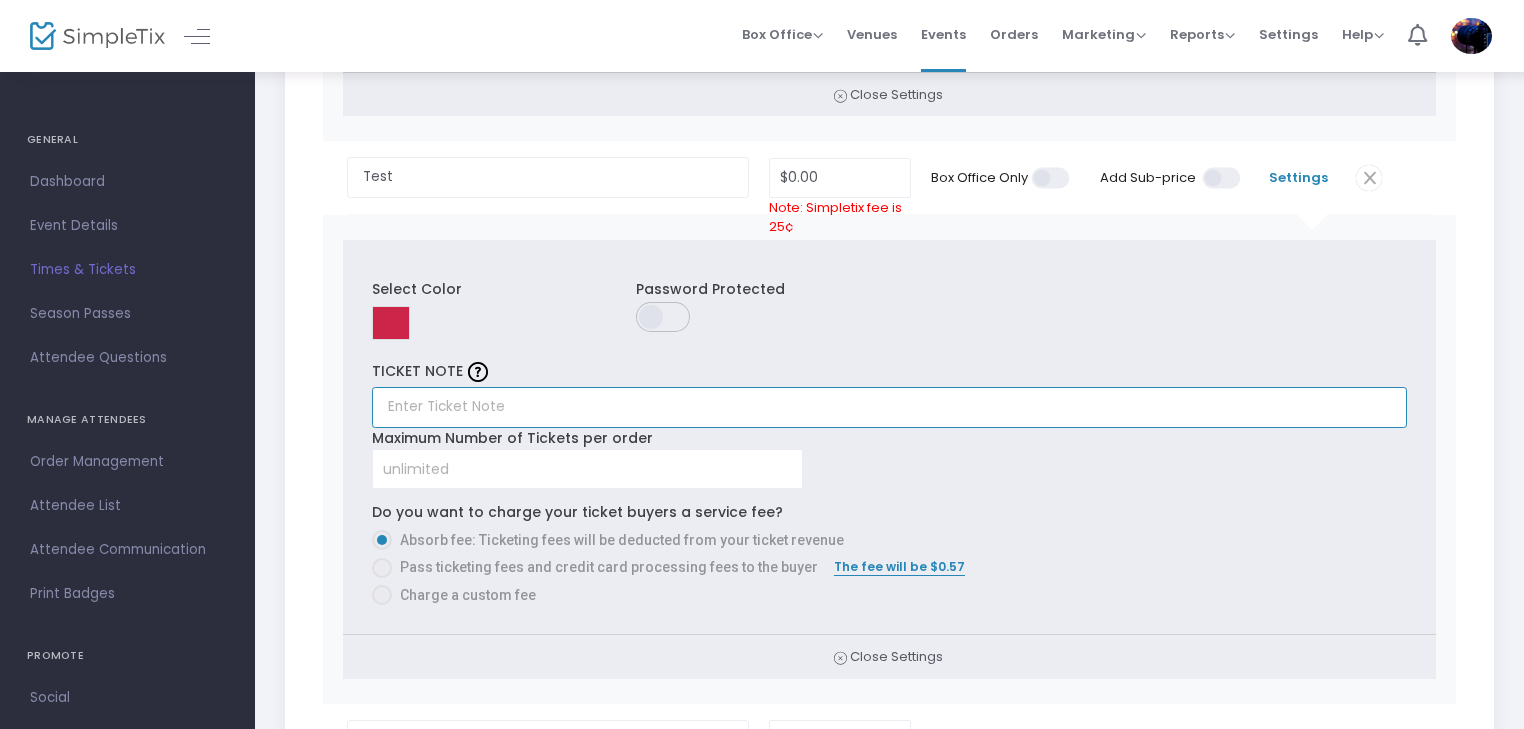 click at bounding box center (889, 407) 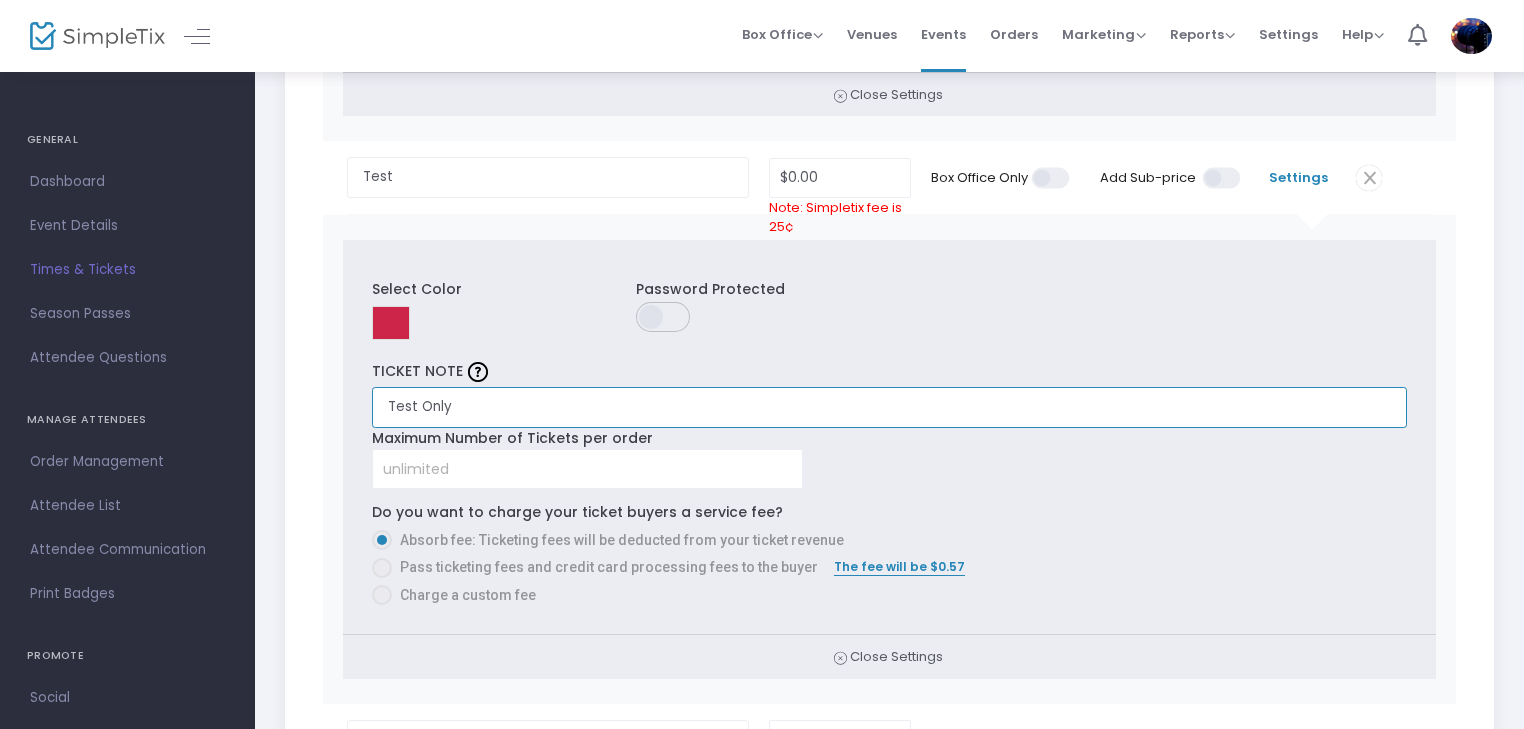 type on "Test Only" 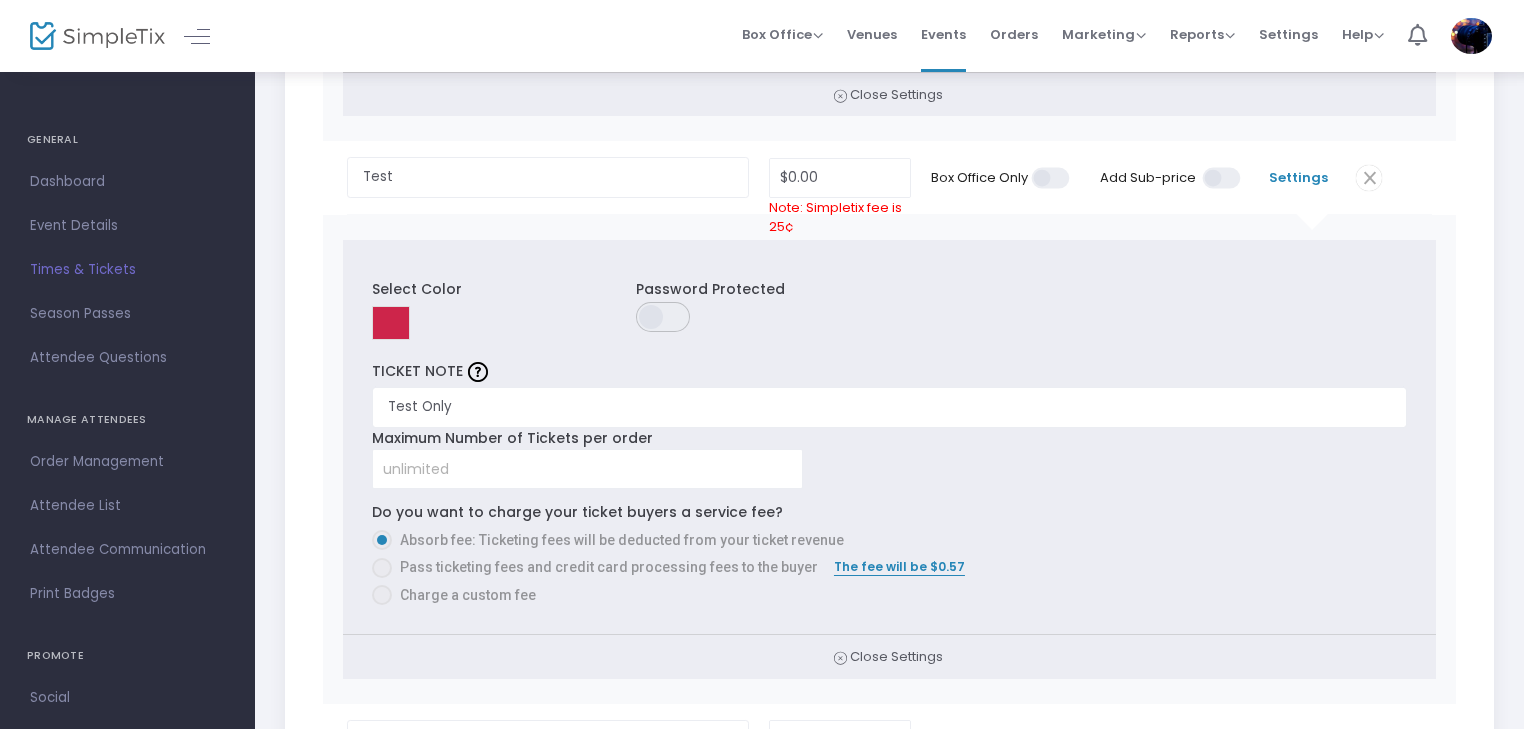 click at bounding box center (382, 568) 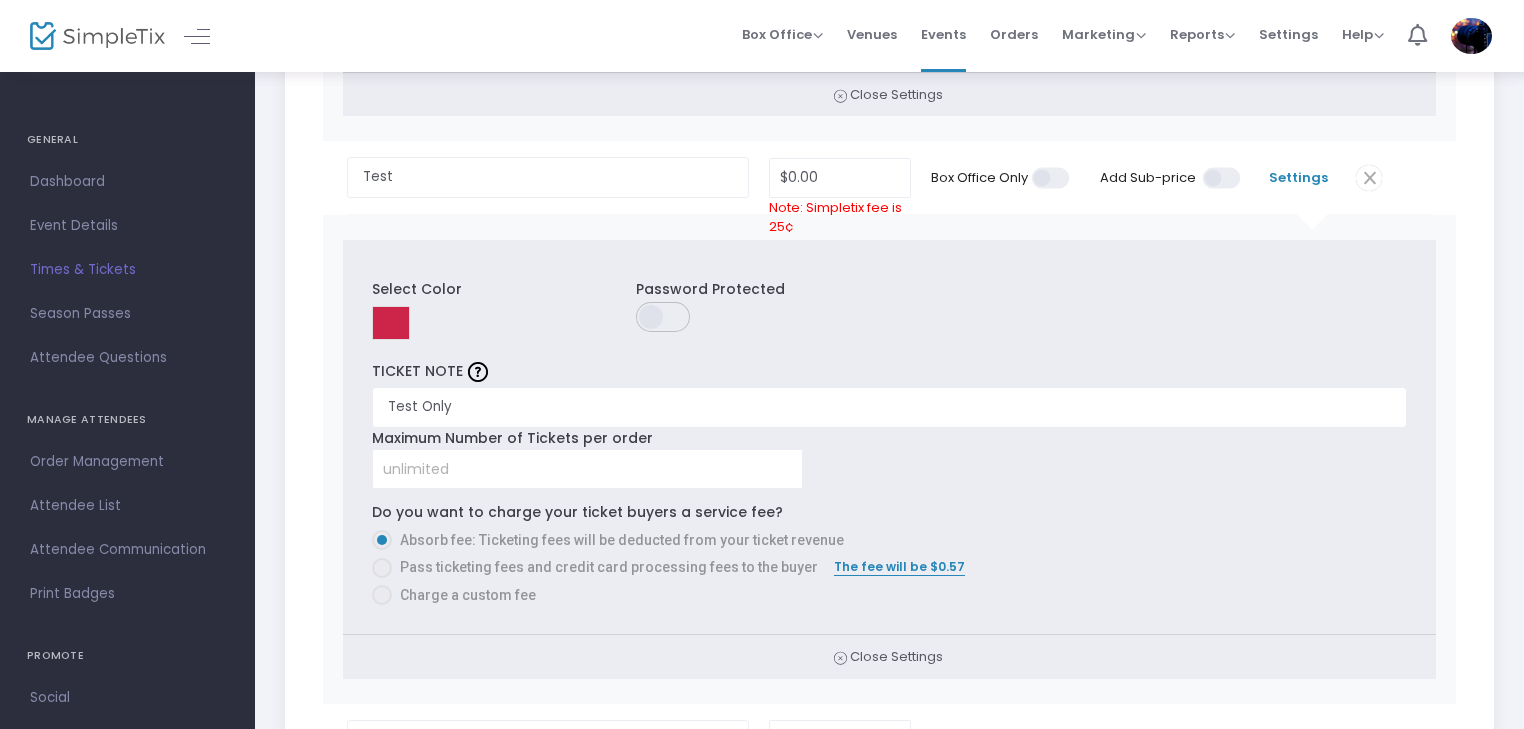click at bounding box center (382, 568) 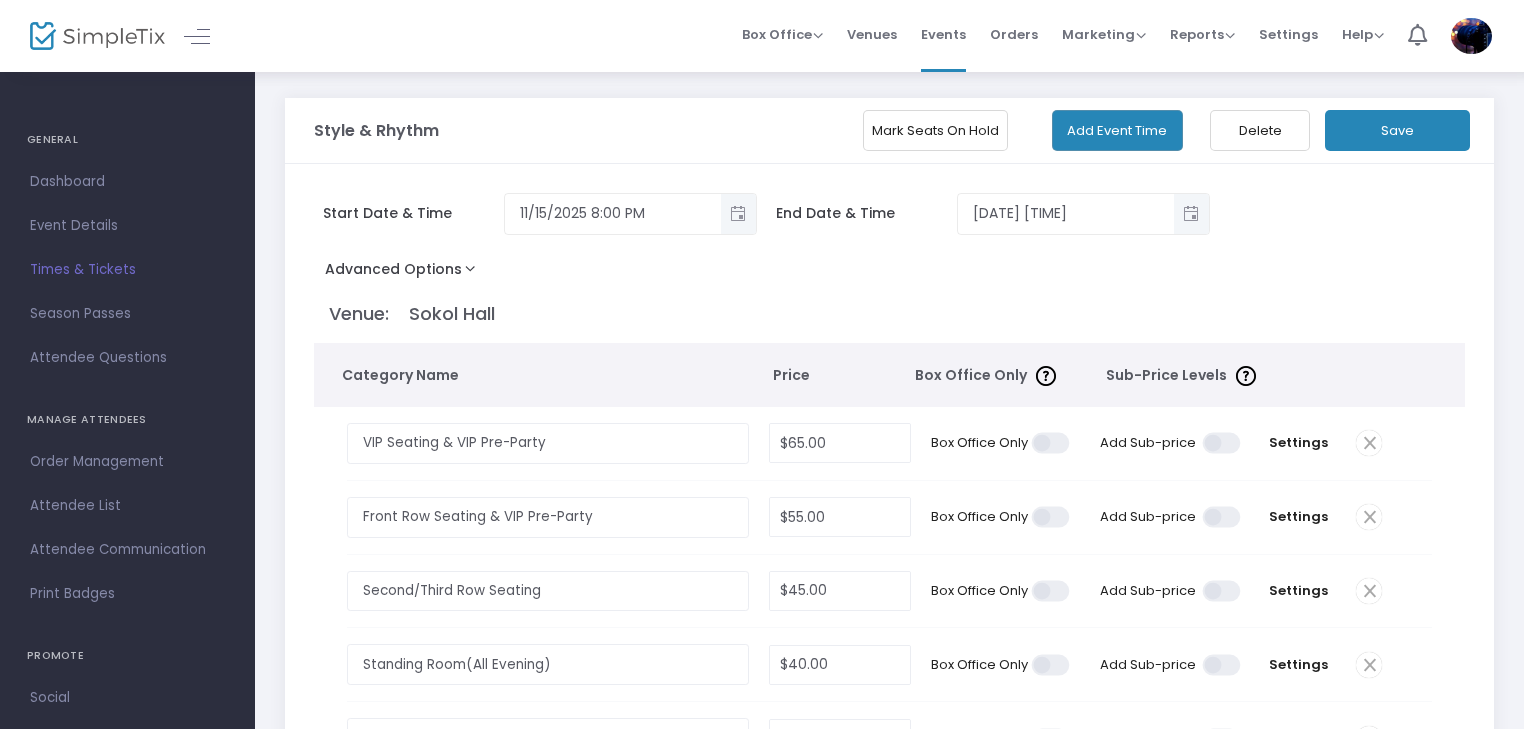 scroll, scrollTop: 0, scrollLeft: 0, axis: both 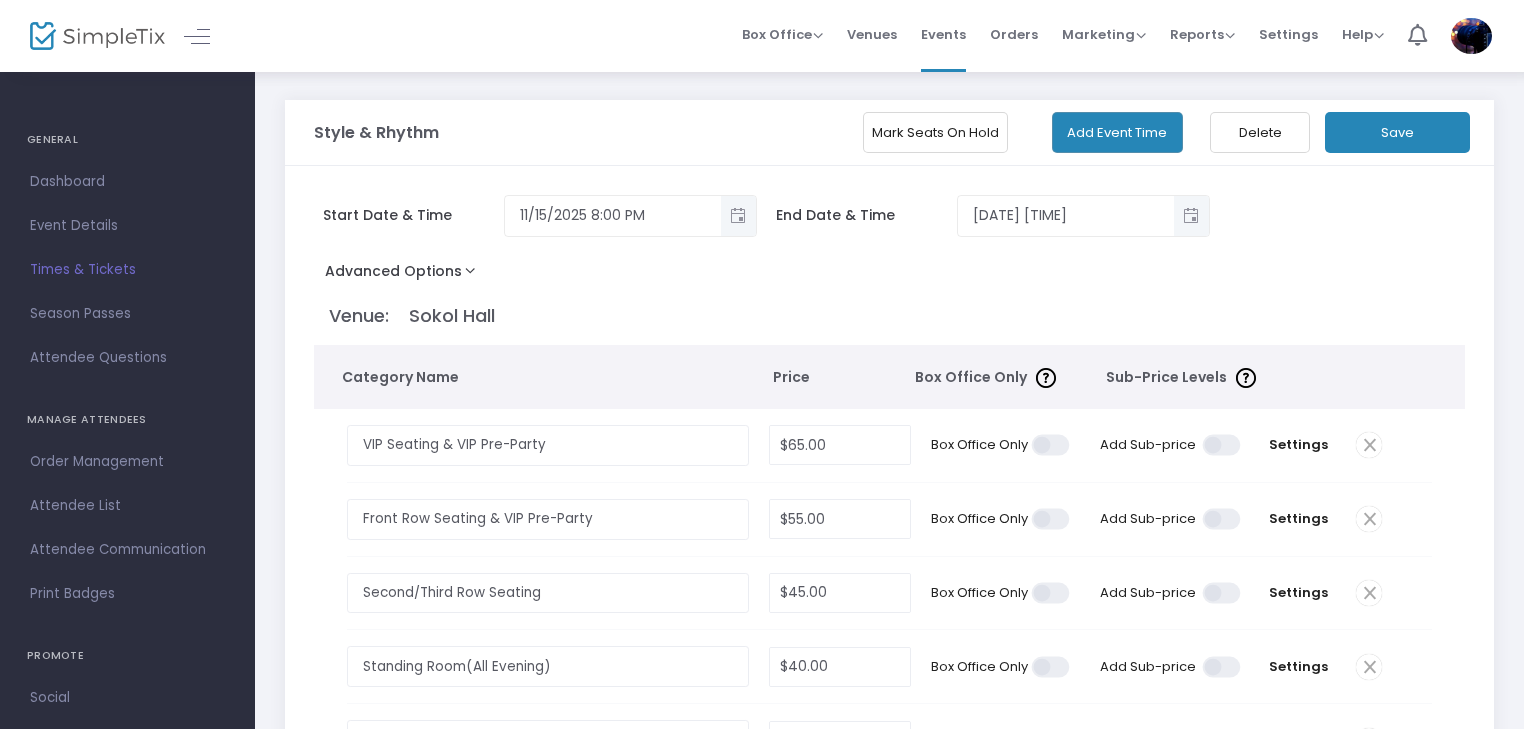 click on "Save" 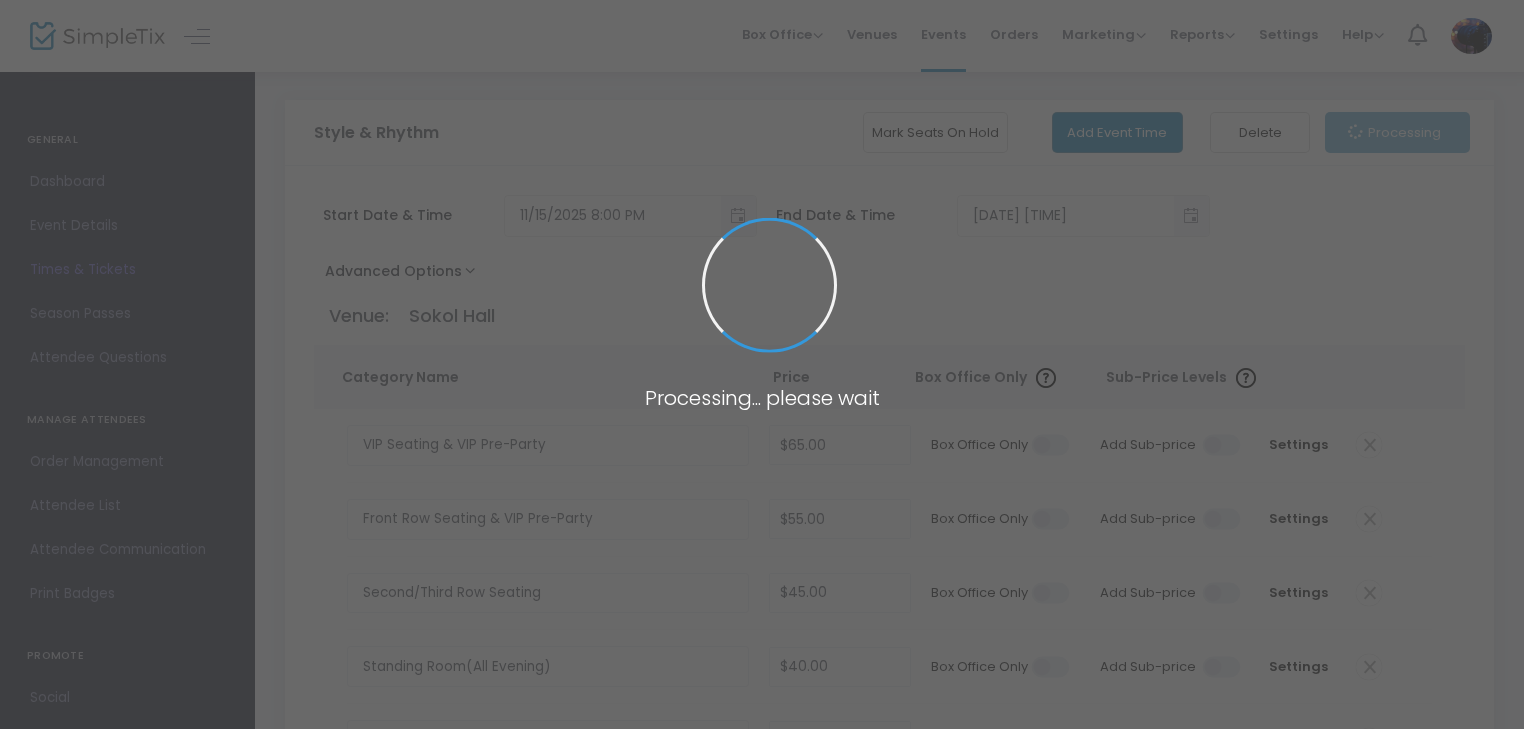 radio on "false" 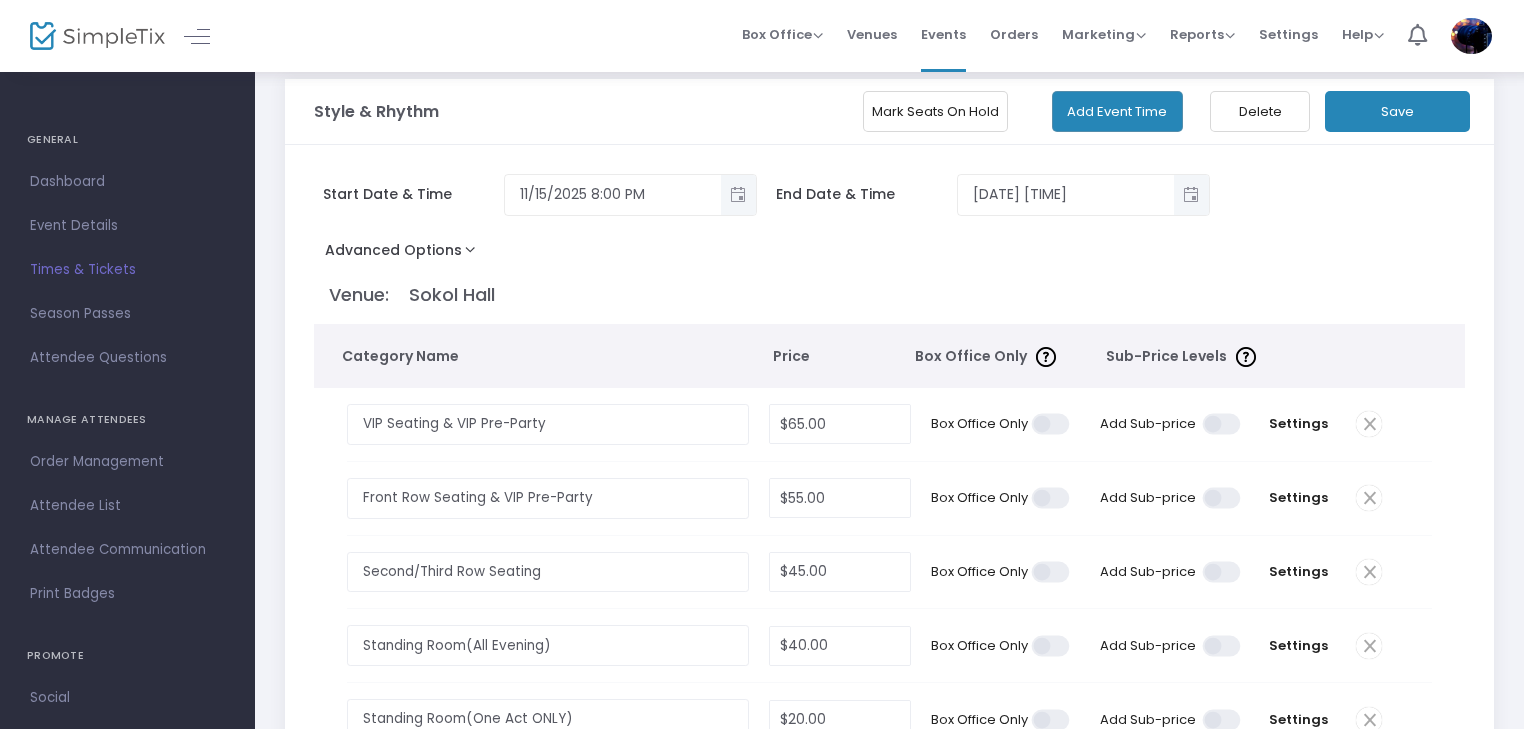 scroll, scrollTop: 0, scrollLeft: 0, axis: both 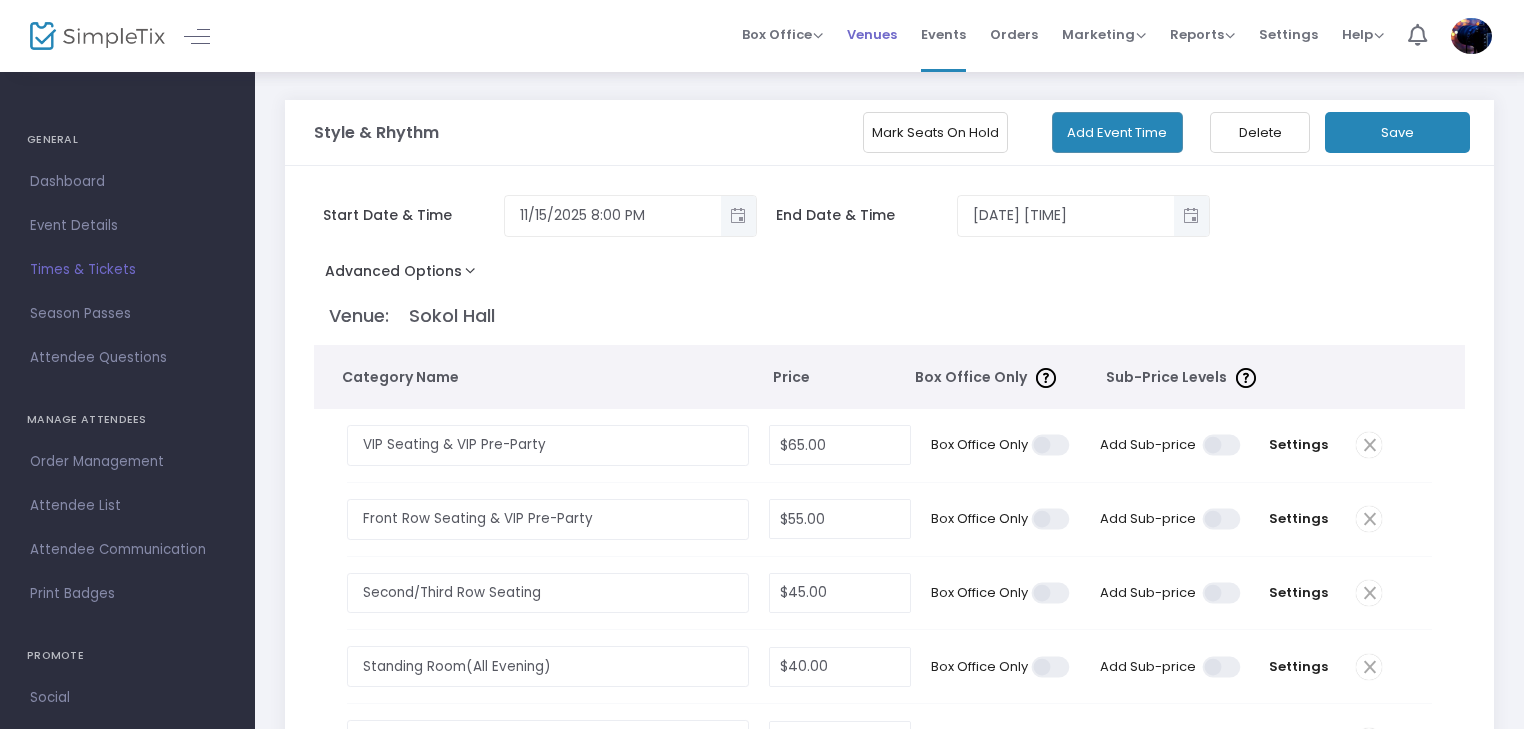 click on "Venues" at bounding box center [872, 34] 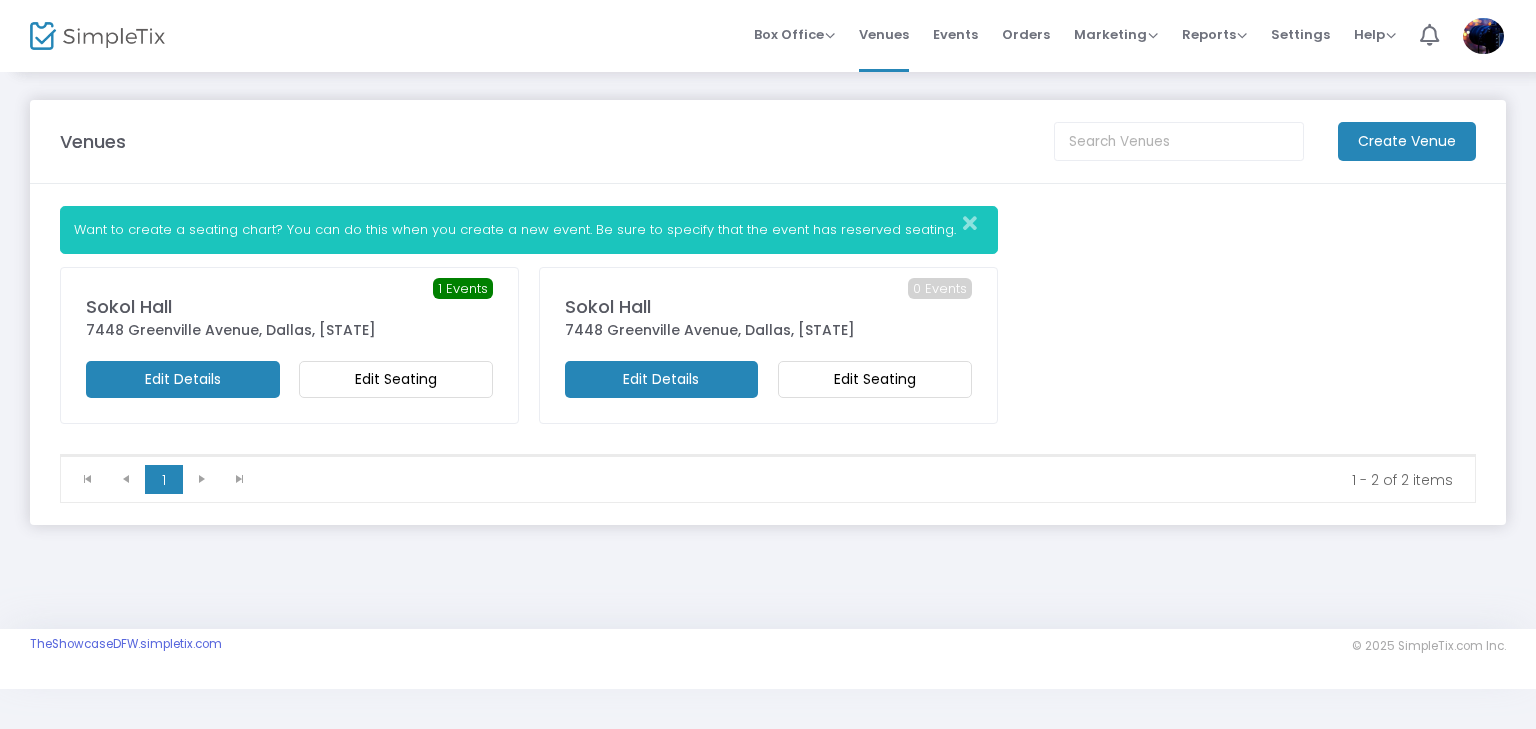 click on "Edit Seating" 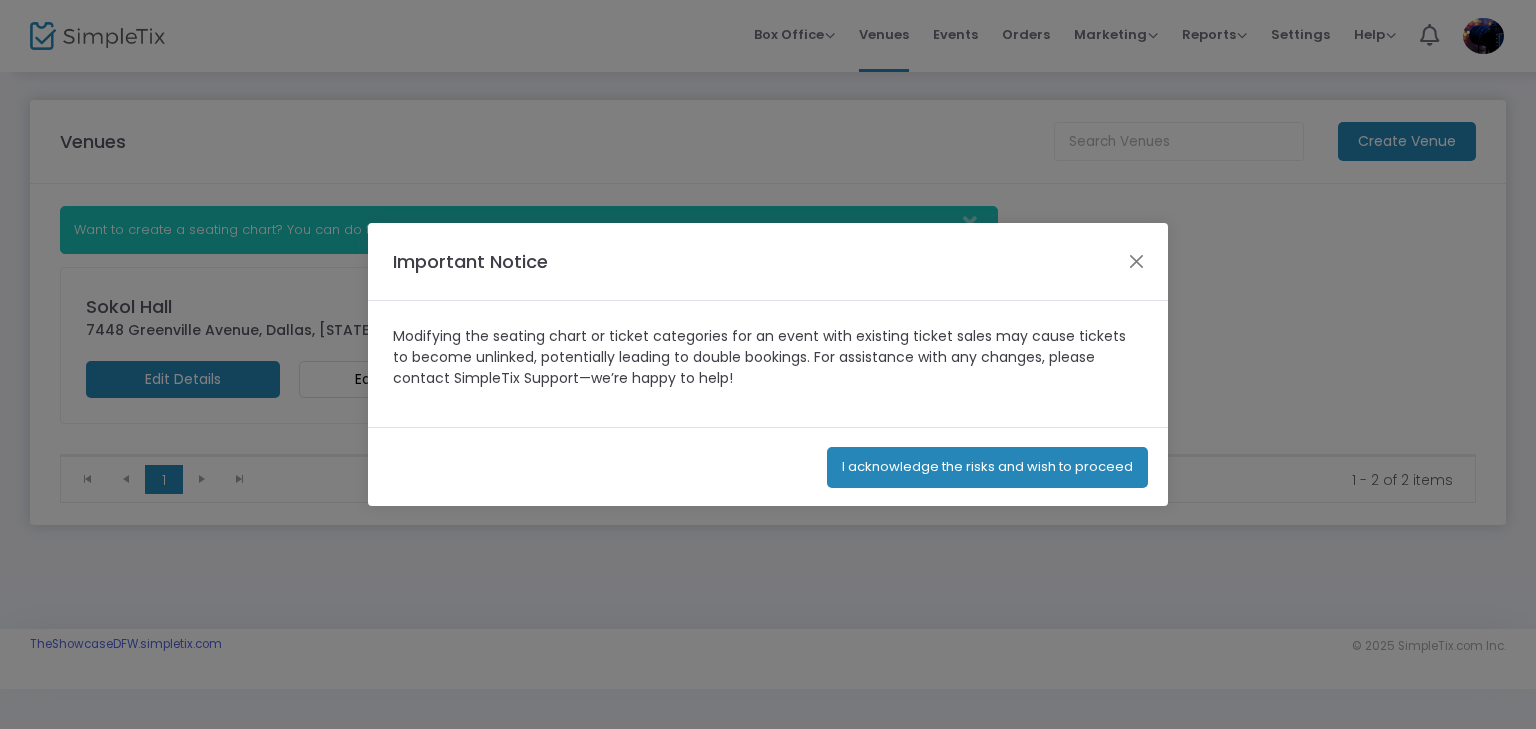 click on "I acknowledge the risks and wish to proceed" 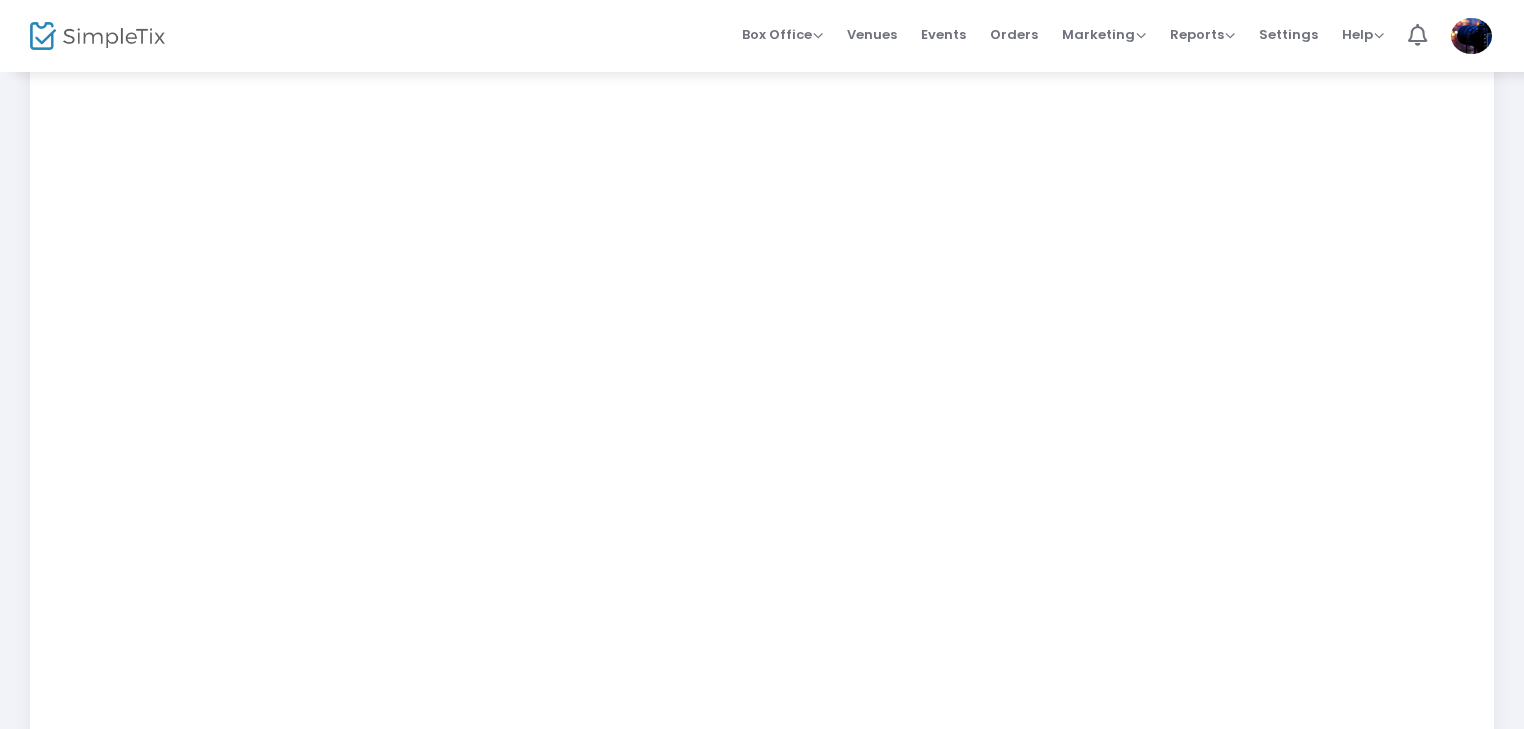 scroll, scrollTop: 300, scrollLeft: 0, axis: vertical 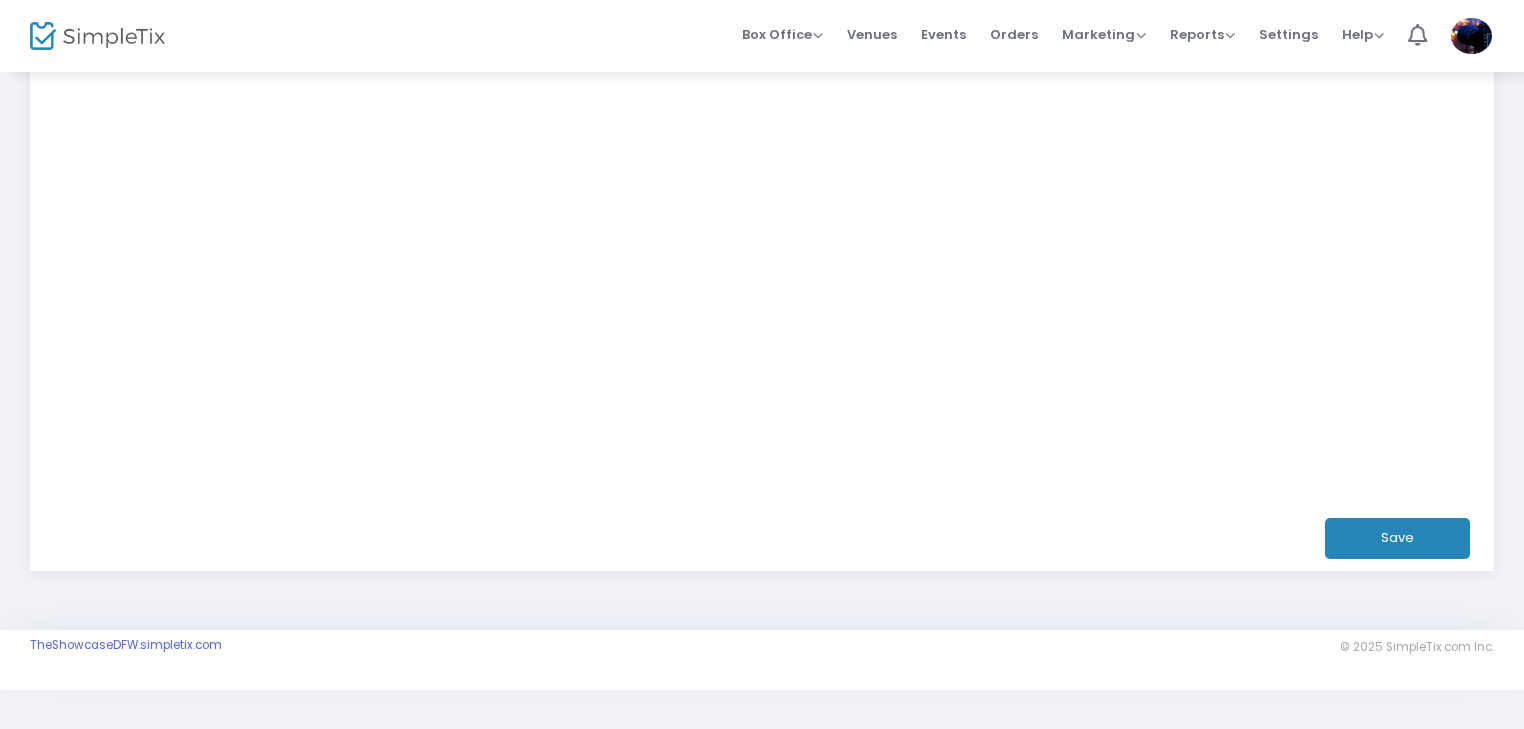 click on "Save" 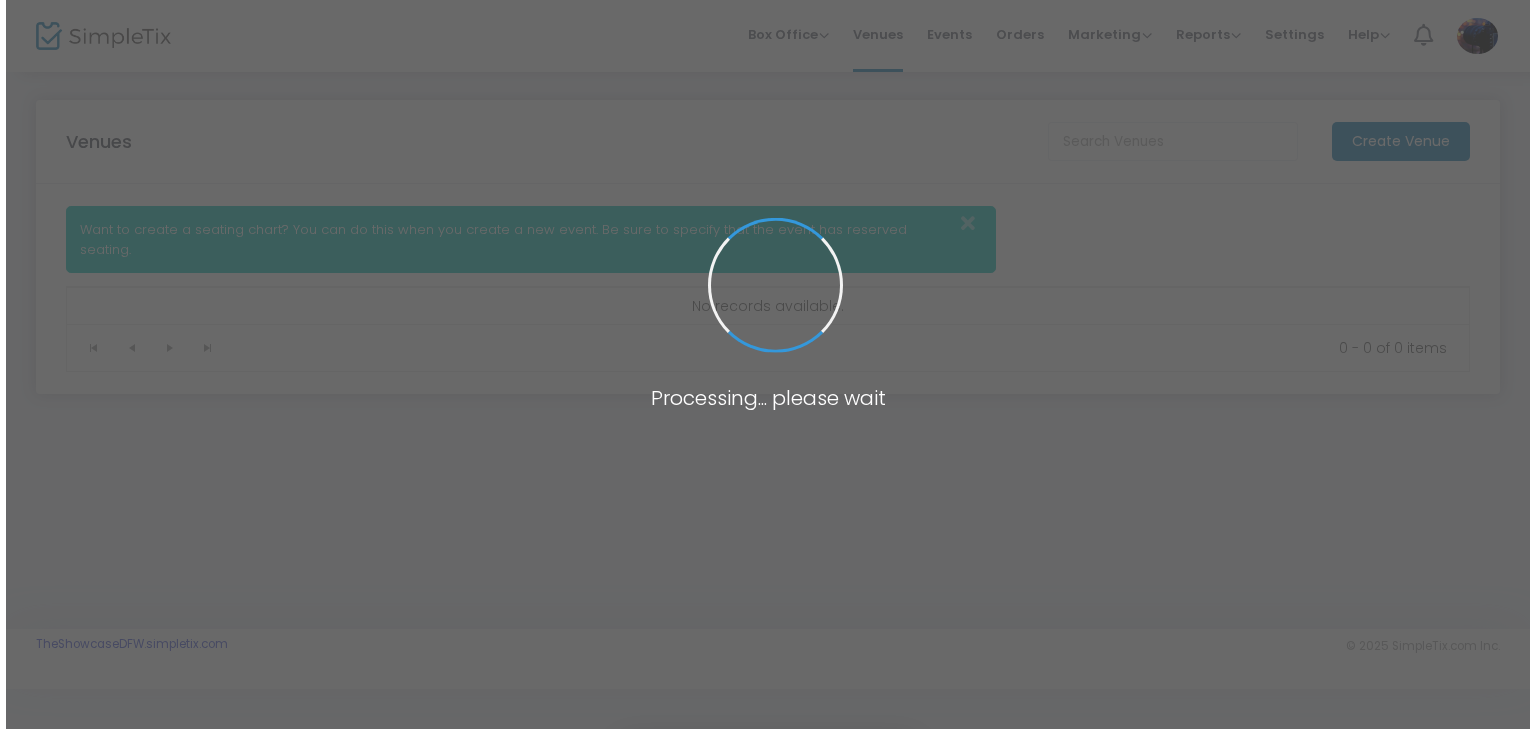 scroll, scrollTop: 0, scrollLeft: 0, axis: both 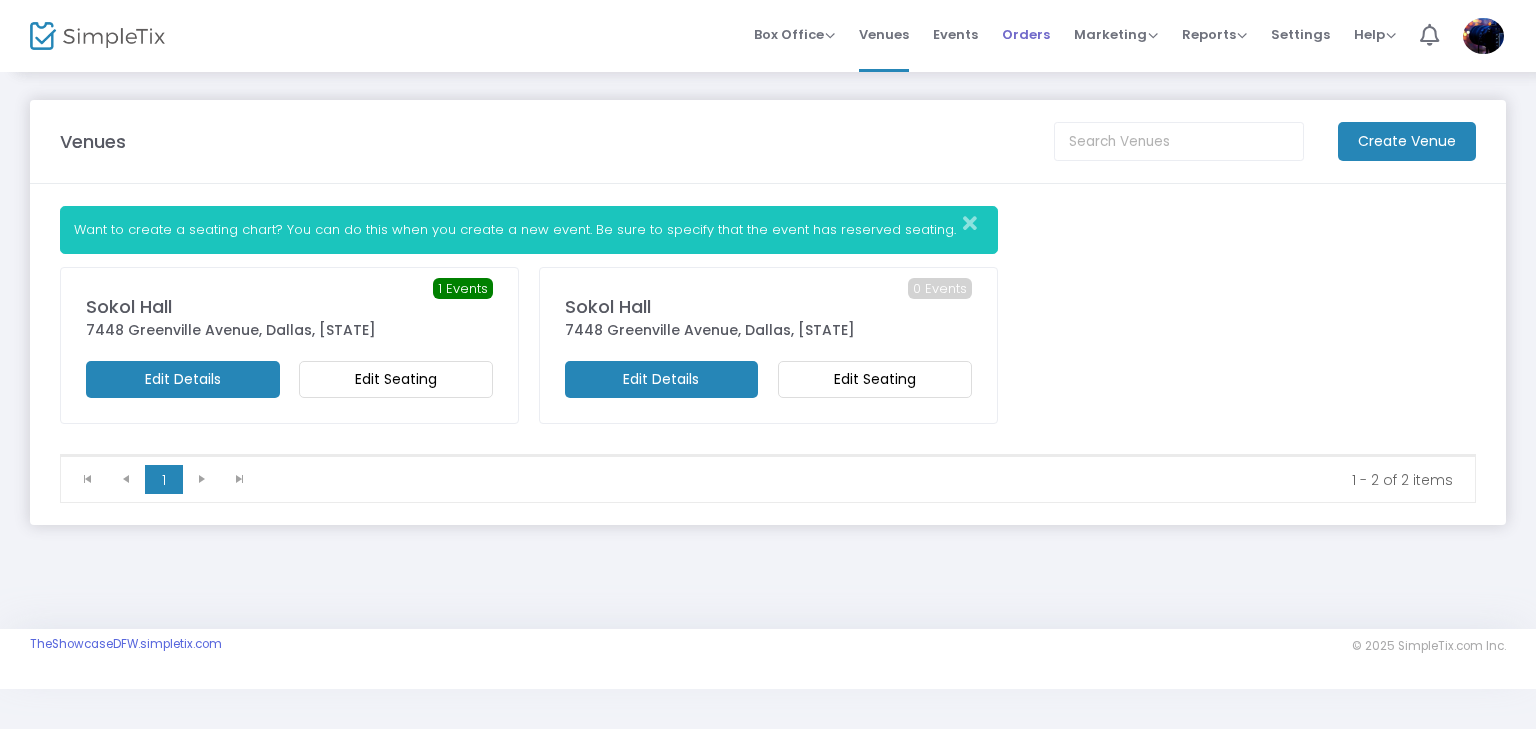 click on "Orders" at bounding box center (1026, 34) 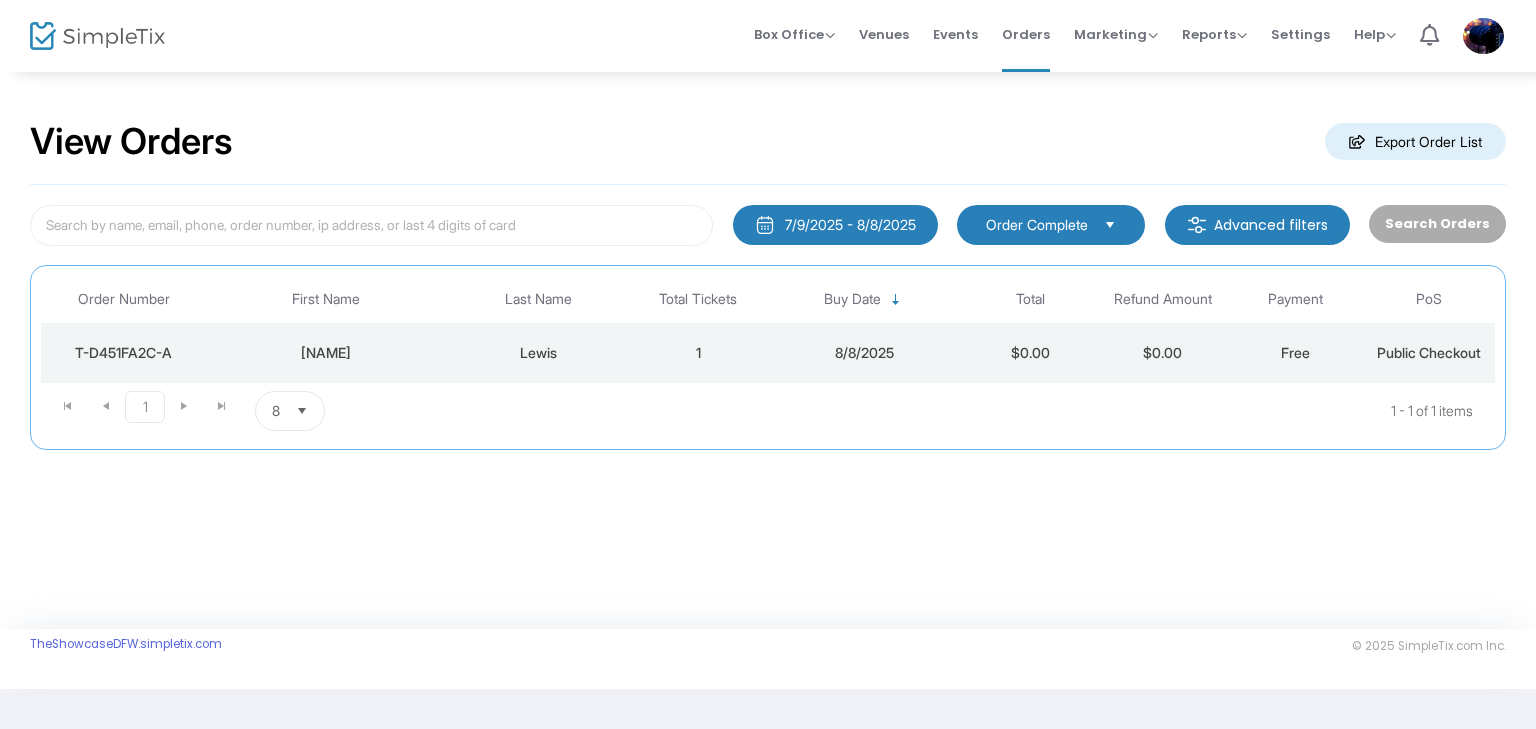 click on "1" 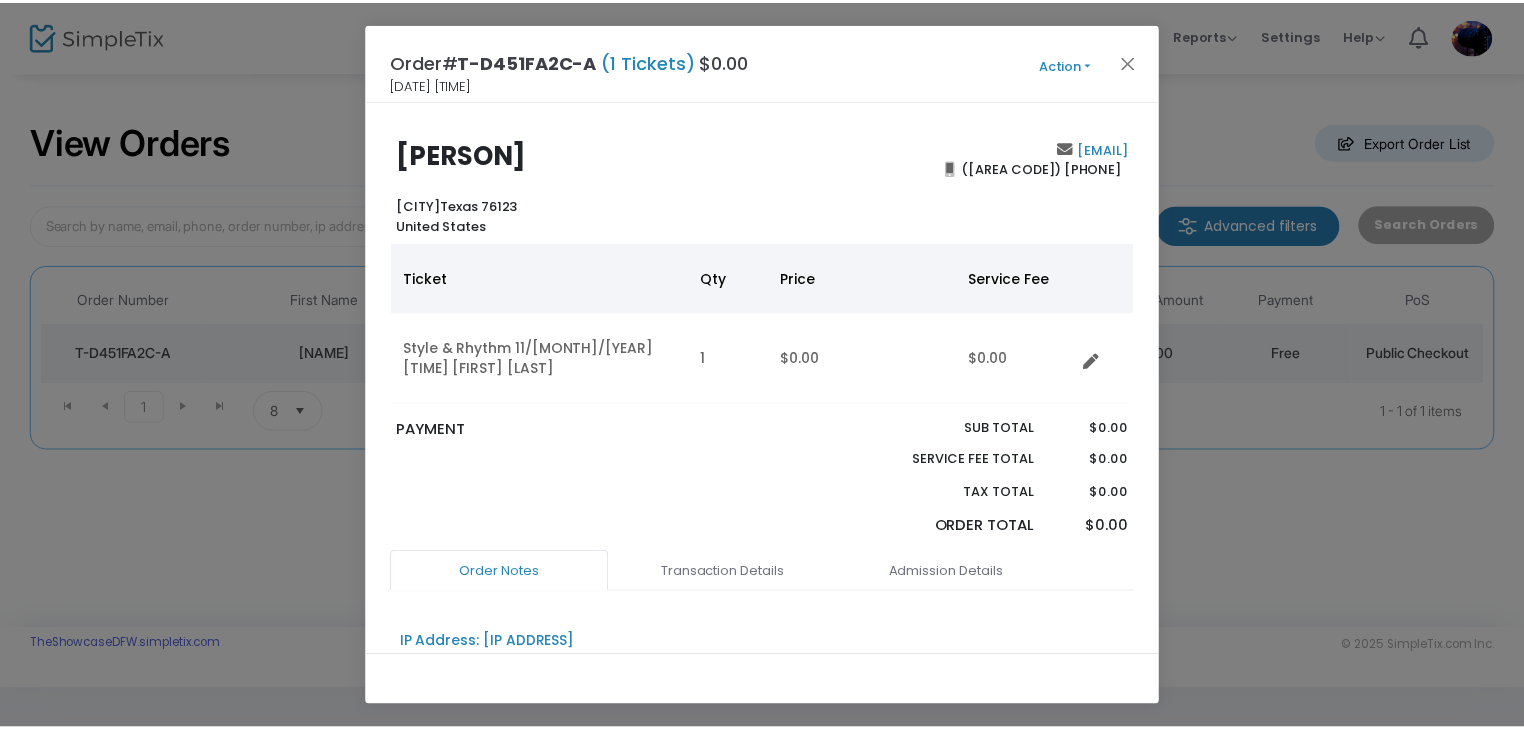 scroll, scrollTop: 0, scrollLeft: 0, axis: both 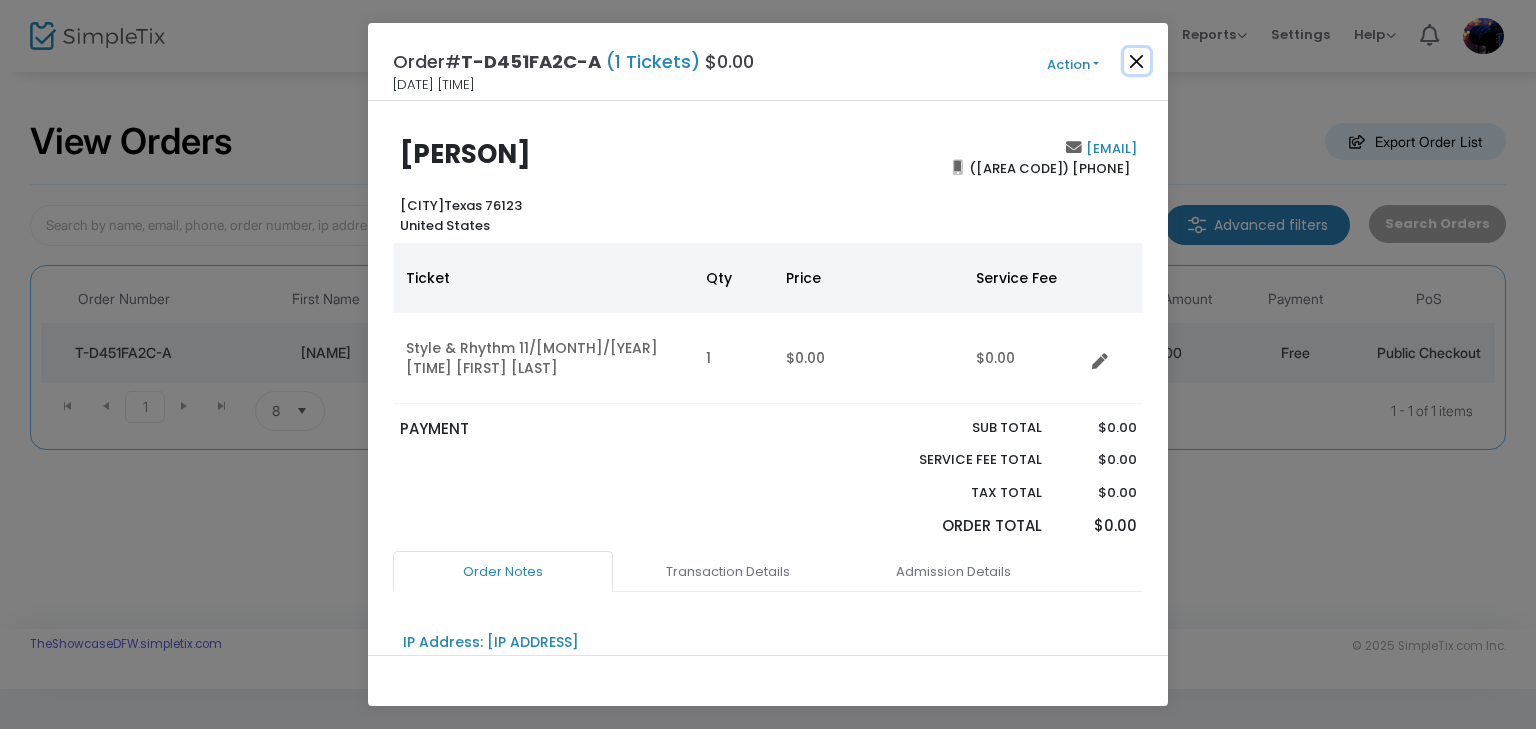 click 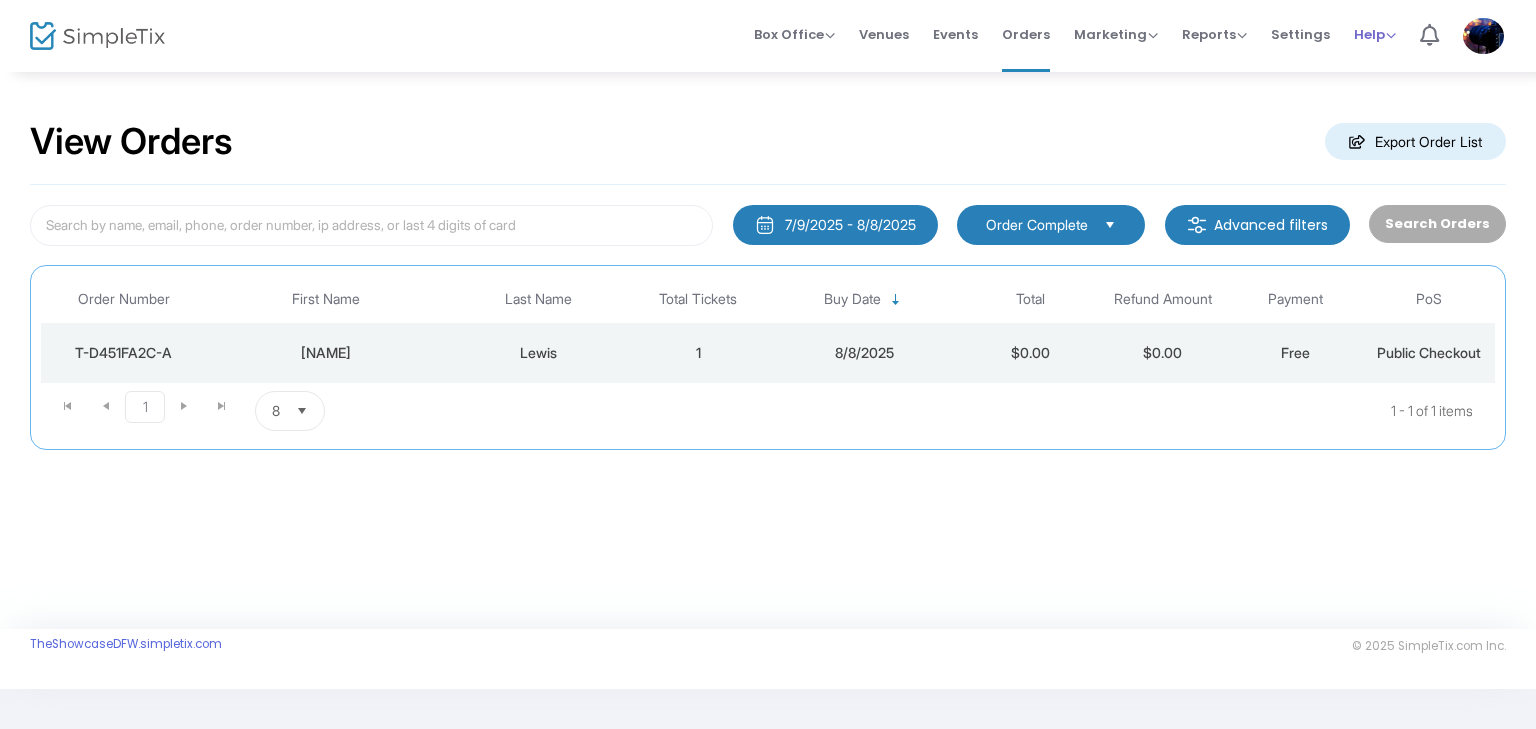 click on "Help" at bounding box center (1375, 34) 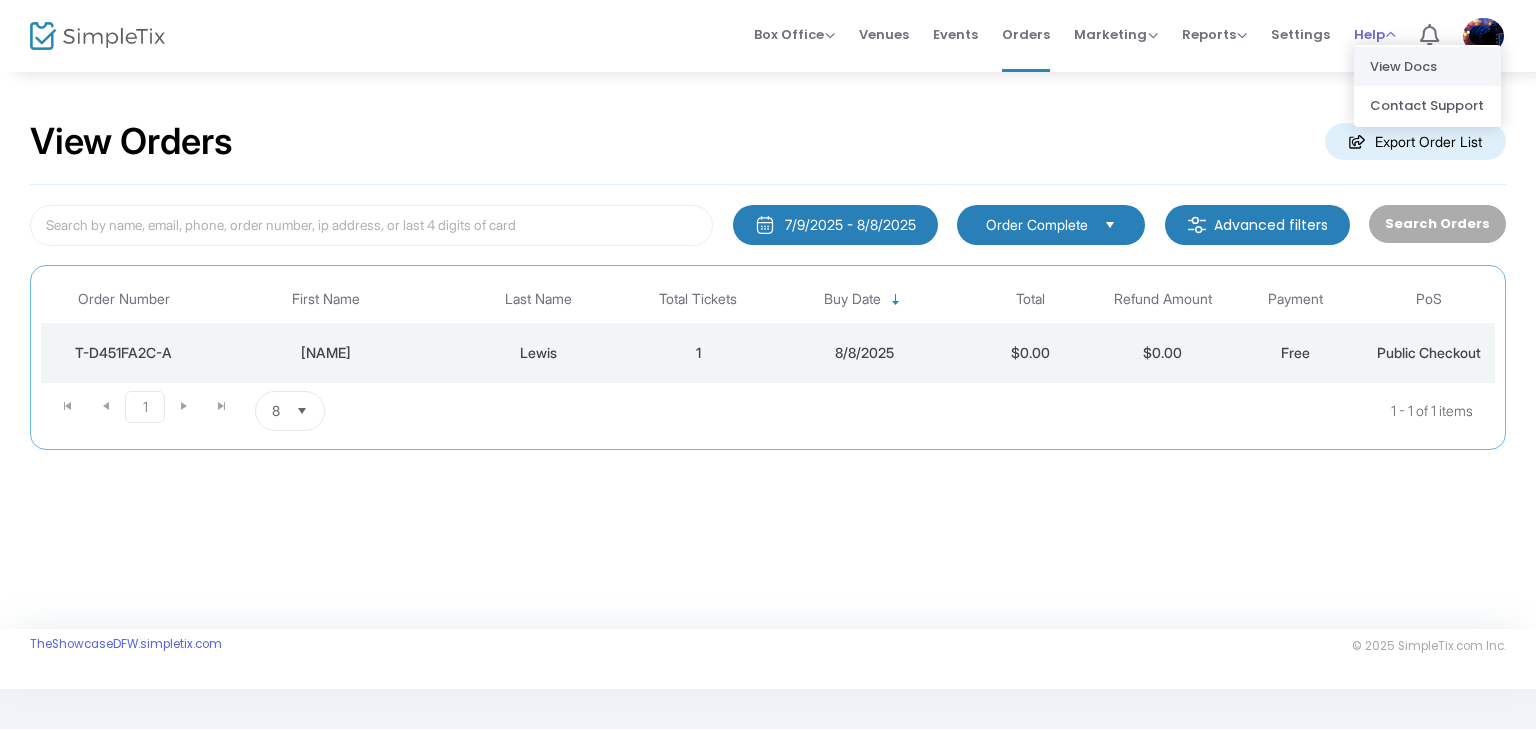 click on "View Docs" at bounding box center (1427, 66) 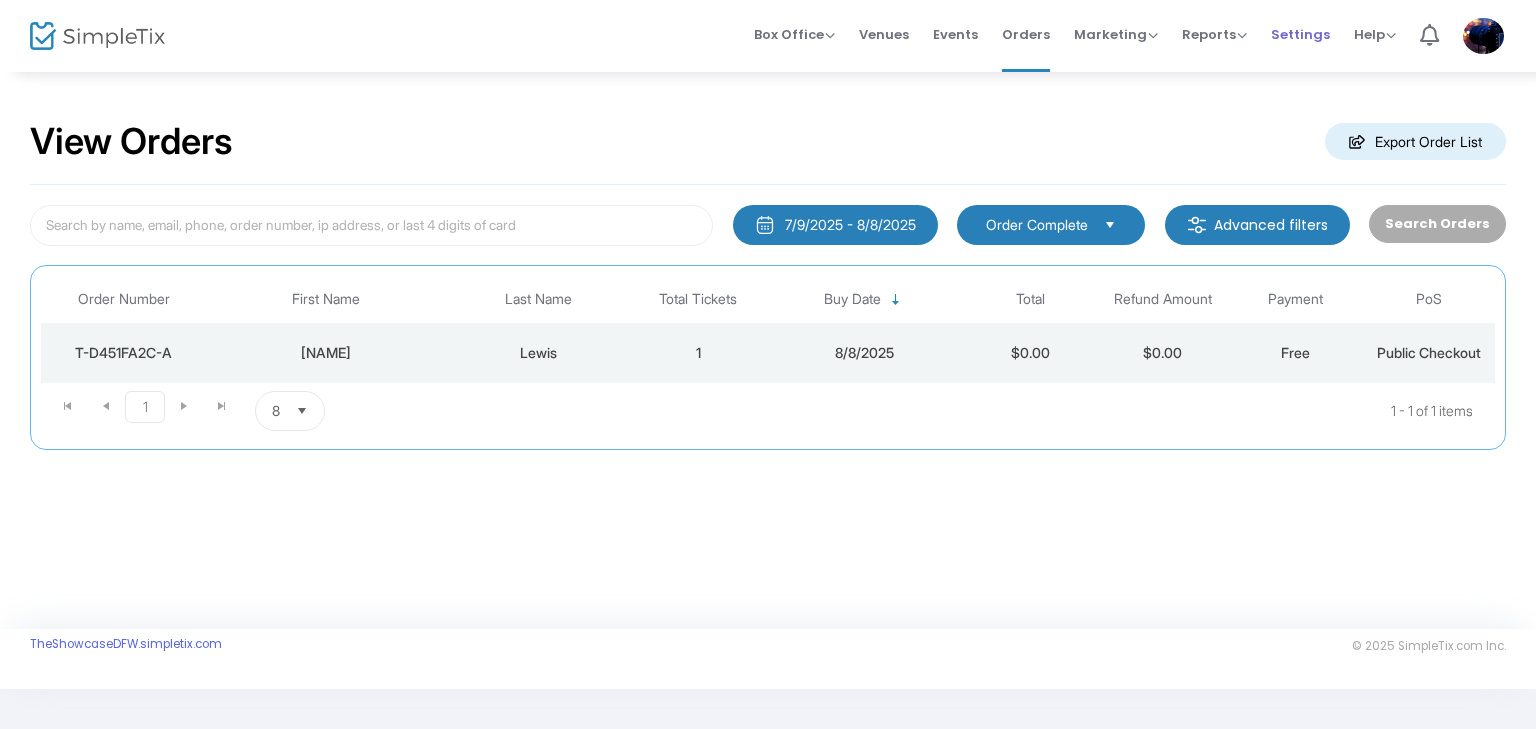 click on "Settings" at bounding box center (1300, 34) 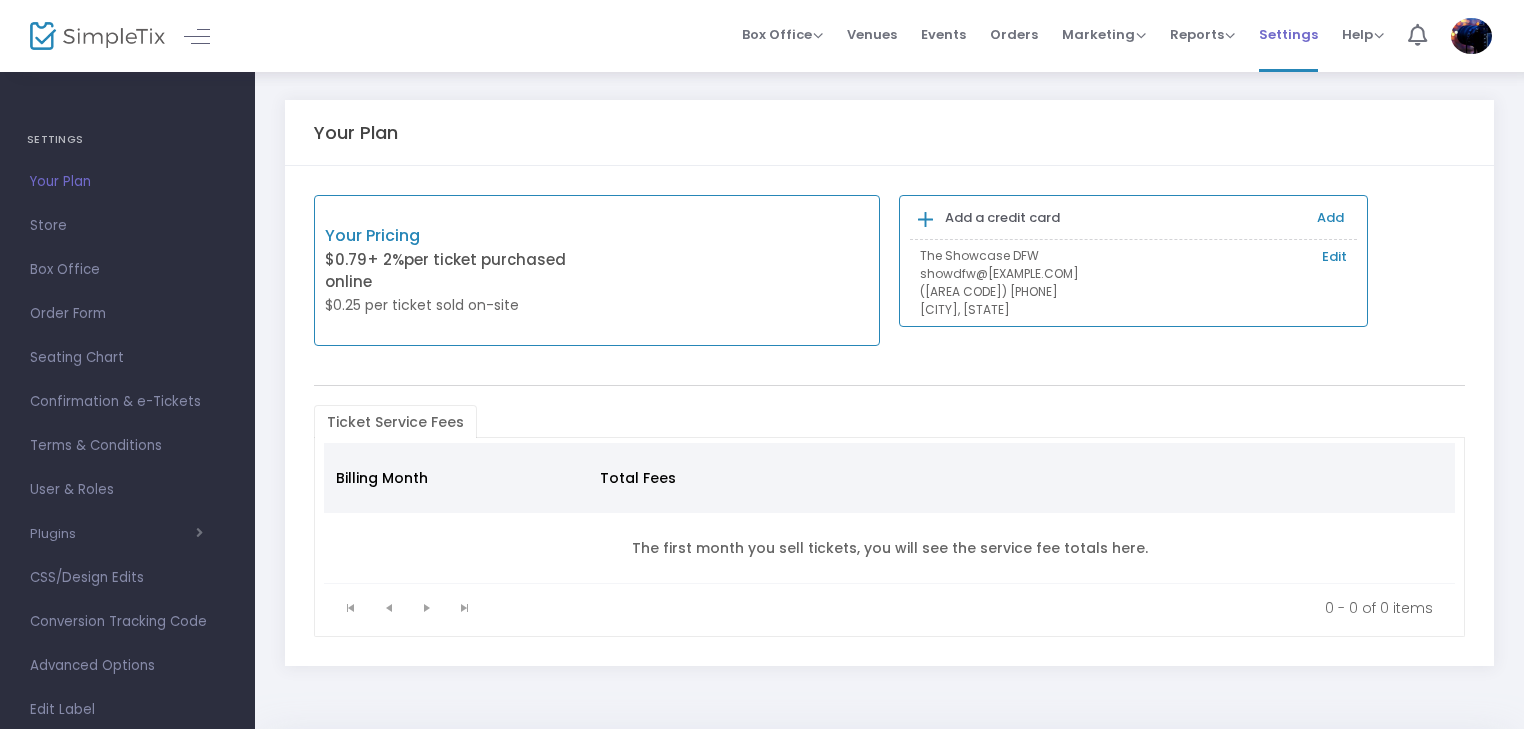 click on "Settings" at bounding box center (1288, 34) 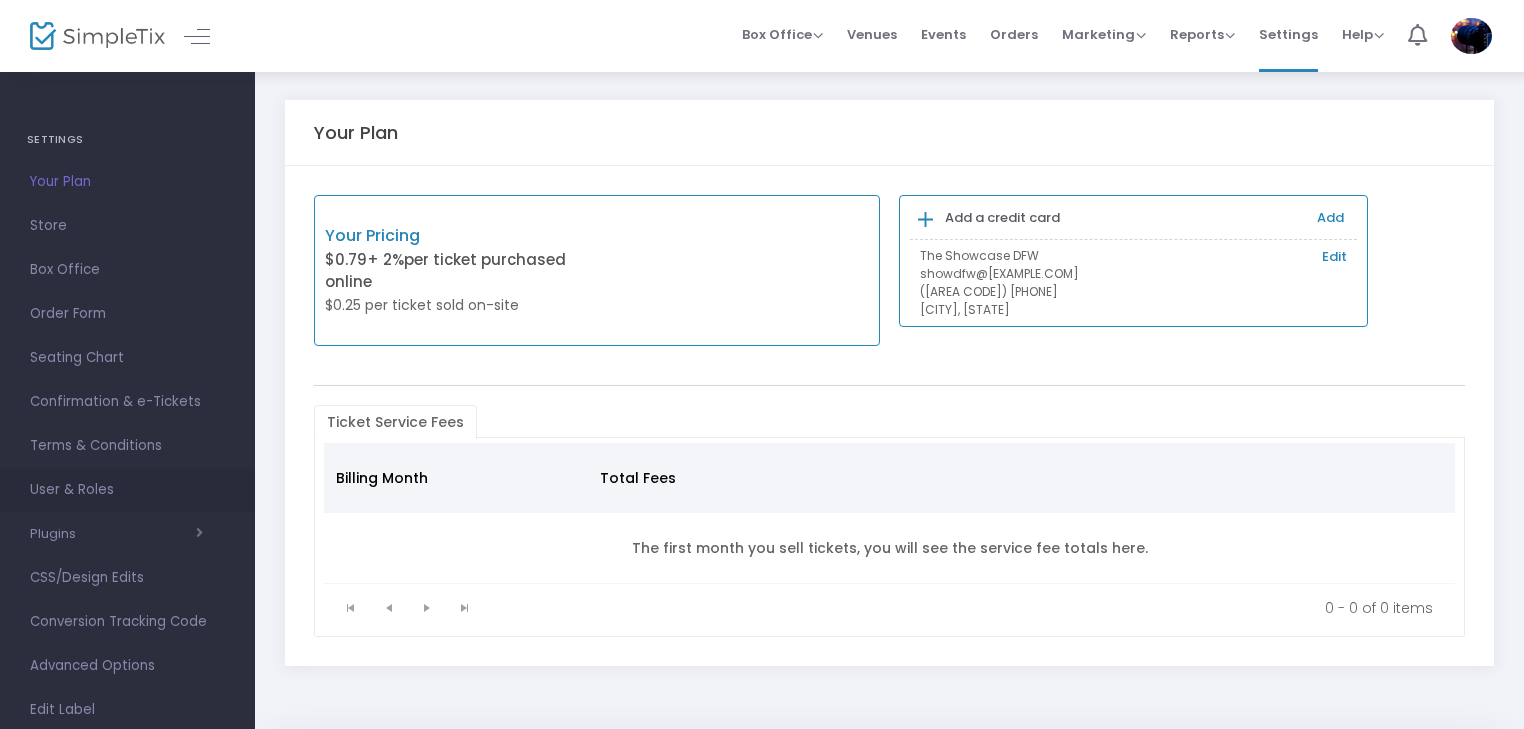 click on "User & Roles" at bounding box center [127, 490] 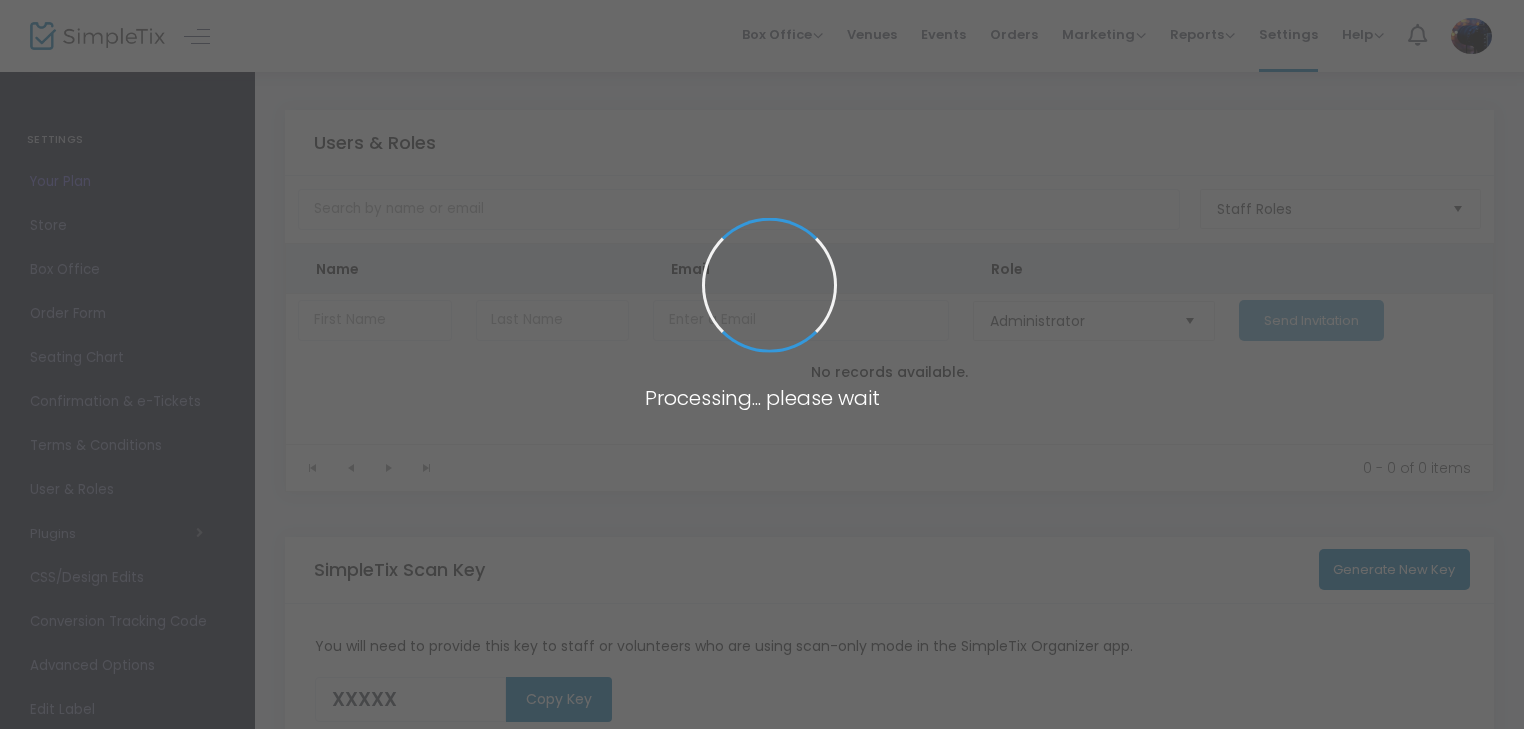 type on "[PROMO_CODE]" 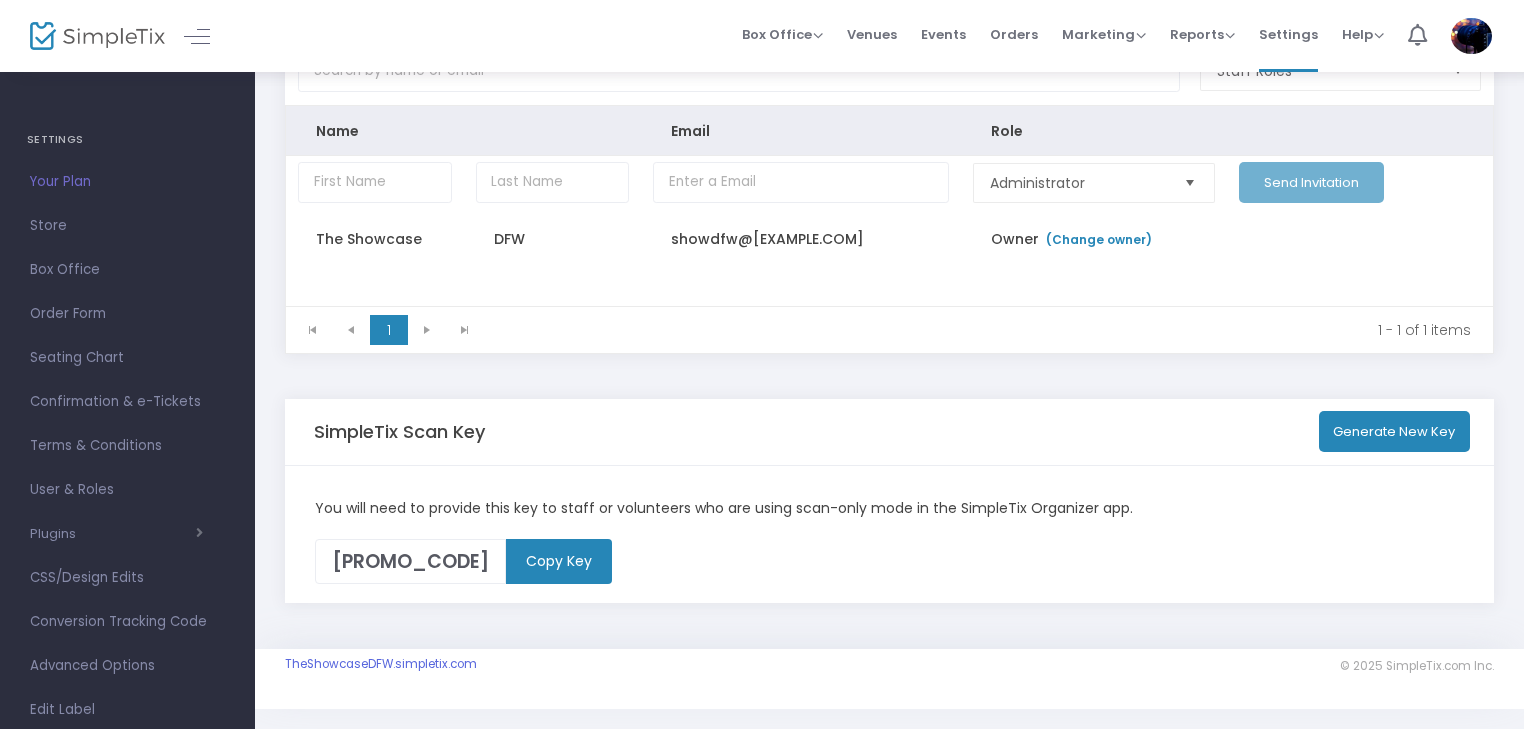 scroll, scrollTop: 156, scrollLeft: 0, axis: vertical 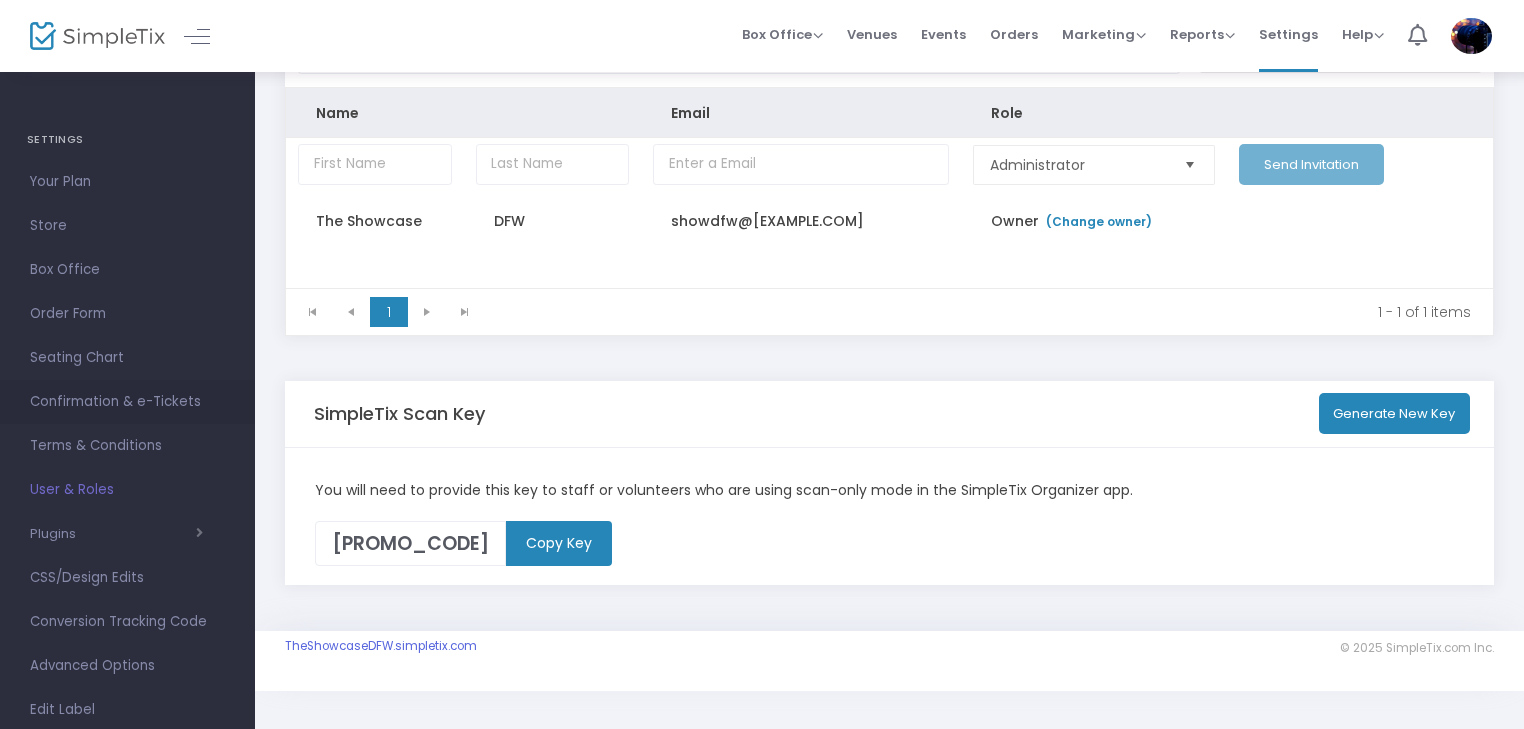 click on "Confirmation & e-Tickets" at bounding box center [127, 402] 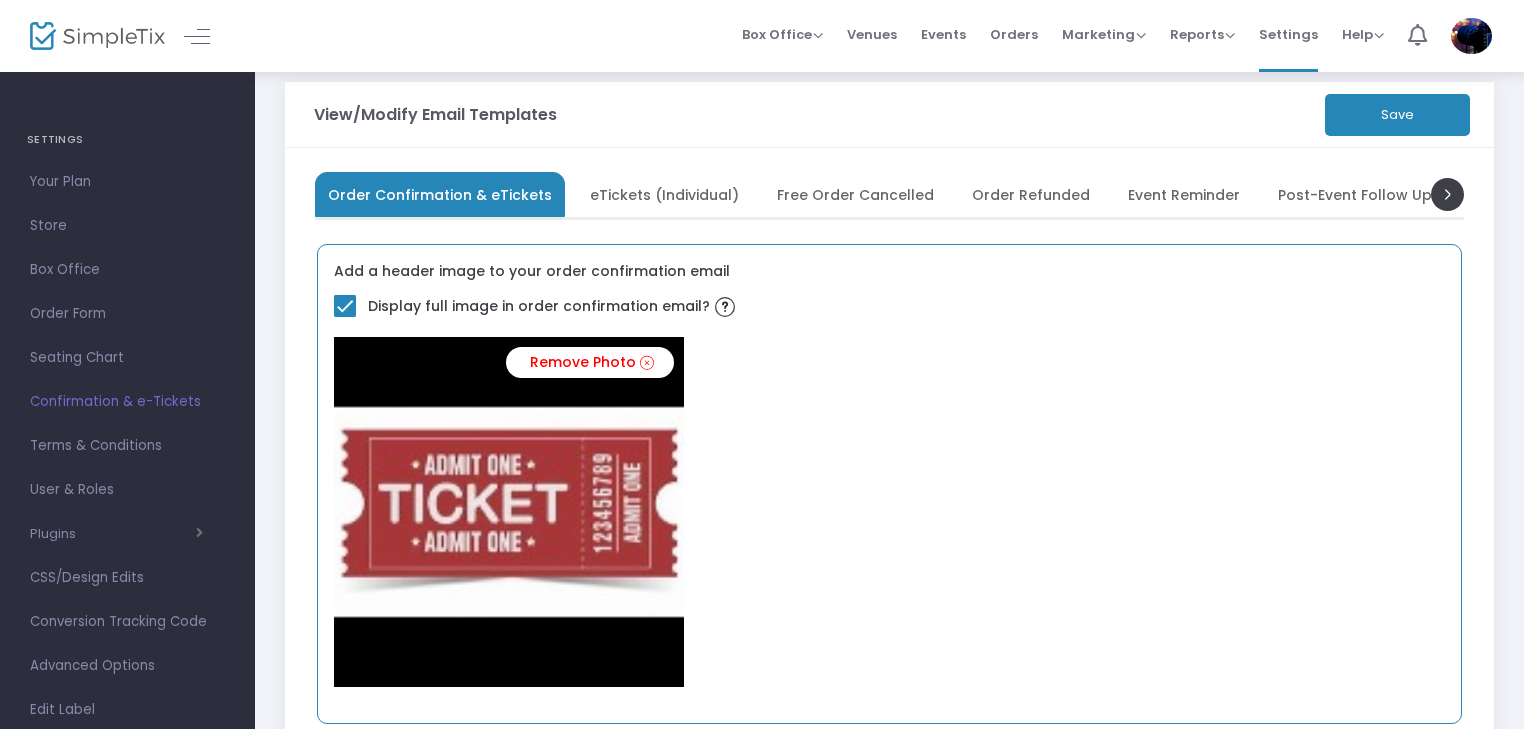 scroll, scrollTop: 0, scrollLeft: 0, axis: both 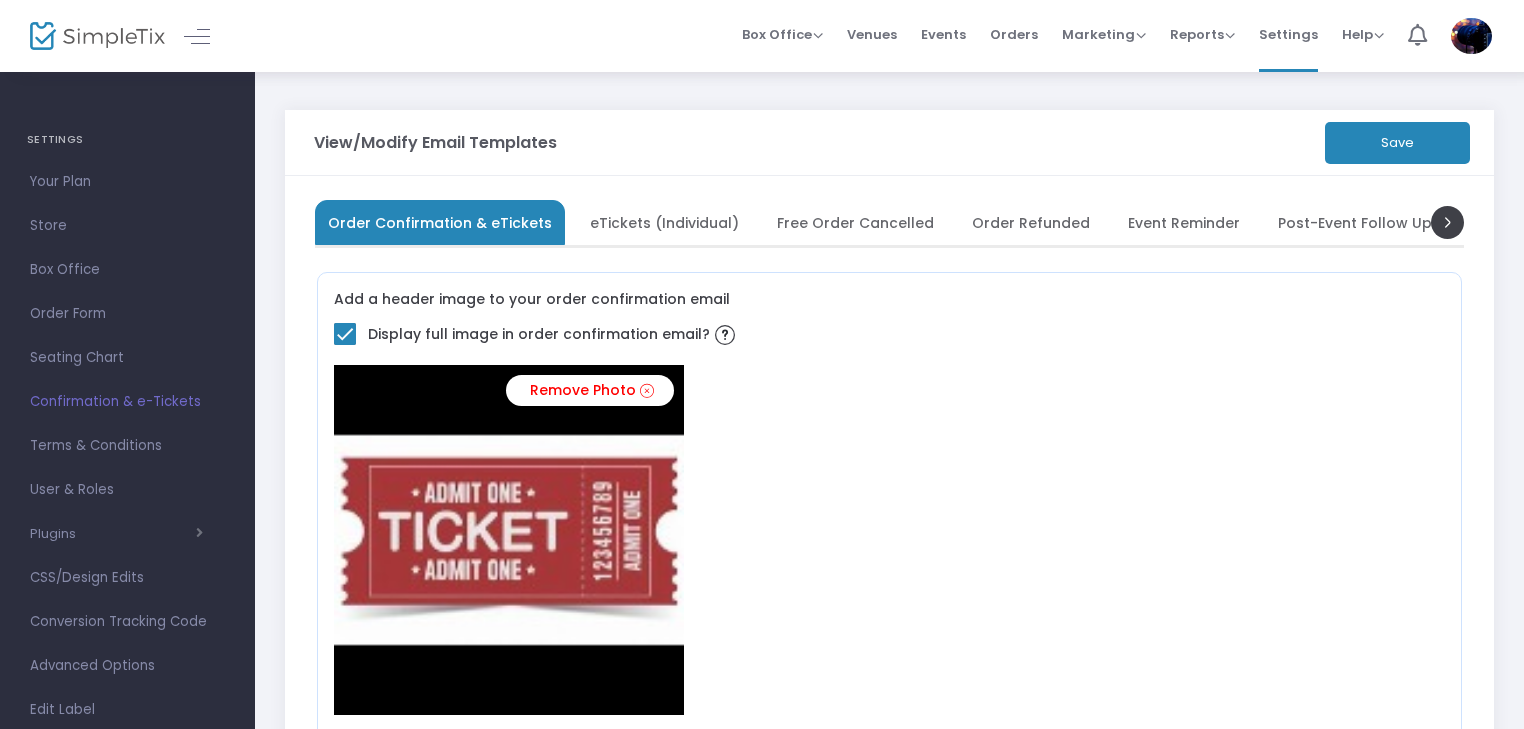 click on "eTickets (Individual)" at bounding box center (664, 222) 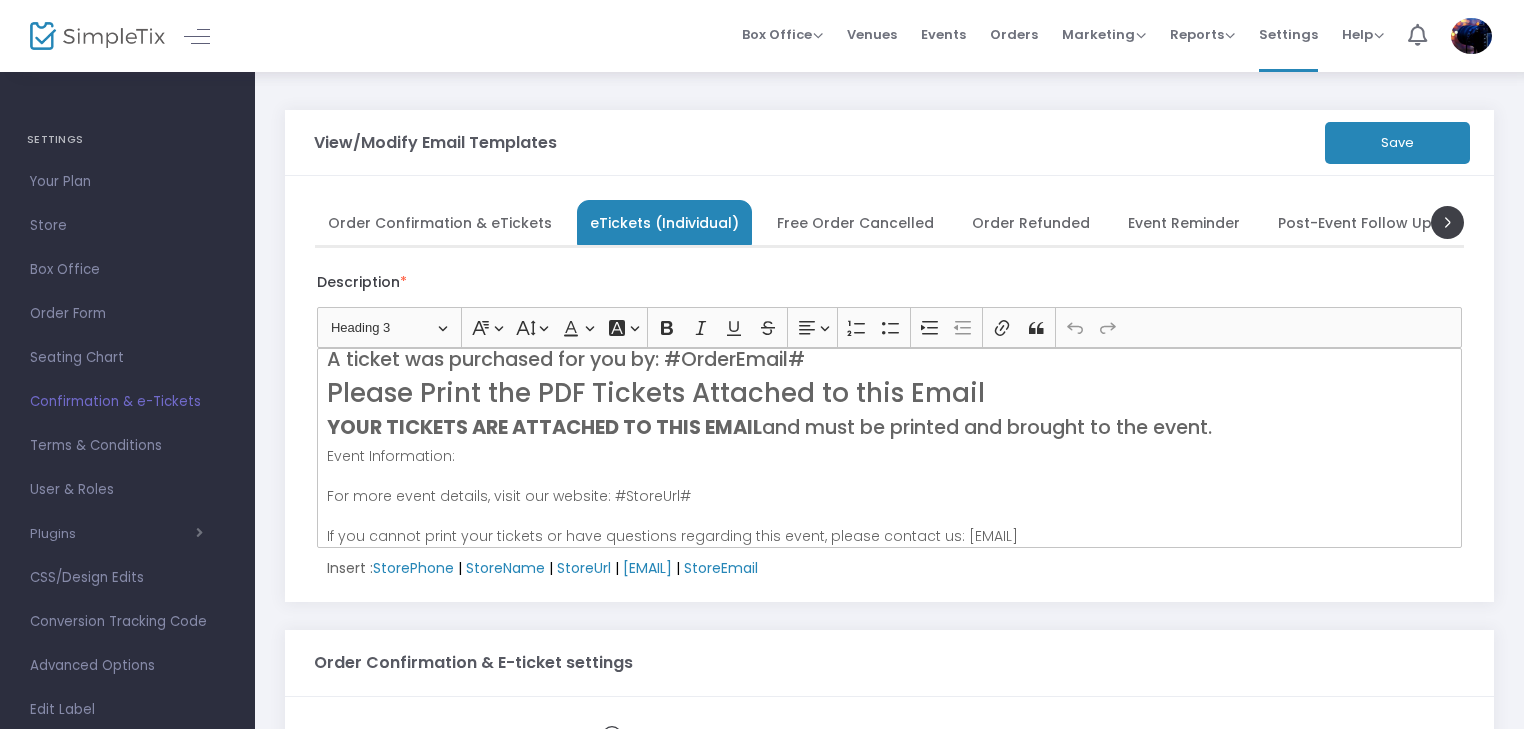 scroll, scrollTop: 0, scrollLeft: 0, axis: both 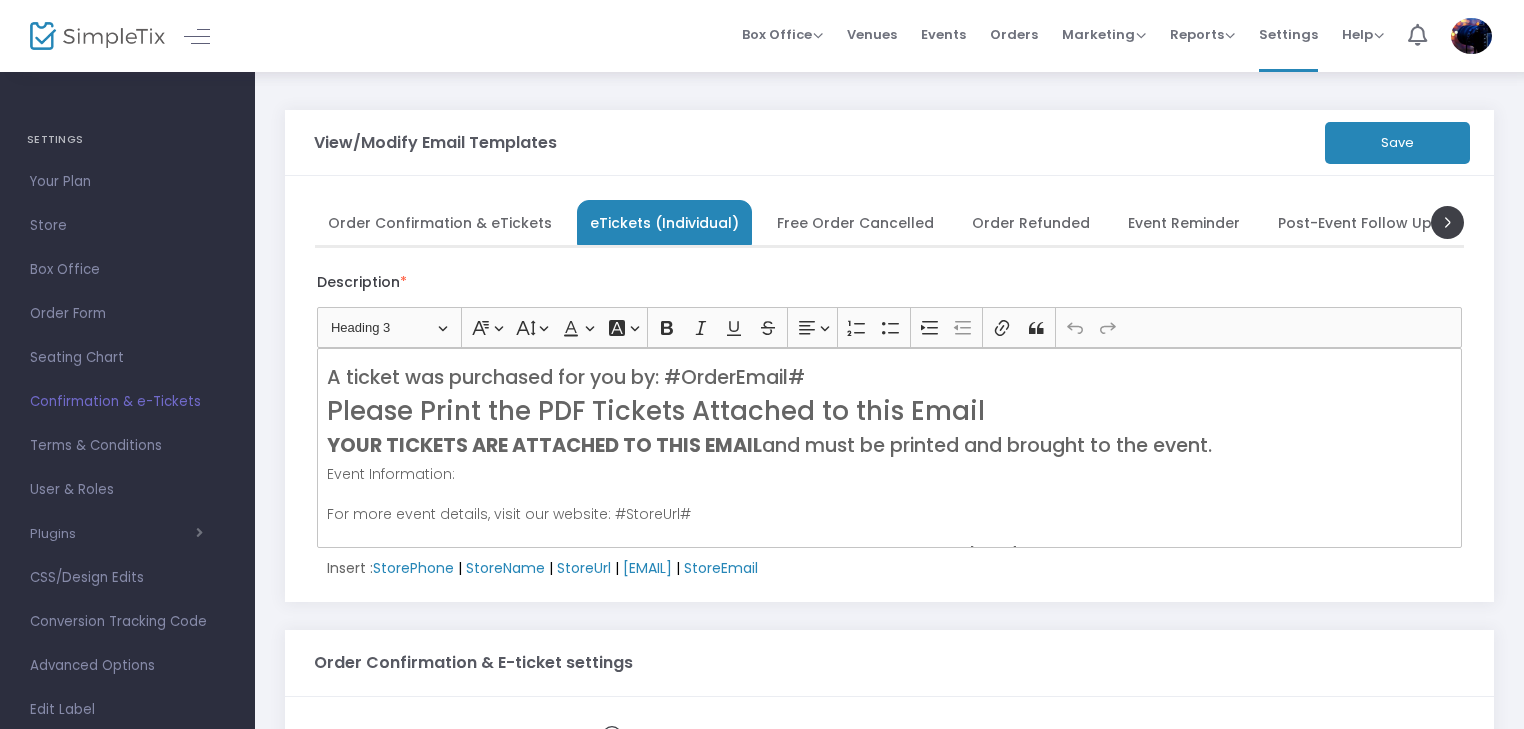 click on "Order Confirmation & eTickets" at bounding box center (440, 222) 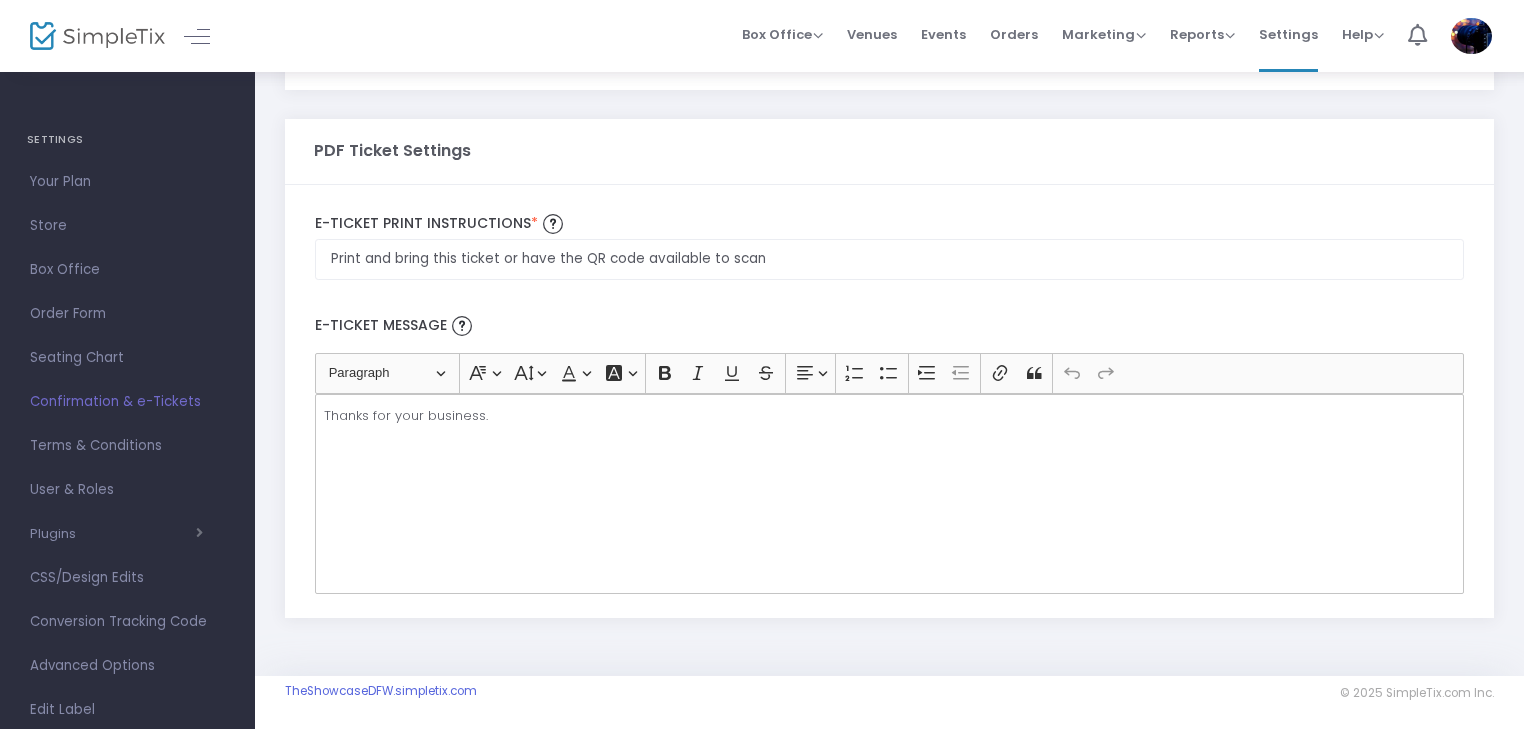 scroll, scrollTop: 1365, scrollLeft: 0, axis: vertical 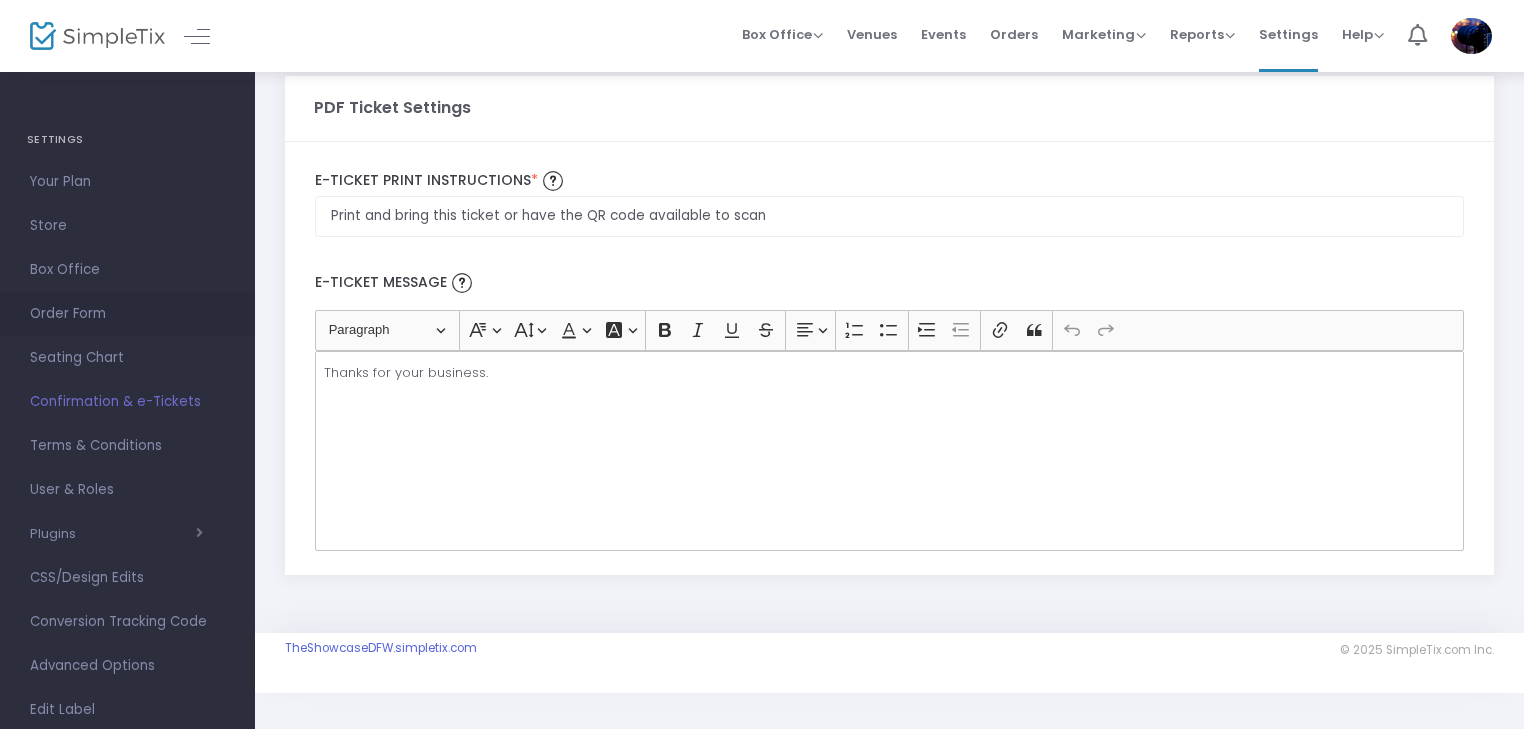 click on "Order Form" at bounding box center (127, 314) 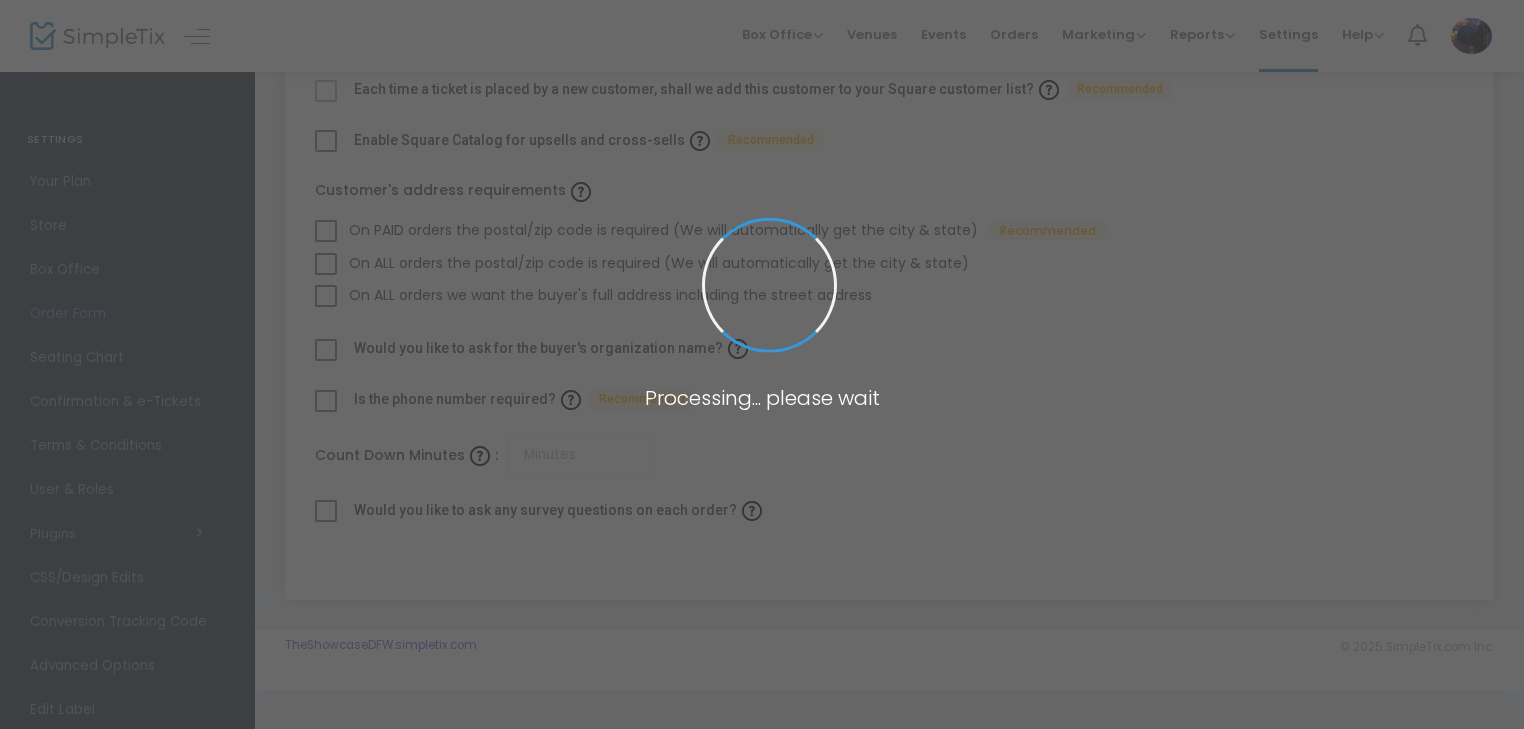 checkbox on "true" 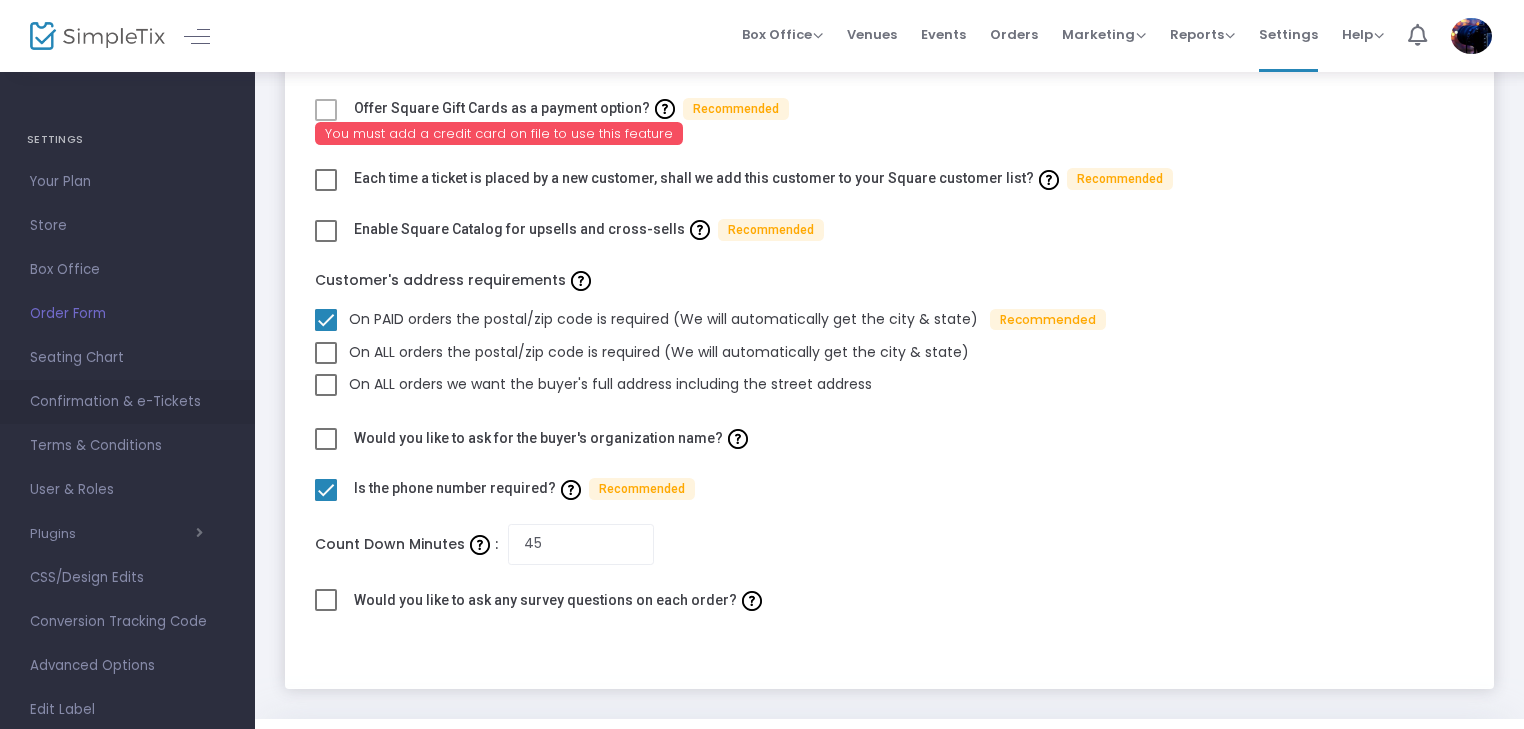 scroll, scrollTop: 0, scrollLeft: 0, axis: both 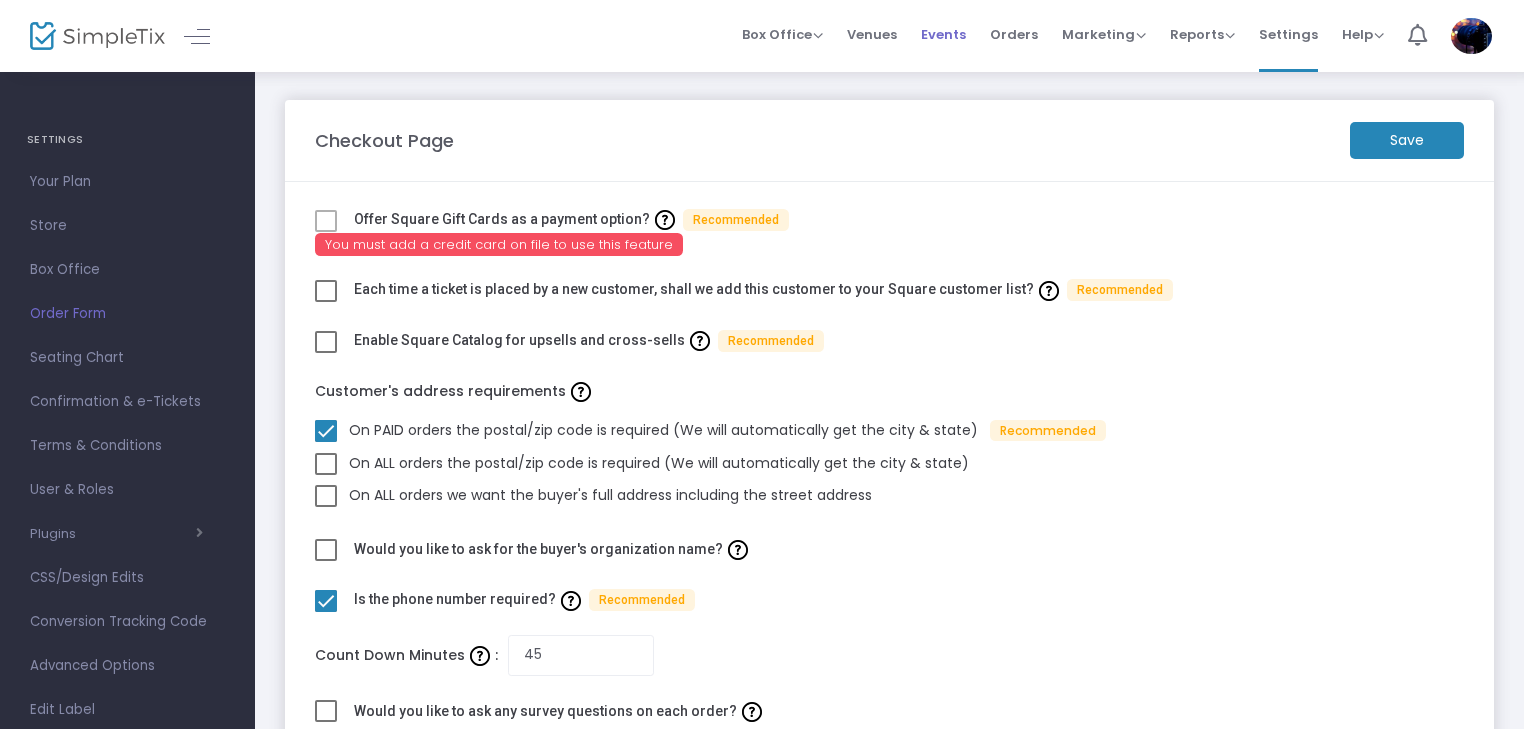 click on "Events" at bounding box center (943, 34) 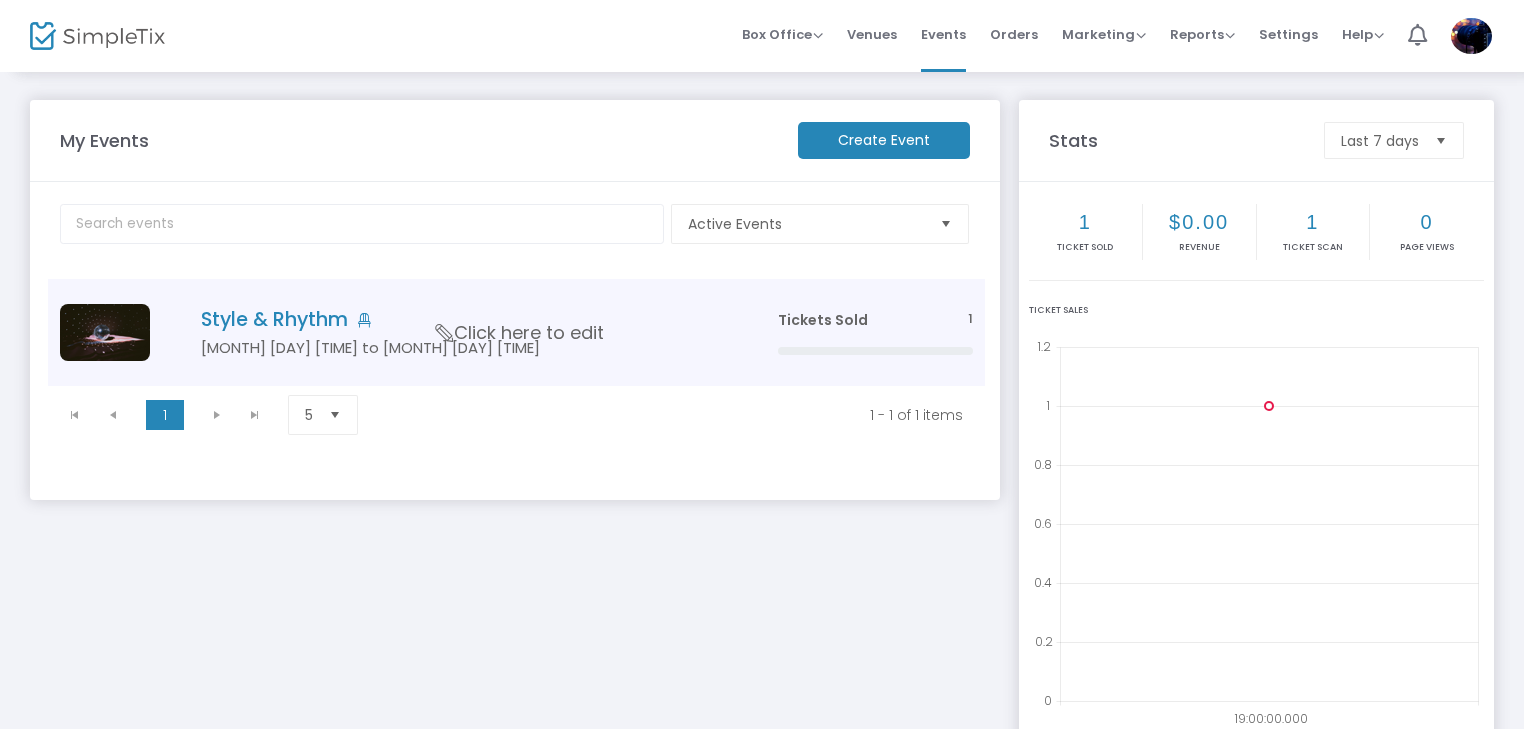 click on "Style & Rhythm" 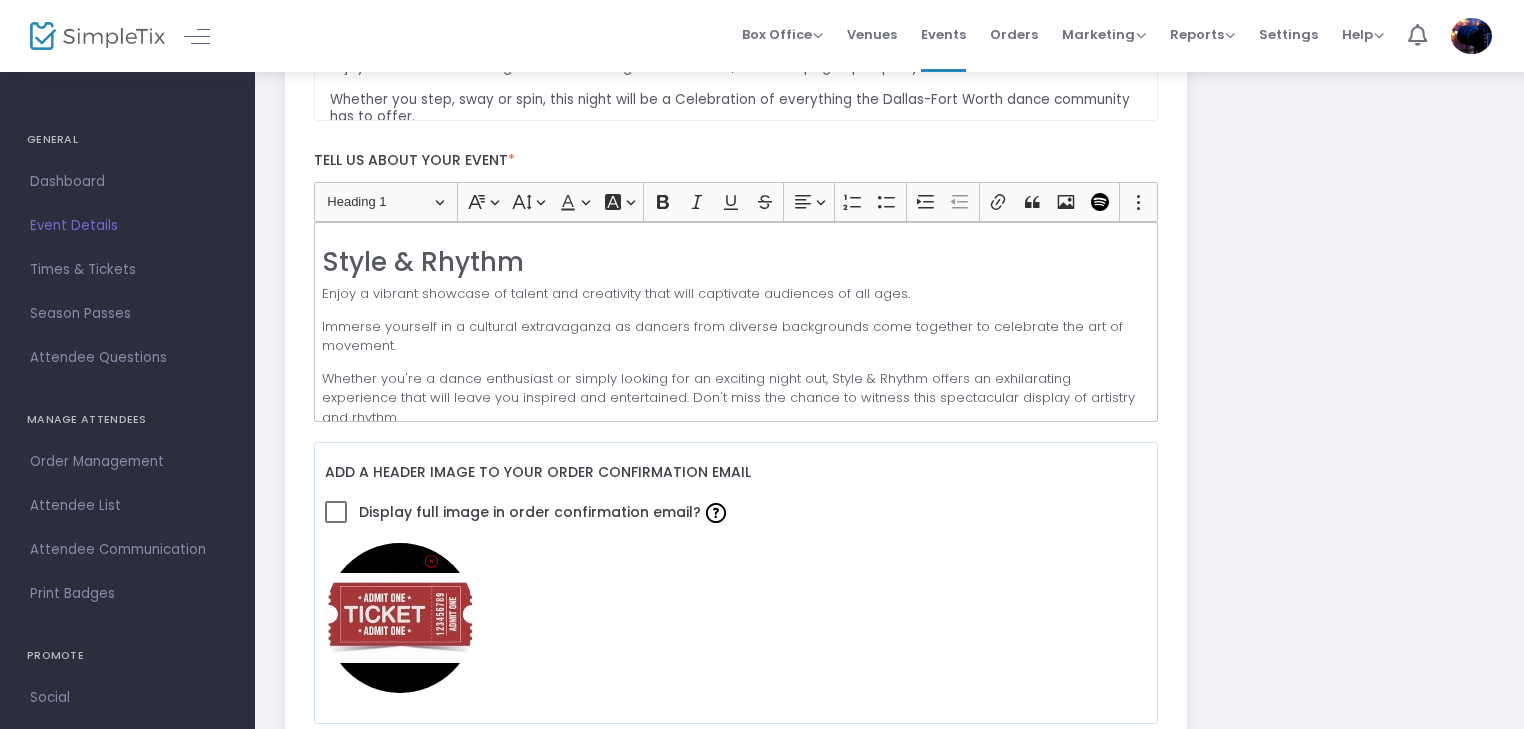 scroll, scrollTop: 500, scrollLeft: 0, axis: vertical 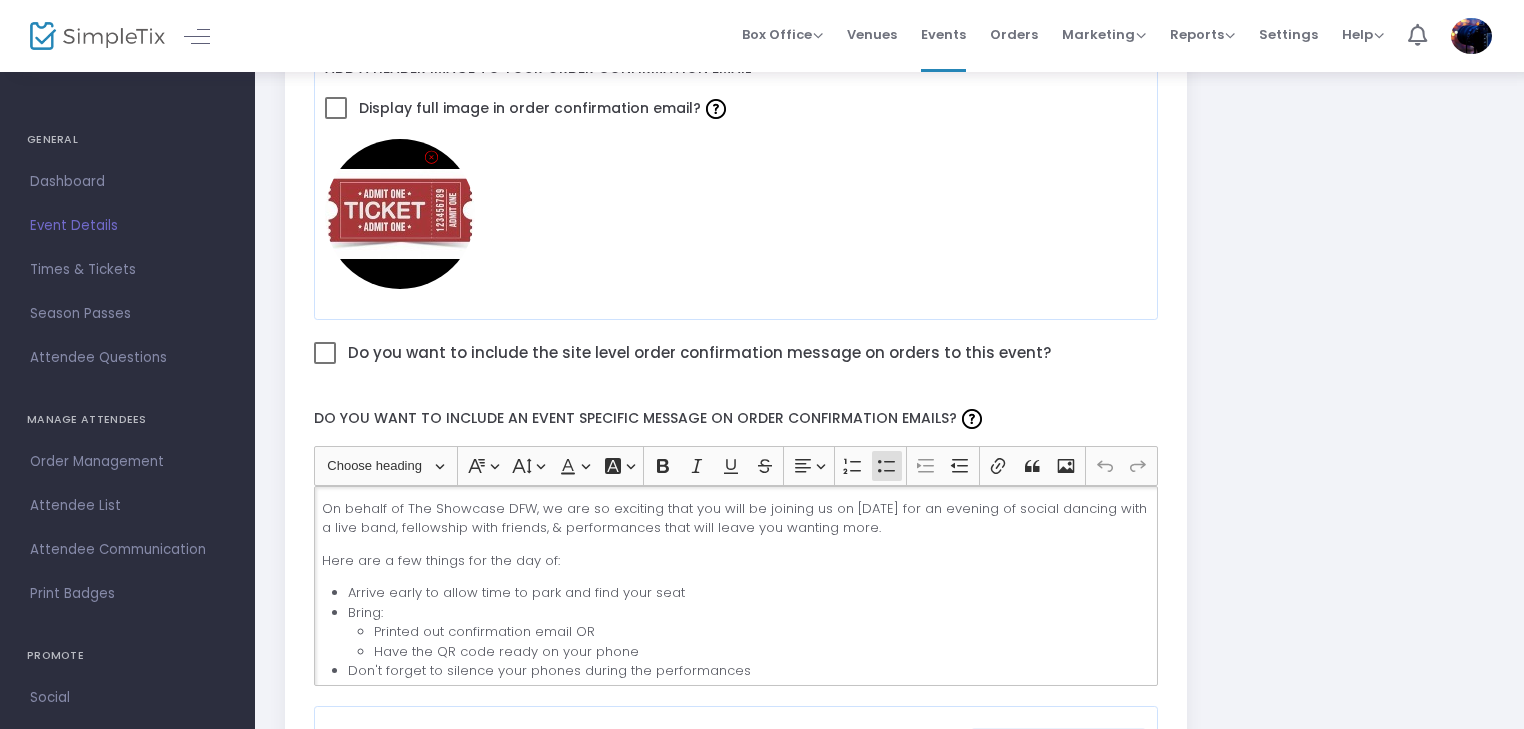 click on "Arrive early to allow time to park and find your seat" 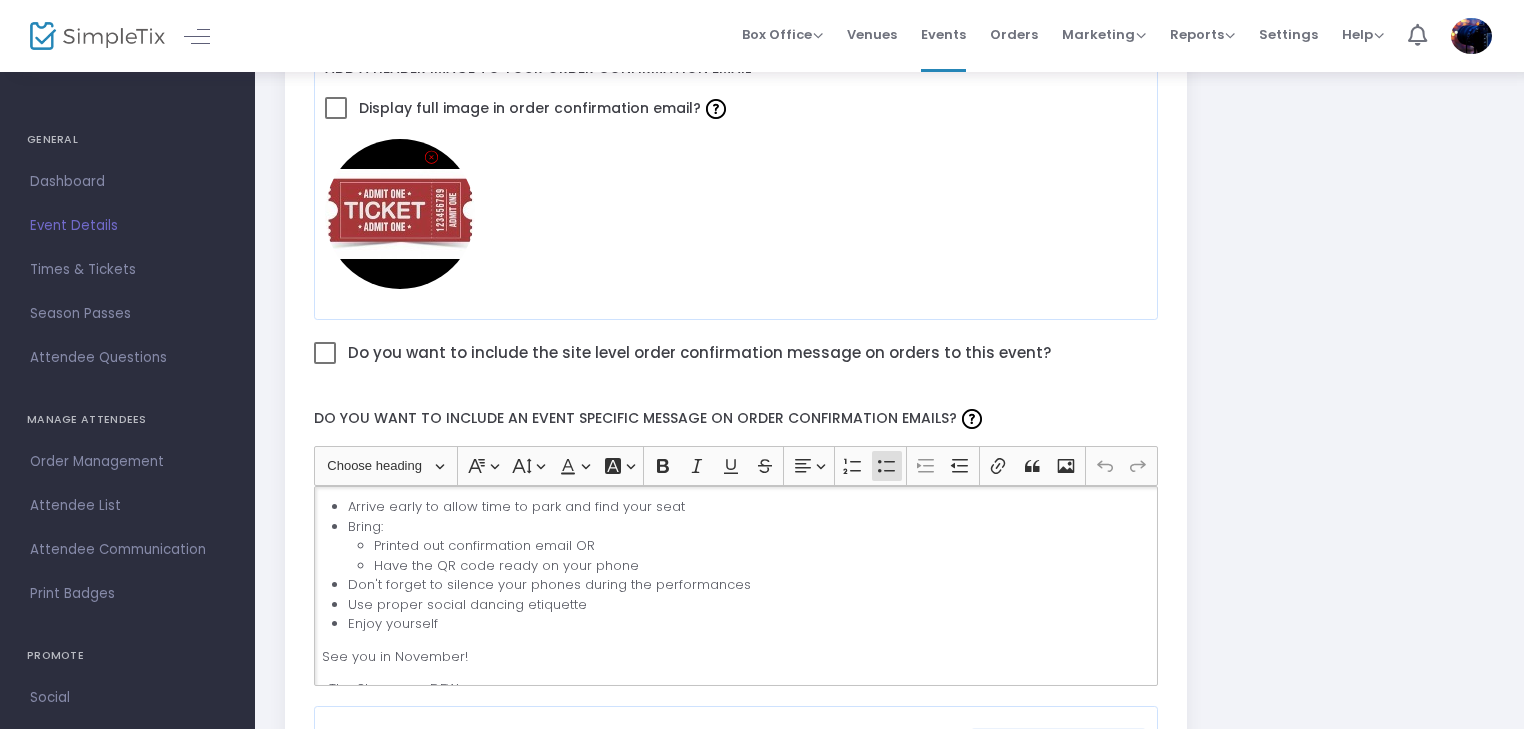scroll, scrollTop: 100, scrollLeft: 0, axis: vertical 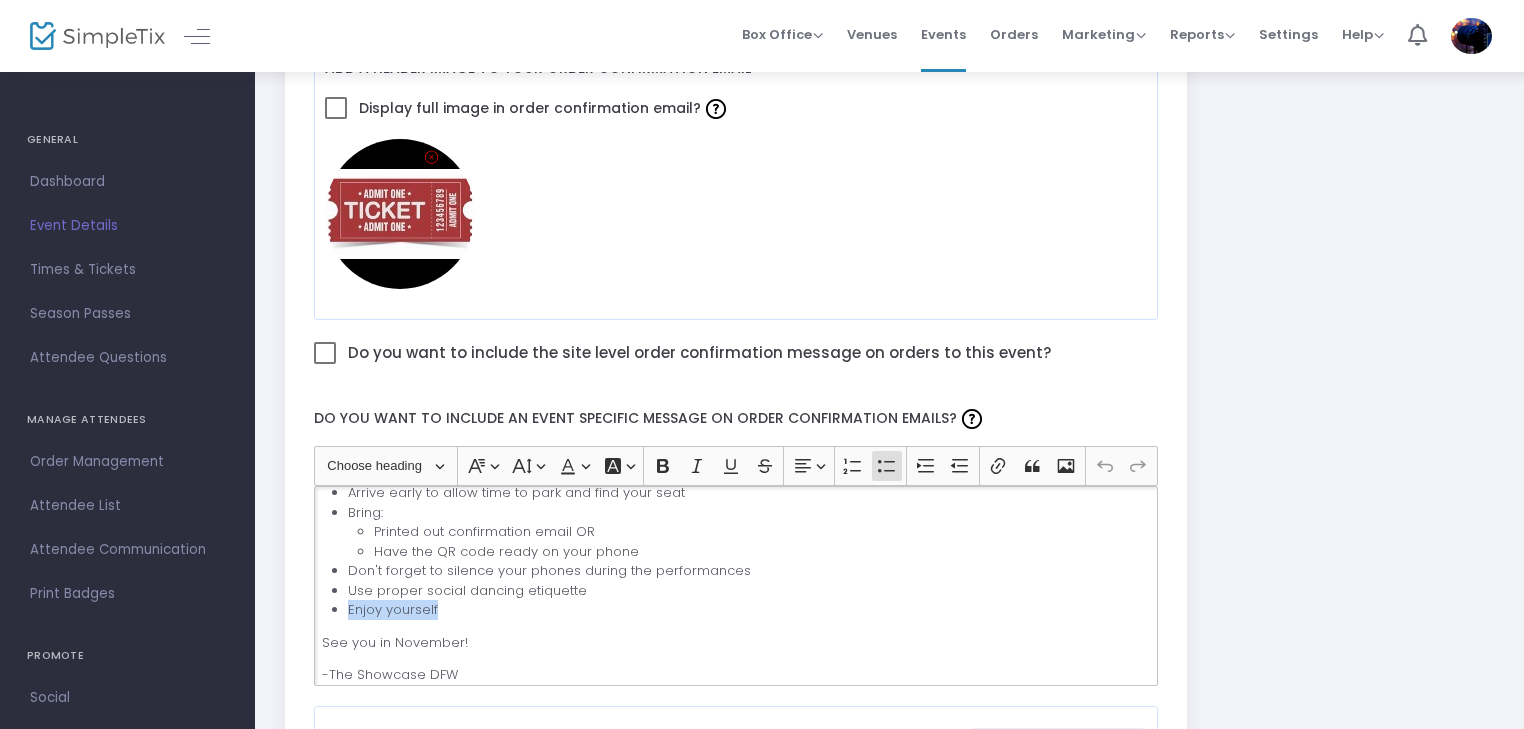 drag, startPoint x: 436, startPoint y: 611, endPoint x: 340, endPoint y: 605, distance: 96.18732 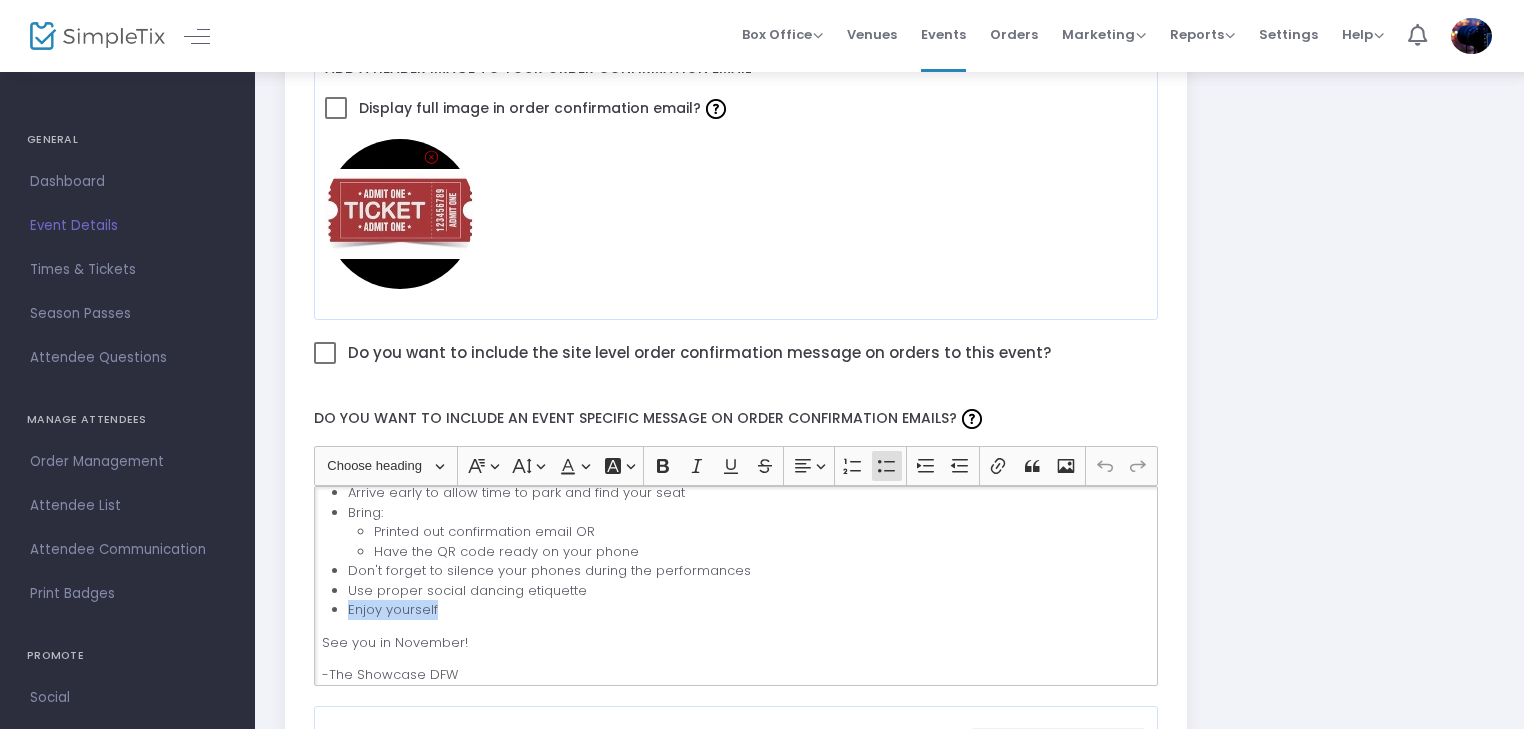 click on "Enjoy yourself" 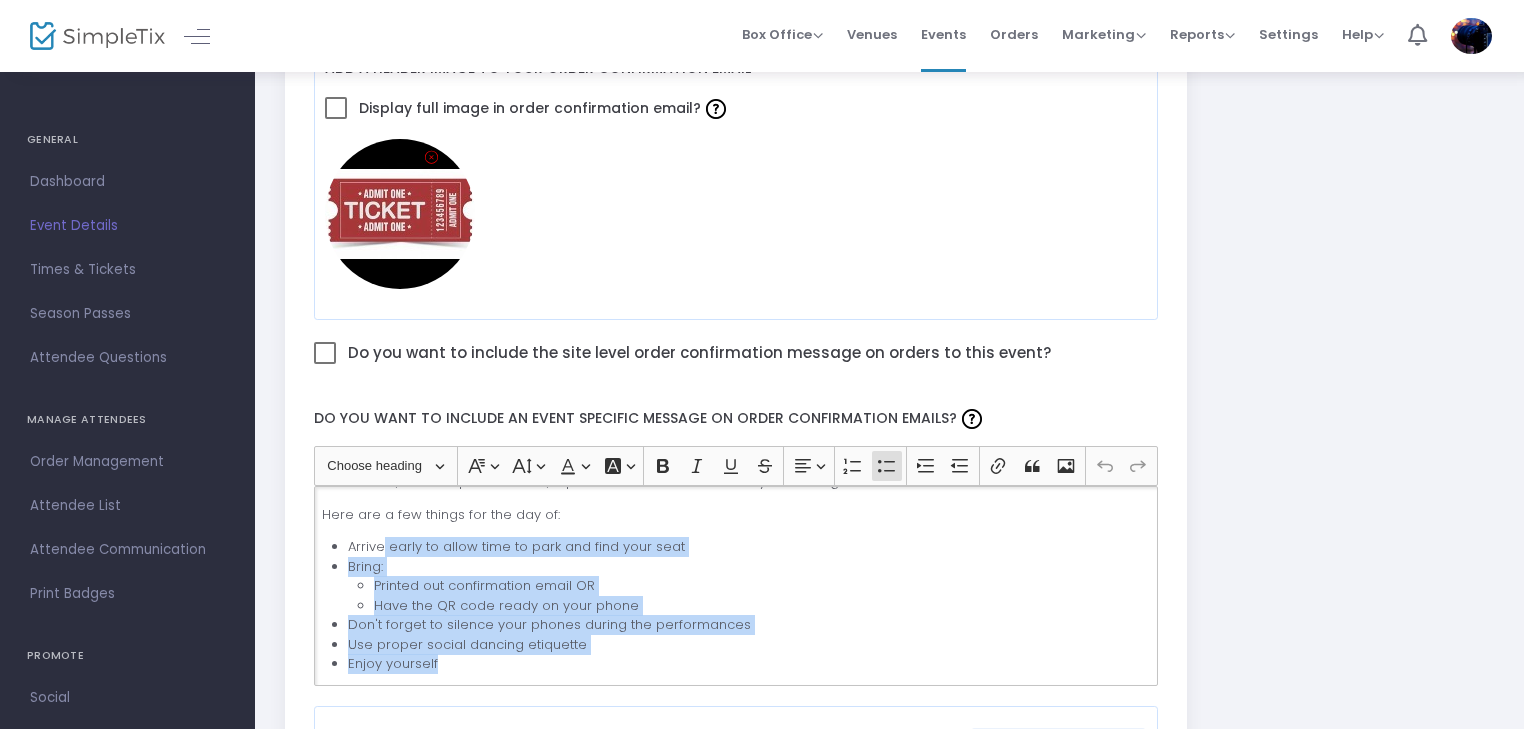 scroll, scrollTop: 0, scrollLeft: 0, axis: both 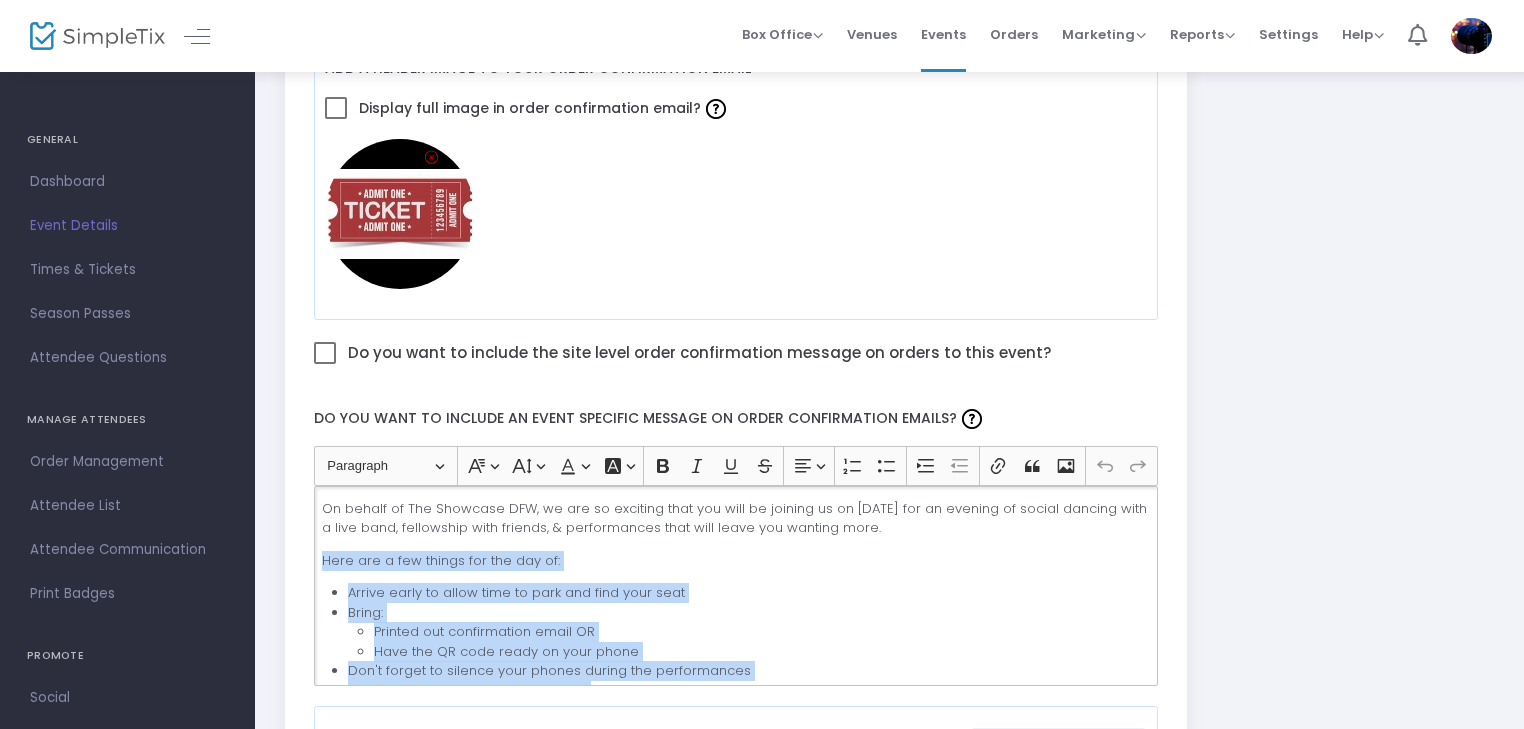 drag, startPoint x: 462, startPoint y: 609, endPoint x: 319, endPoint y: 557, distance: 152.1611 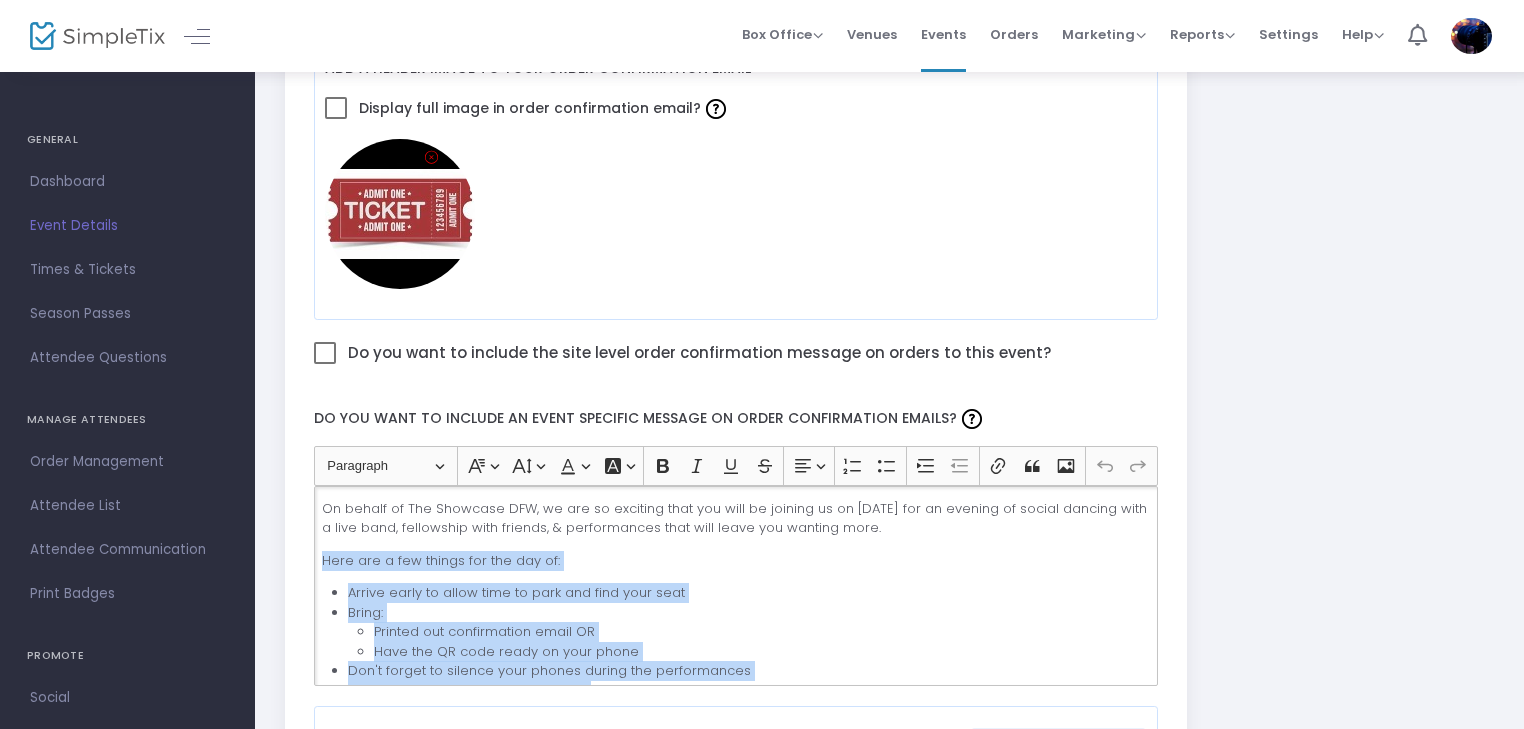 click on "On behalf of The Showcase DFW, we are so exciting that you will be joining us on [DATE] for an evening of social dancing with a live band, fellowship with friends, & performances that will leave you wanting more. Here are a few things for the day of: Arrive early to allow time to park and find your seat Bring: Printed out confirmation email OR Have the QR code ready on your phone Don't forget to silence your phones during the performances Use proper social dancing etiquette Enjoy yourself See you in November! -The Showcase DFW" 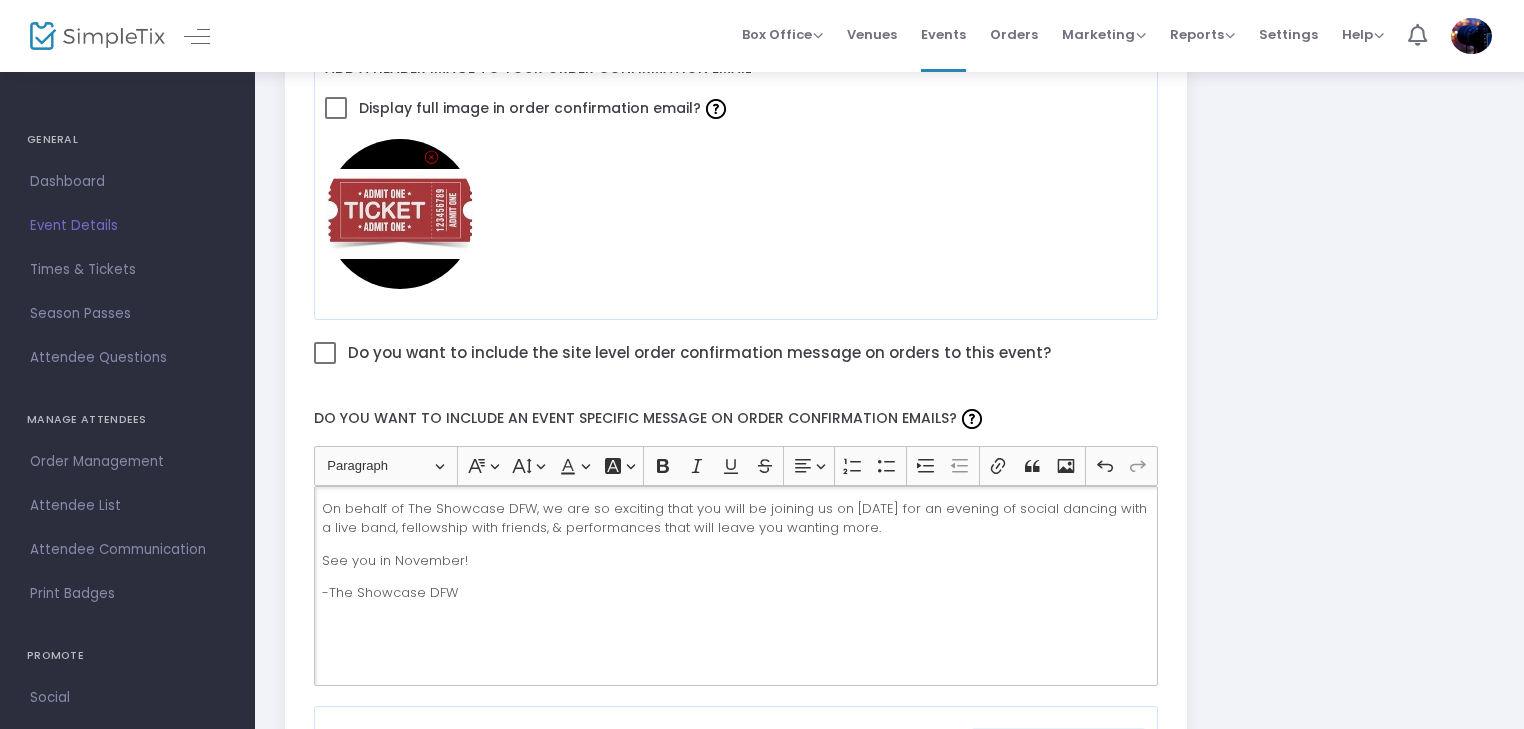 click on "On behalf of The Showcase DFW, we are so exciting that you will be joining us on [DATE] for an evening of social dancing with a live band, fellowship with friends, & performances that will leave you wanting more." 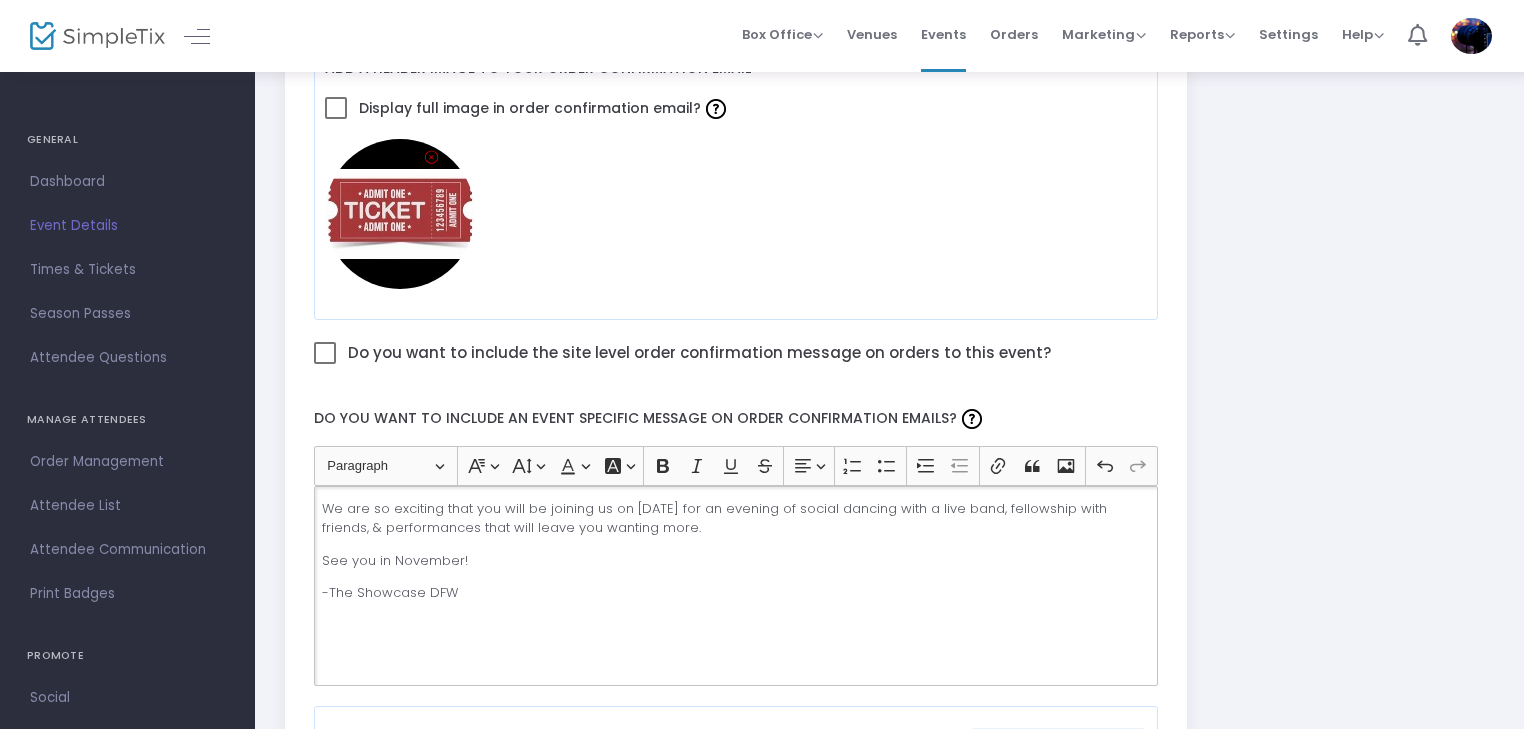 type 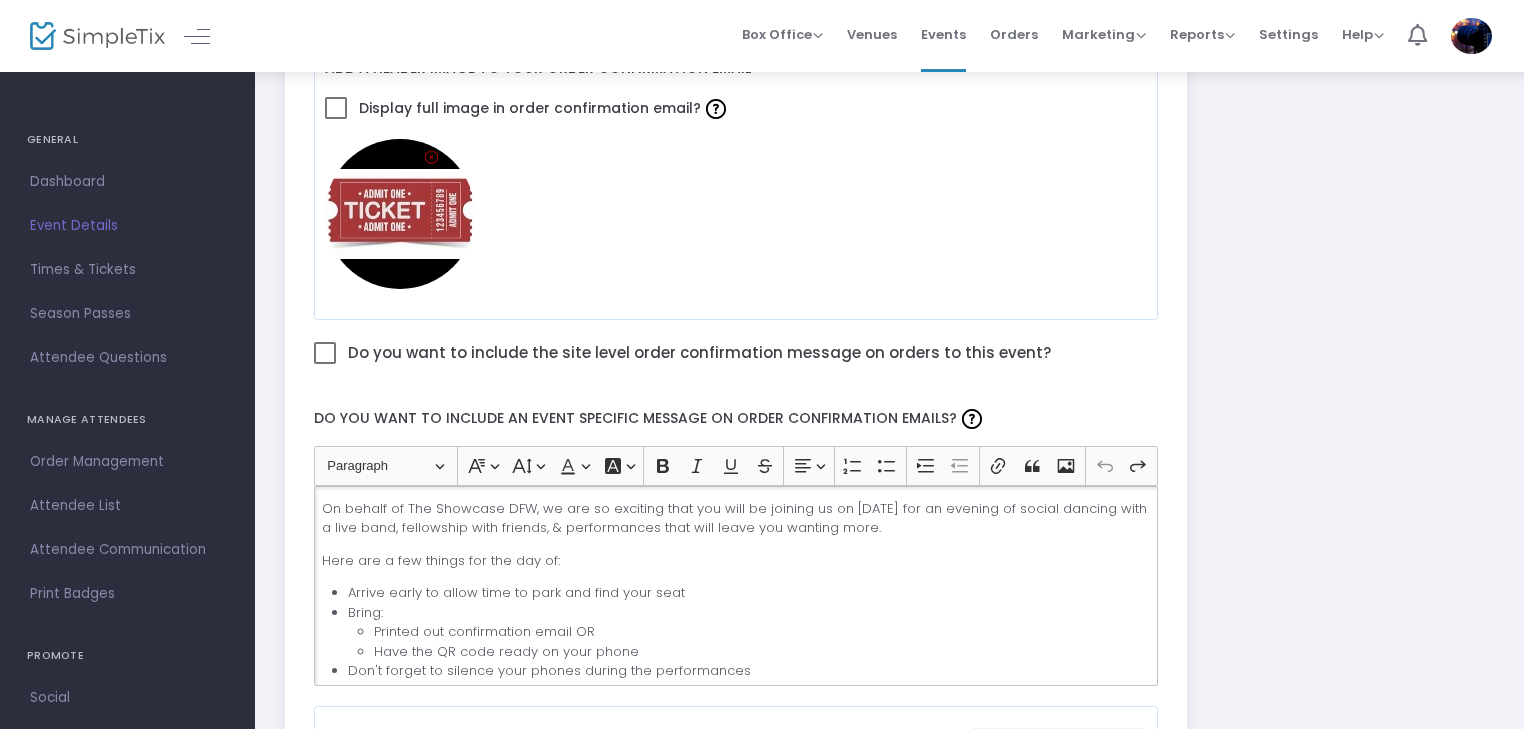 click on "Here are a few things for the day of:" 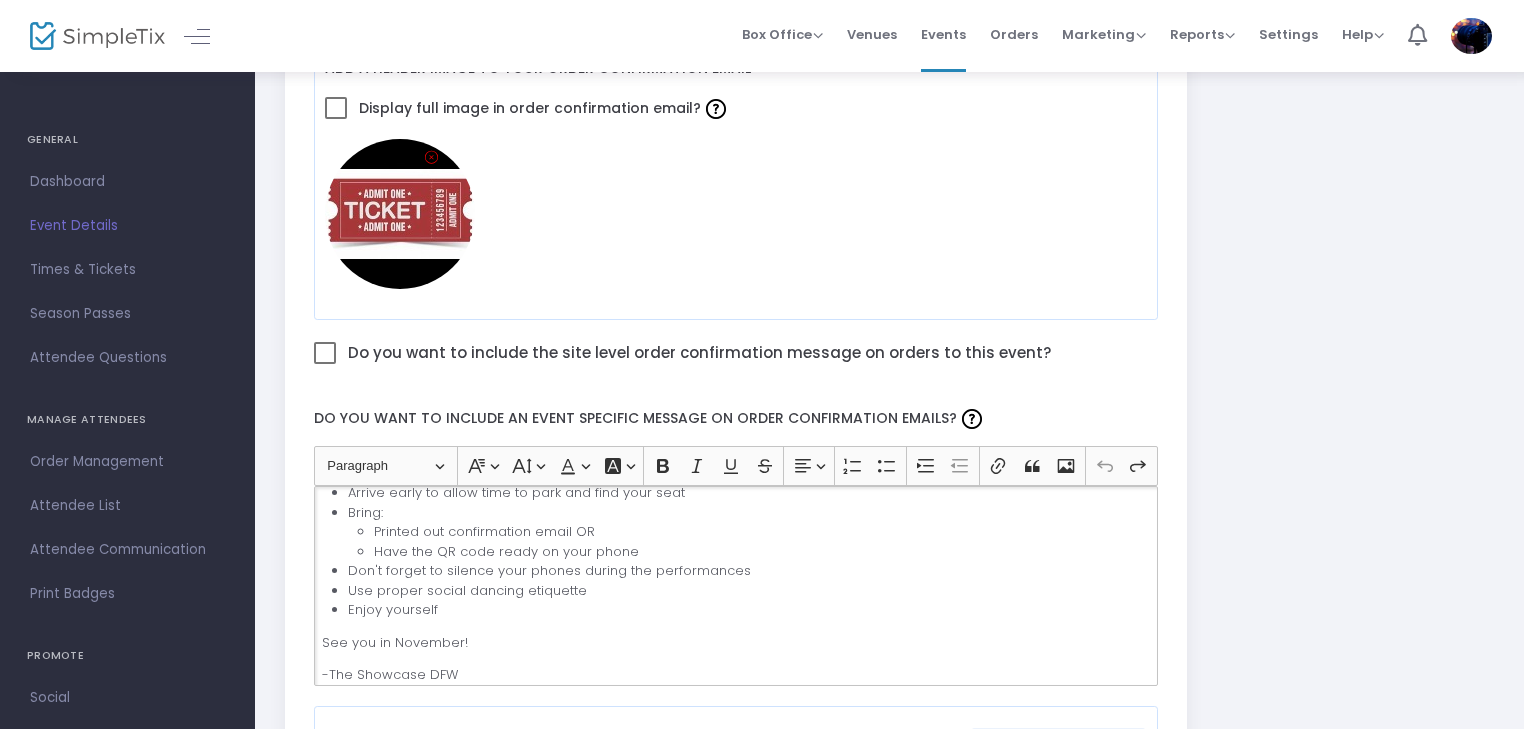 click on "Use proper social dancing etiquette" 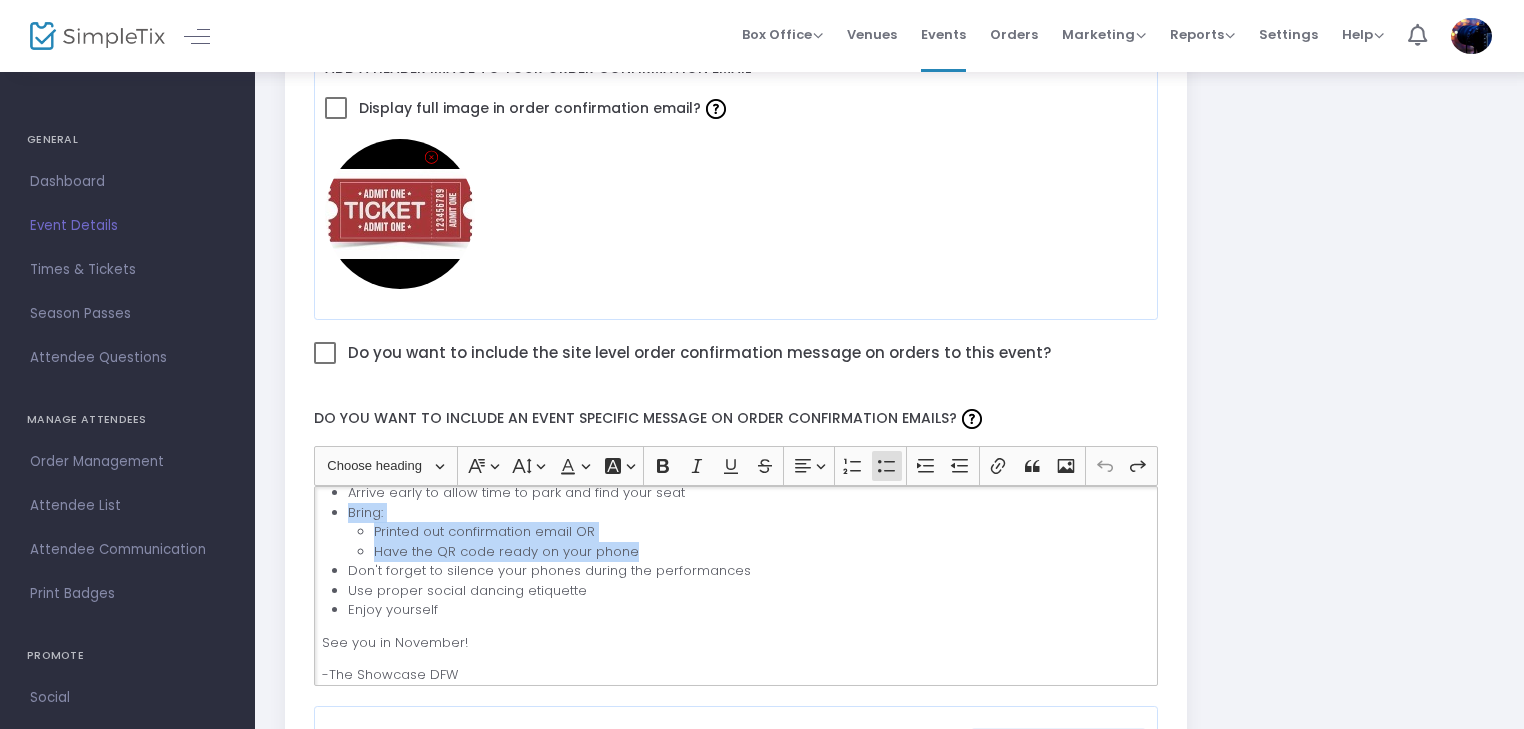 drag, startPoint x: 647, startPoint y: 550, endPoint x: 336, endPoint y: 513, distance: 313.19324 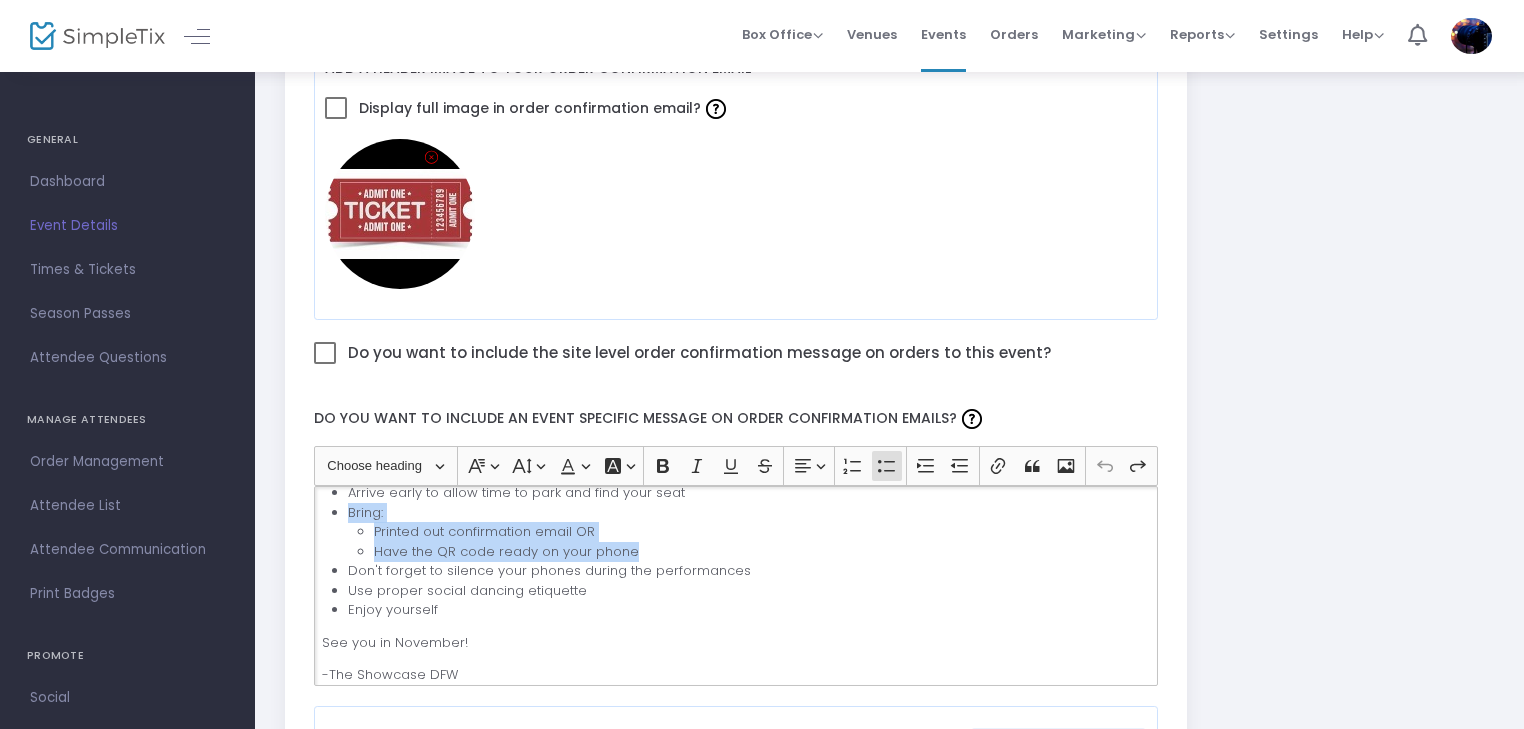 click on "Bring: Printed out confirmation email OR Have the QR code ready on your phone" 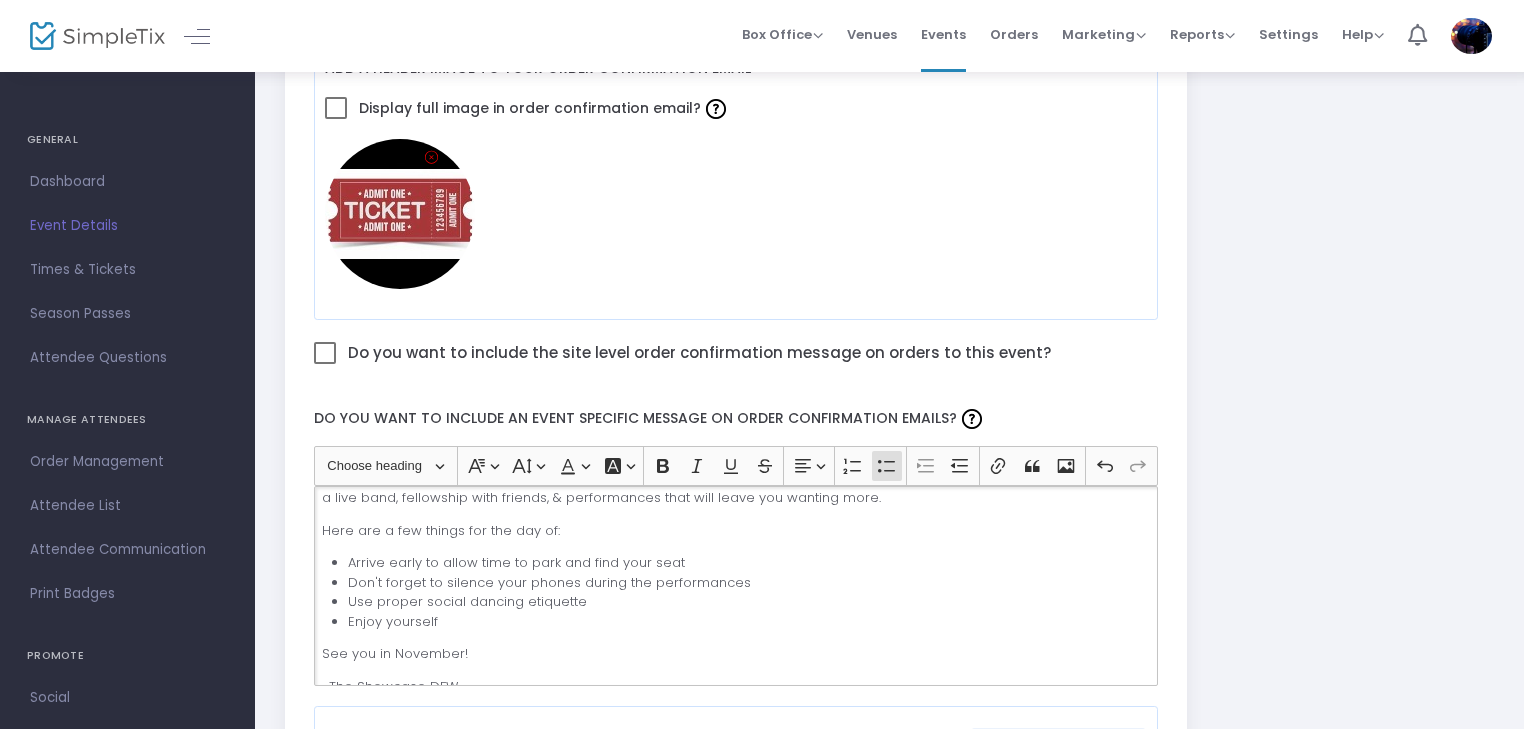 scroll, scrollTop: 0, scrollLeft: 0, axis: both 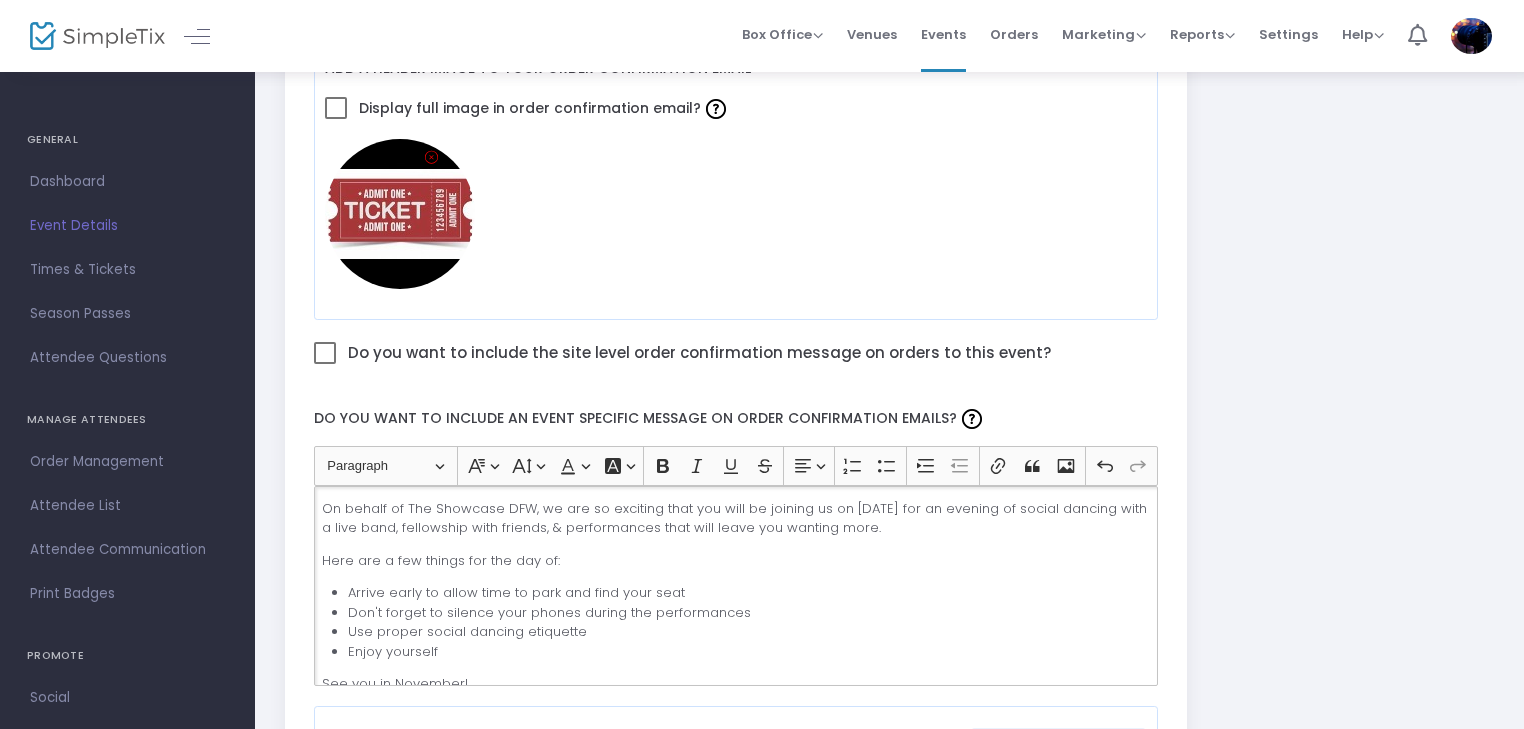 click on "On behalf of The Showcase DFW, we are so exciting that you will be joining us on [DATE] for an evening of social dancing with a live band, fellowship with friends, & performances that will leave you wanting more." 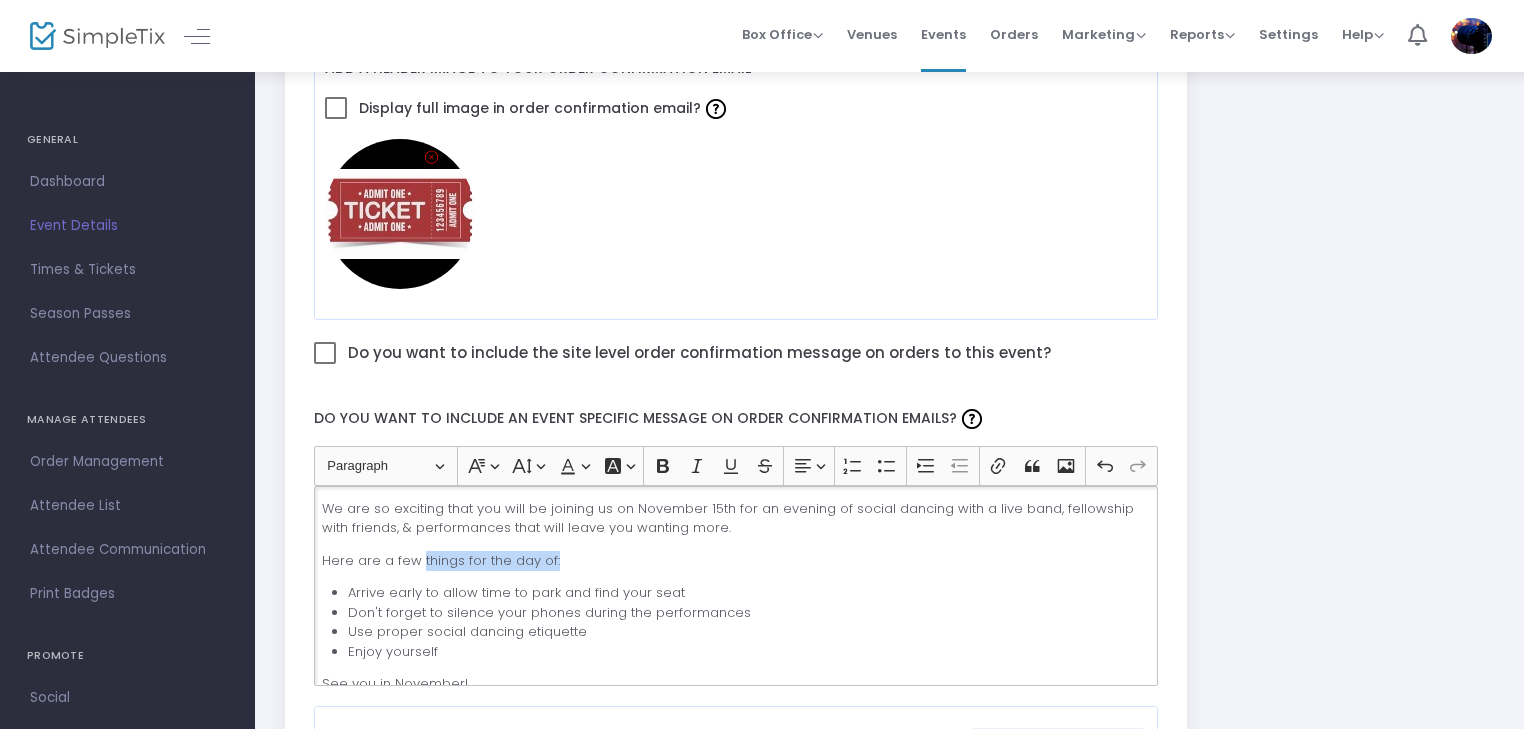 drag, startPoint x: 564, startPoint y: 557, endPoint x: 419, endPoint y: 562, distance: 145.08618 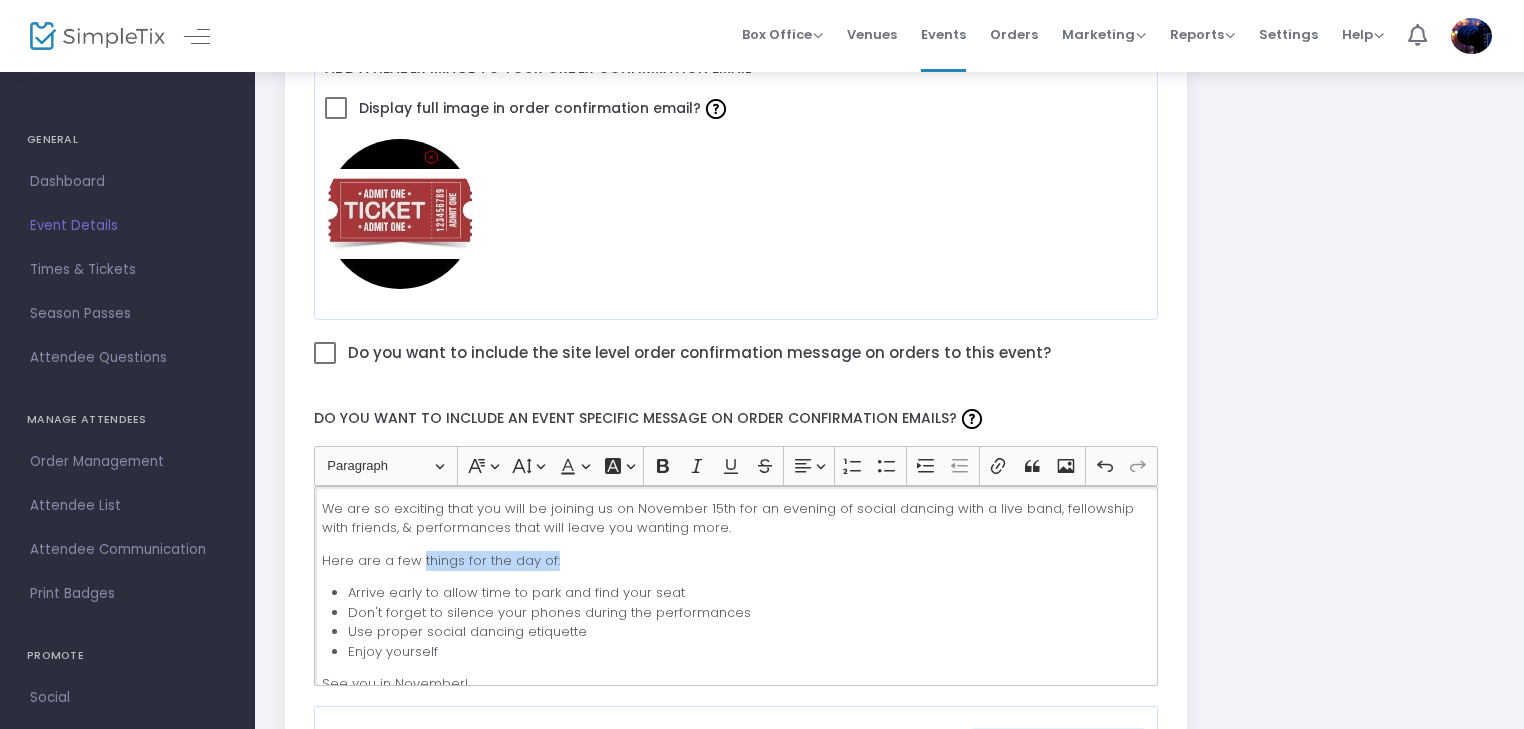 click on "Here are a few things for the day of:" 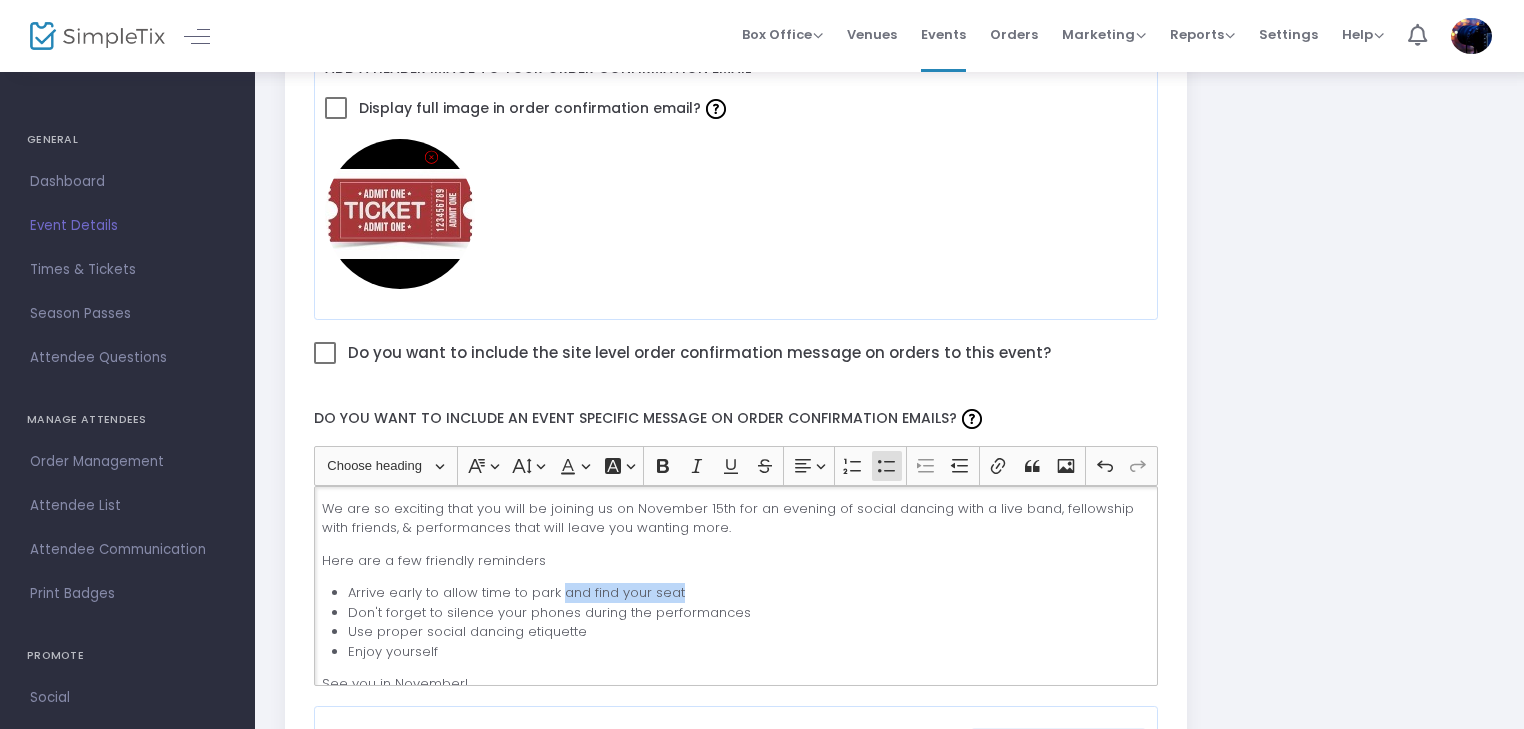 drag, startPoint x: 677, startPoint y: 589, endPoint x: 561, endPoint y: 591, distance: 116.01724 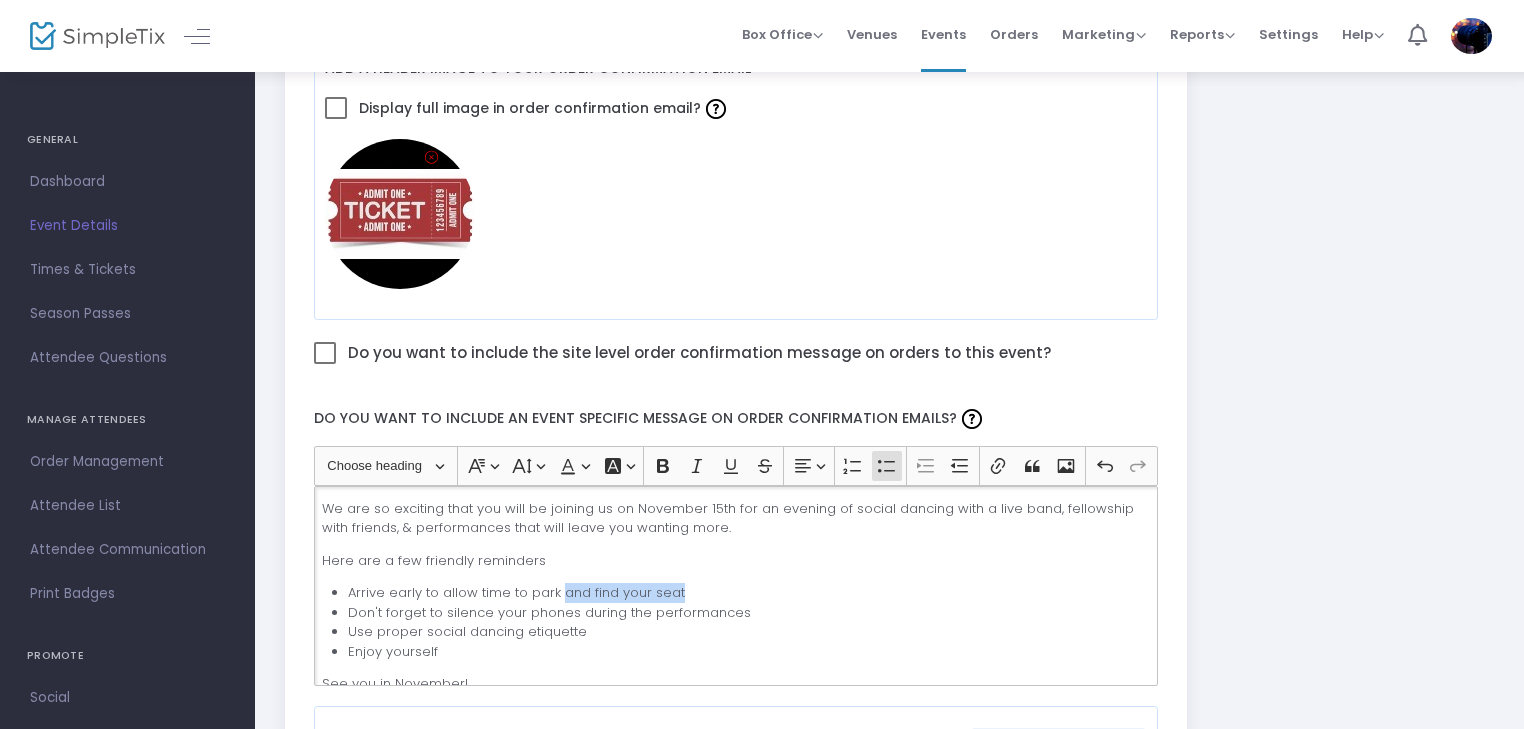 click on "Arrive early to allow time to park and find your seat" 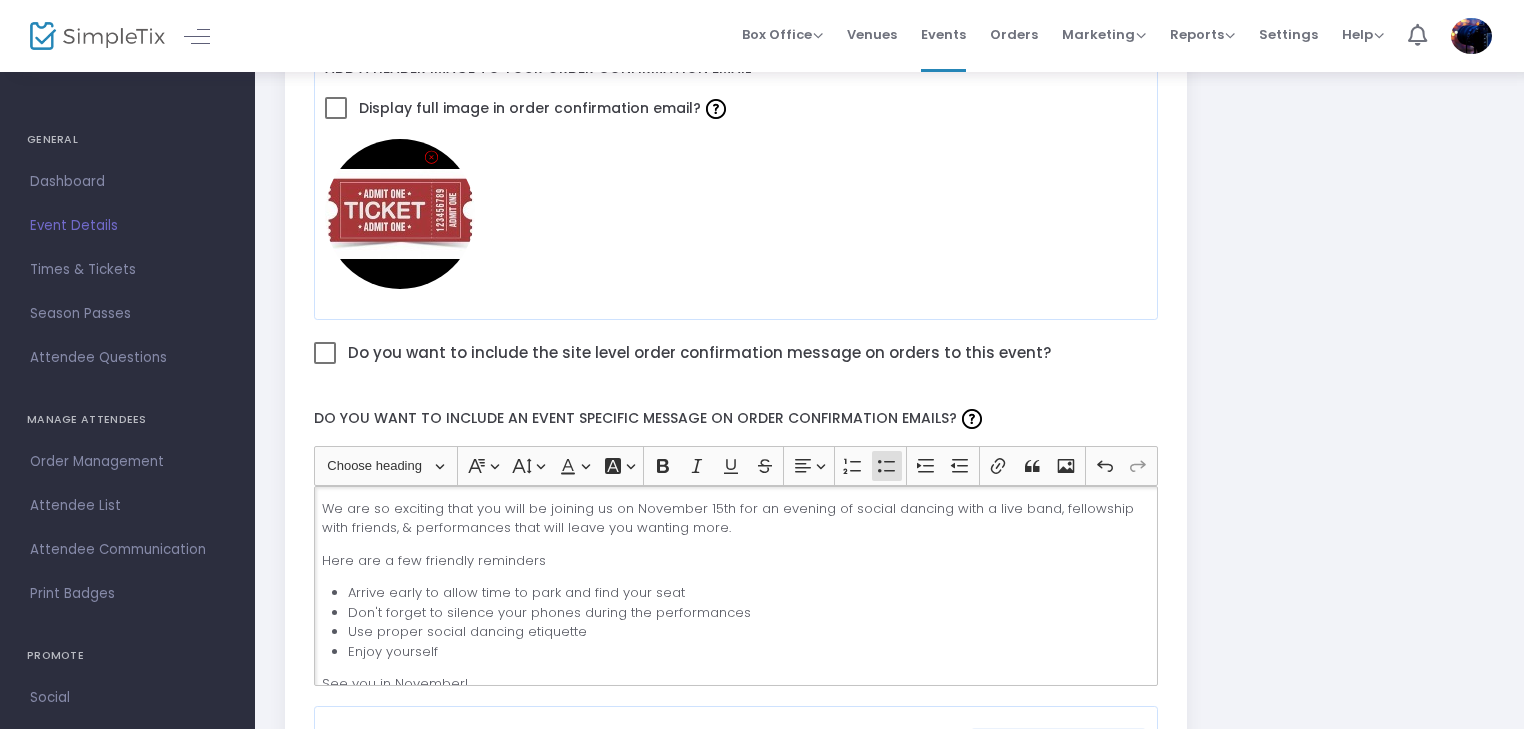 click on "Use proper social dancing etiquette" 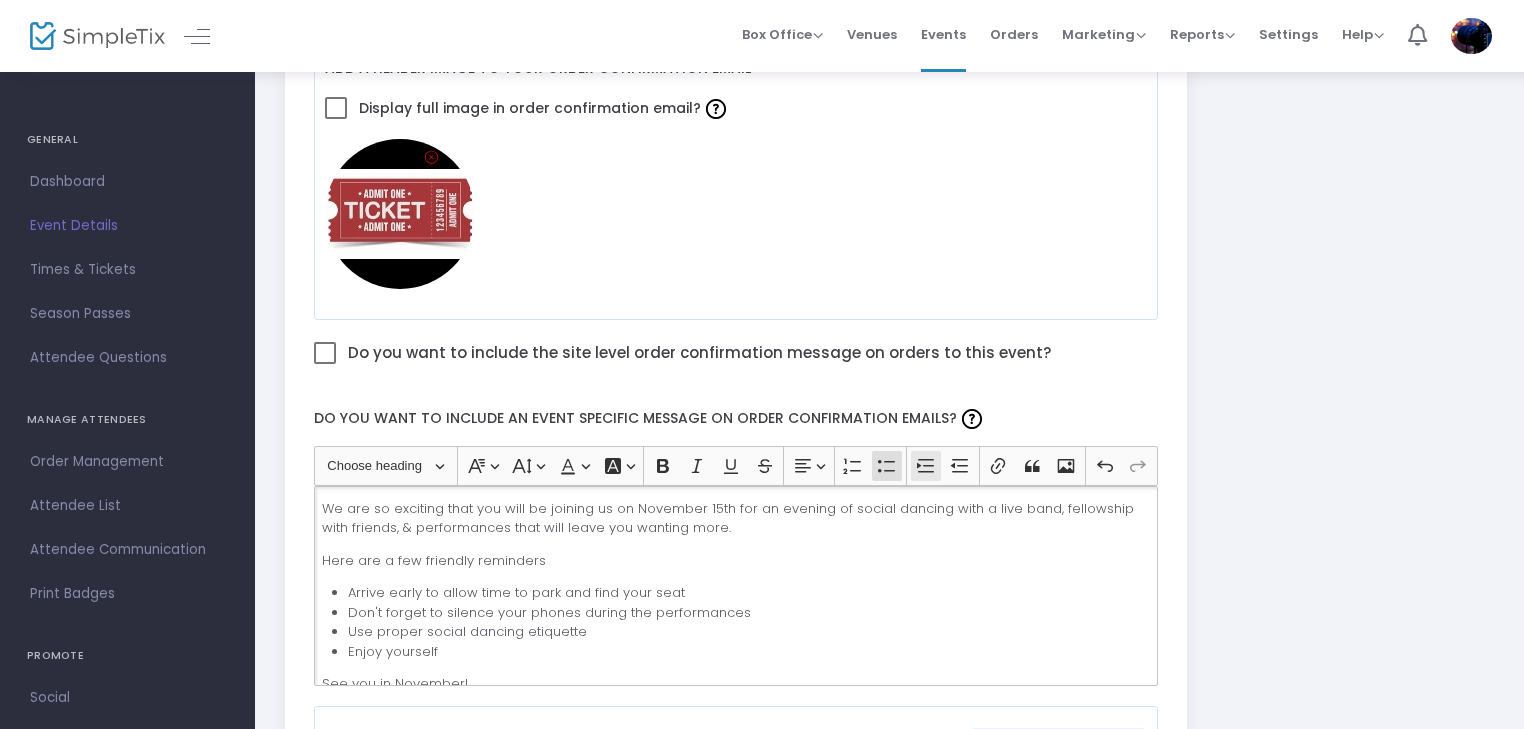click 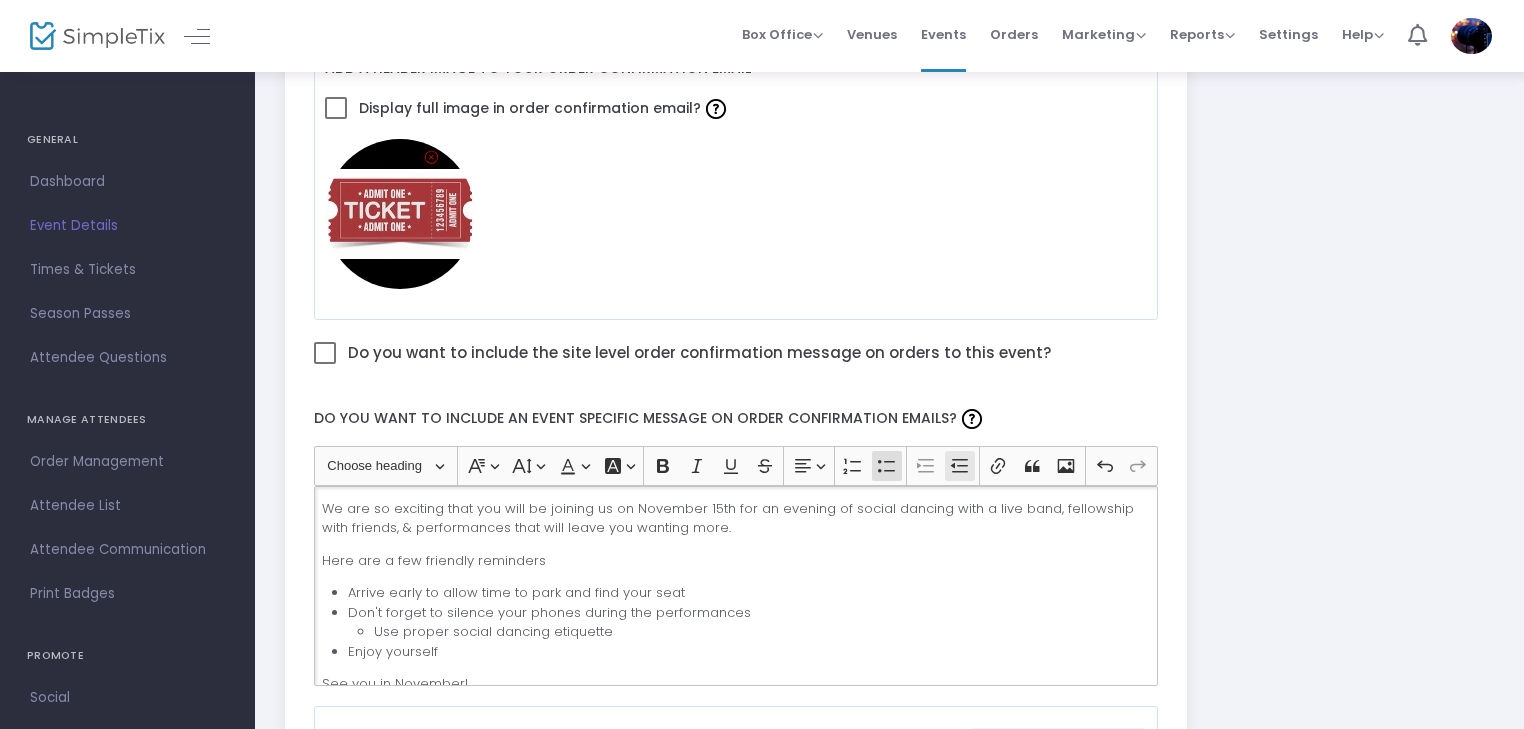 click 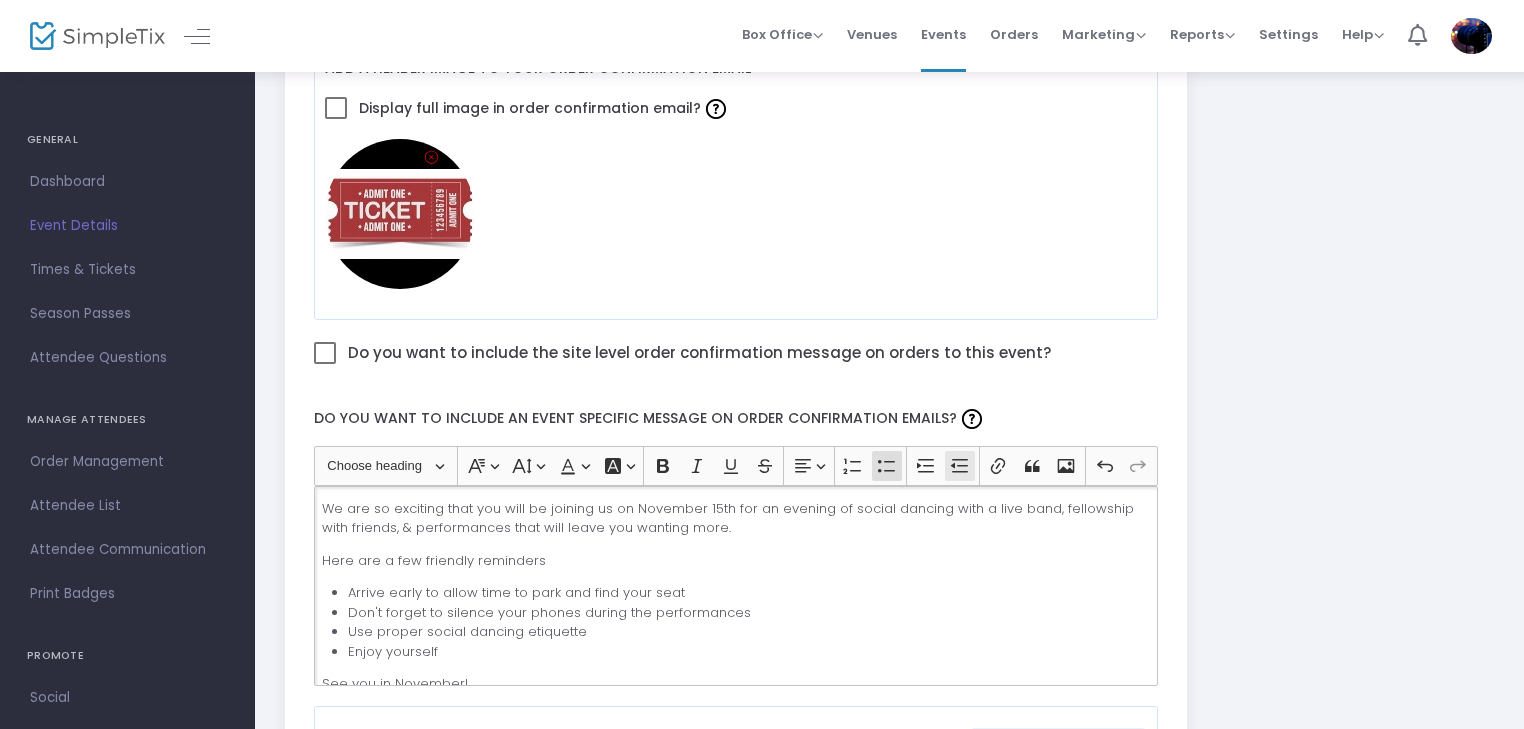 click 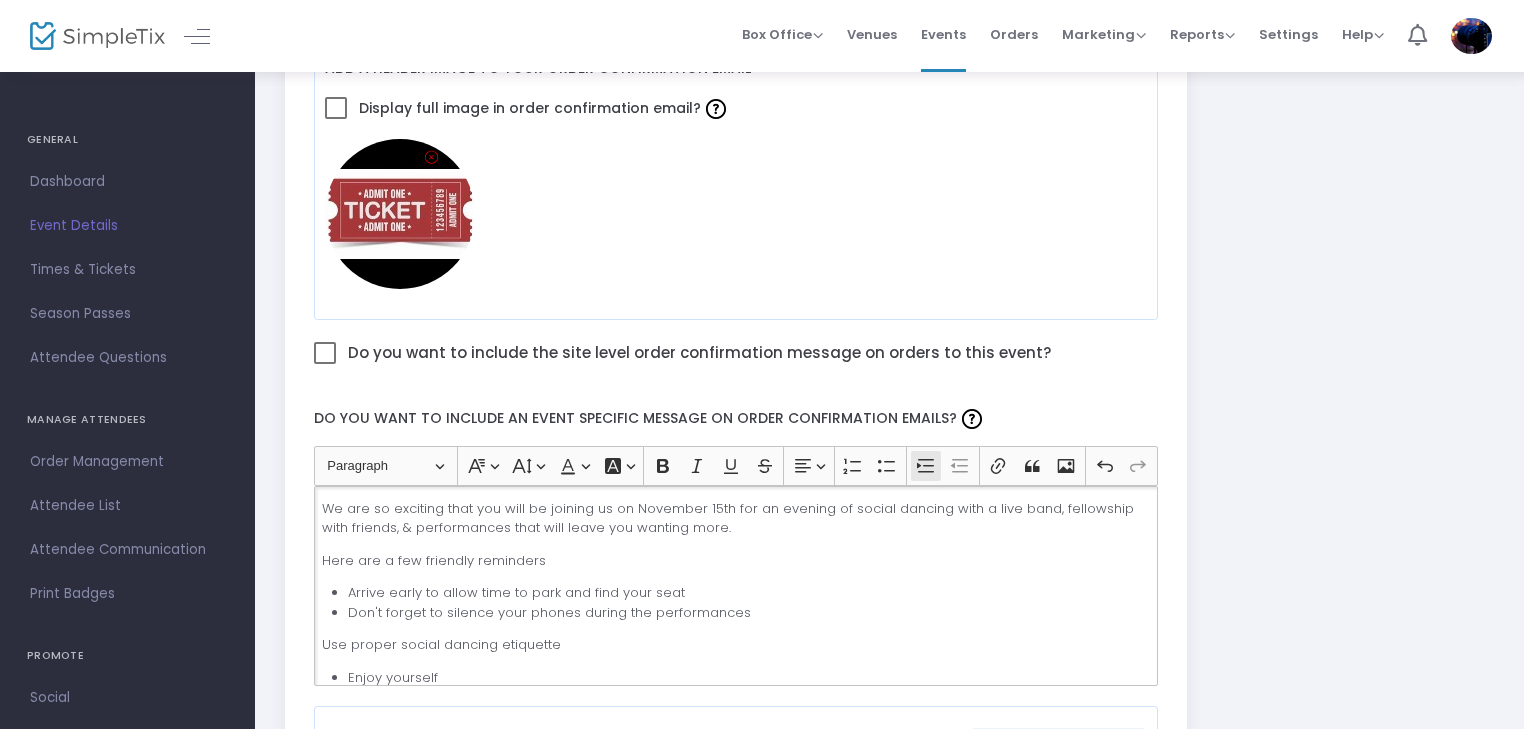 click 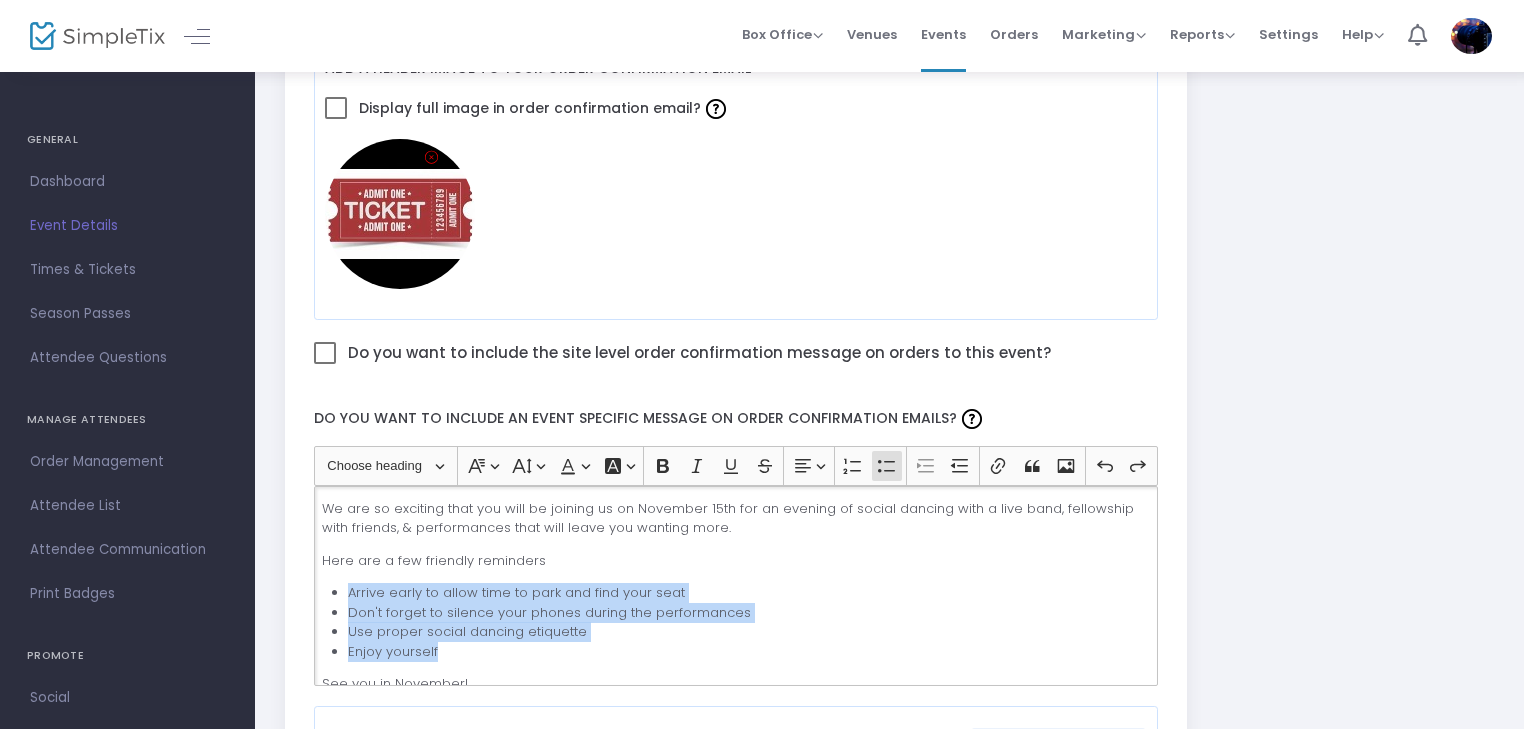 drag, startPoint x: 448, startPoint y: 649, endPoint x: 349, endPoint y: 589, distance: 115.76269 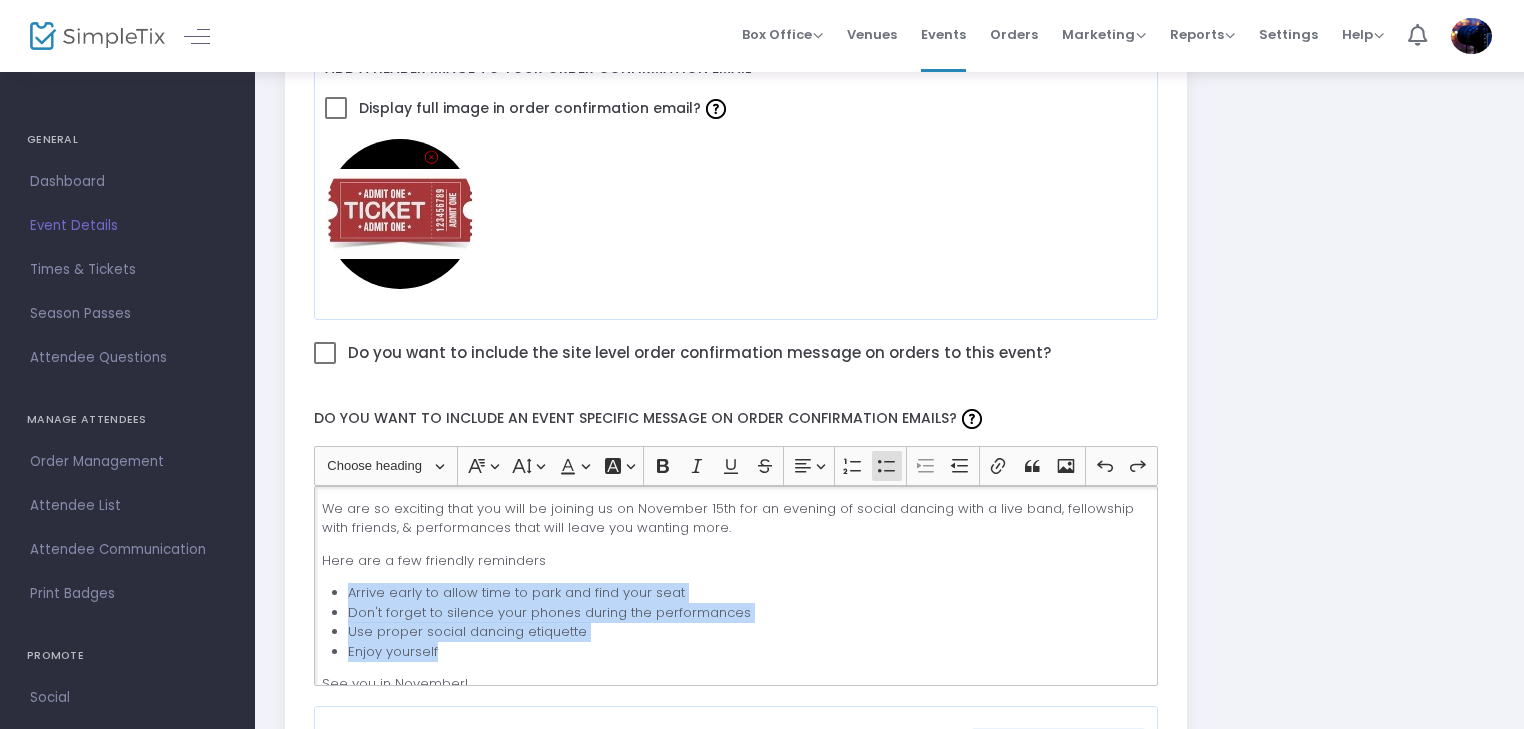click on "Arrive early to allow time to park and find your seat Don't forget to silence your phones during the performances Use proper social dancing etiquette Enjoy yourself" 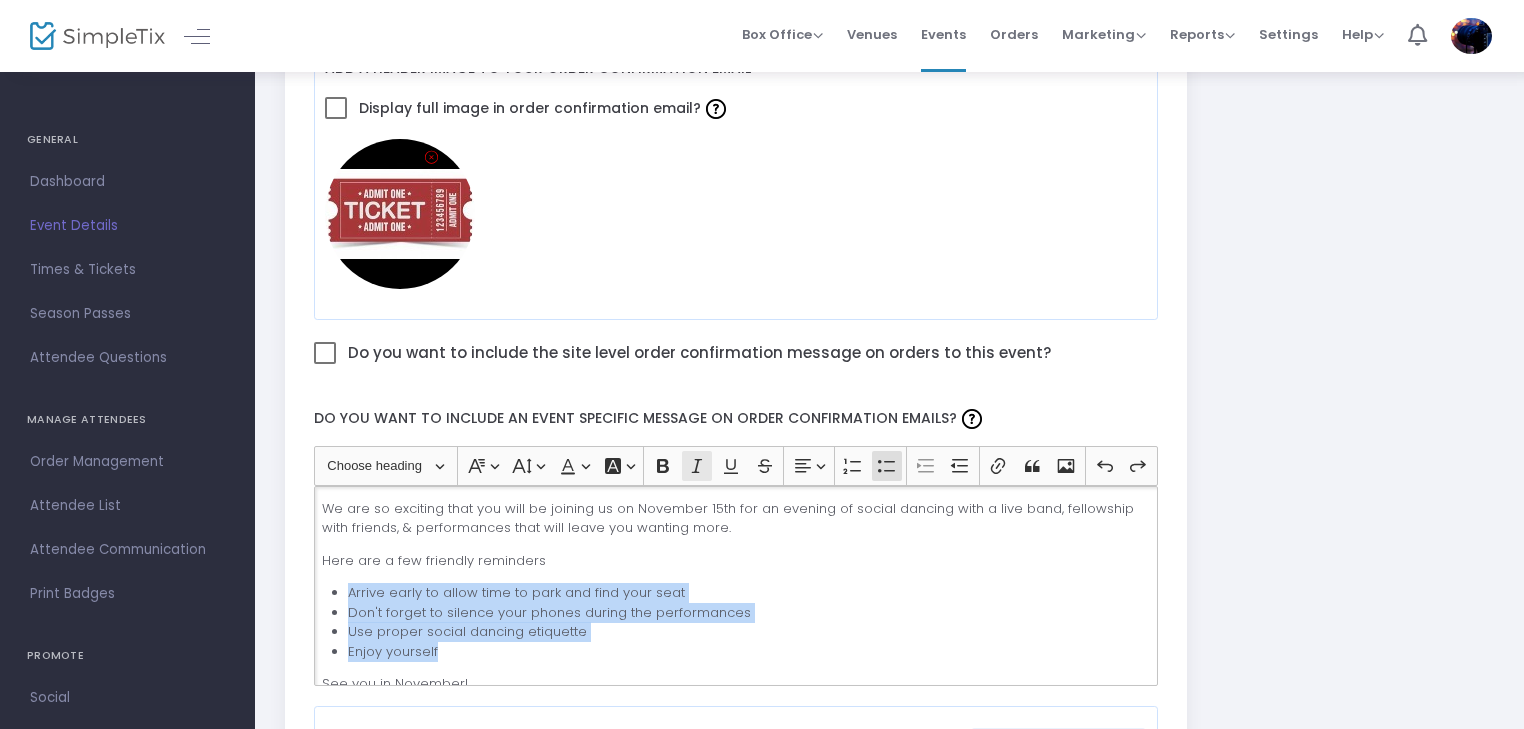 click 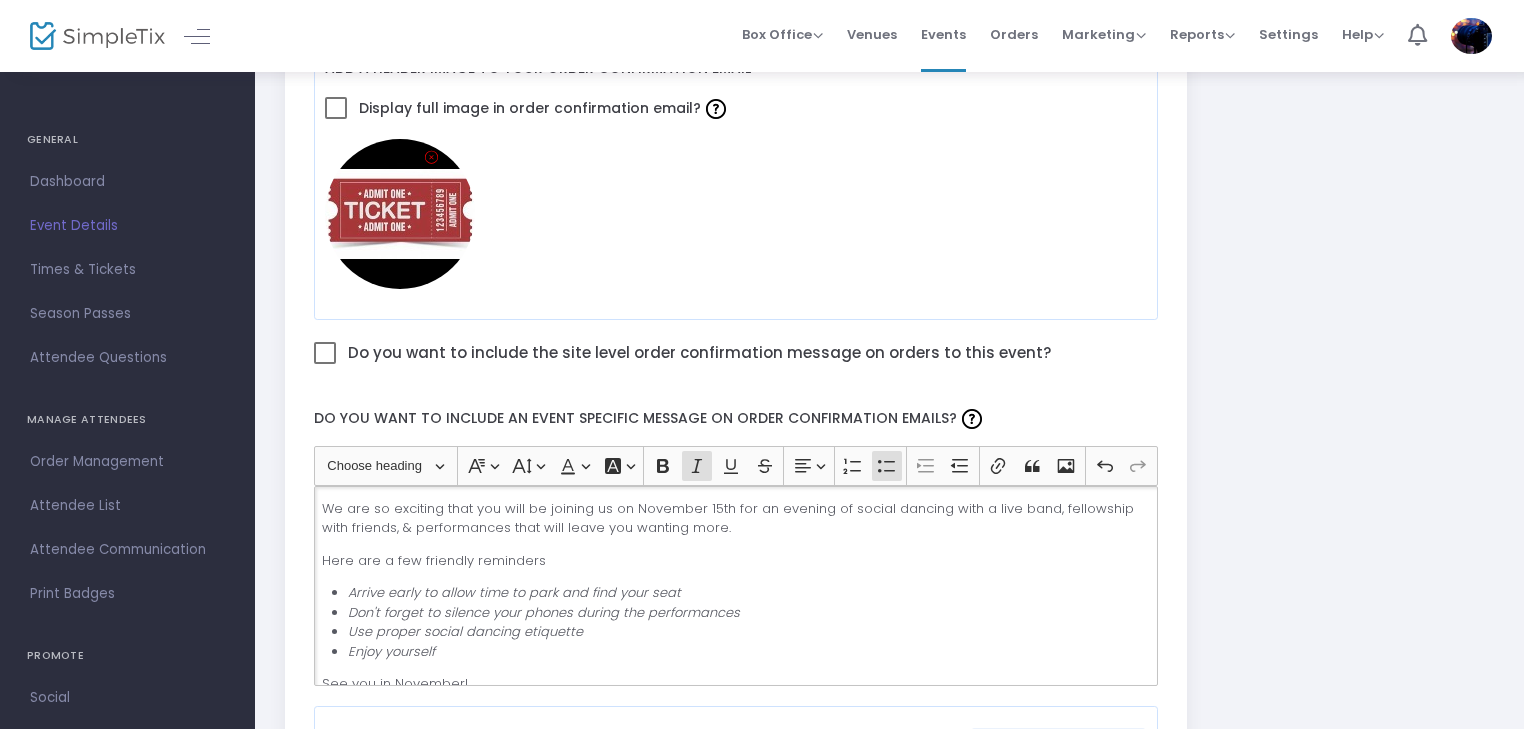 click on "Here are a few friendly reminders" 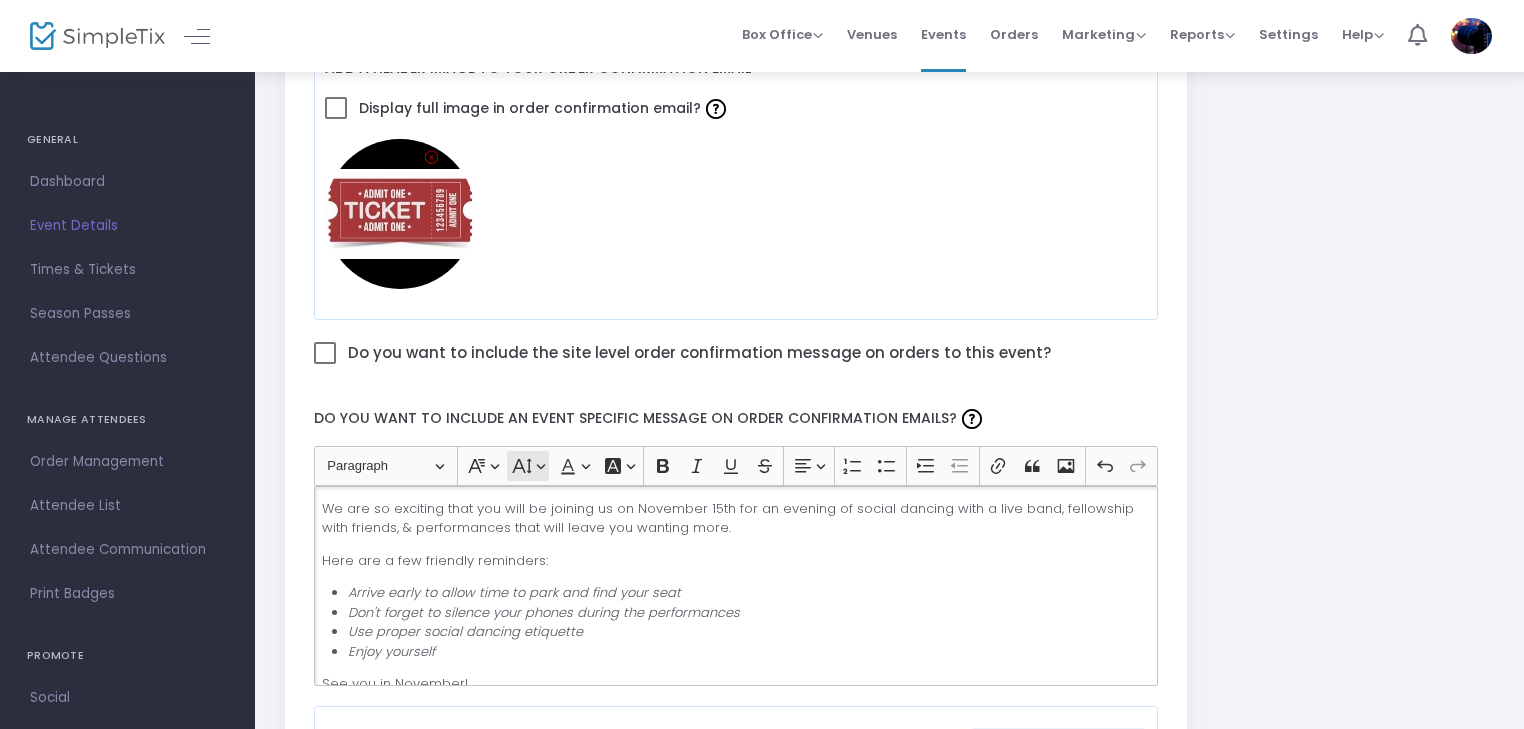 click on "Font Size Font Size" 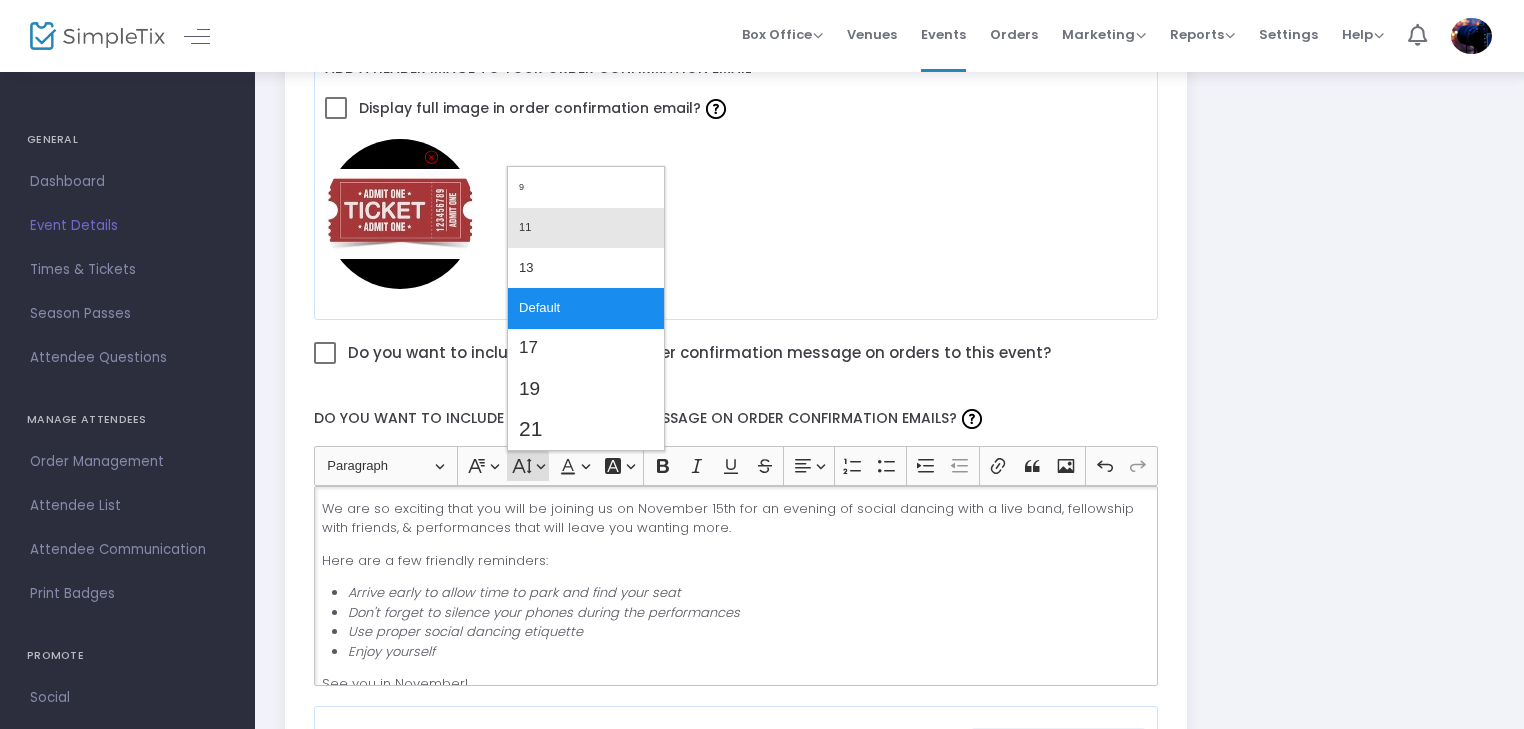 click on "11" 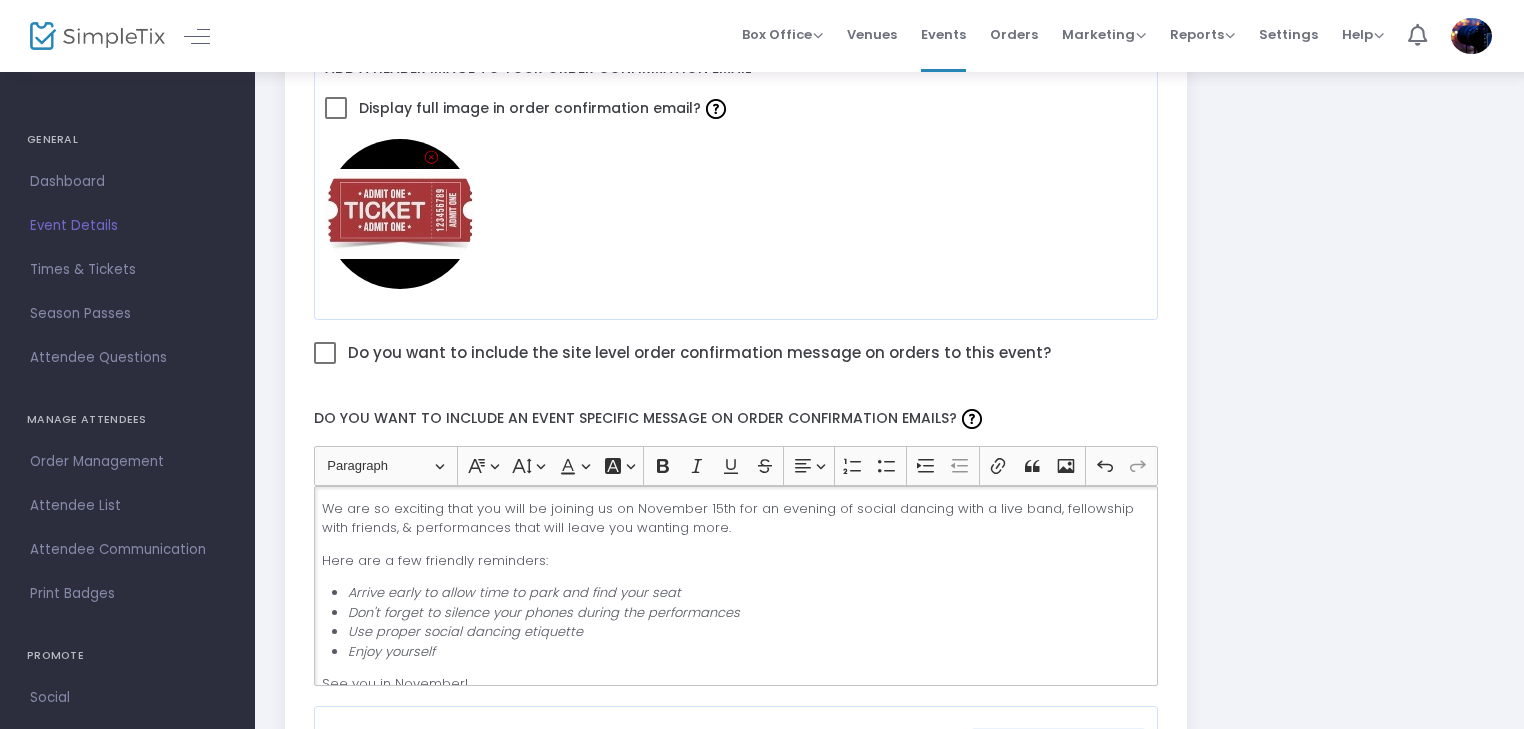 click on "We are so exciting that you will be joining us on November 15th for an evening of social dancing with a live band, fellowship with friends, & performances that will leave you wanting more." 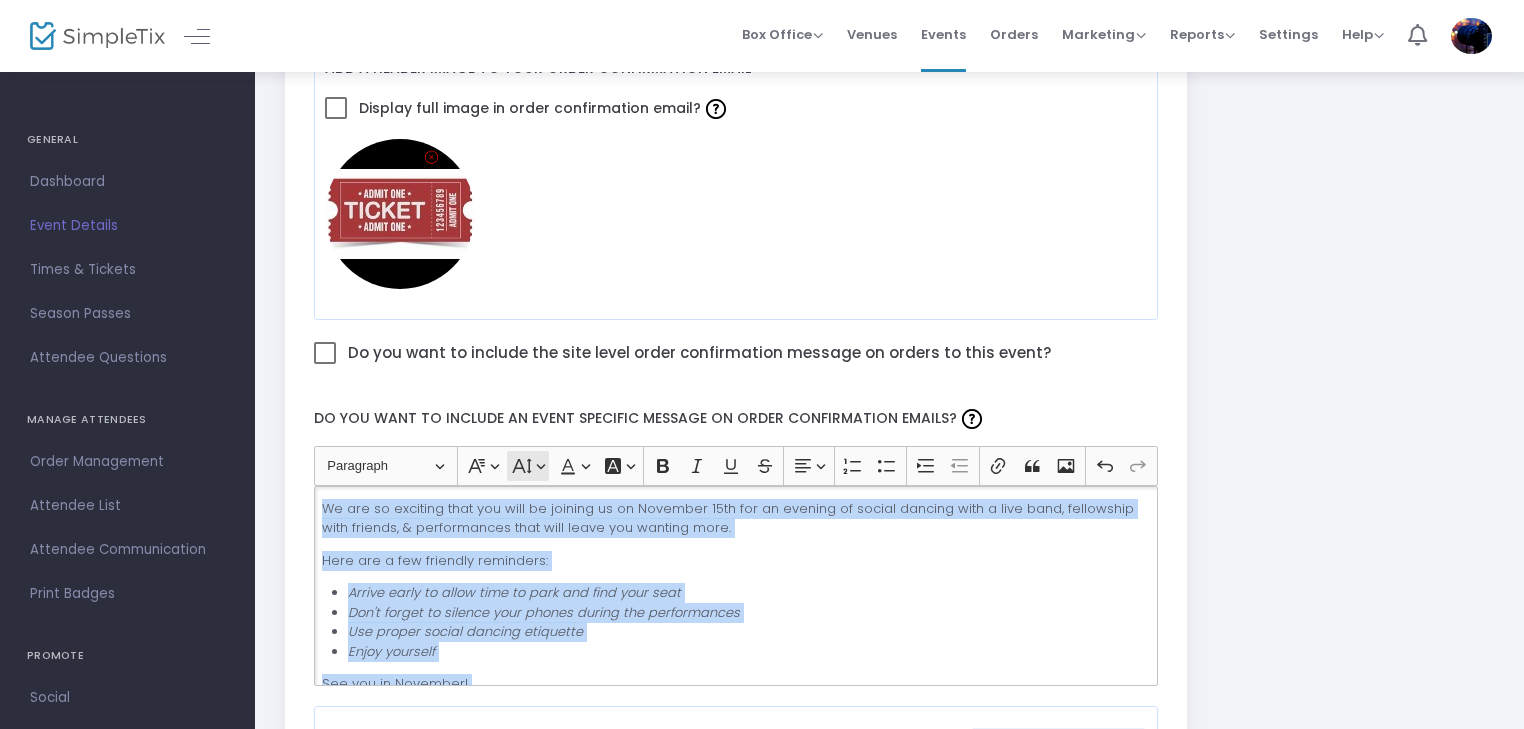 click on "Font Size Font Size" 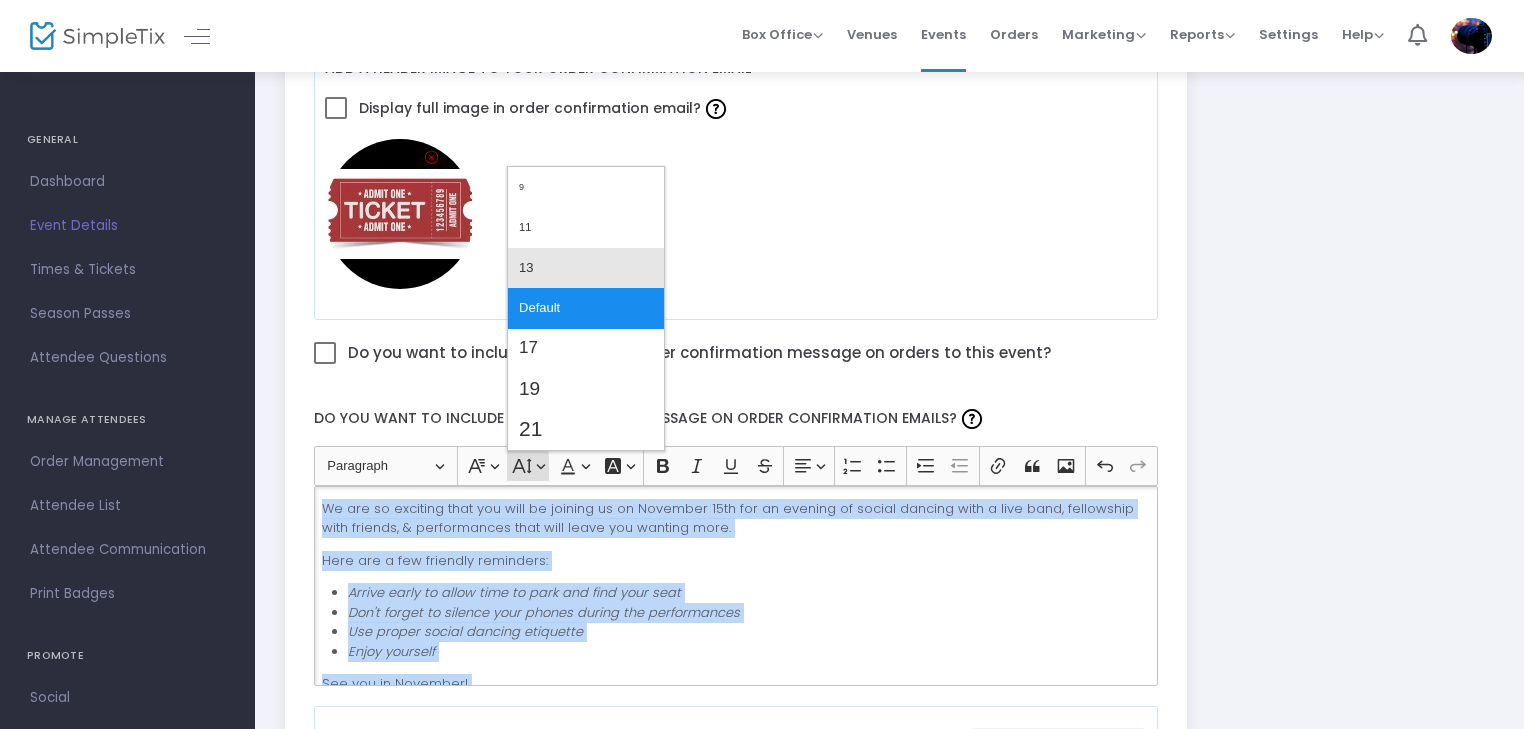 click on "13" 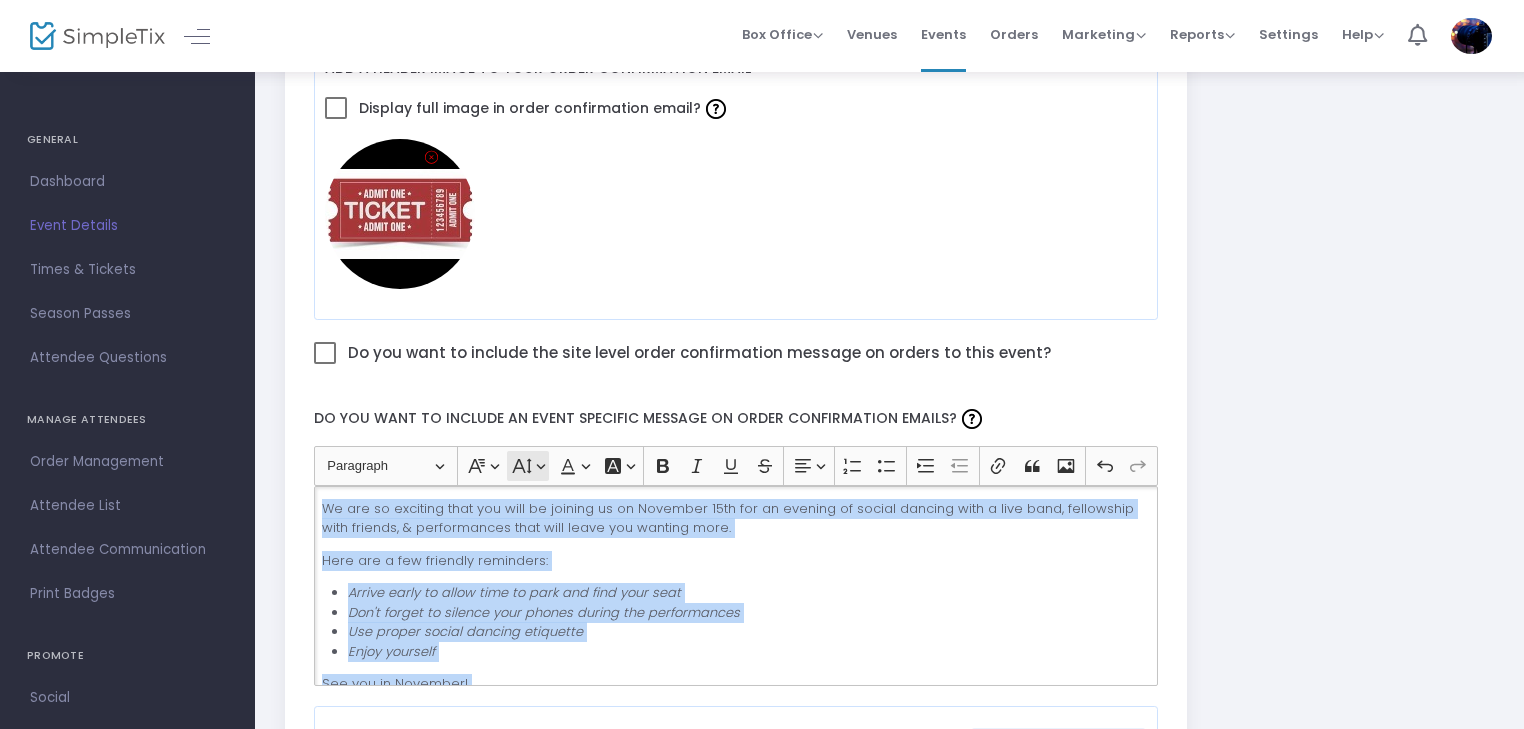 click 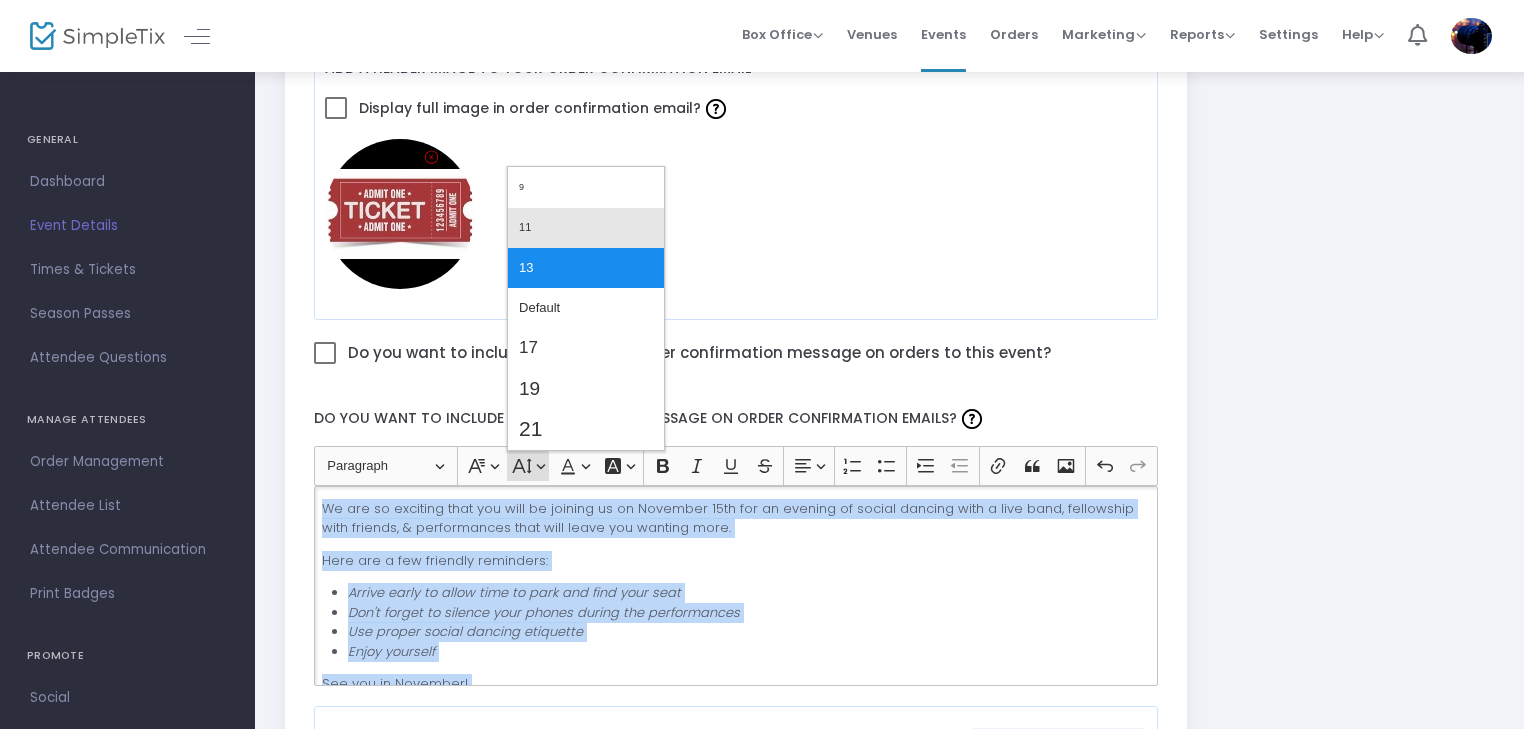 click on "11" 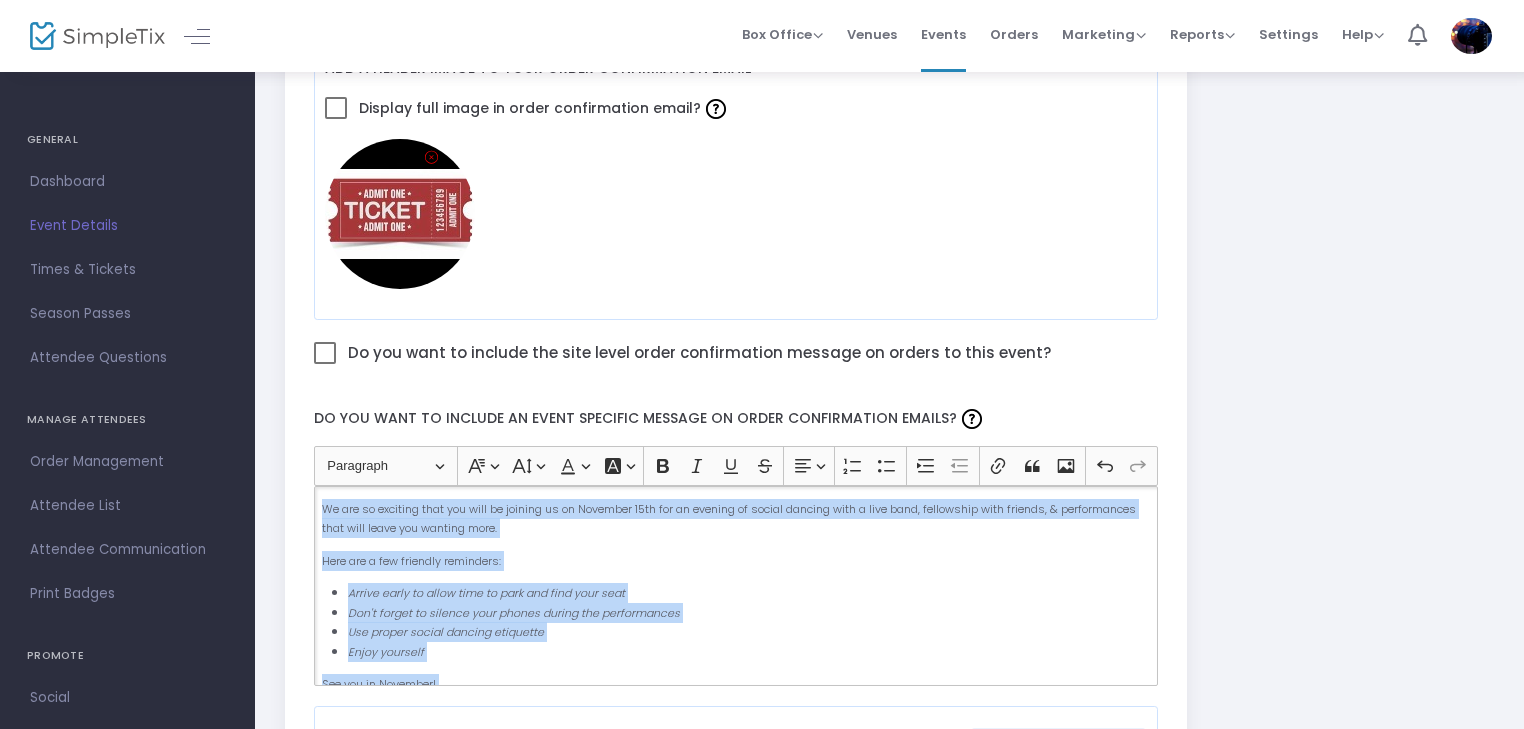 click on "We are so exciting that you will be joining us on [DATE] for an evening of social dancing with a live band, fellowship with friends, & performances that will leave you wanting more. Here are a few friendly reminders: Arrive early to allow time to park and find your seat Don't forget to silence your phones during the performances Use proper social dancing etiquette Enjoy yourself See you in [MONTH]! -The Showcase DFW" 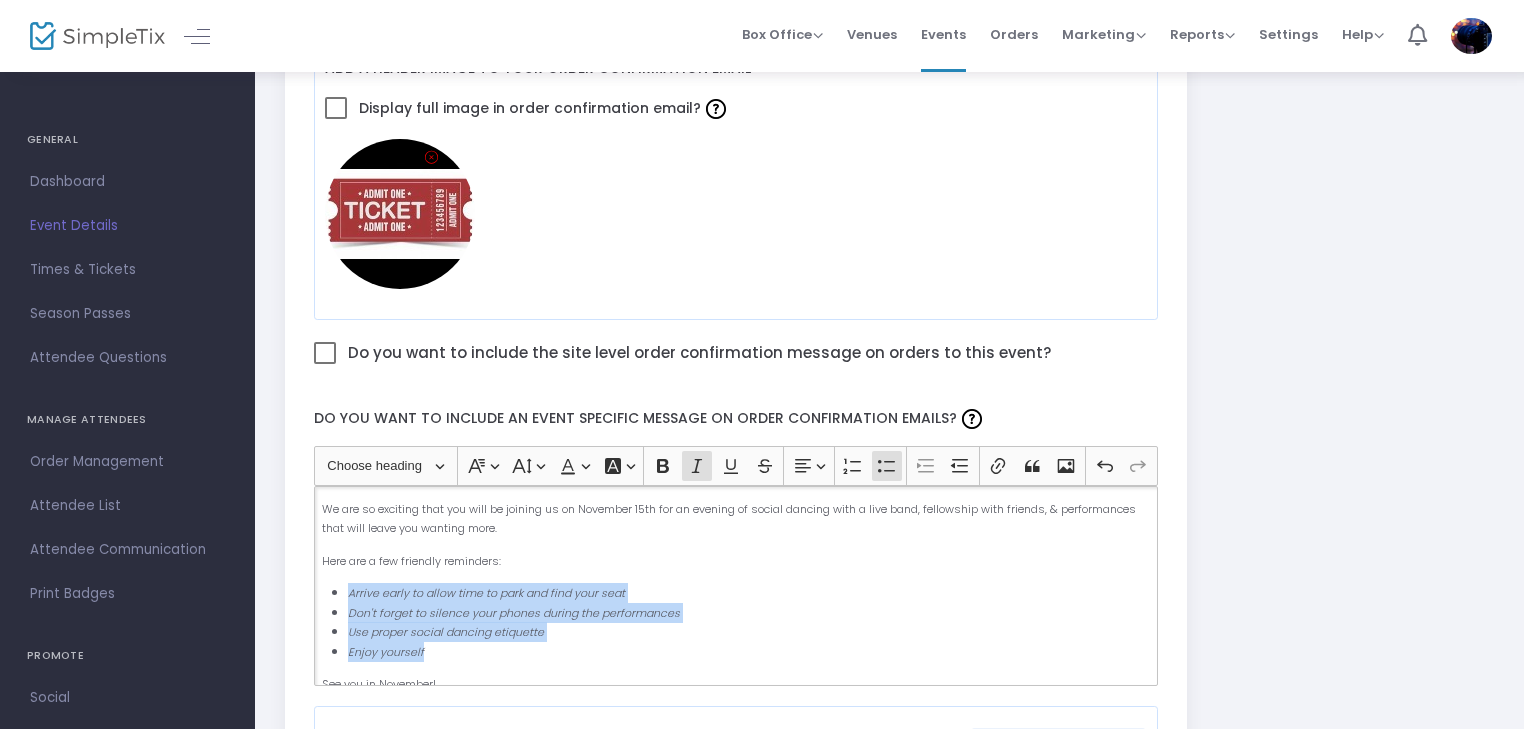drag, startPoint x: 348, startPoint y: 589, endPoint x: 426, endPoint y: 649, distance: 98.40732 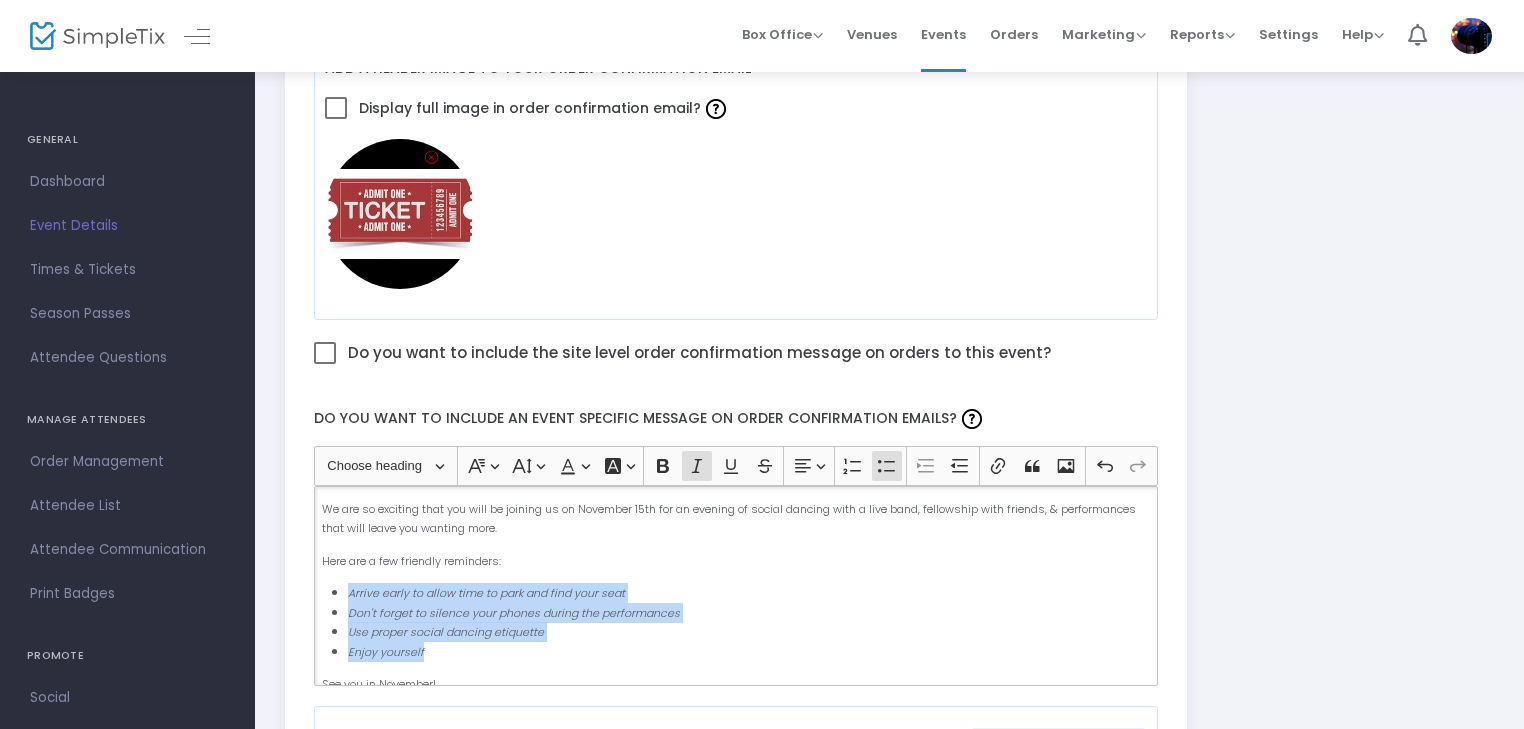 click on "Arrive early to allow time to park and find your seat Don't forget to silence your phones during the performances Use proper social dancing etiquette Enjoy yourself" 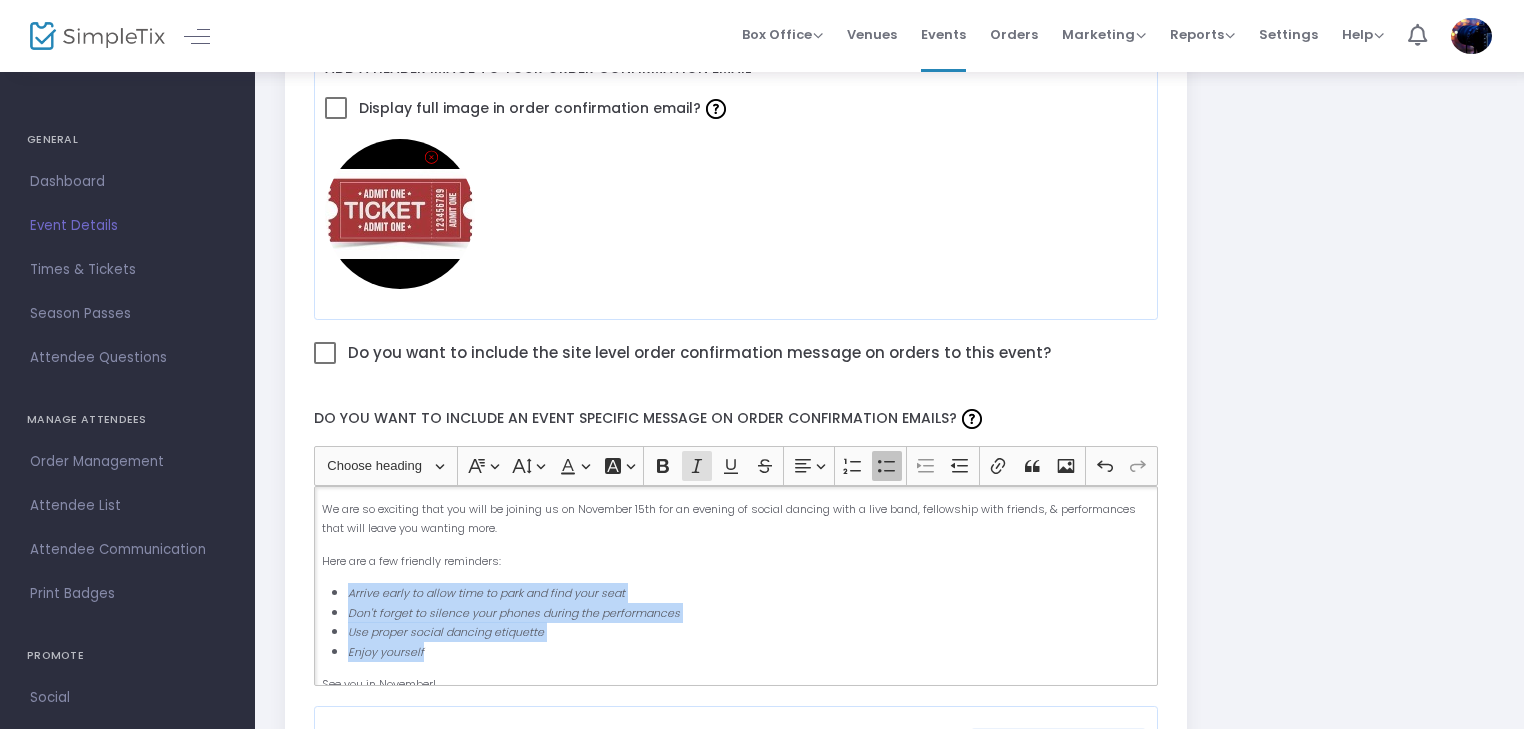 click 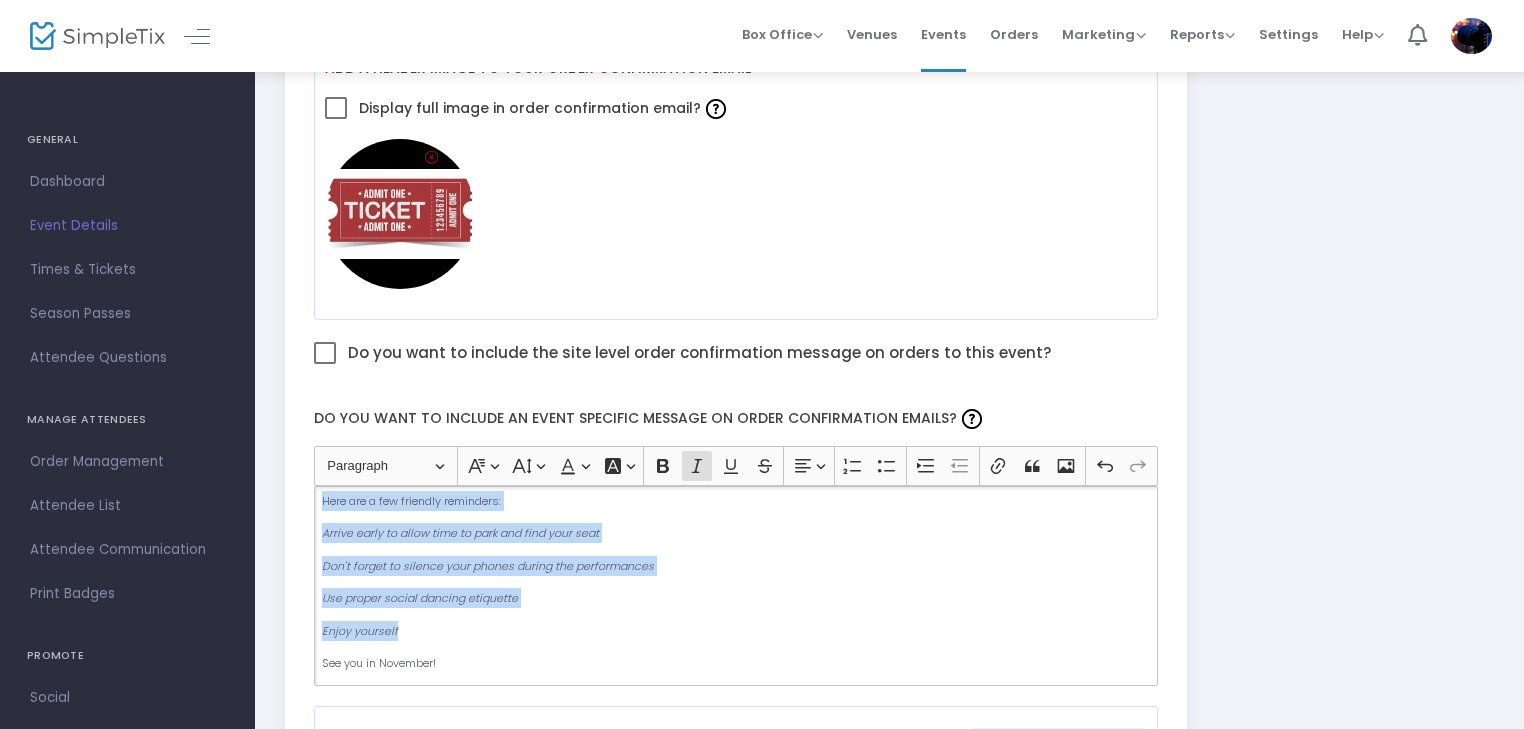 scroll, scrollTop: 0, scrollLeft: 0, axis: both 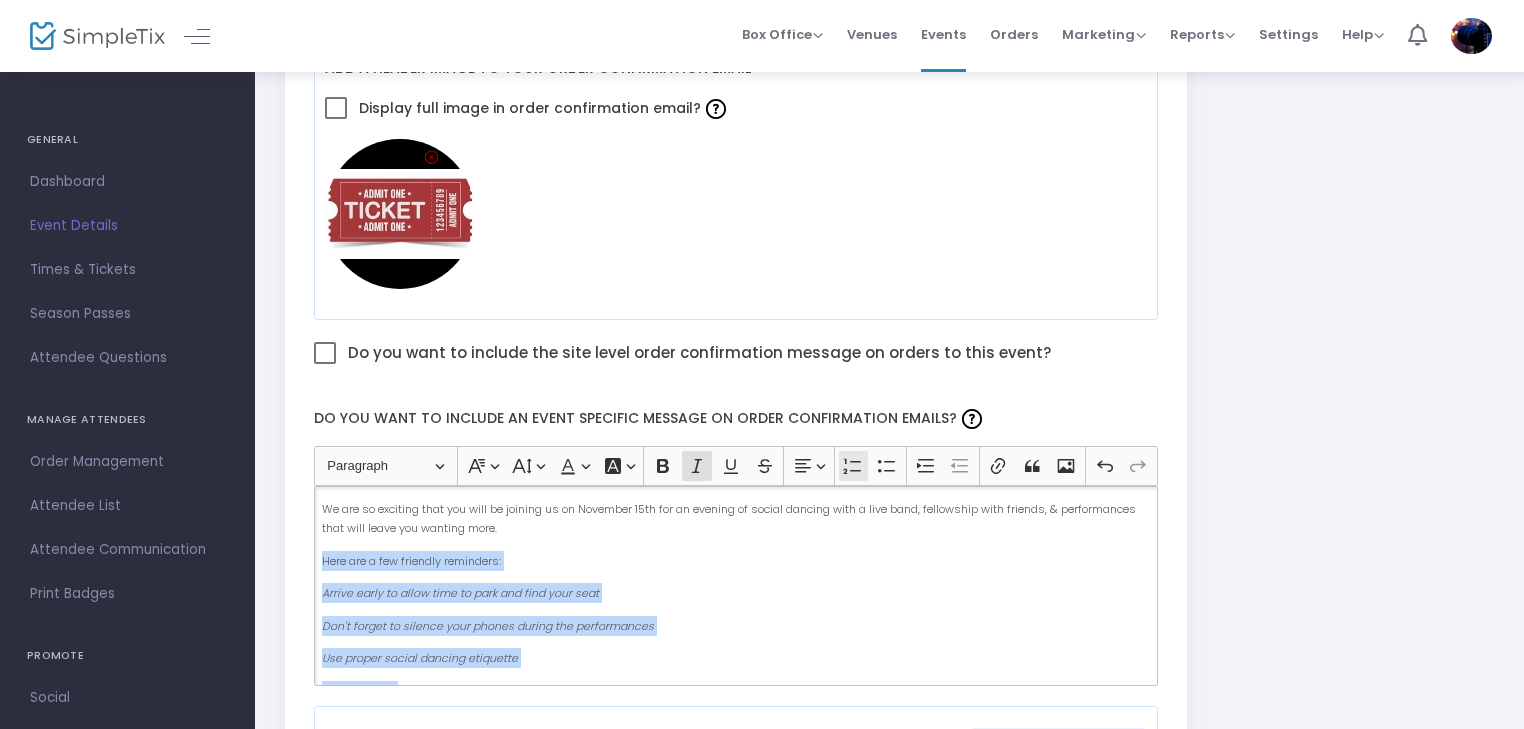click 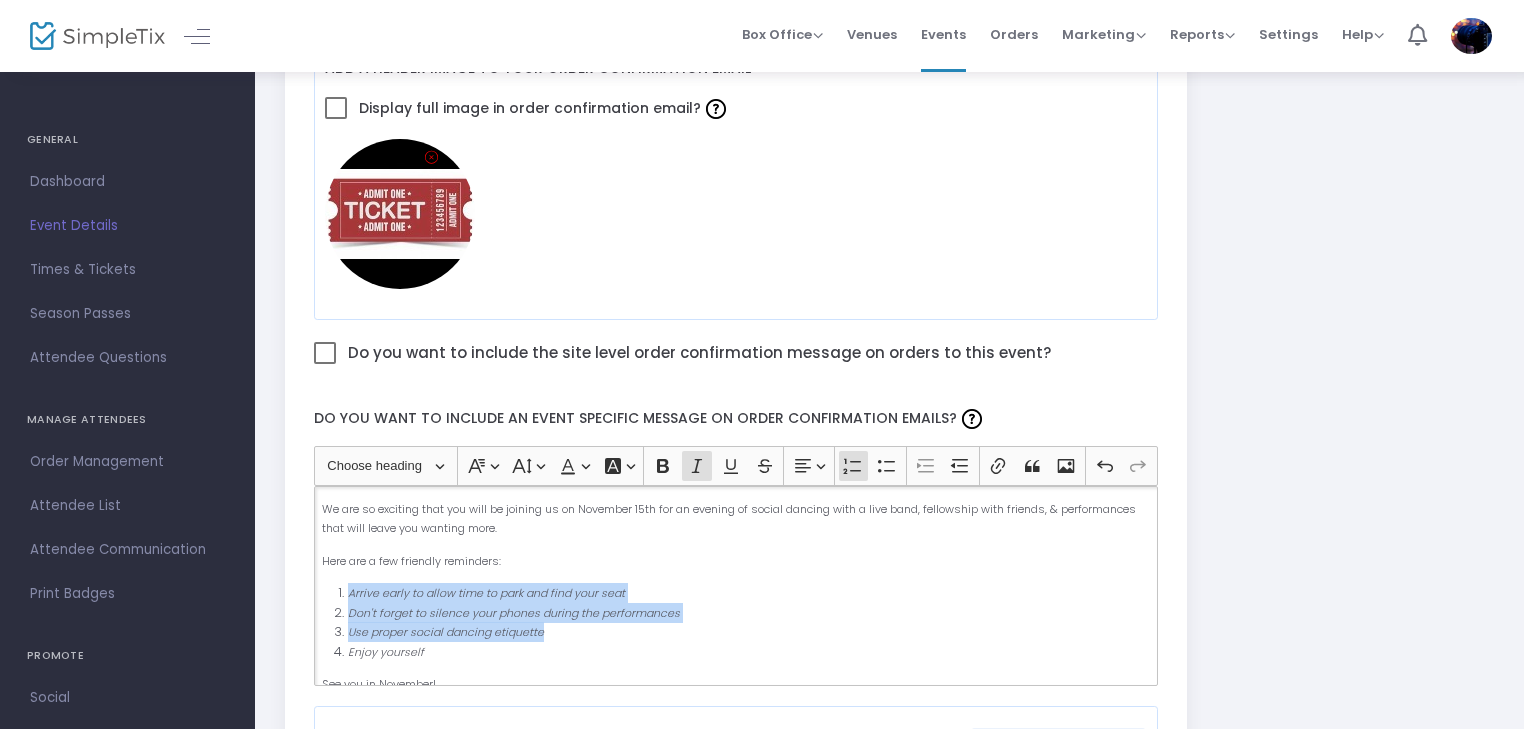 click on "Don't forget to silence your phones during the performances" 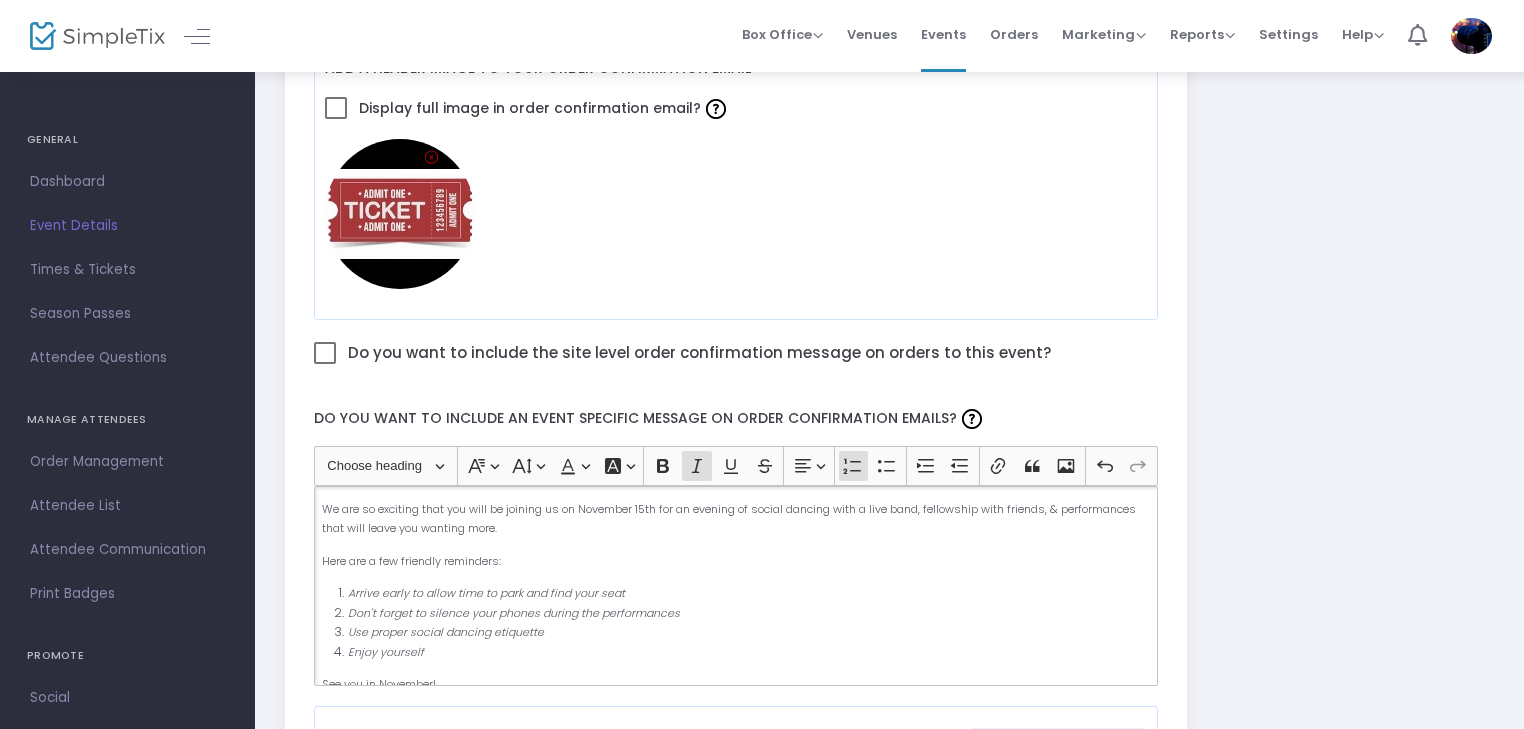 click on "Don't forget to silence your phones during the performances" 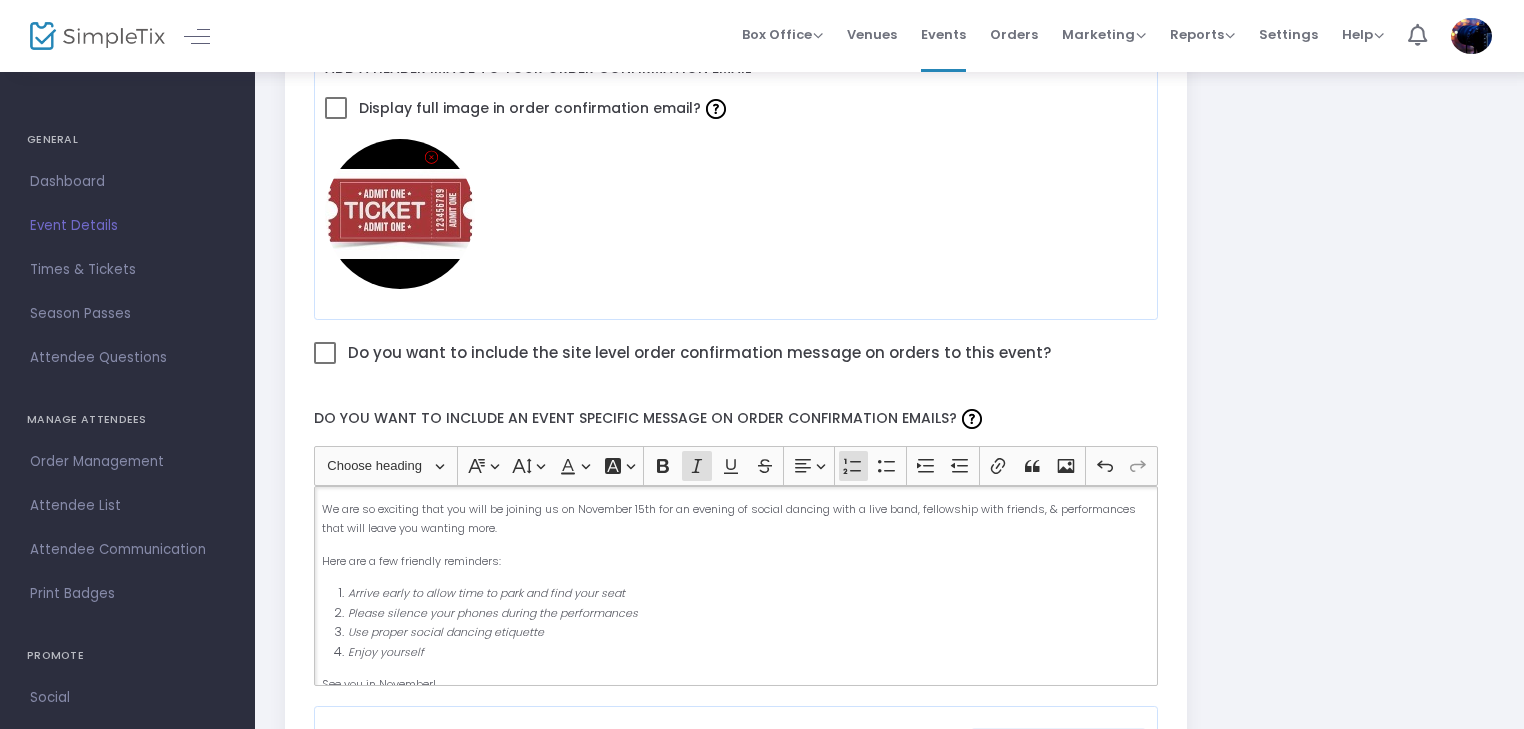 click on "Use proper social dancing etiquette" 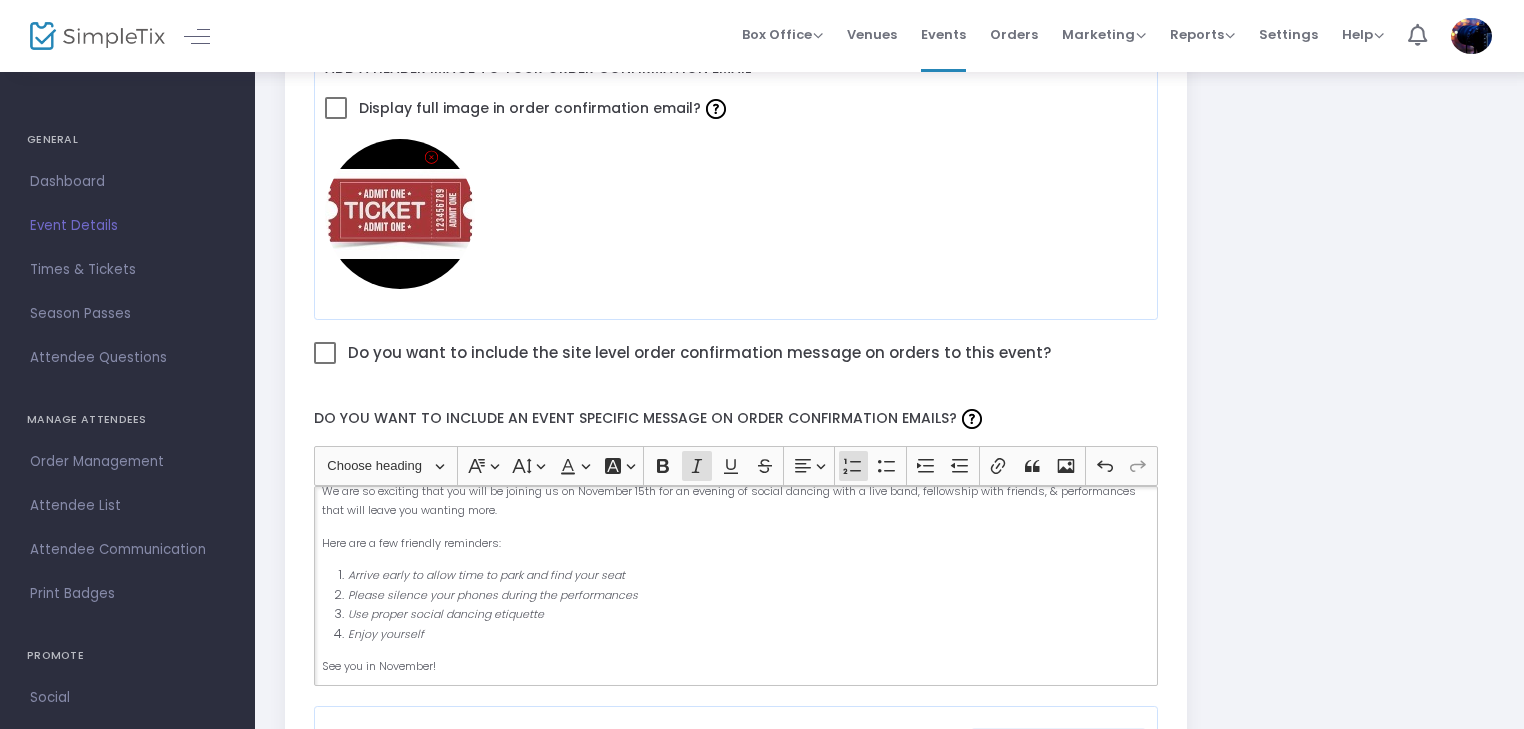 scroll, scrollTop: 0, scrollLeft: 0, axis: both 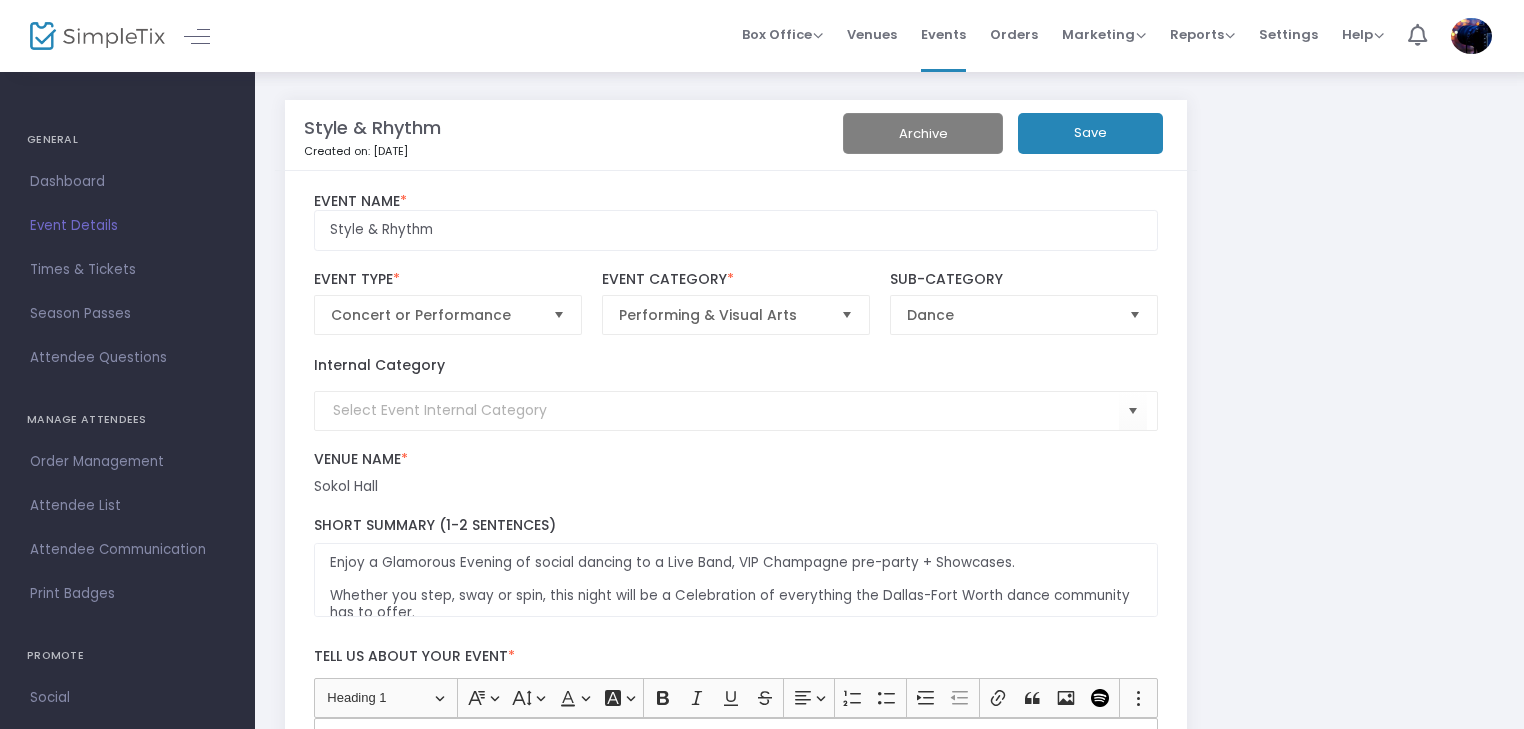click on "Save" 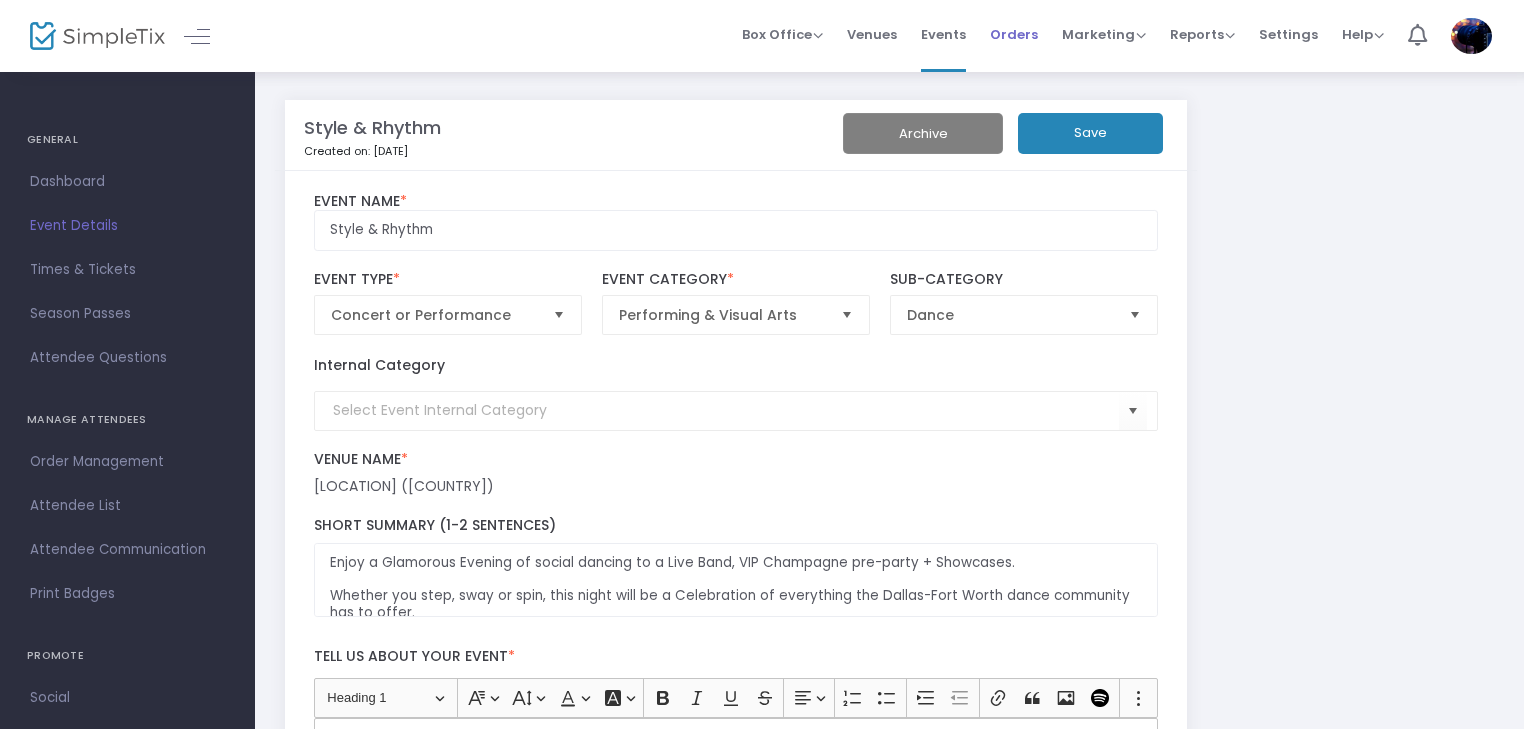 click on "Orders" at bounding box center (1014, 34) 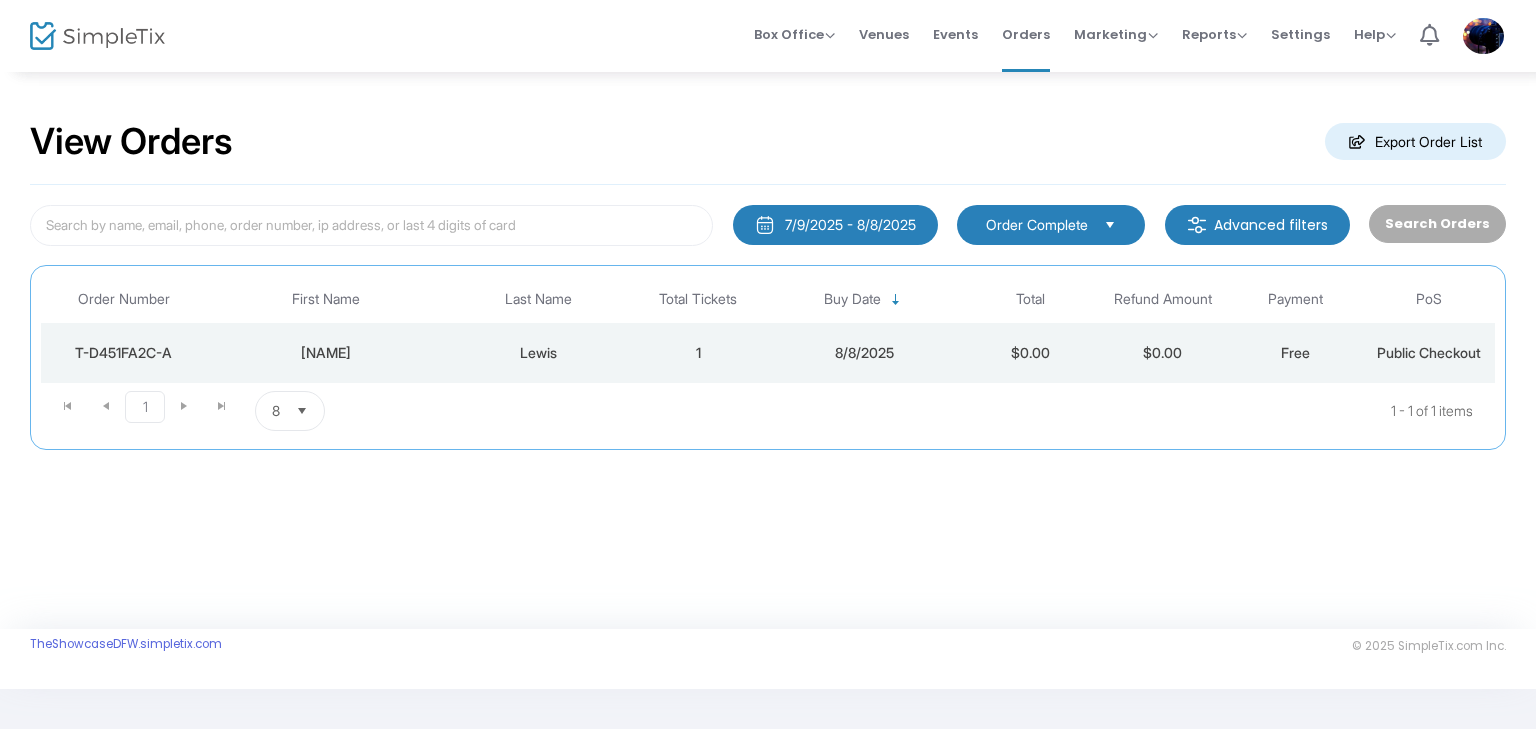 click on "$0.00" 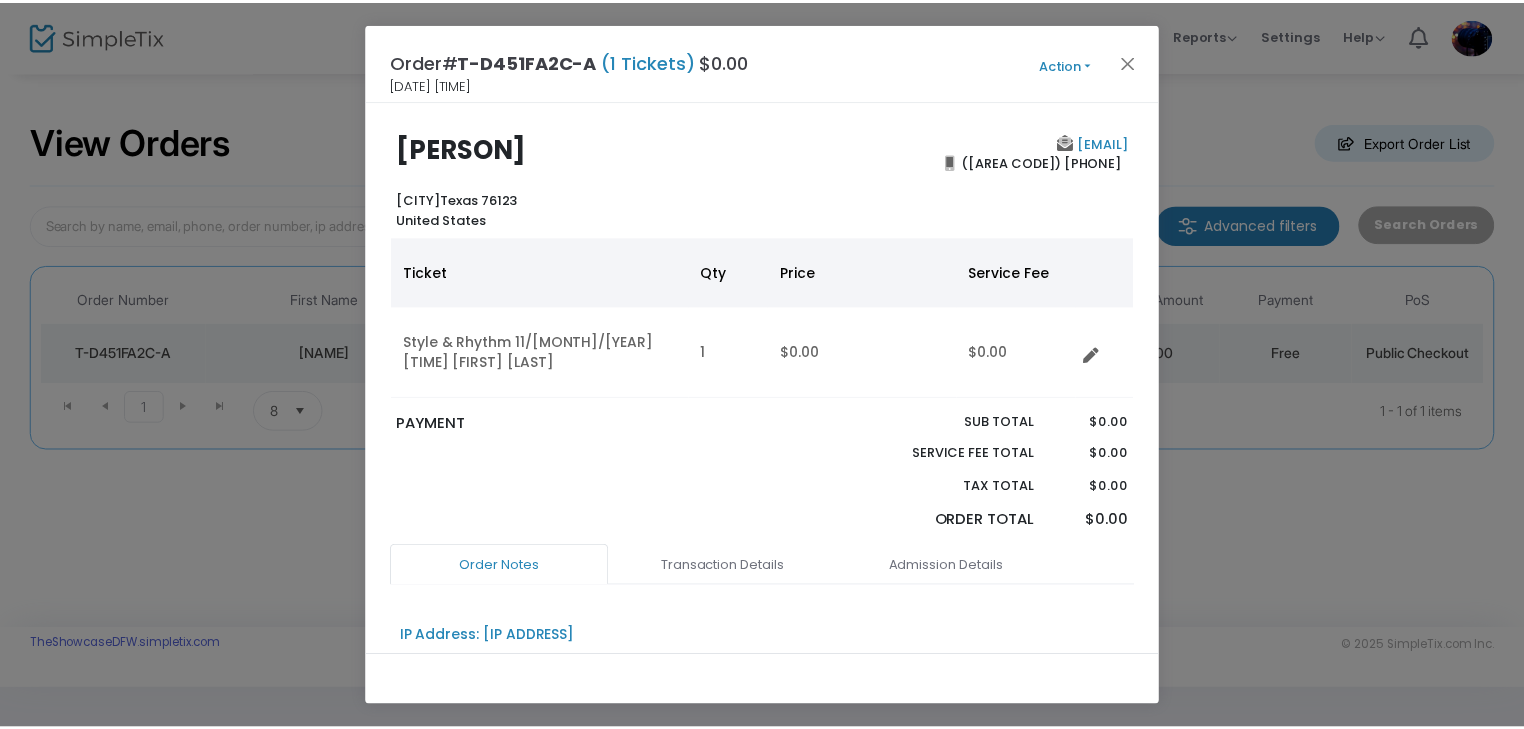 scroll, scrollTop: 0, scrollLeft: 0, axis: both 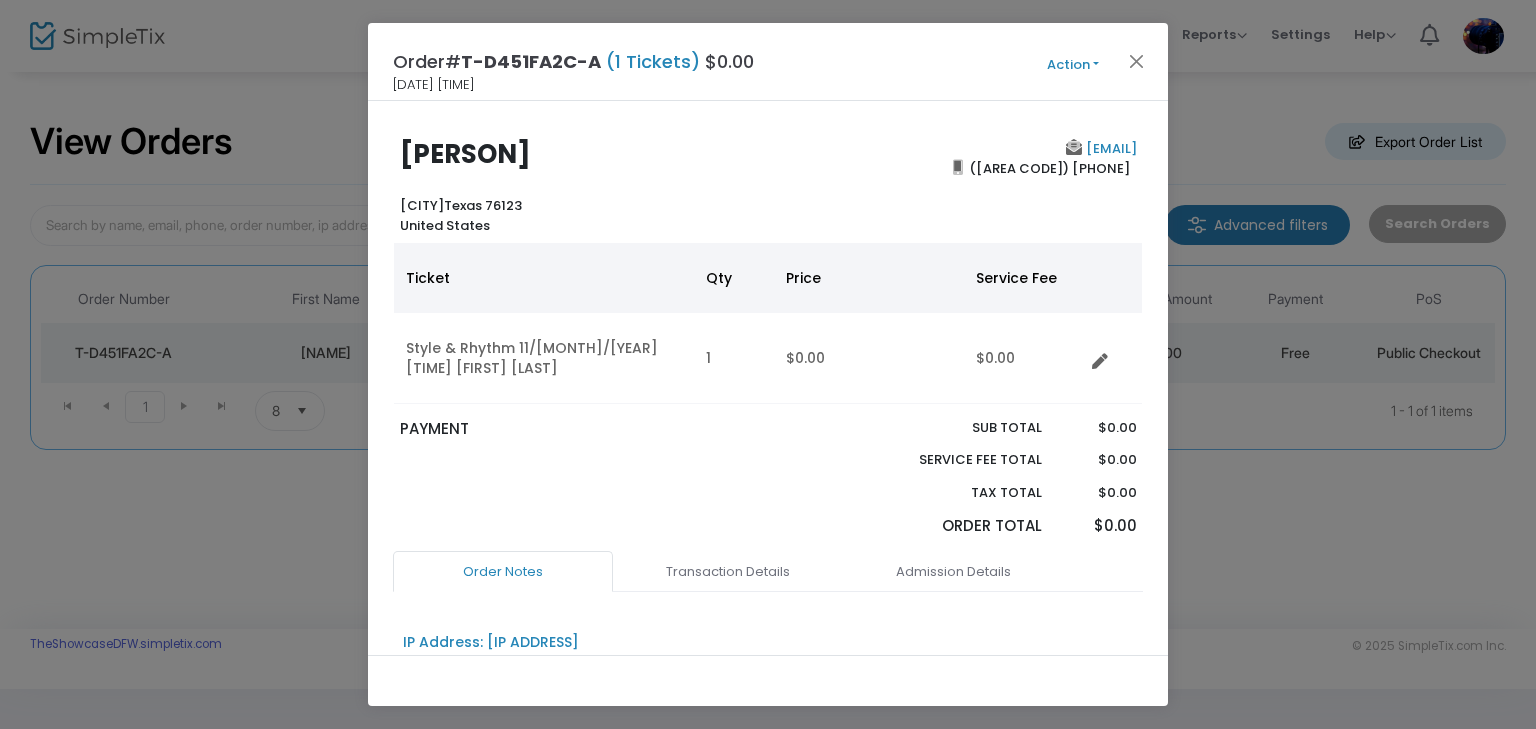 click on "Action" 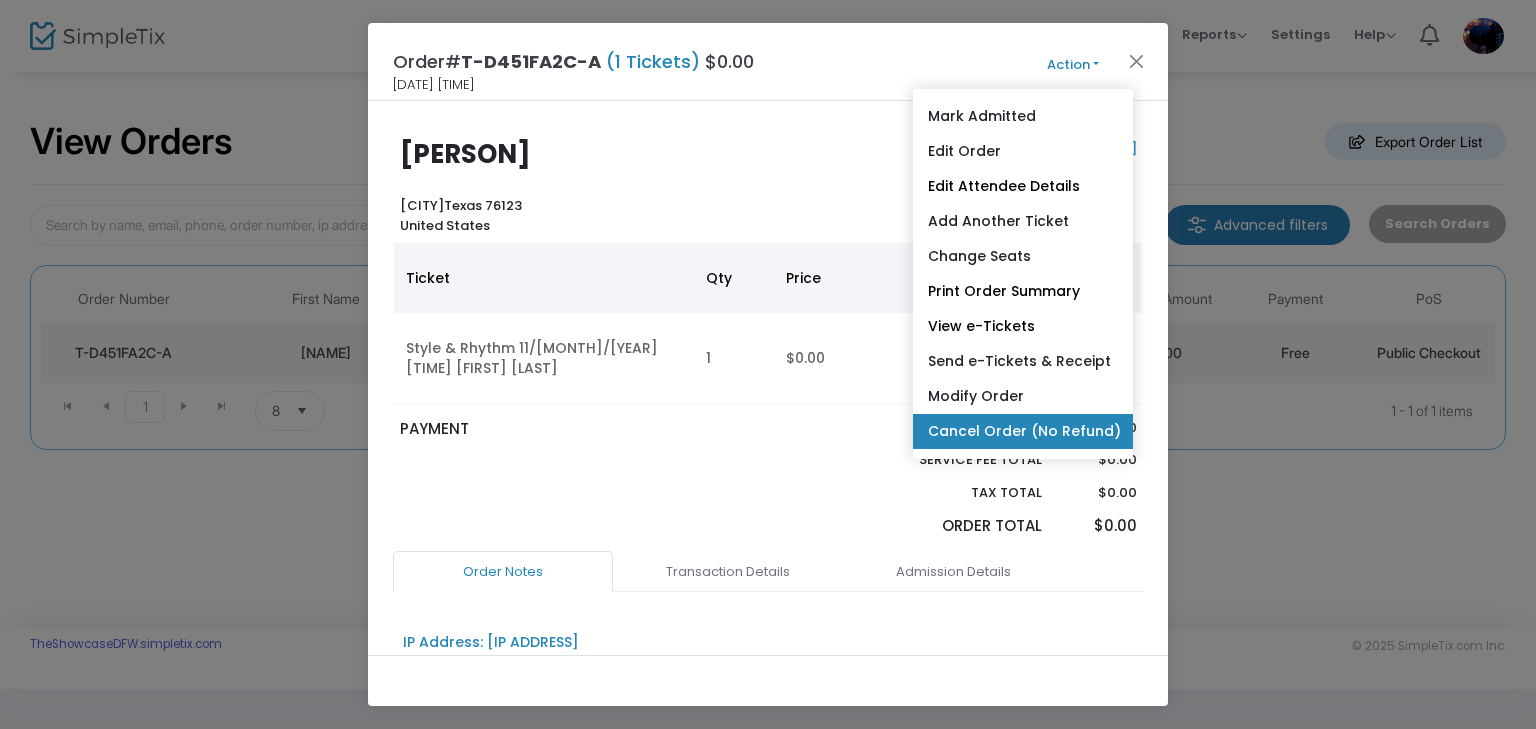 click on "Cancel Order (No Refund)" 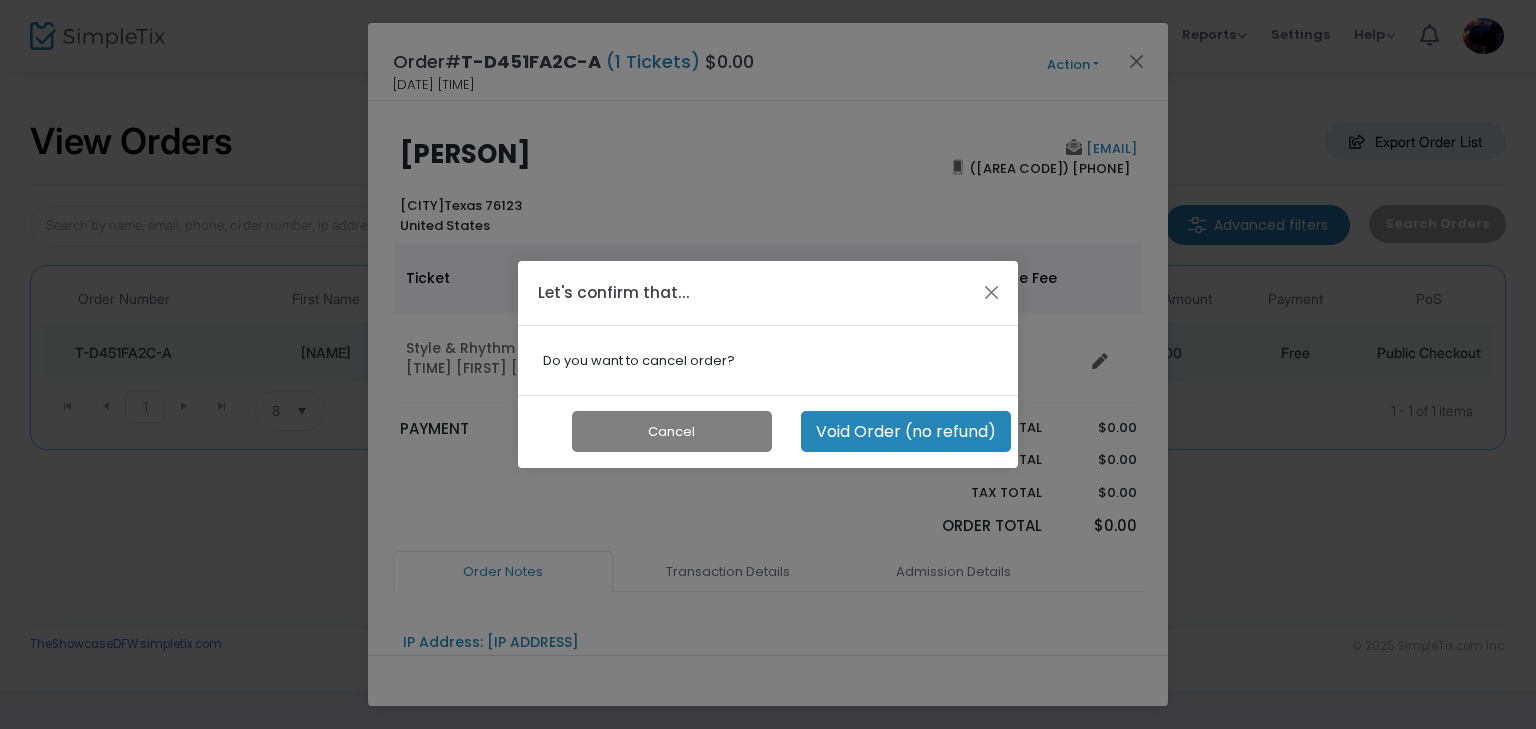 click on "Void Order (no refund)" 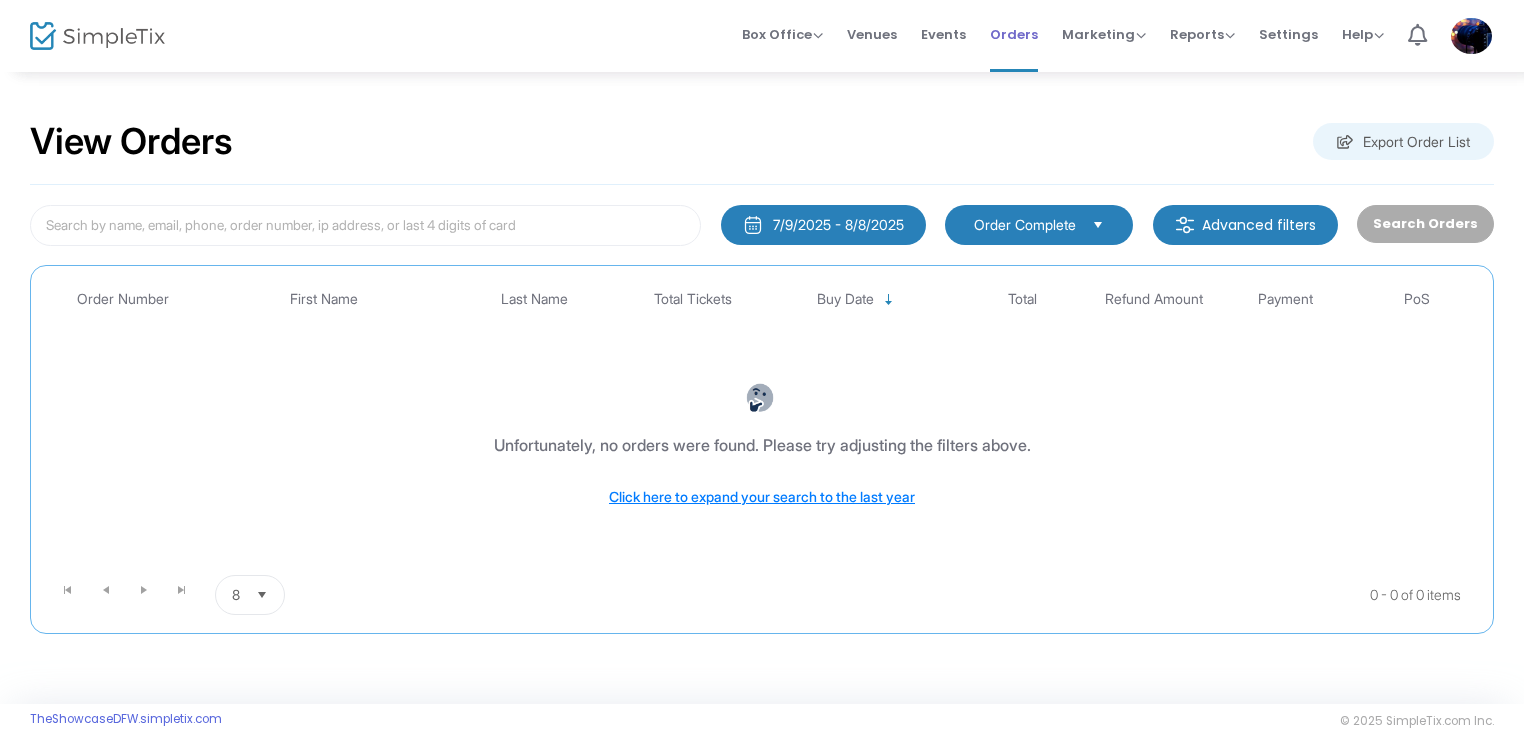 click on "Orders" at bounding box center [1014, 34] 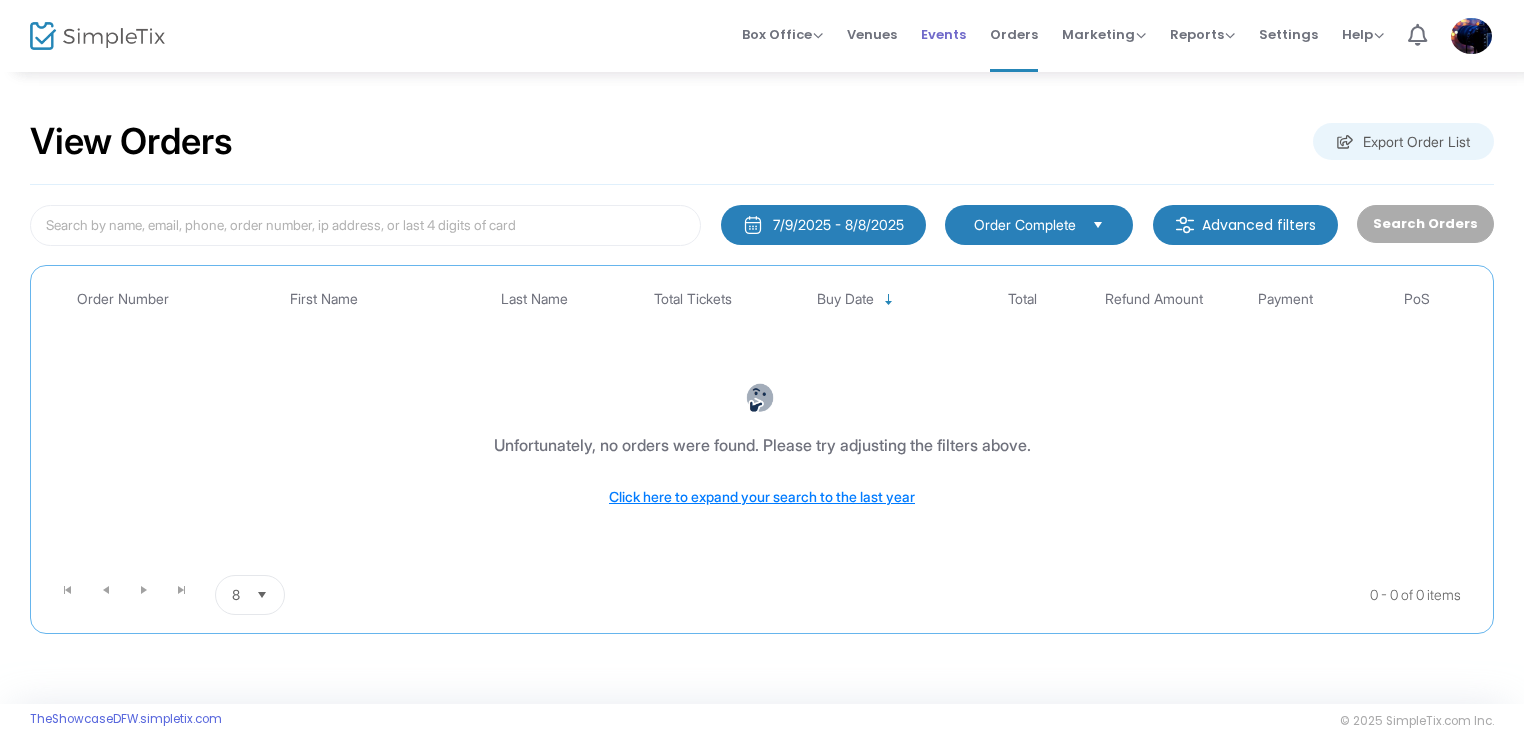 click on "Events" at bounding box center (943, 34) 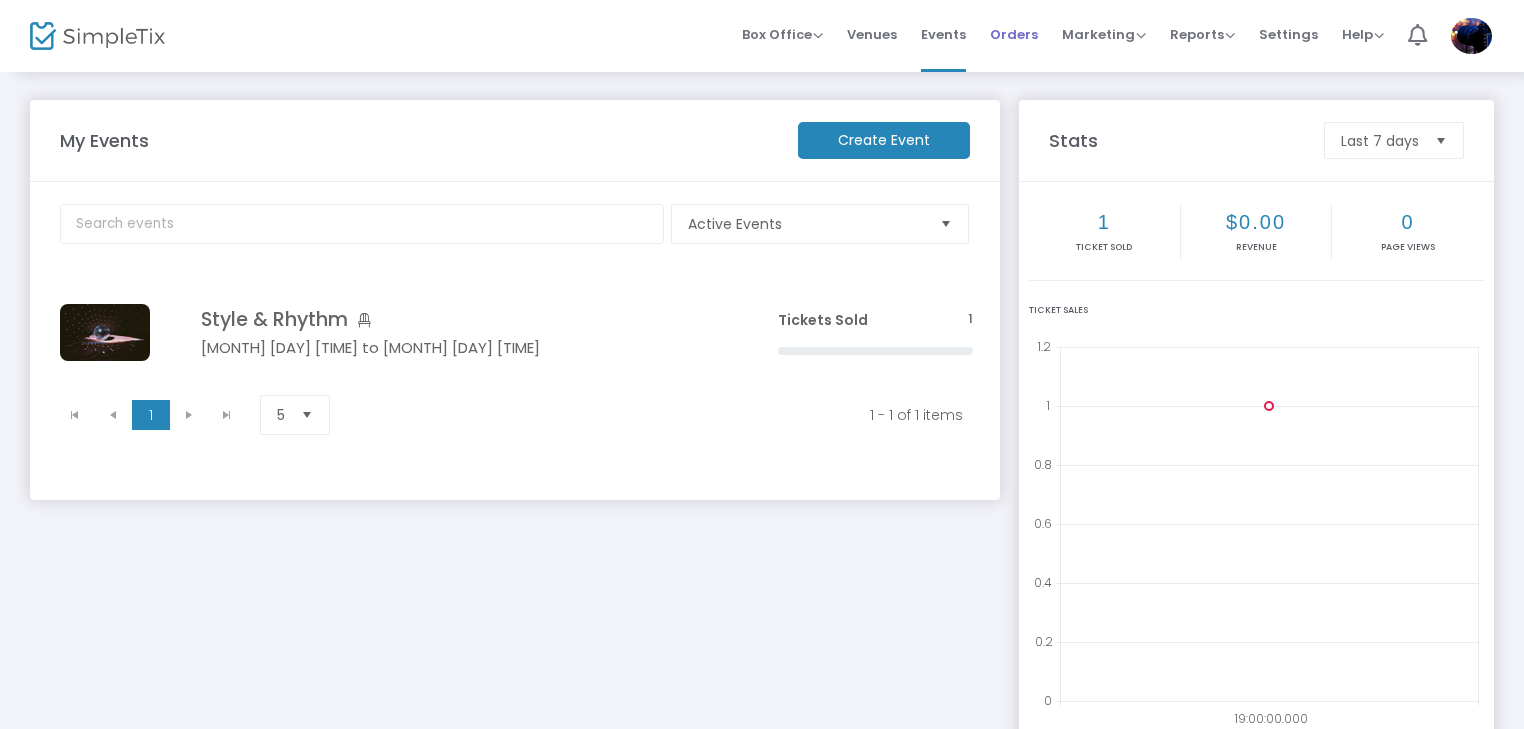 click on "Orders" at bounding box center [1014, 34] 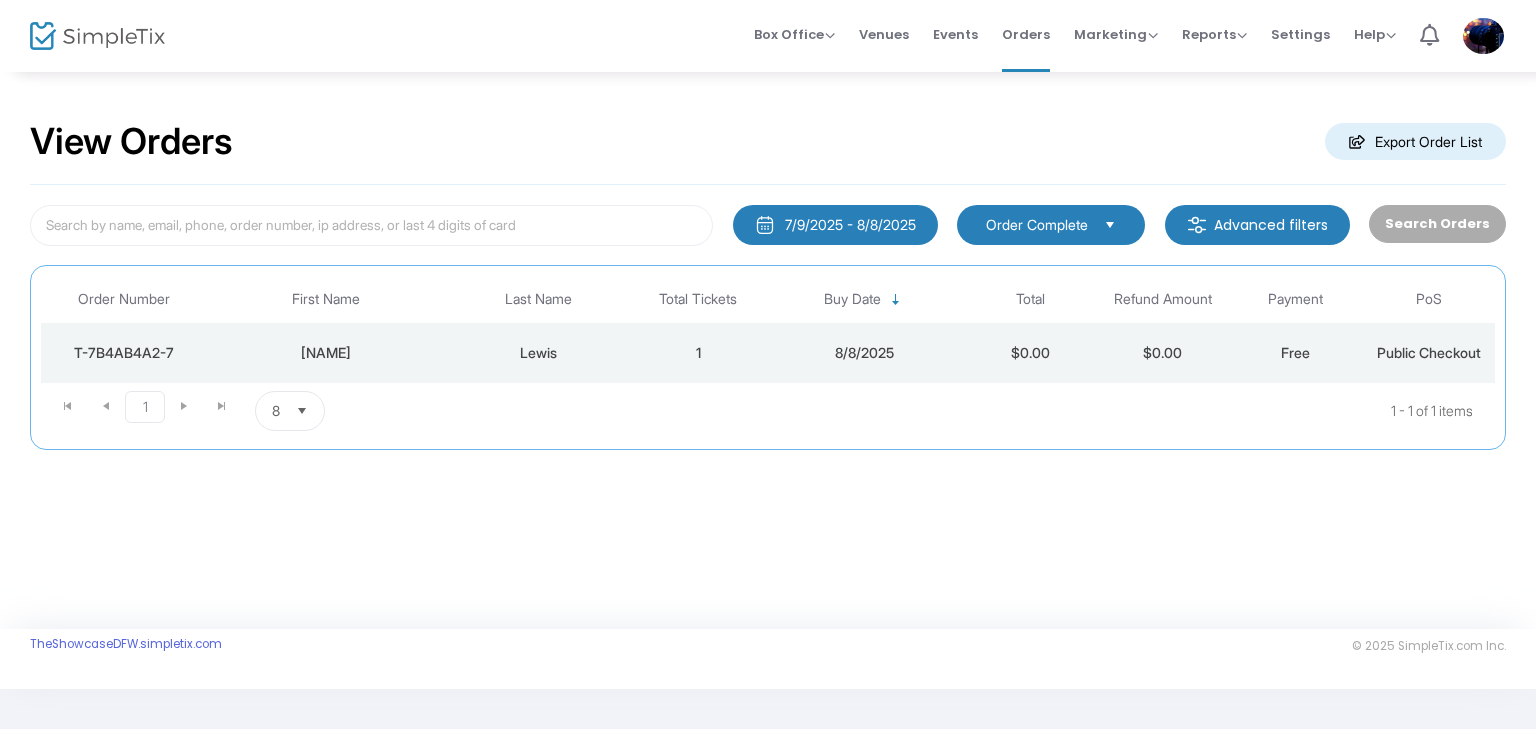 click on "$0.00" 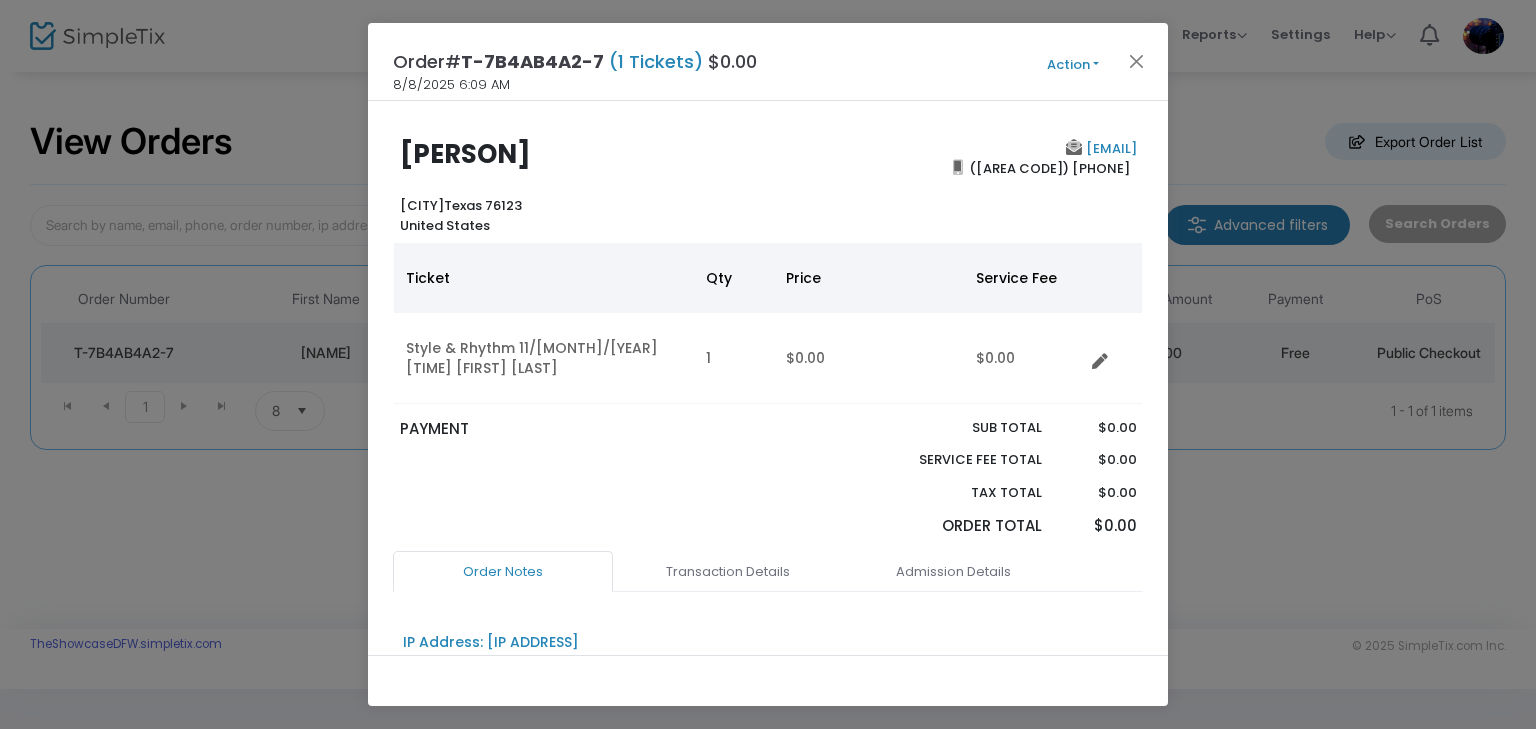 click on "Action" 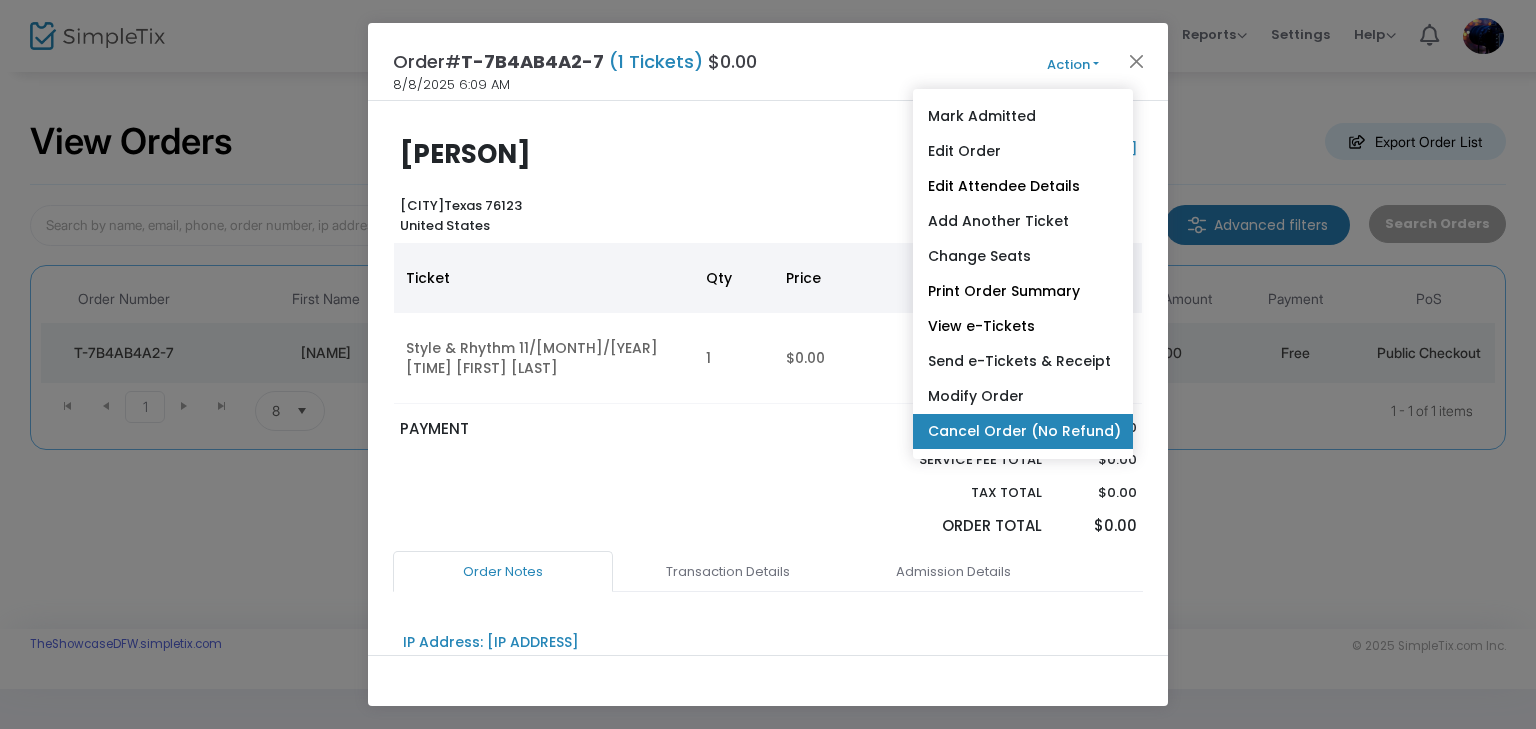 click on "Cancel Order (No Refund)" 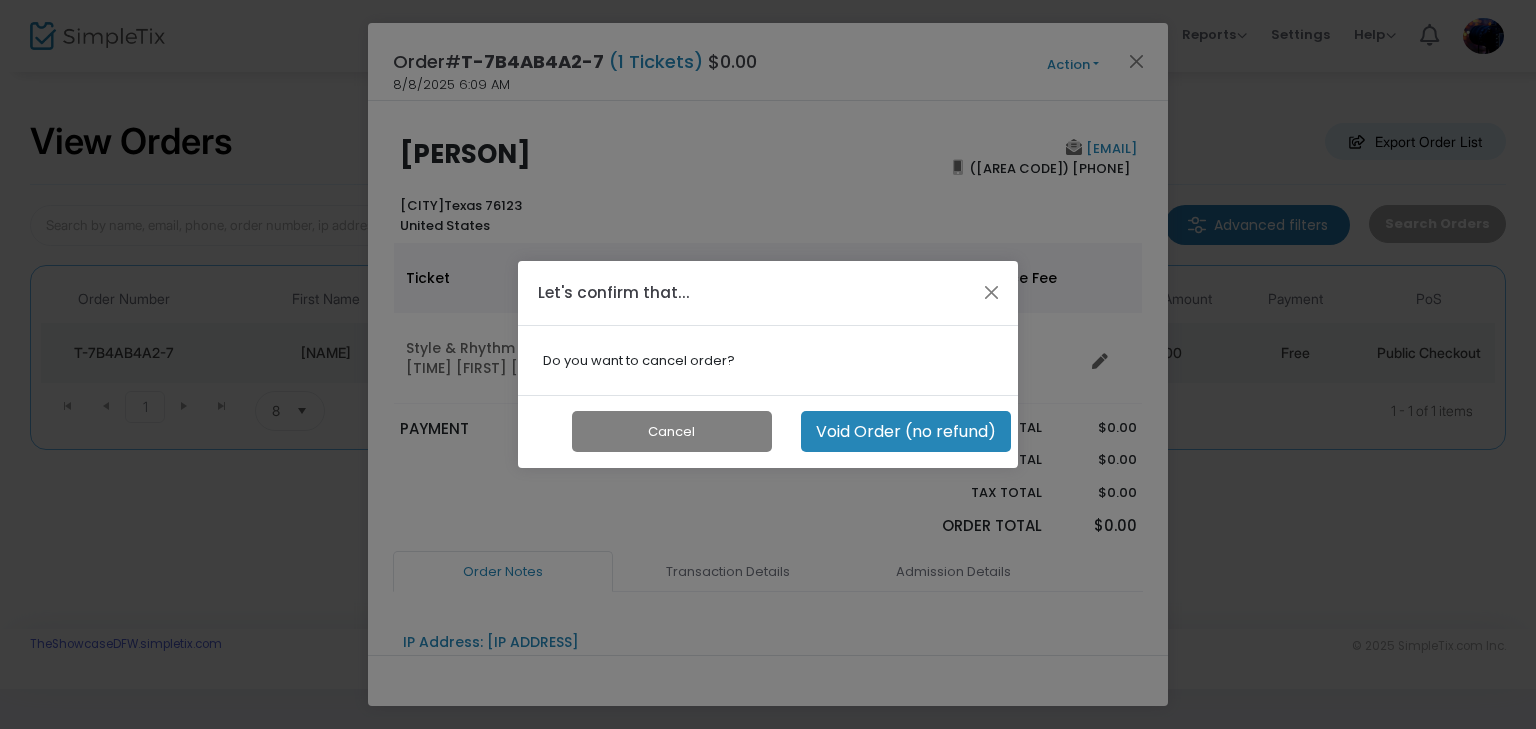 click on "Void Order (no refund)" 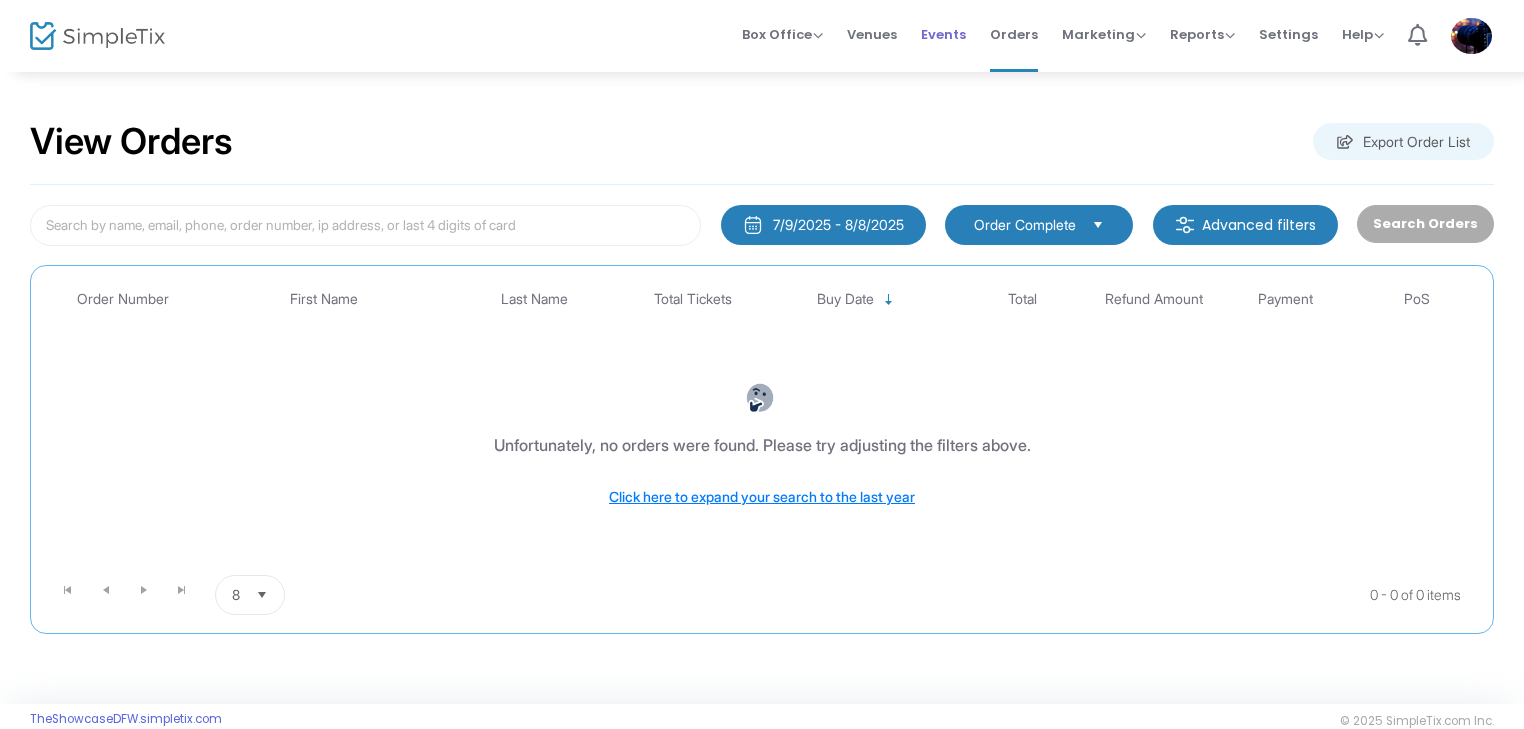 click on "Events" at bounding box center (943, 34) 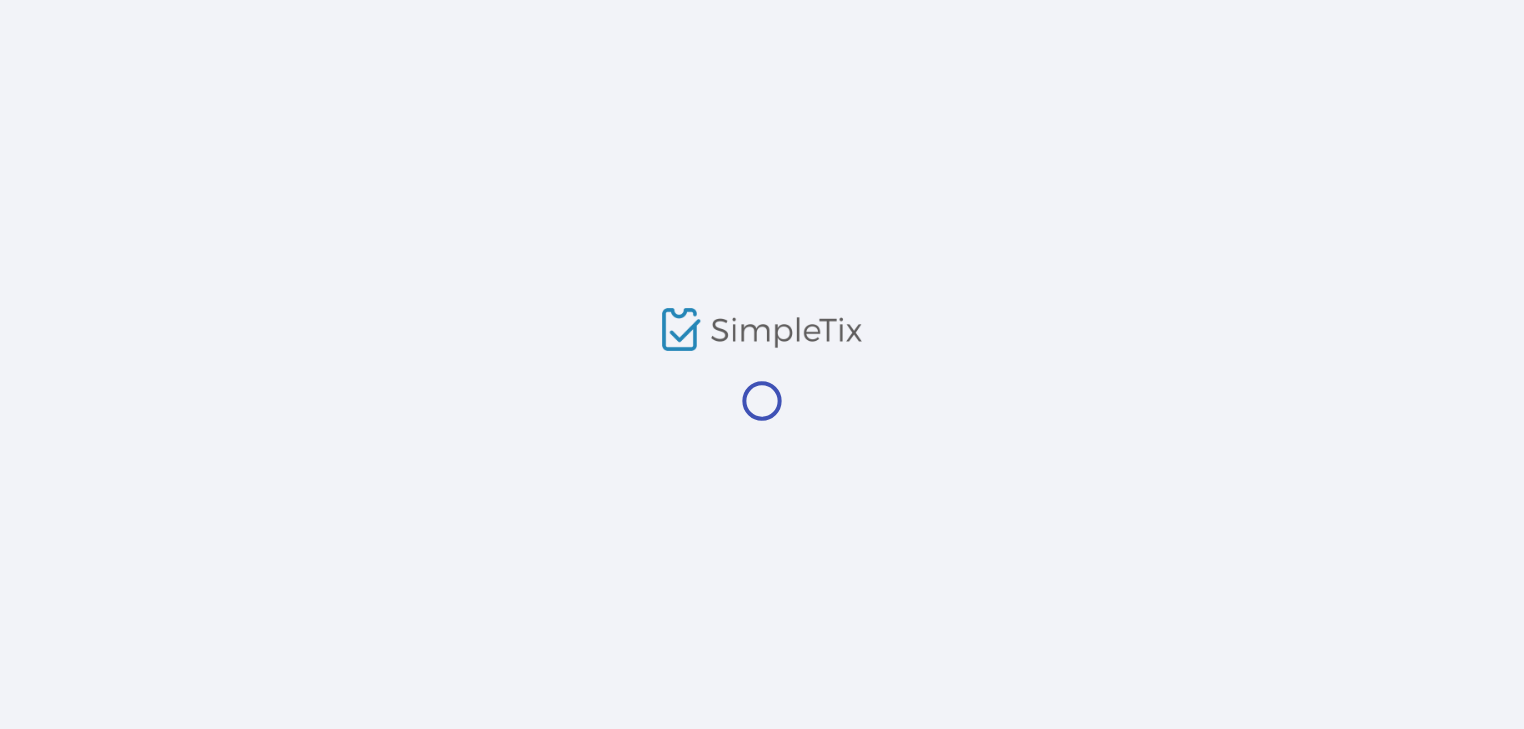 scroll, scrollTop: 0, scrollLeft: 0, axis: both 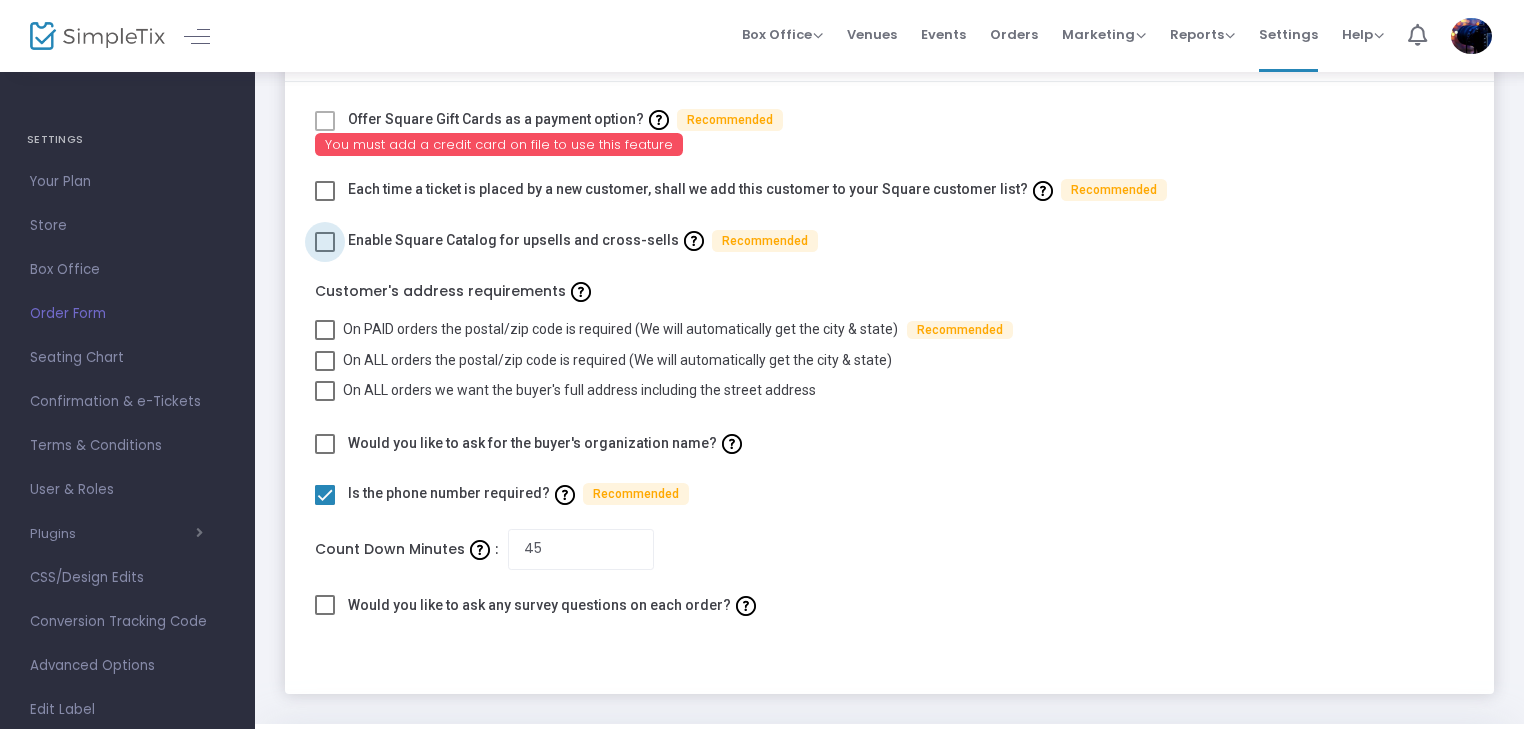 click at bounding box center (325, 242) 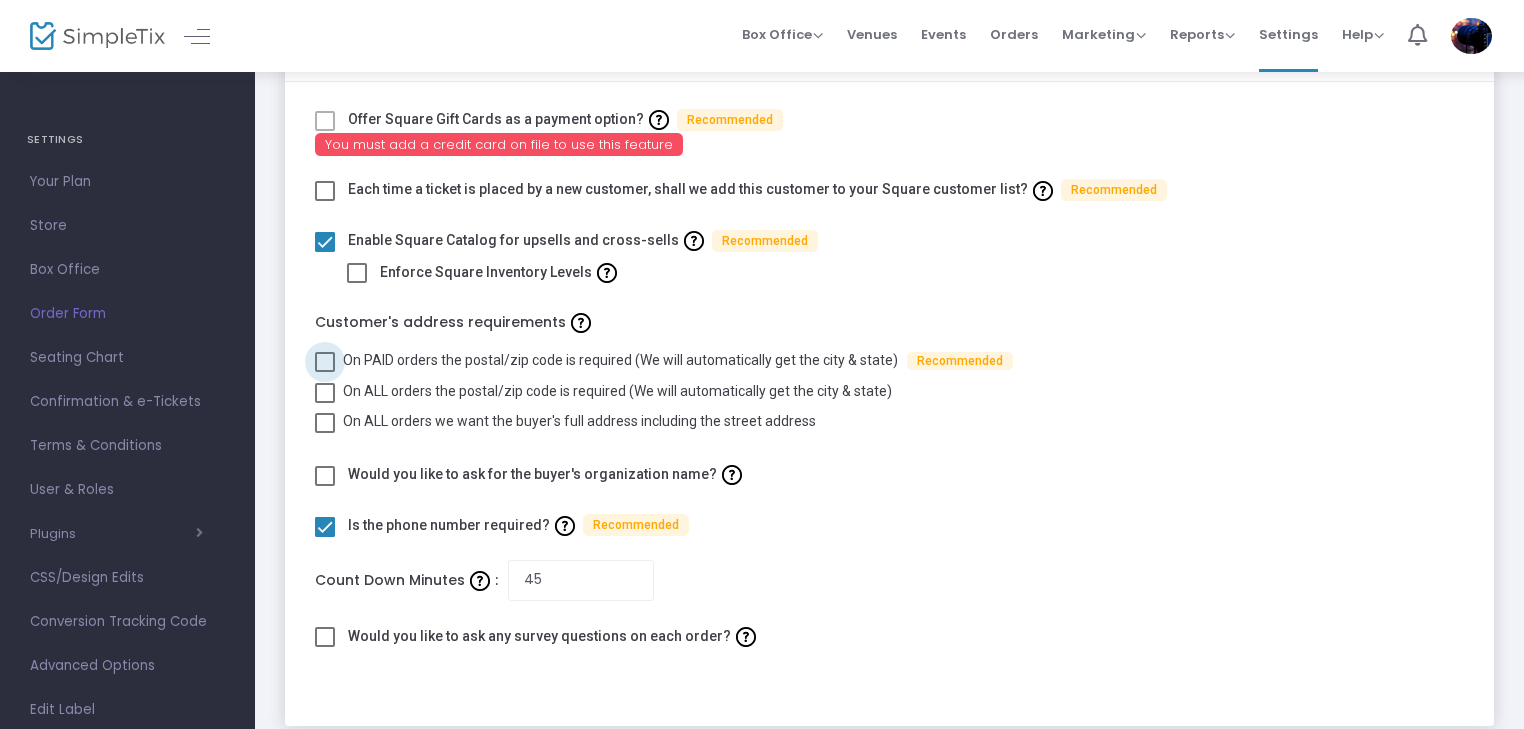 click at bounding box center [325, 362] 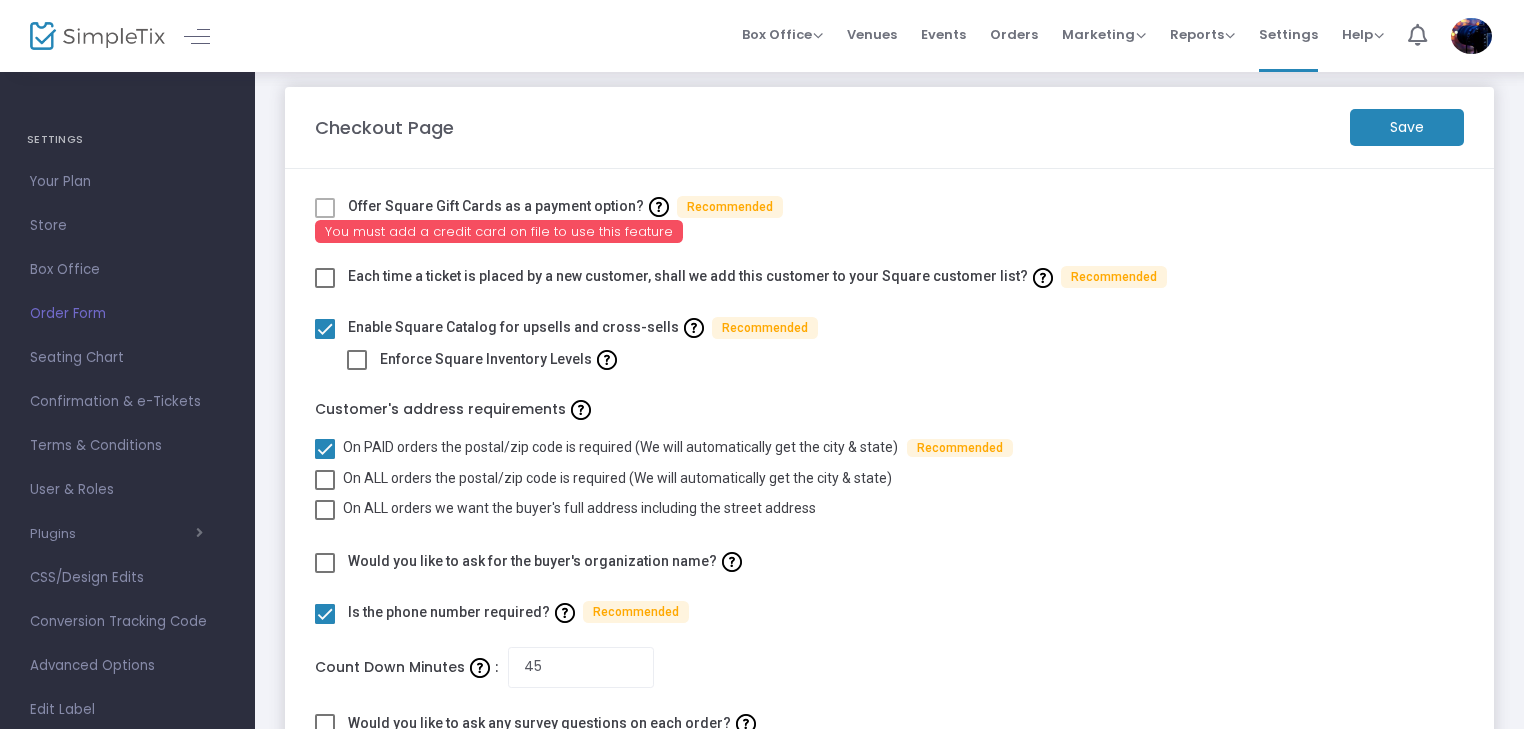 scroll, scrollTop: 0, scrollLeft: 0, axis: both 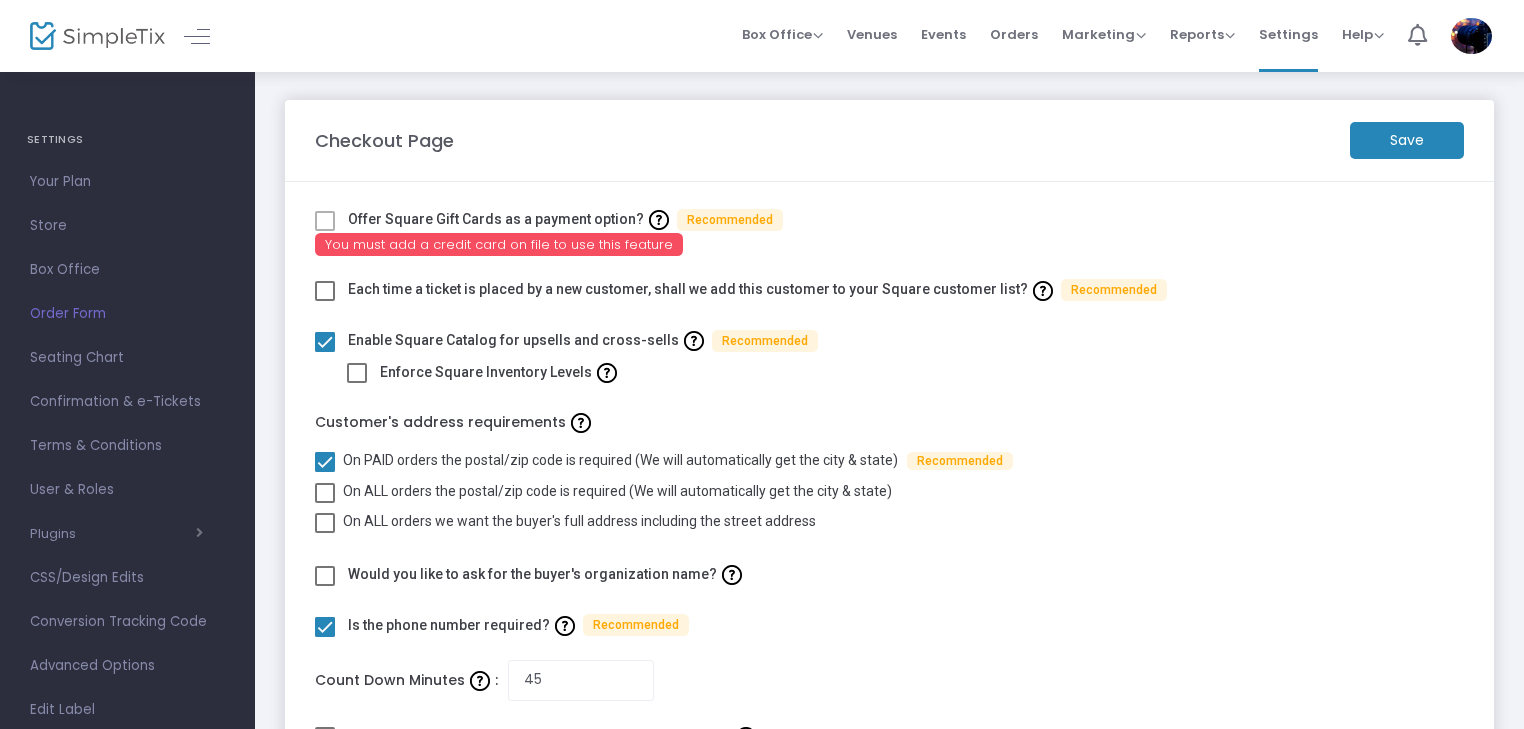 click on "Save" 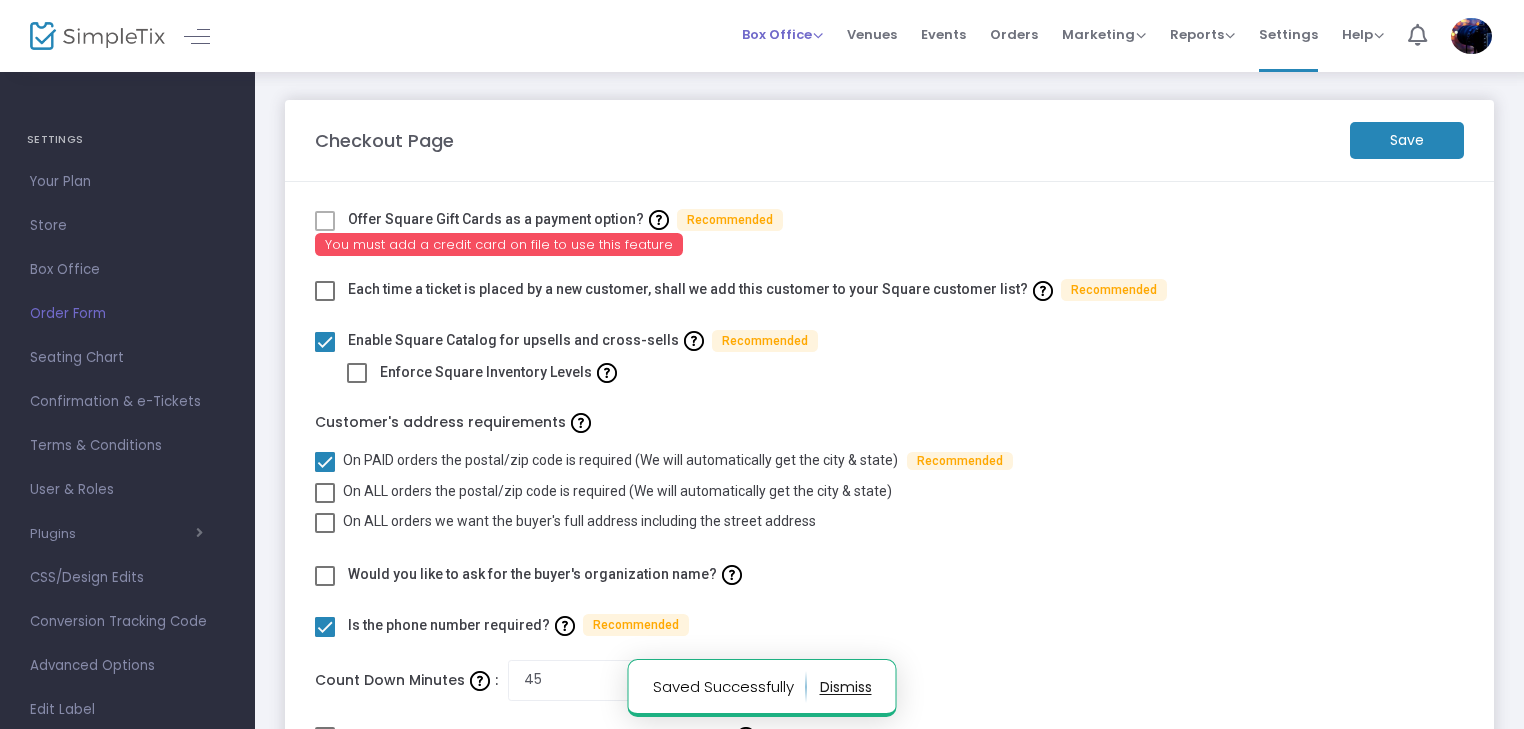 click on "Box Office" at bounding box center (782, 34) 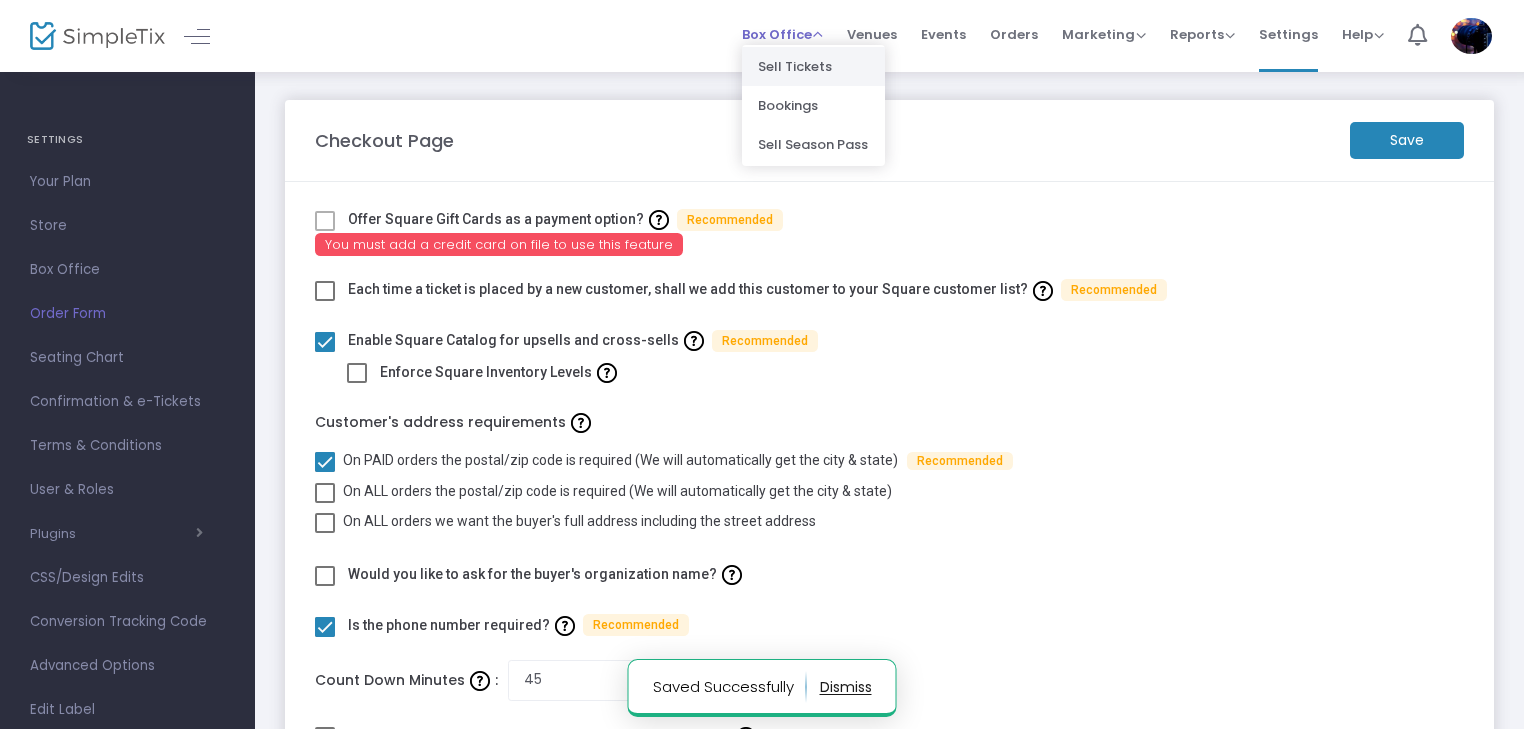 click on "Sell Tickets" at bounding box center [813, 66] 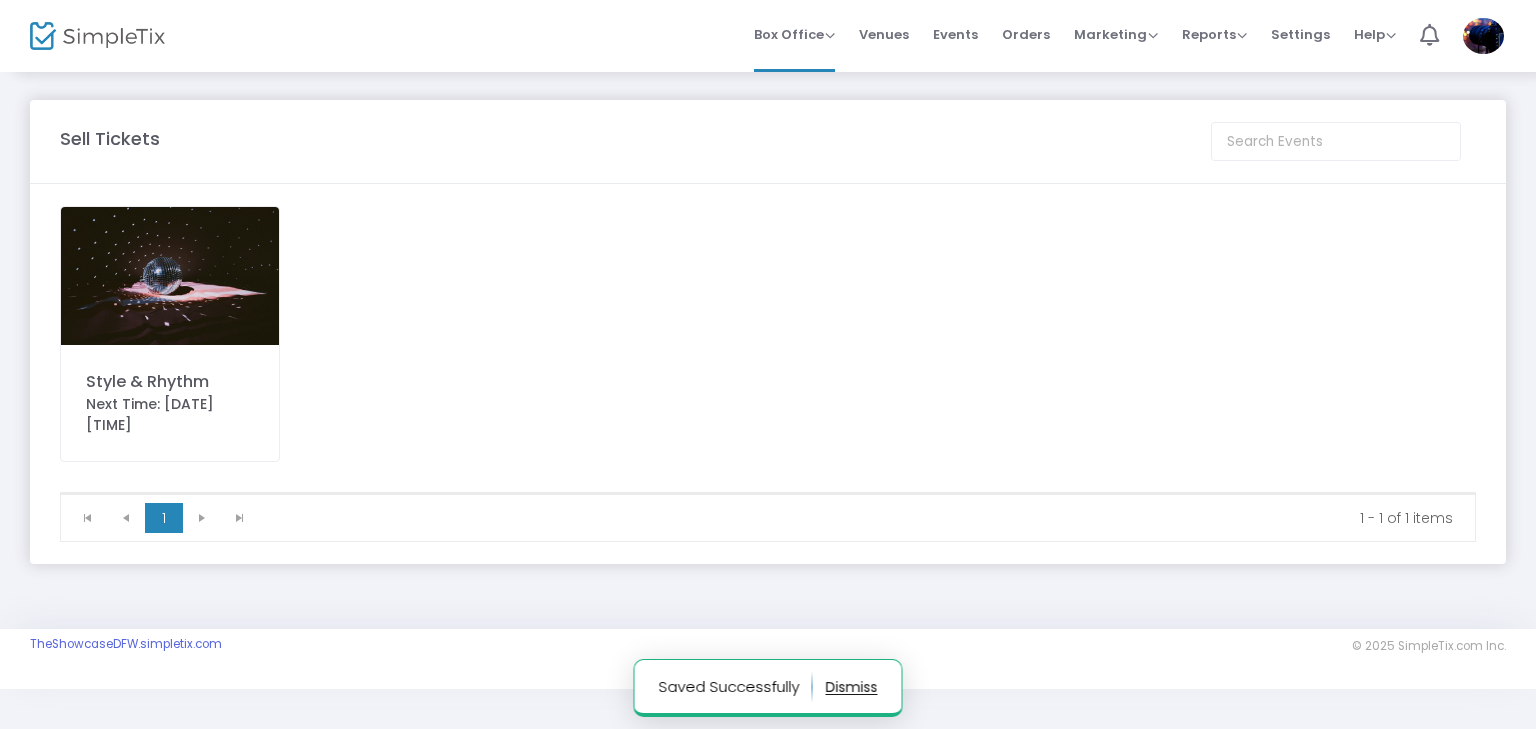 click on "Style & Rhythm" 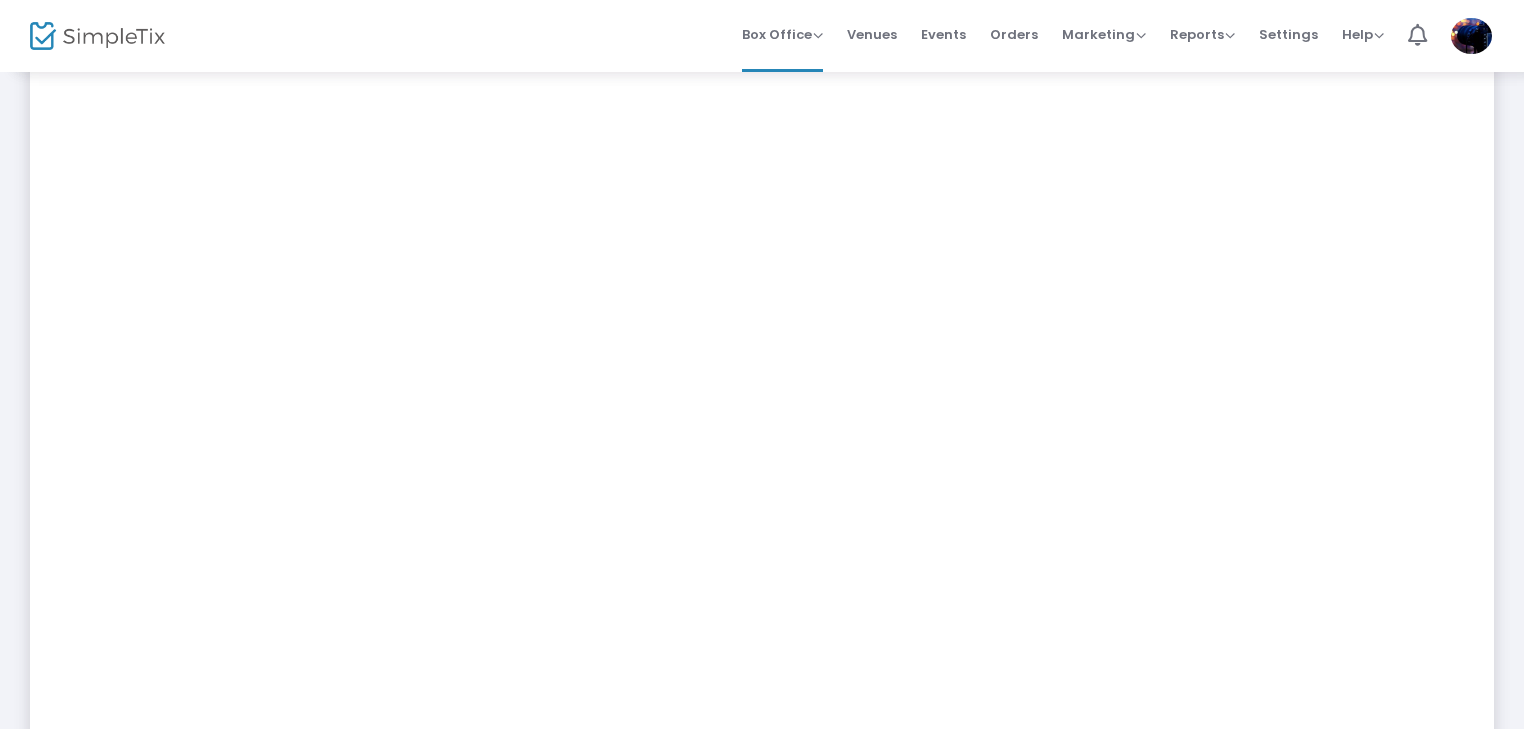 scroll, scrollTop: 200, scrollLeft: 0, axis: vertical 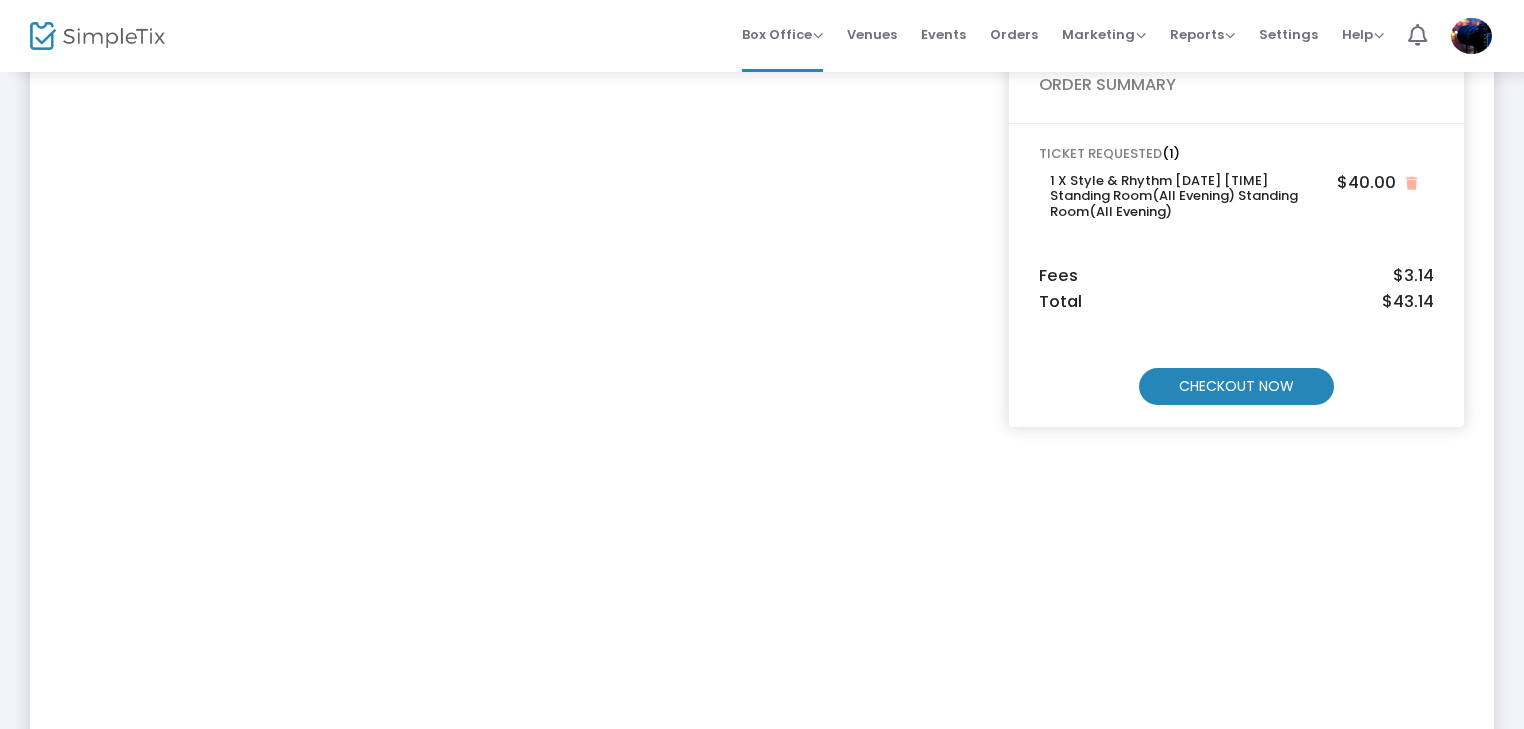 click on "CHECKOUT NOW" 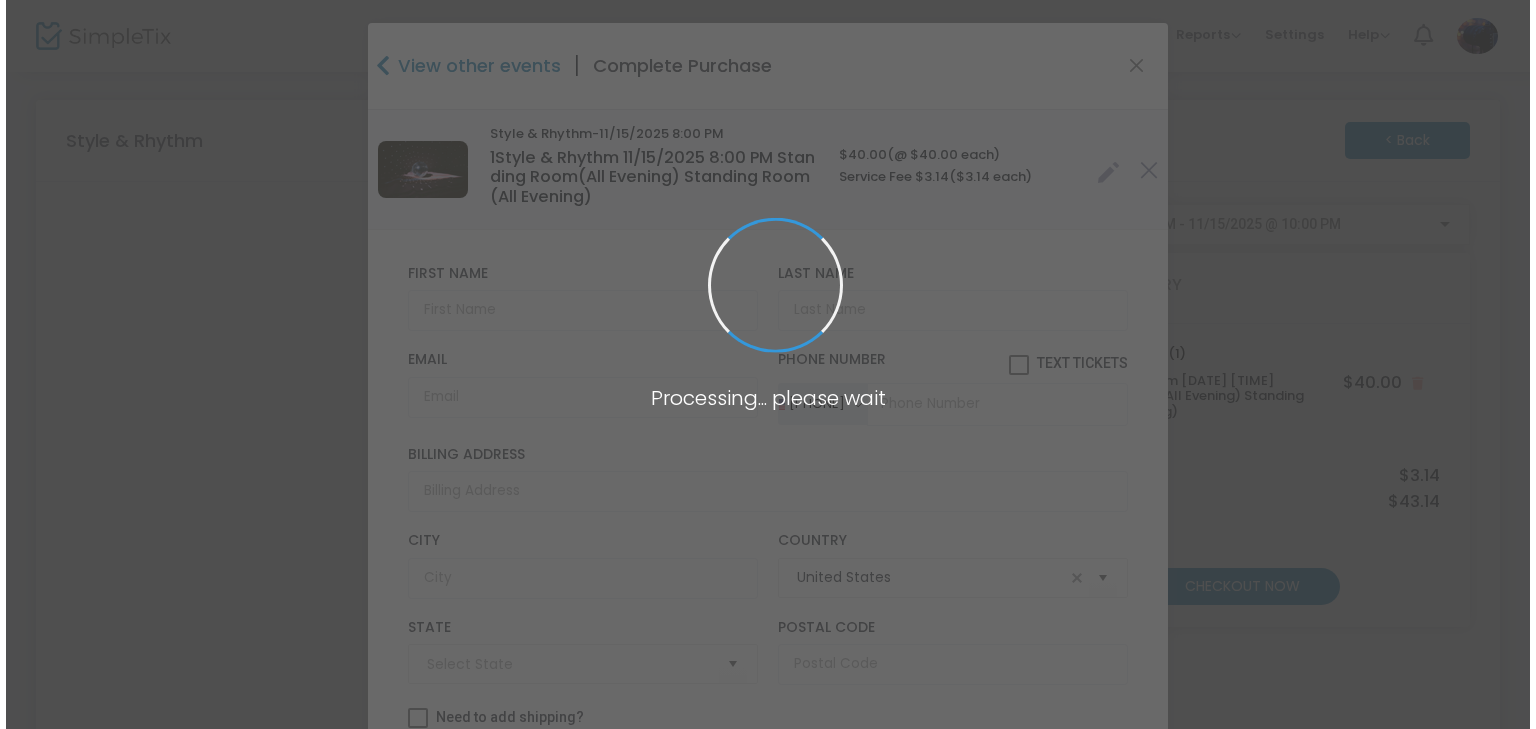 scroll, scrollTop: 0, scrollLeft: 0, axis: both 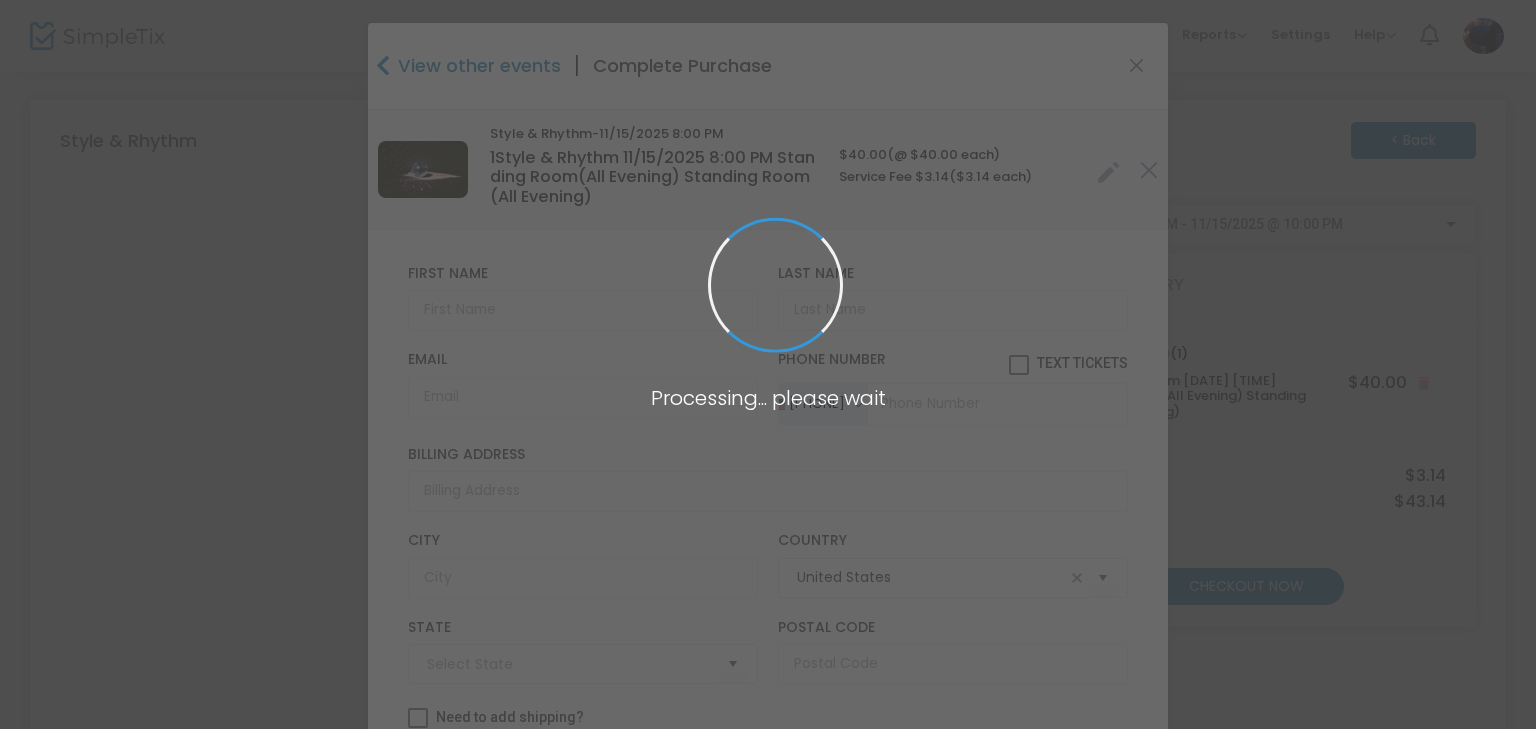 type on "[STATE]" 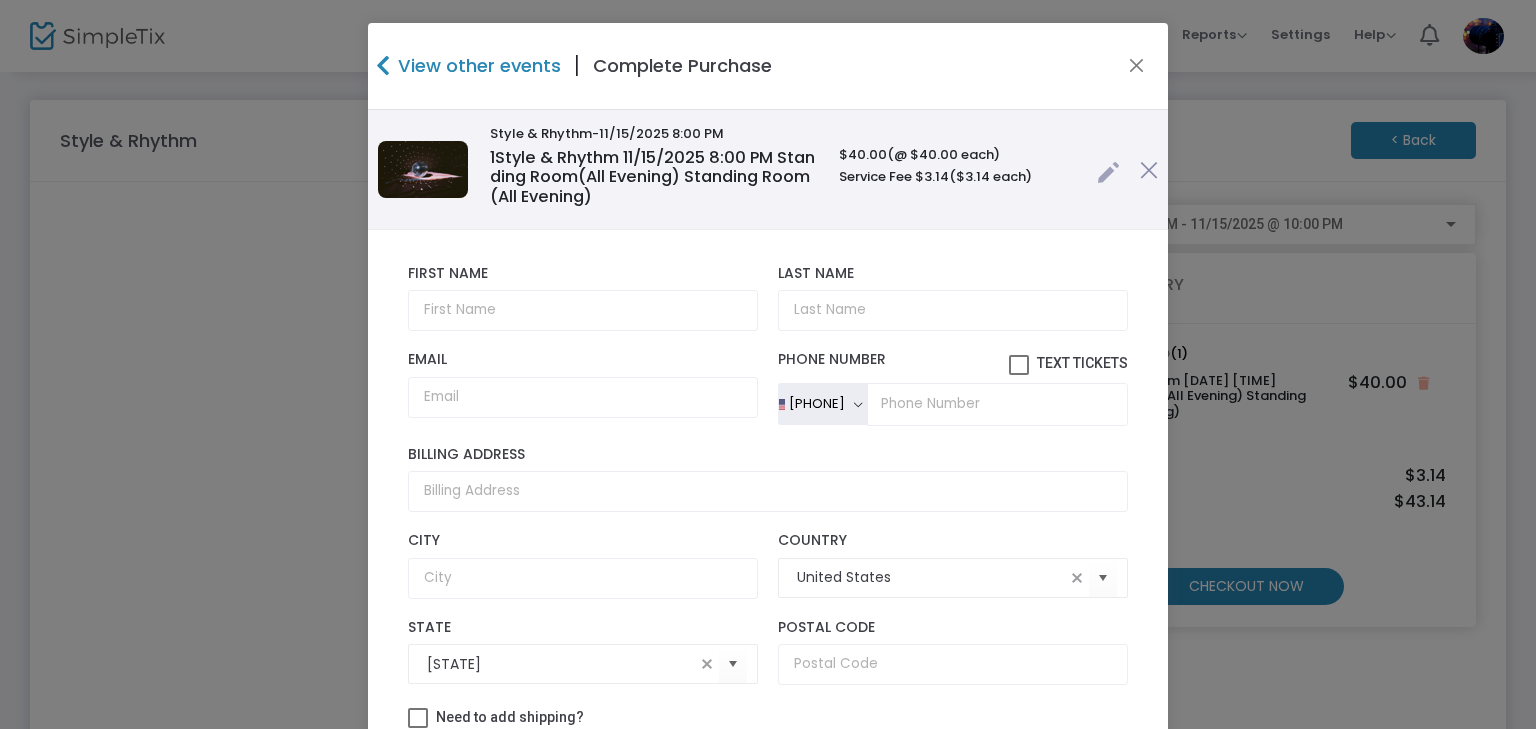 scroll, scrollTop: 132, scrollLeft: 0, axis: vertical 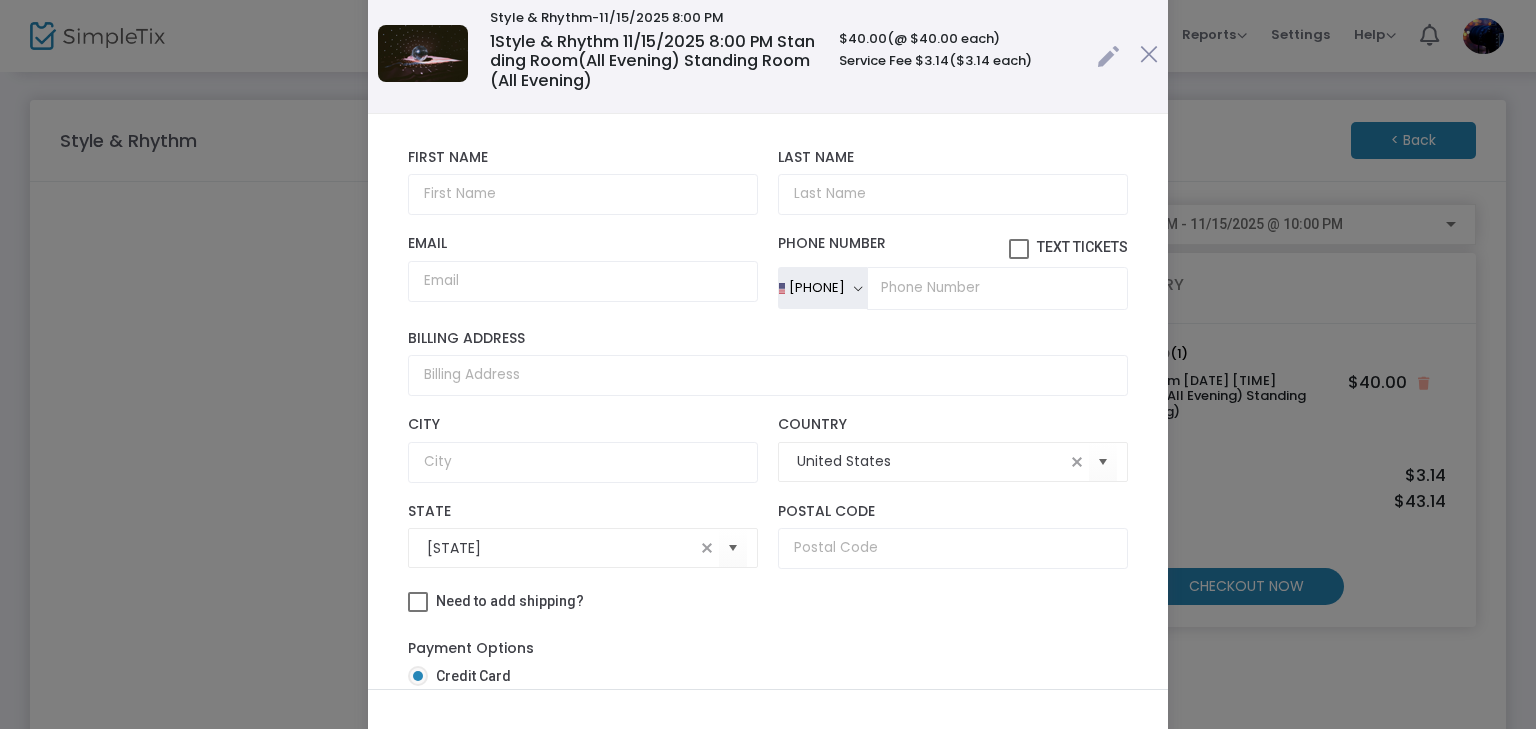 click on "View other events  | Complete Purchase  Style & Rhythm  -11/15/2025 8:00 PM 1   Style & Rhythm 11/15/2025 8:00 PM  Standing Room(All Evening) Standing Room(All Evening)   $40.00   (@ $40.00  each)  Service Fee $3.14   ($3.14  each)  First Name   First Name is required.   Last Name   Last Name is required.   Email   Email is required and valid.  +1  United States   +1   United Kingdom   +44   Afghanistan   +93   Albania   +355   Algeria   +213   American Samoa   +1   Andorra   +376   Angola   +244   Anguilla   +1   Antigua and Barbuda   +1   Argentina   +54   Armenia   +374   Aruba   +297   Australia   +61   Austria   +43   Azerbaijan   +994   The Bahamas   +1   Bahrain   +973   Bangladesh   +880   Barbados   +1   Belarus   +375   Belgium   +32   Belize   +501   Benin   +229   Bermuda   +1   Bhutan   +975   Bolivia   +591   Bosnia and Herzegovina   +387   Botswana   +267   Brazil   +55   British Indian Ocean Territory   +246   British Virgin Islands   +1   Brunei Darussalam   +673   Bulgaria   +359   +1" 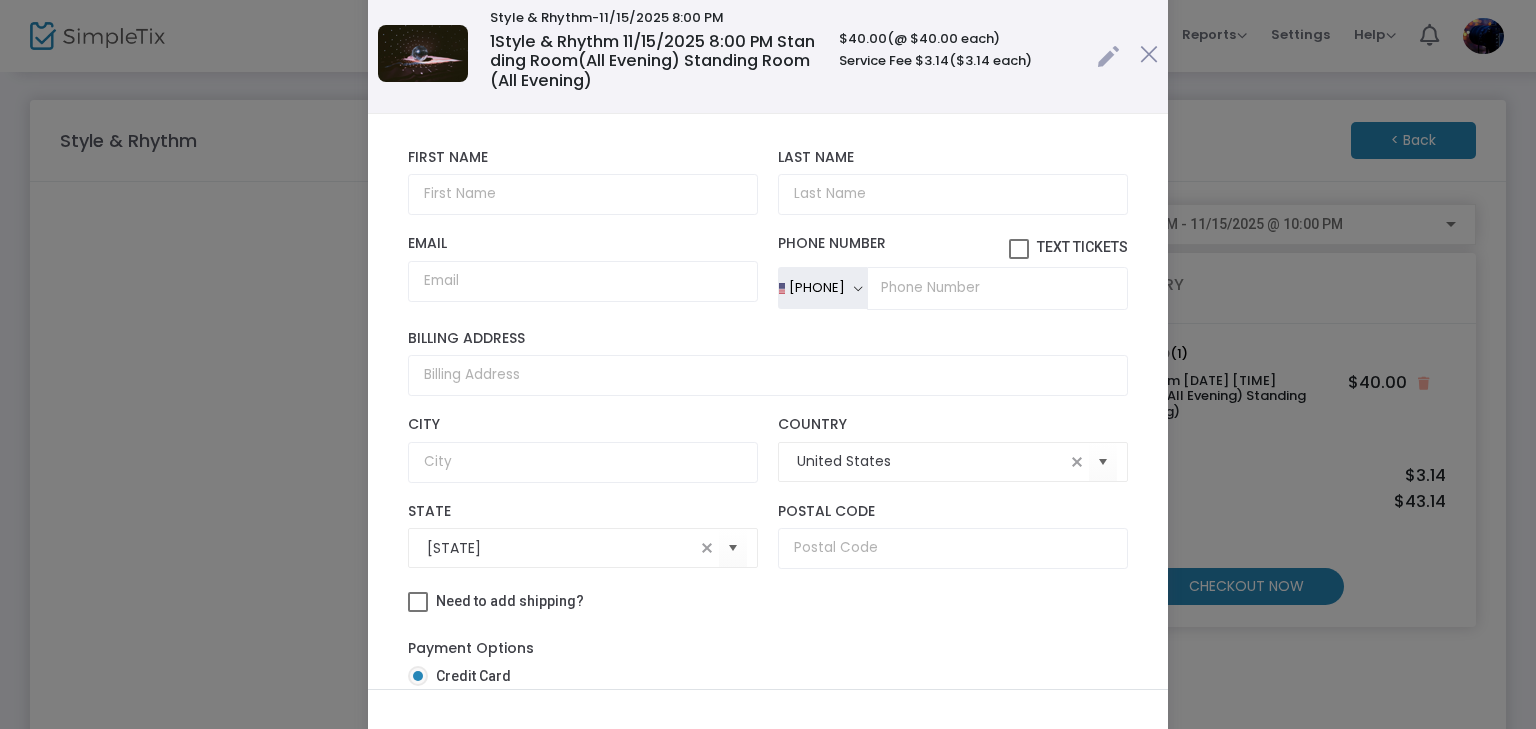 click 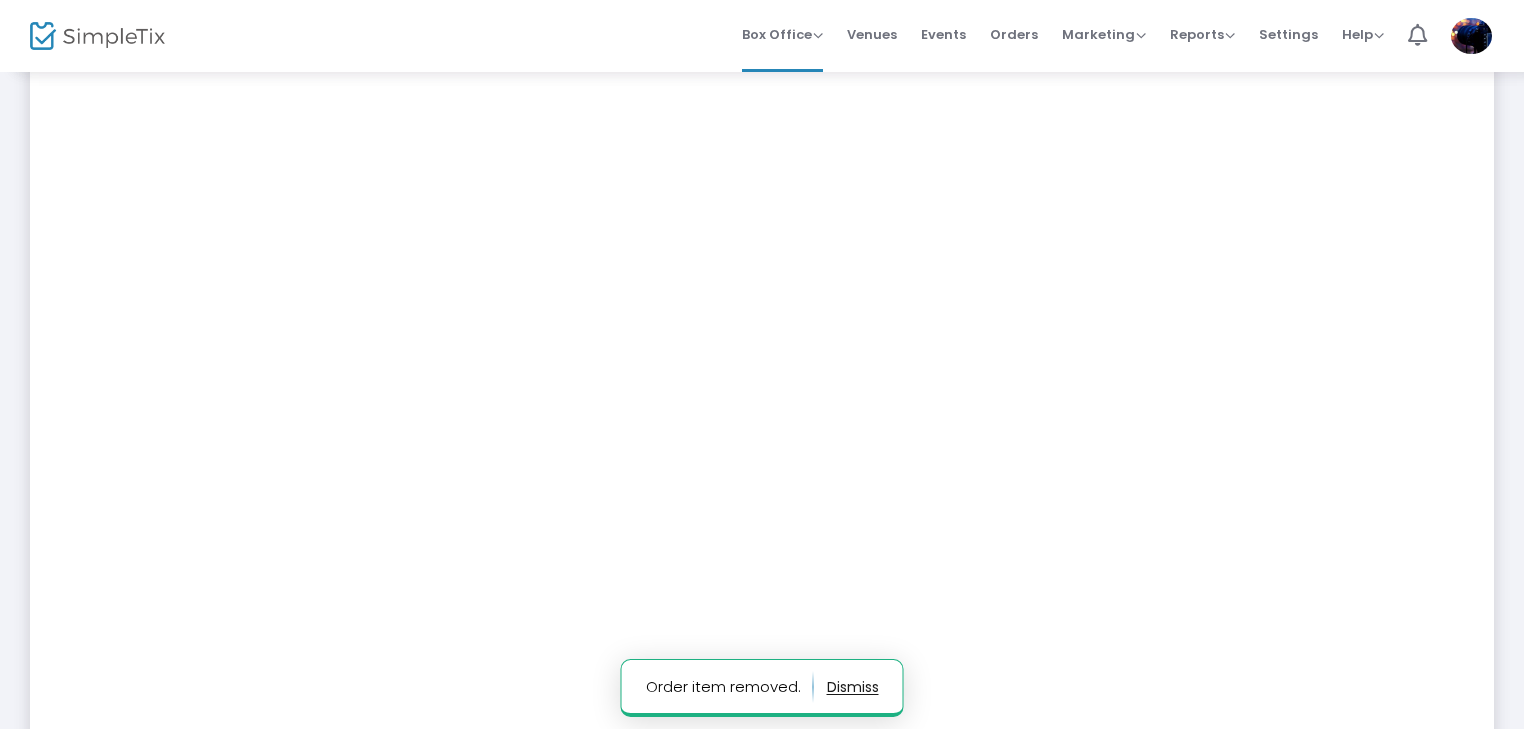 scroll, scrollTop: 600, scrollLeft: 0, axis: vertical 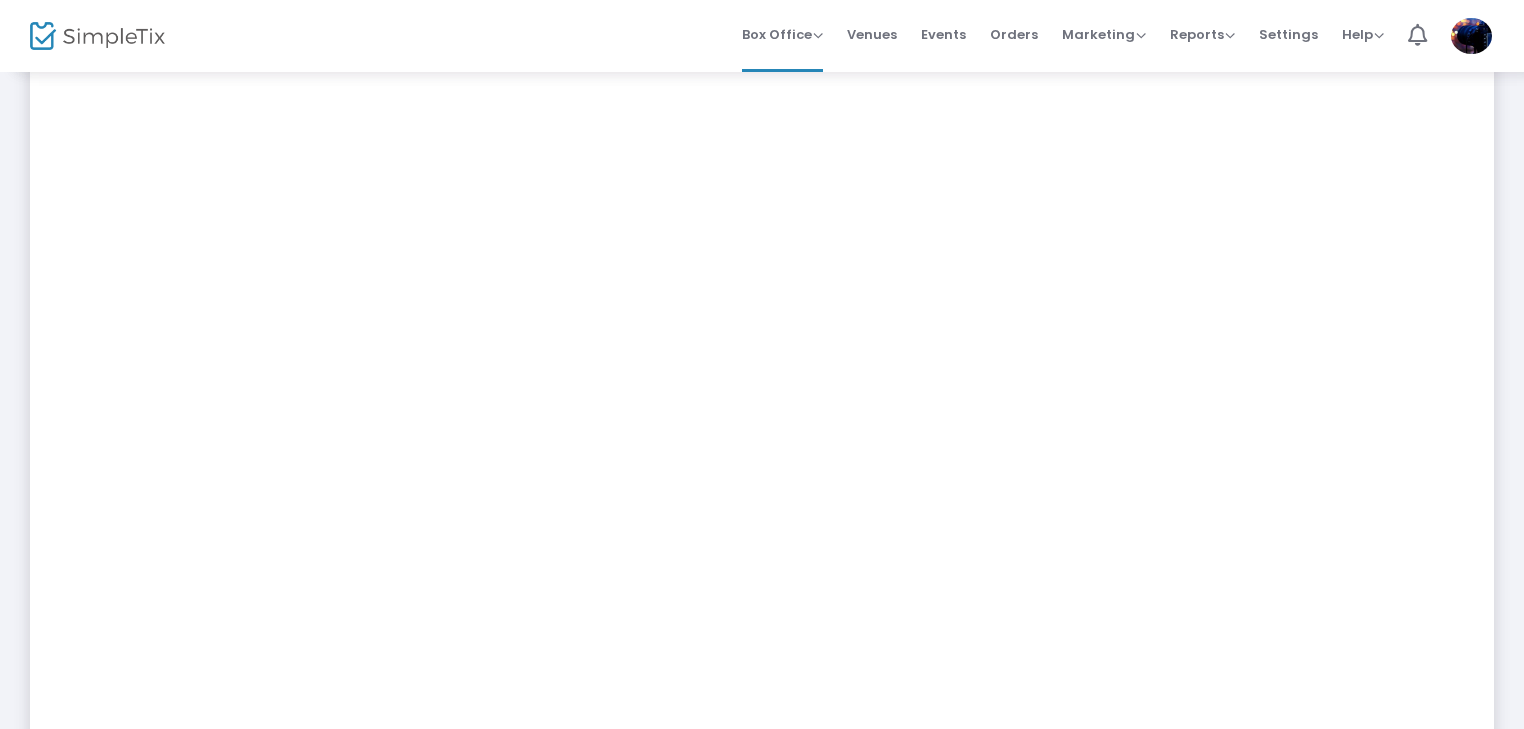 click on "[MONTH]/[DAY]/[YEAR] @ [TIME] - [MONTH]/[DAY]/[YEAR] @ [TIME]" 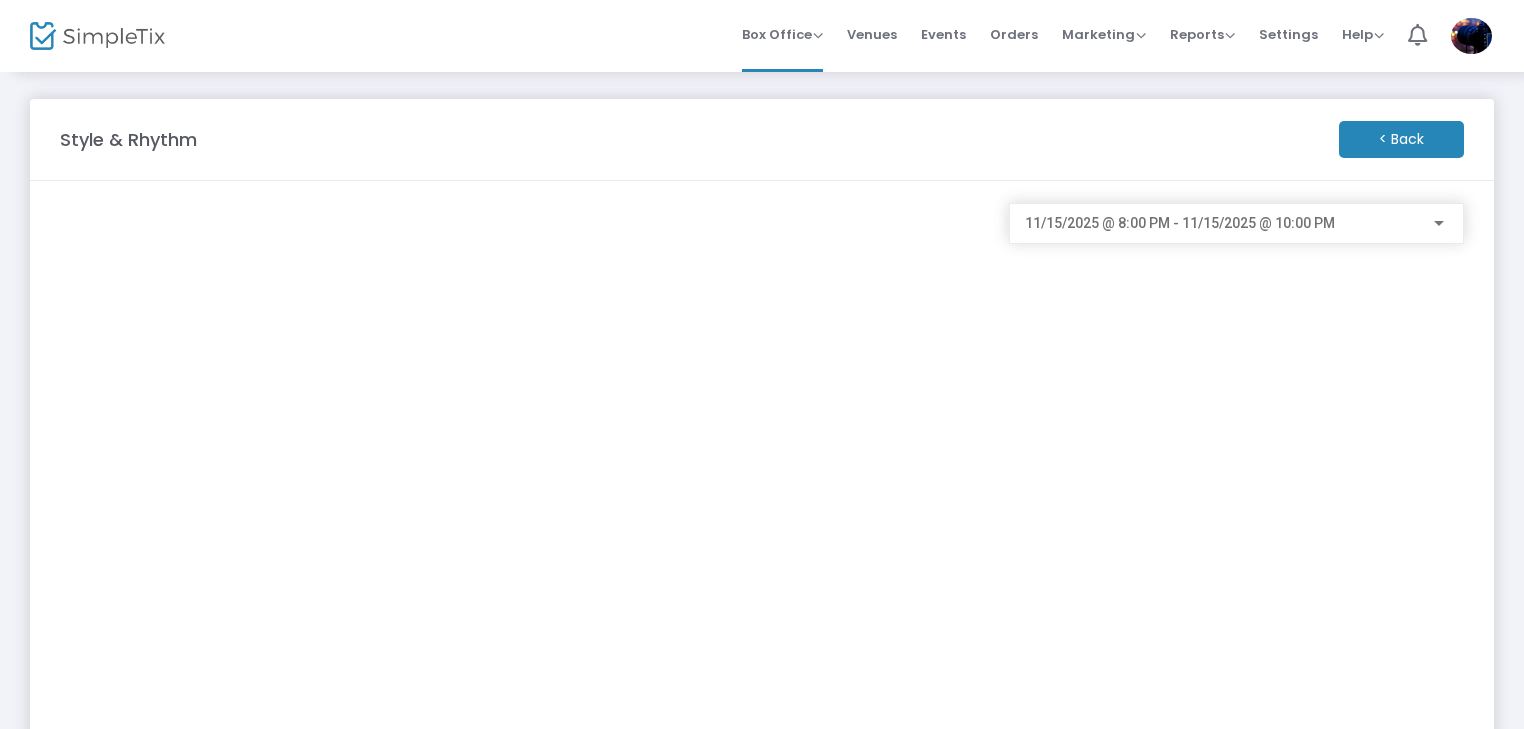 scroll, scrollTop: 0, scrollLeft: 0, axis: both 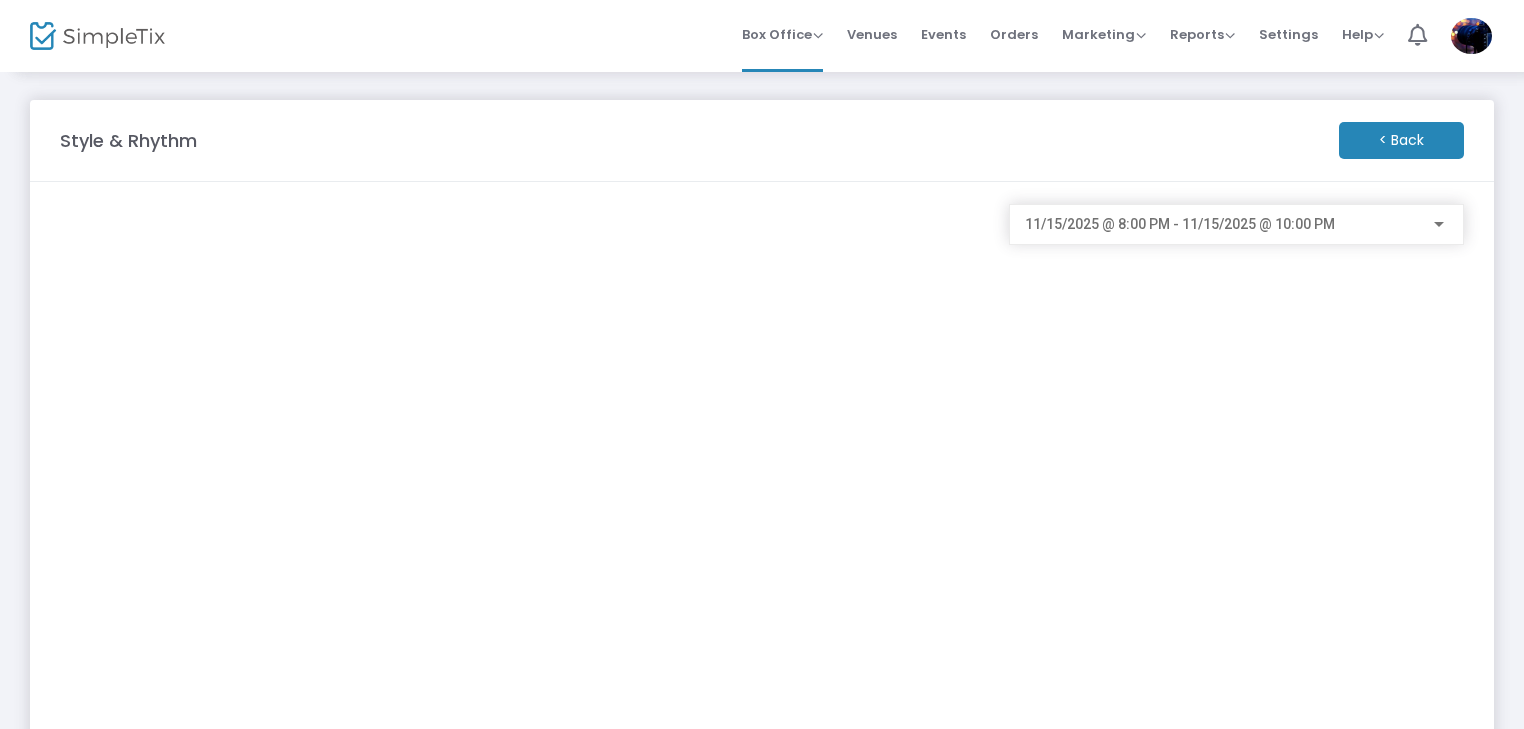 click on "Events" at bounding box center (943, 34) 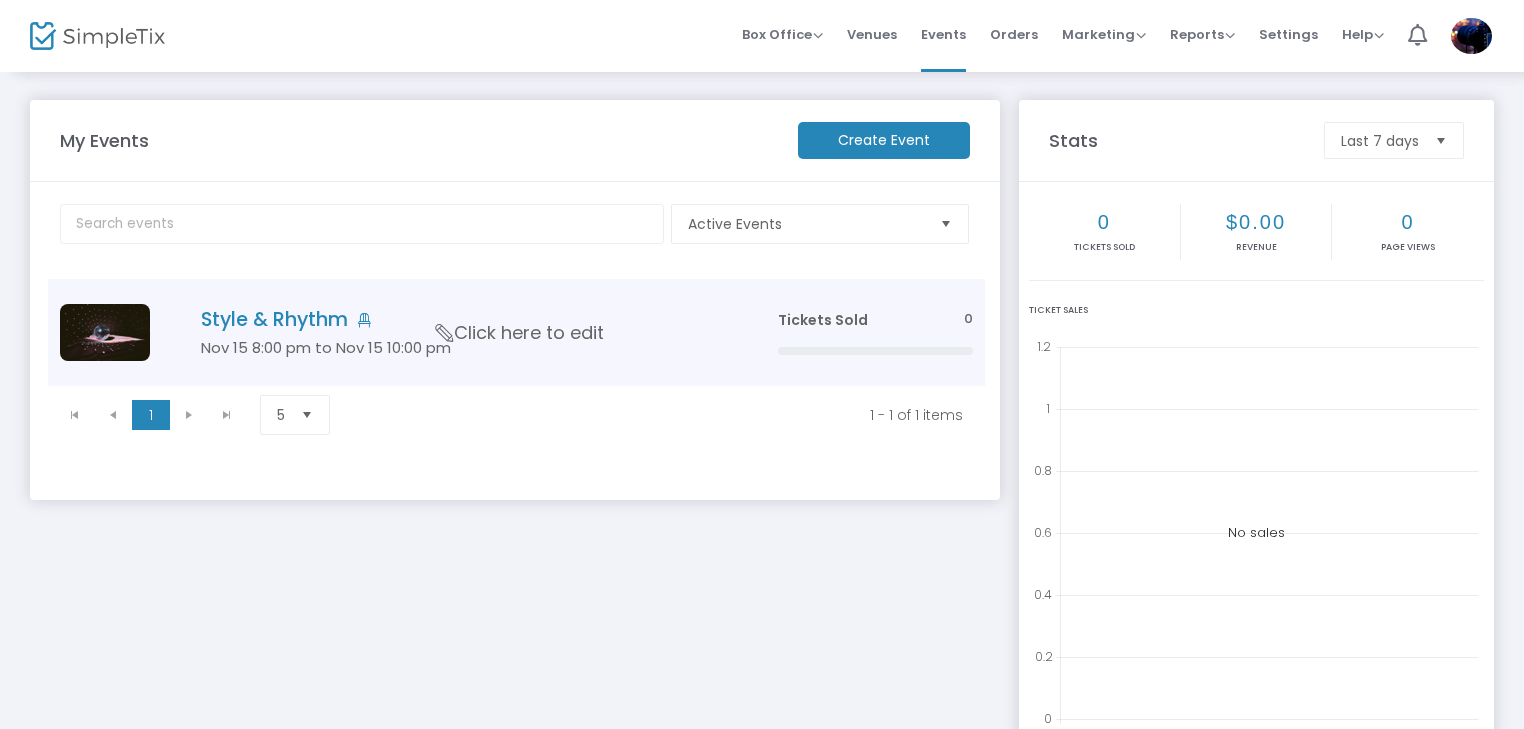 click on "Style & Rhythm" 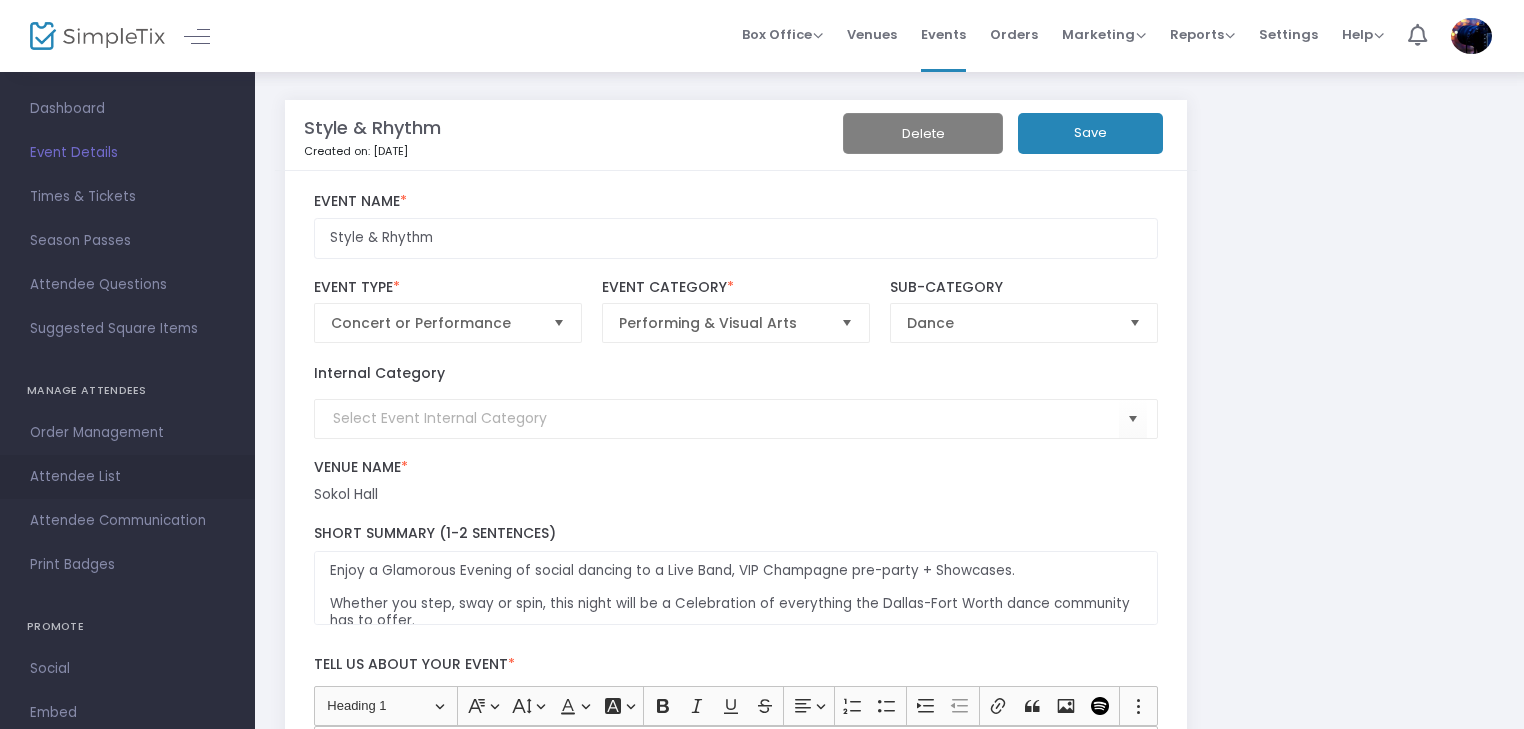 scroll, scrollTop: 0, scrollLeft: 0, axis: both 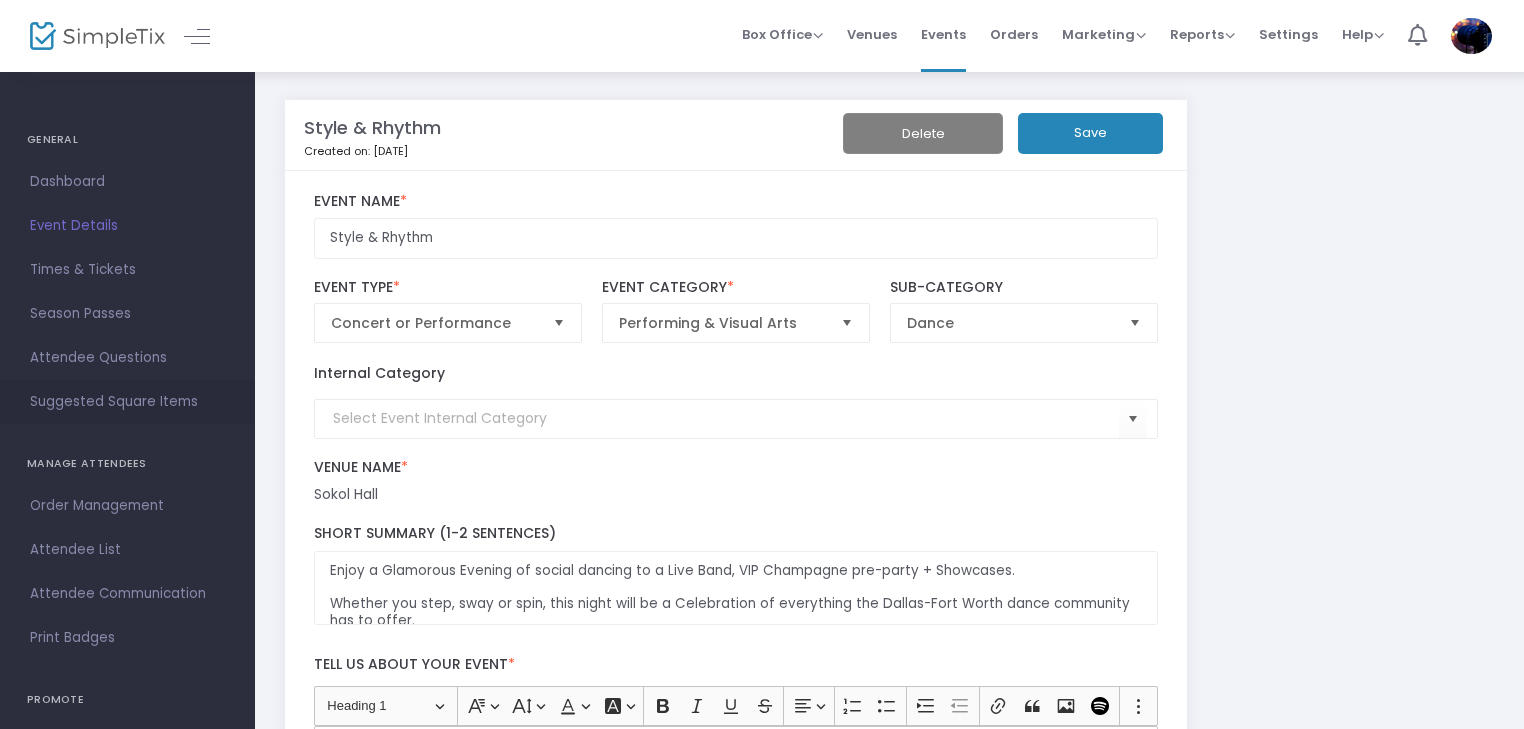 click on "Suggested Square Items" at bounding box center [127, 402] 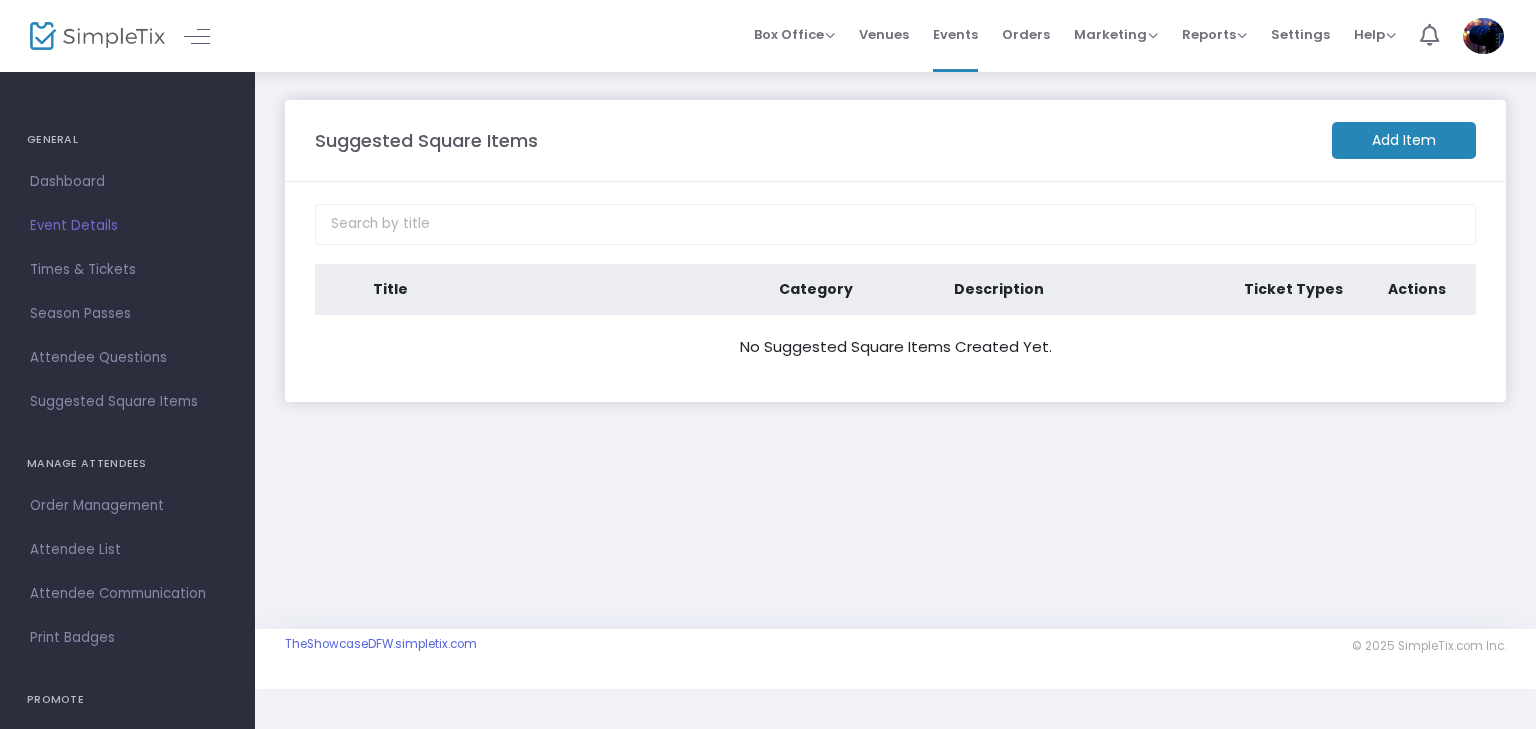 click on "Add Item" 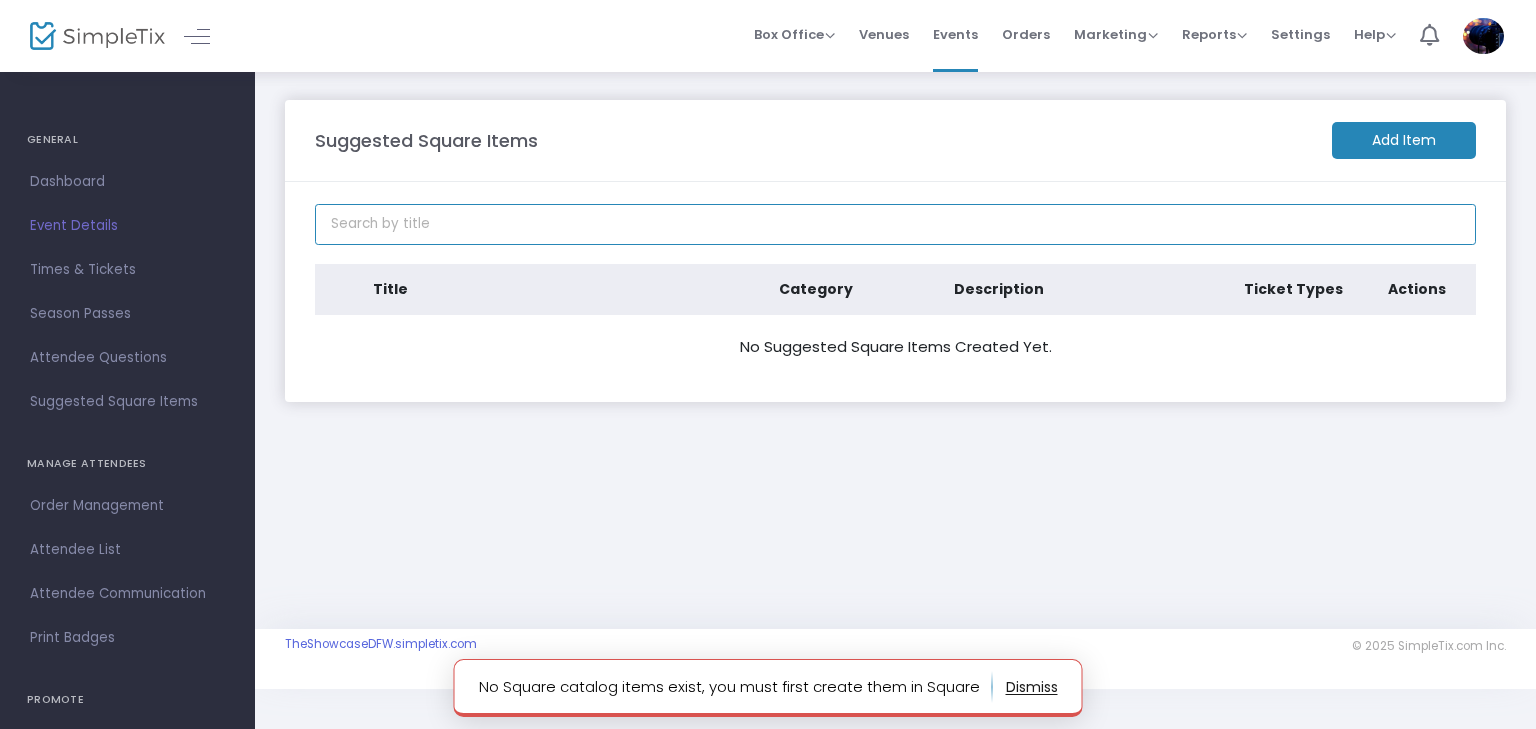 click 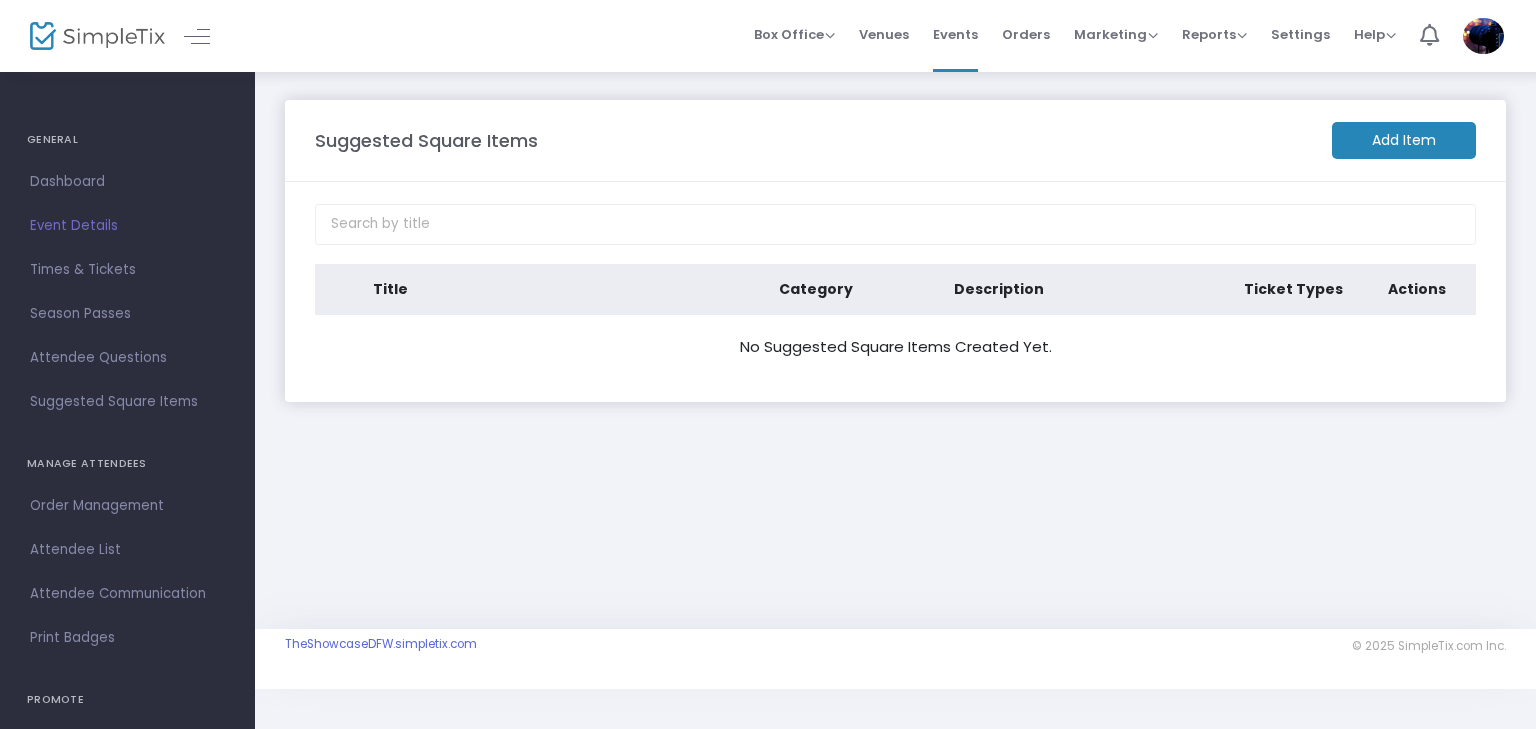 click on "Add Item" 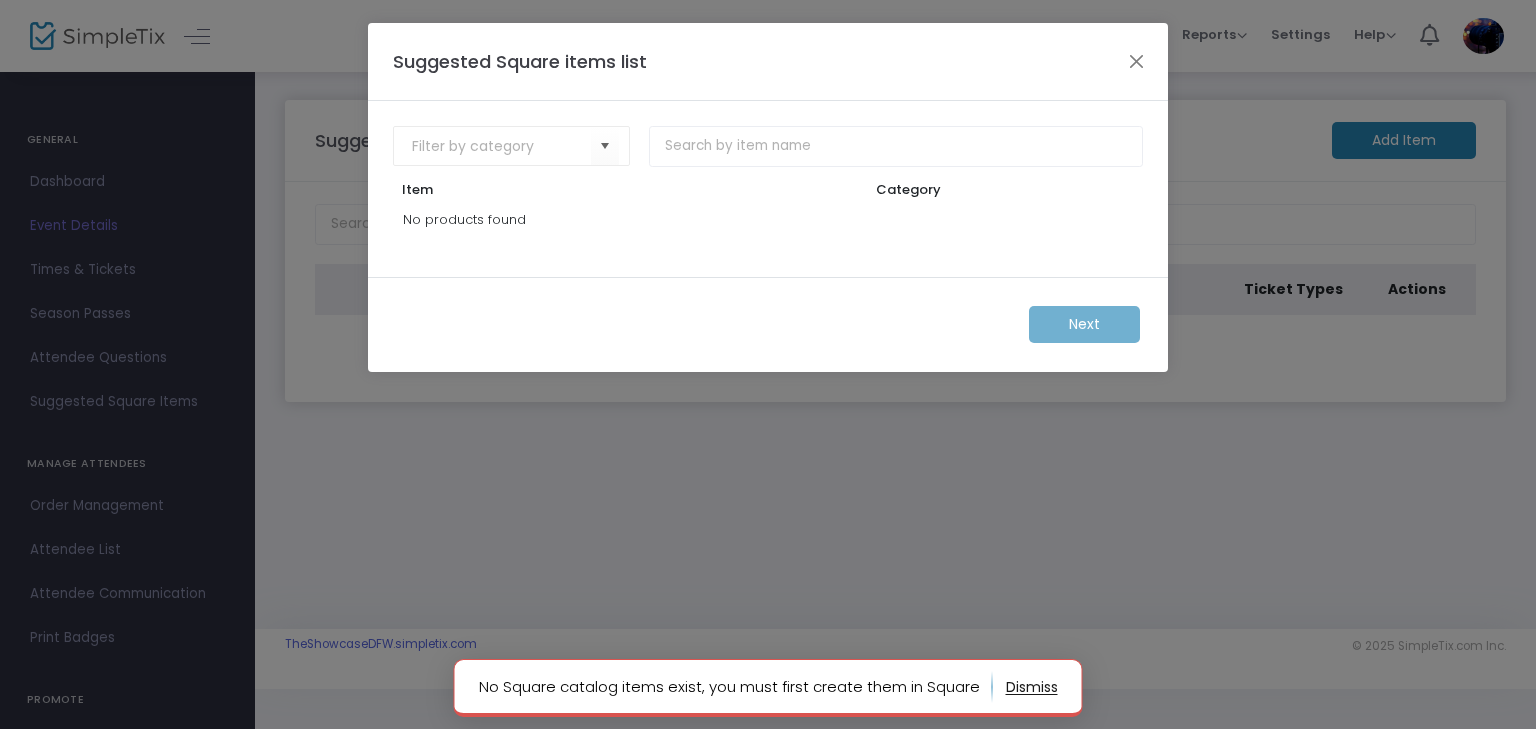 click 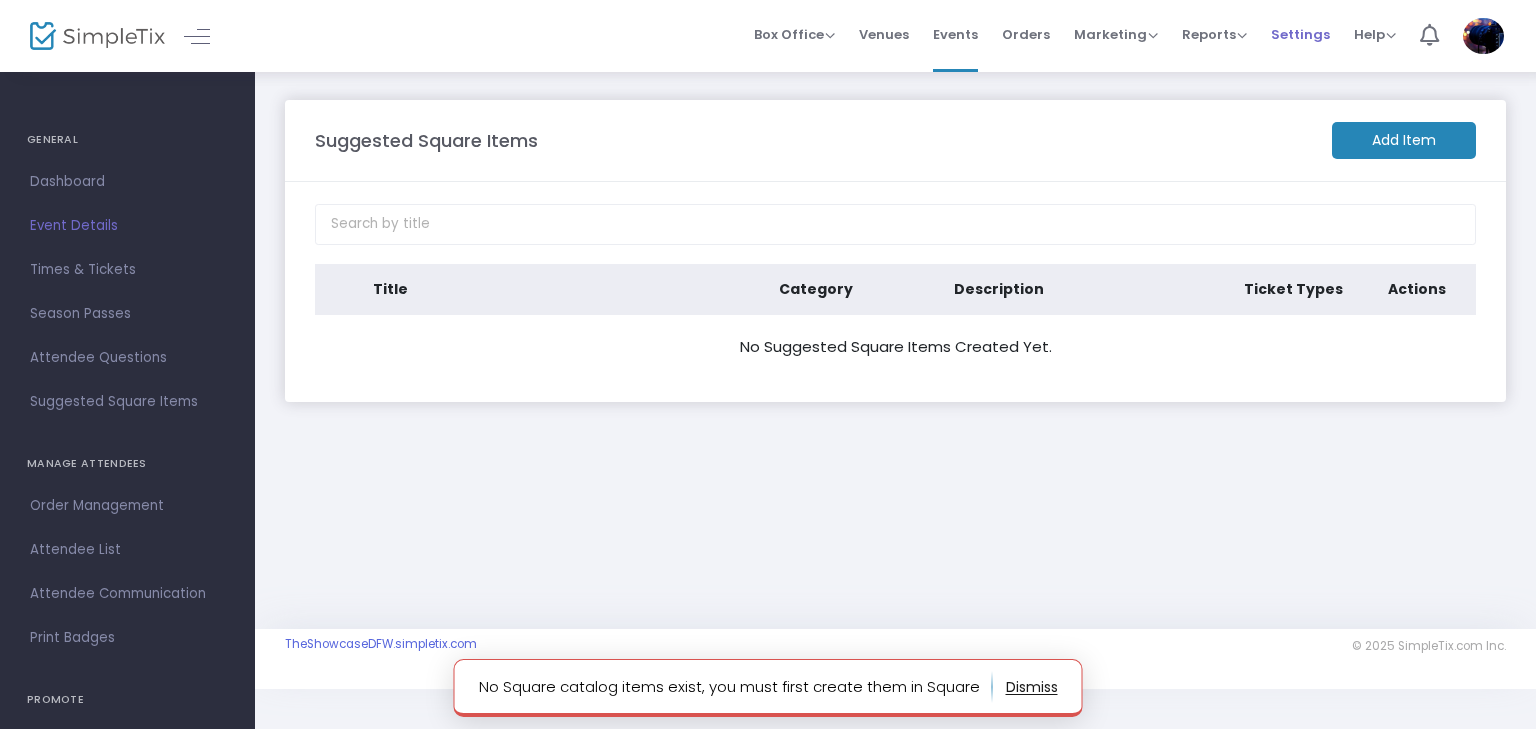click on "Settings" at bounding box center [1300, 34] 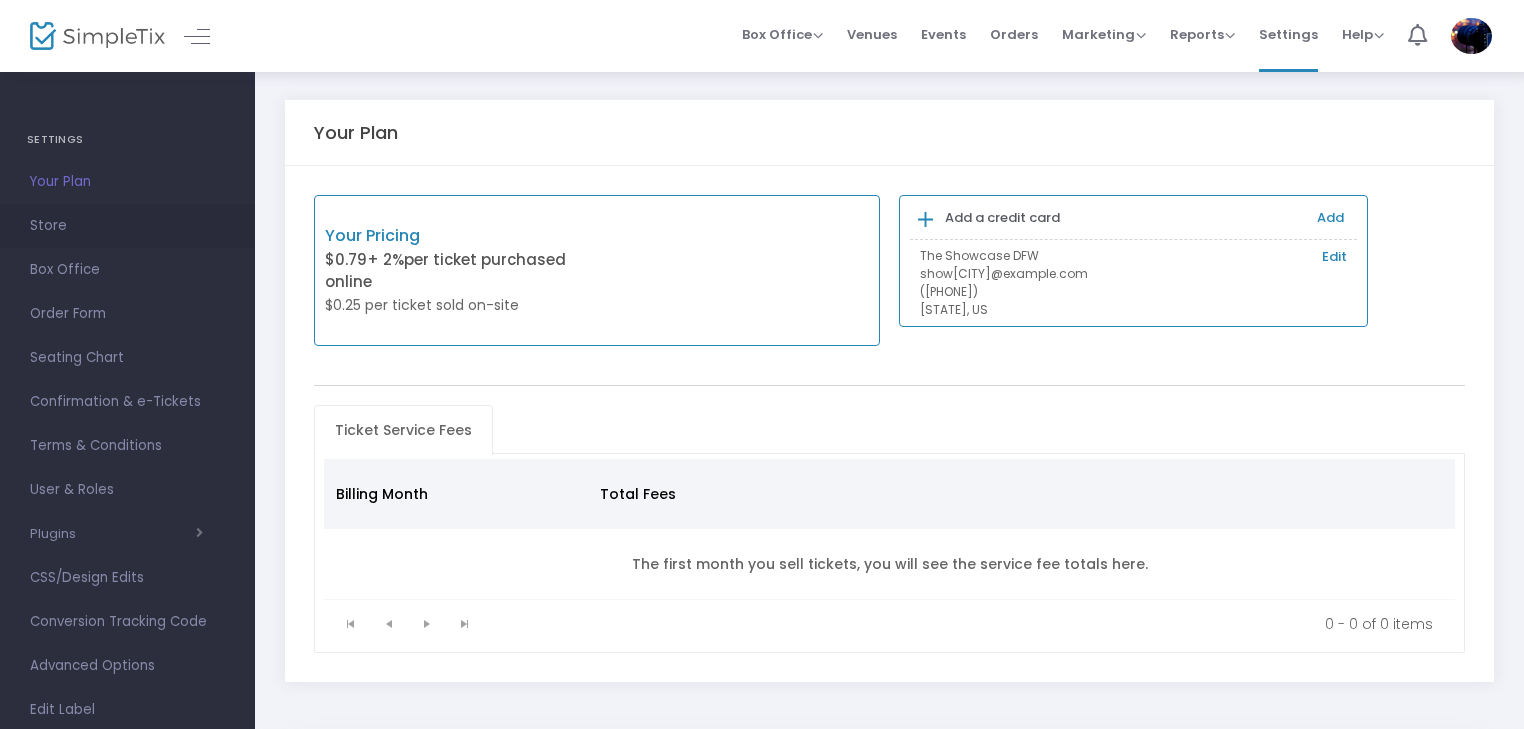 click on "Store" at bounding box center [127, 226] 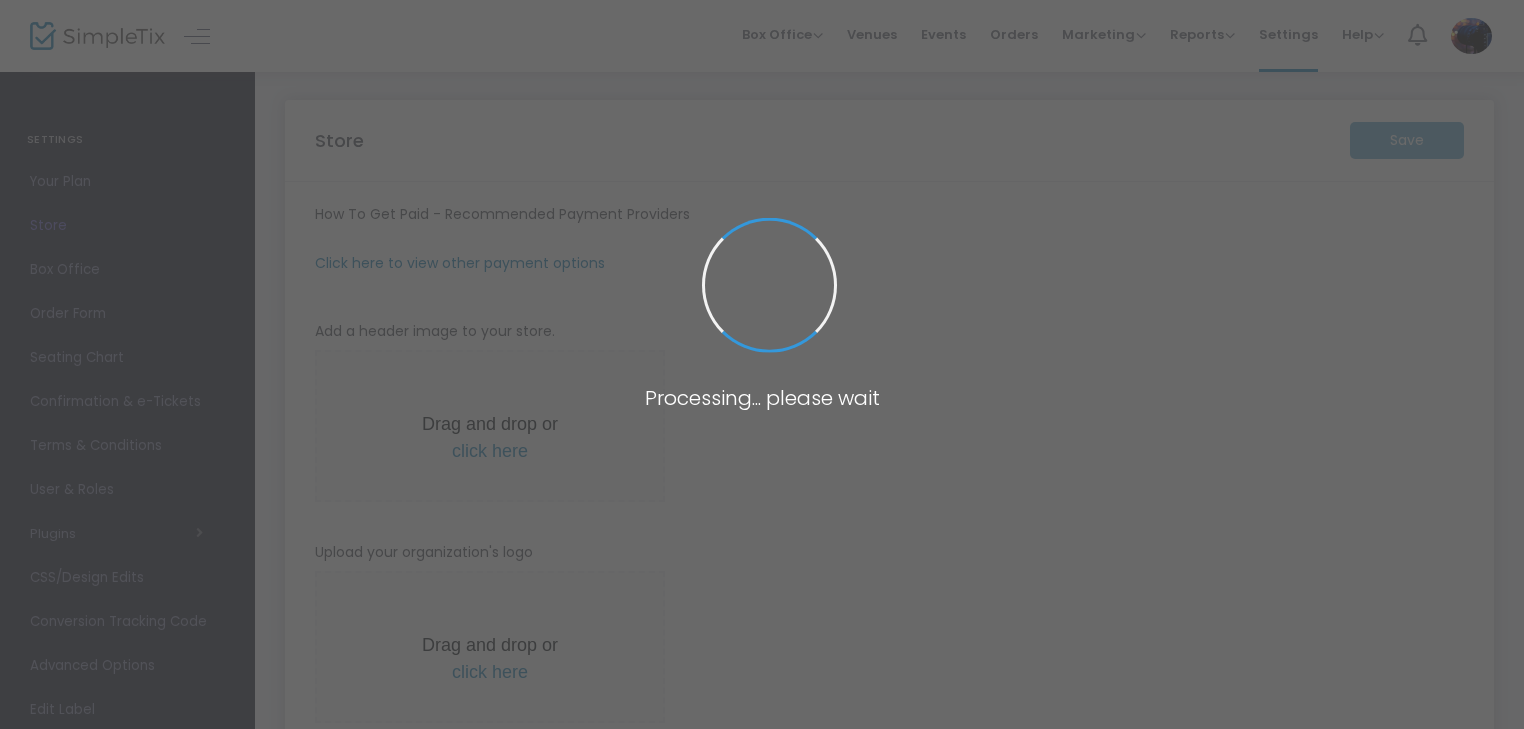 type on "https://[BRAND_NAME]" 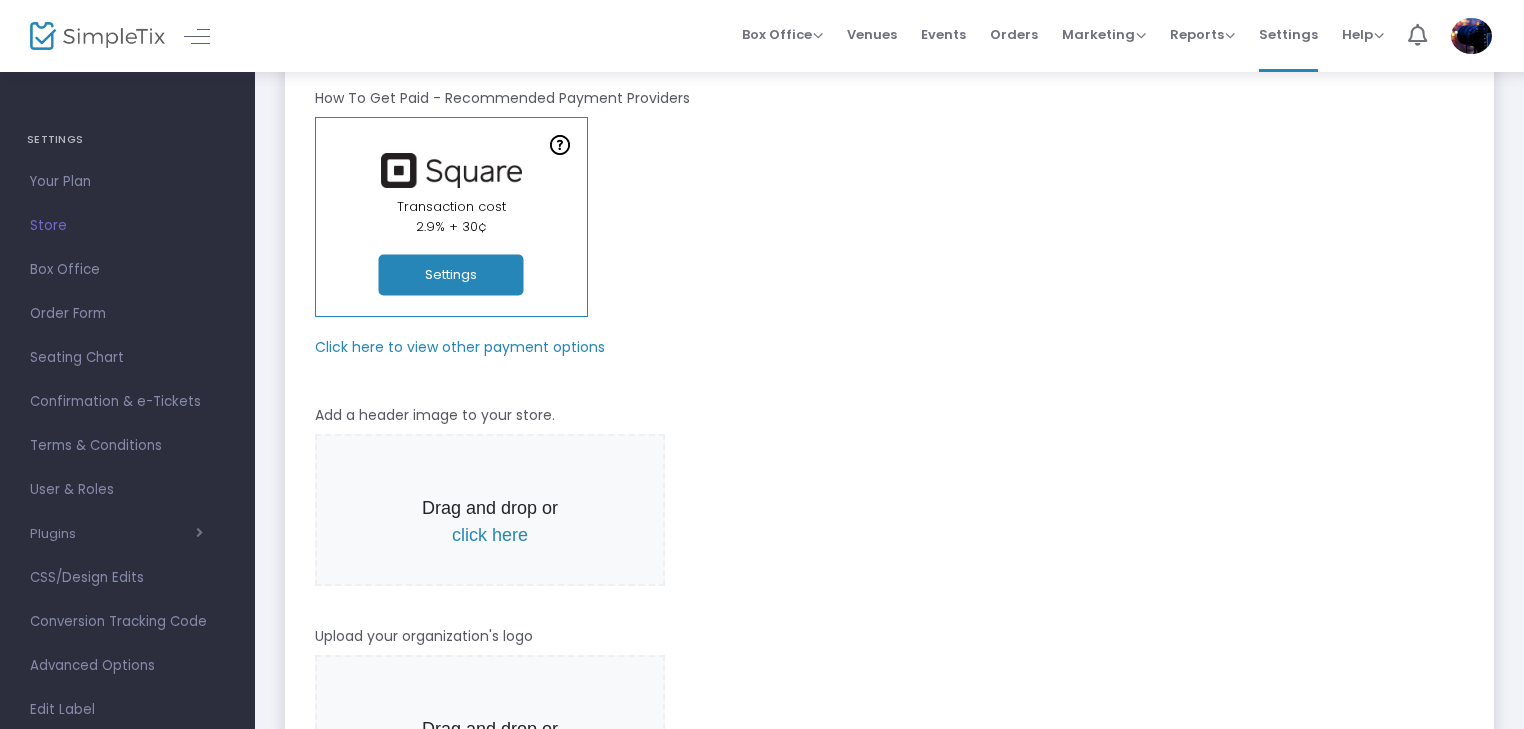 scroll, scrollTop: 100, scrollLeft: 0, axis: vertical 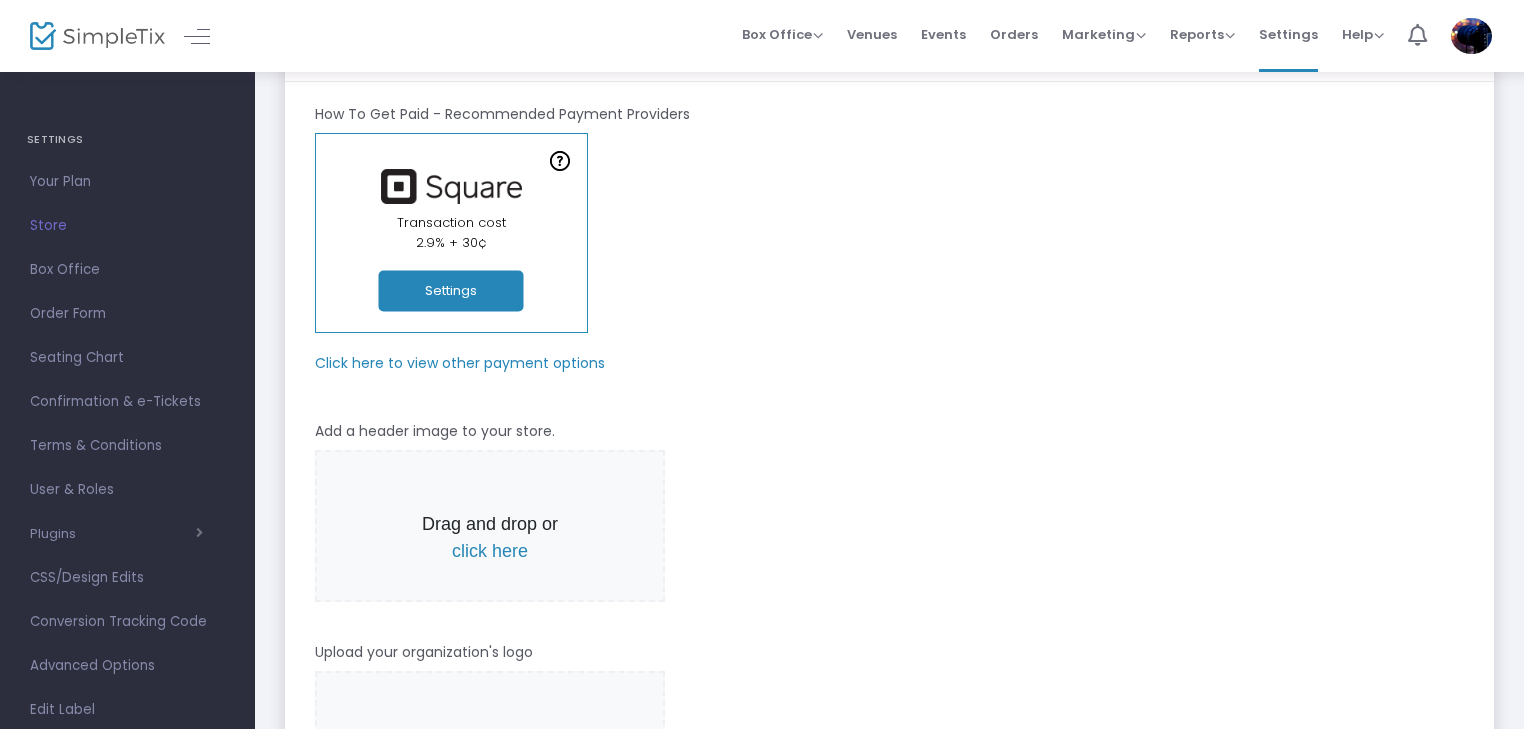 click on "Settings" 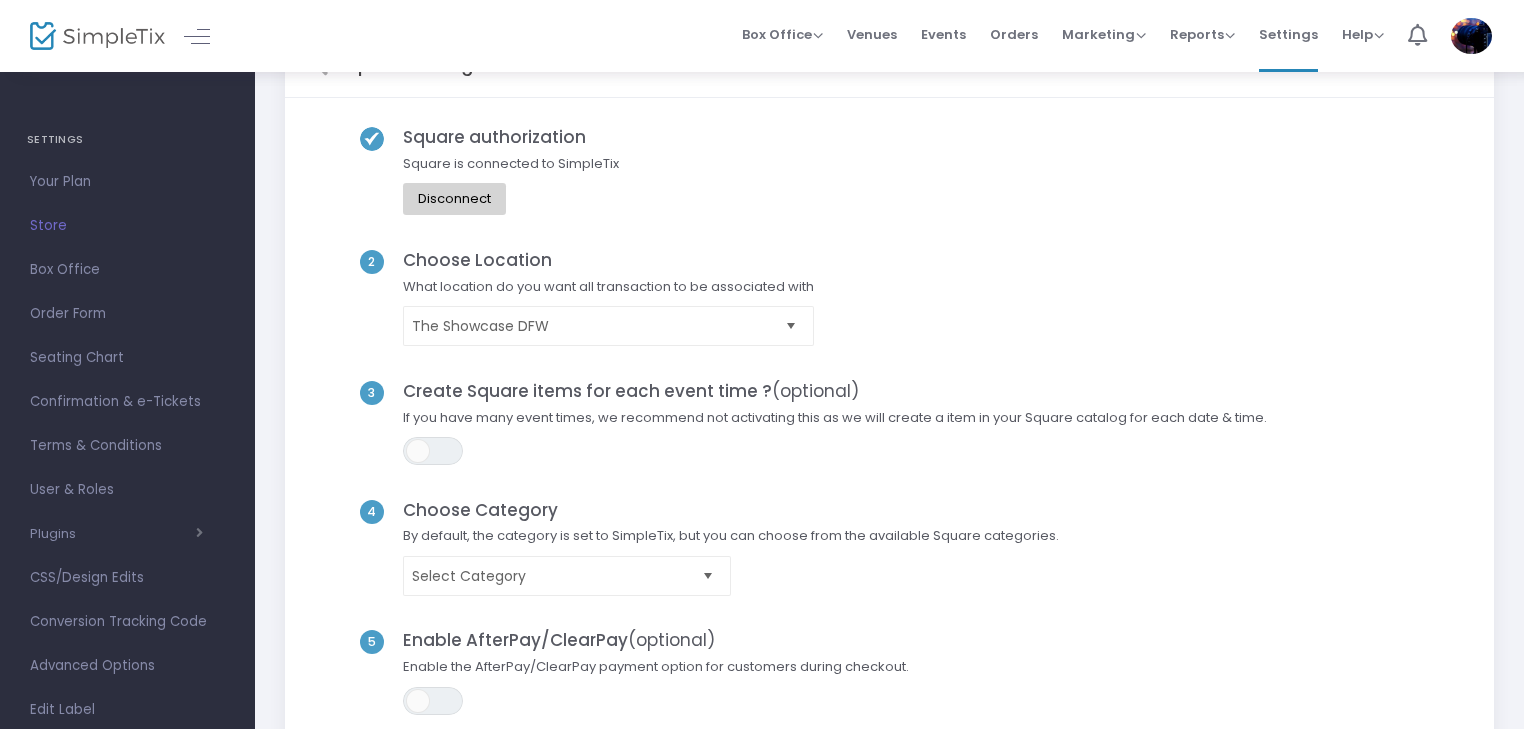 scroll, scrollTop: 200, scrollLeft: 0, axis: vertical 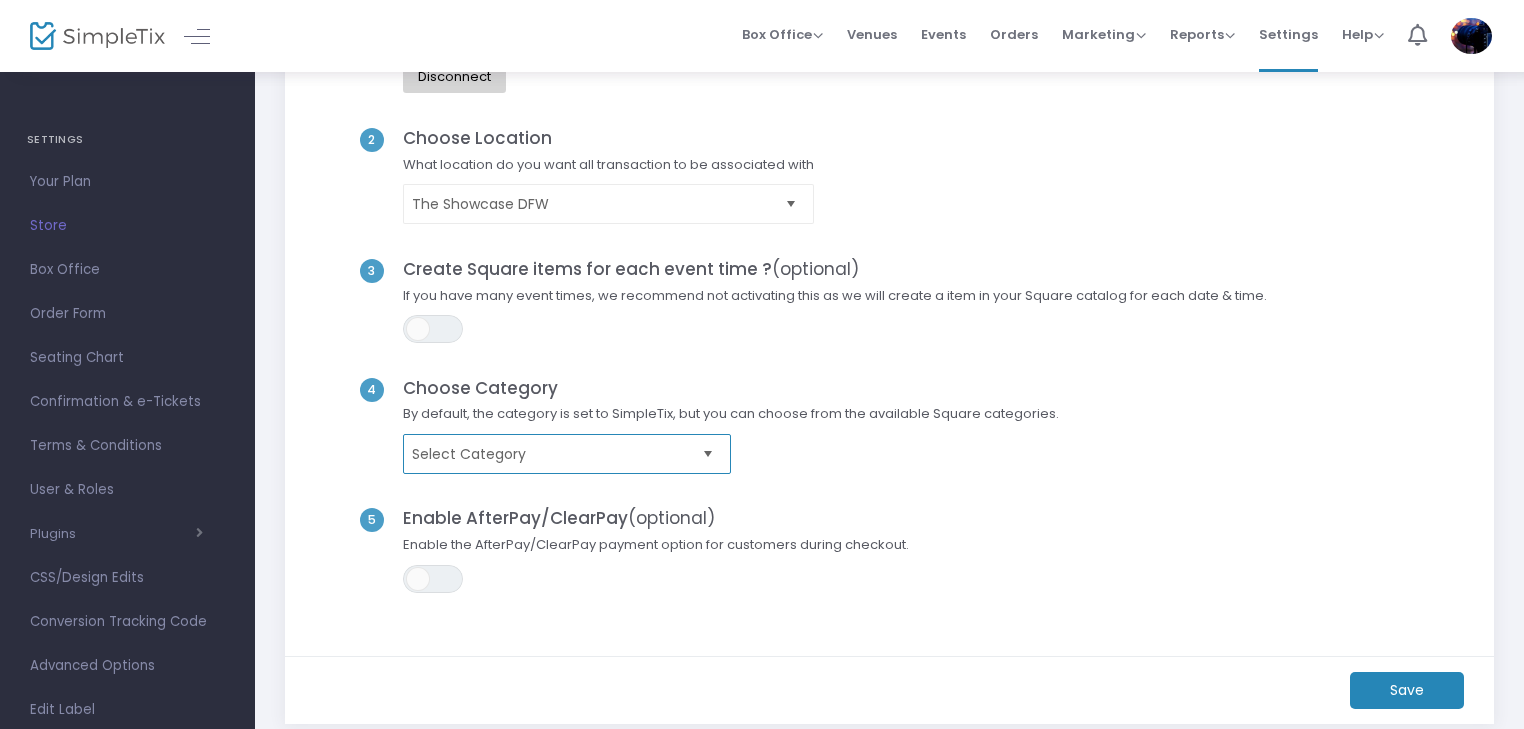 click on "Select Category" at bounding box center (553, 454) 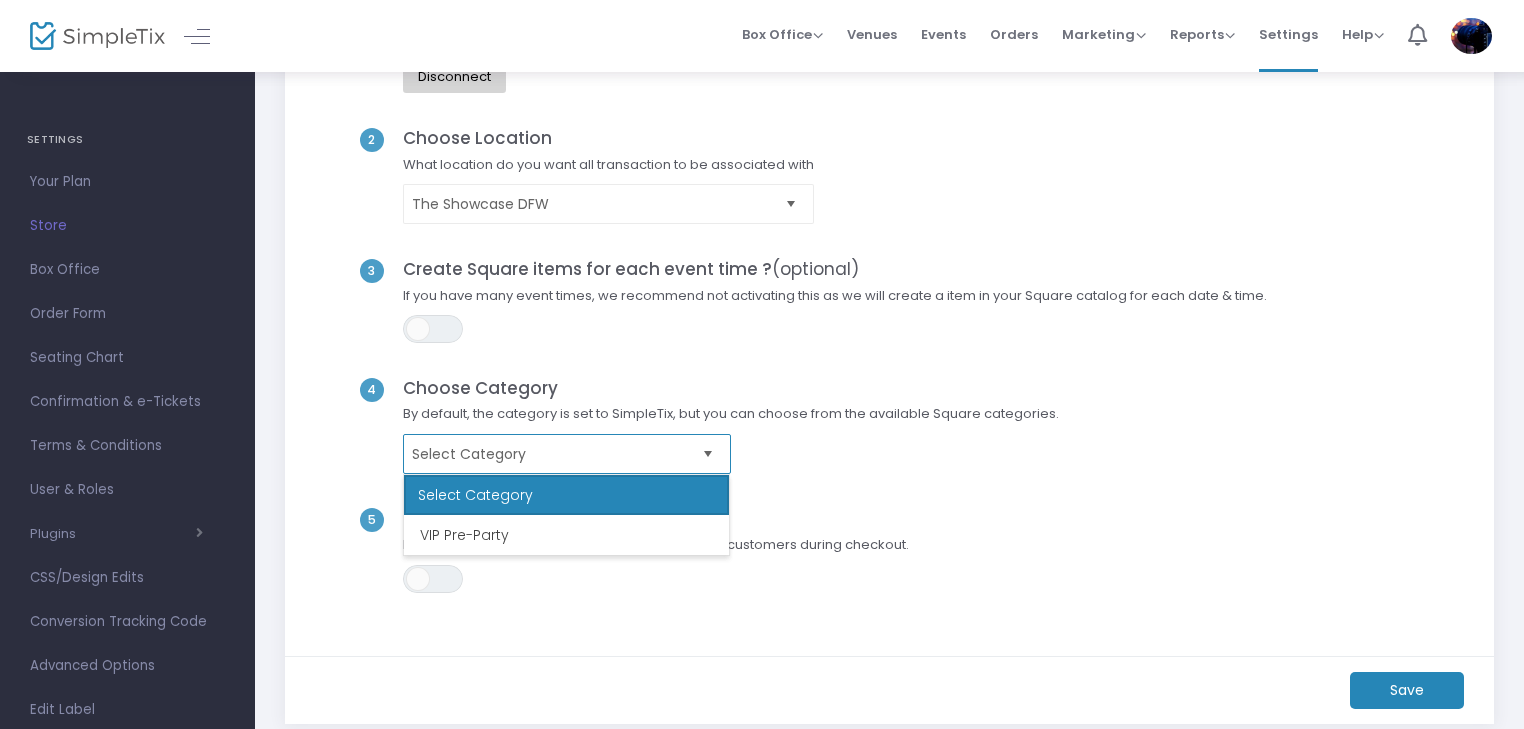click on "VIP Pre-Party" at bounding box center [566, 535] 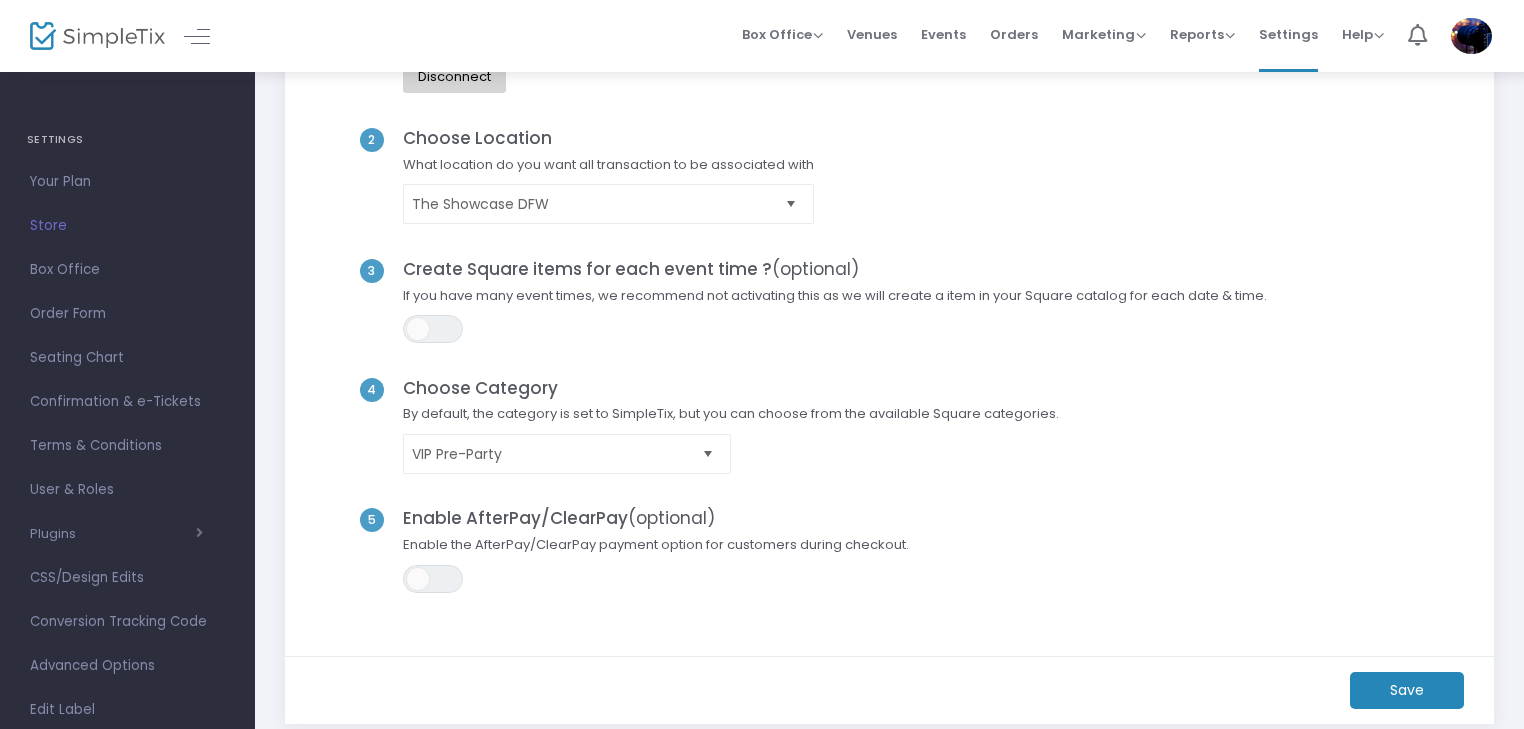 click on "Save" 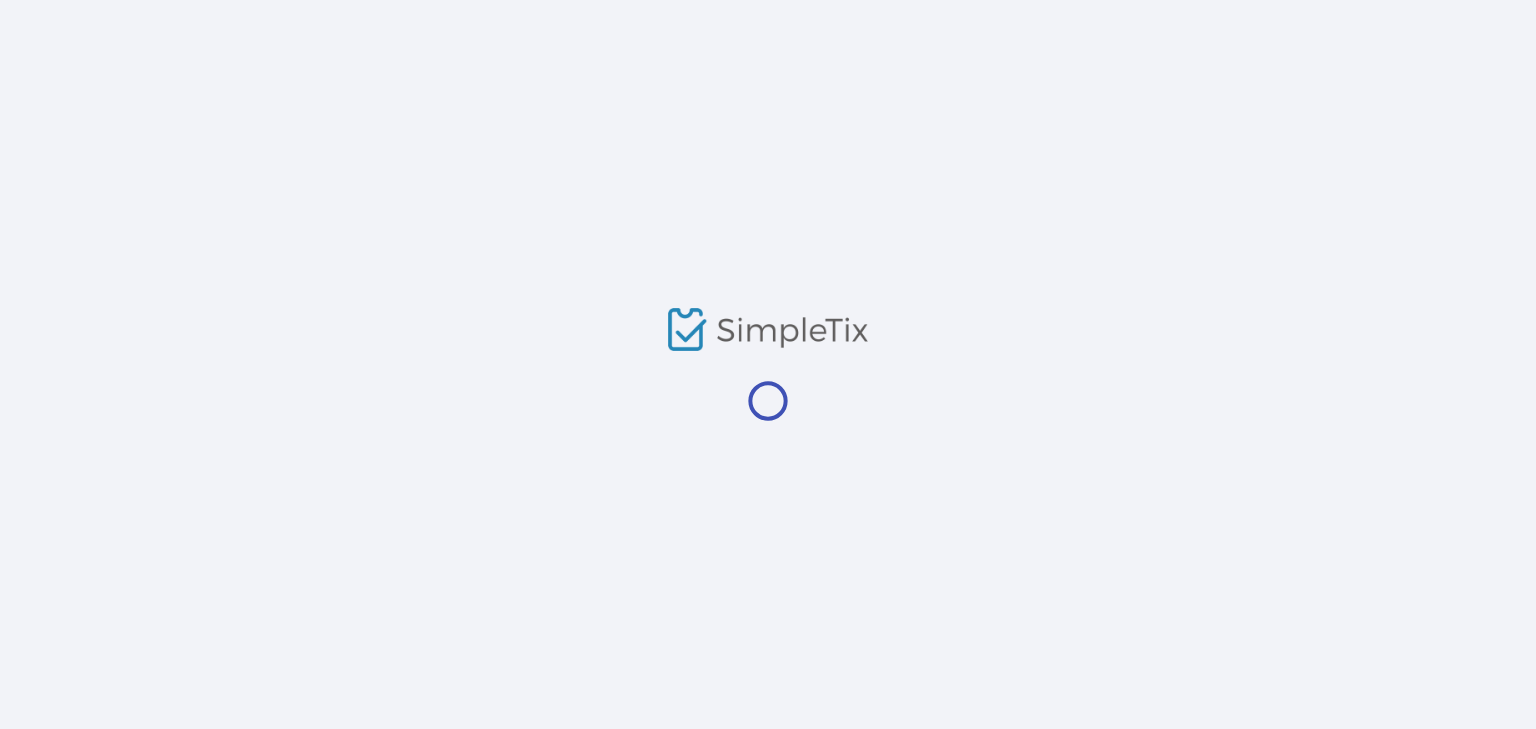 scroll, scrollTop: 0, scrollLeft: 0, axis: both 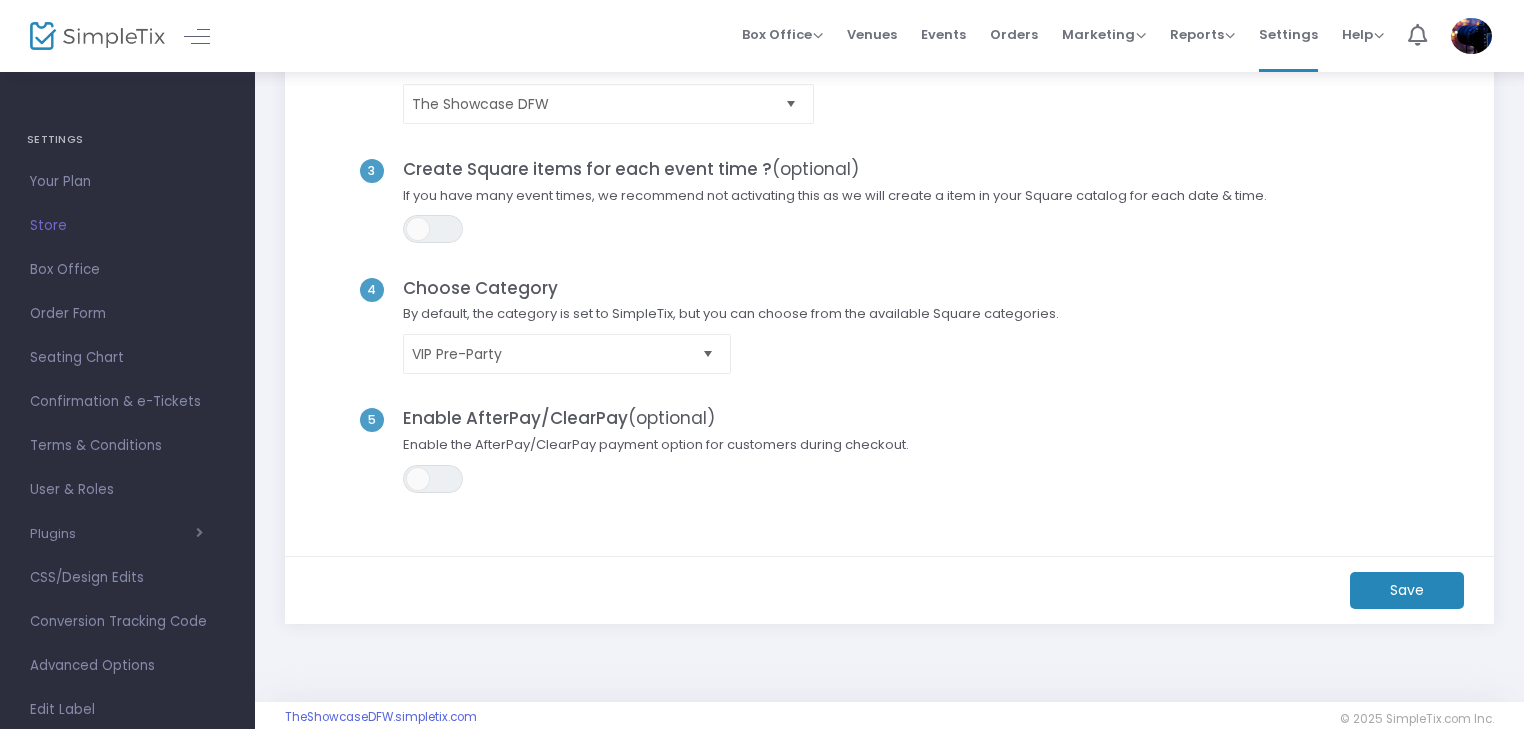 click on "Save" 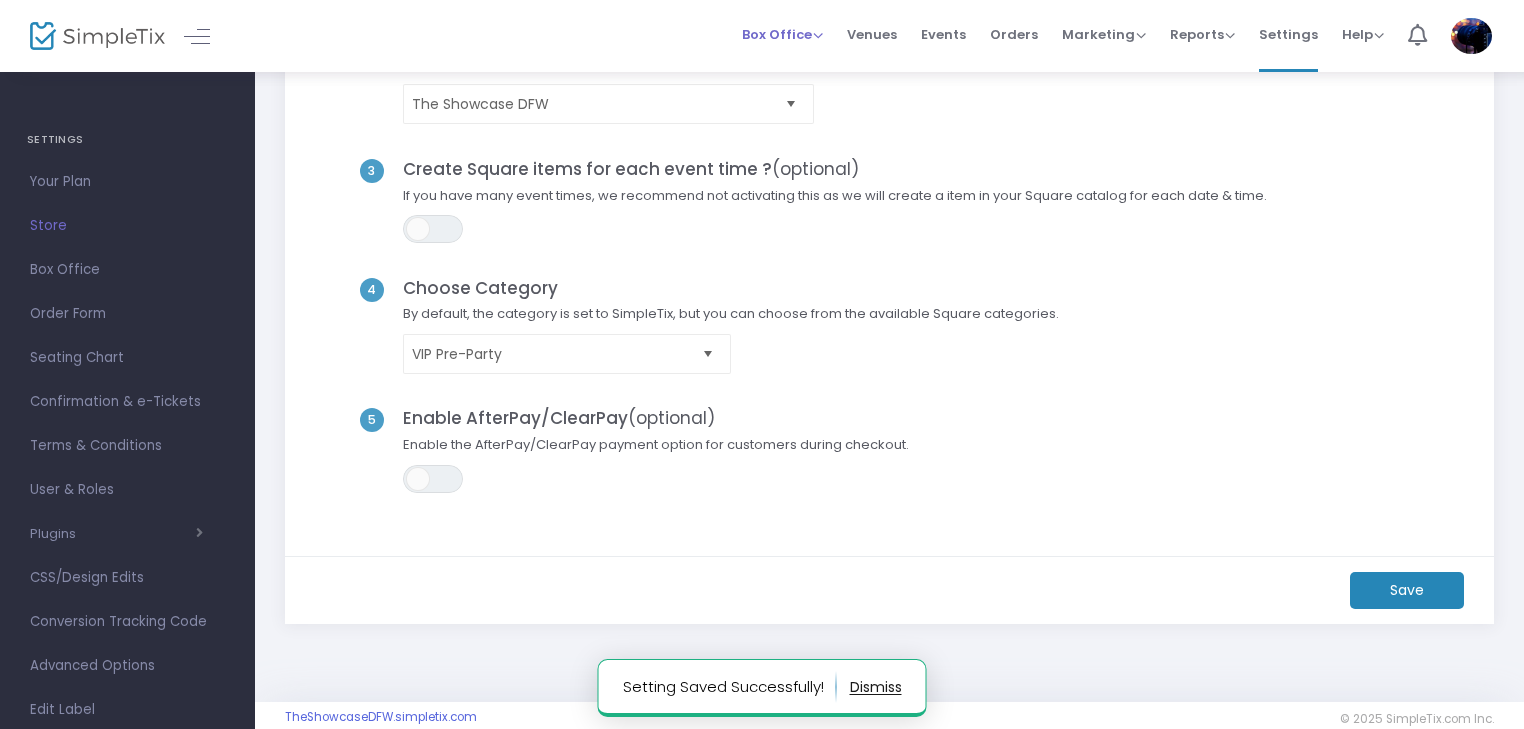 click on "Box Office" at bounding box center (782, 34) 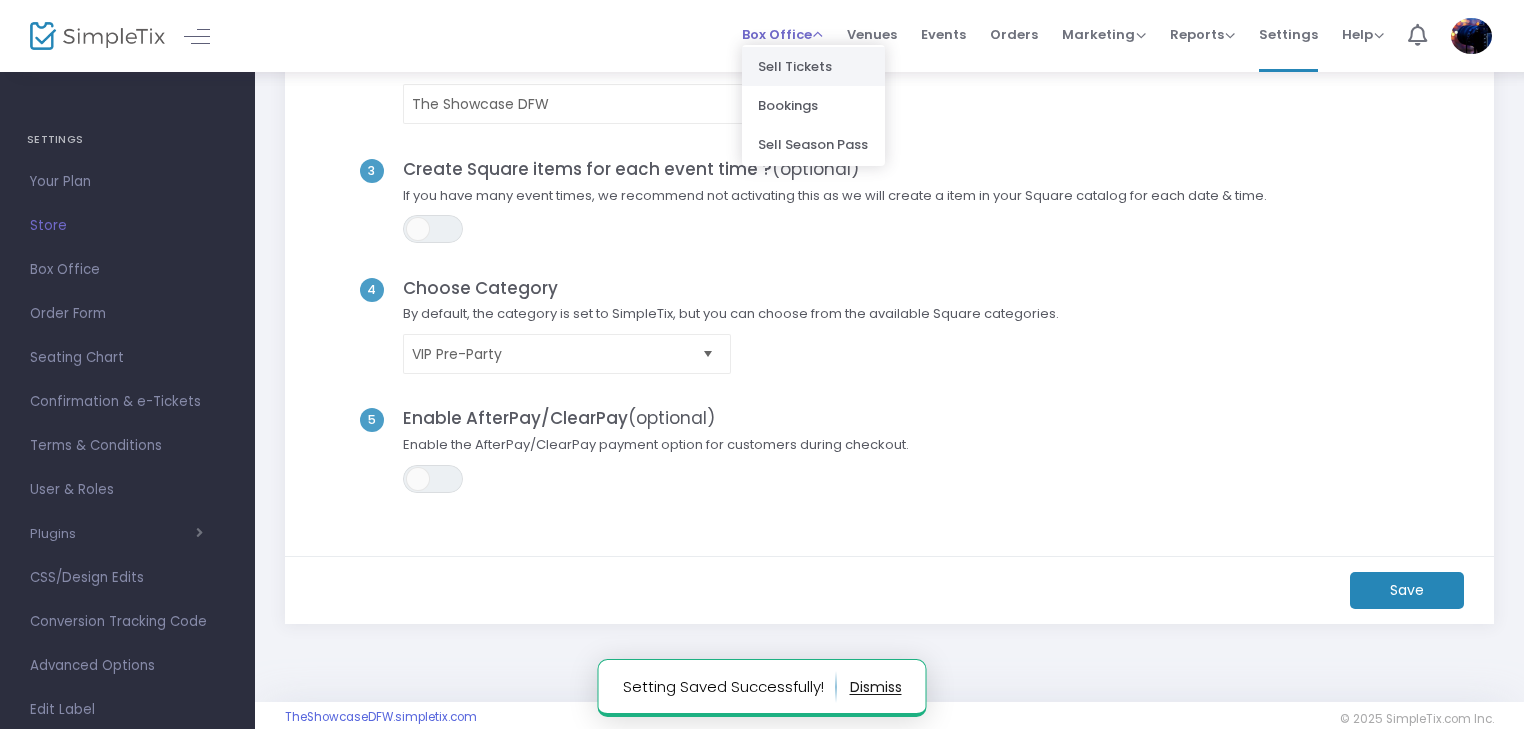 click on "Sell Tickets" at bounding box center (813, 66) 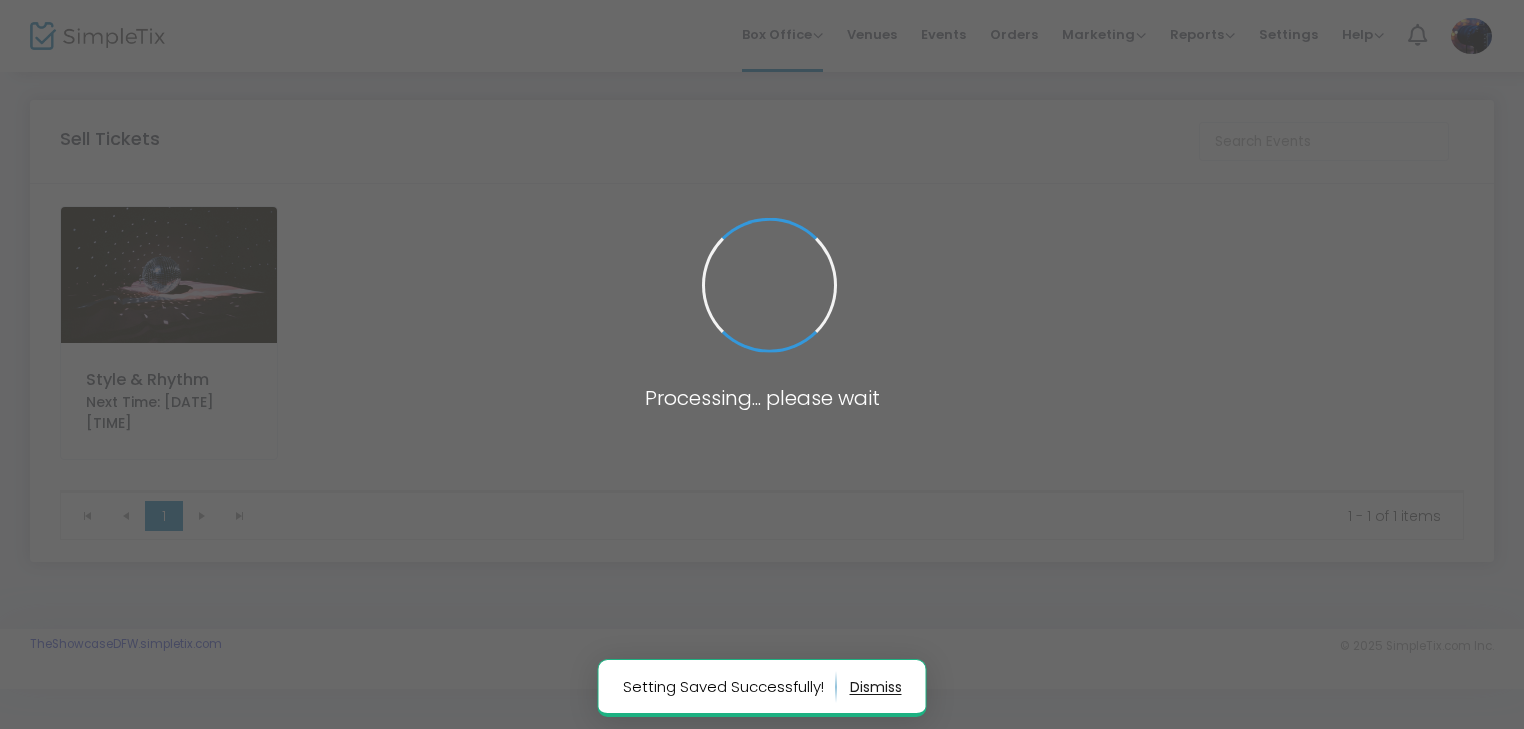 scroll, scrollTop: 0, scrollLeft: 0, axis: both 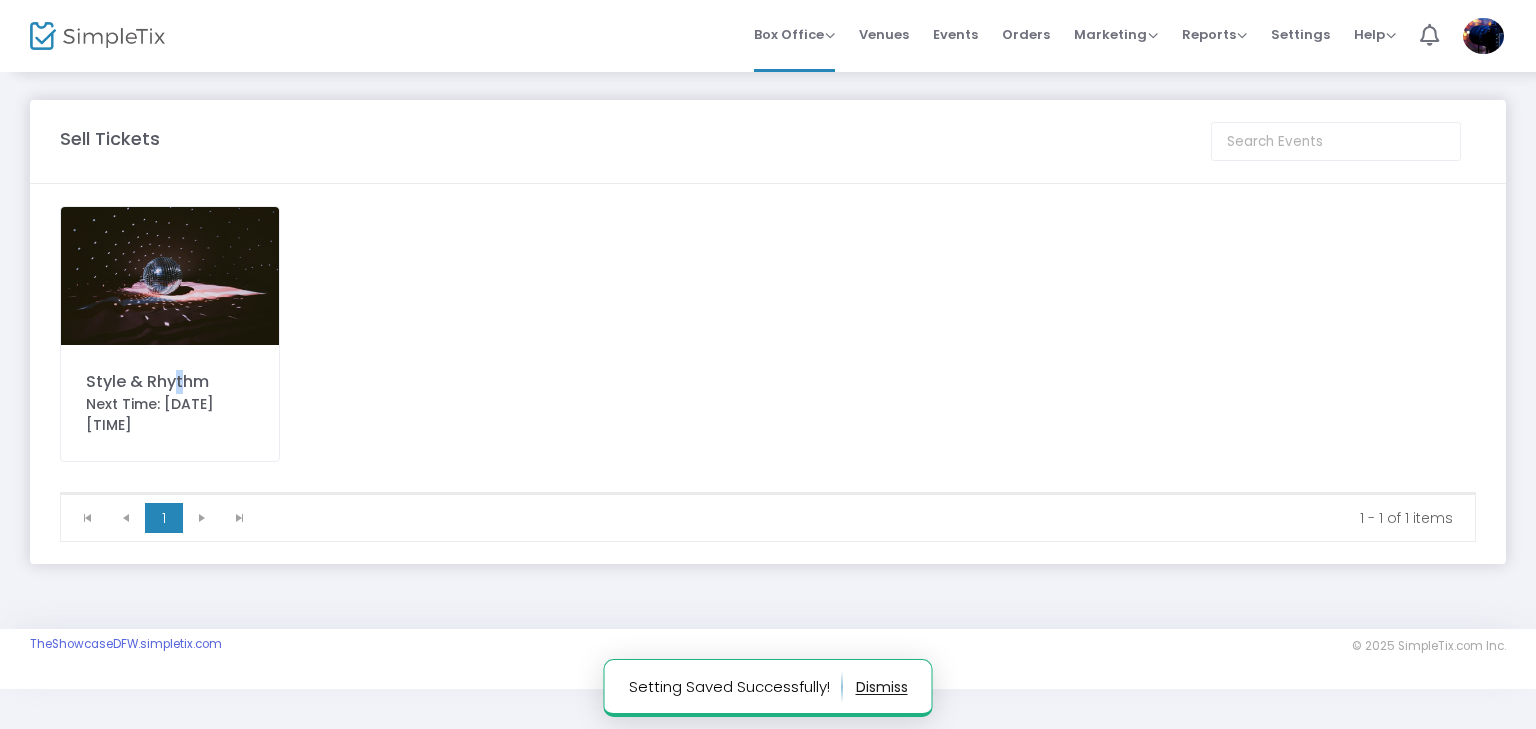 click on "Style & Rhythm" 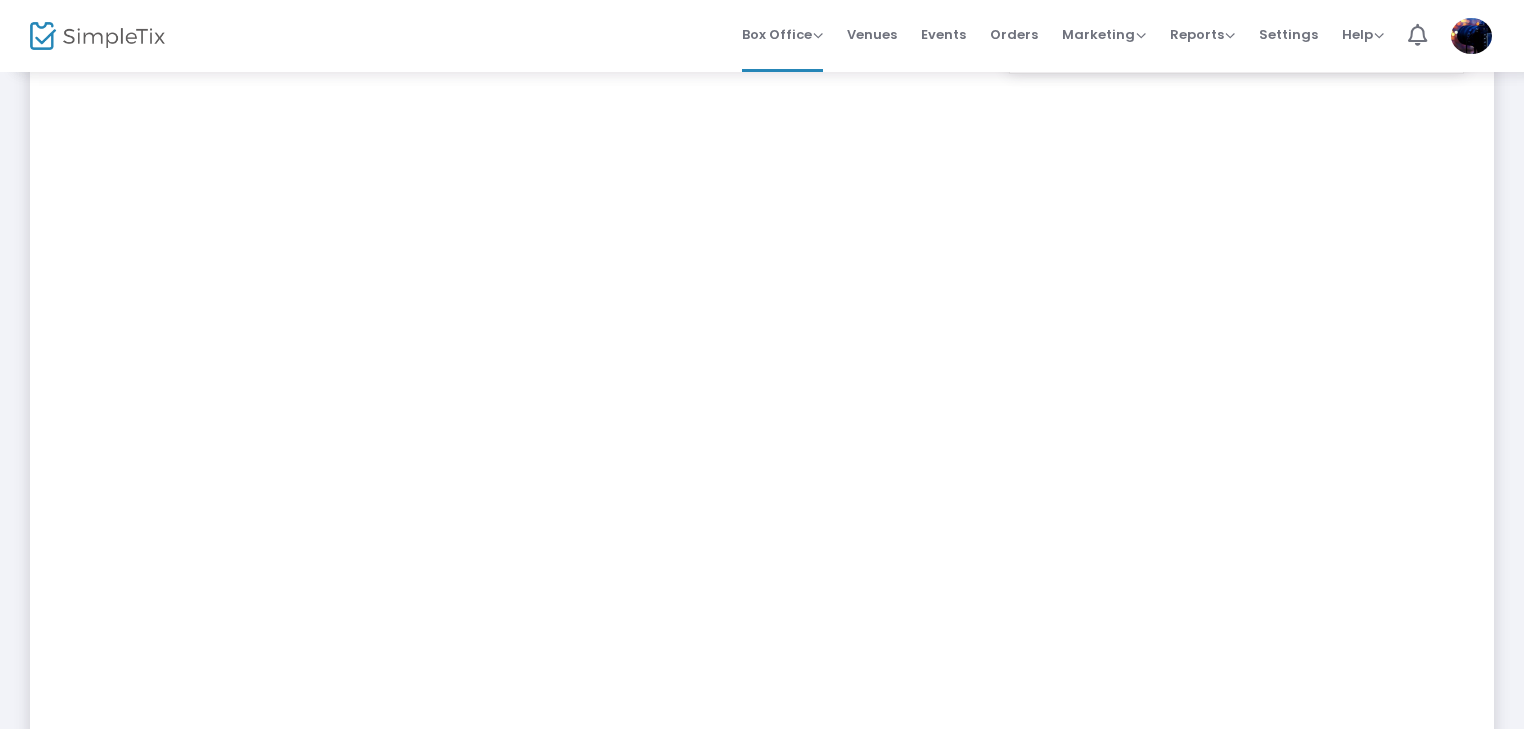 scroll, scrollTop: 300, scrollLeft: 0, axis: vertical 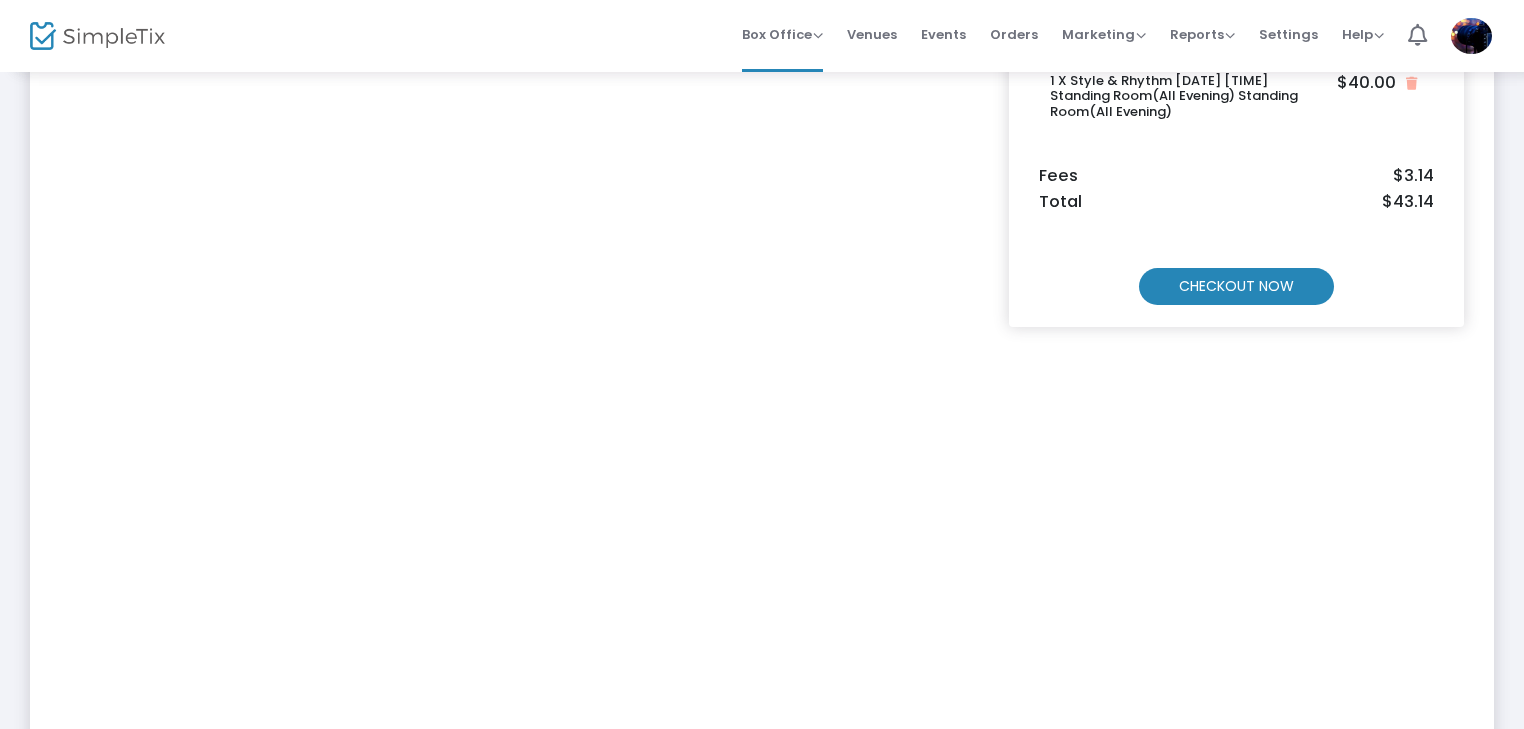 click on "CHECKOUT NOW" 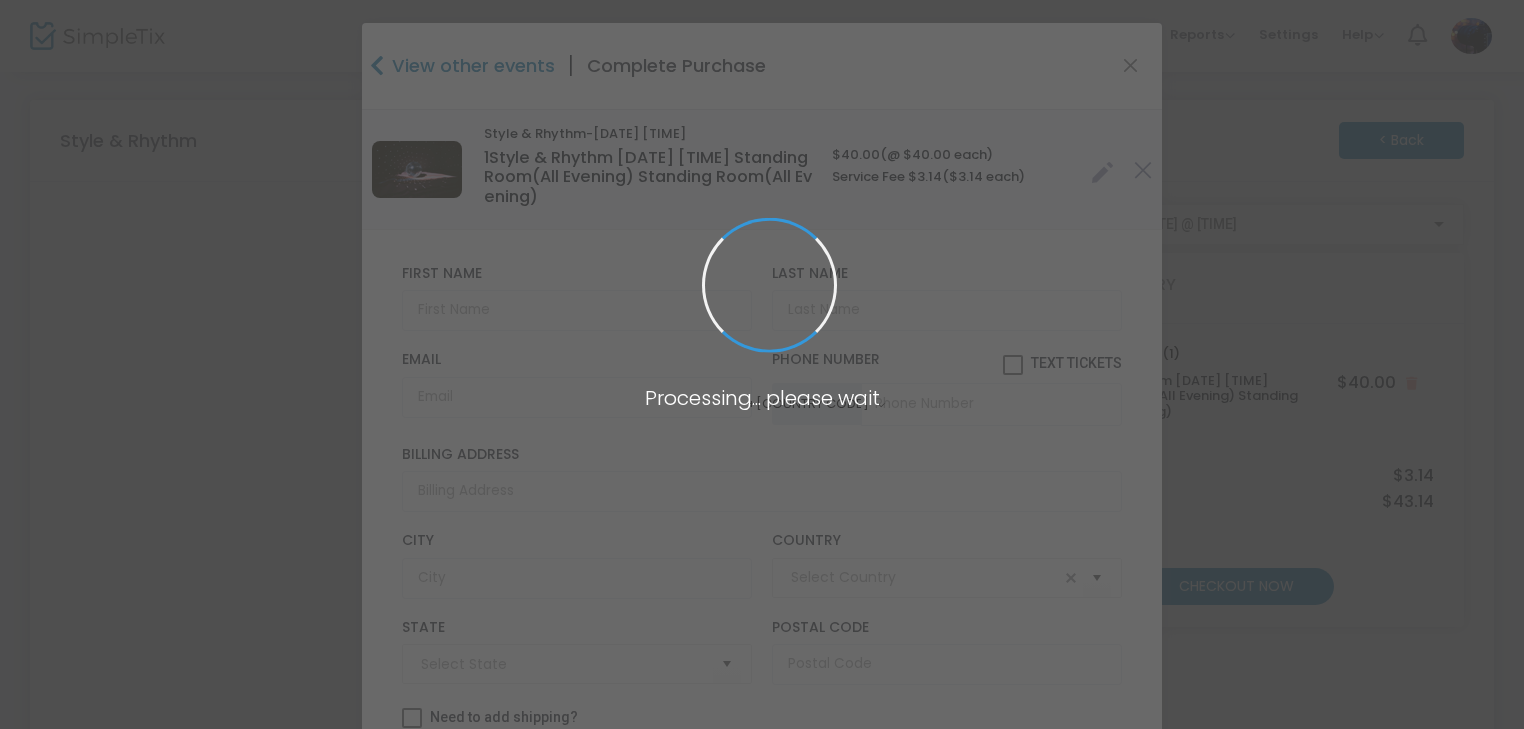 type on "United States" 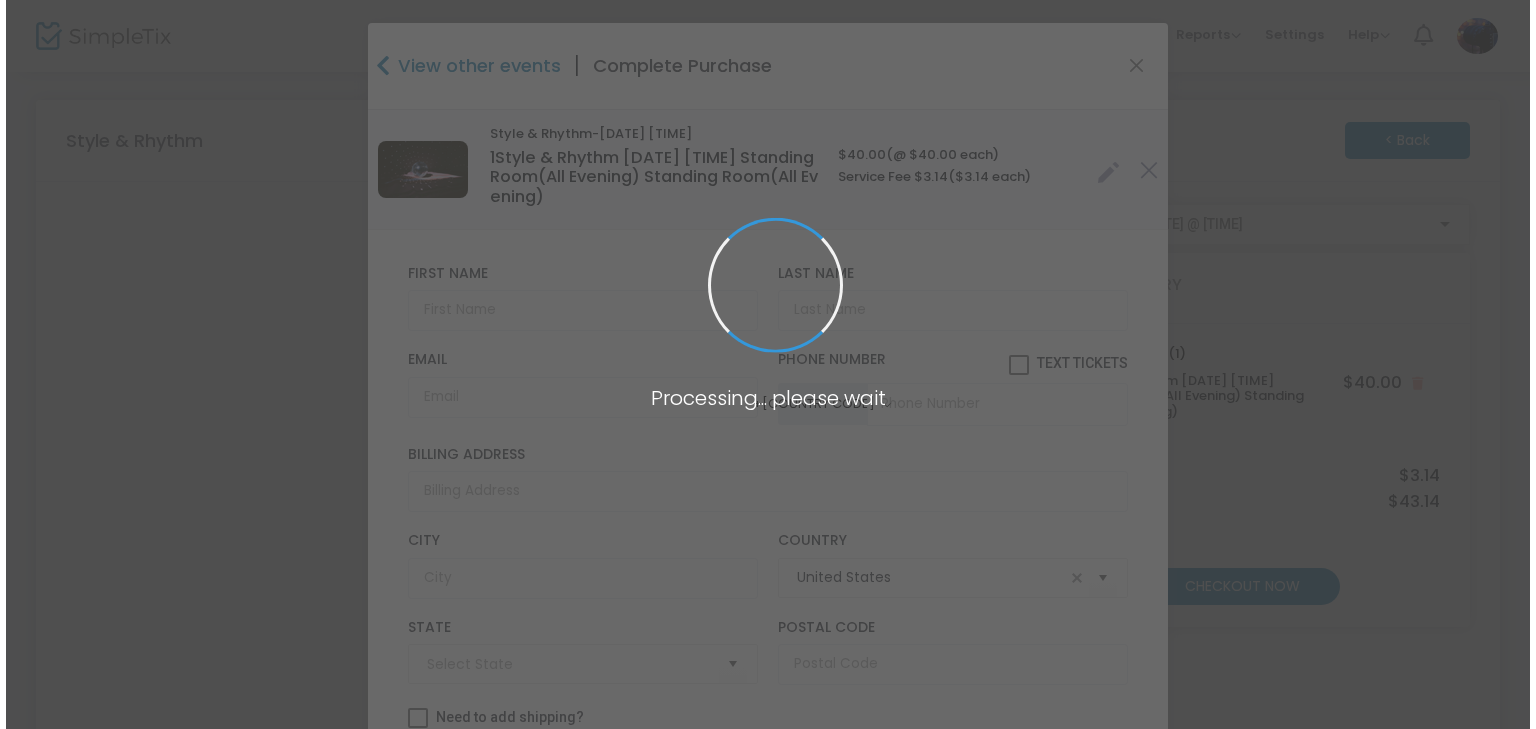 scroll, scrollTop: 0, scrollLeft: 0, axis: both 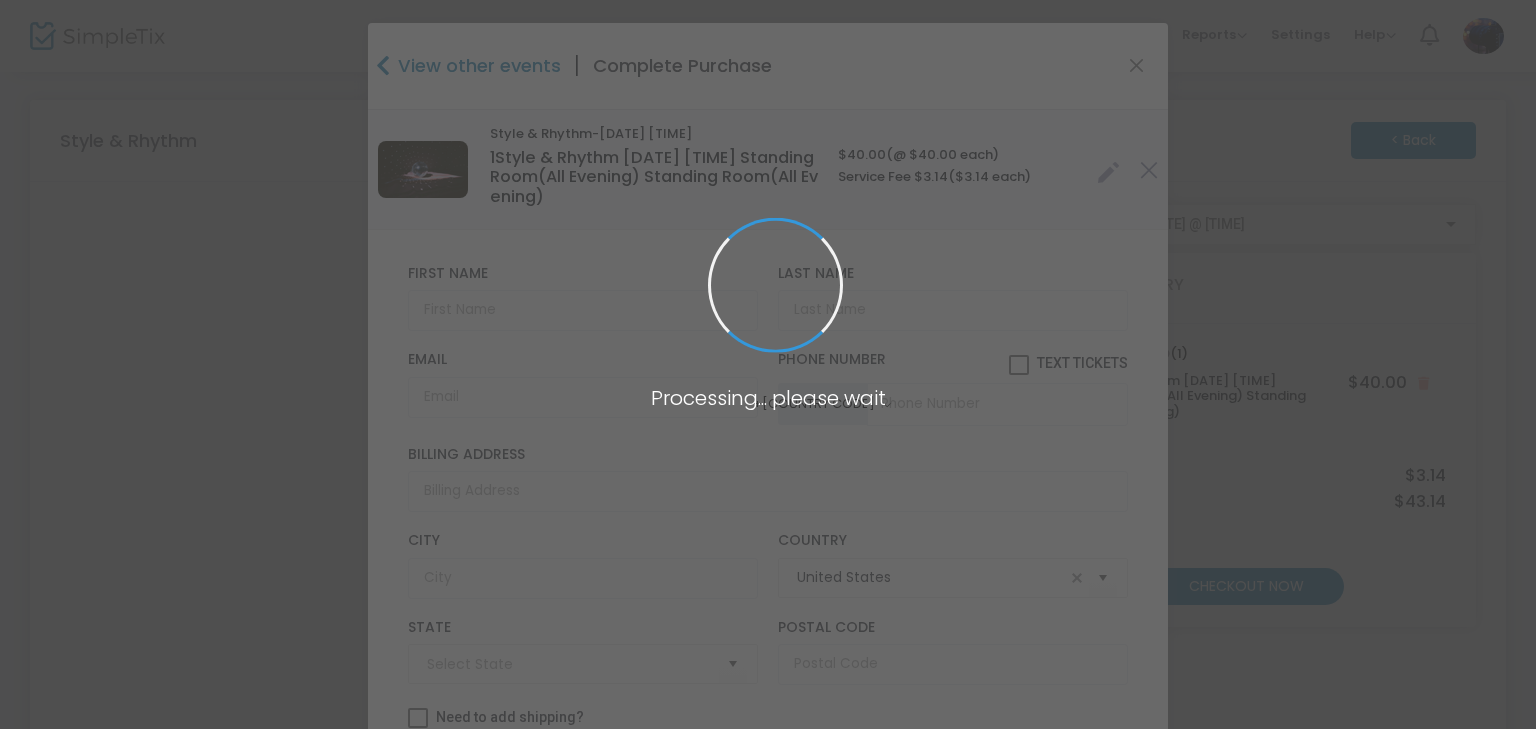 type on "[STATE]" 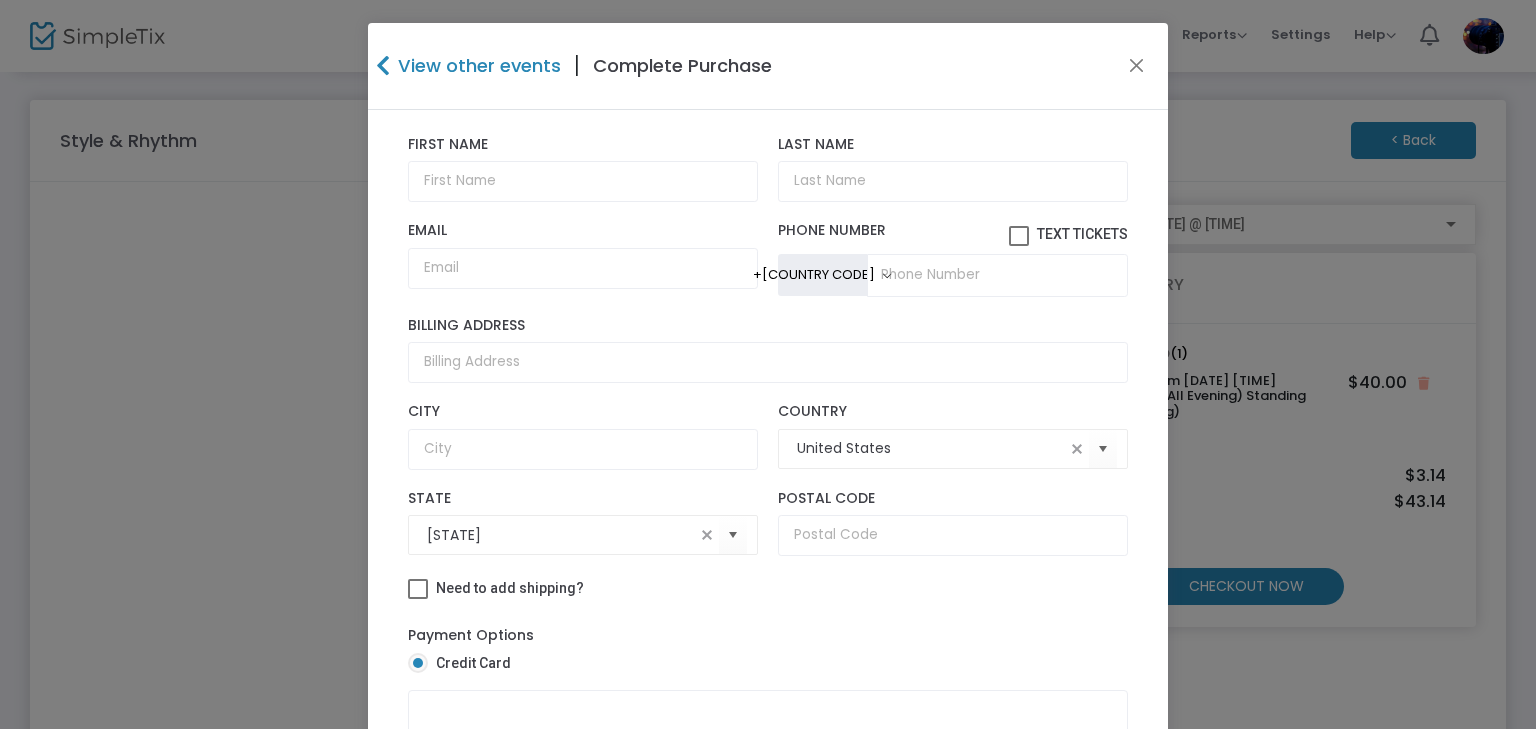 scroll, scrollTop: 132, scrollLeft: 0, axis: vertical 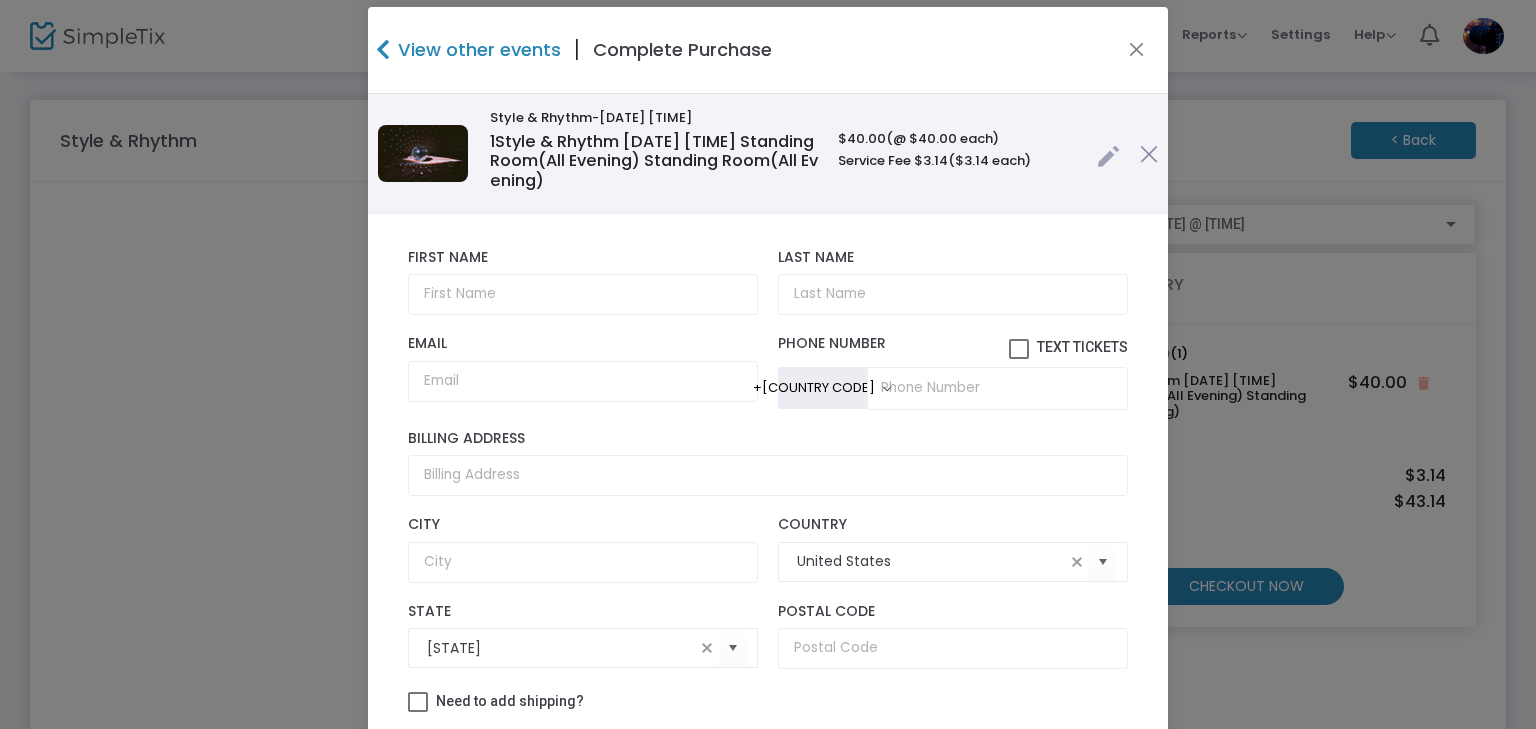 click on "View other events" 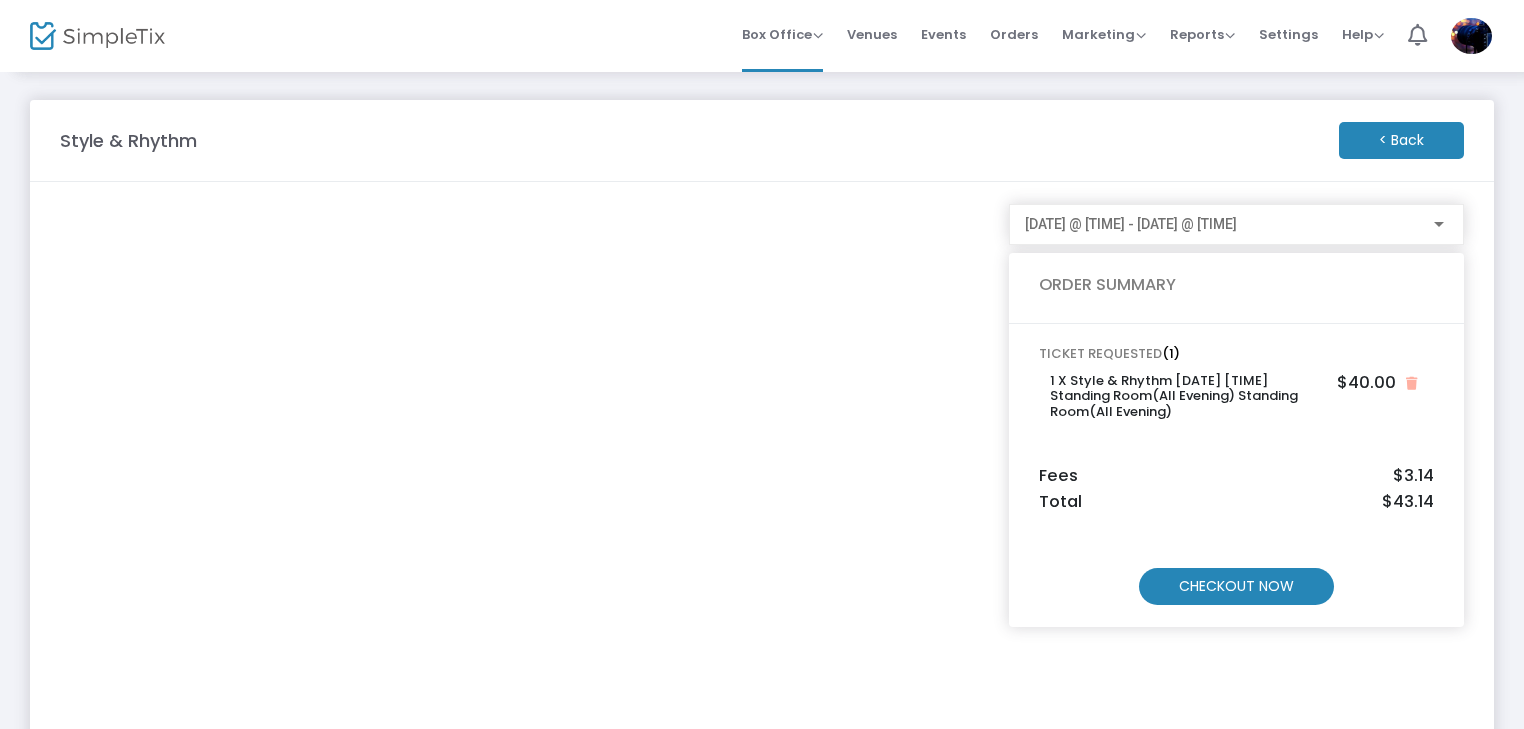 scroll, scrollTop: 0, scrollLeft: 0, axis: both 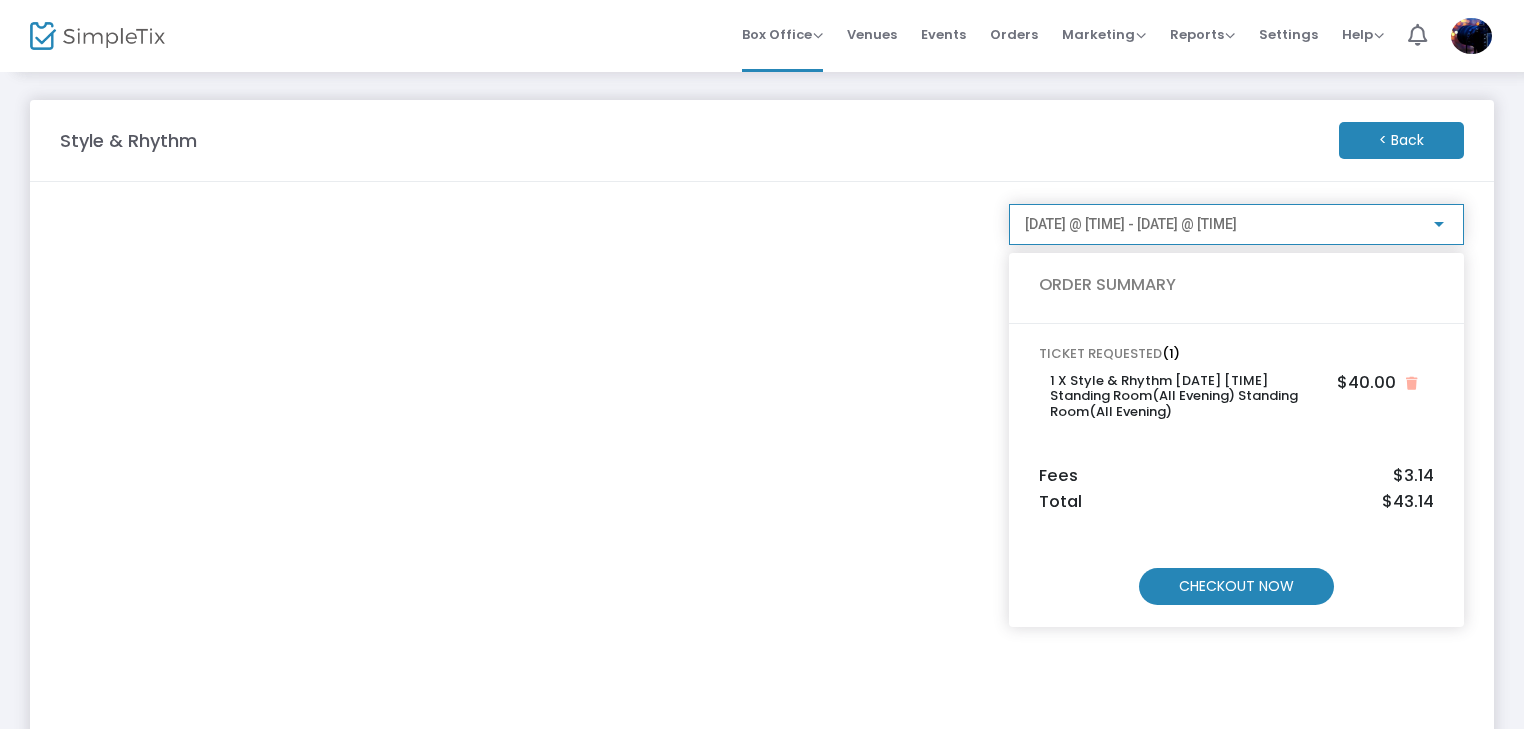 click on "[DATE] @ [TIME] - [DATE] @ [TIME]" at bounding box center (1131, 224) 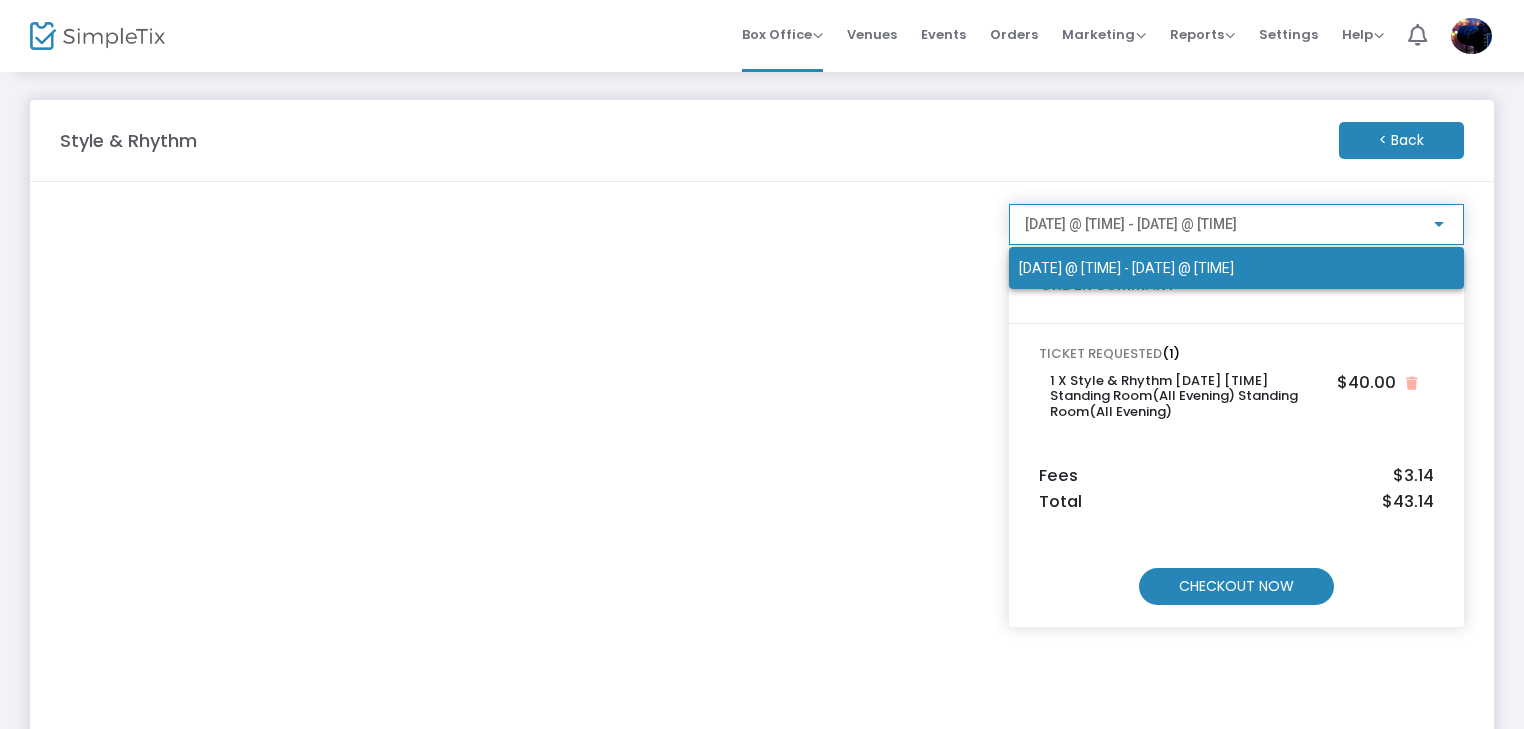 click on "[DATE] @ [TIME] - [DATE] @ [TIME]" at bounding box center (1220, 253) 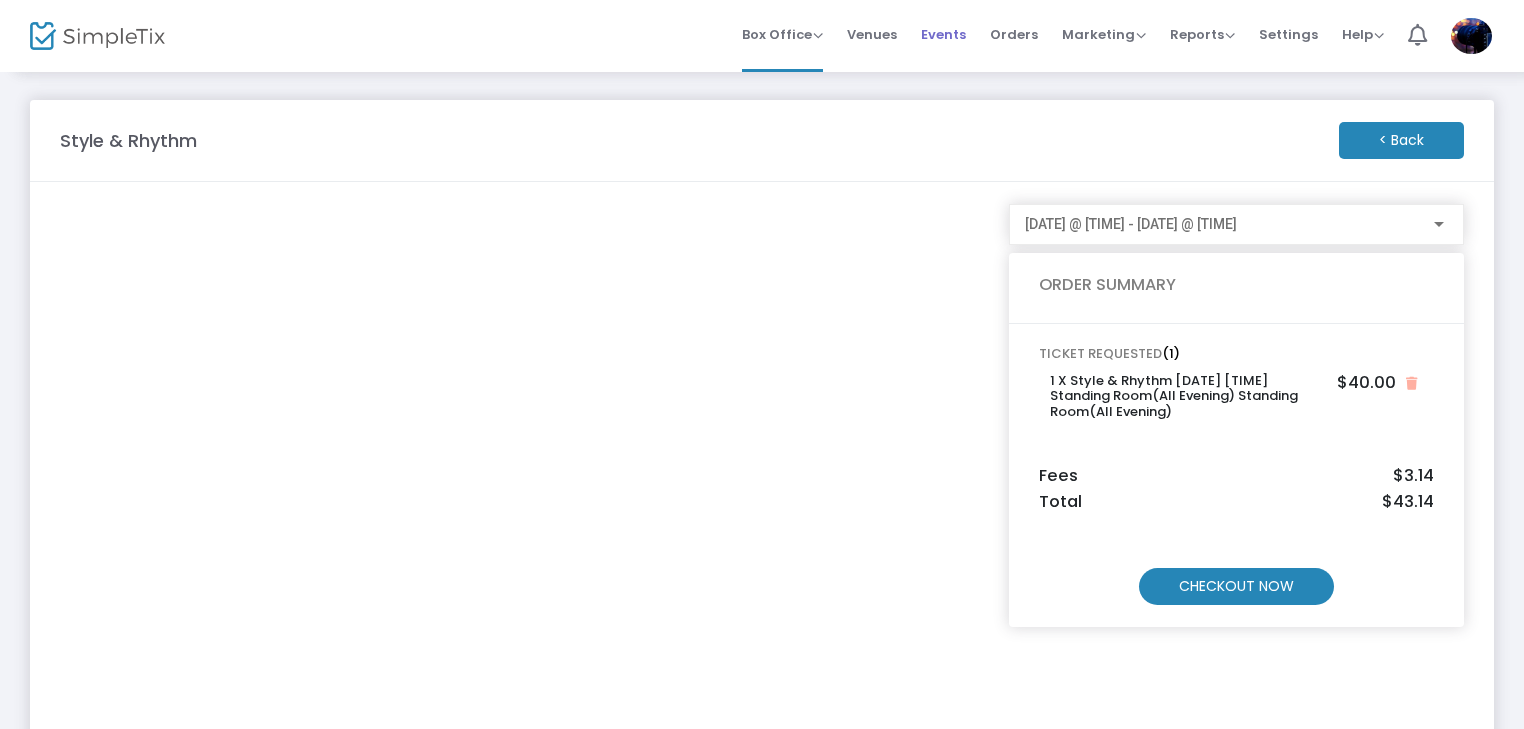drag, startPoint x: 949, startPoint y: 31, endPoint x: 933, endPoint y: 40, distance: 18.35756 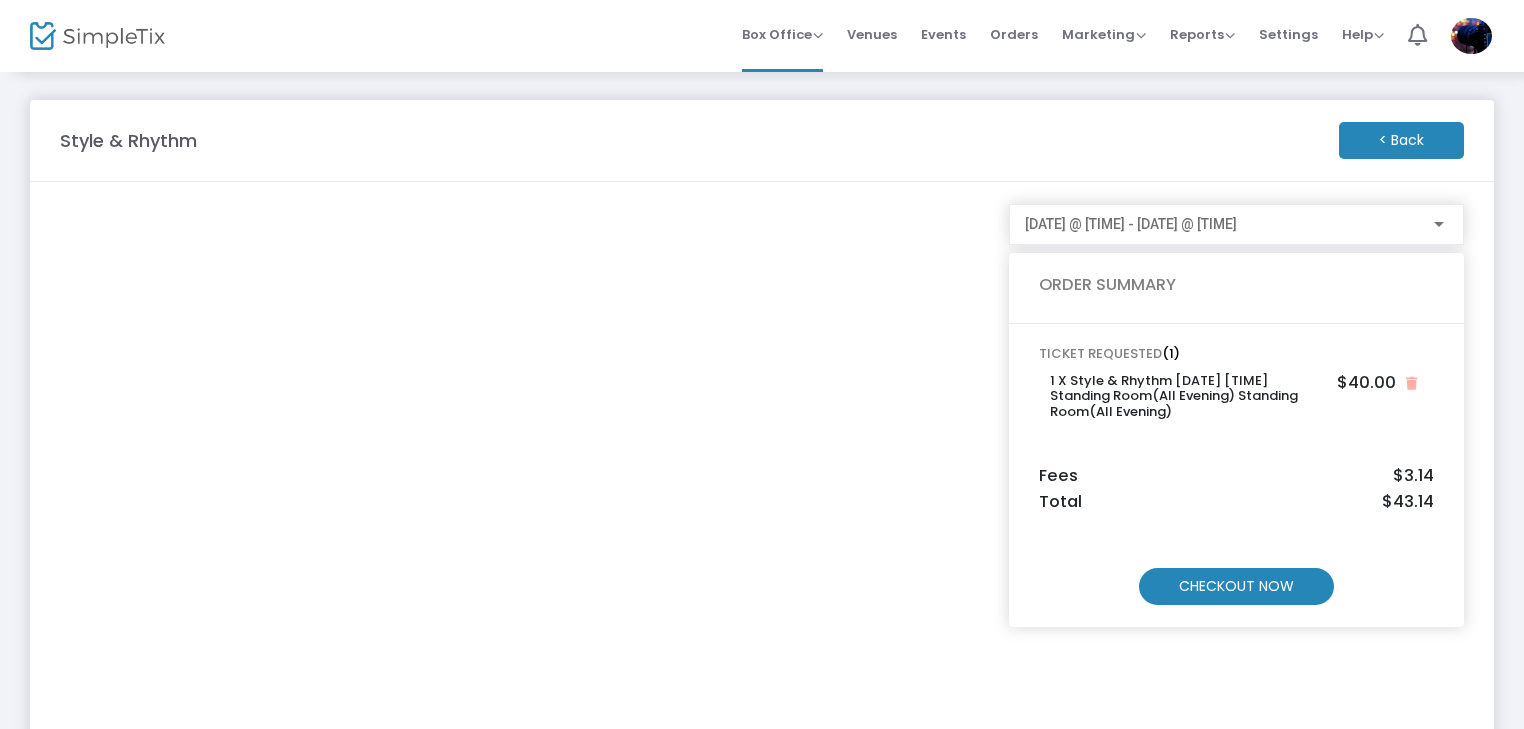 click on "Events" at bounding box center (943, 34) 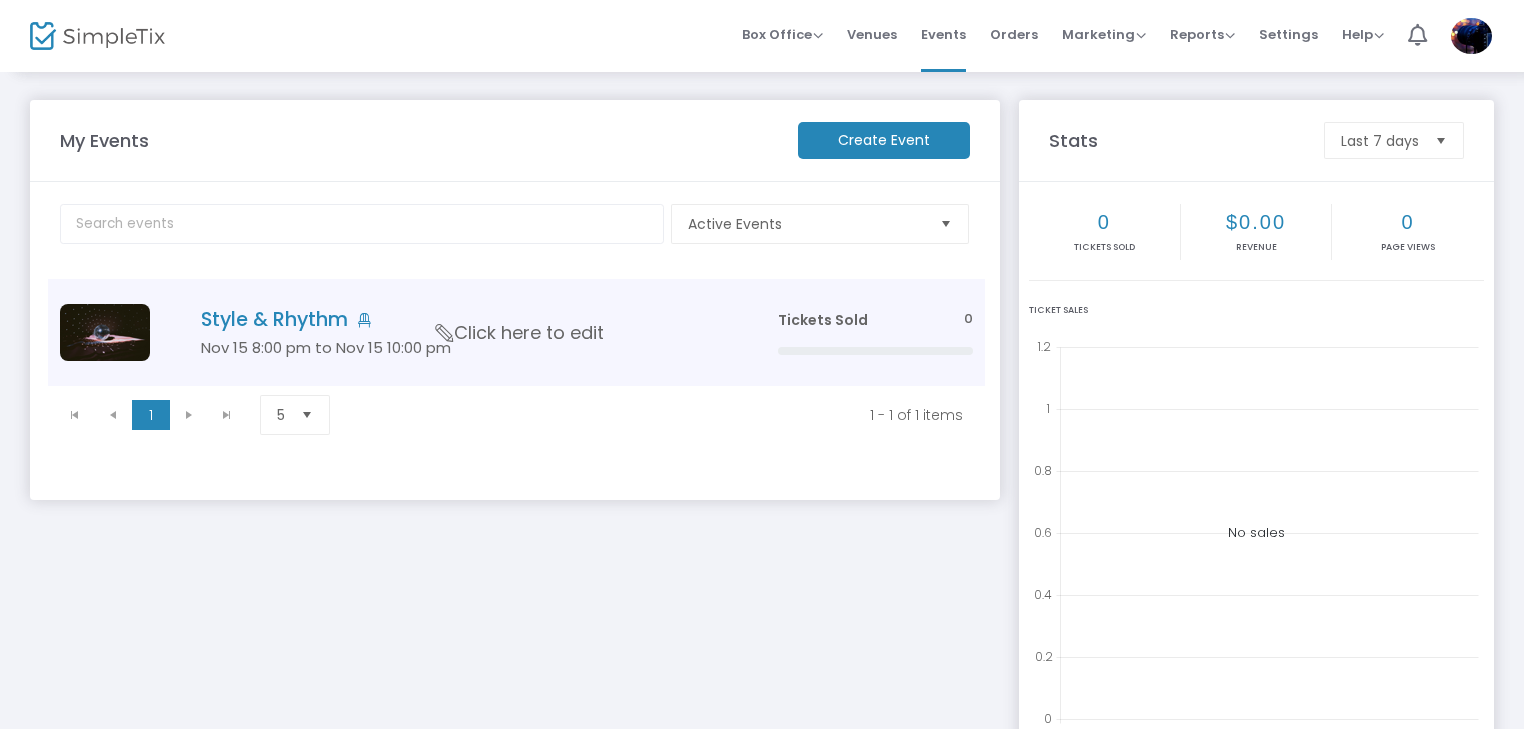 click on "Style & Rhythm" 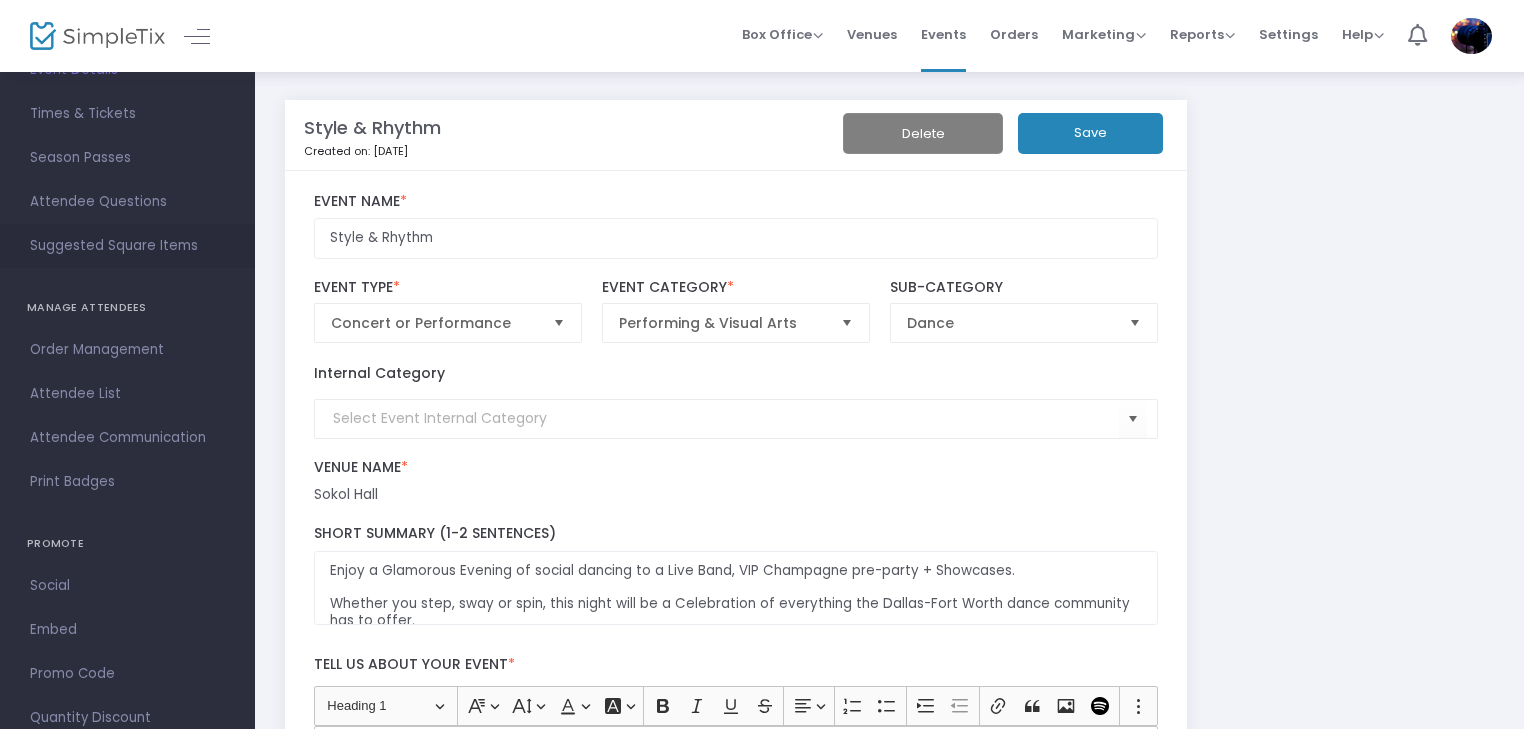 scroll, scrollTop: 200, scrollLeft: 0, axis: vertical 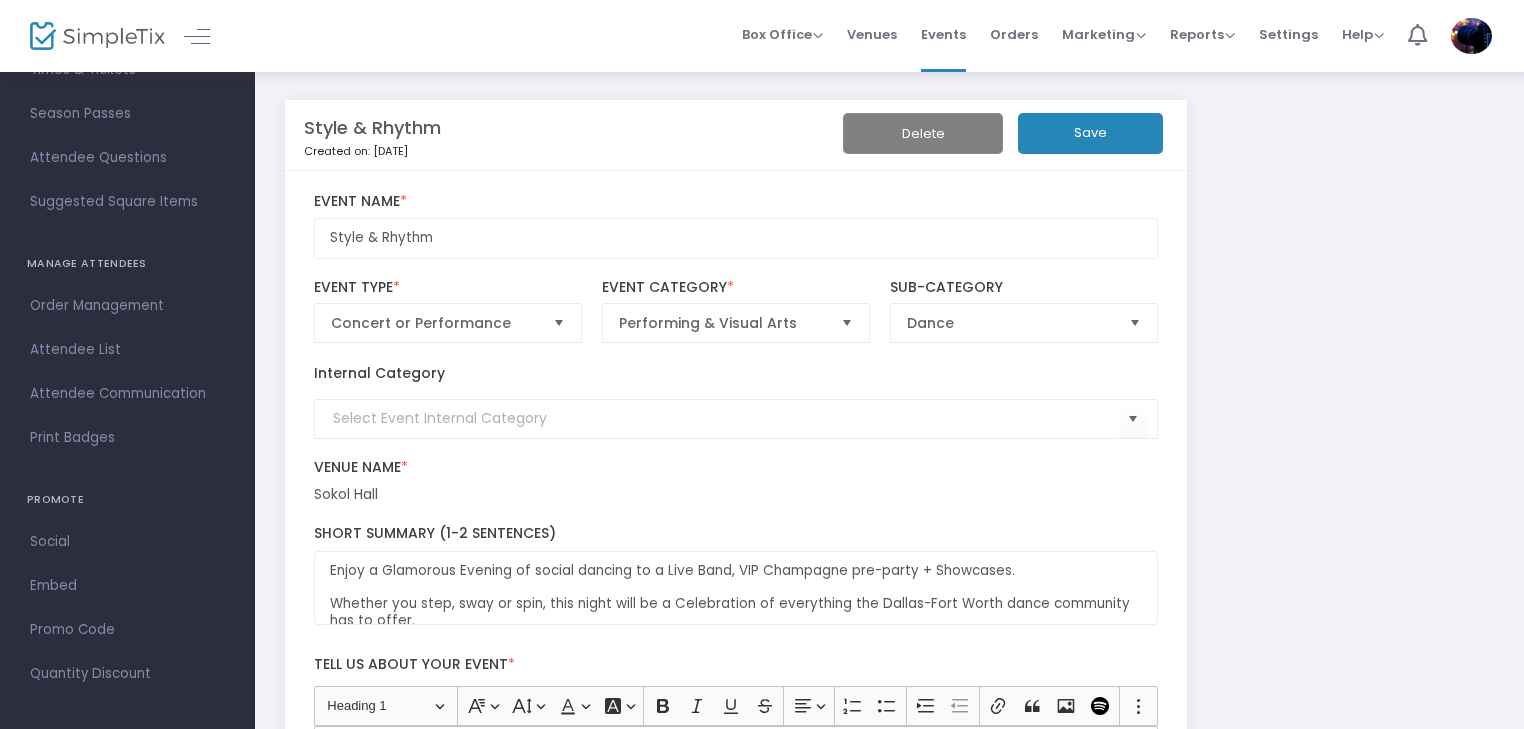 click on "Orders" at bounding box center (1014, 34) 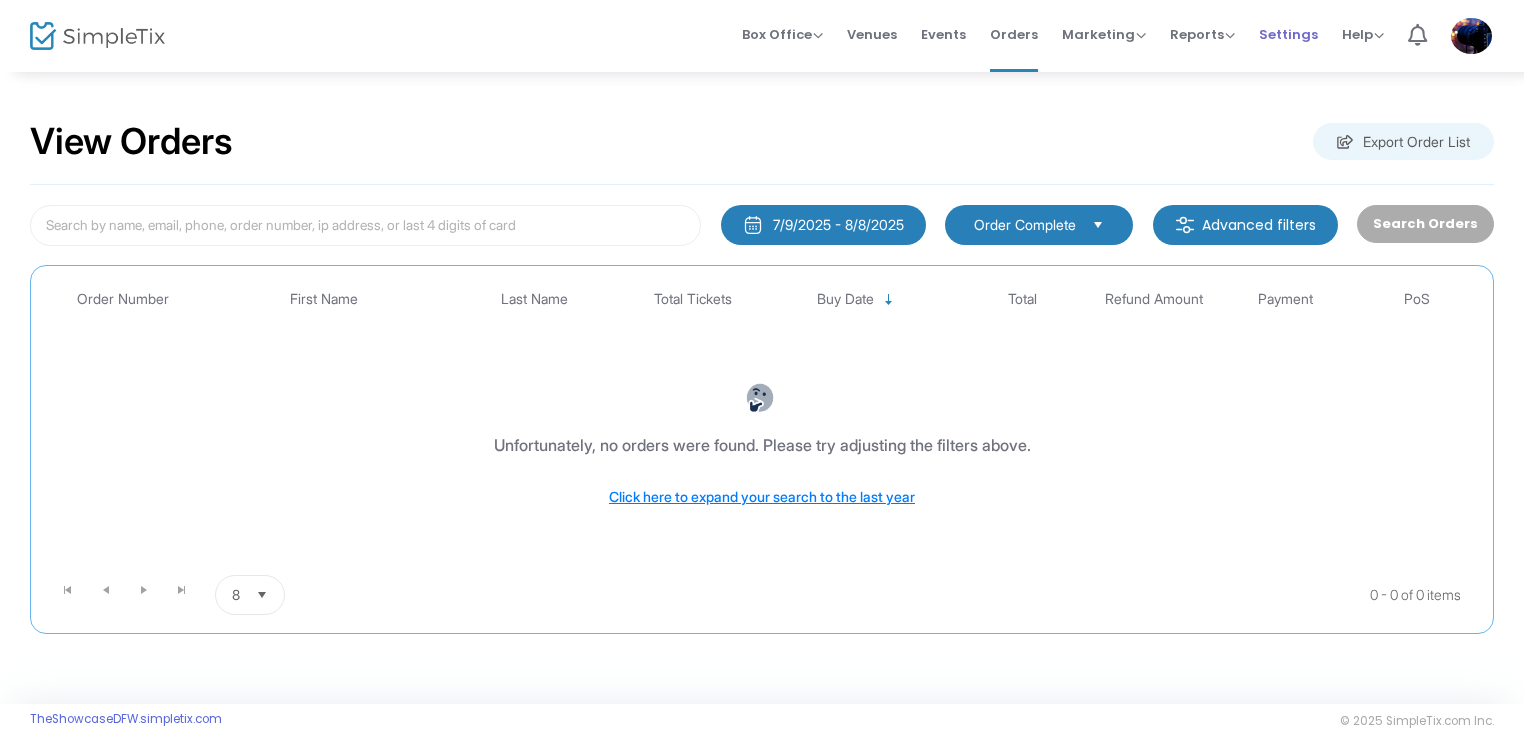 click on "Settings" at bounding box center [1288, 34] 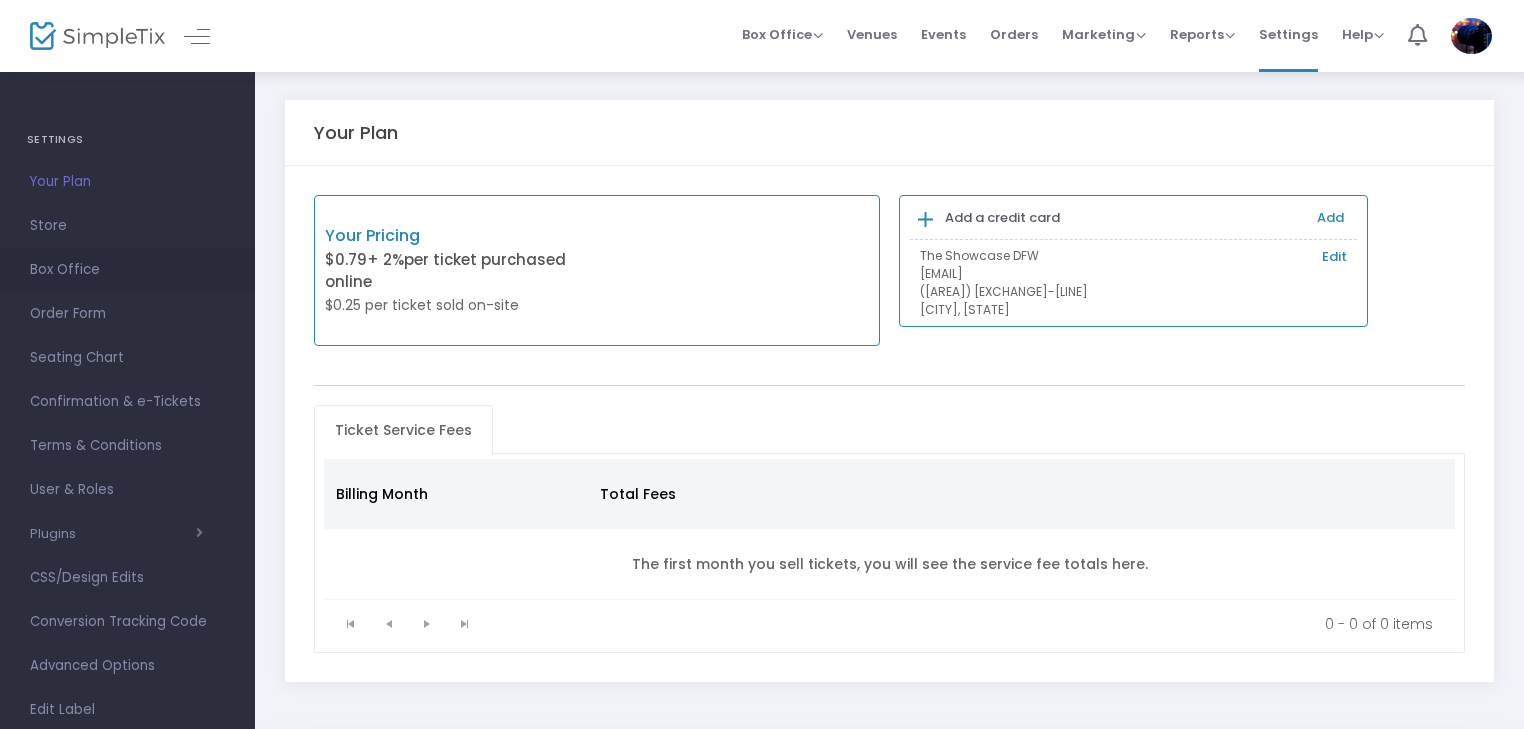 click on "Box Office" at bounding box center (127, 270) 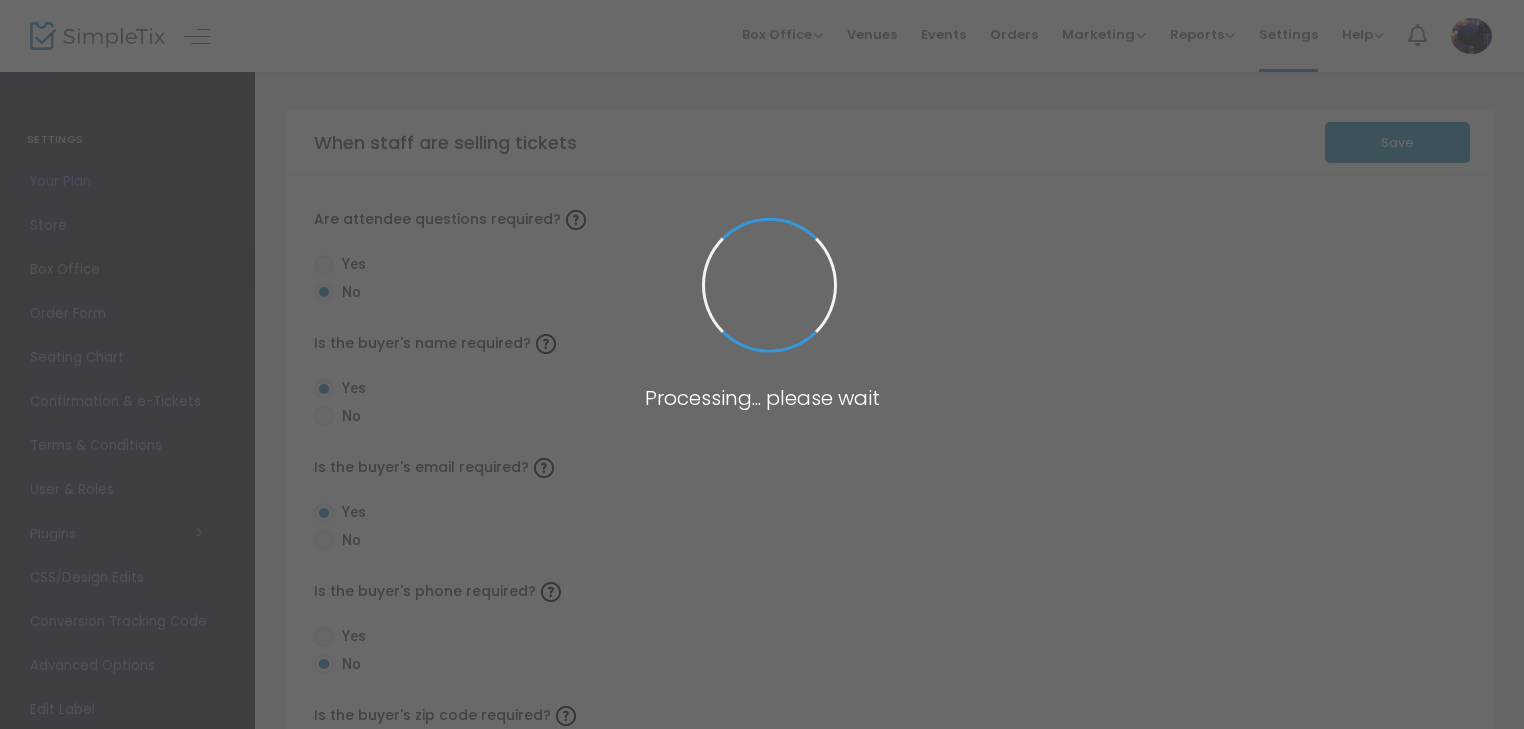 radio on "false" 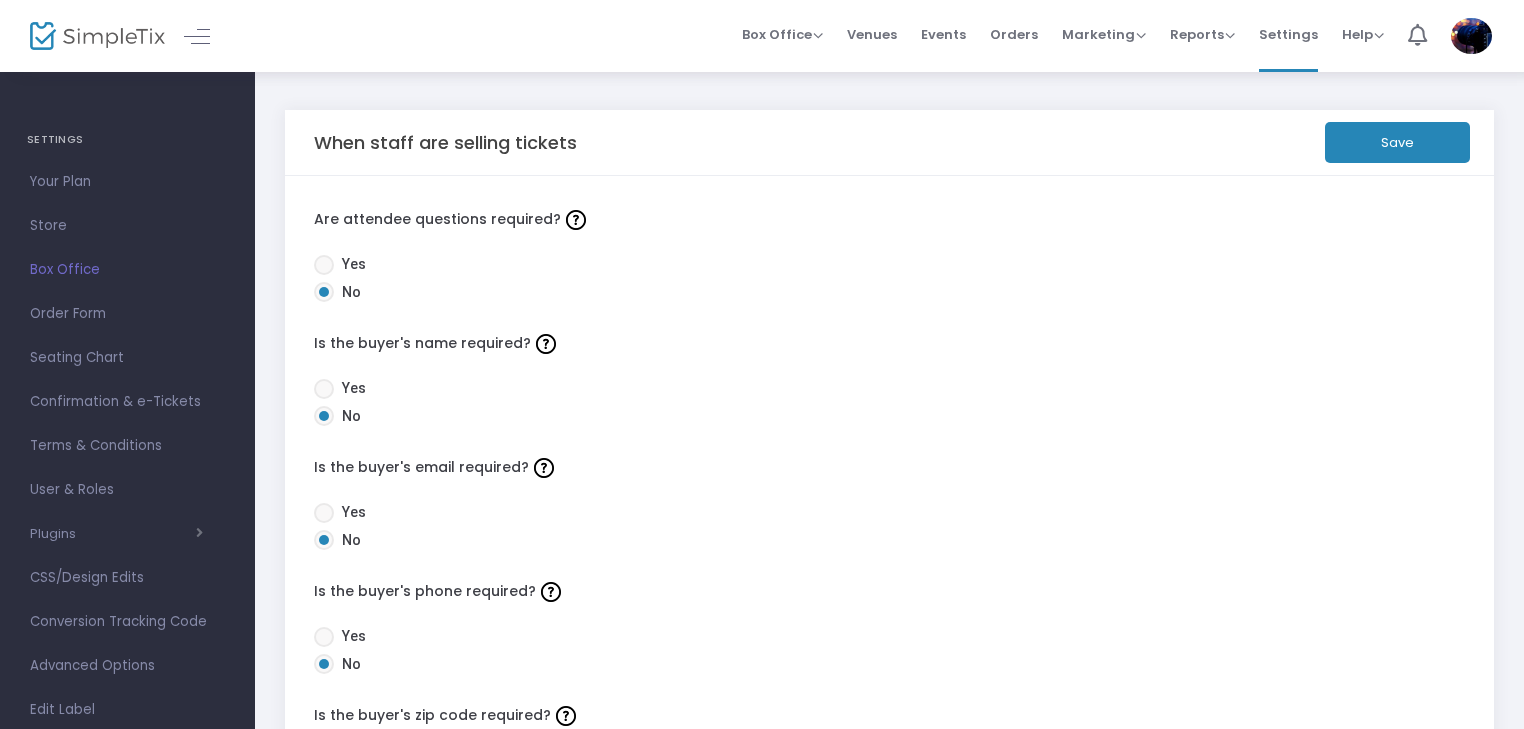 click at bounding box center (324, 265) 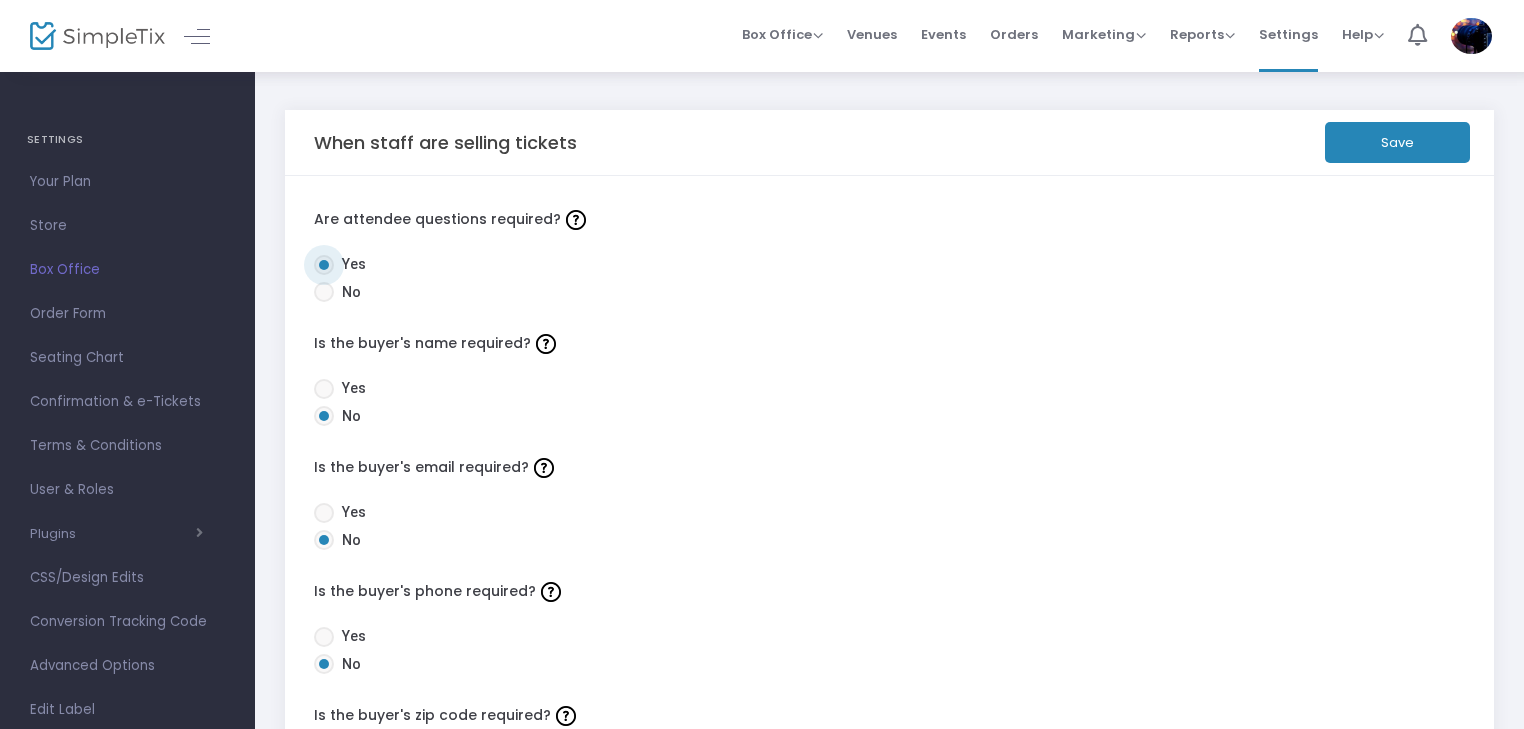 click at bounding box center (324, 389) 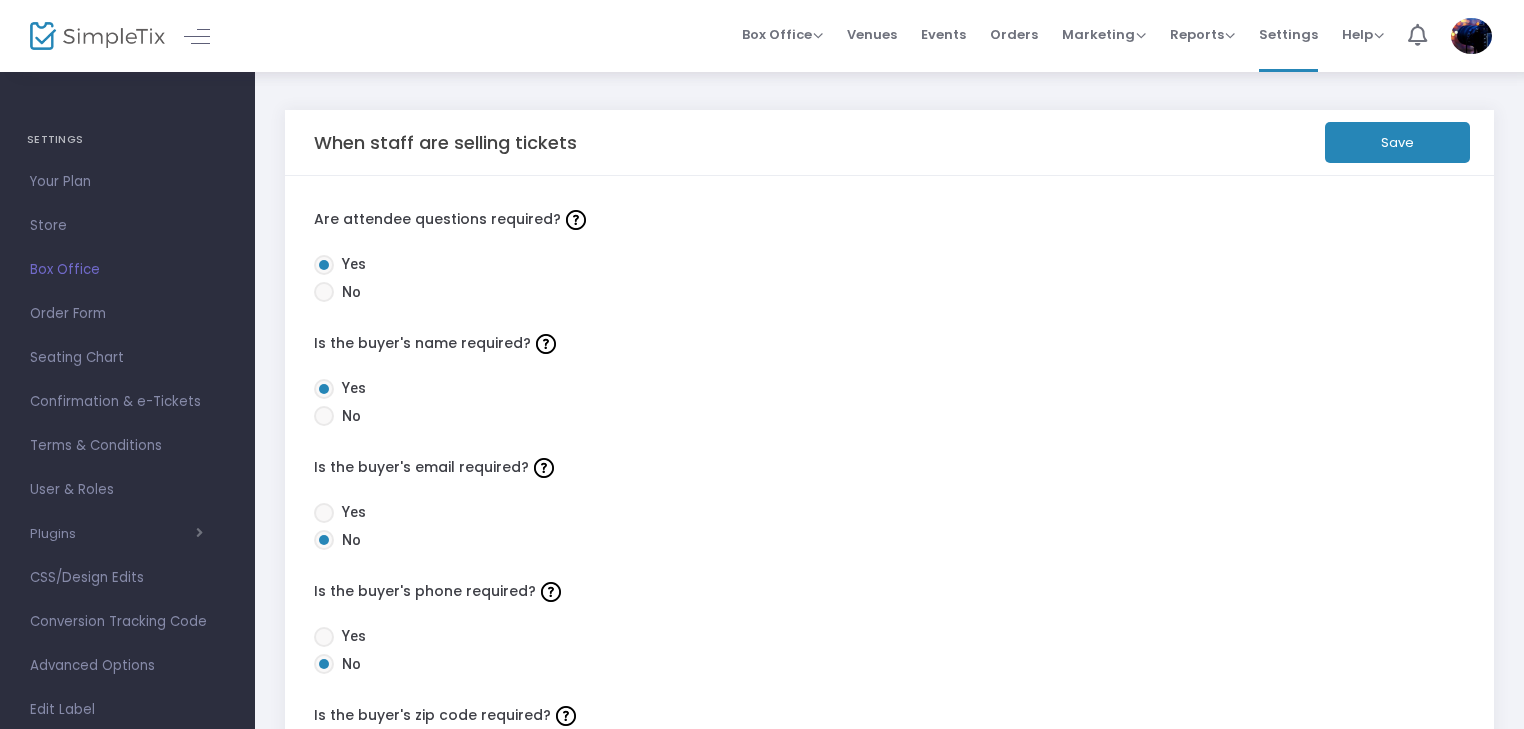 click at bounding box center (324, 513) 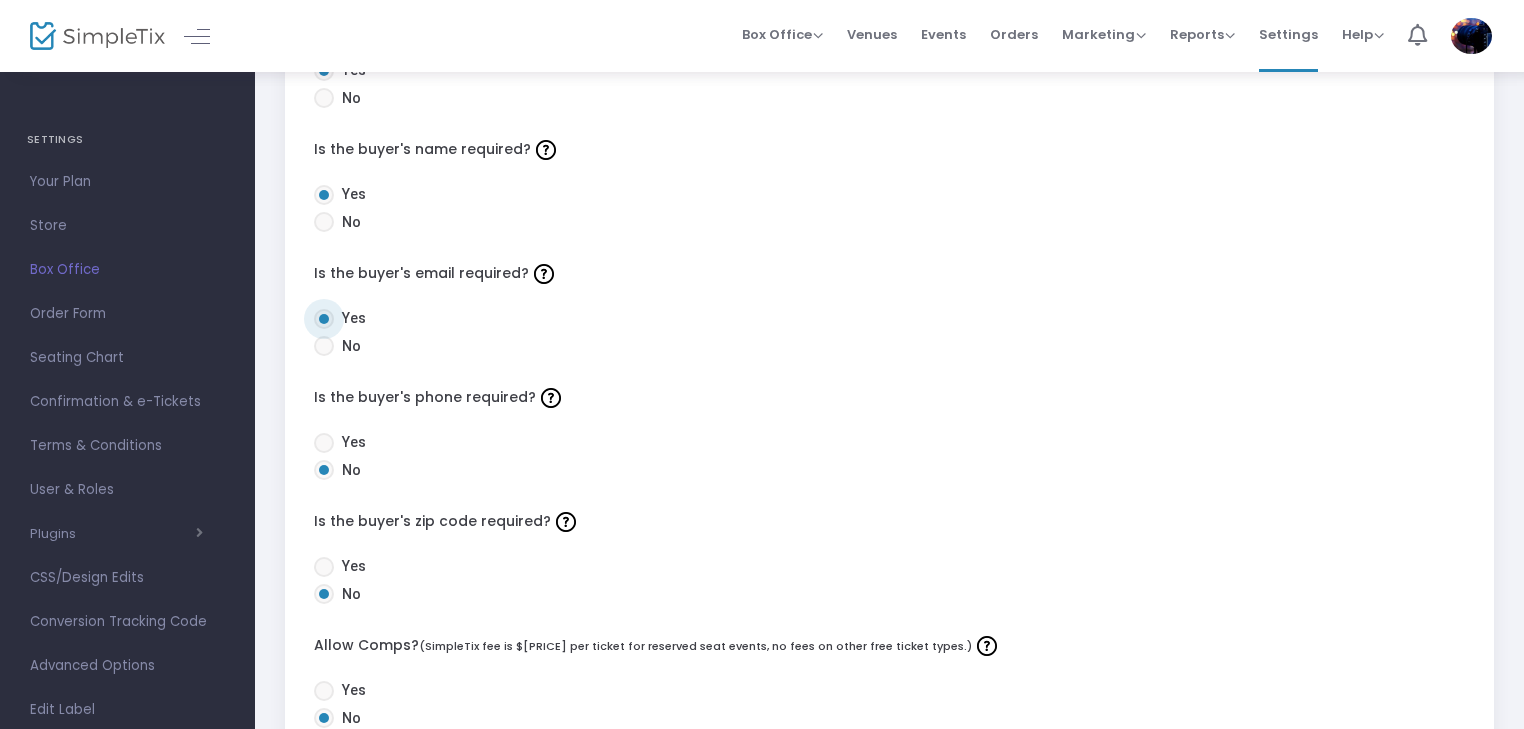 scroll, scrollTop: 200, scrollLeft: 0, axis: vertical 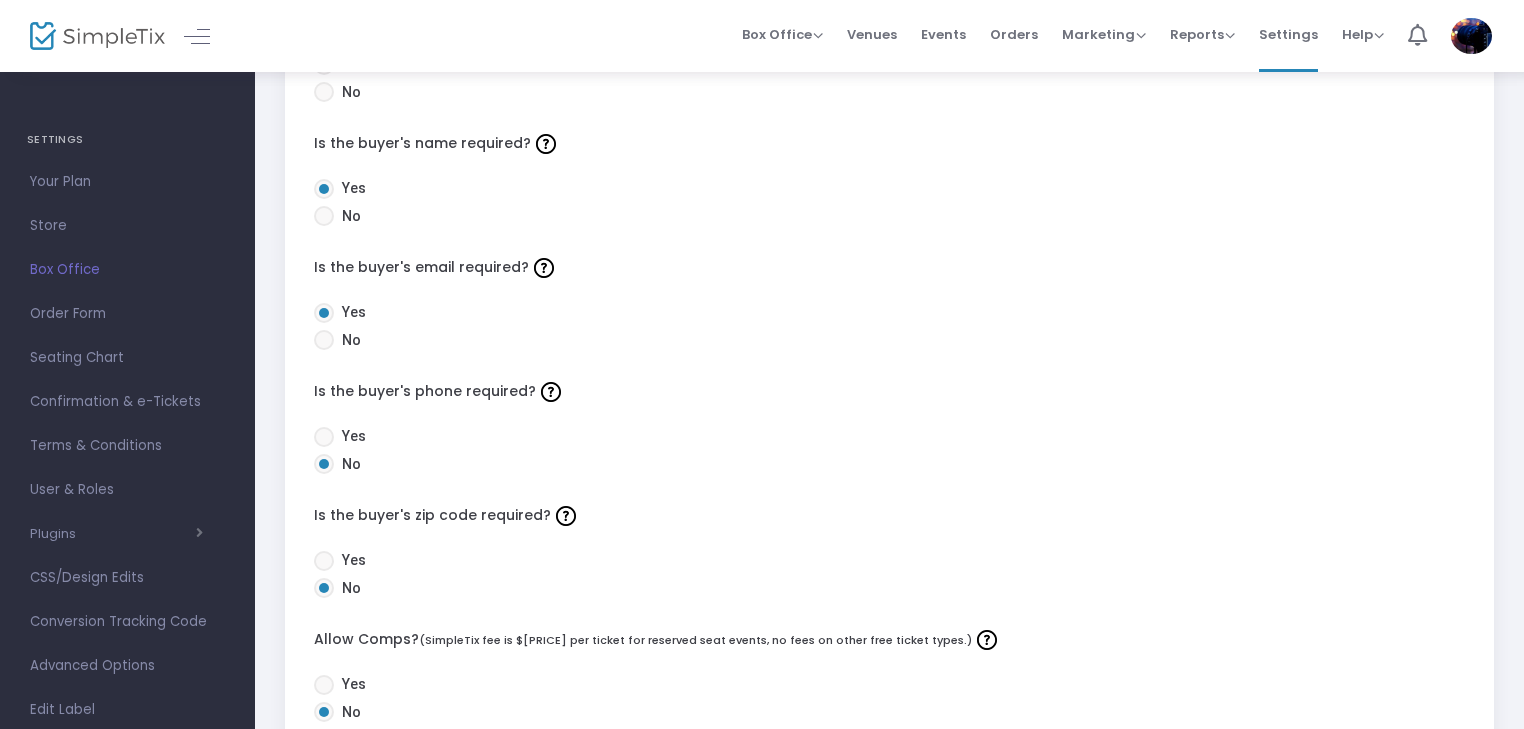 click at bounding box center (324, 561) 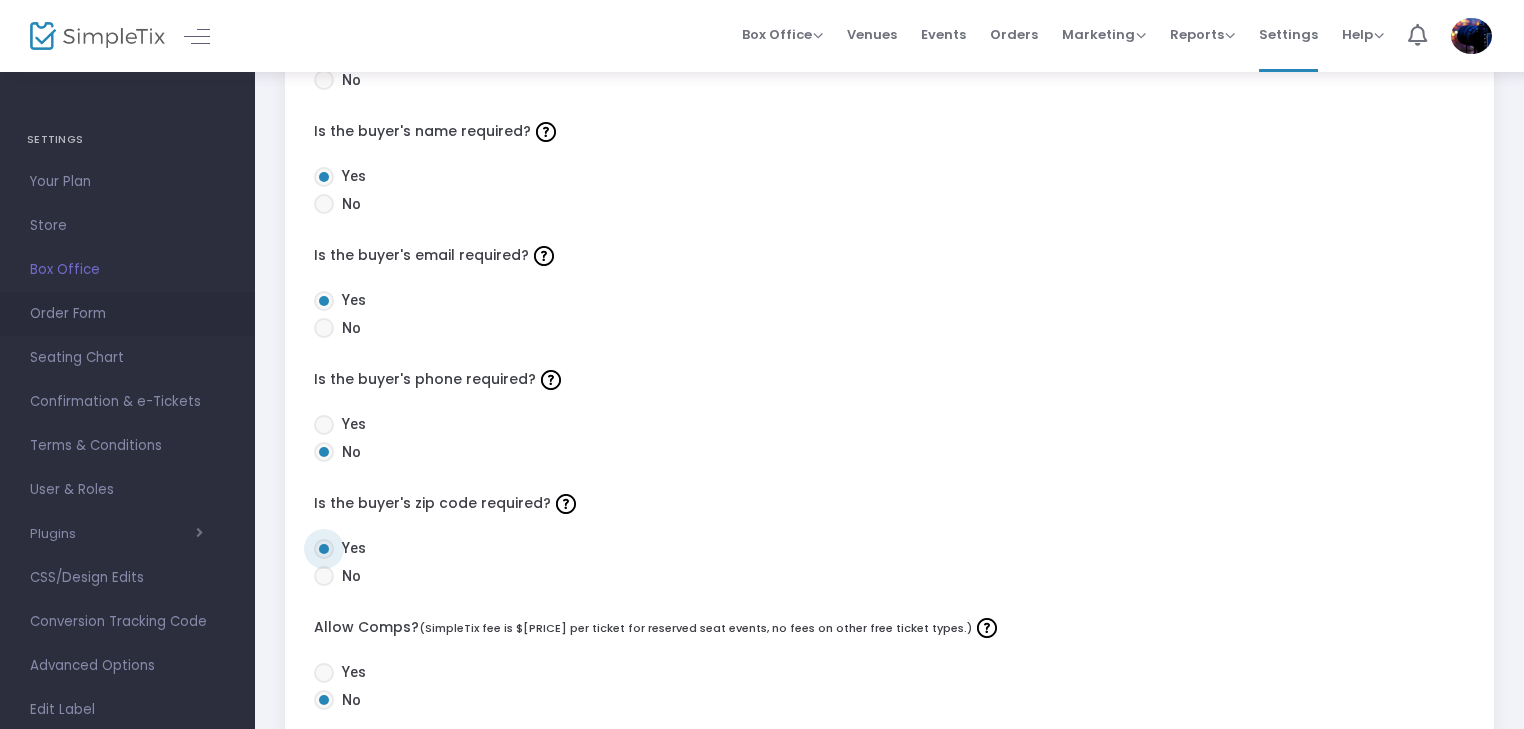 scroll, scrollTop: 200, scrollLeft: 0, axis: vertical 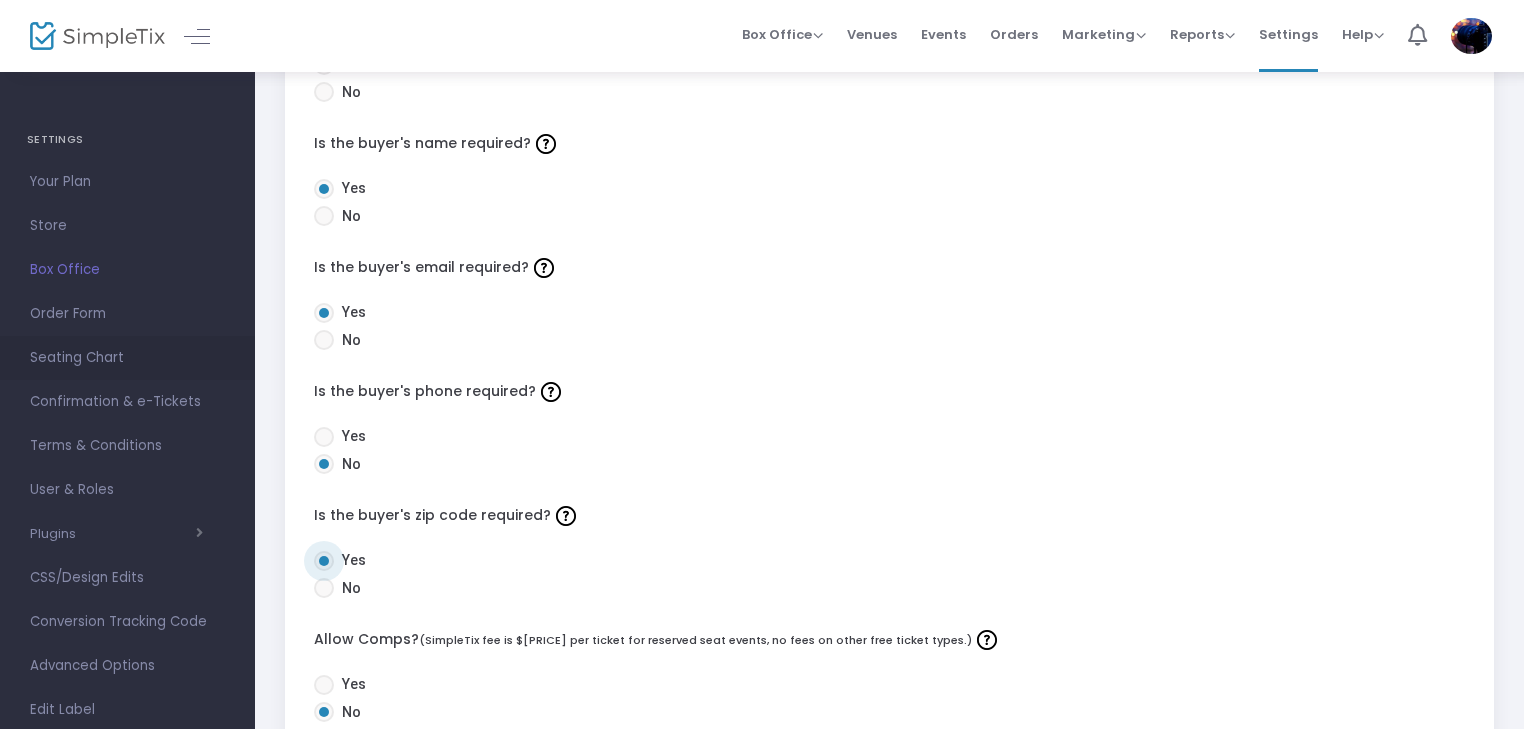 click on "Seating Chart" at bounding box center [127, 358] 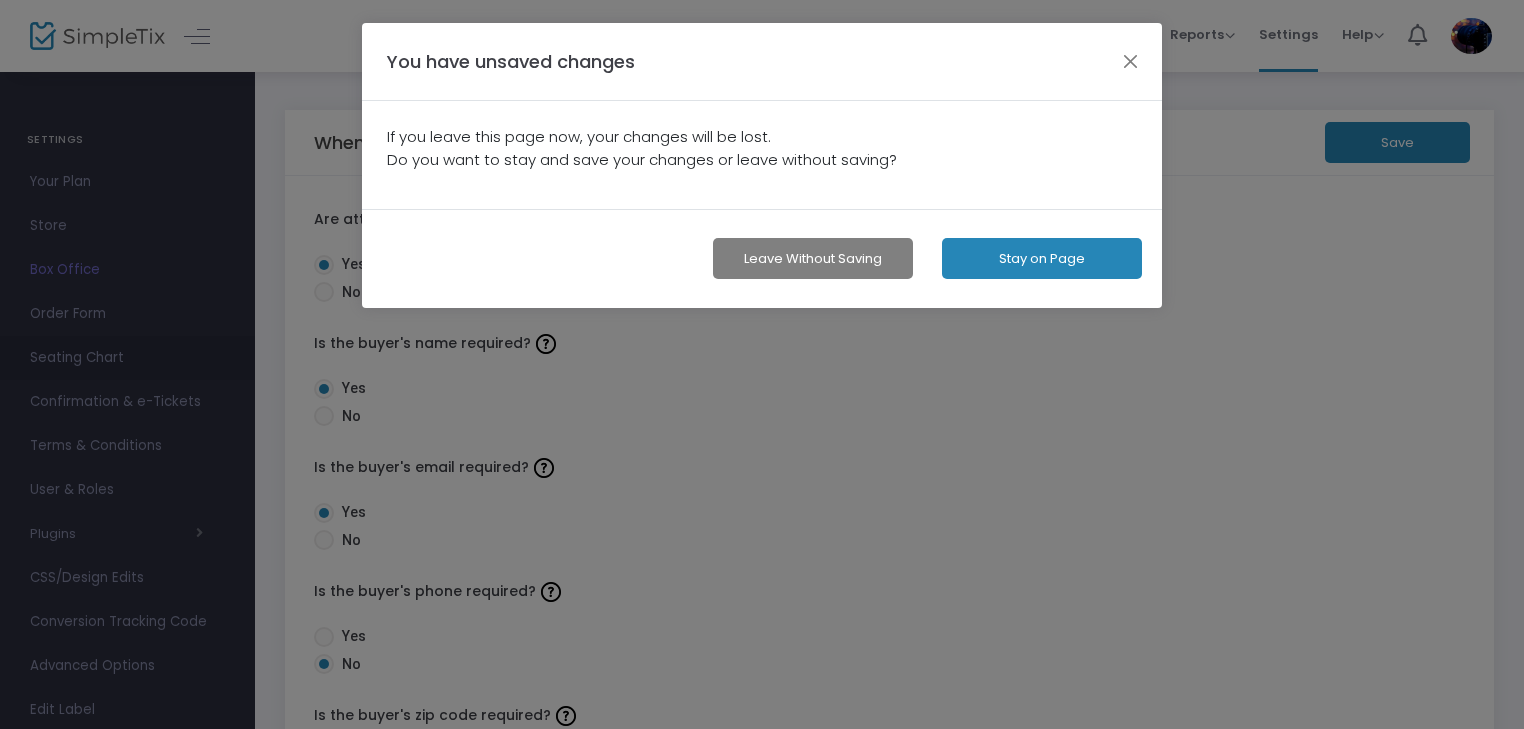 scroll, scrollTop: 0, scrollLeft: 0, axis: both 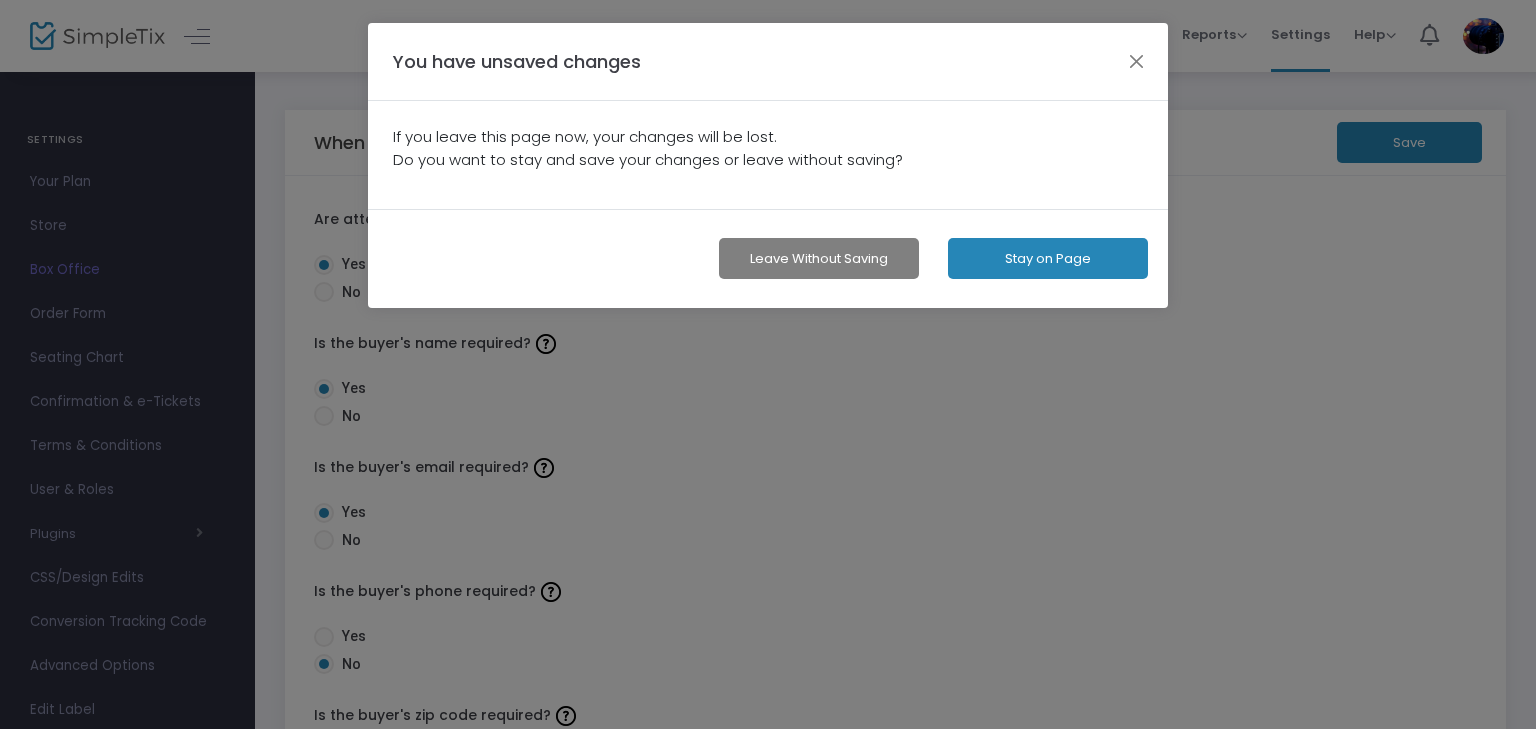 click on "Leave without Saving" 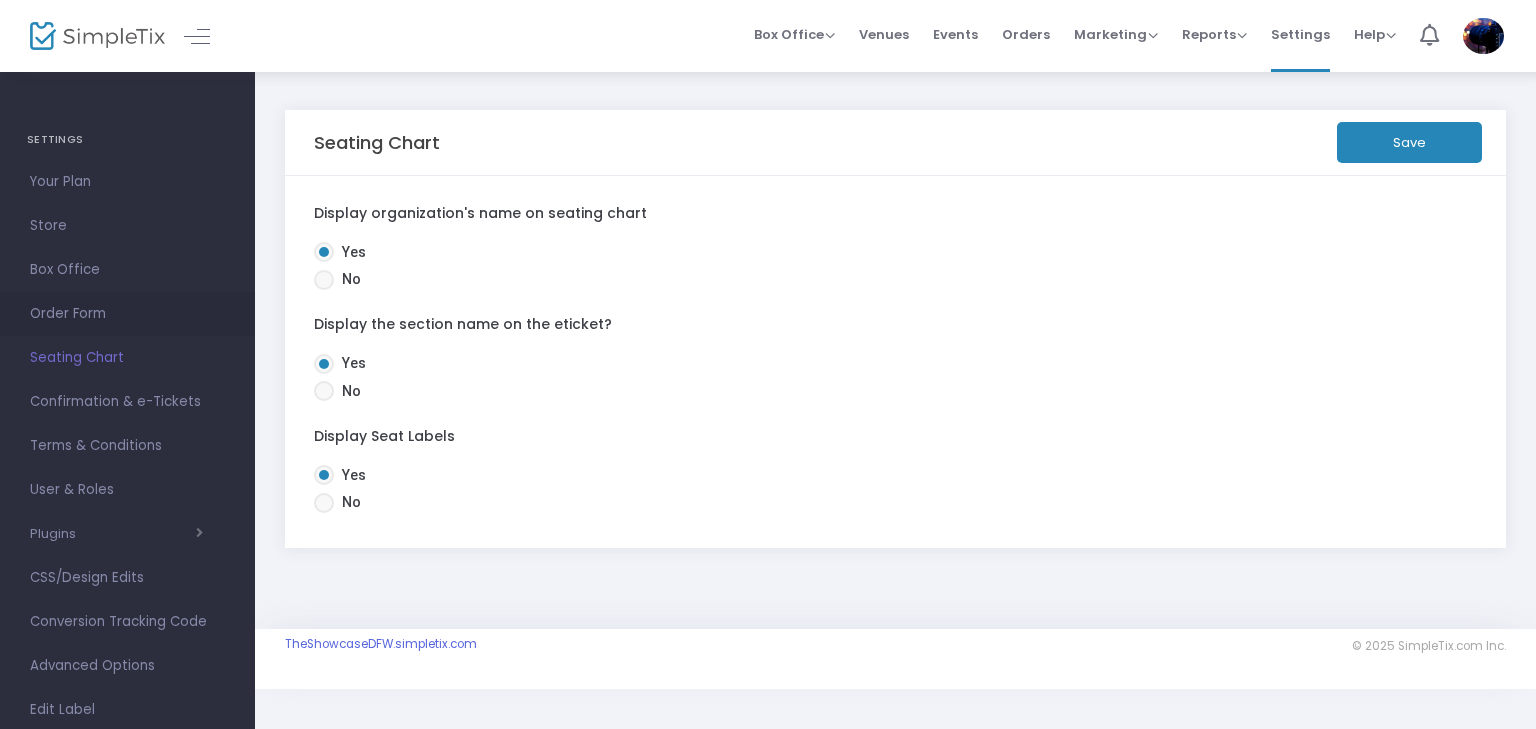 click on "Order Form" at bounding box center (127, 314) 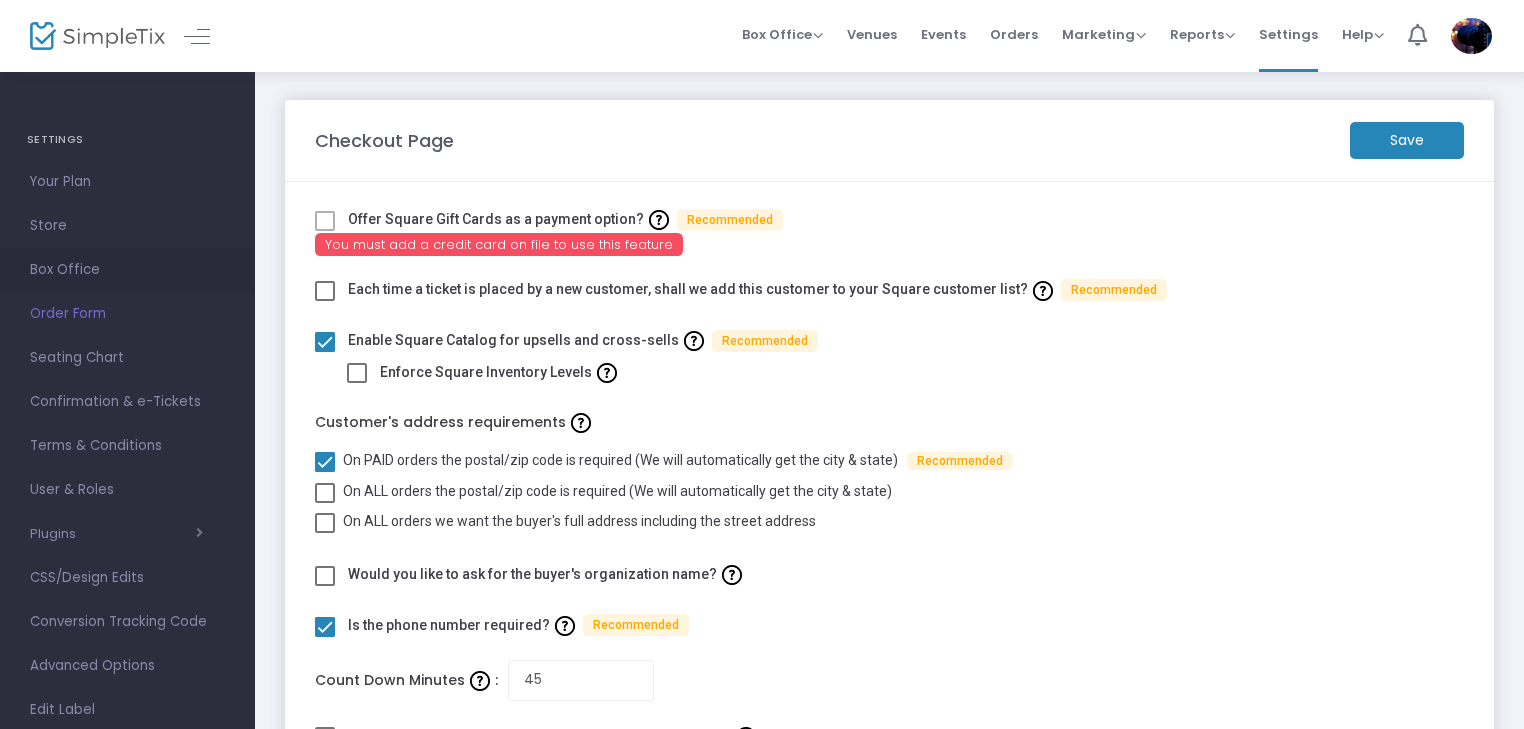 click on "Box Office" at bounding box center (127, 270) 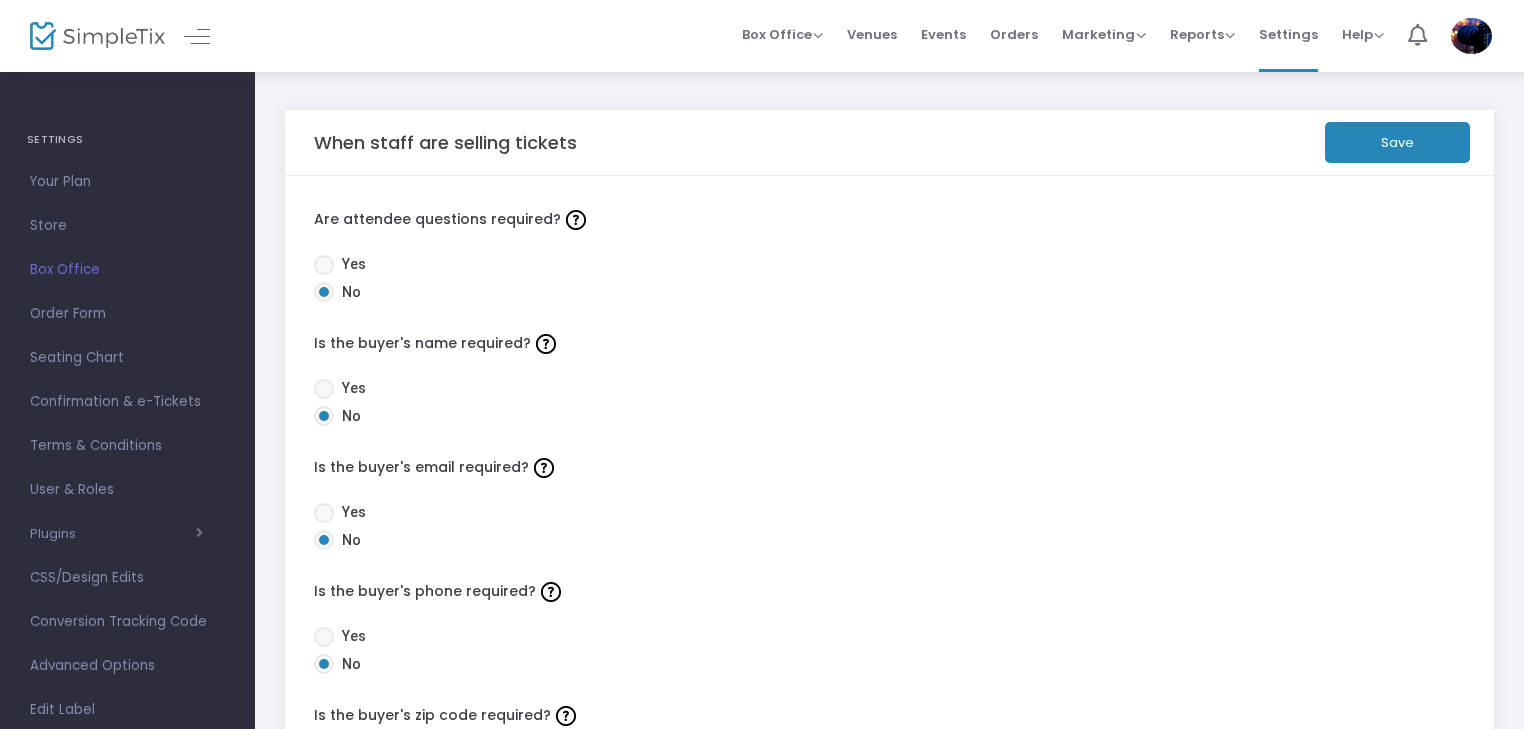 click at bounding box center [324, 389] 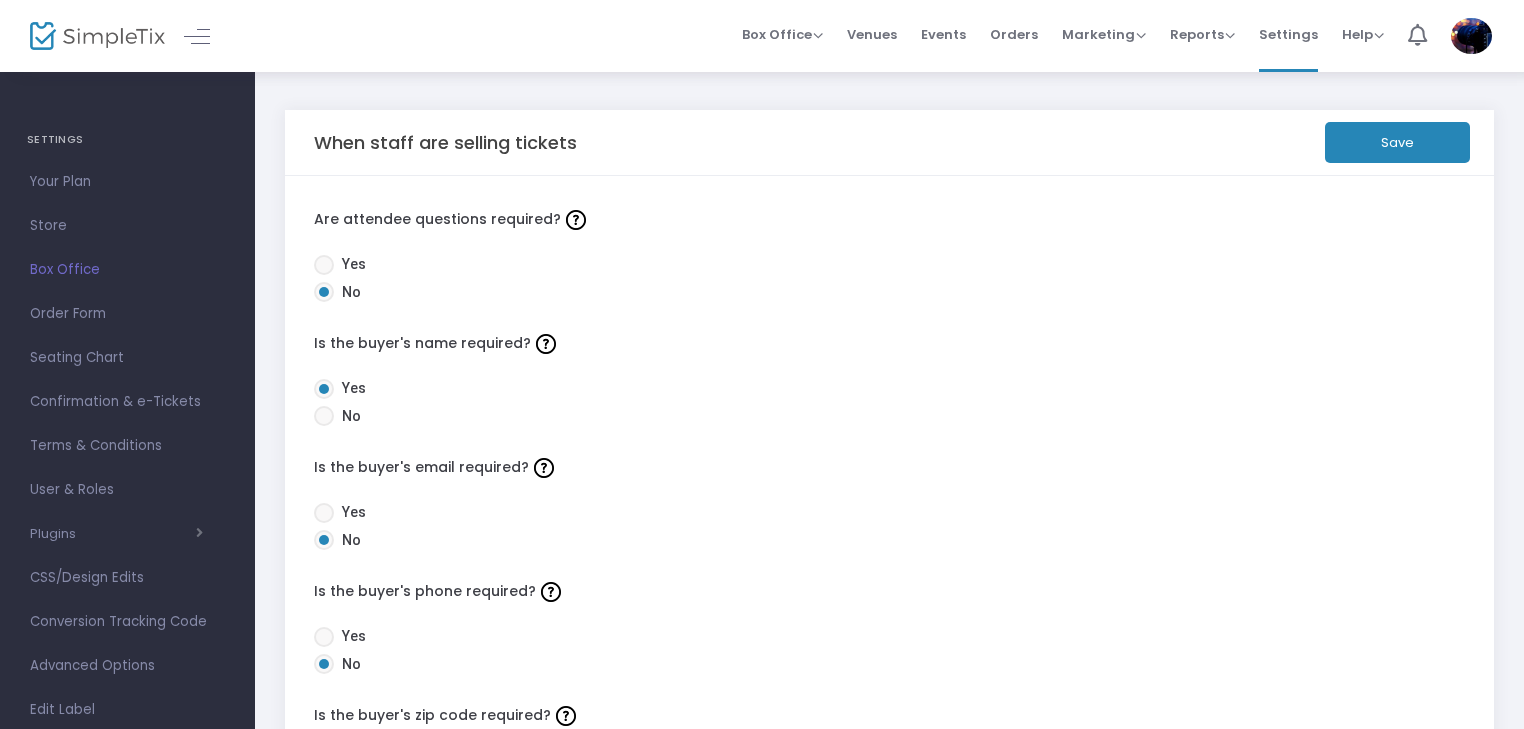 click at bounding box center (324, 513) 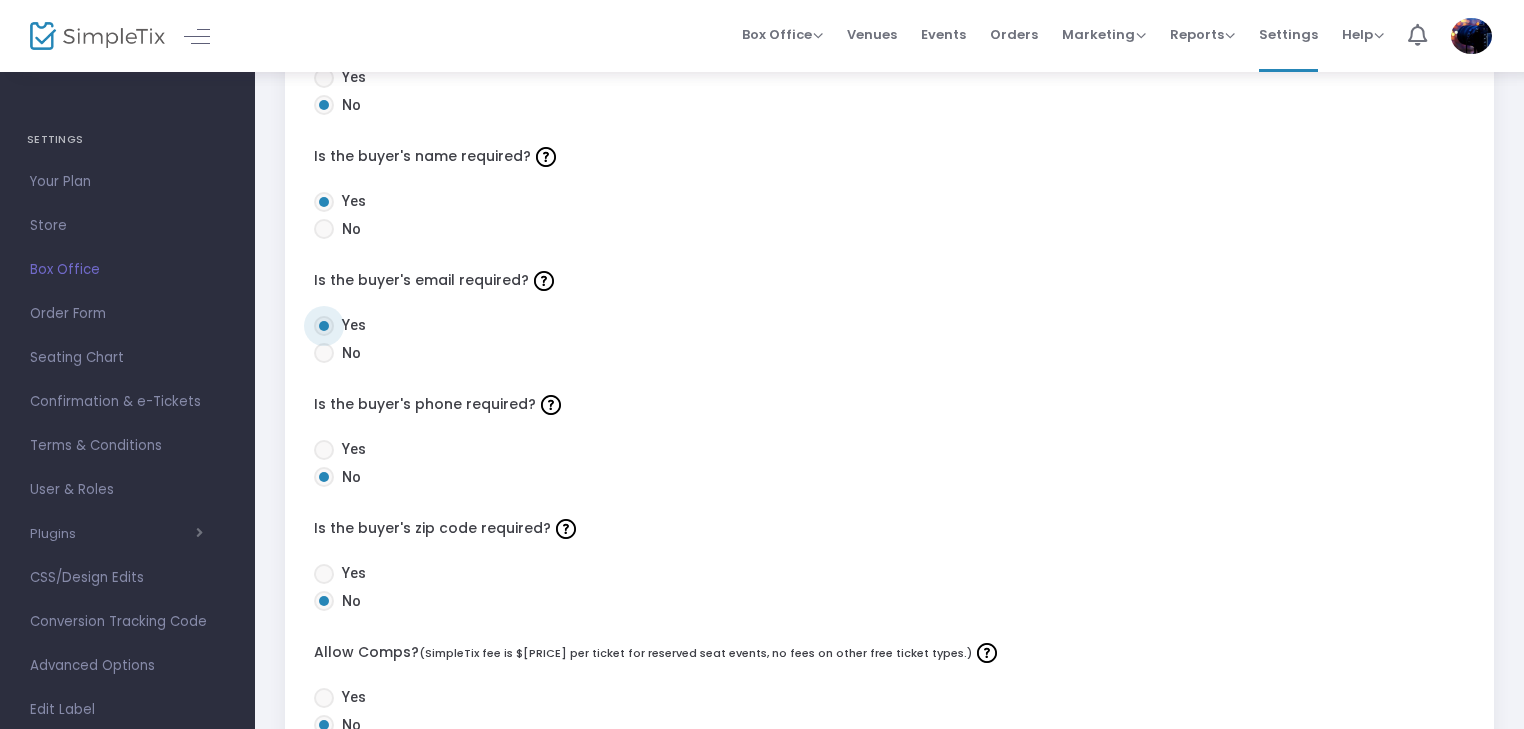scroll, scrollTop: 200, scrollLeft: 0, axis: vertical 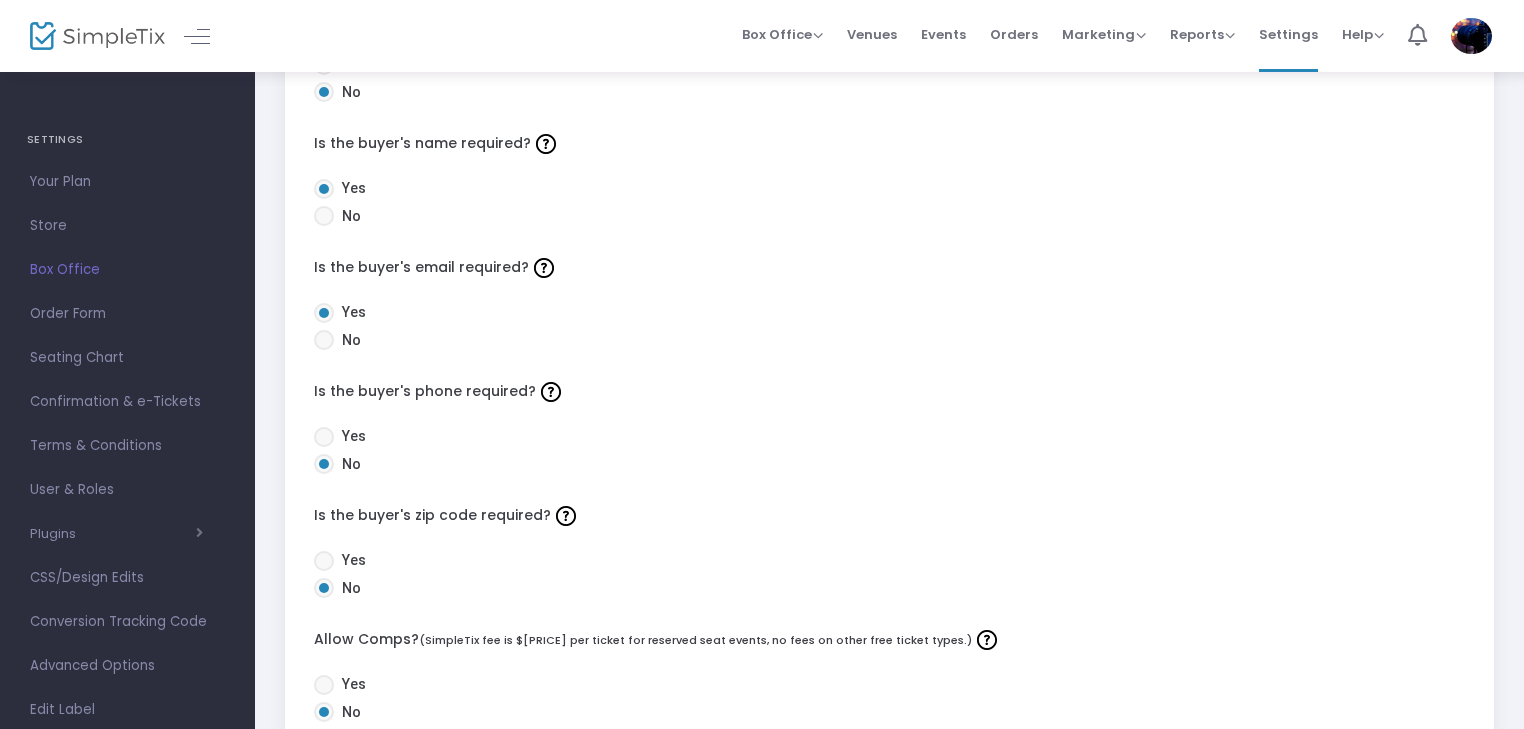 click at bounding box center (324, 561) 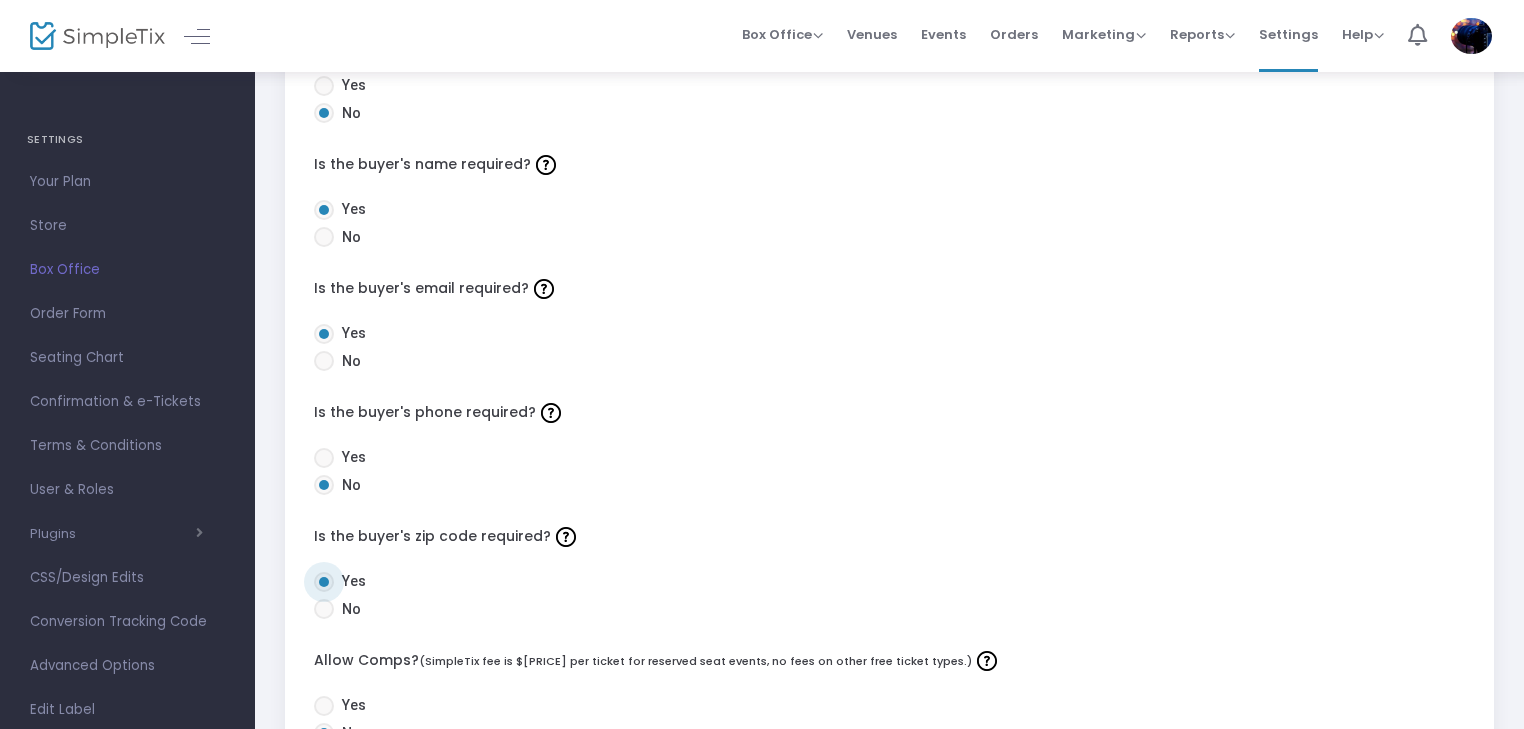 scroll, scrollTop: 0, scrollLeft: 0, axis: both 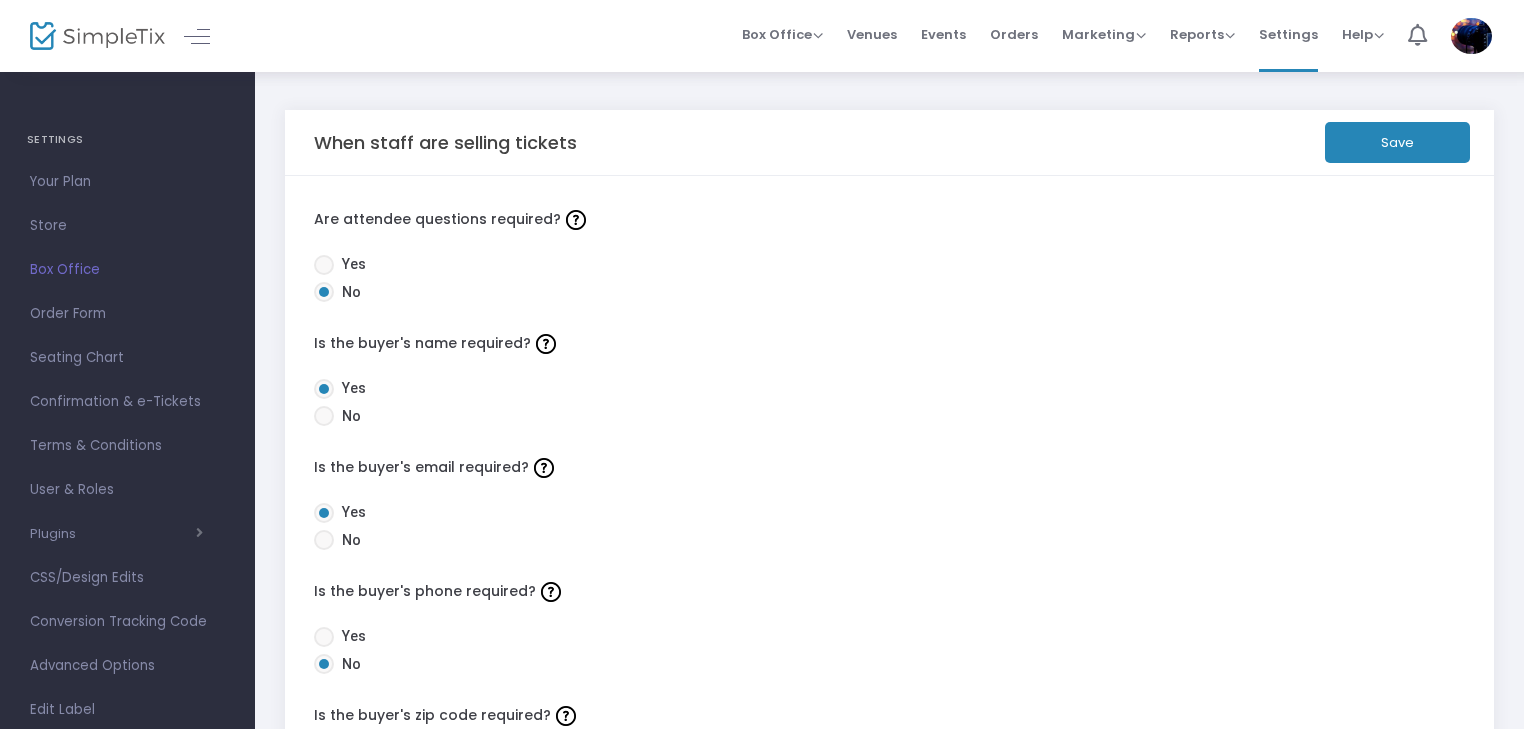 click on "Save" 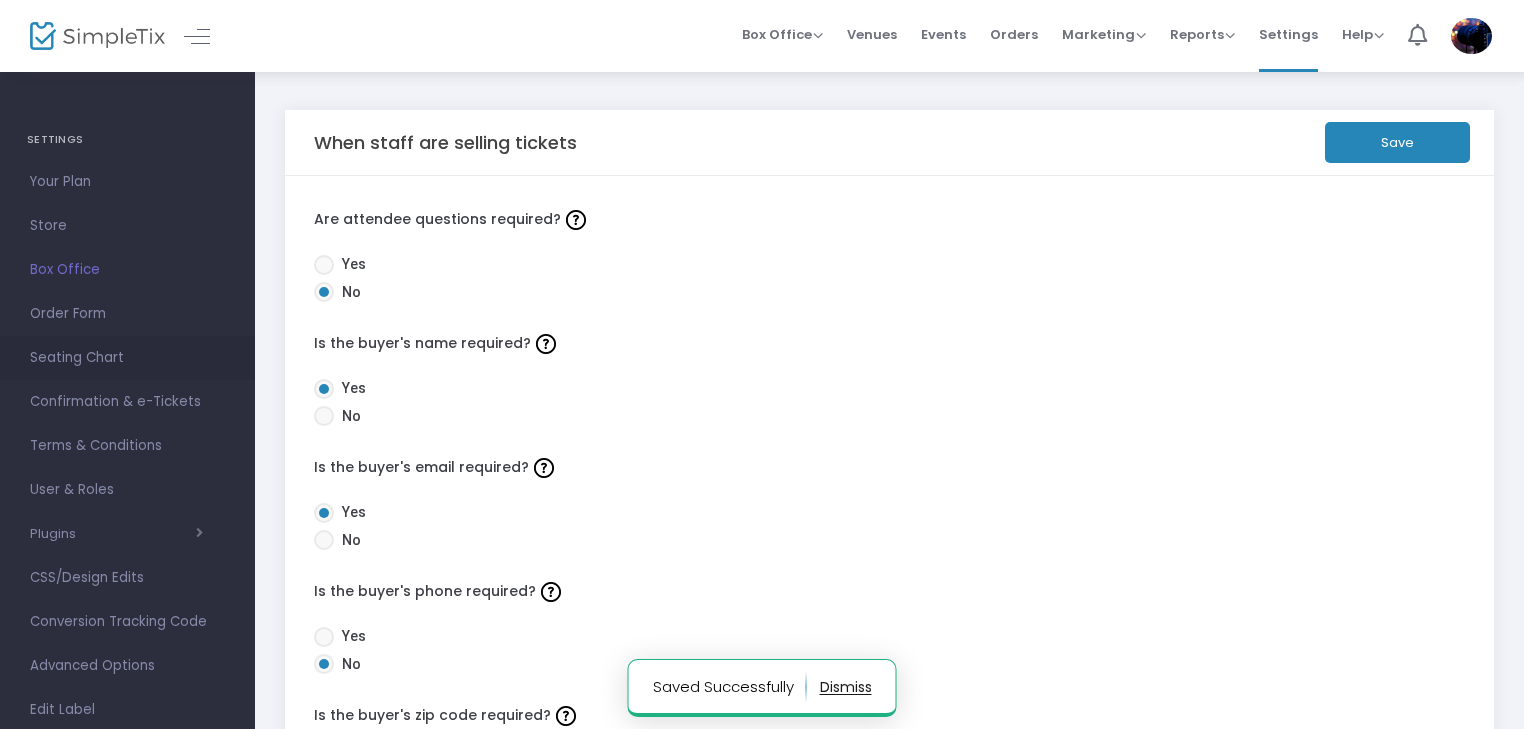 click on "Seating Chart" at bounding box center (127, 358) 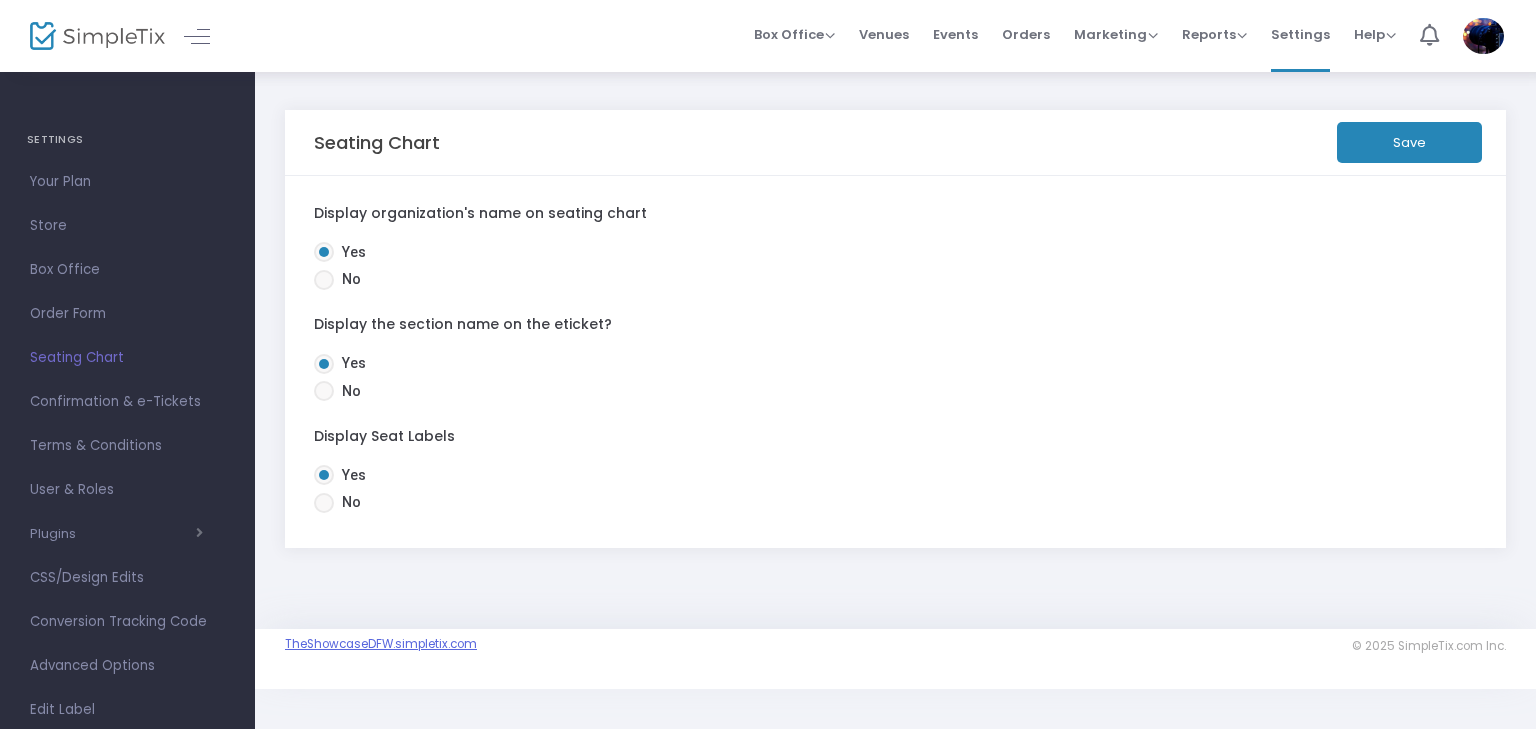 click on "TheShowcaseDFW.simpletix.com" 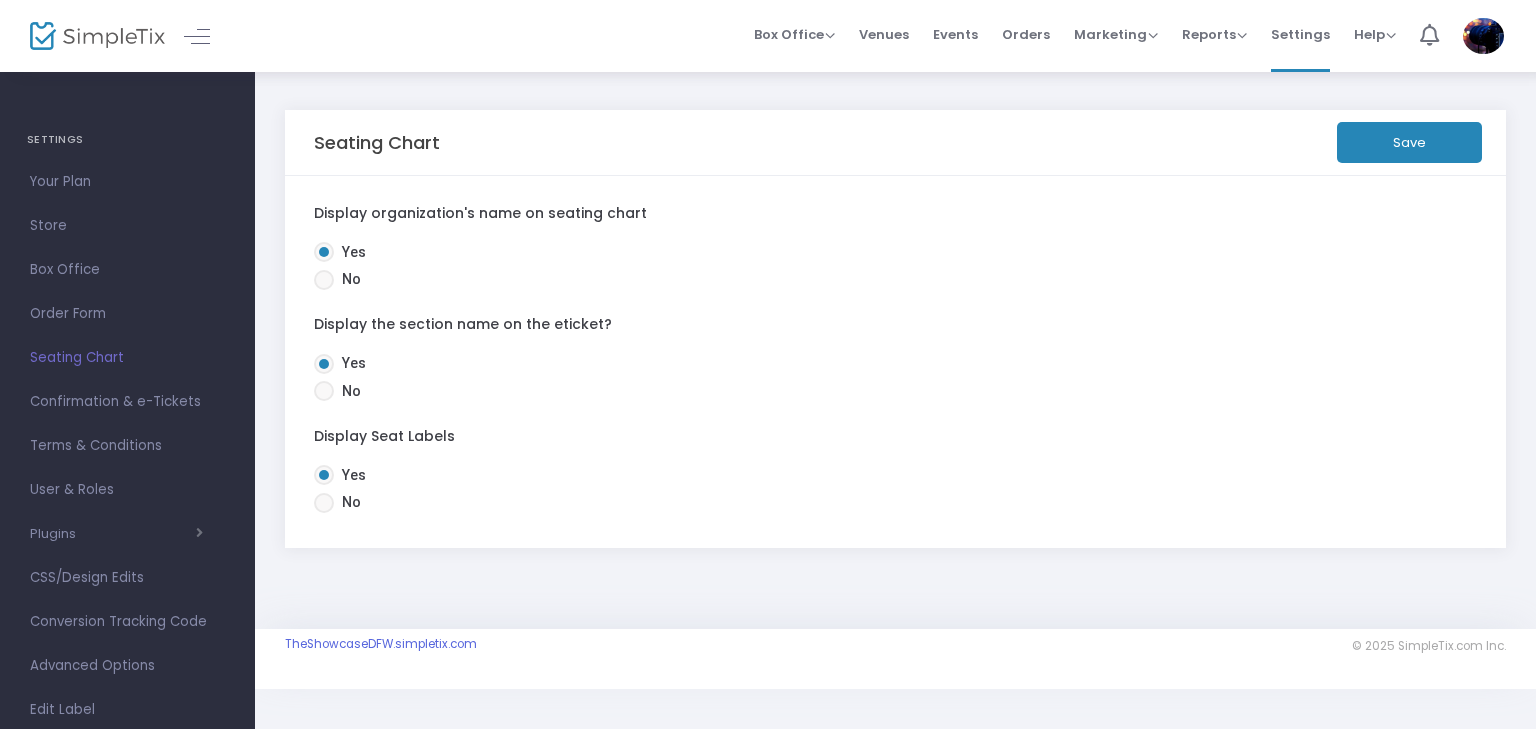 click on "Venues" at bounding box center (884, 34) 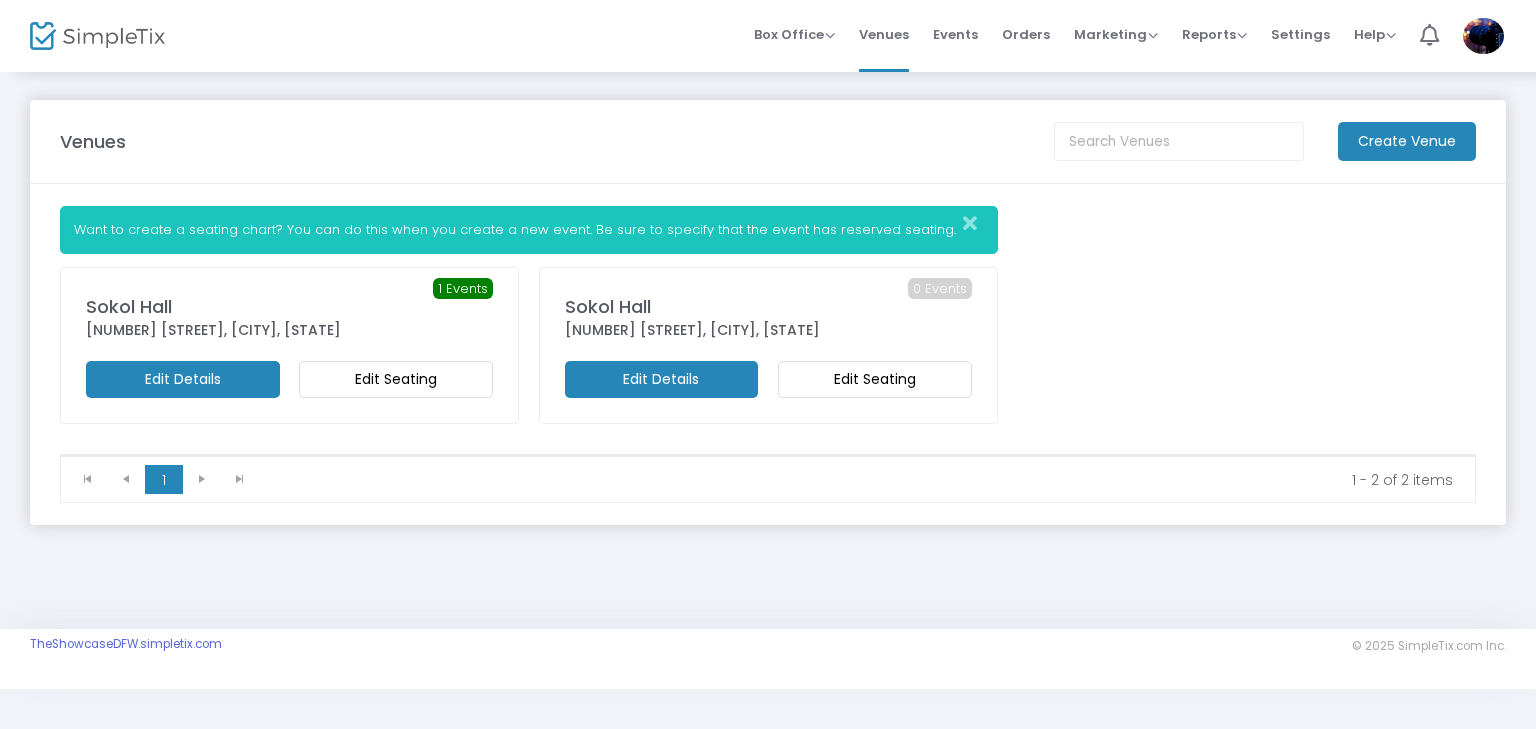 click on "Edit Seating" 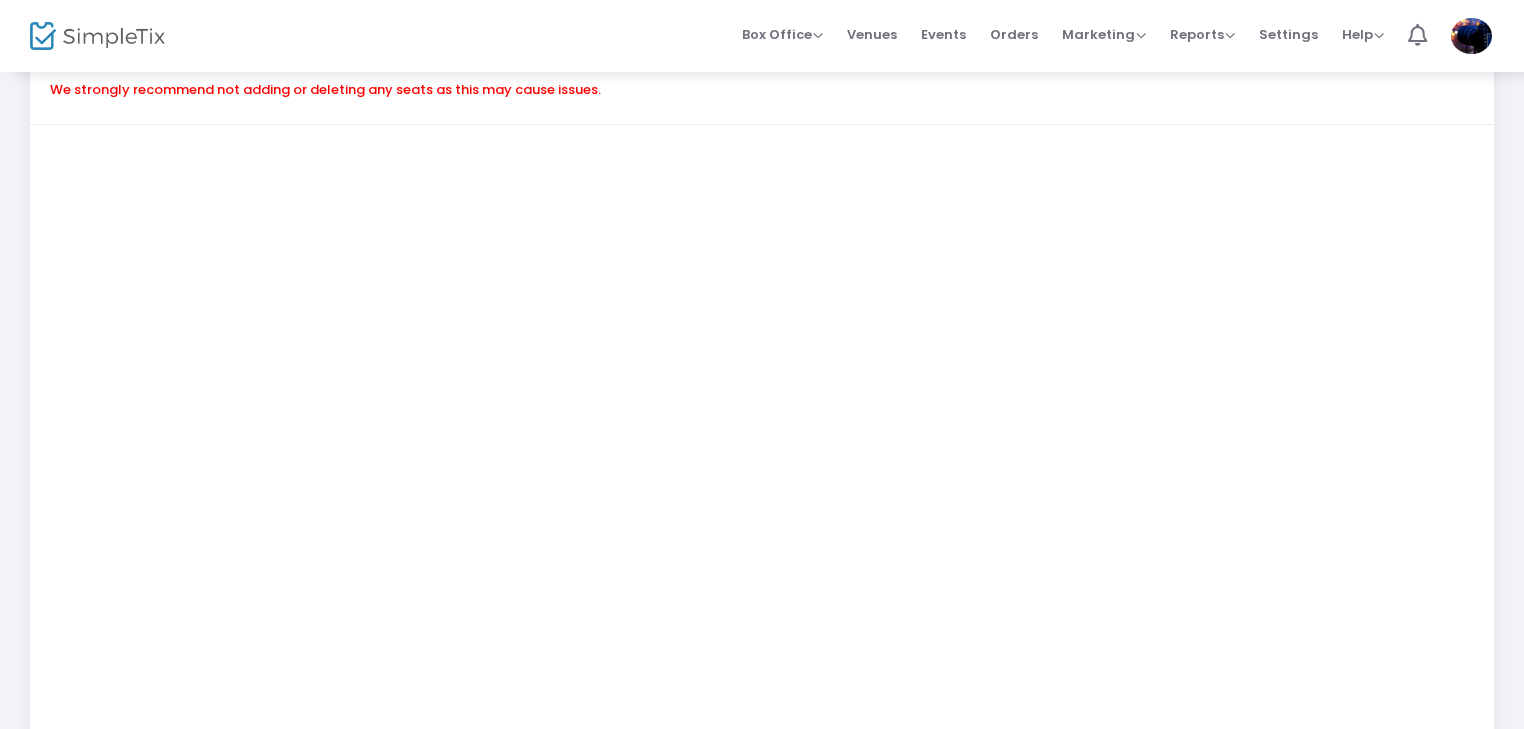 scroll, scrollTop: 164, scrollLeft: 0, axis: vertical 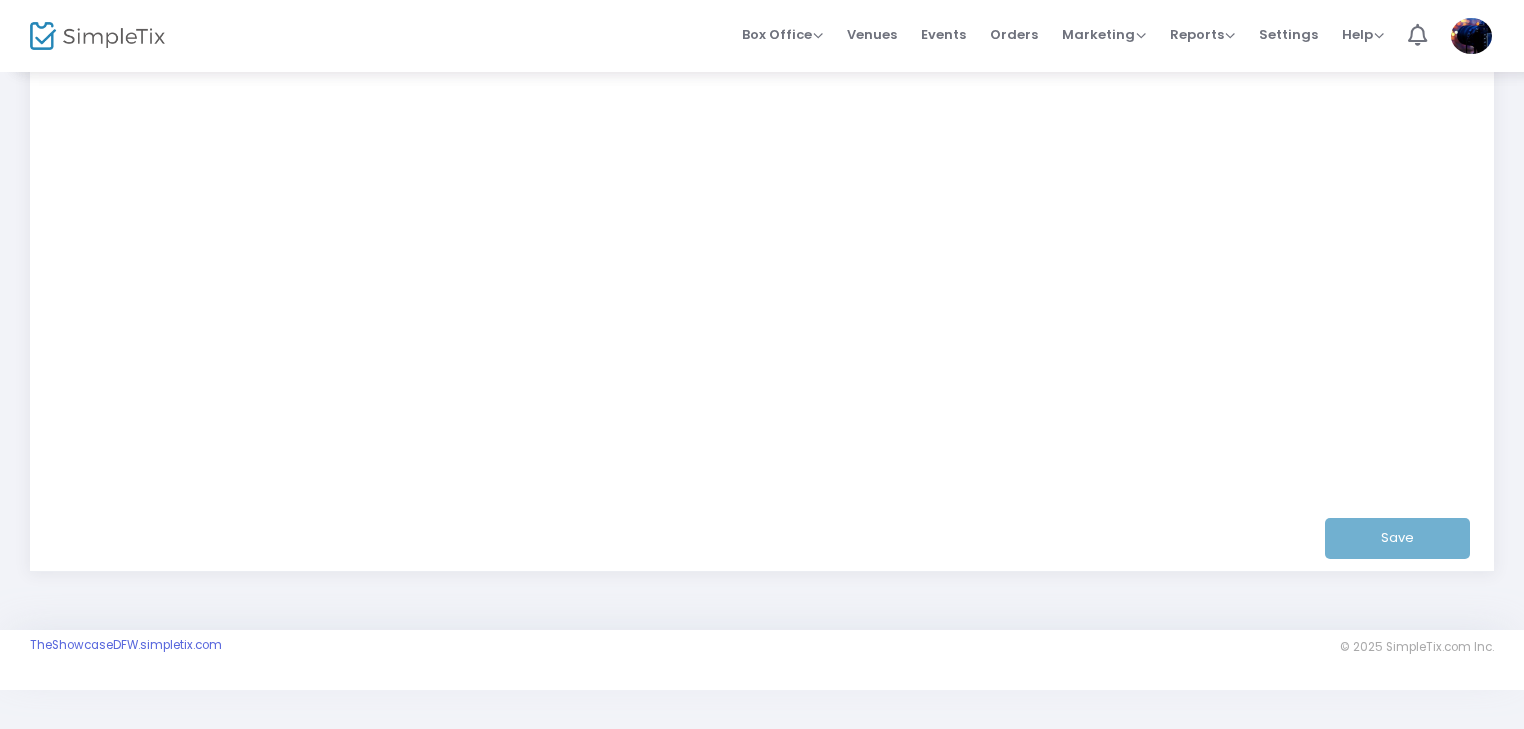 click on "Save" 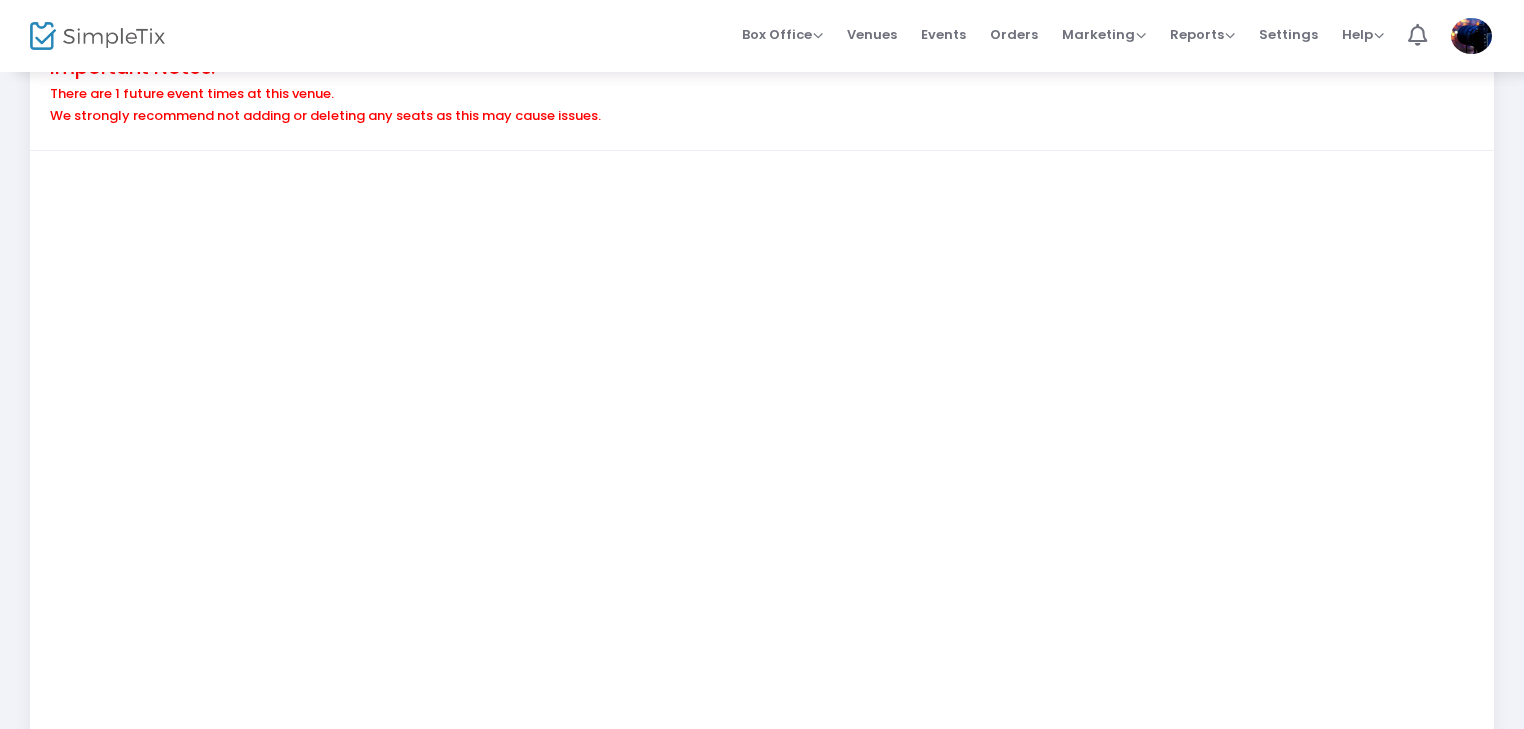scroll, scrollTop: 0, scrollLeft: 0, axis: both 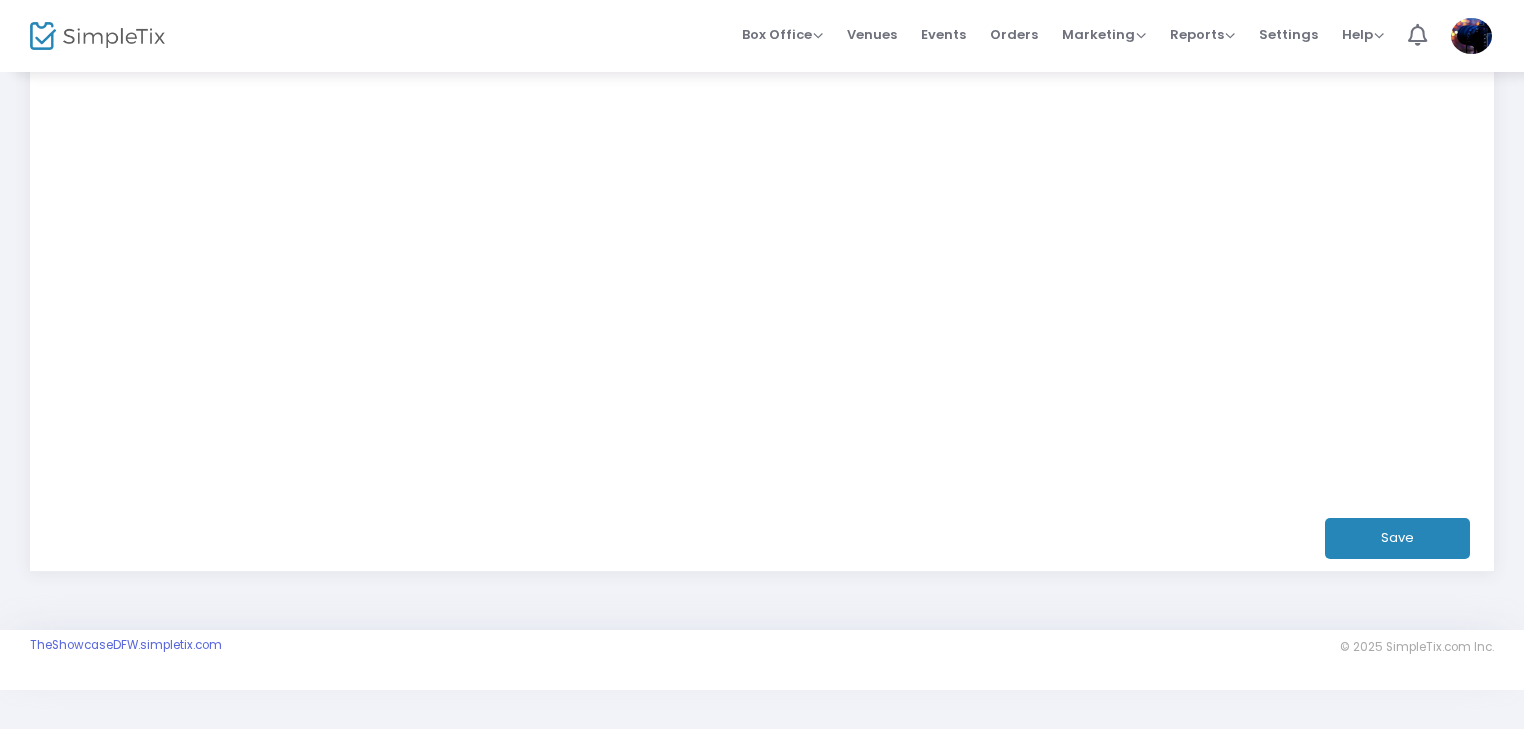click on "Save" 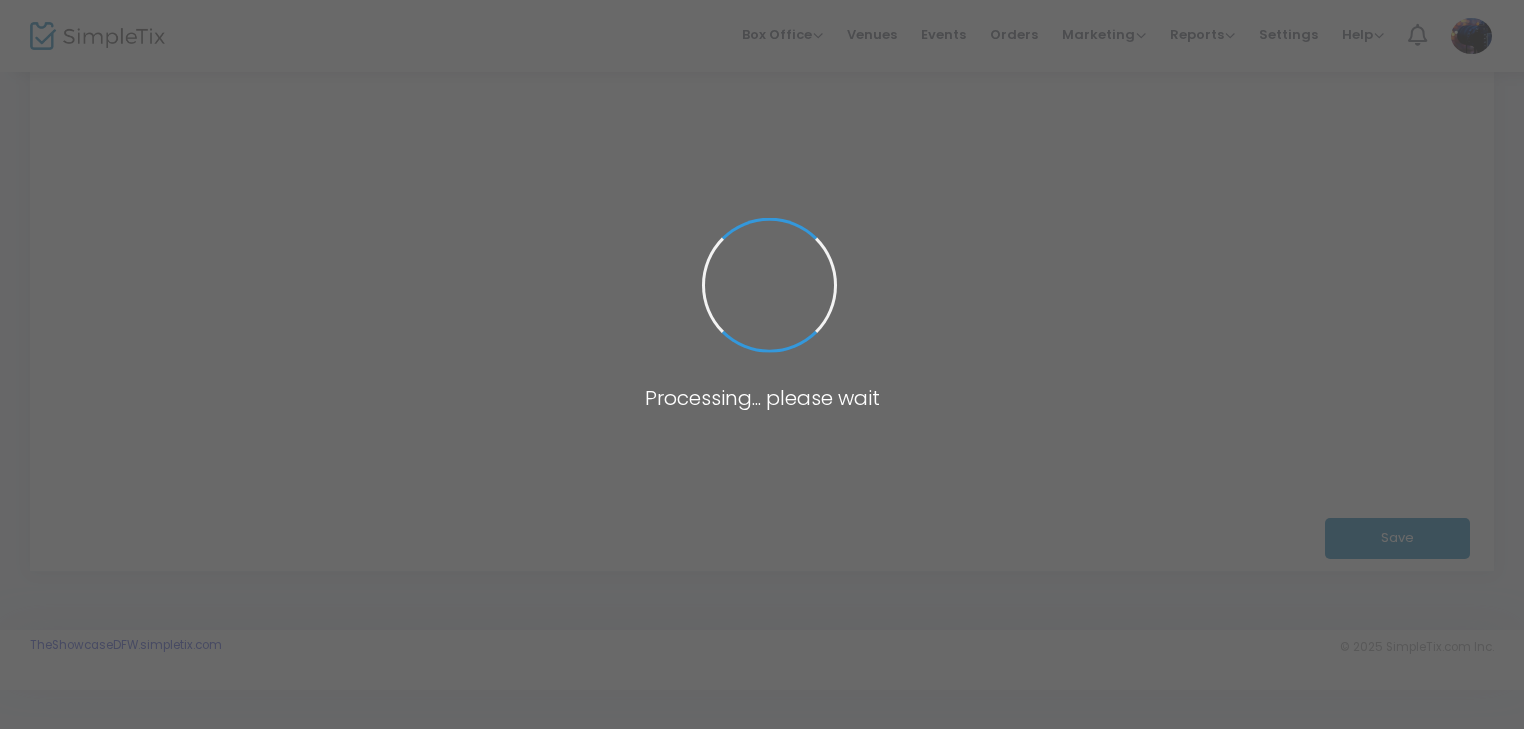 scroll, scrollTop: 0, scrollLeft: 0, axis: both 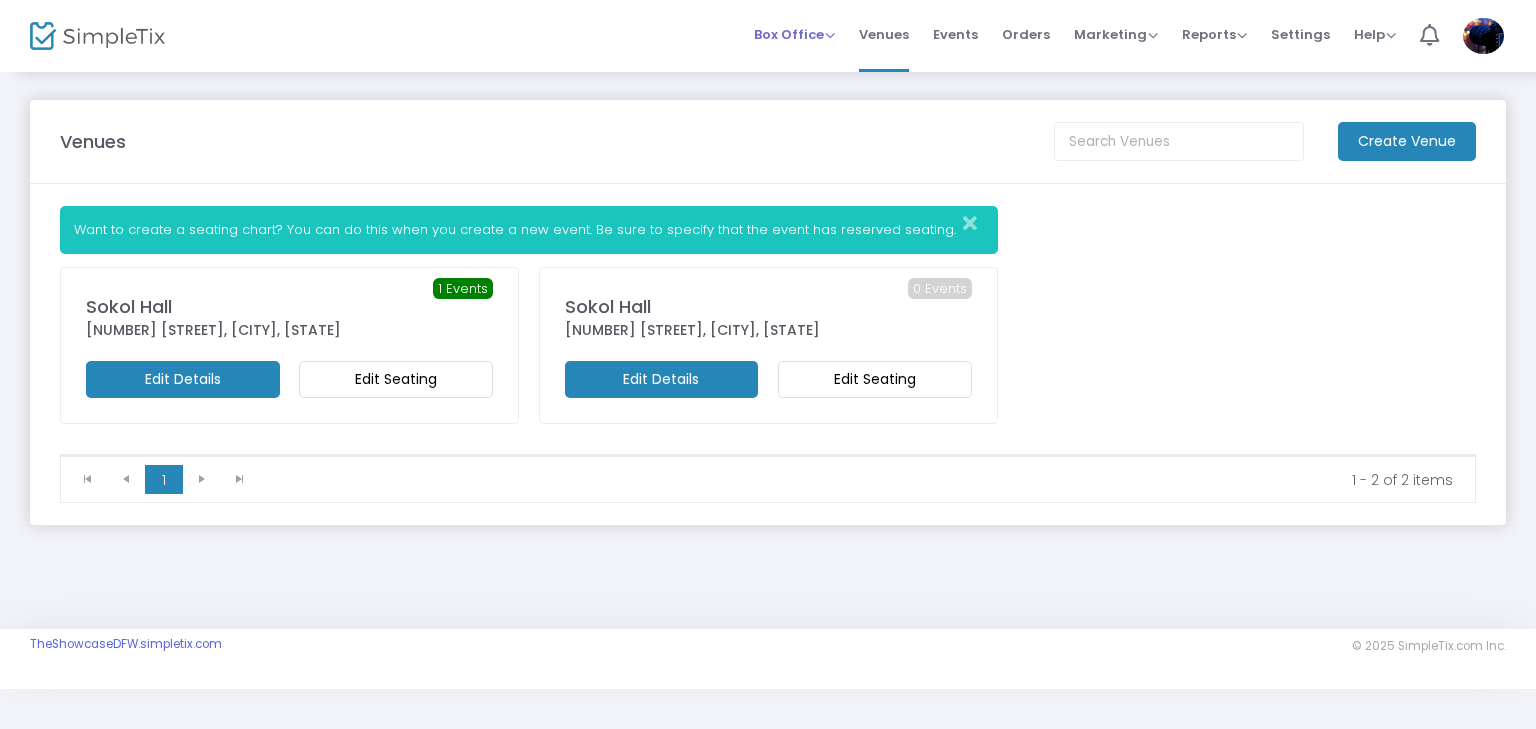 click on "Box Office" at bounding box center (794, 34) 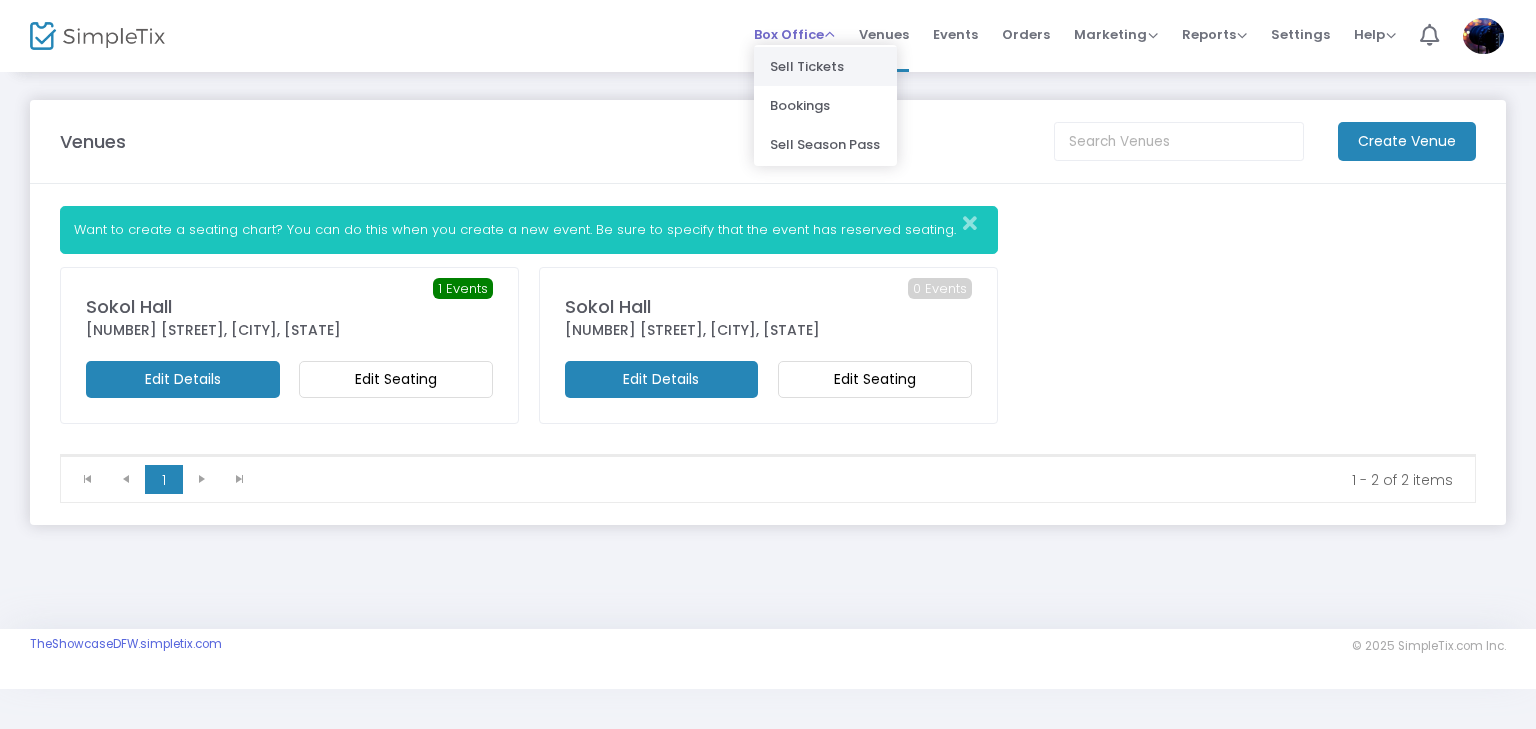 click on "Sell Tickets" at bounding box center (825, 66) 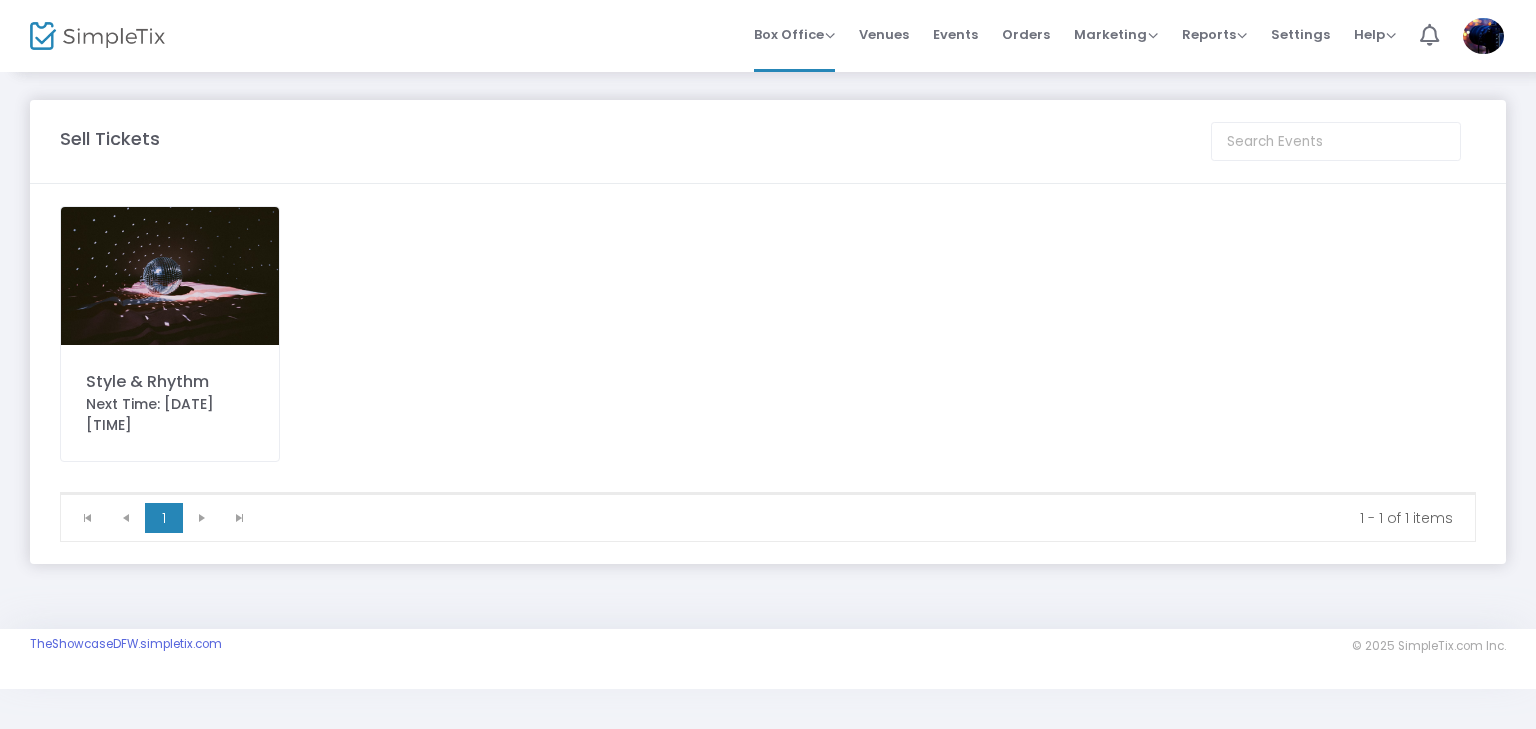 click on "Style & Rhythm   Next Time: 11/15/2025 8:00 PM" 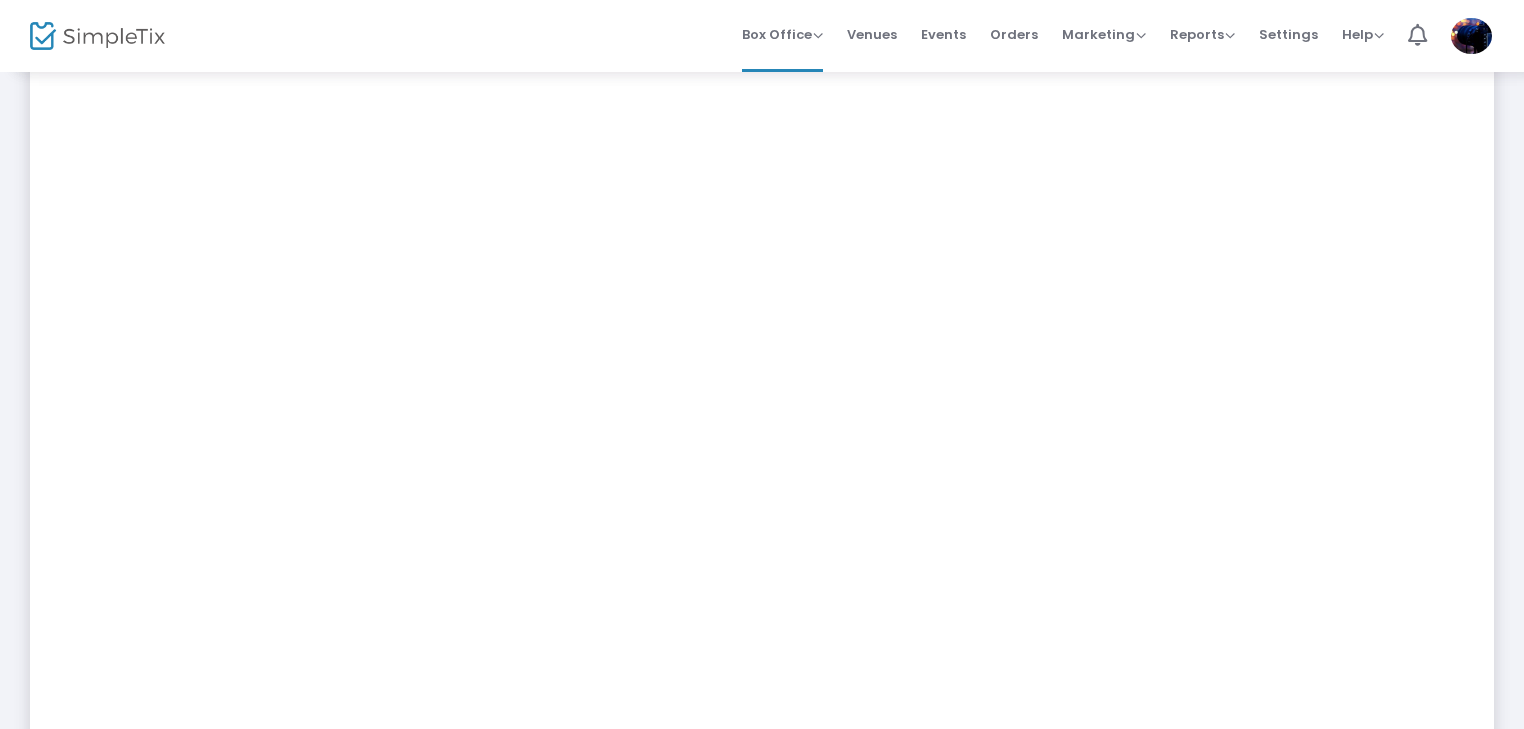 scroll, scrollTop: 600, scrollLeft: 0, axis: vertical 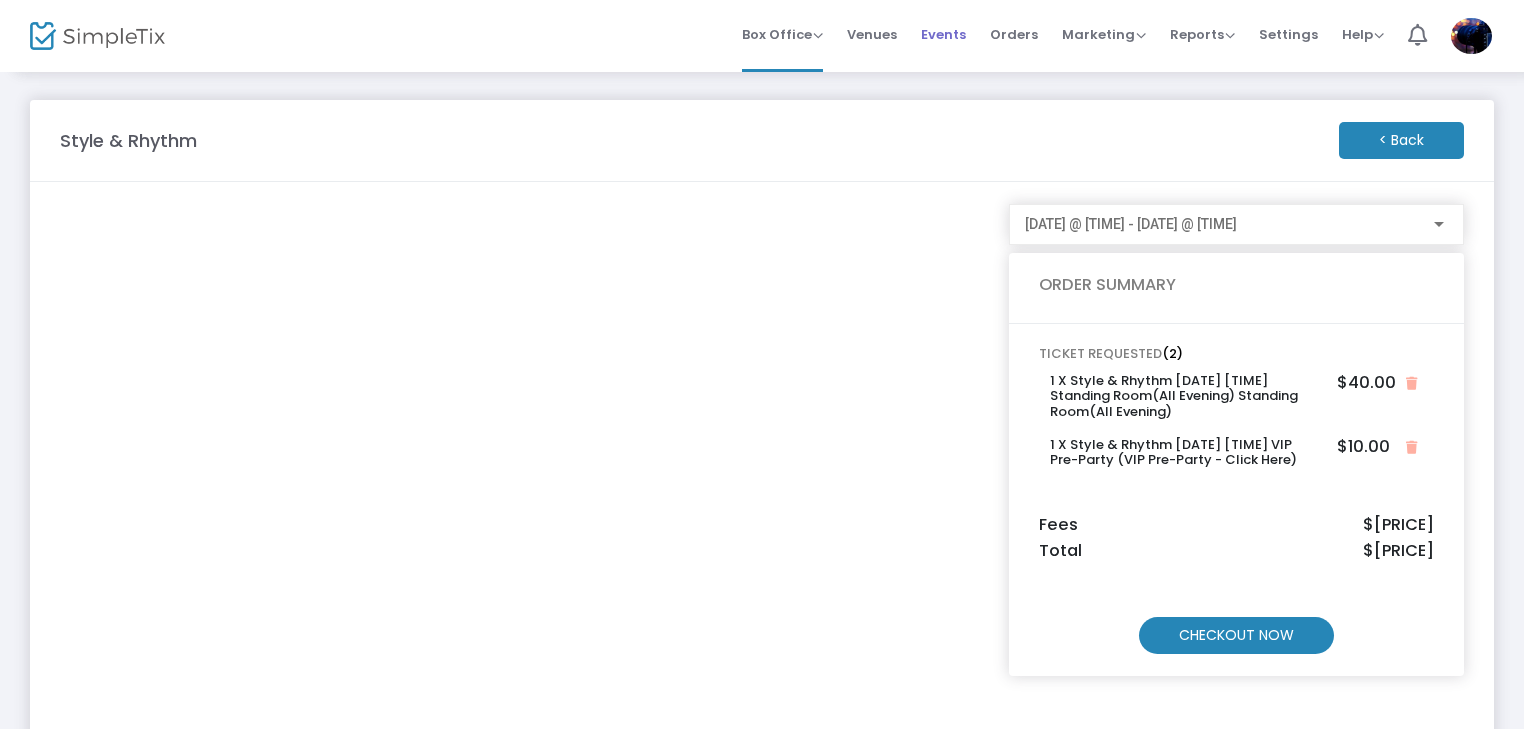 click on "Events" at bounding box center [943, 34] 